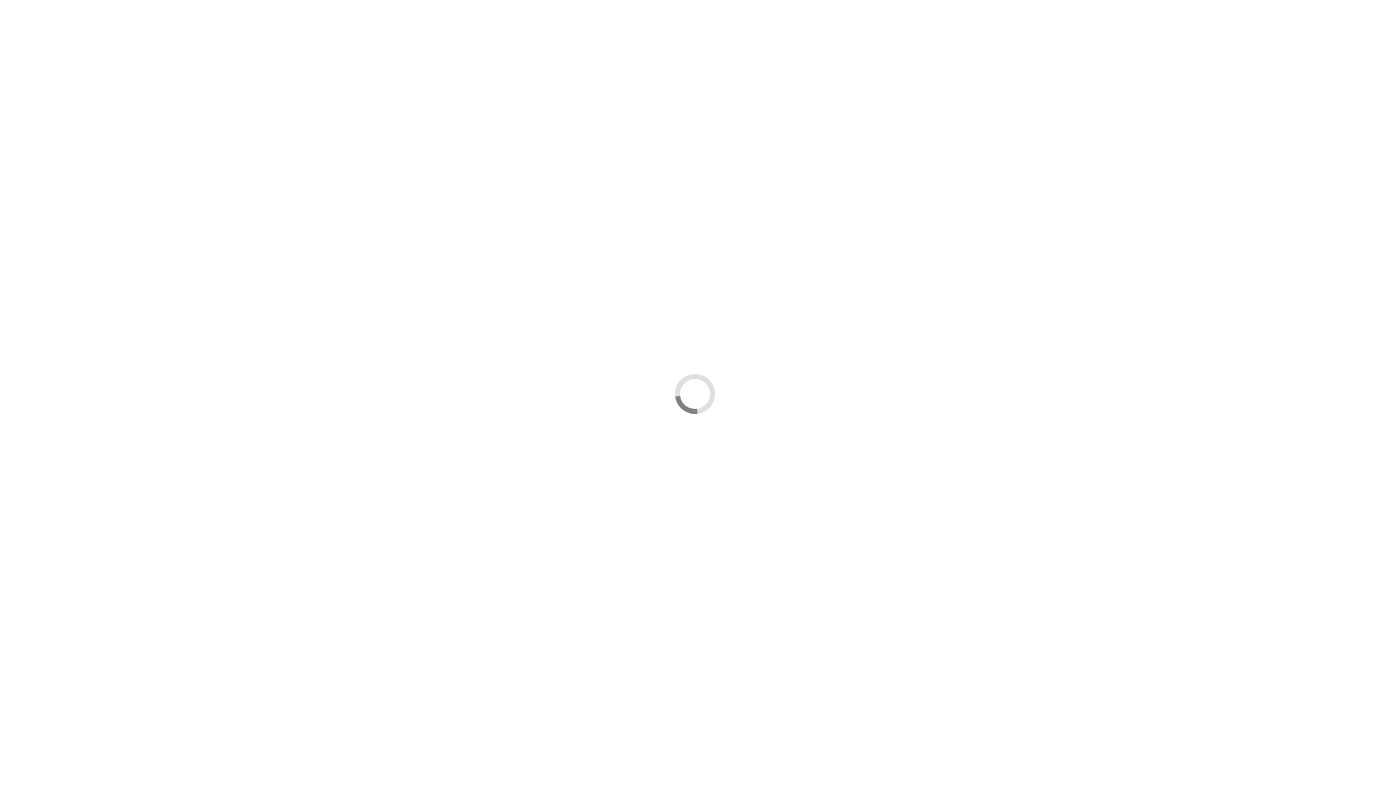 scroll, scrollTop: 0, scrollLeft: 0, axis: both 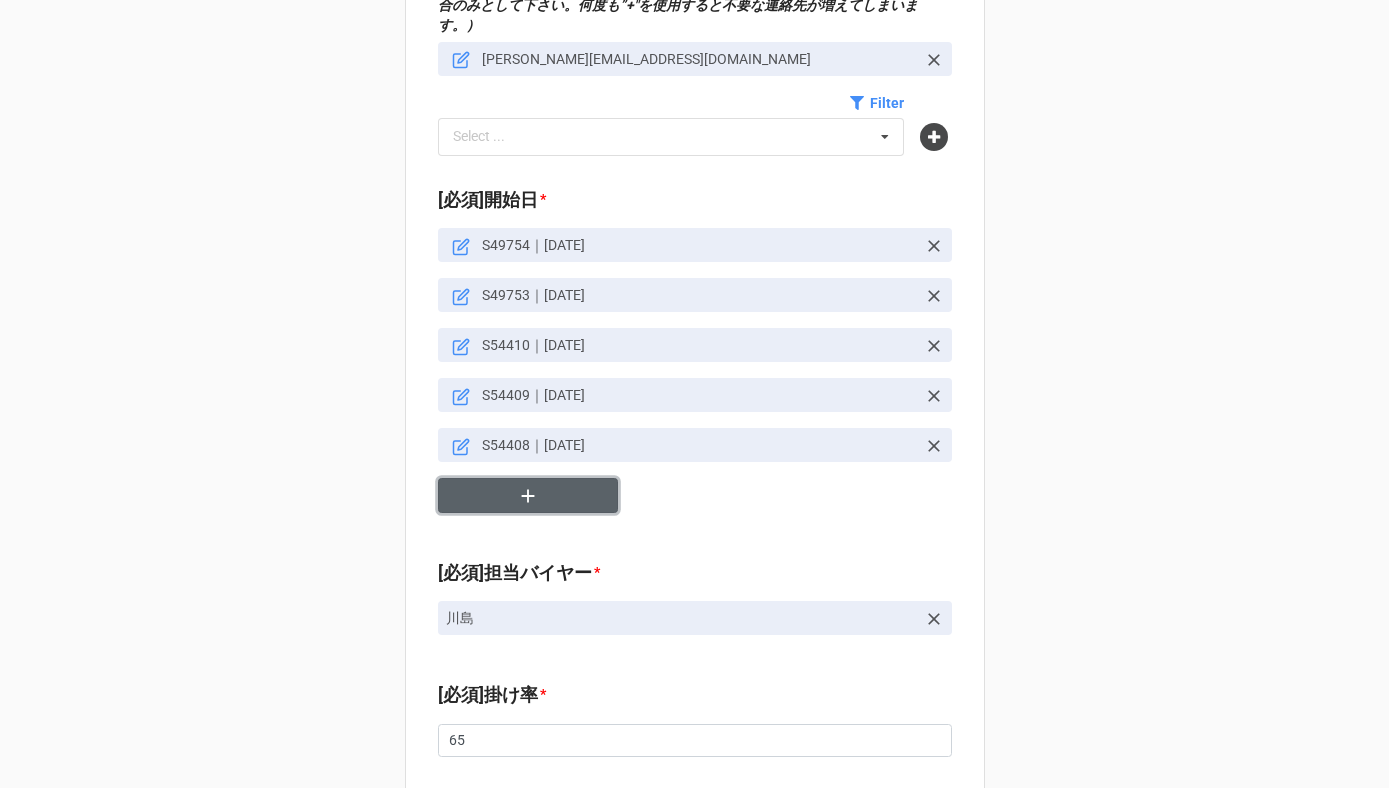 click 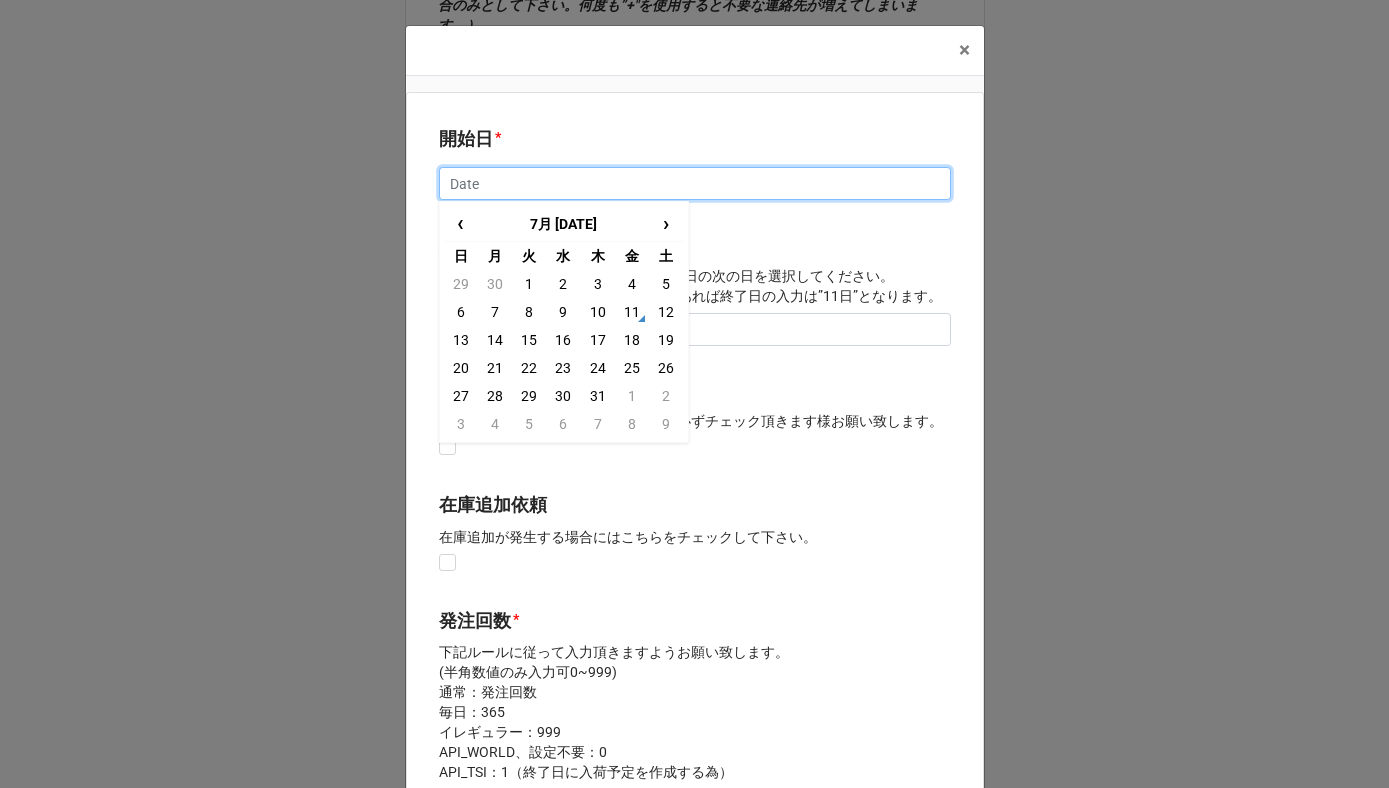 click at bounding box center [695, 184] 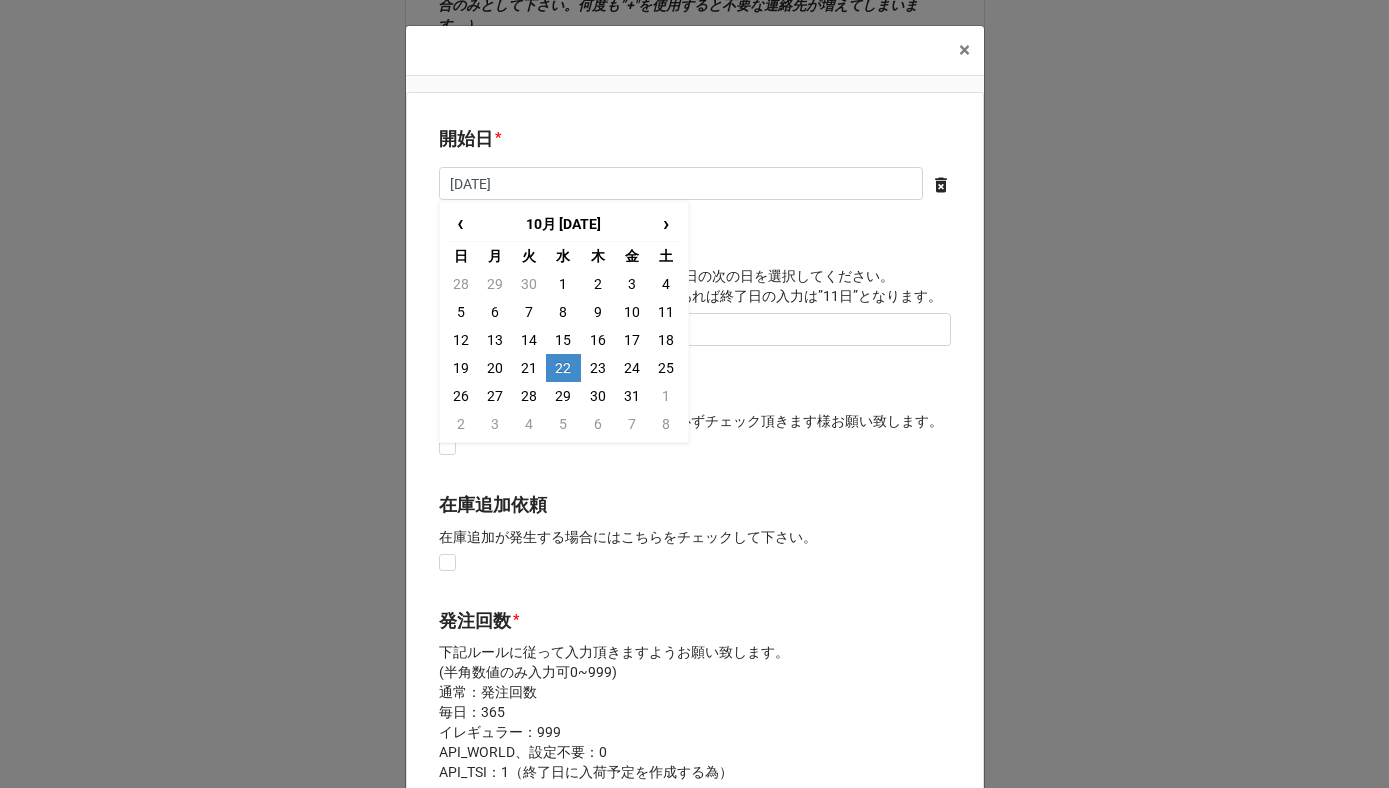 click on "22" at bounding box center [563, 368] 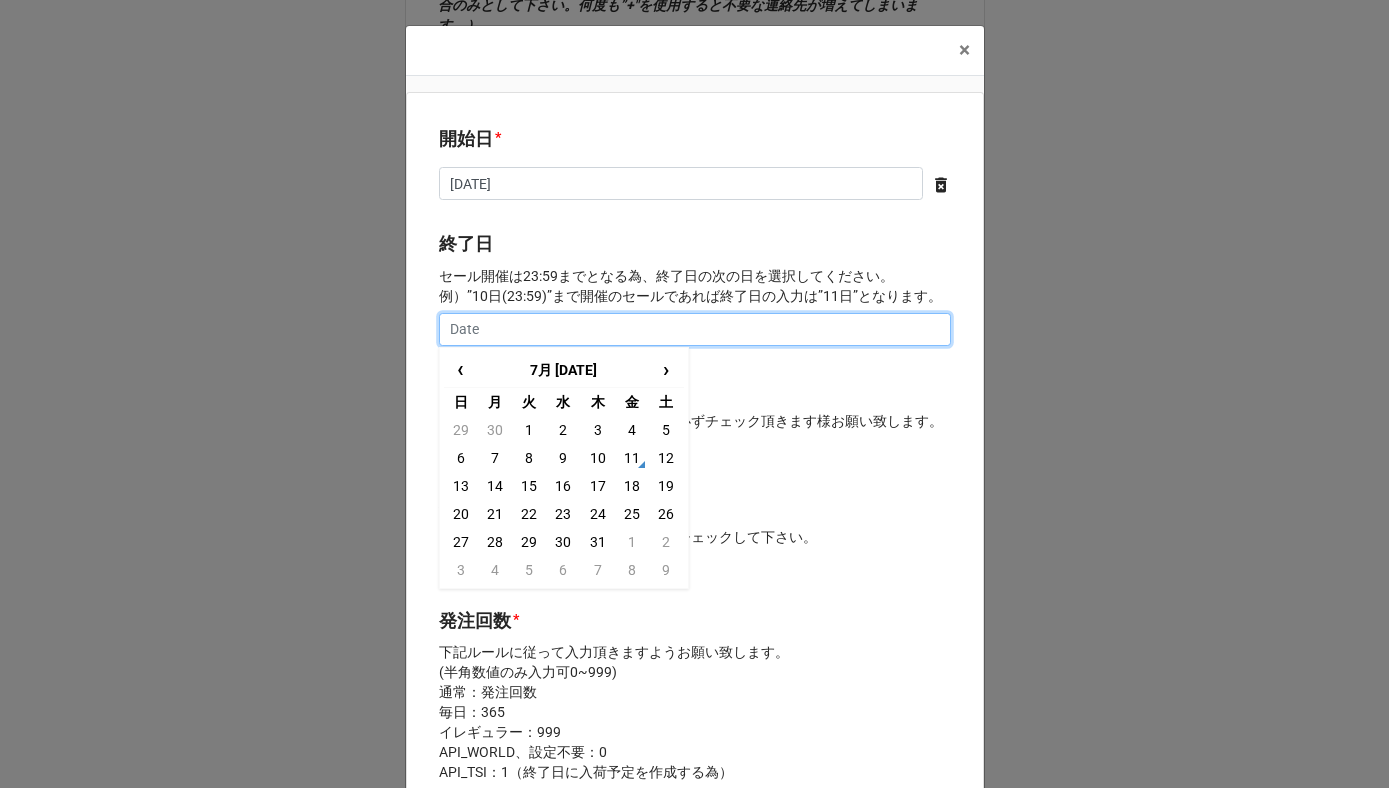 click at bounding box center (695, 330) 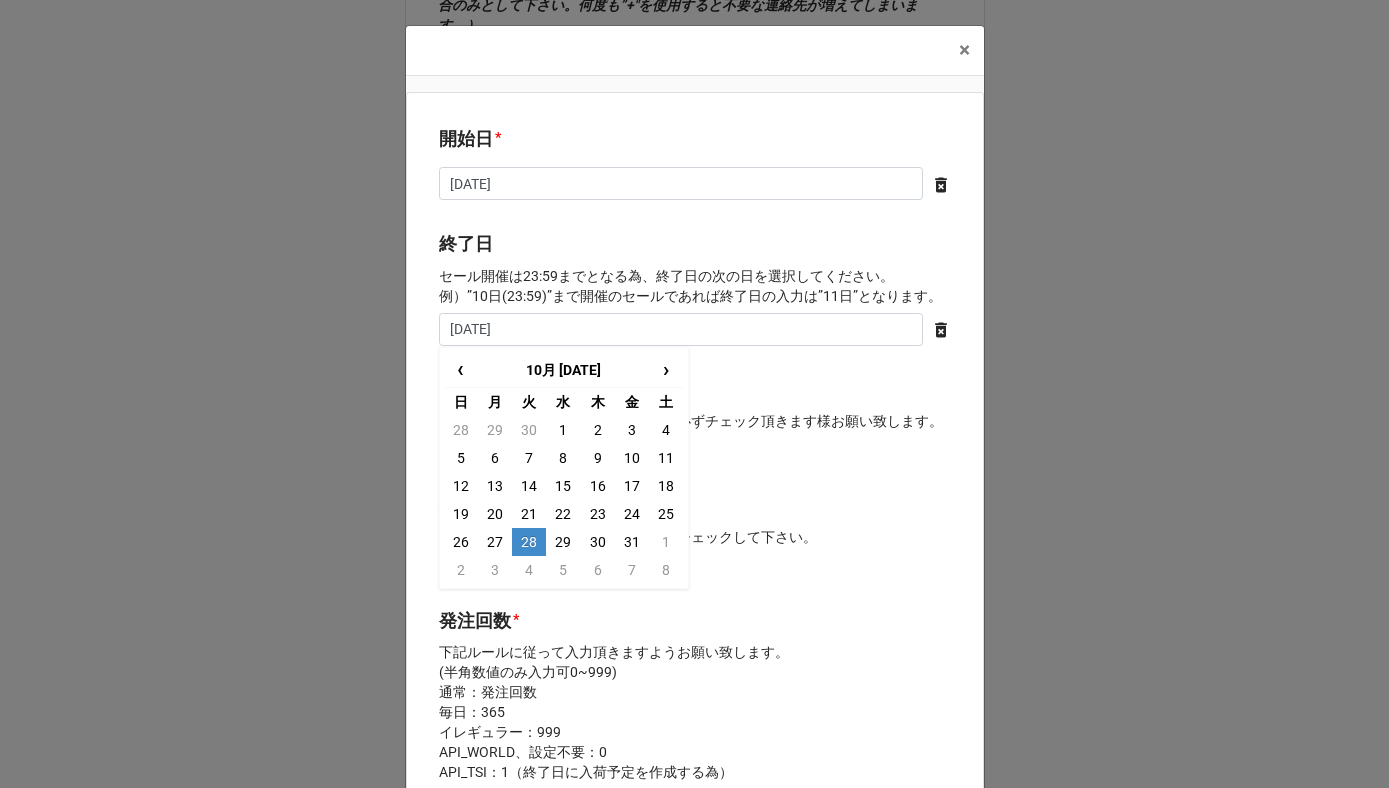 click on "28" at bounding box center [529, 542] 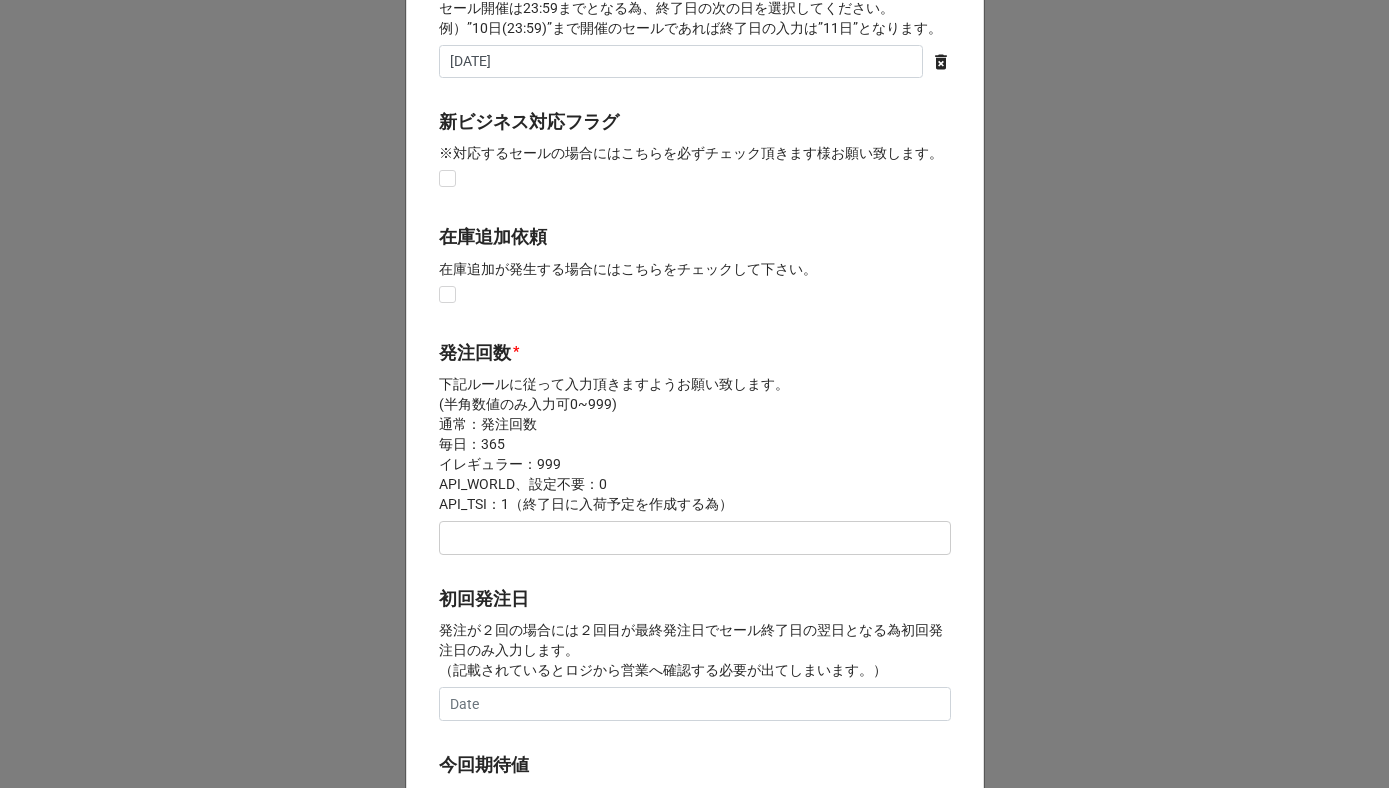 scroll, scrollTop: 359, scrollLeft: 0, axis: vertical 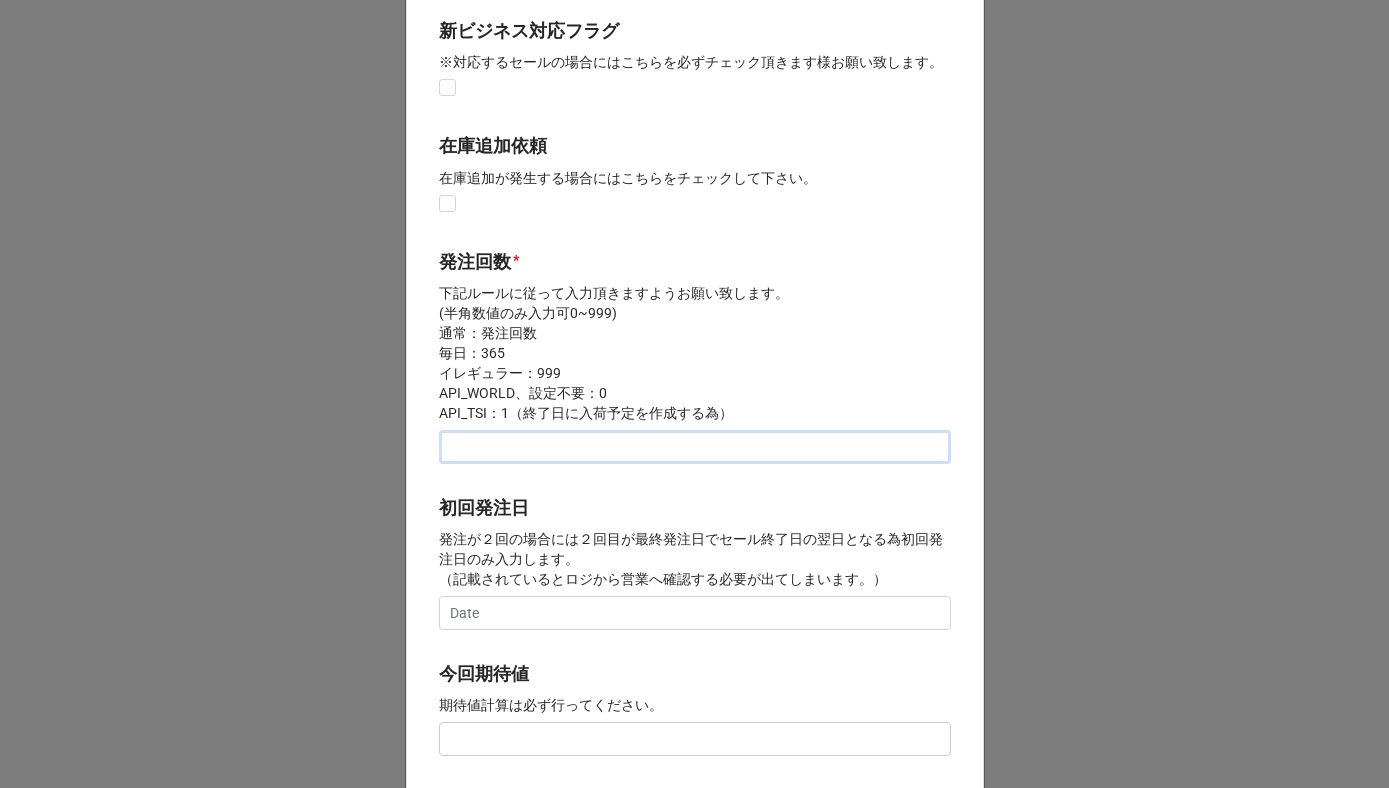 click at bounding box center (695, 447) 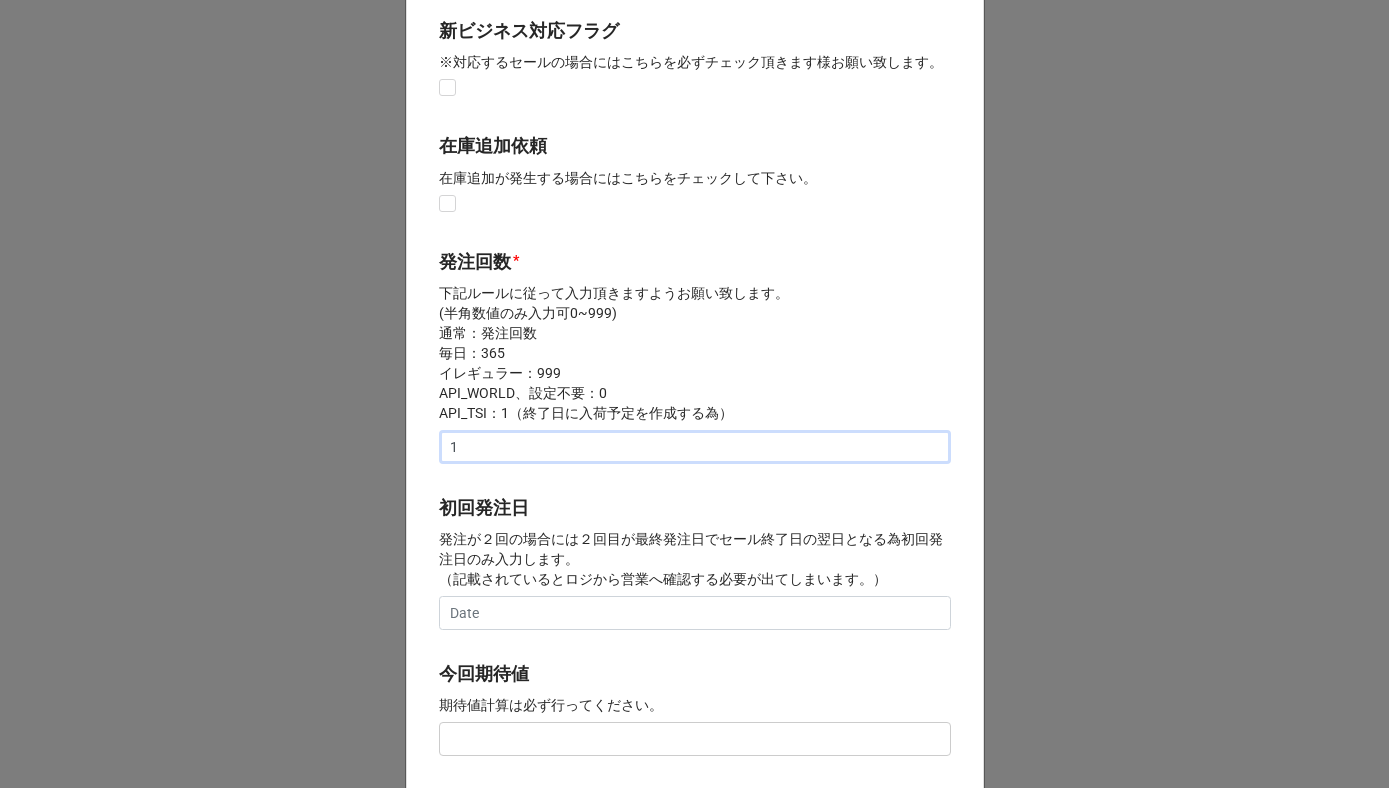 scroll, scrollTop: 584, scrollLeft: 0, axis: vertical 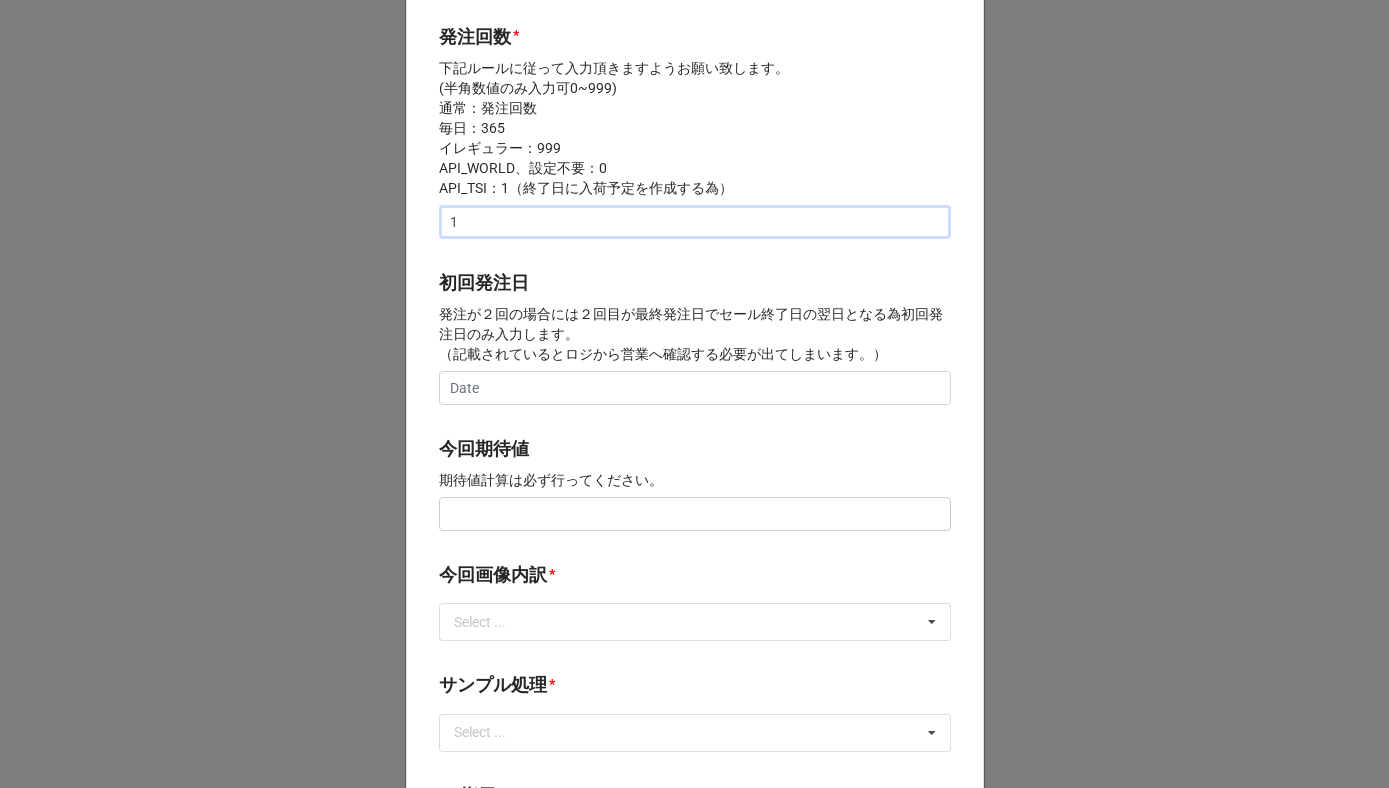 type on "1" 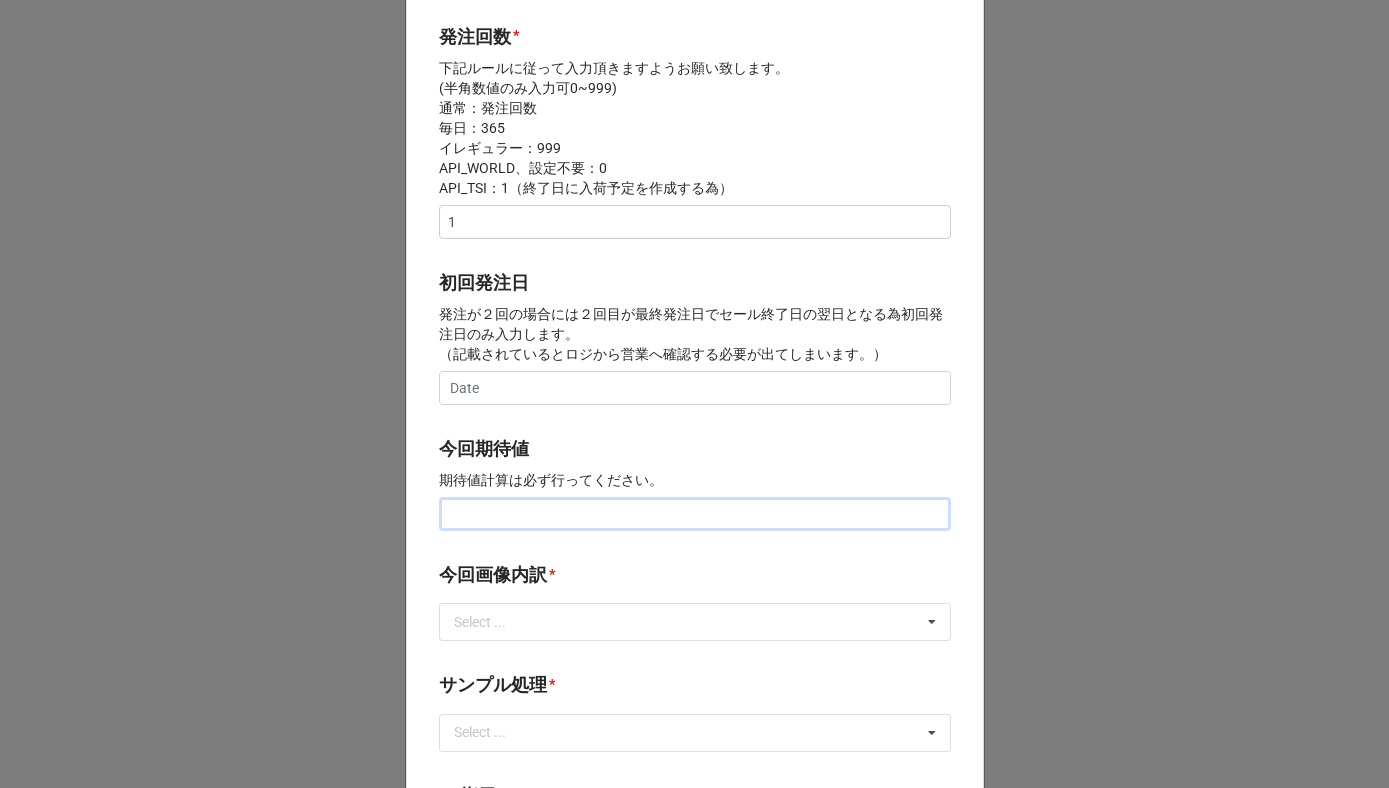 click at bounding box center [695, 514] 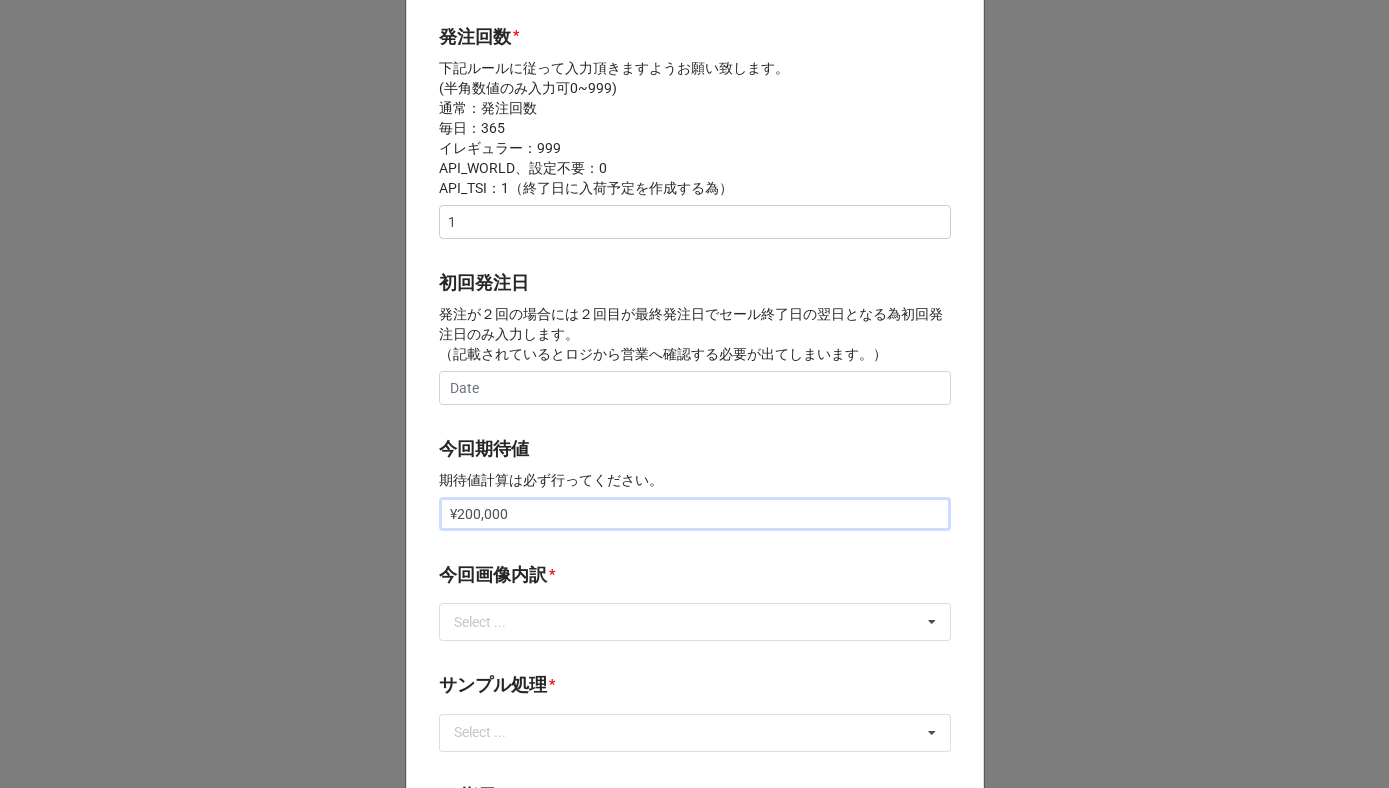drag, startPoint x: 519, startPoint y: 516, endPoint x: 397, endPoint y: 516, distance: 122 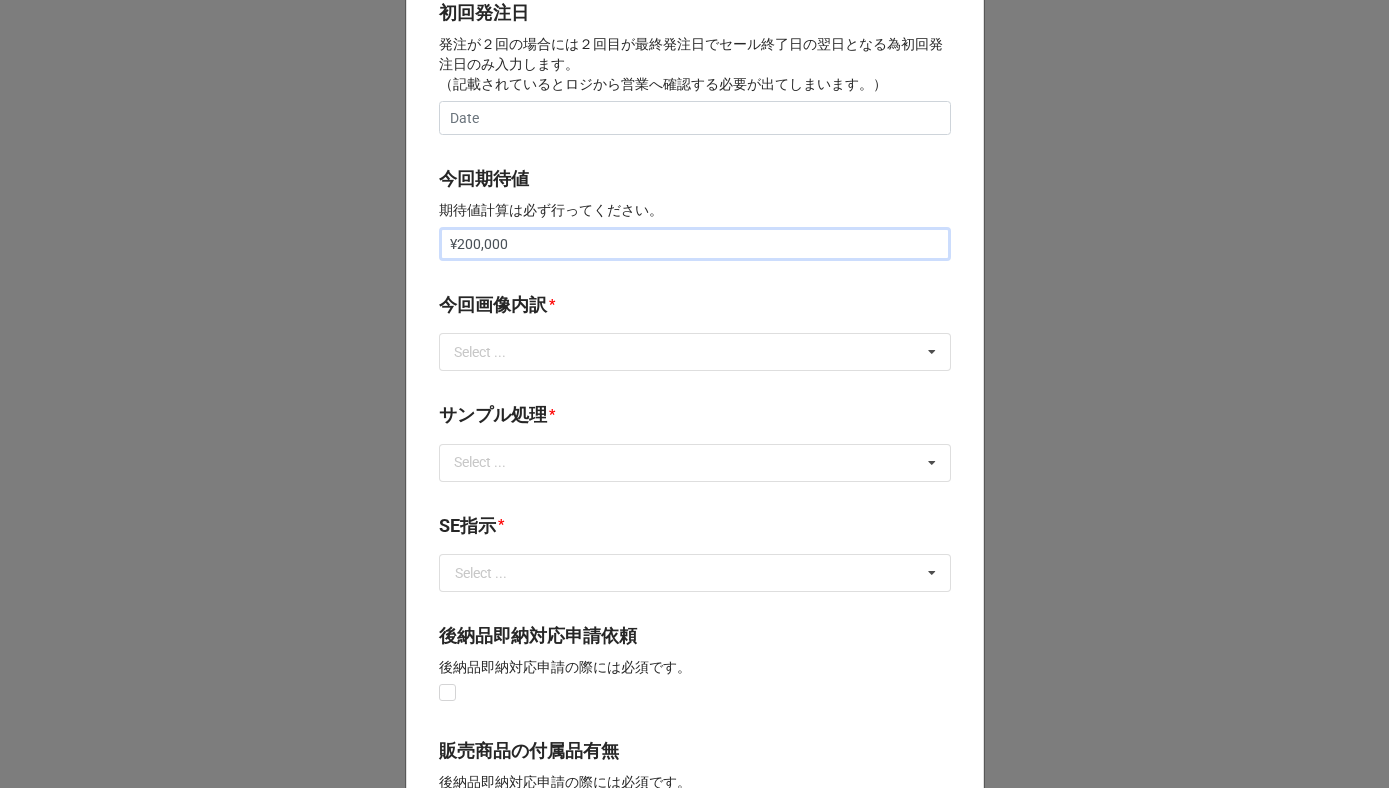 scroll, scrollTop: 884, scrollLeft: 0, axis: vertical 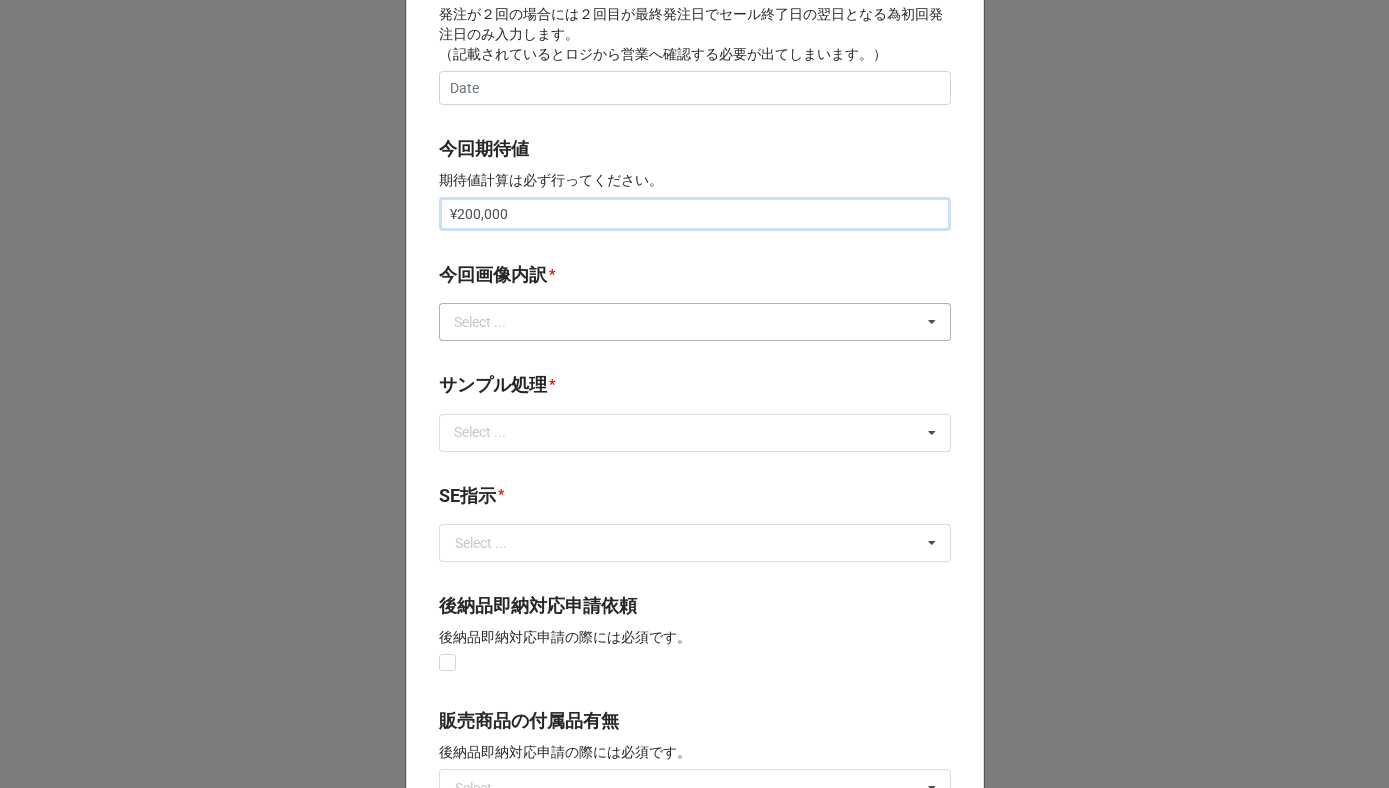 type on "¥200,000" 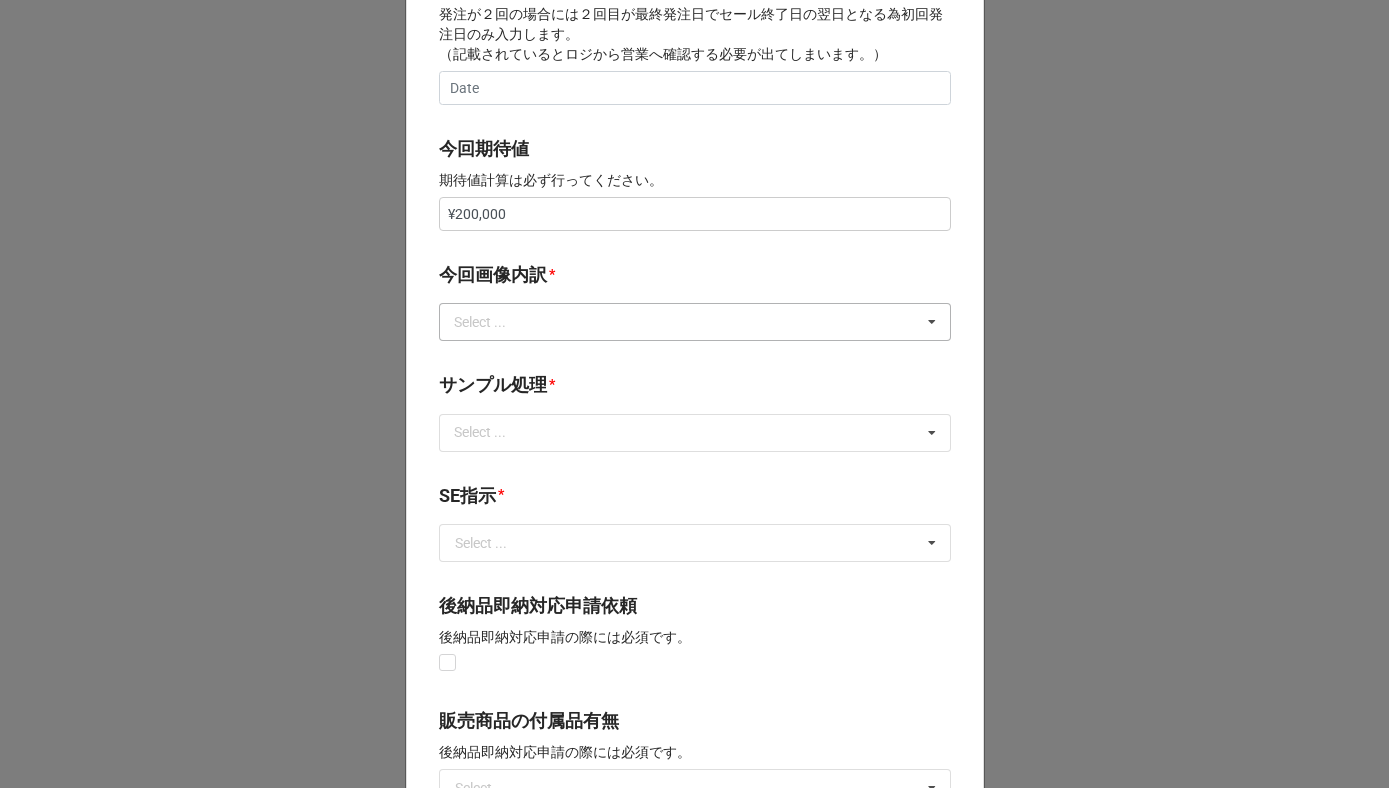 click on "Select ... サンプル撮影 再掲 提供画像 APIデータ SE用サンプルのみ到着 SE用サンプル倉庫取寄せ" at bounding box center [695, 322] 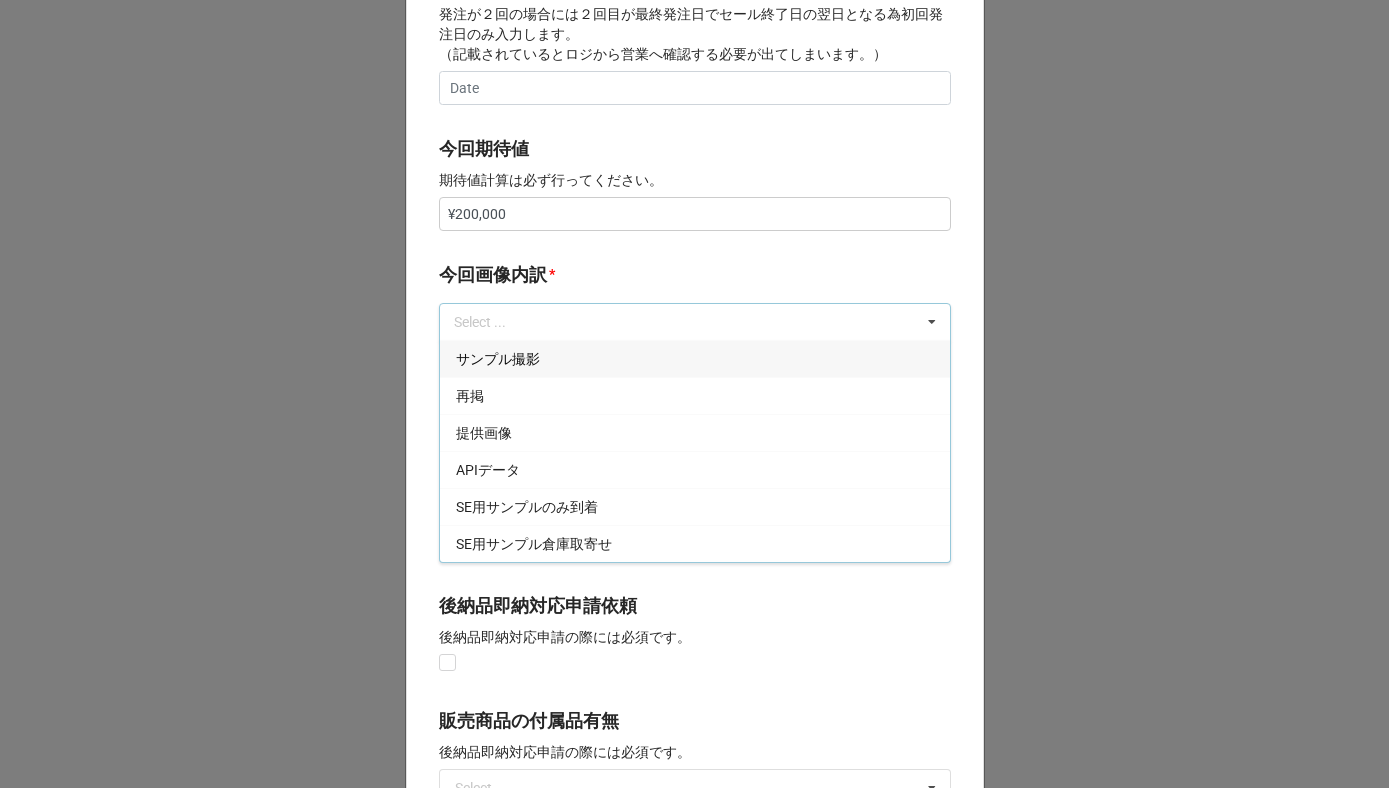 click on "サンプル撮影" at bounding box center [498, 359] 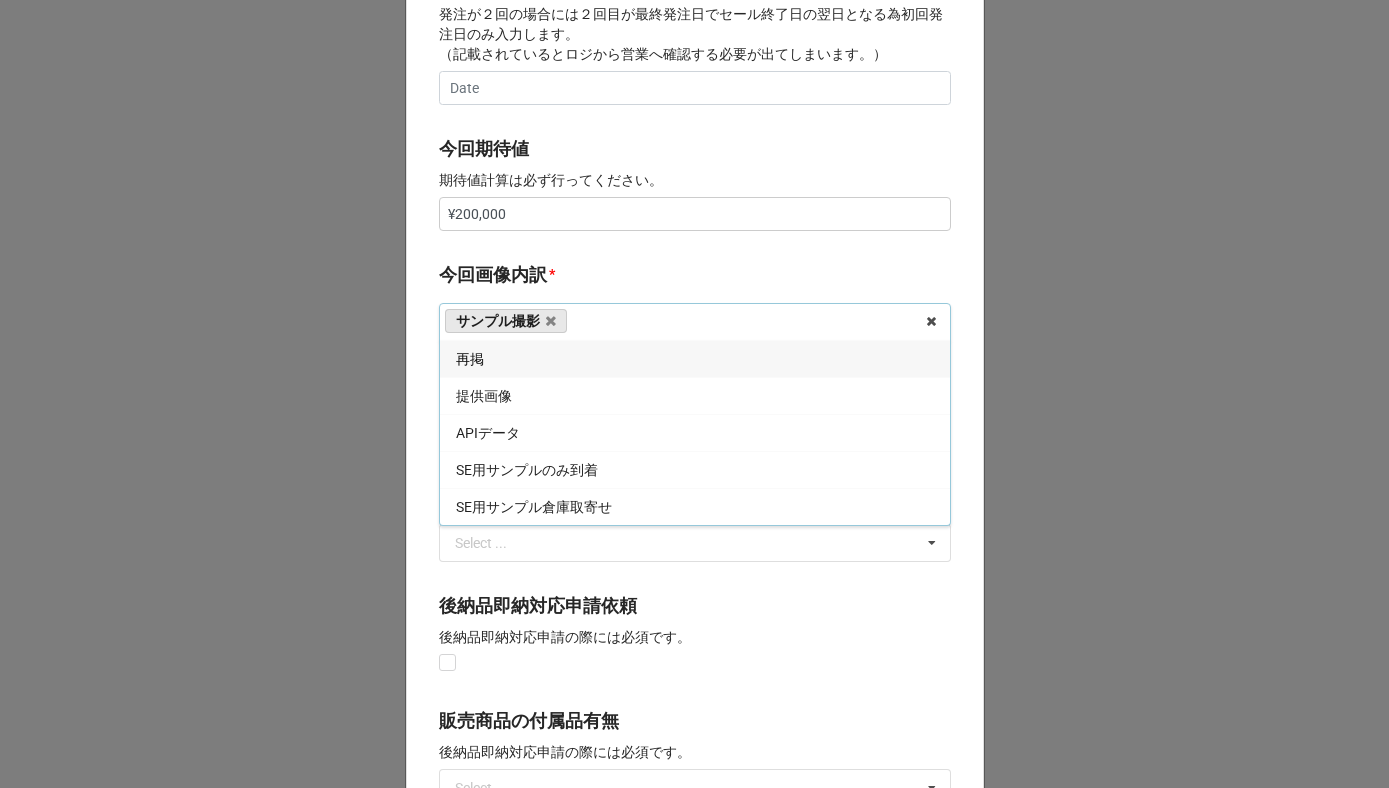 click on "再掲" at bounding box center [695, 358] 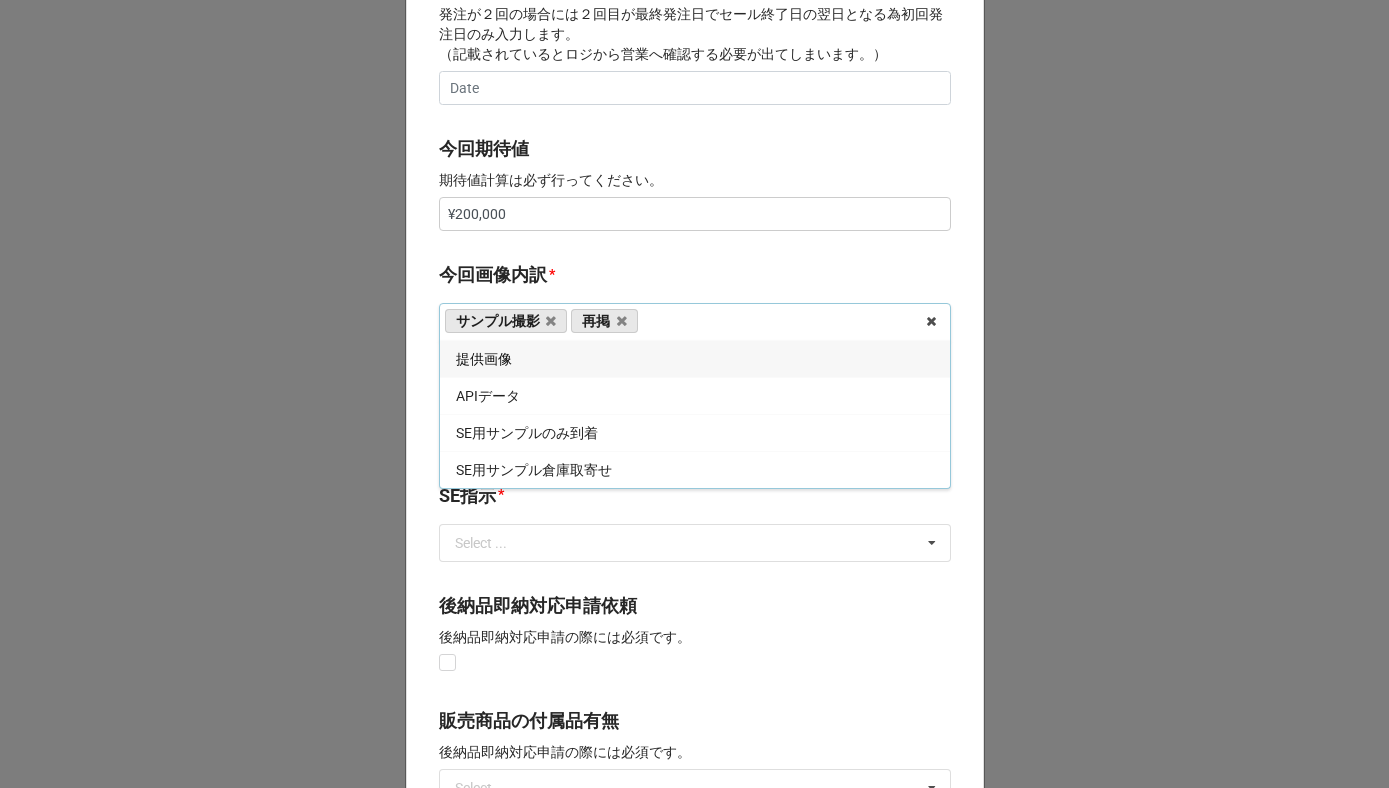 click on "今回画像内訳 *" at bounding box center [695, 278] 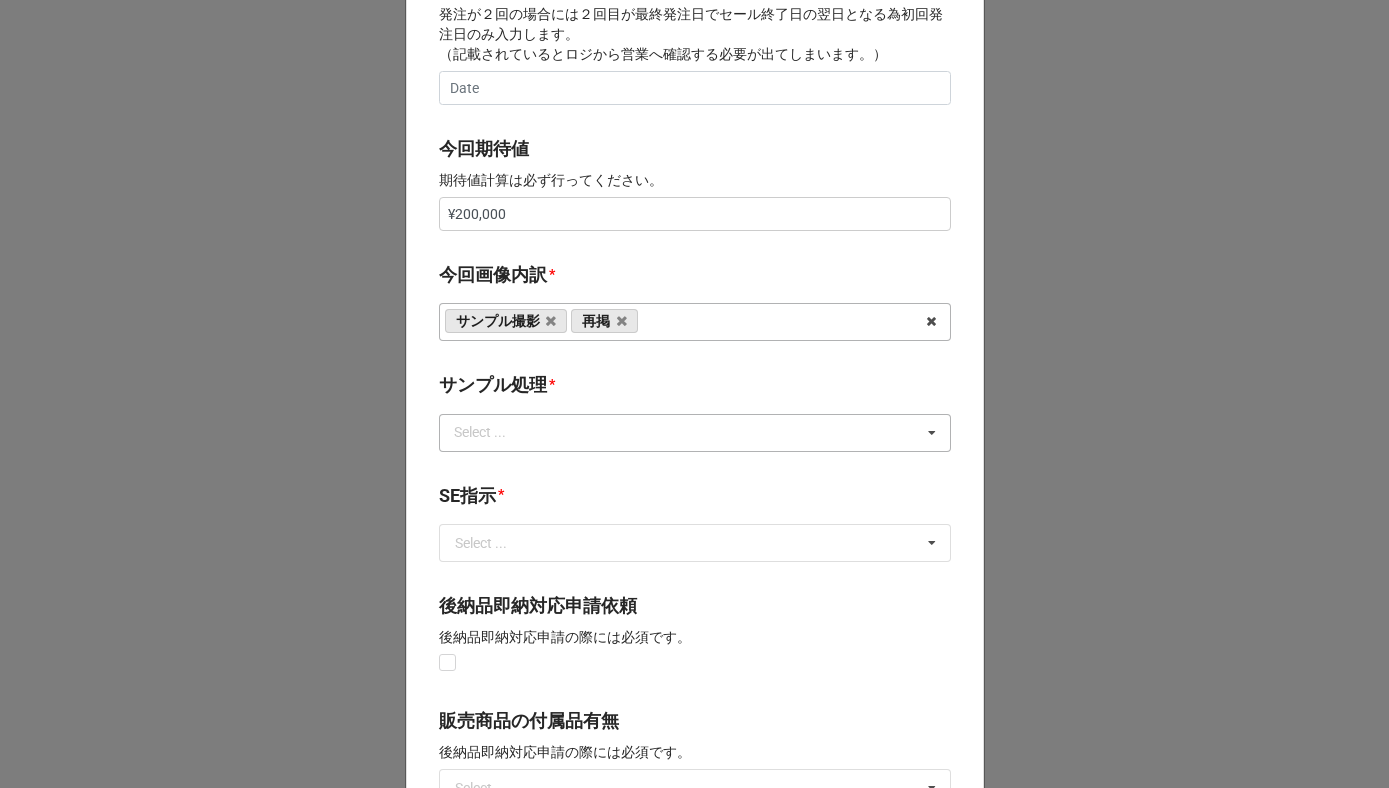 click on "Select ..." at bounding box center (492, 432) 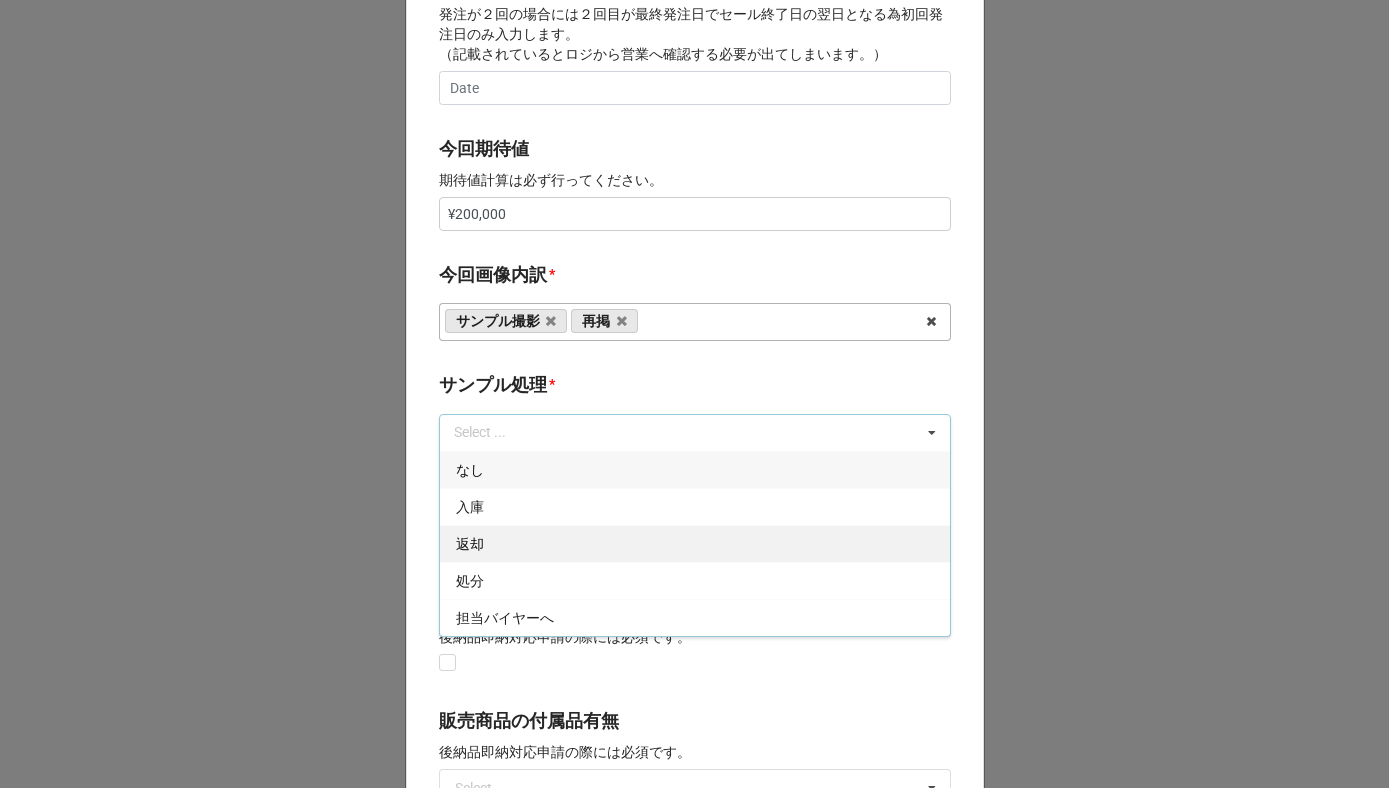 click on "返却" at bounding box center (695, 543) 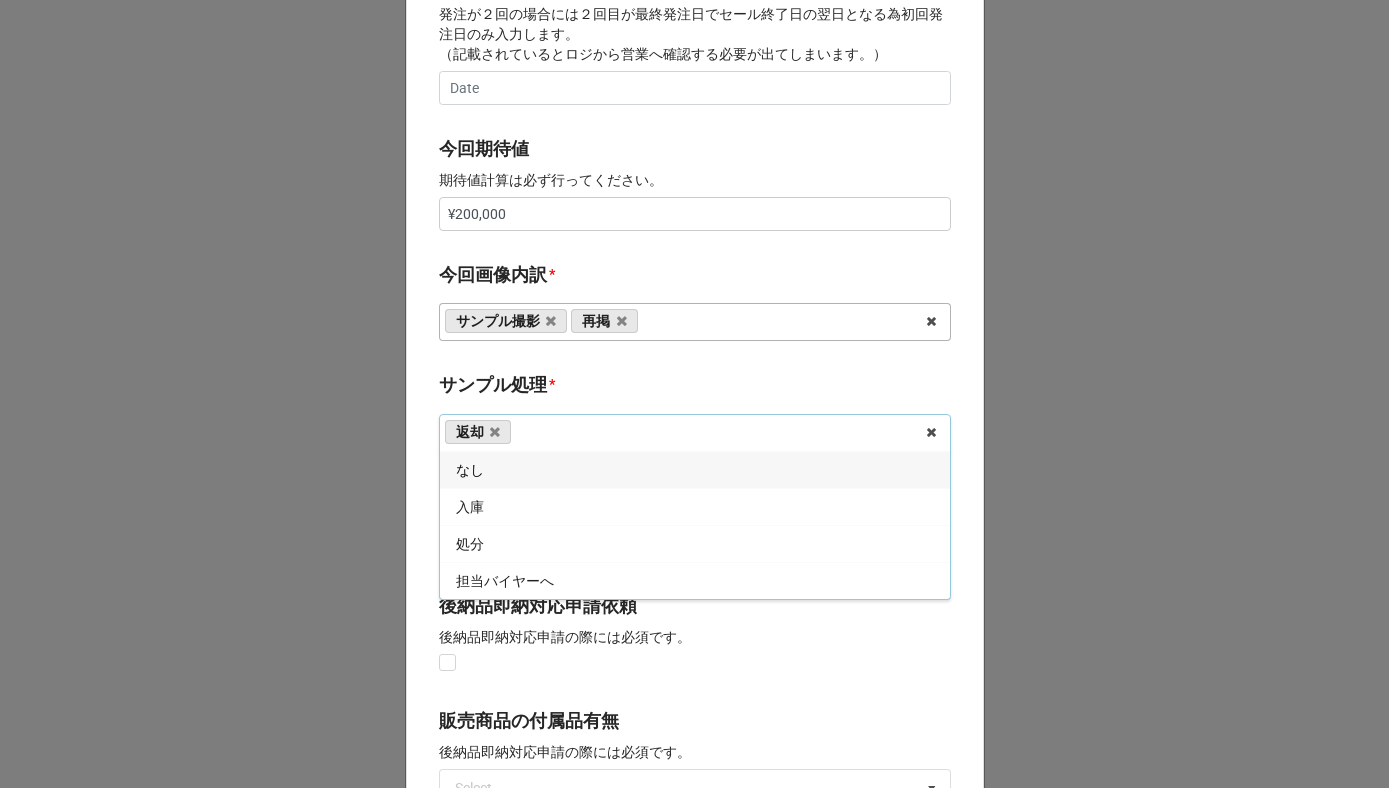 click on "サンプル処理 *" at bounding box center (695, 388) 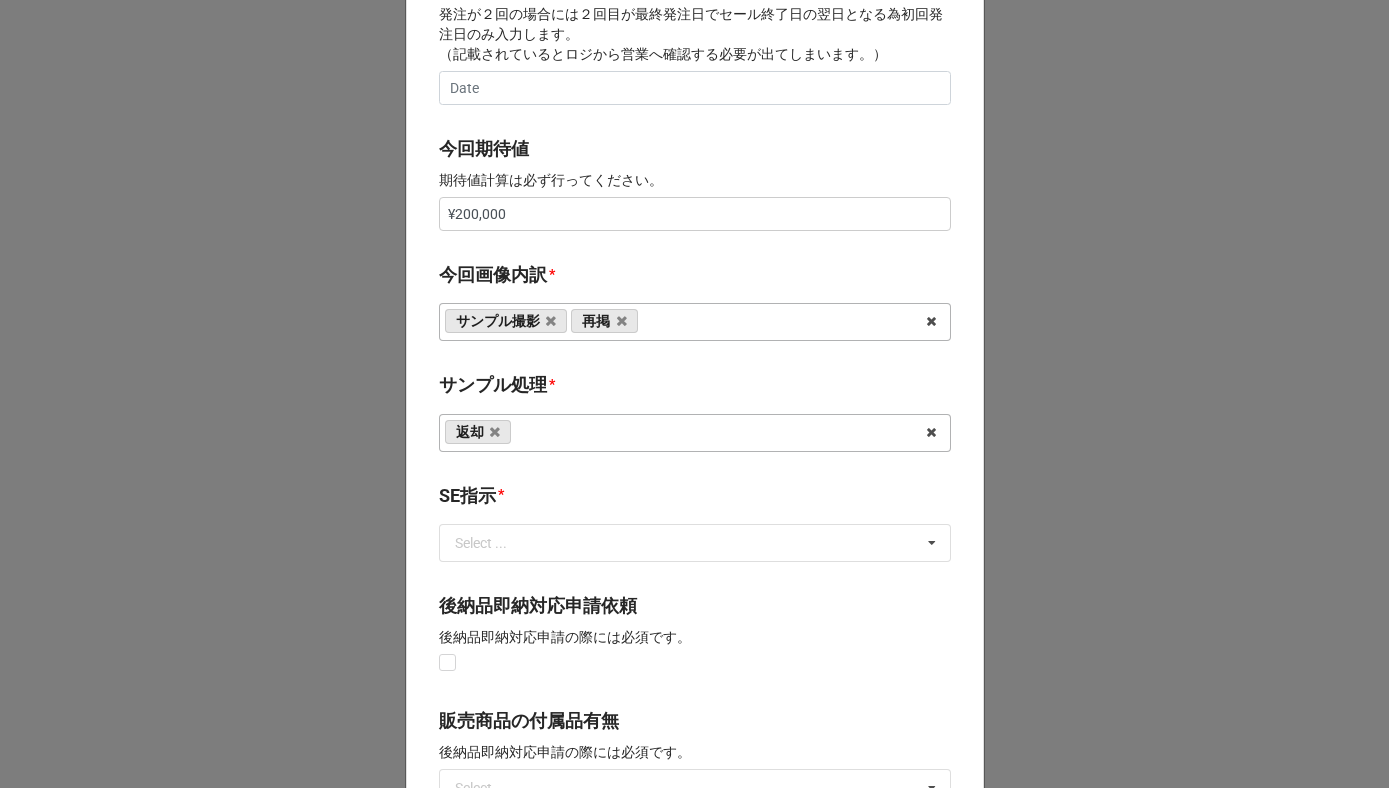 scroll, scrollTop: 1021, scrollLeft: 0, axis: vertical 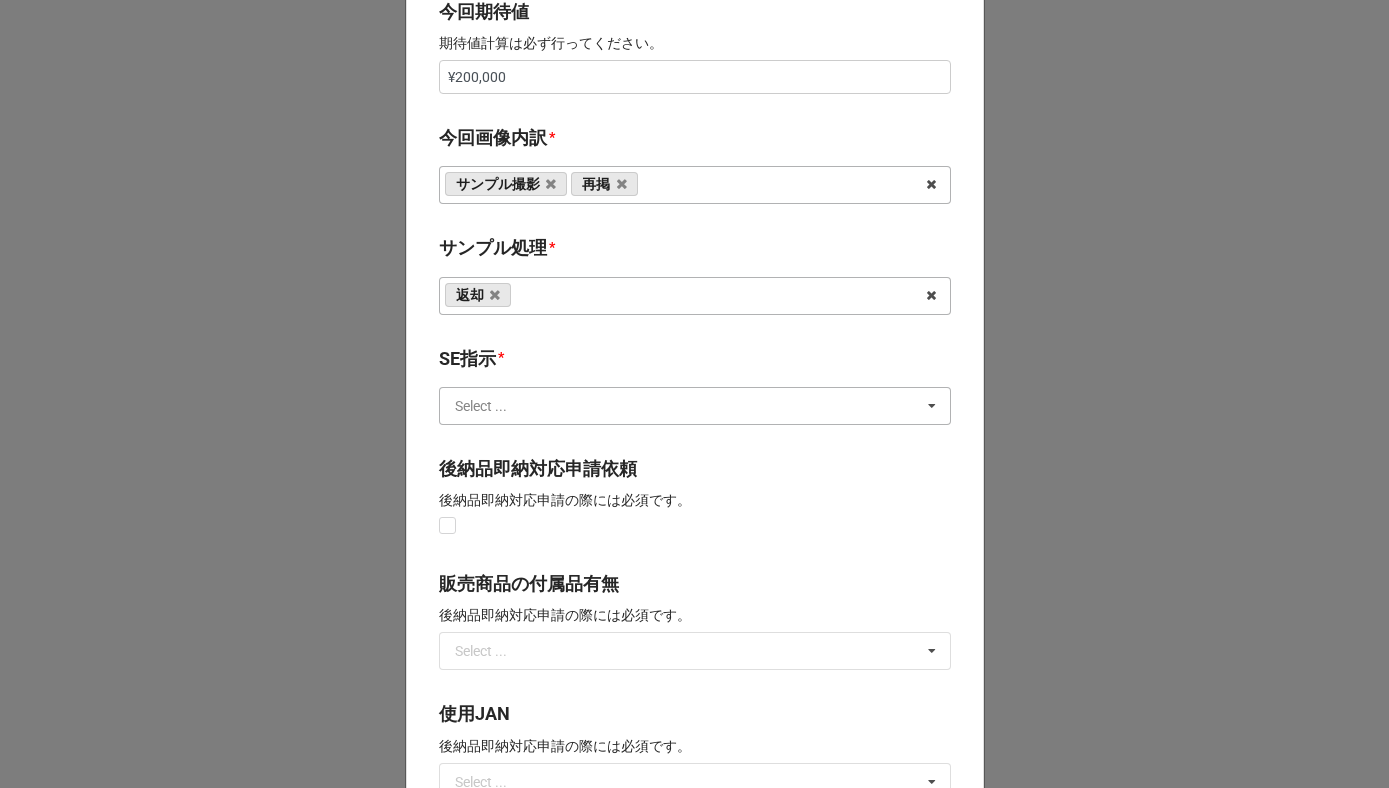 click at bounding box center [696, 406] 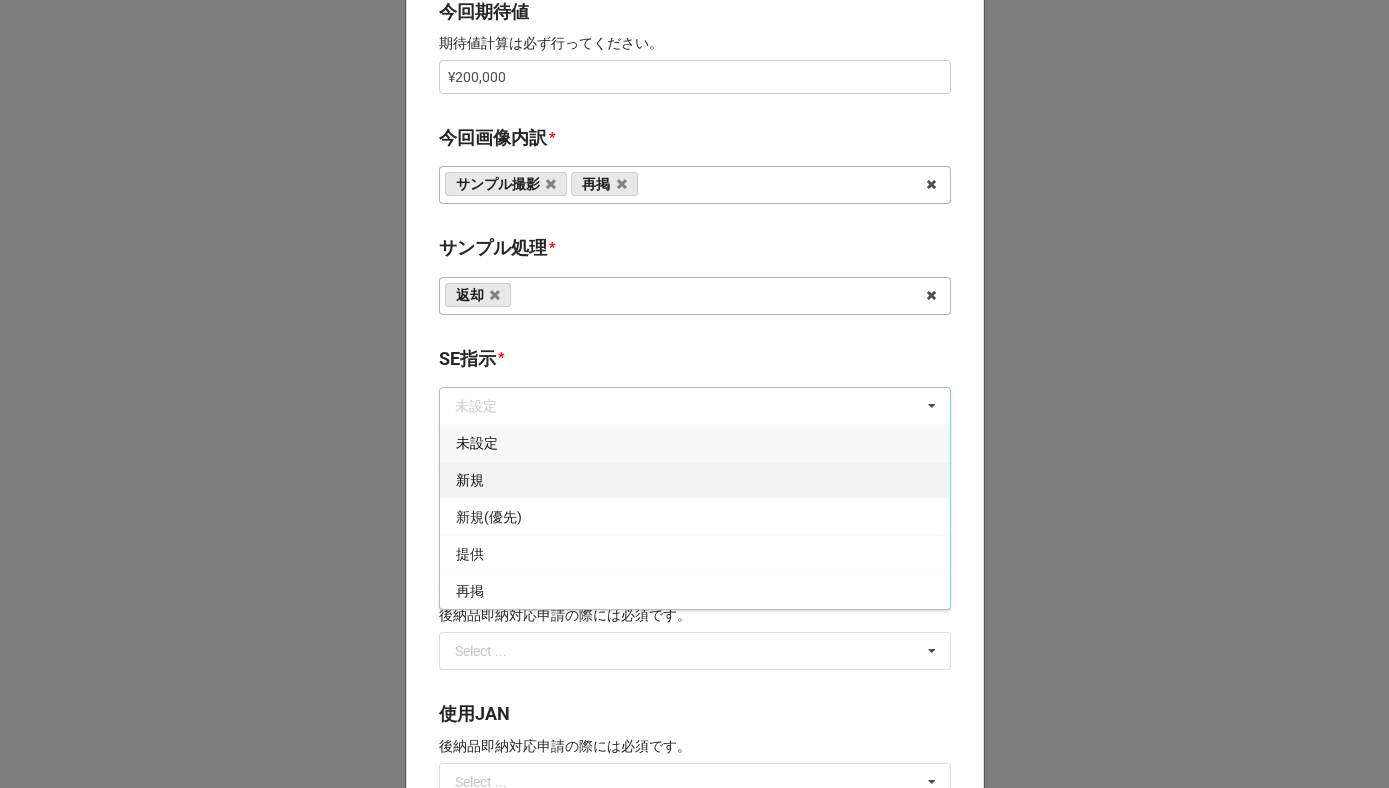 click on "新規" at bounding box center [695, 479] 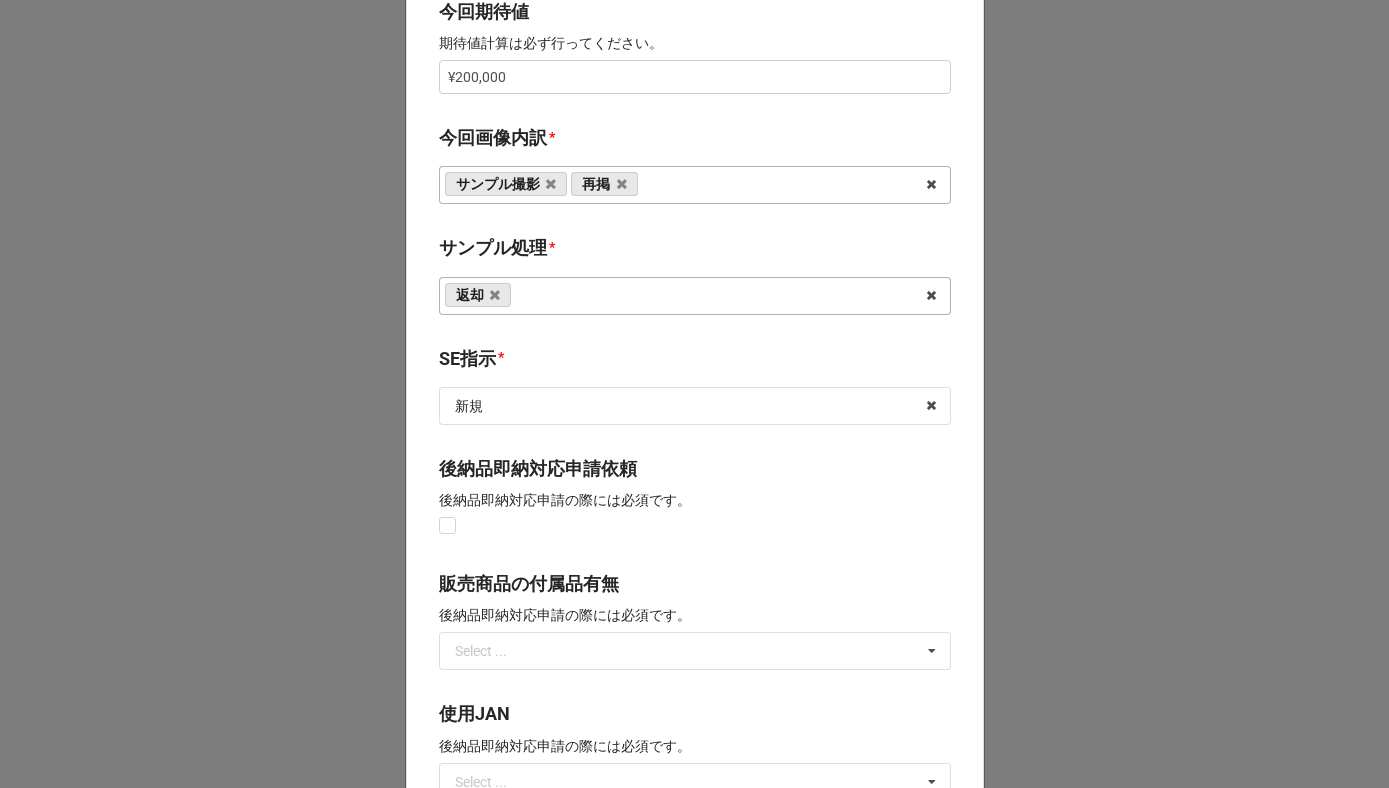 click on "SE指示 *" at bounding box center (695, 362) 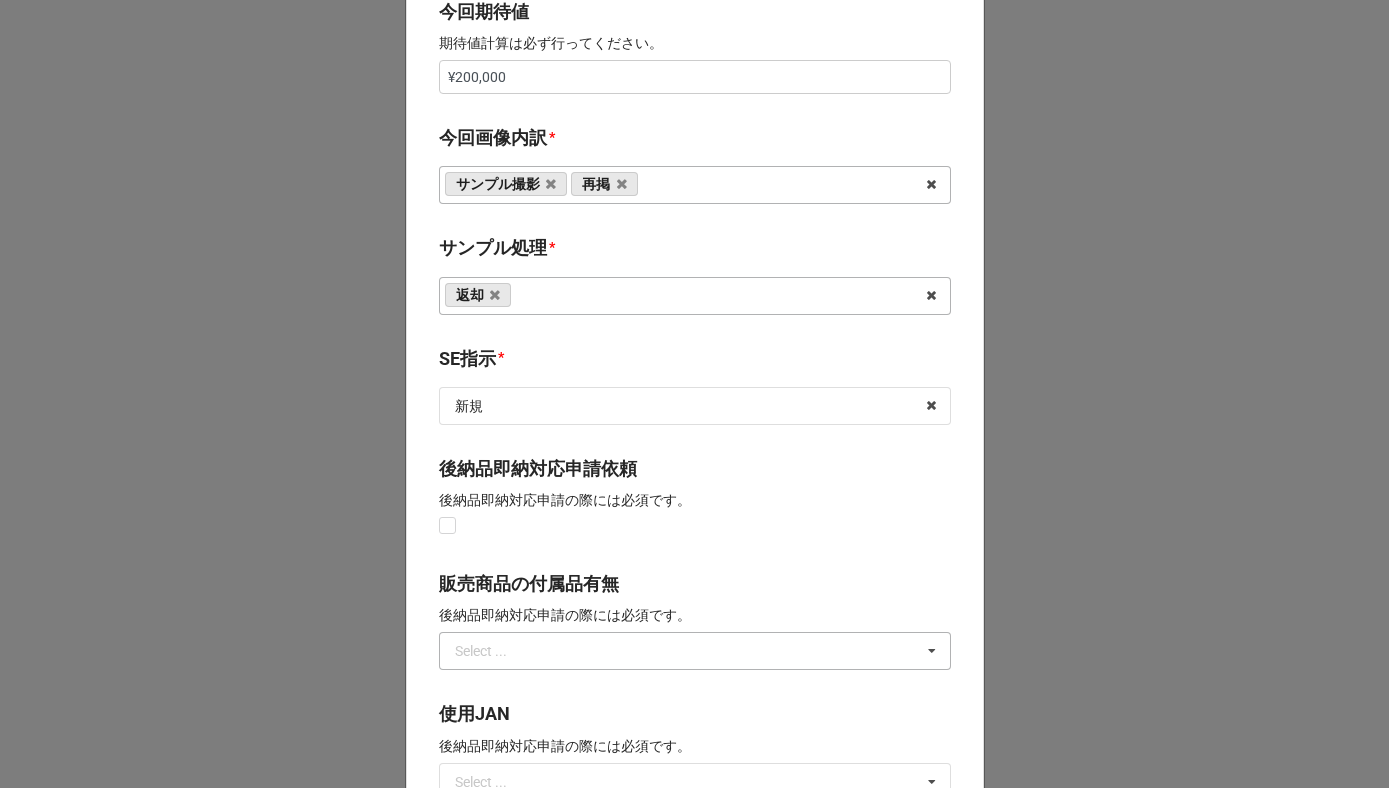 scroll, scrollTop: 1438, scrollLeft: 0, axis: vertical 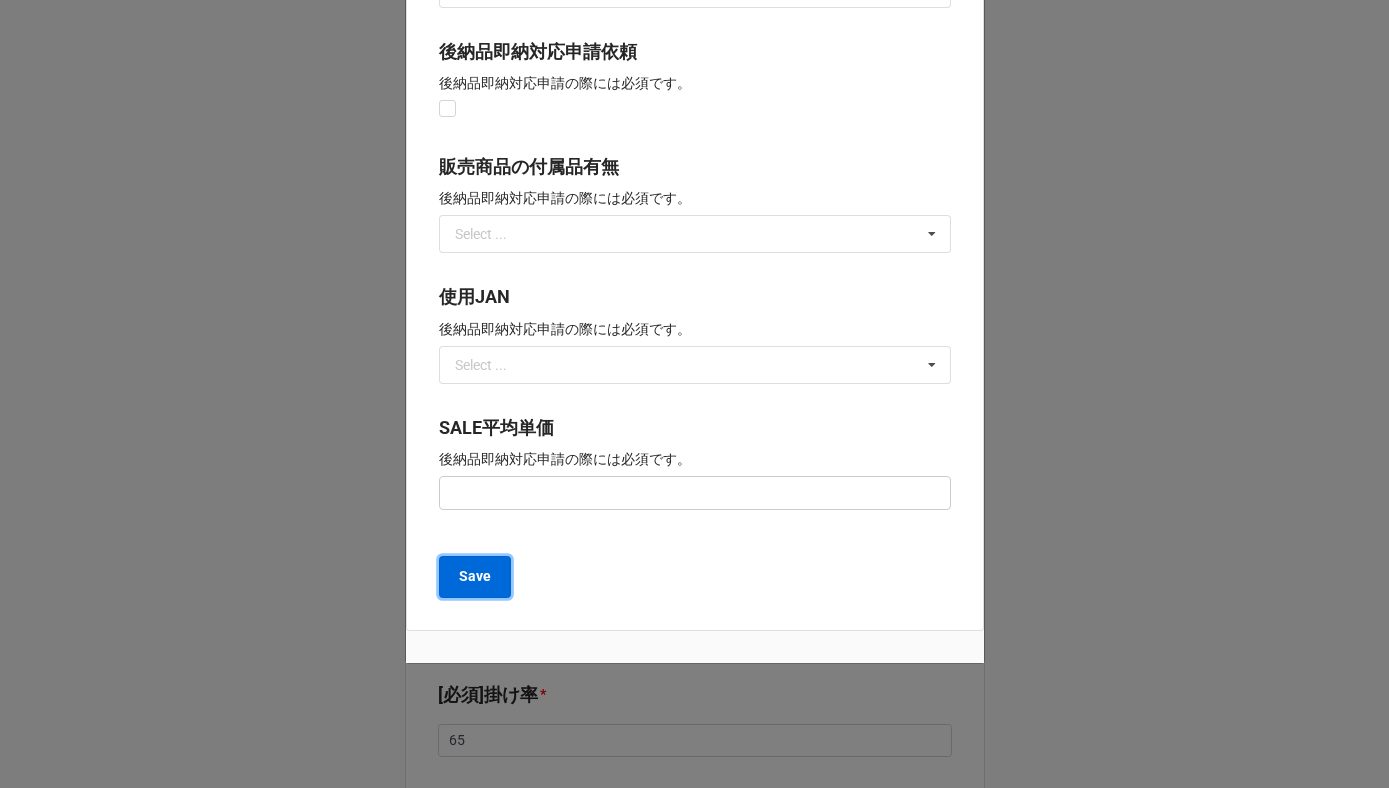 click on "Save" at bounding box center (475, 576) 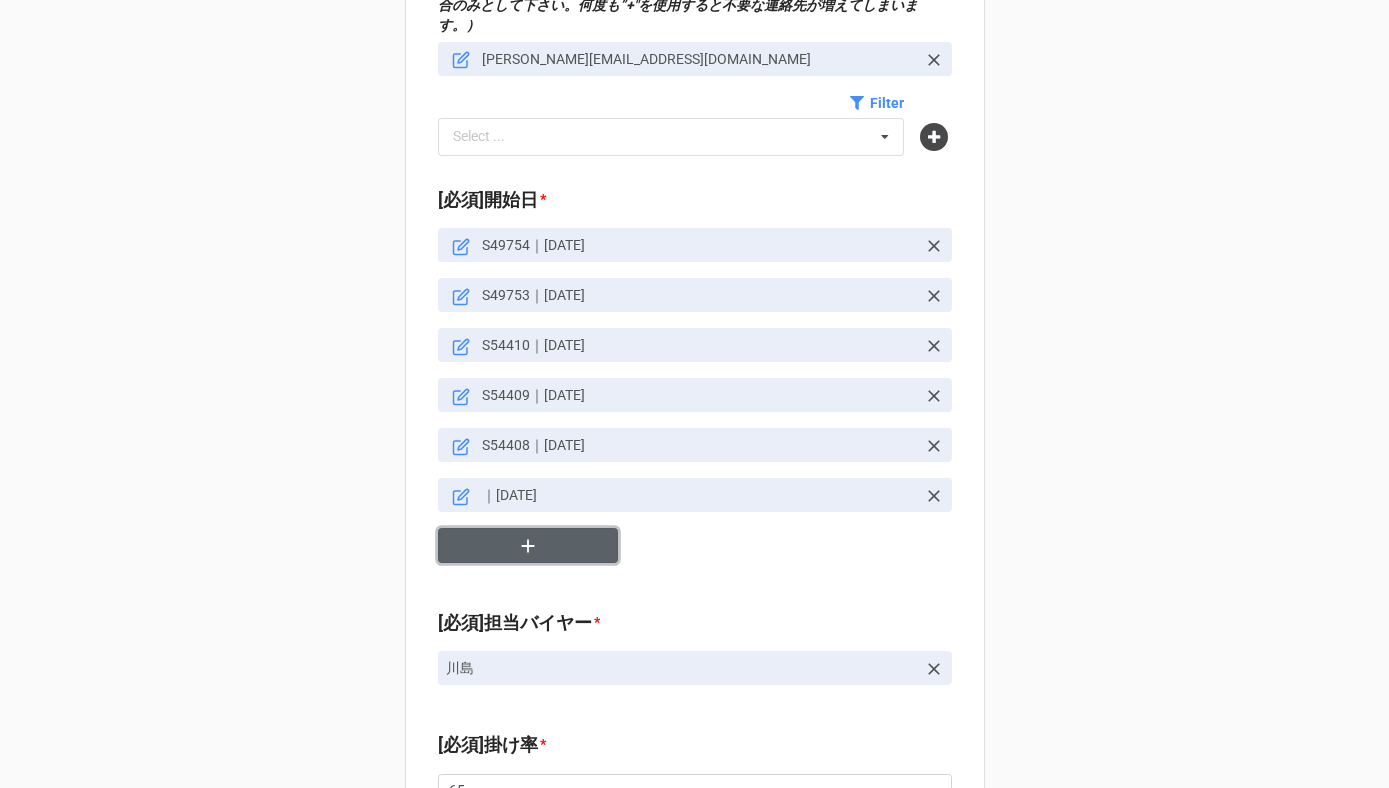click 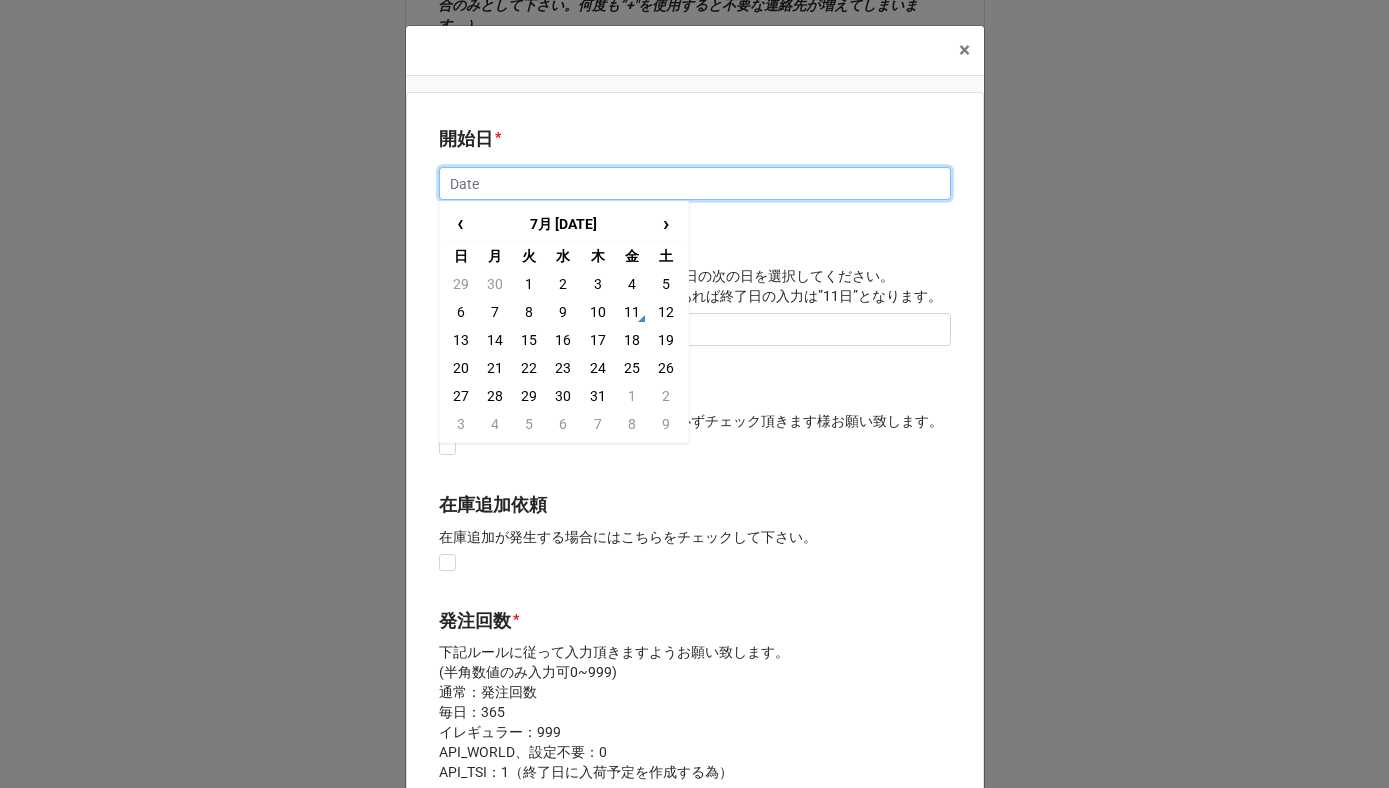 click at bounding box center [695, 184] 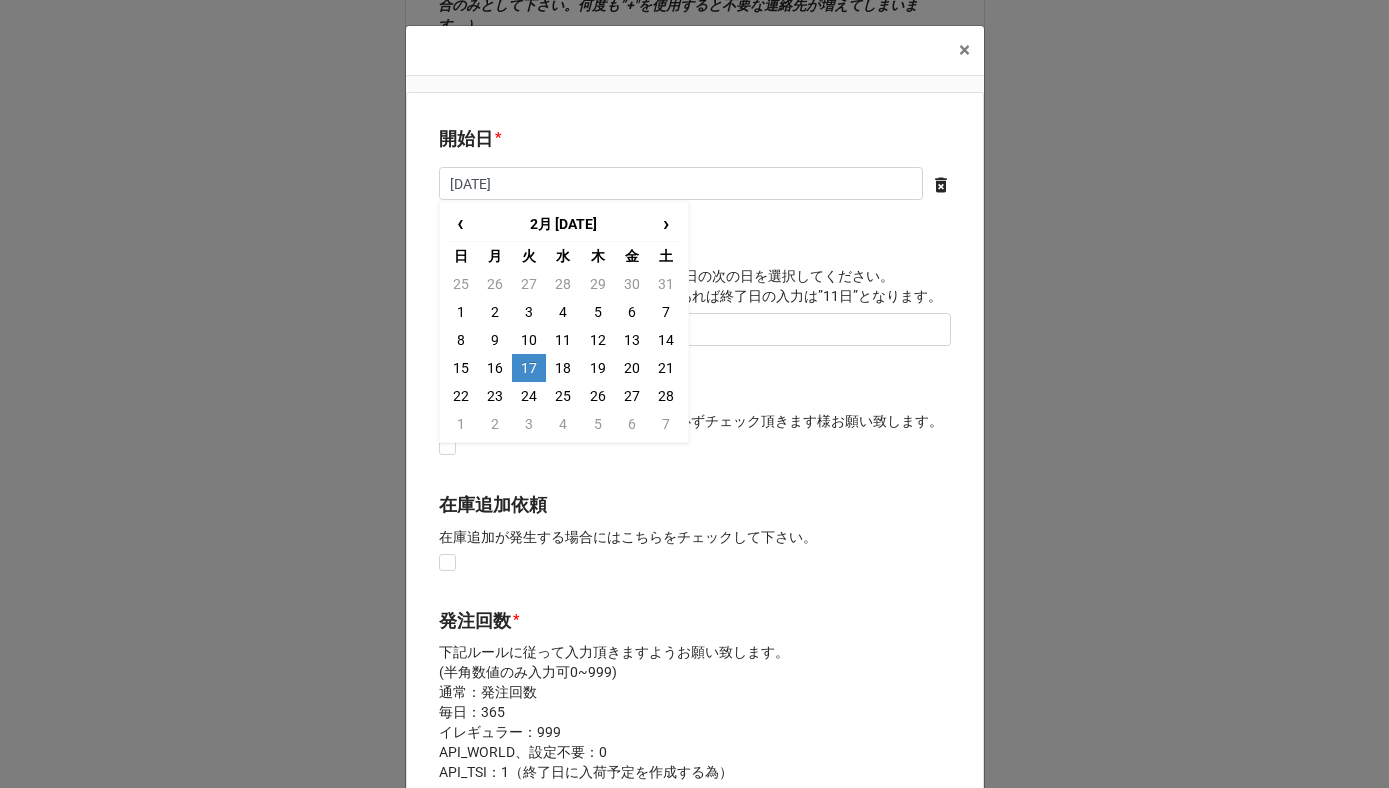 click on "17" at bounding box center (529, 368) 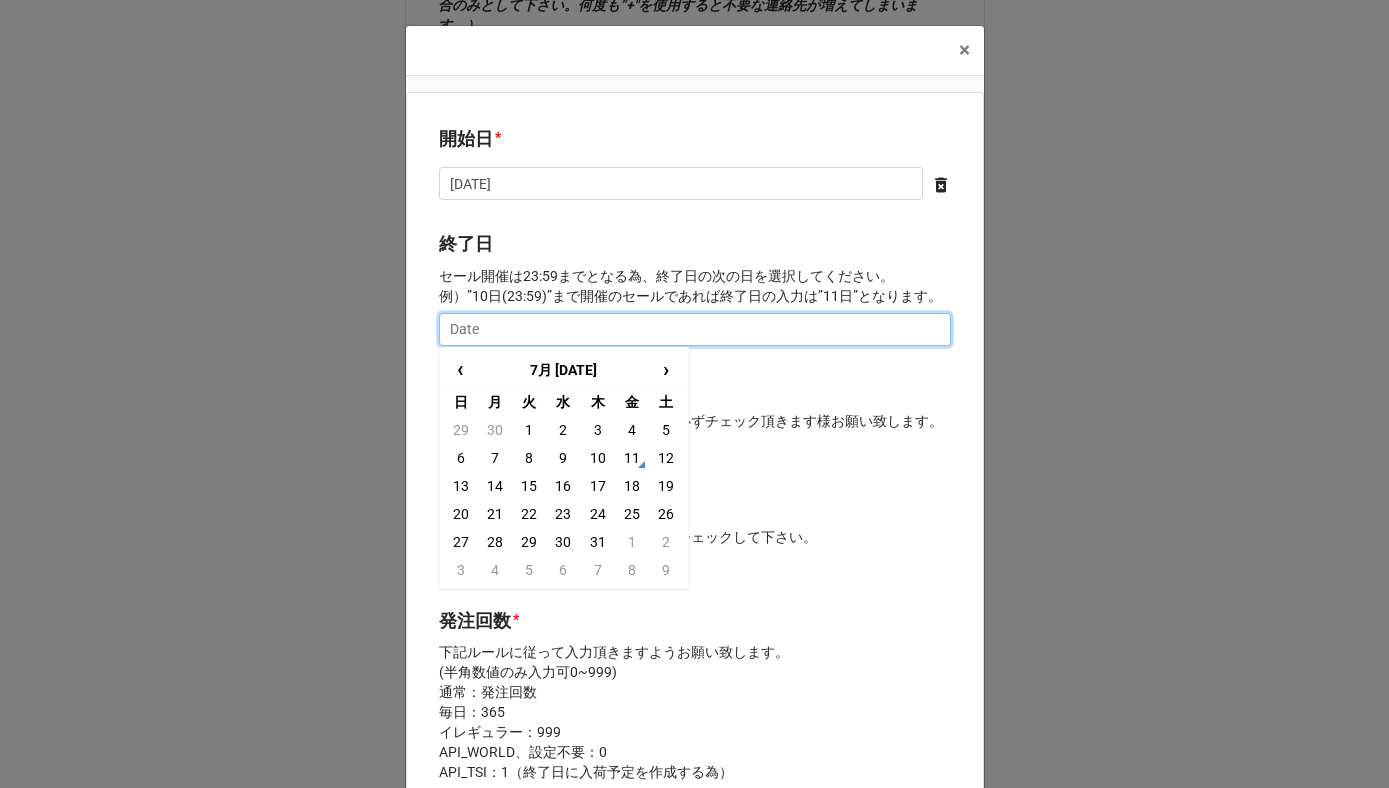 click at bounding box center (695, 330) 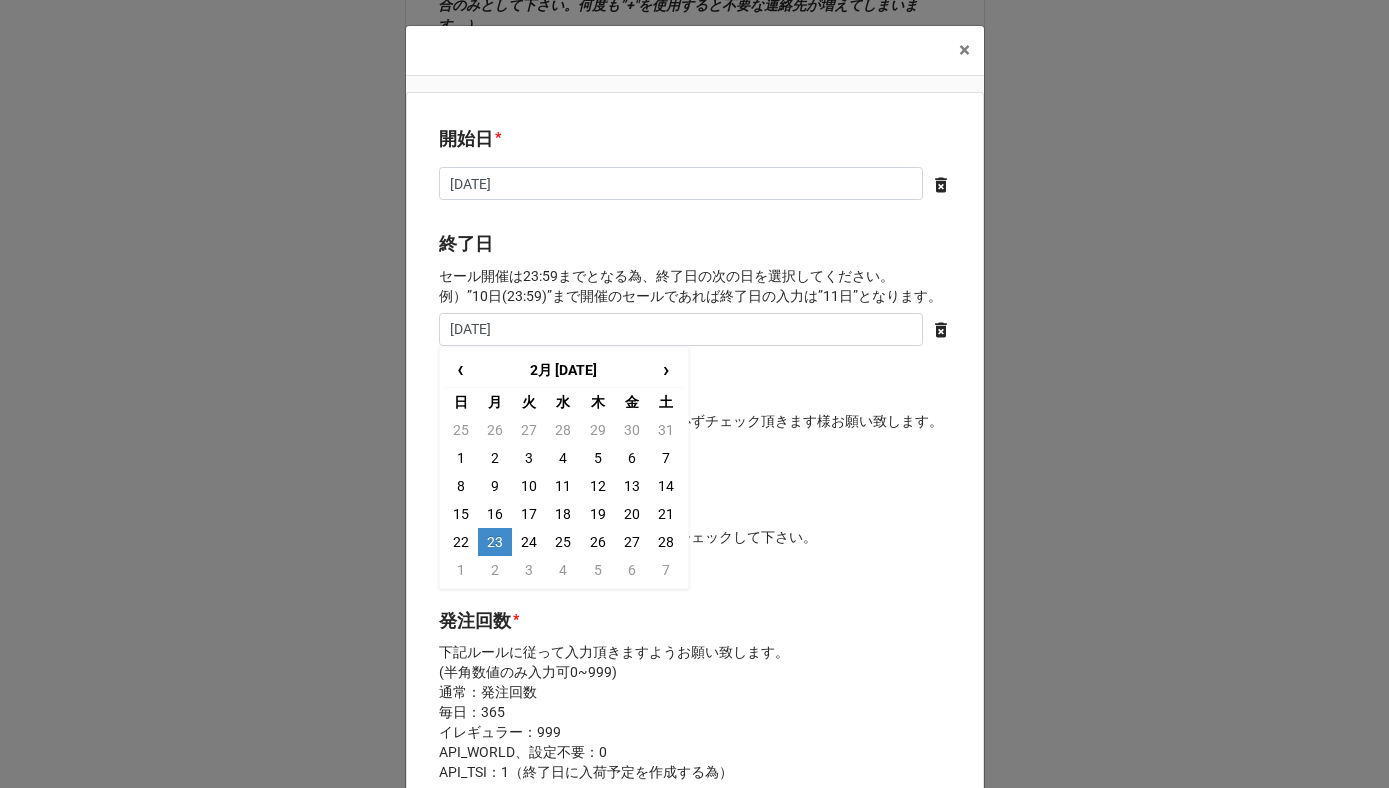 click on "23" at bounding box center [495, 542] 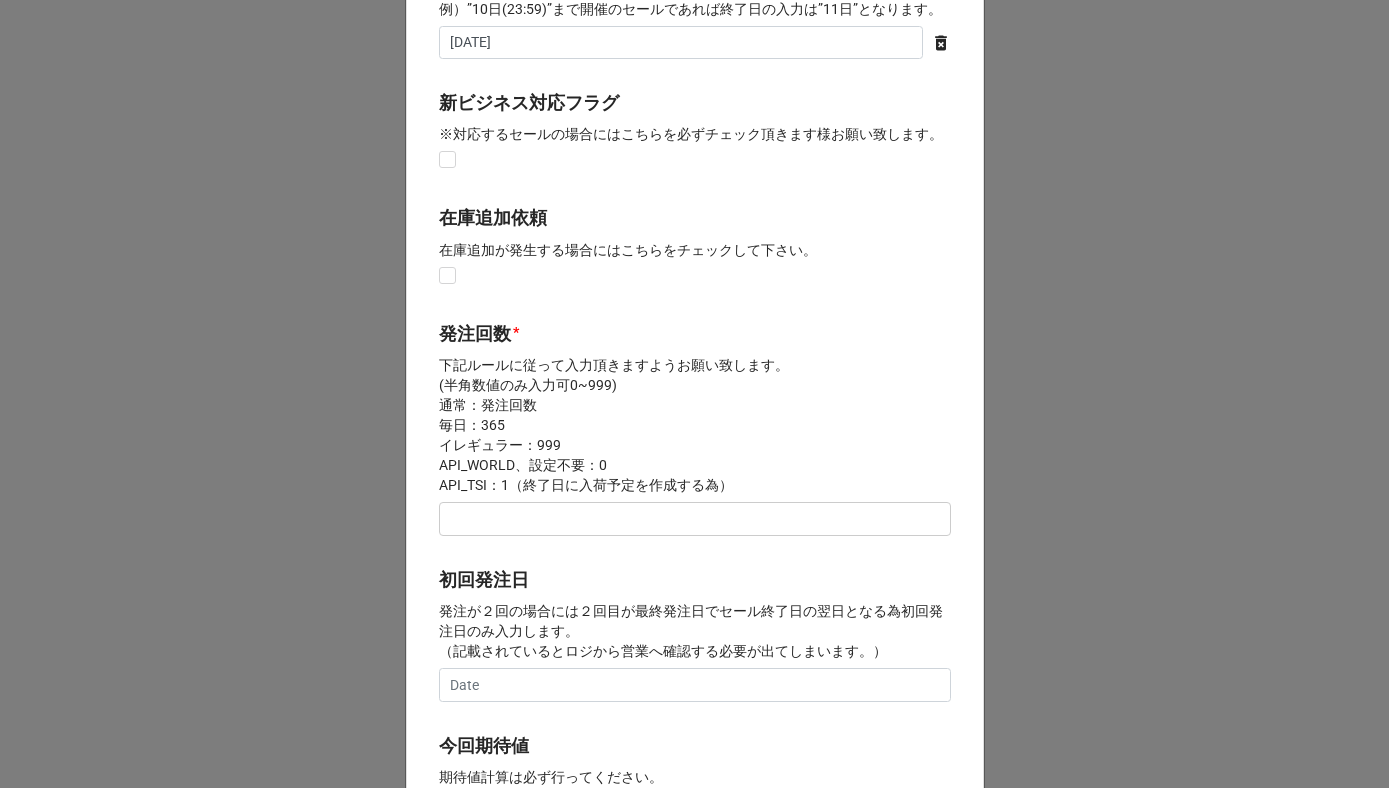 scroll, scrollTop: 316, scrollLeft: 0, axis: vertical 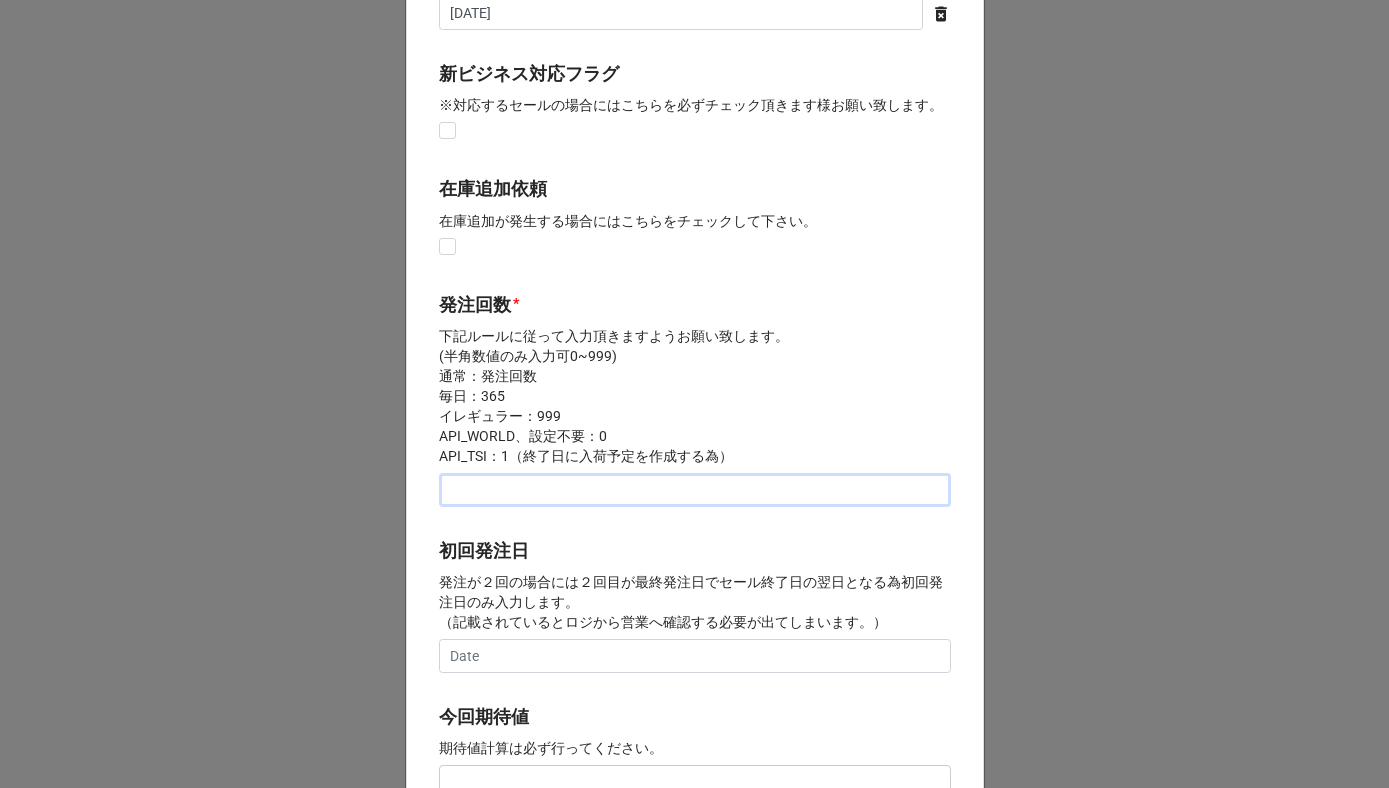 click at bounding box center [695, 490] 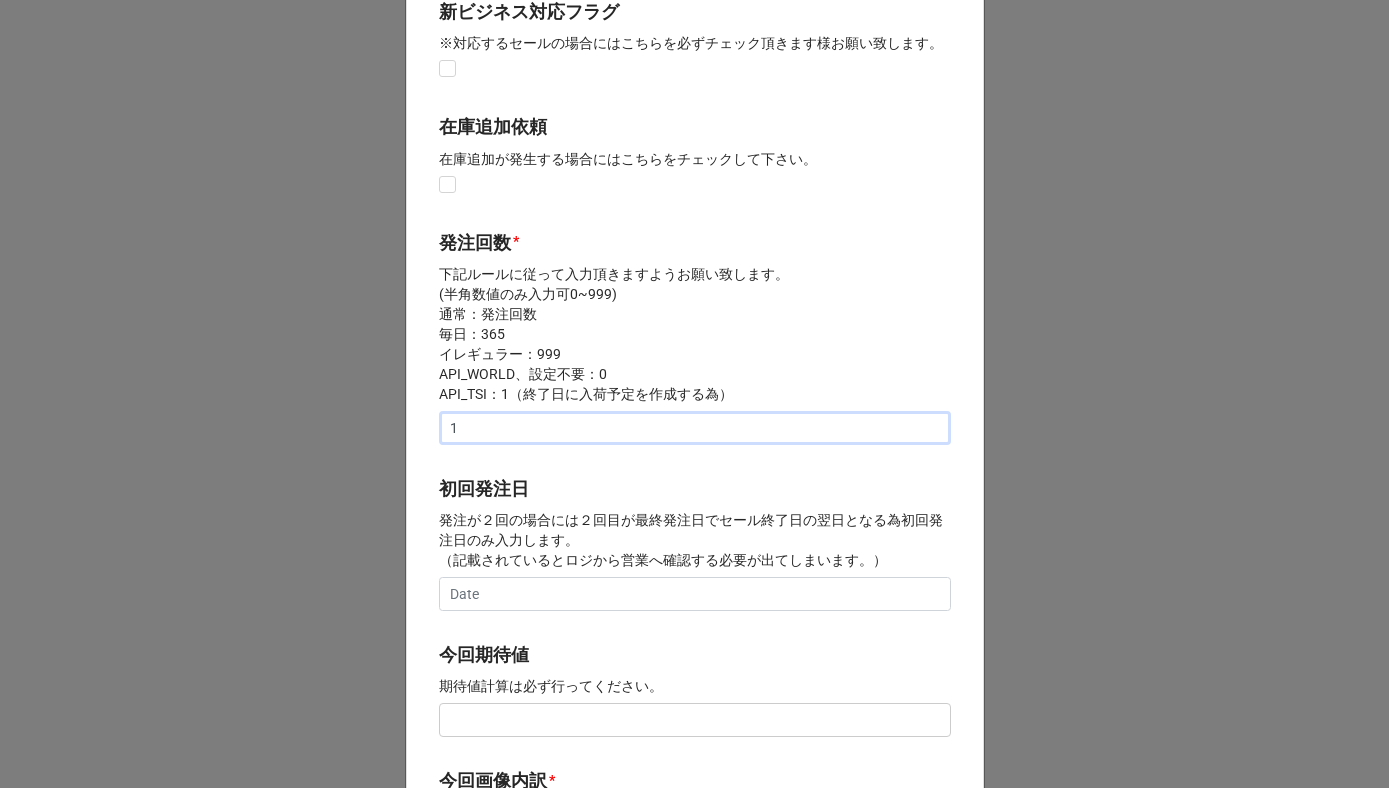 scroll, scrollTop: 469, scrollLeft: 0, axis: vertical 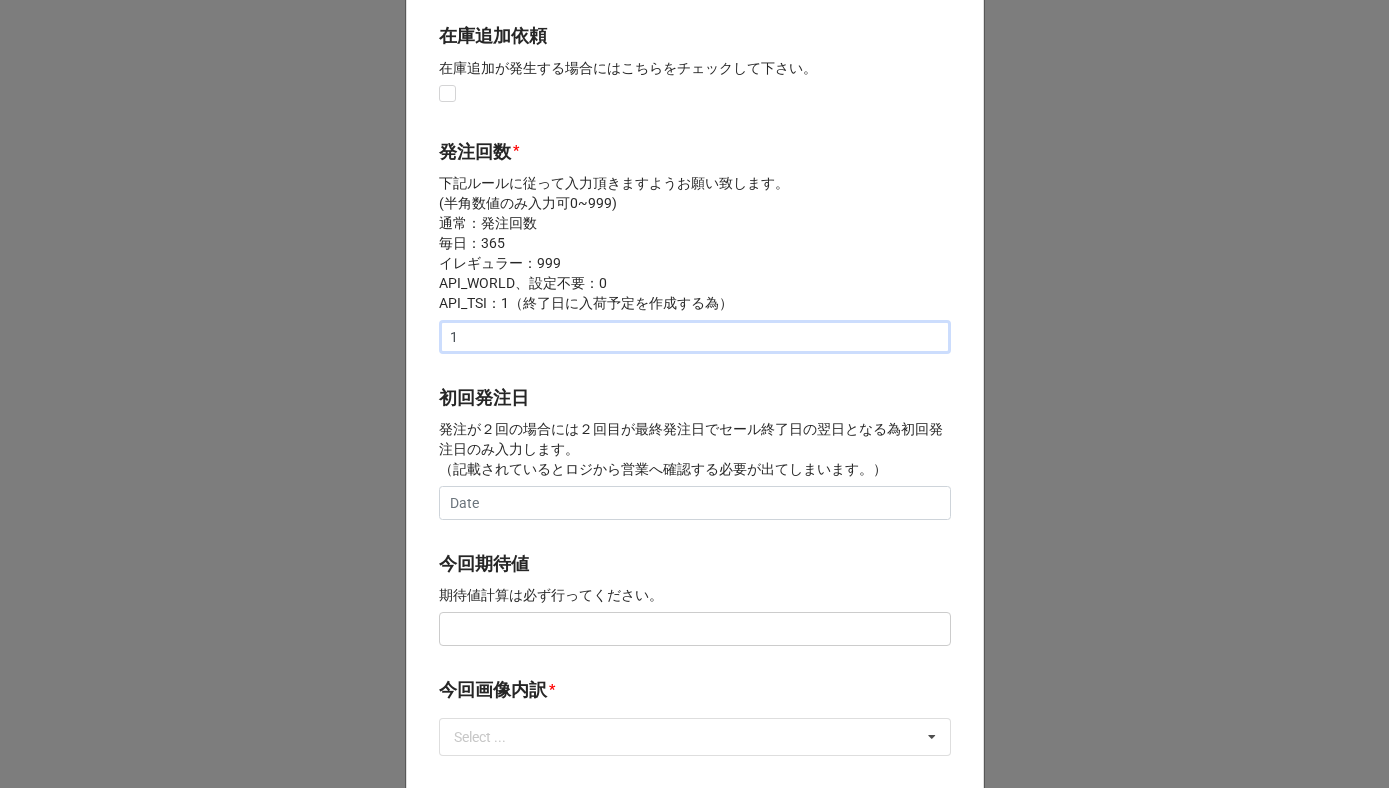 type on "1" 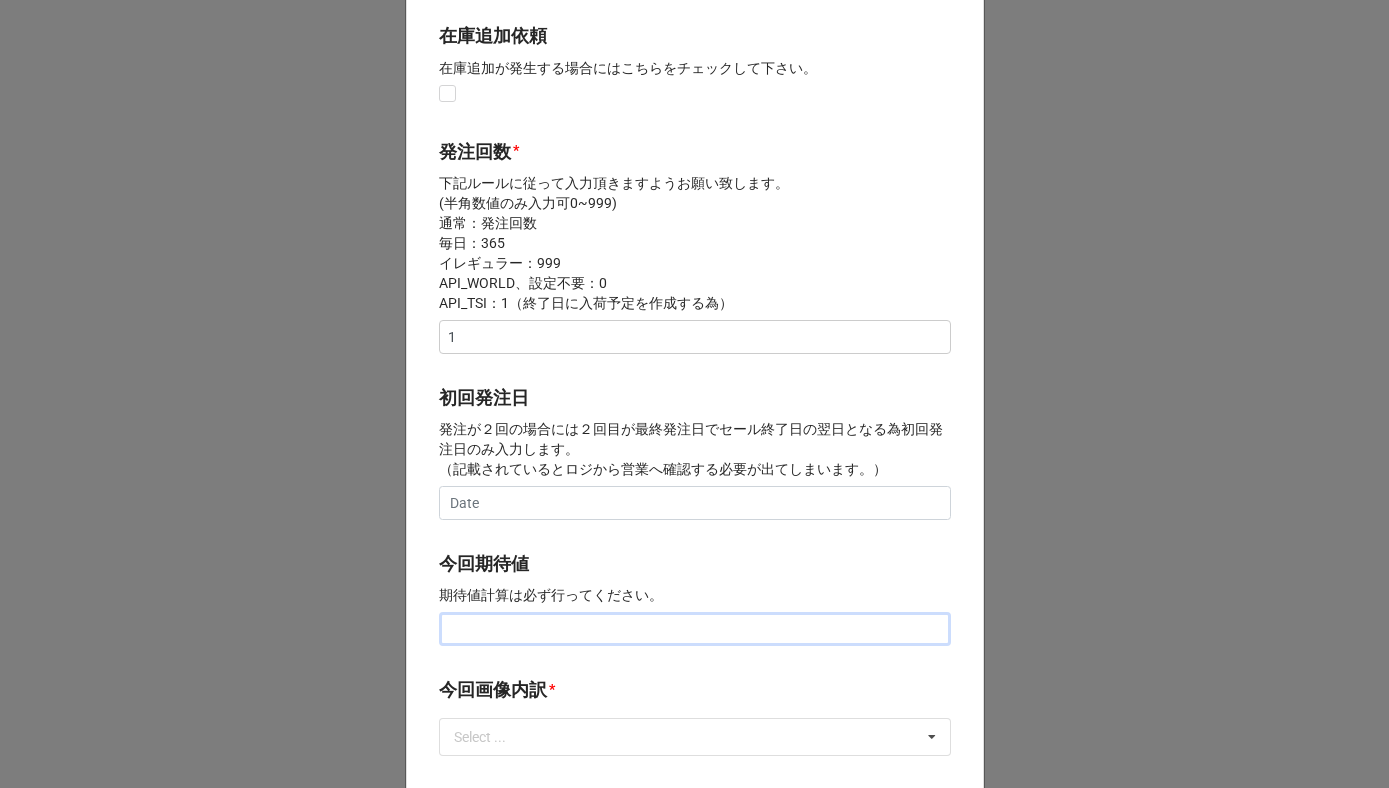 click at bounding box center [695, 629] 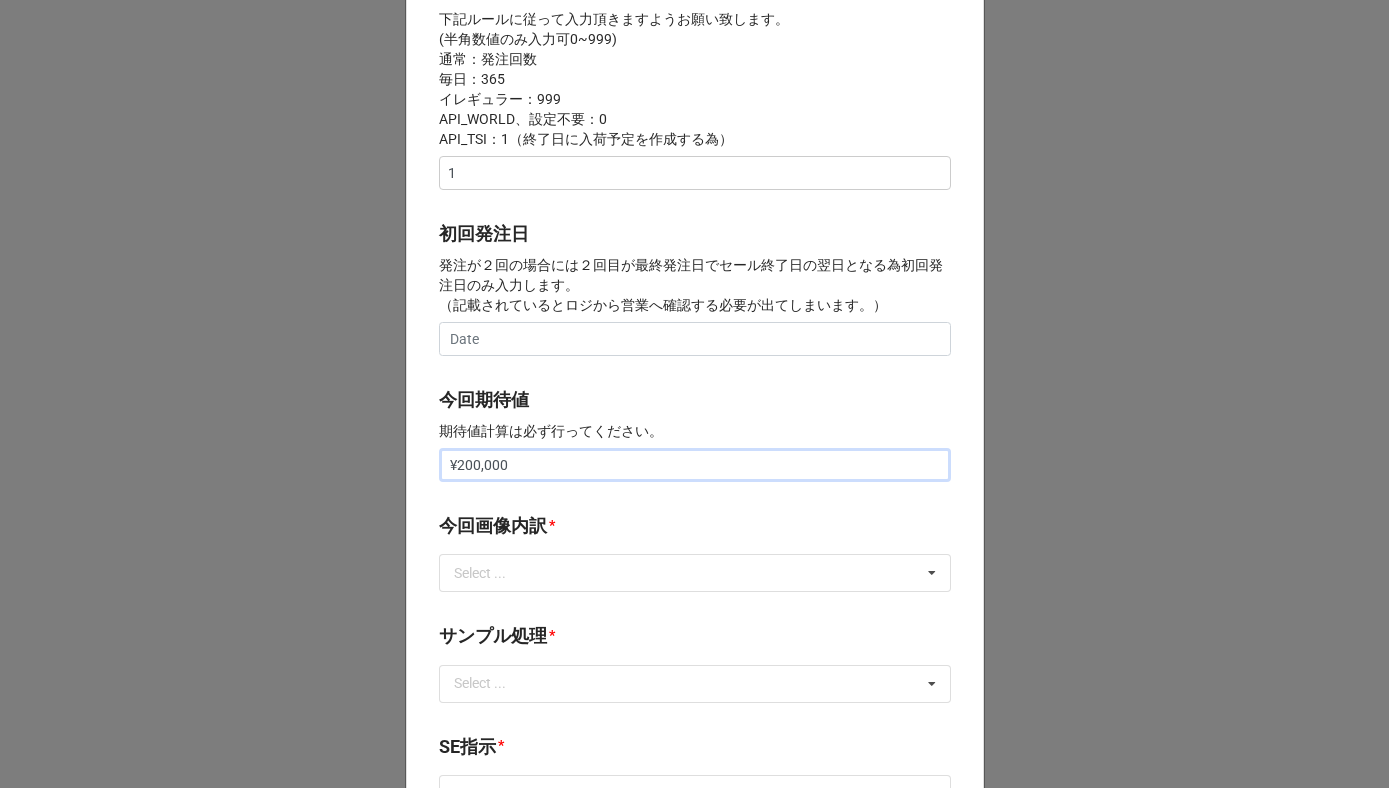 scroll, scrollTop: 690, scrollLeft: 0, axis: vertical 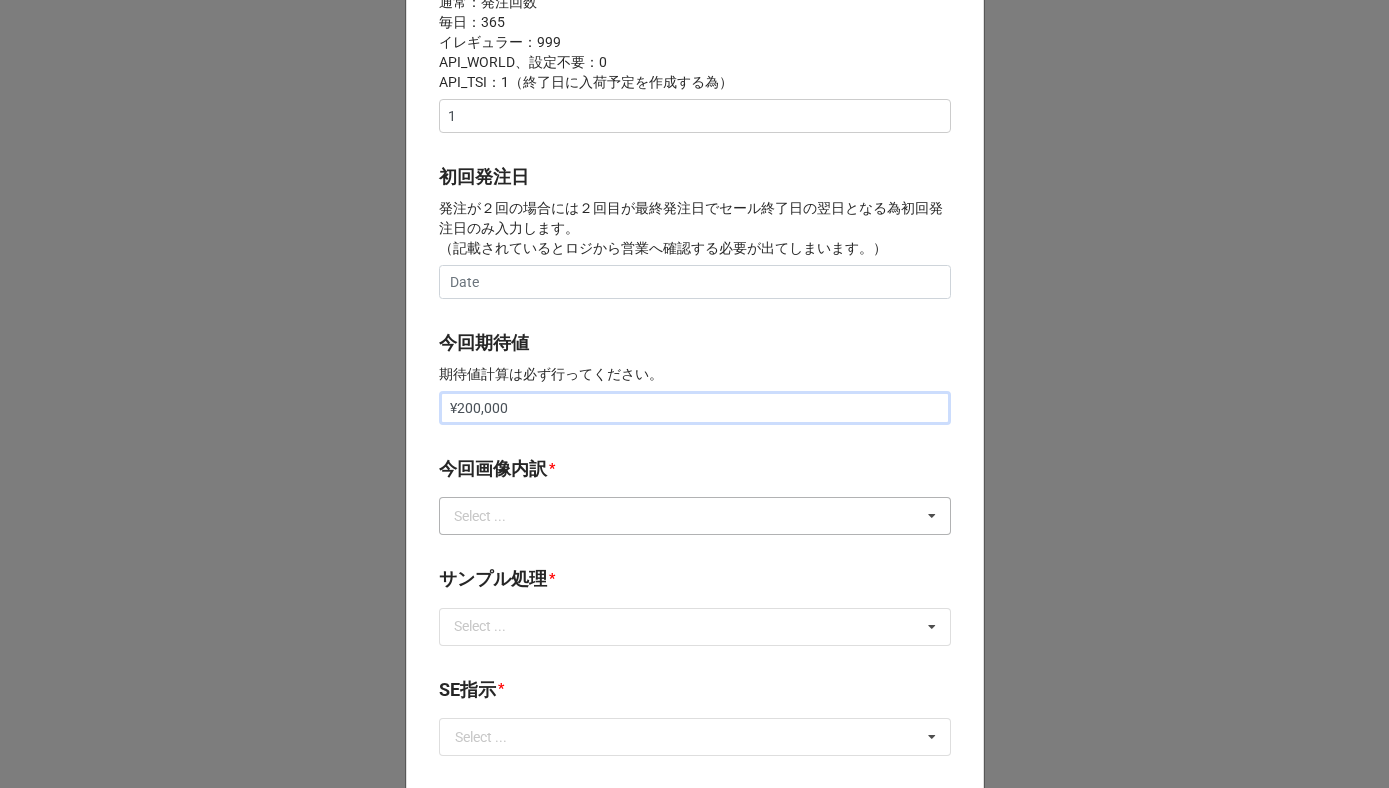 type on "¥200,000" 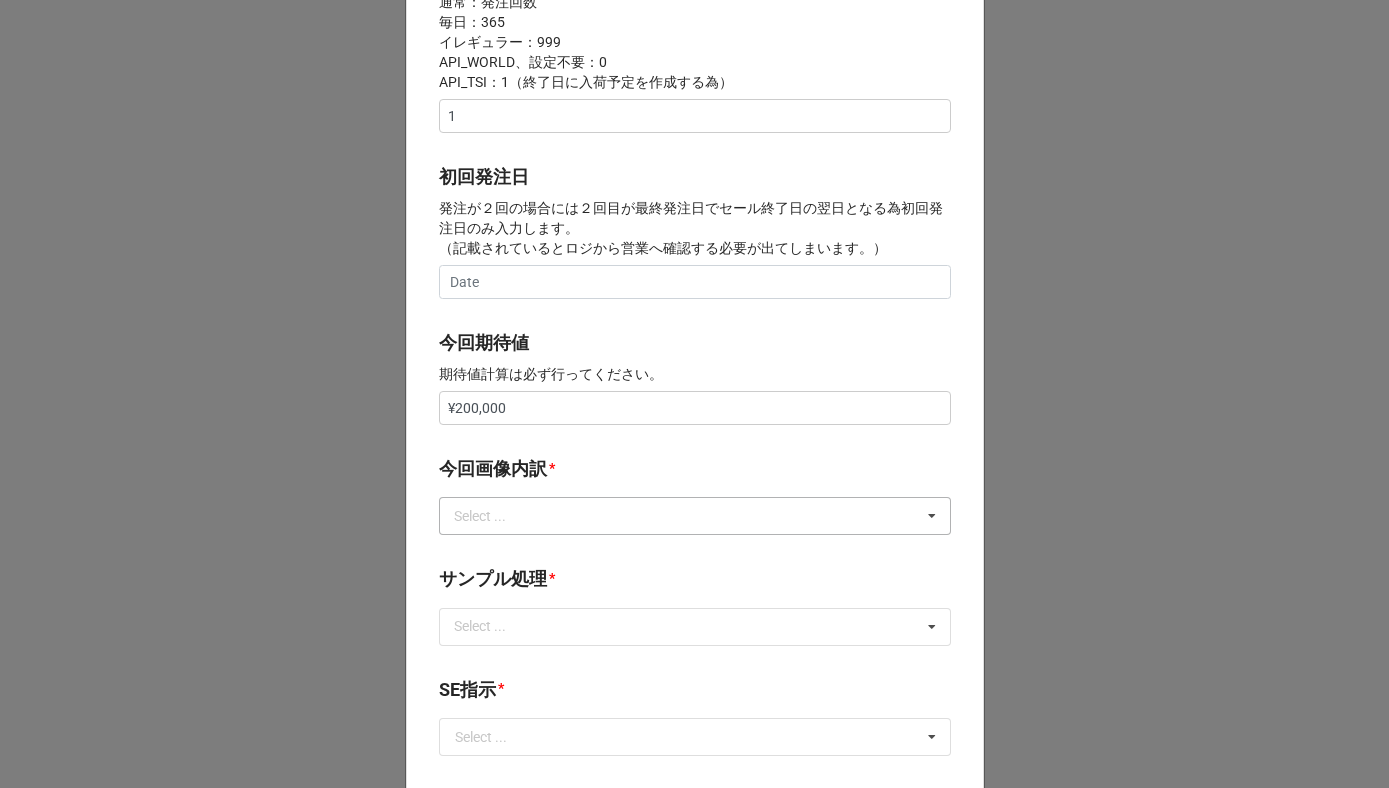 click on "Select ..." at bounding box center [492, 516] 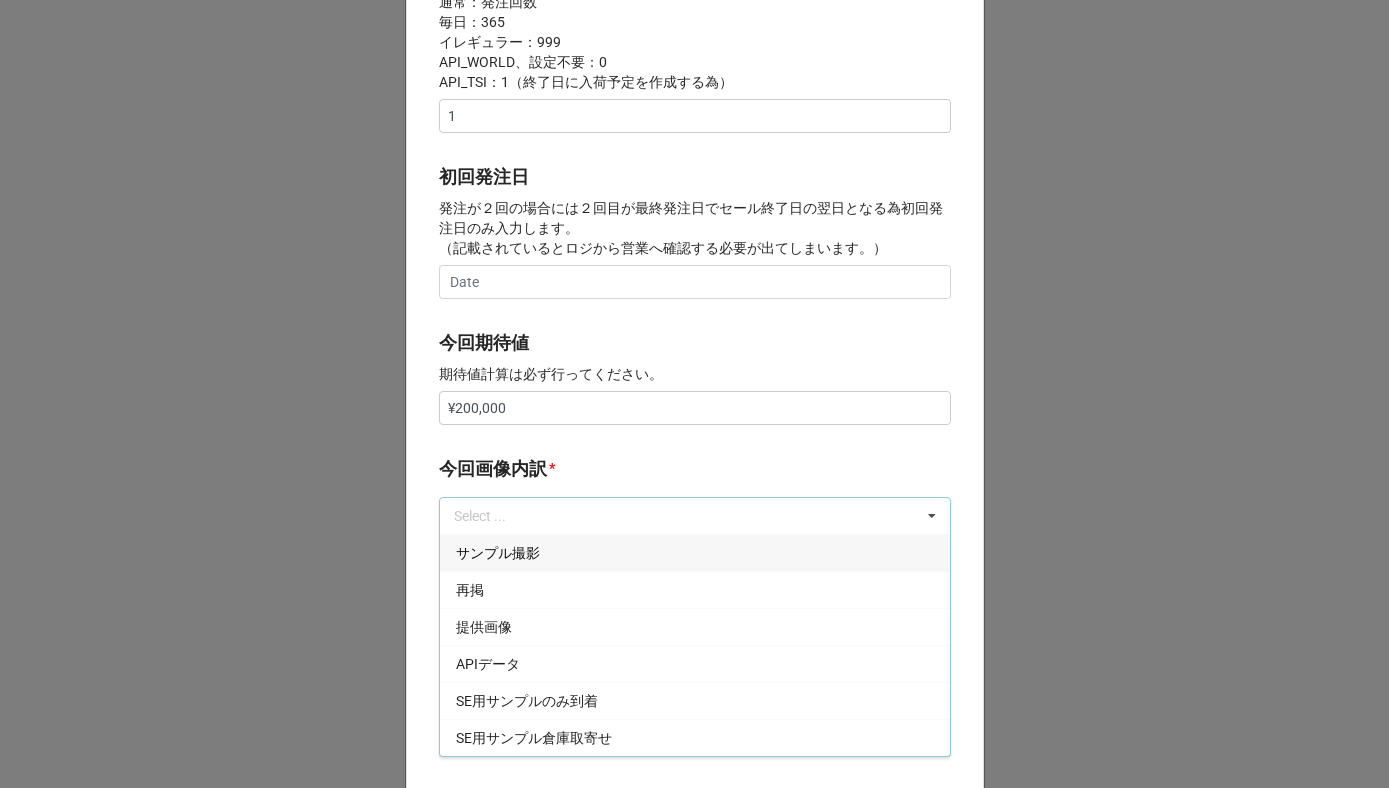 click on "サンプル撮影" at bounding box center [498, 553] 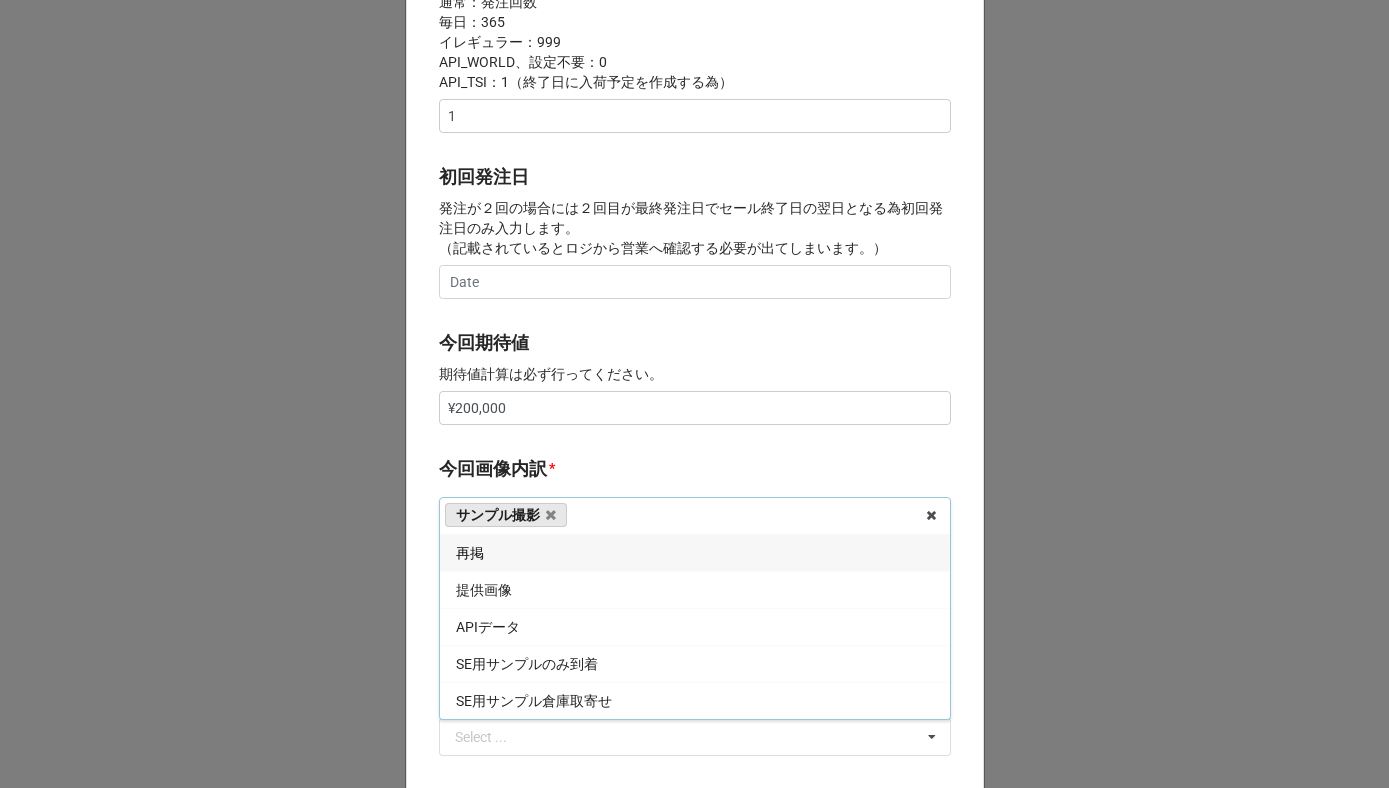 click on "再掲" at bounding box center [695, 552] 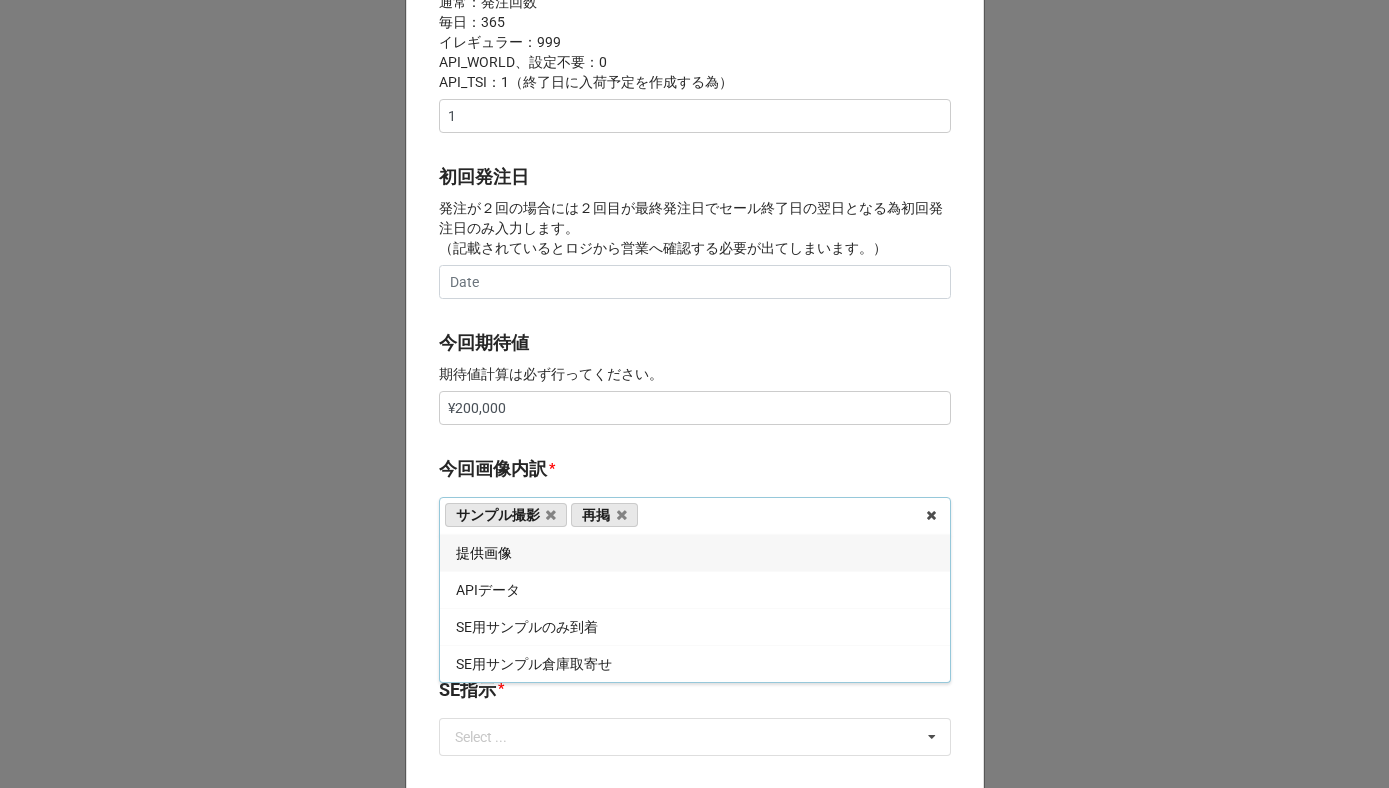 click on "今回画像内訳 *" at bounding box center [695, 476] 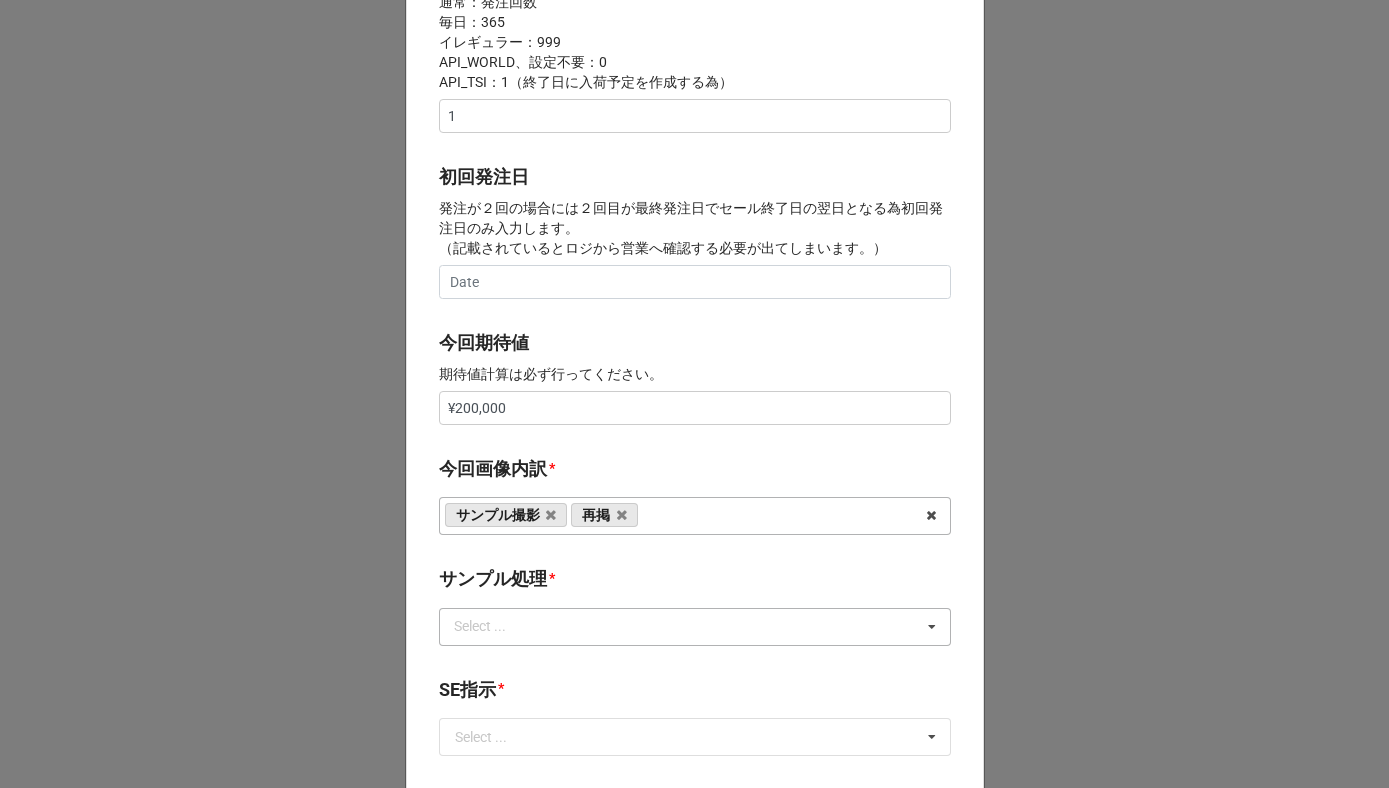 click on "Select ..." at bounding box center [492, 626] 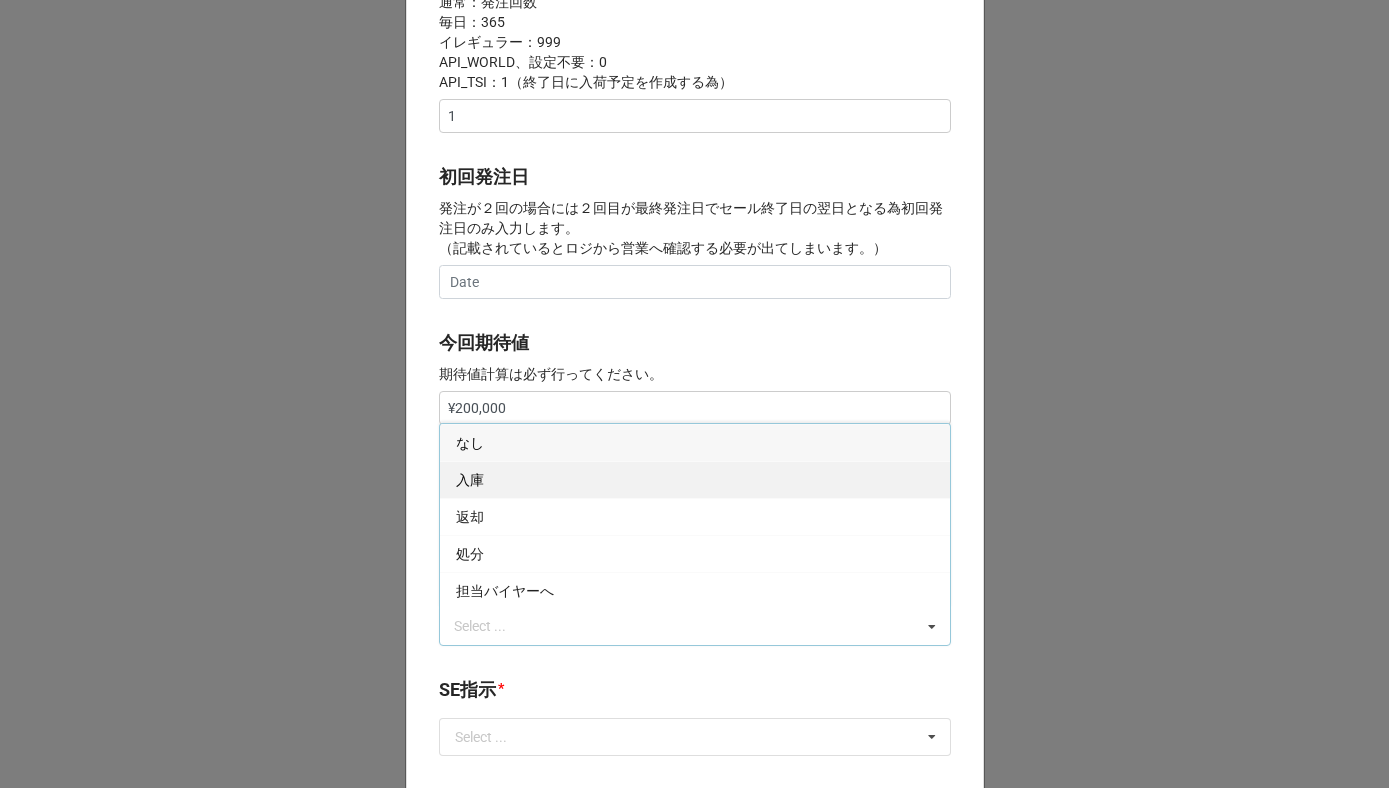 click on "返却" at bounding box center [695, 516] 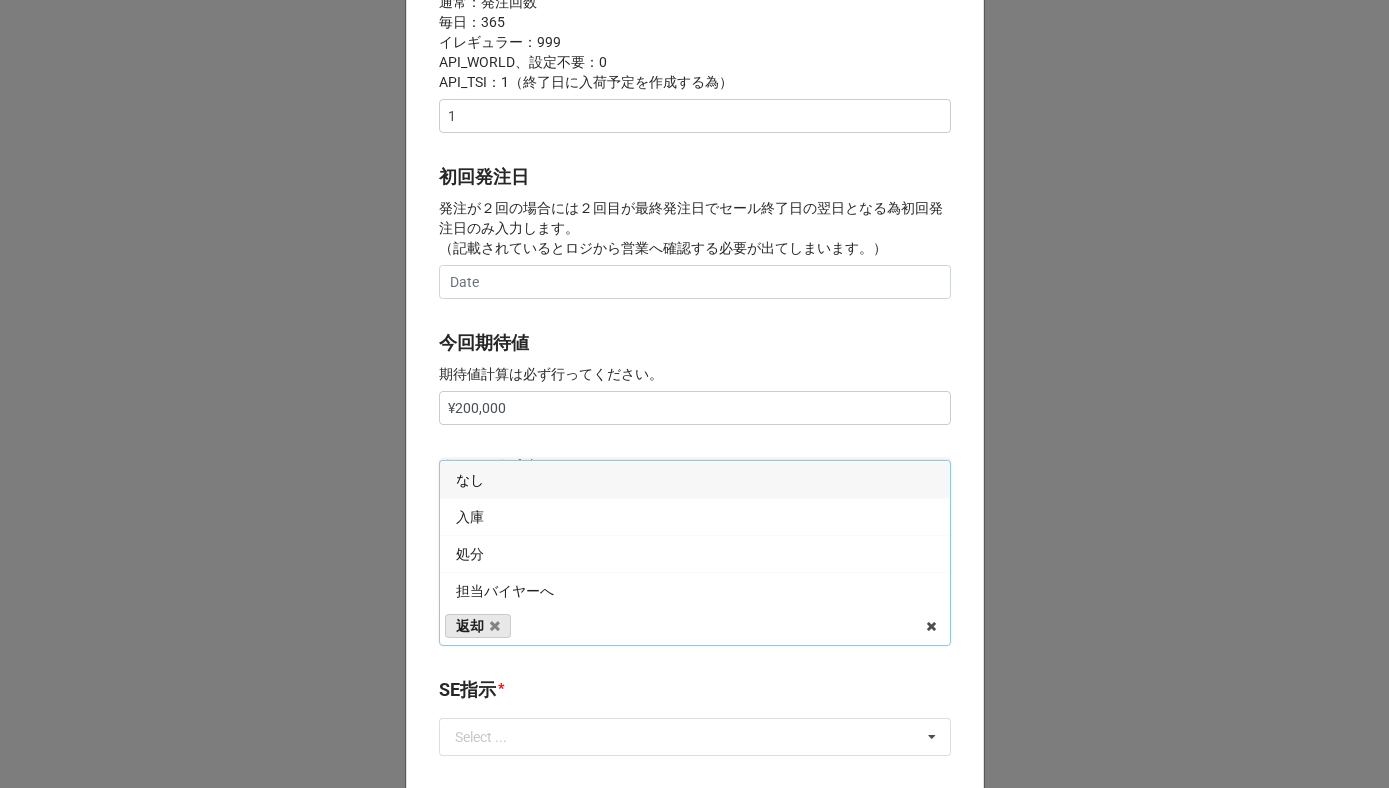click on "開始日 * 2026/02/17 ‹ 2月 2026 › 日 月 火 水 木 金 土 25 26 27 28 29 30 31 1 2 3 4 5 6 7 8 9 10 11 12 13 14 15 16 17 18 19 20 21 22 23 24 25 26 27 28 1 2 3 4 5 6 7 終了日 セール開催は23:59までとなる為、終了日の次の日を選択してください。
例）”10日(23:59)”まで開催のセールであれば終了日の入力は”11日”となります。
2026/02/23 ‹ 2月 2026 › 日 月 火 水 木 金 土 25 26 27 28 29 30 31 1 2 3 4 5 6 7 8 9 10 11 12 13 14 15 16 17 18 19 20 21 22 23 24 25 26 27 28 1 2 3 4 5 6 7 新ビジネス対応フラグ ※対応するセールの場合にはこちらを必ずチェック頂きます様お願い致します。
在庫追加依頼 在庫追加が発生する場合にはこちらをチェックして下さい。
発注回数 * 下記ルールに従って入力頂きますようお願い致します。
(半角数値のみ入力可0~999)
通常：発注回数
毎日：365
イレギュラー：999
1 初回発注日
1" at bounding box center [695, 390] 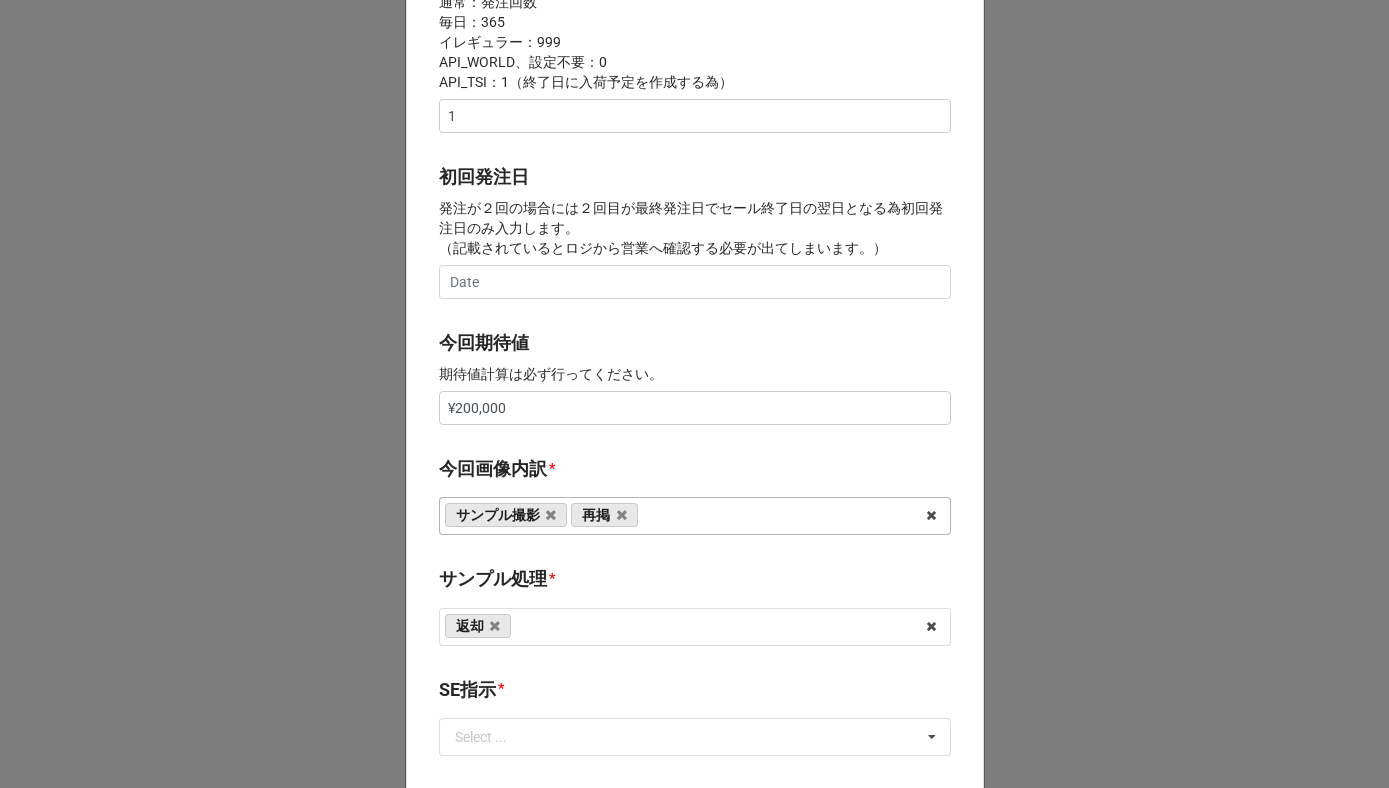 scroll, scrollTop: 1093, scrollLeft: 0, axis: vertical 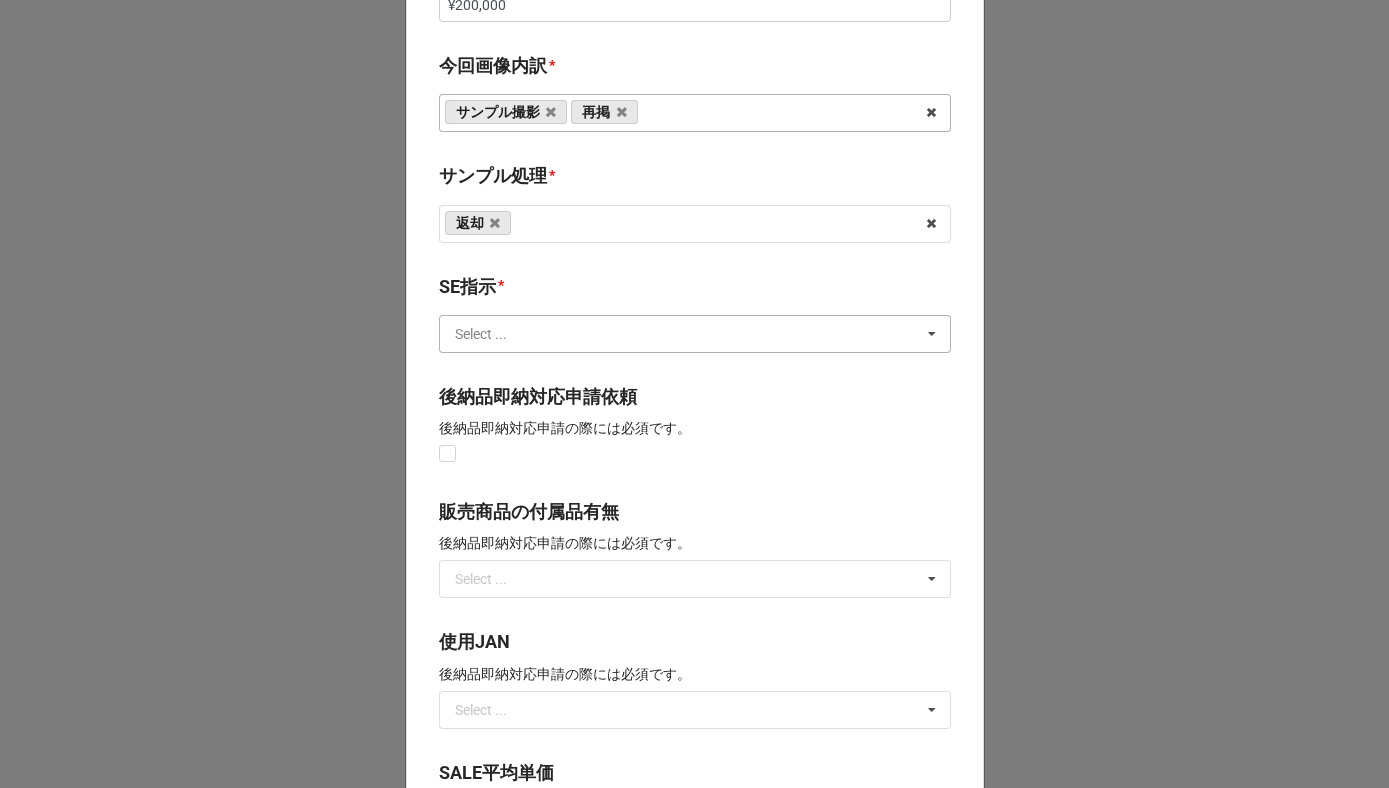 click at bounding box center [696, 334] 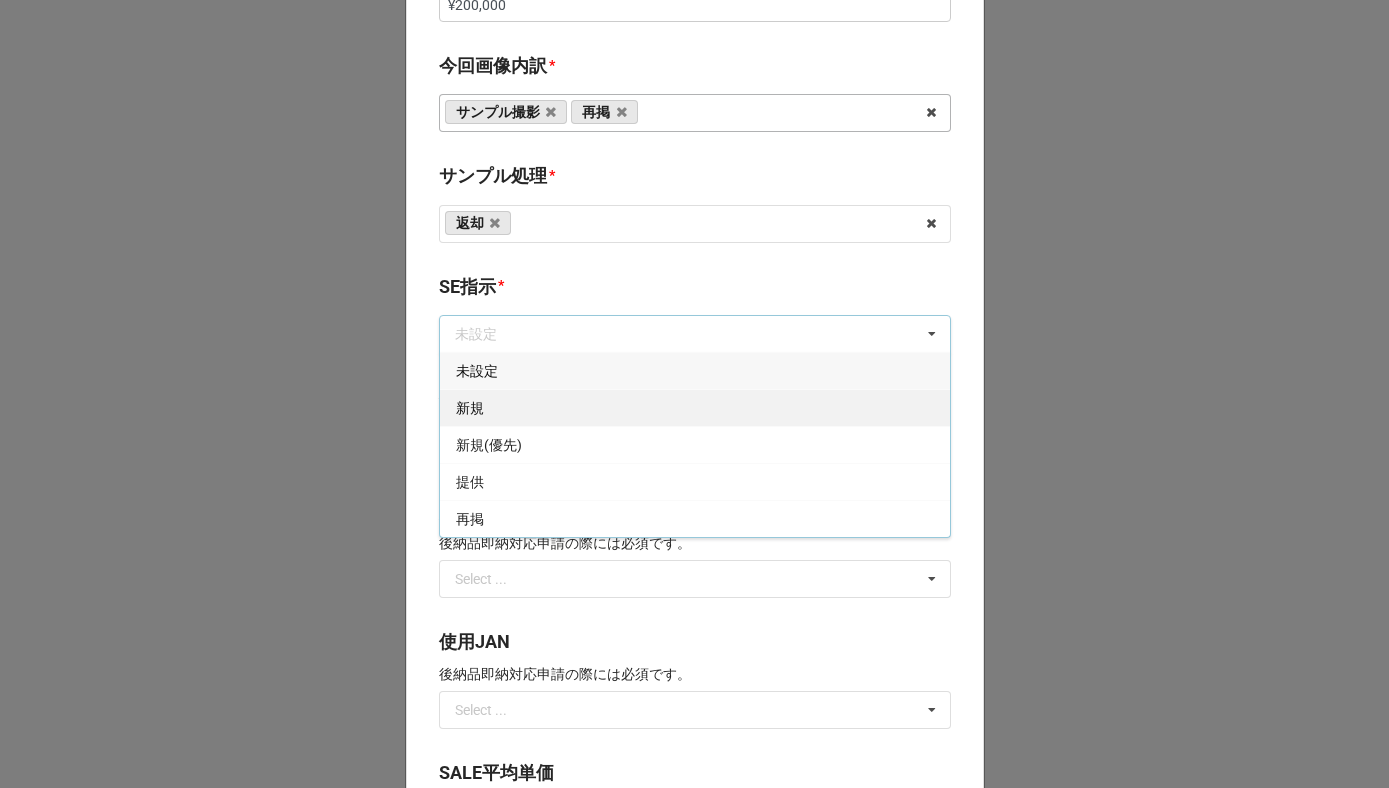click on "新規" at bounding box center [695, 407] 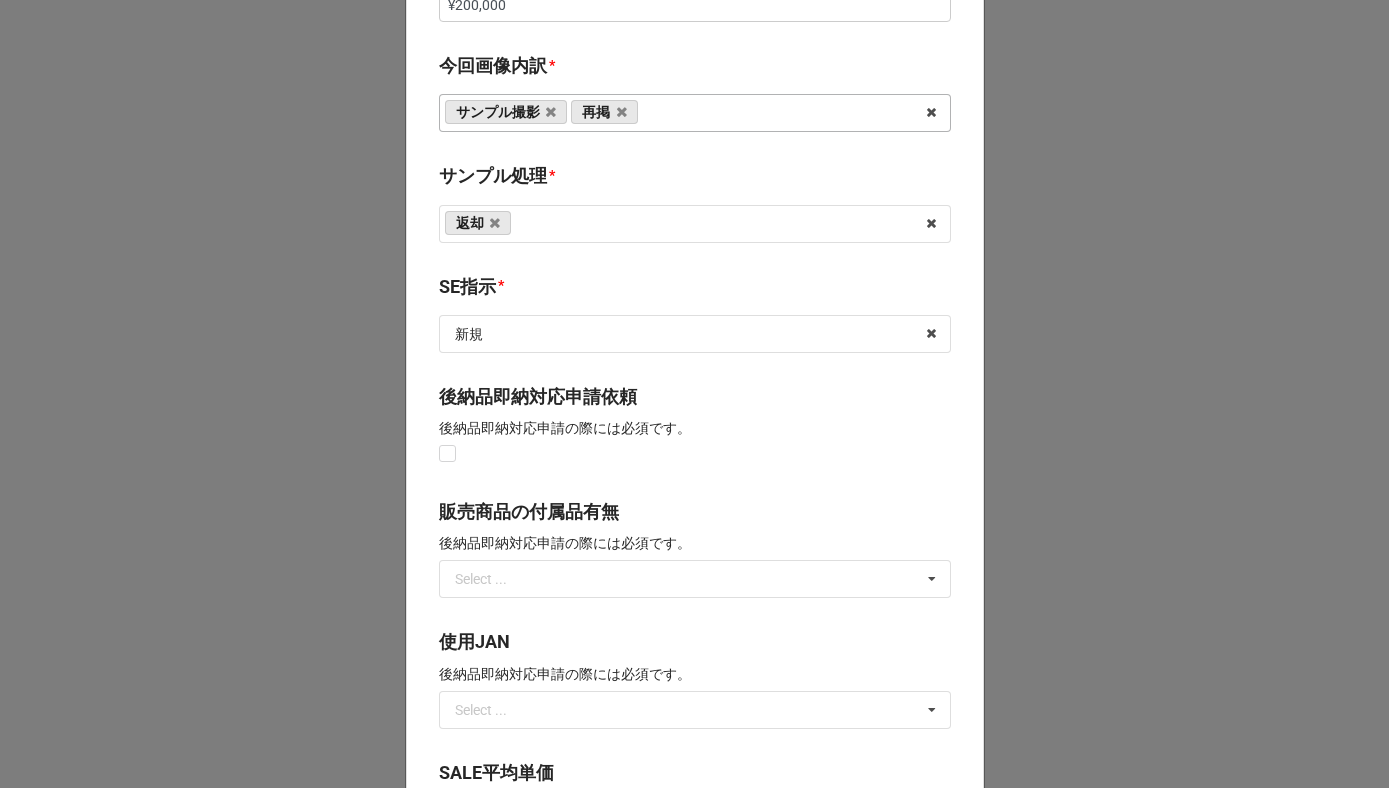 click on "SE指示 *" at bounding box center (695, 290) 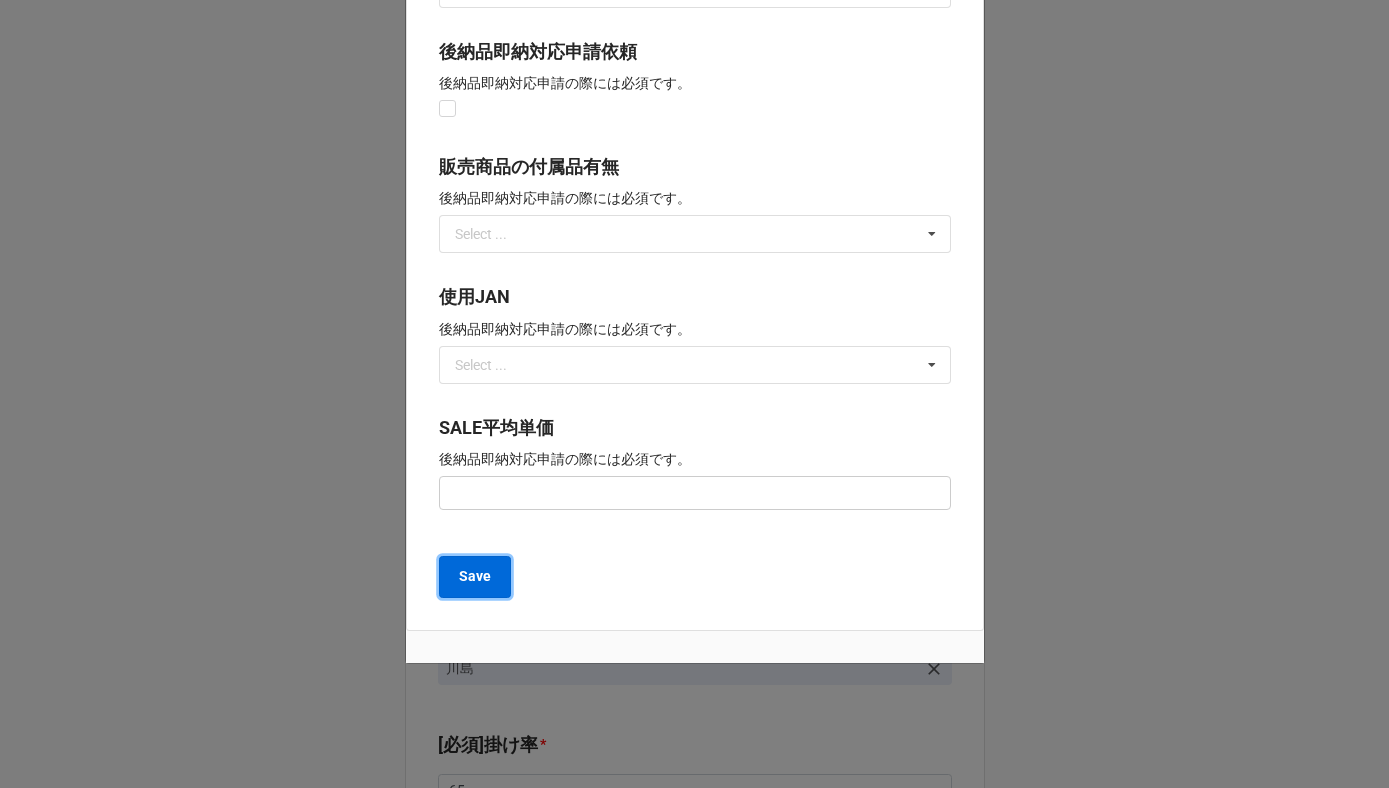 click on "Save" at bounding box center (475, 576) 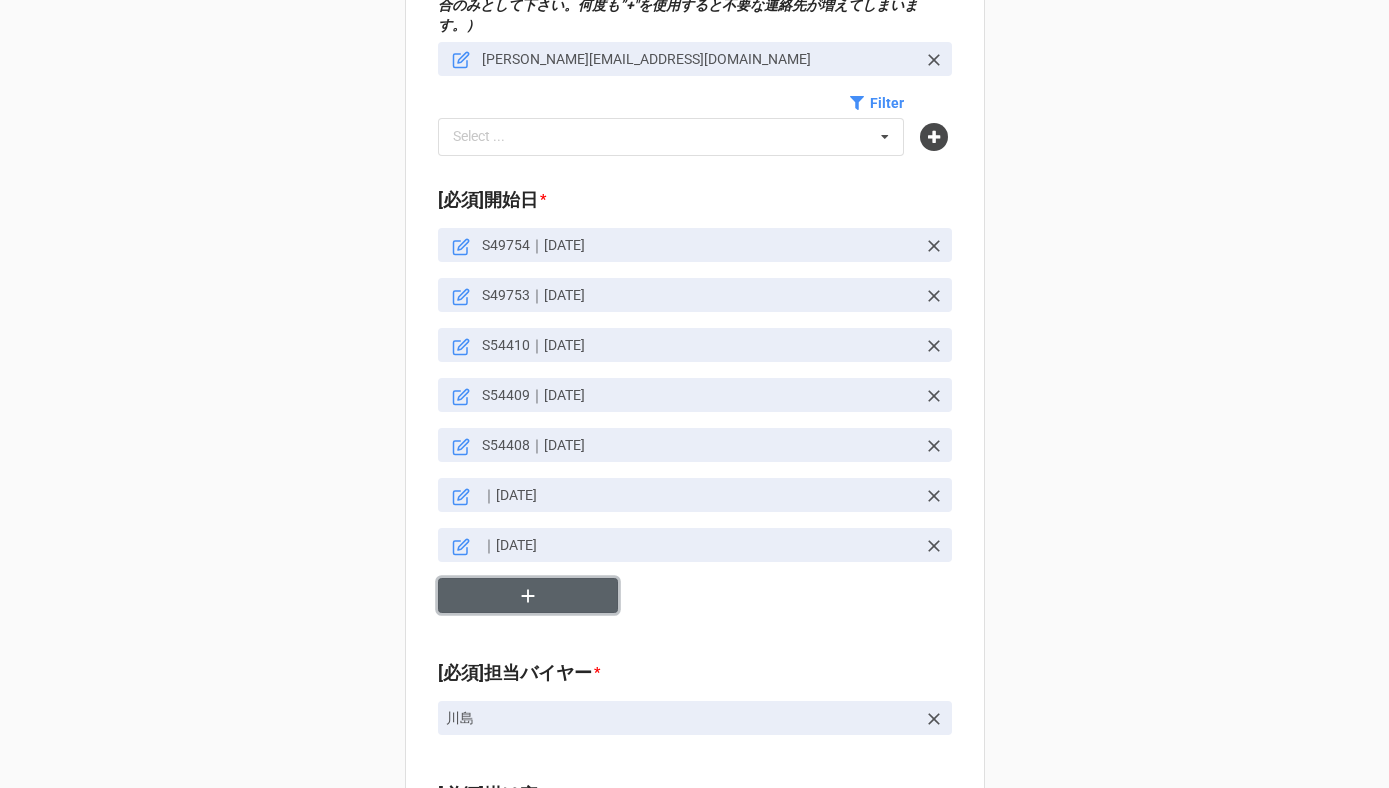 click 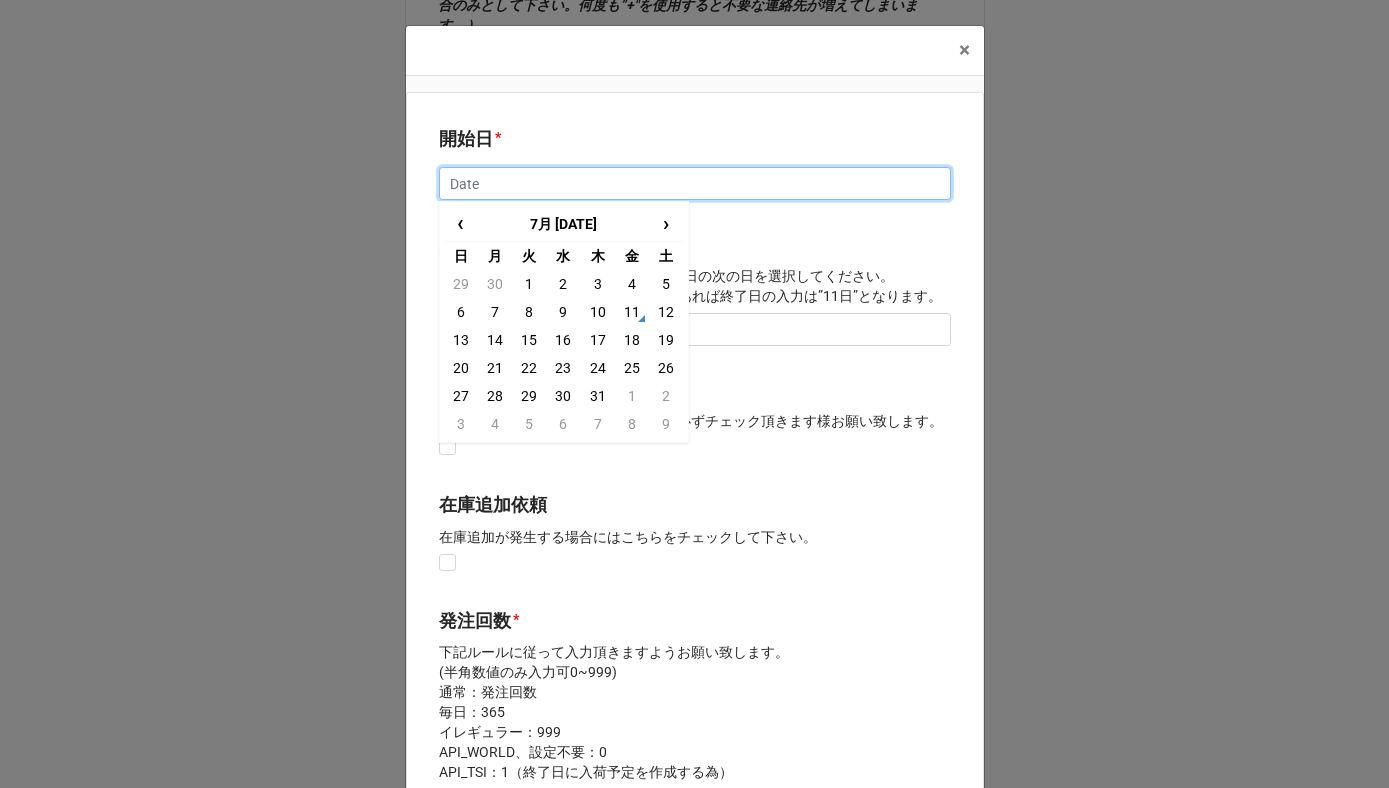 click at bounding box center (695, 184) 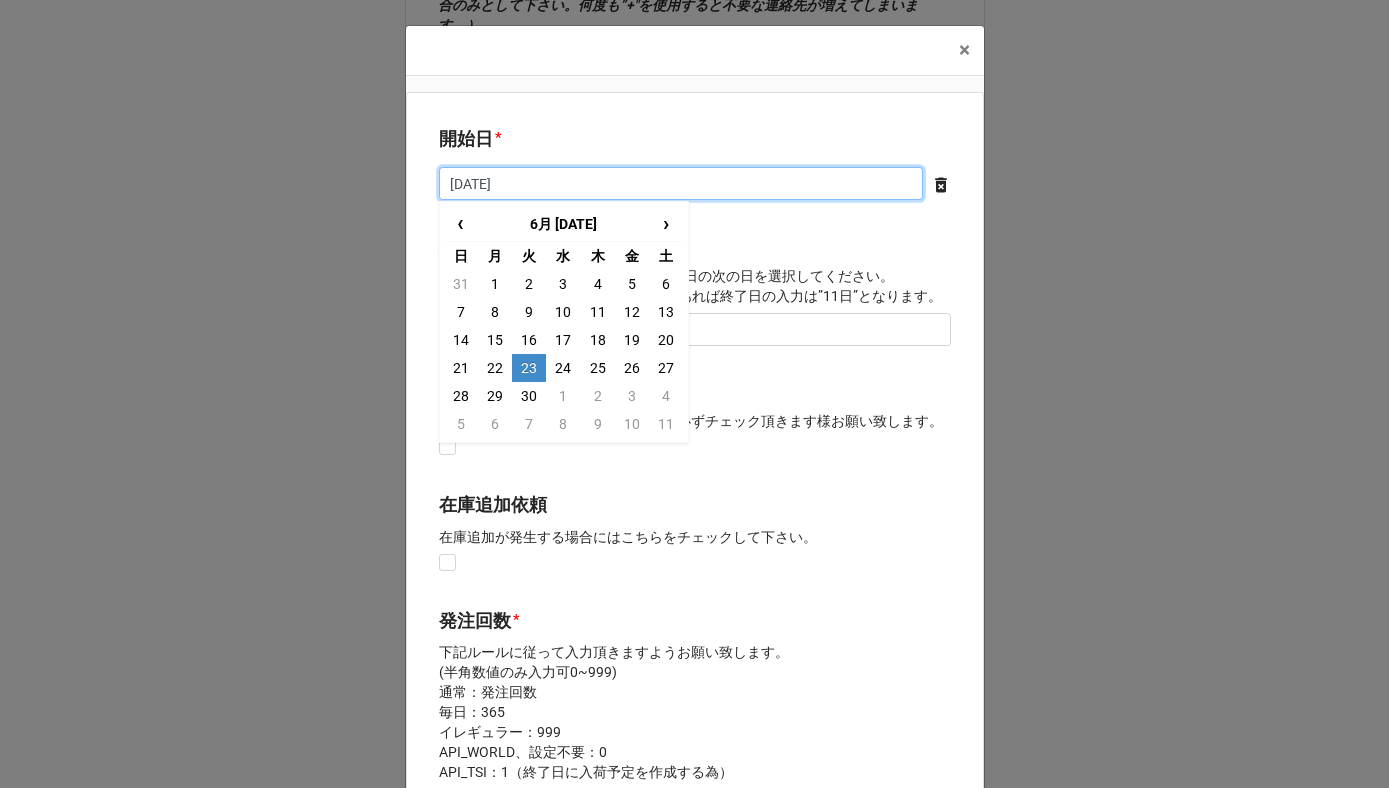 type on "2026/06/25" 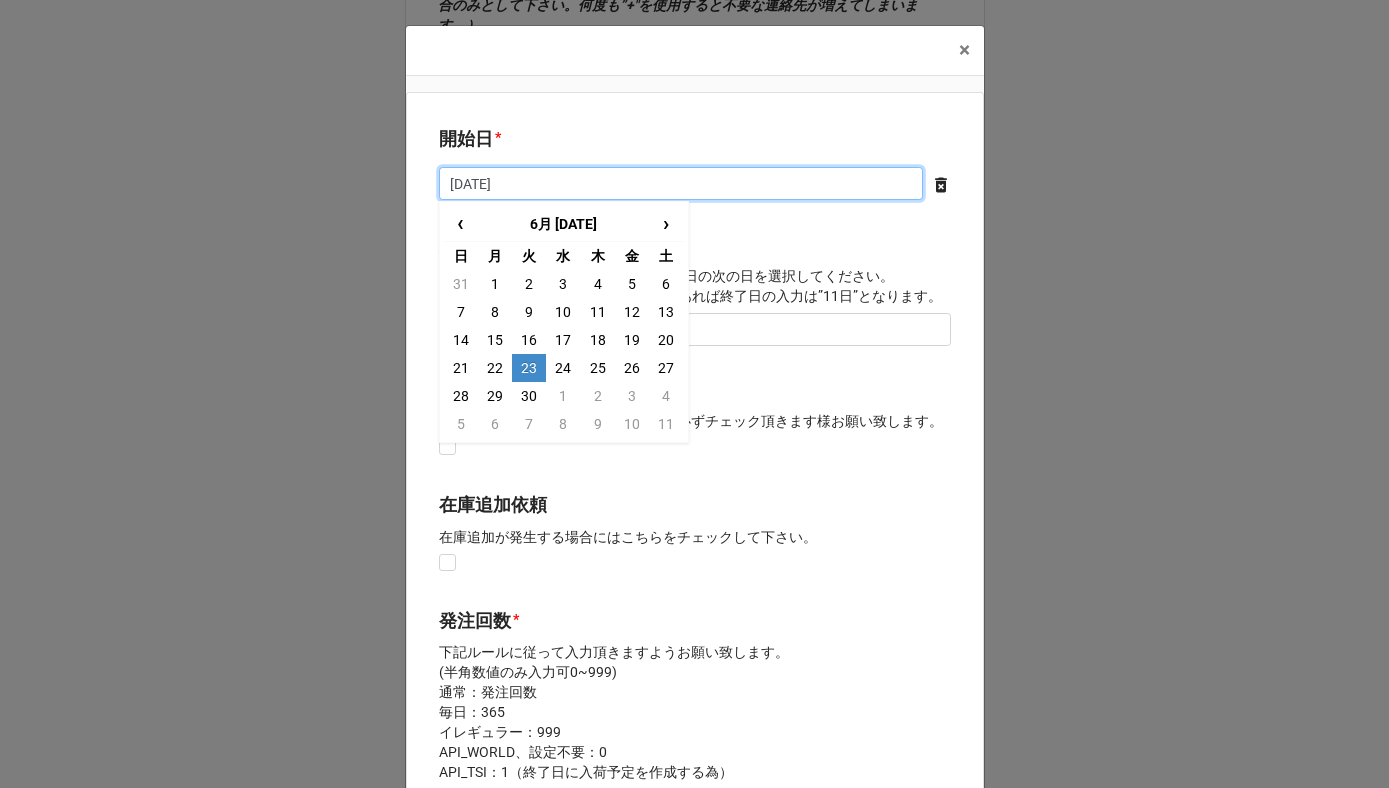 drag, startPoint x: 562, startPoint y: 175, endPoint x: 341, endPoint y: 175, distance: 221 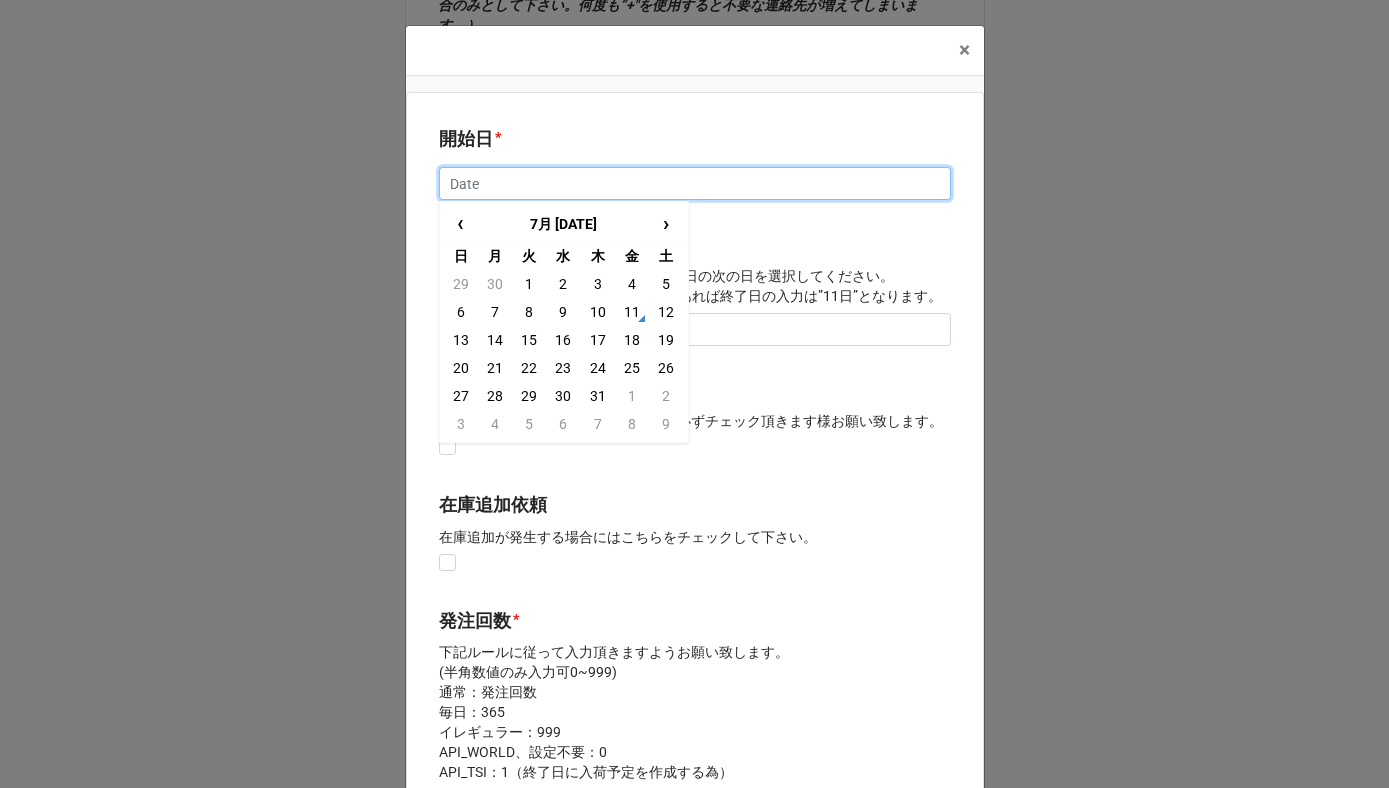 click at bounding box center [695, 184] 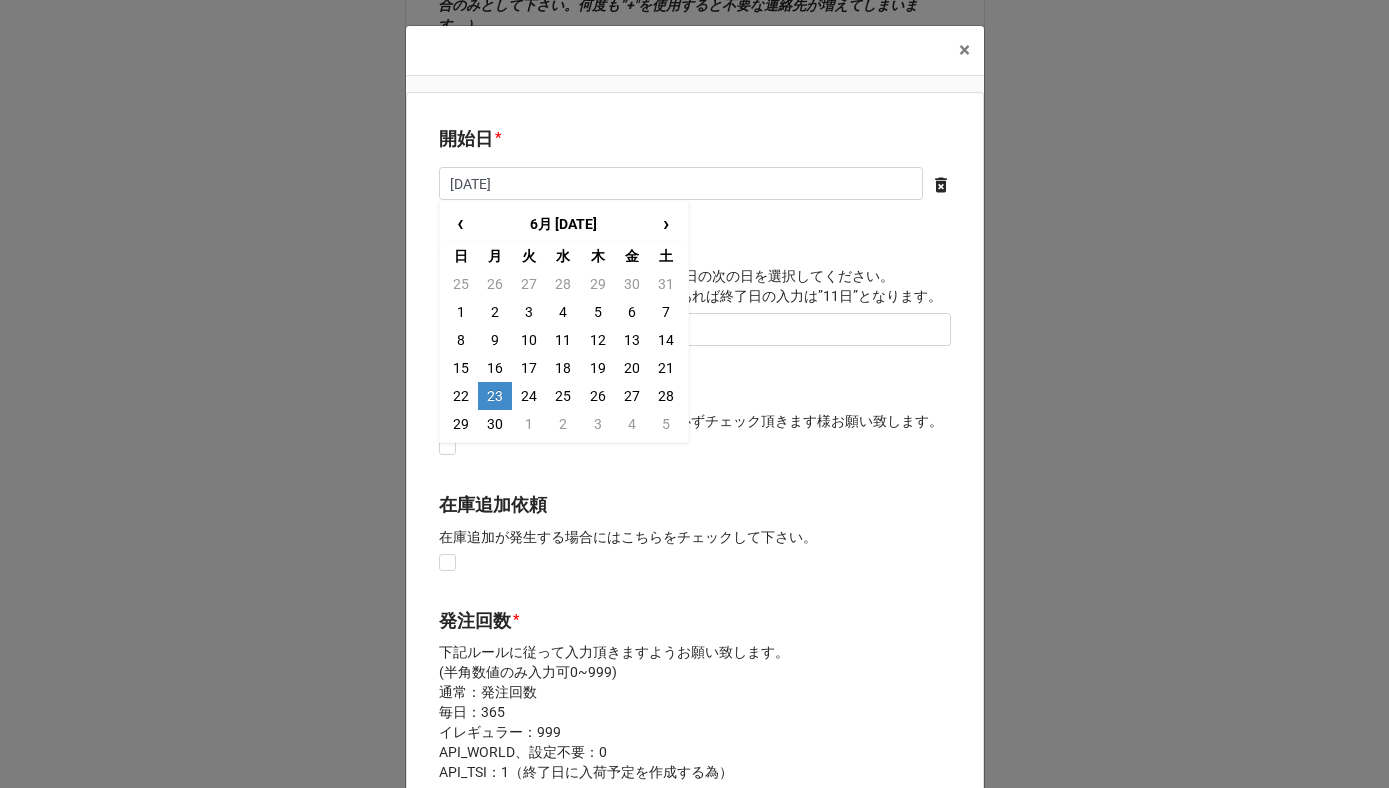 click on "23" at bounding box center [495, 396] 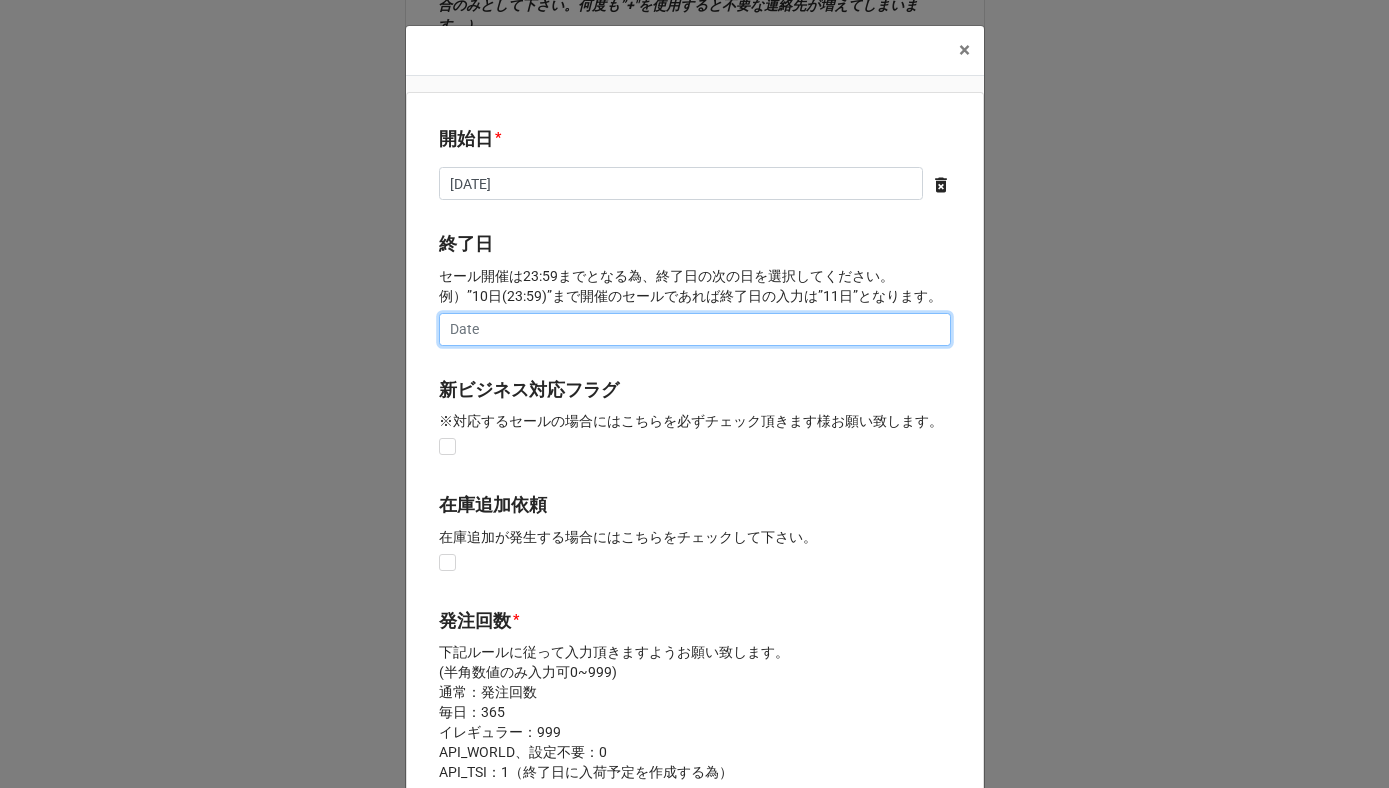 click at bounding box center [695, 330] 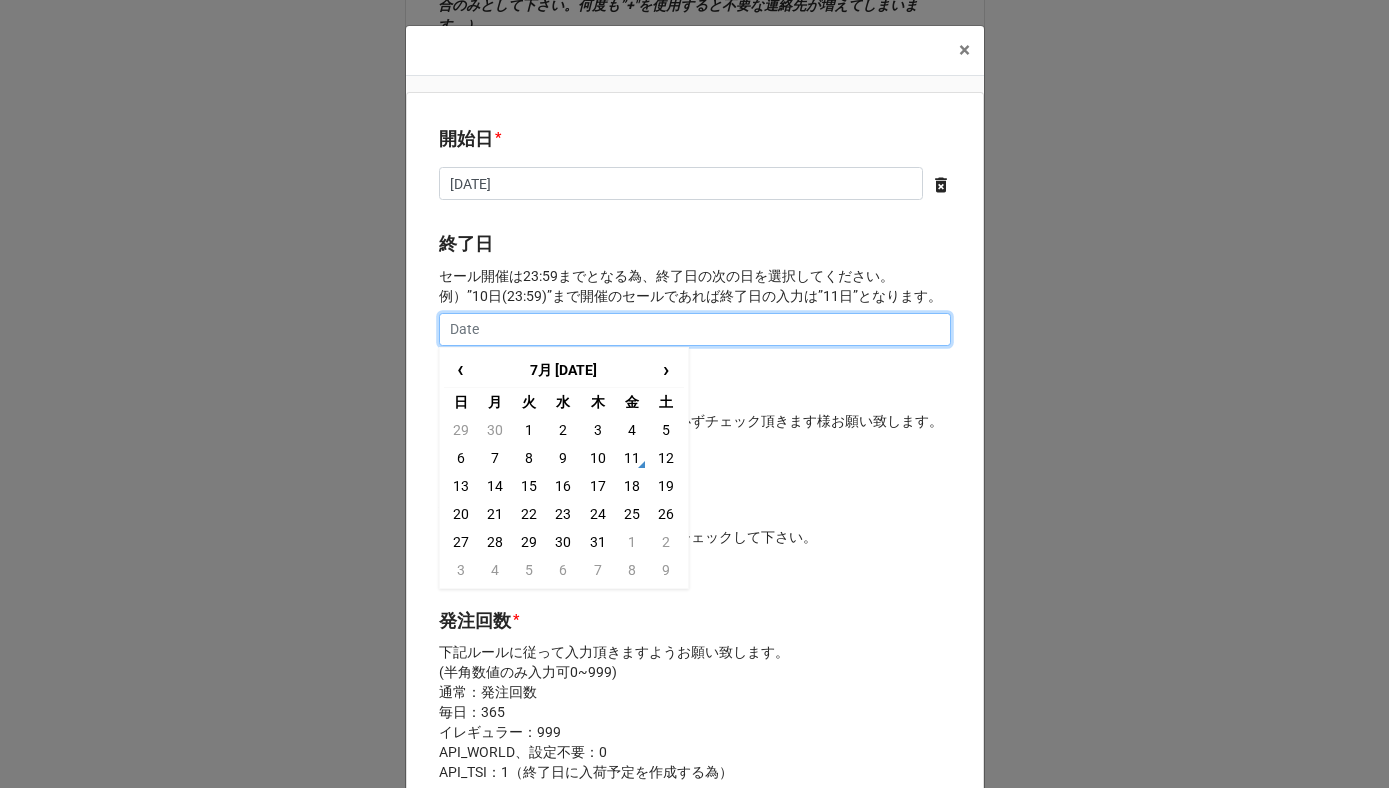 type on "8" 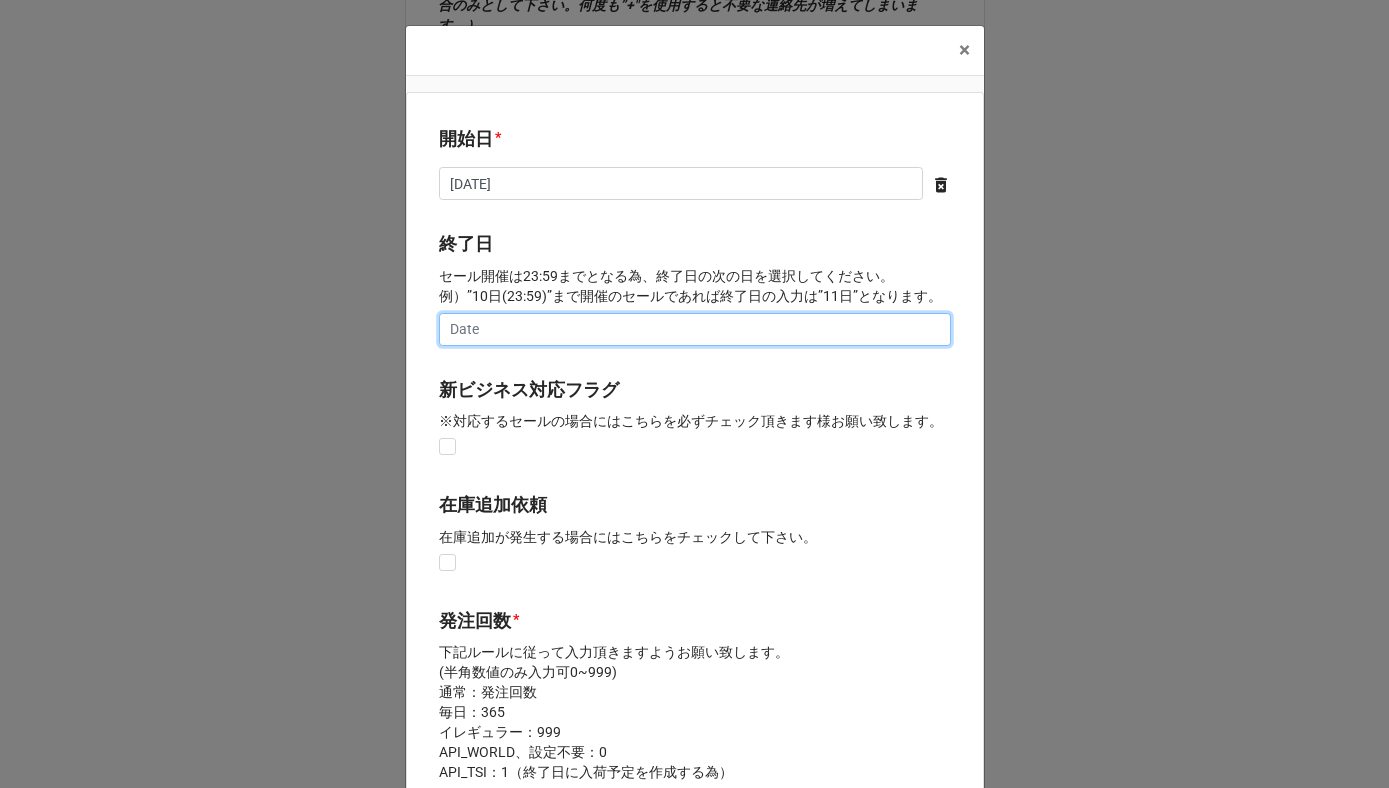 click at bounding box center [695, 330] 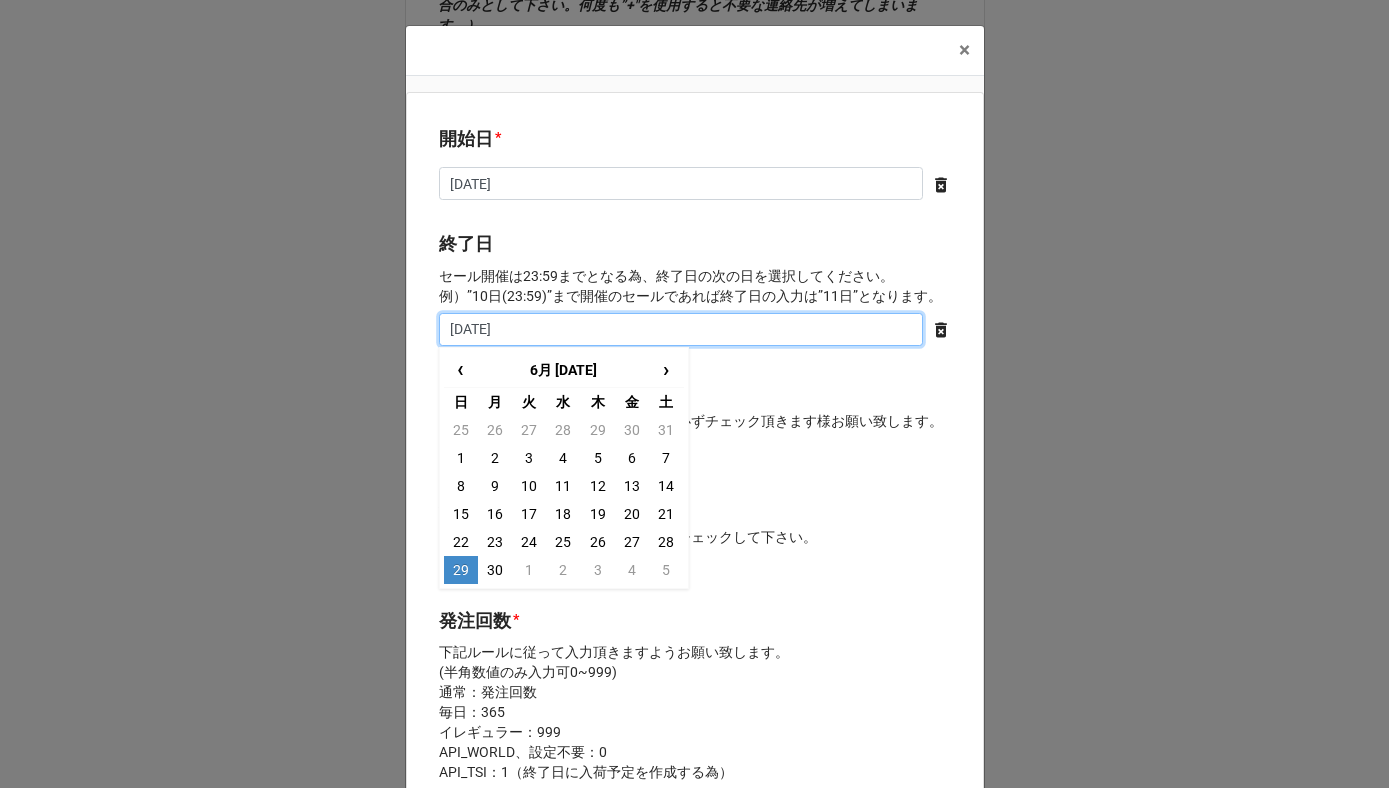 click on "2025/06/29" at bounding box center [681, 330] 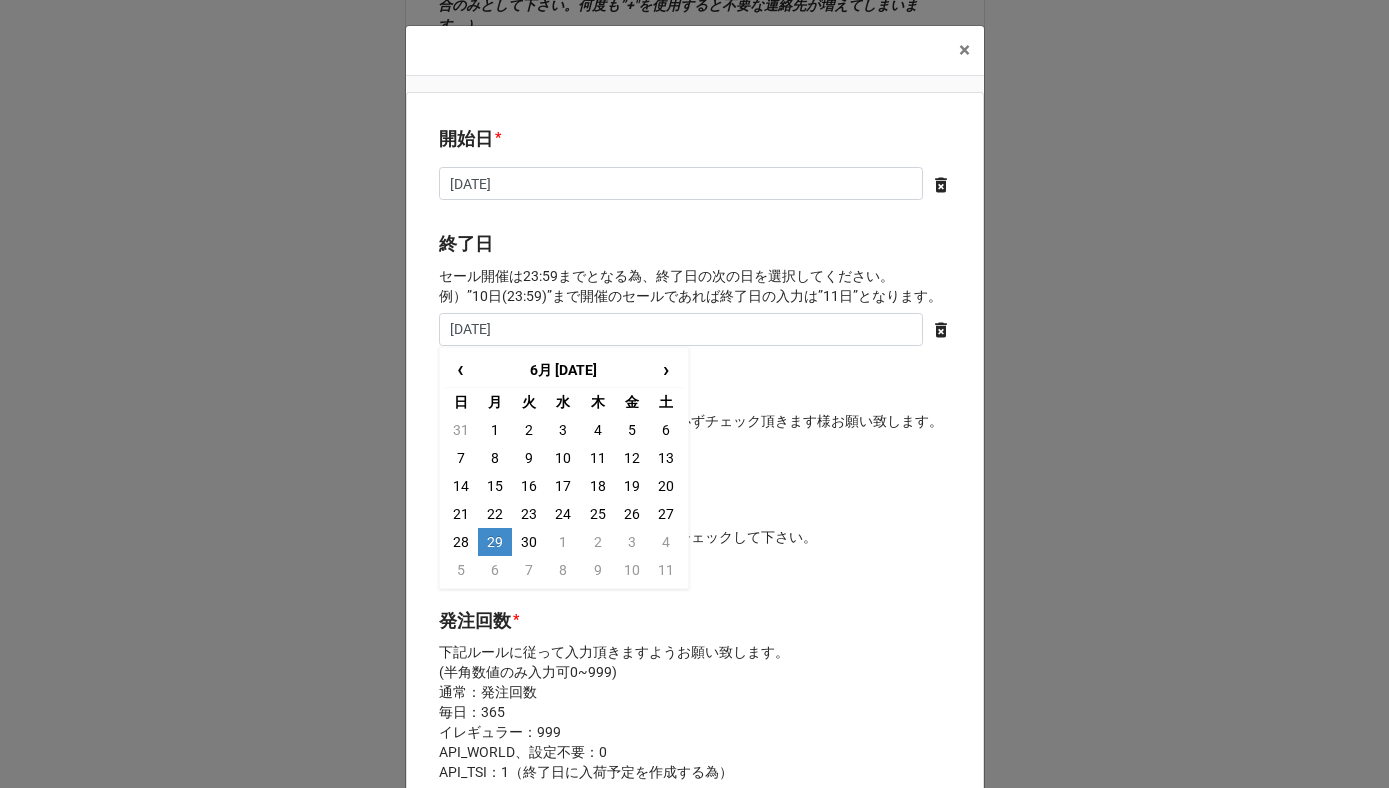 click on "29" at bounding box center [495, 542] 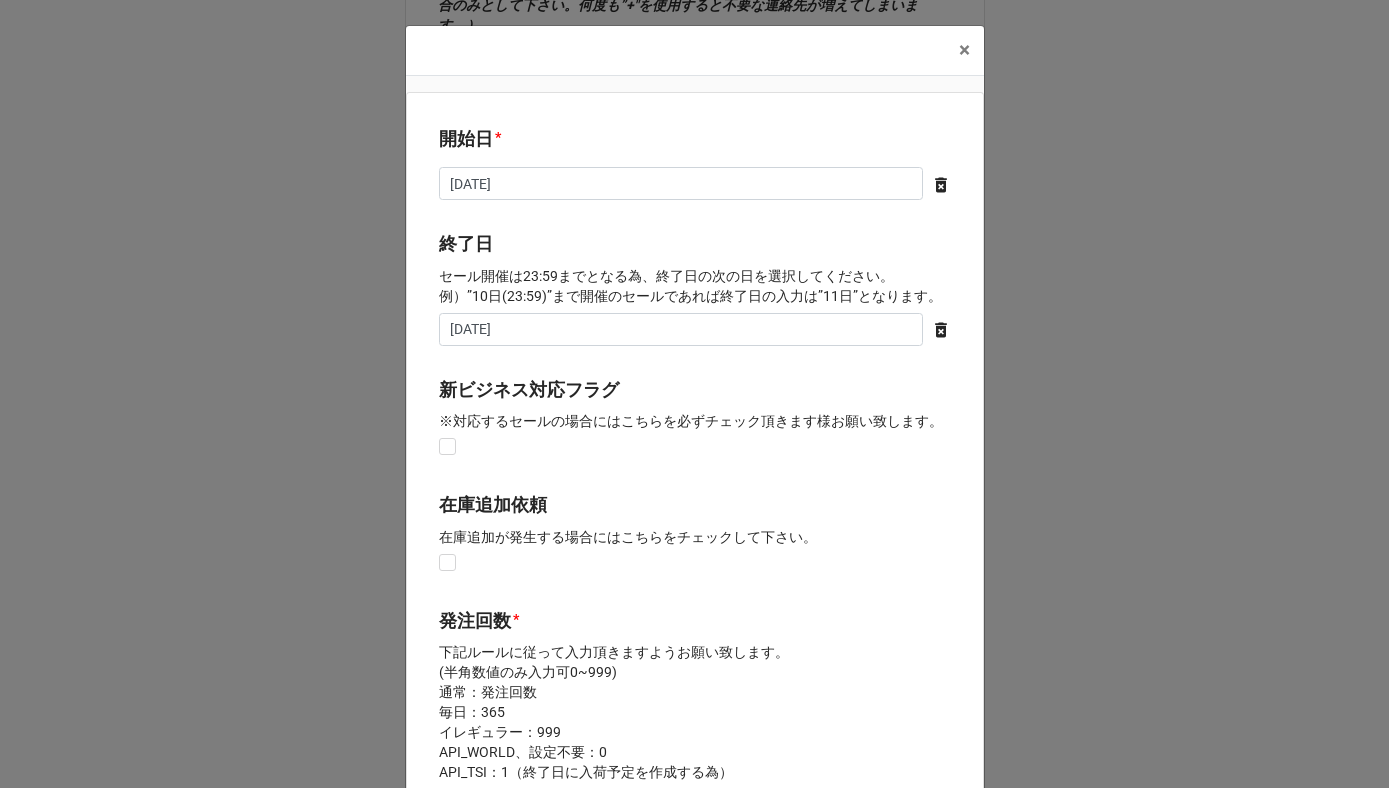 scroll, scrollTop: 366, scrollLeft: 0, axis: vertical 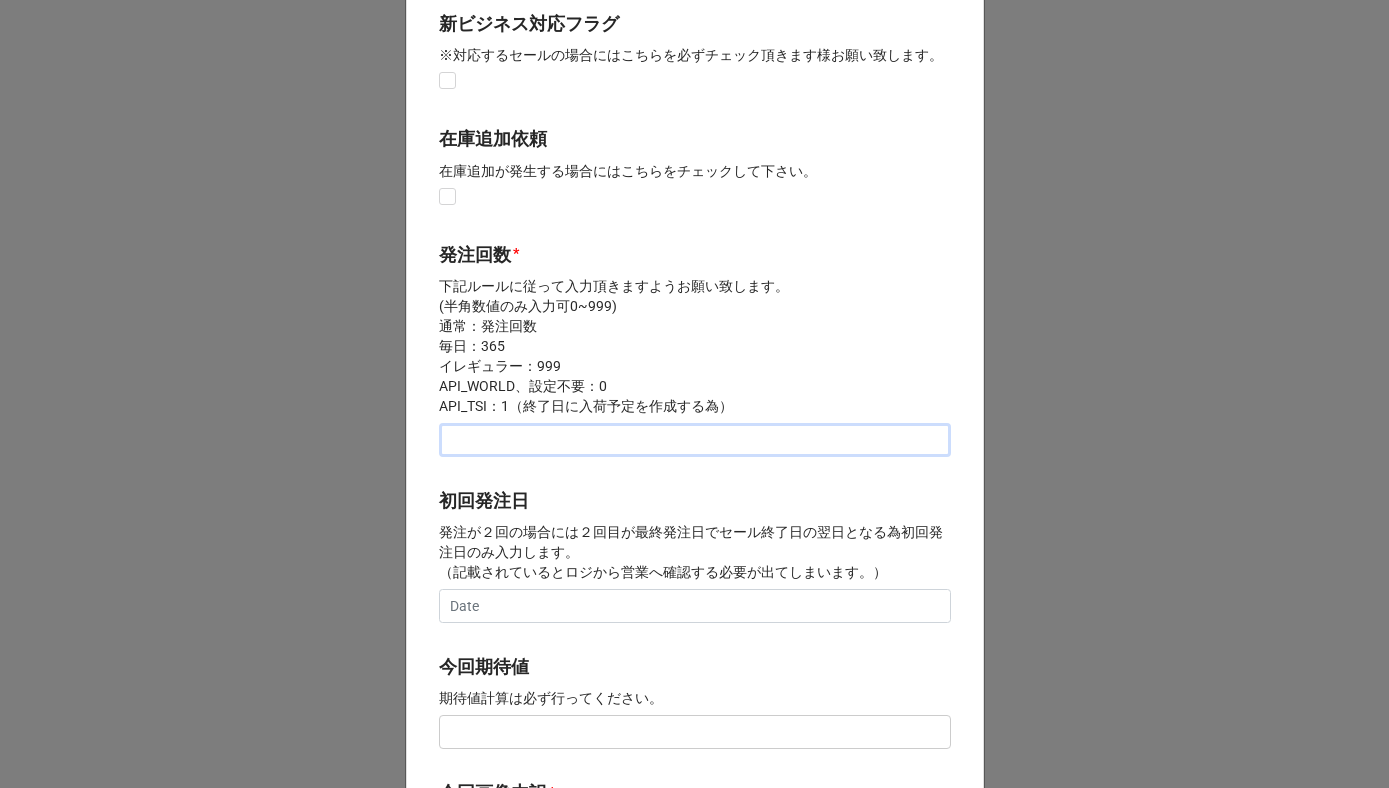click at bounding box center (695, 440) 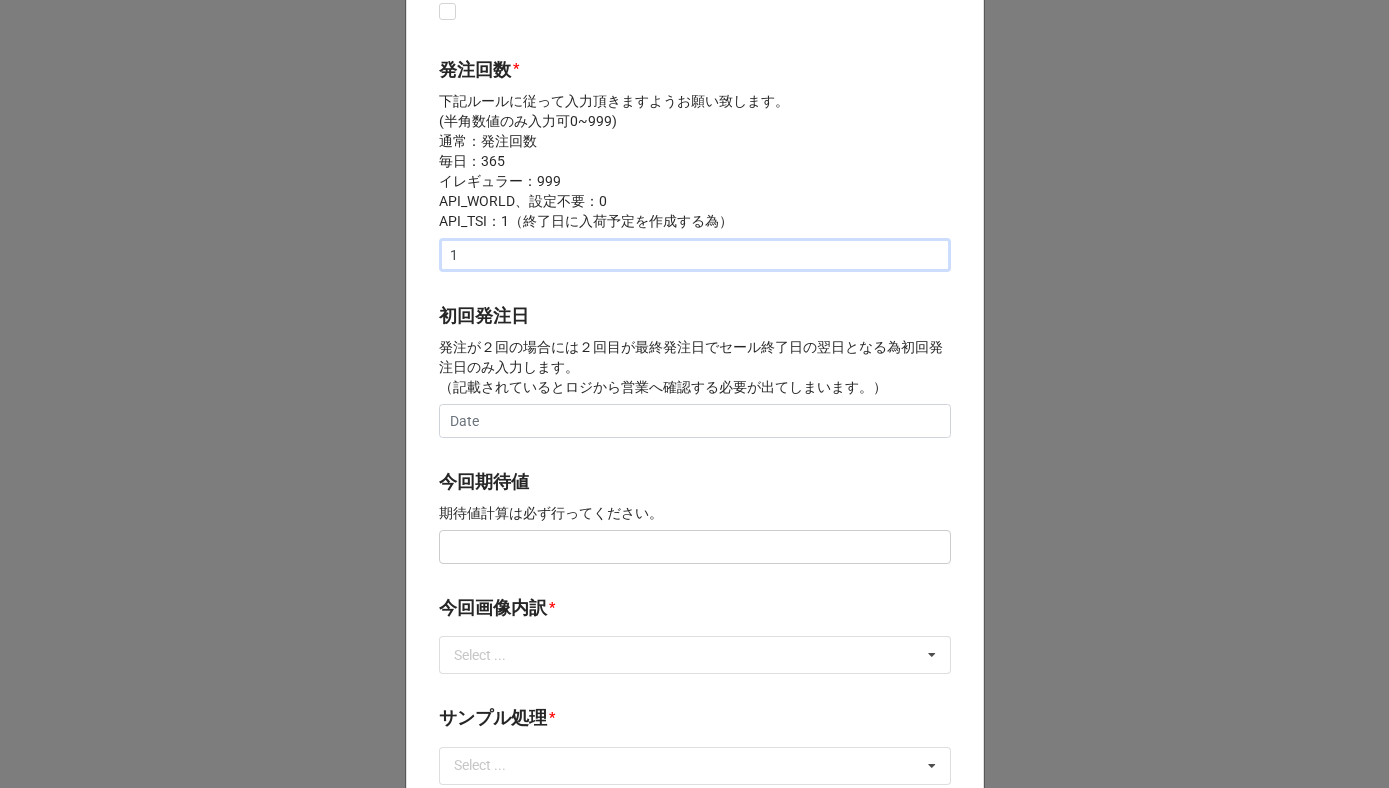 scroll, scrollTop: 615, scrollLeft: 0, axis: vertical 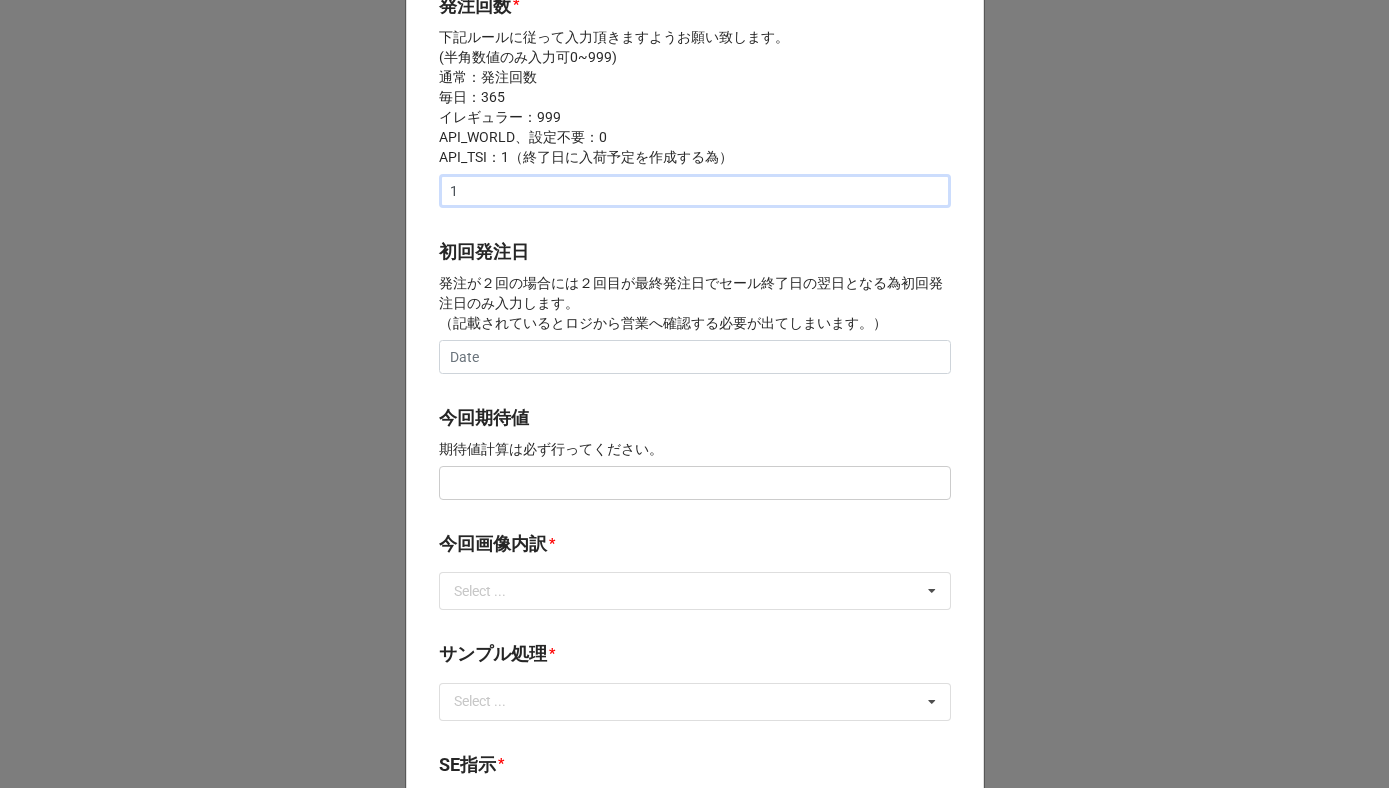 type on "1" 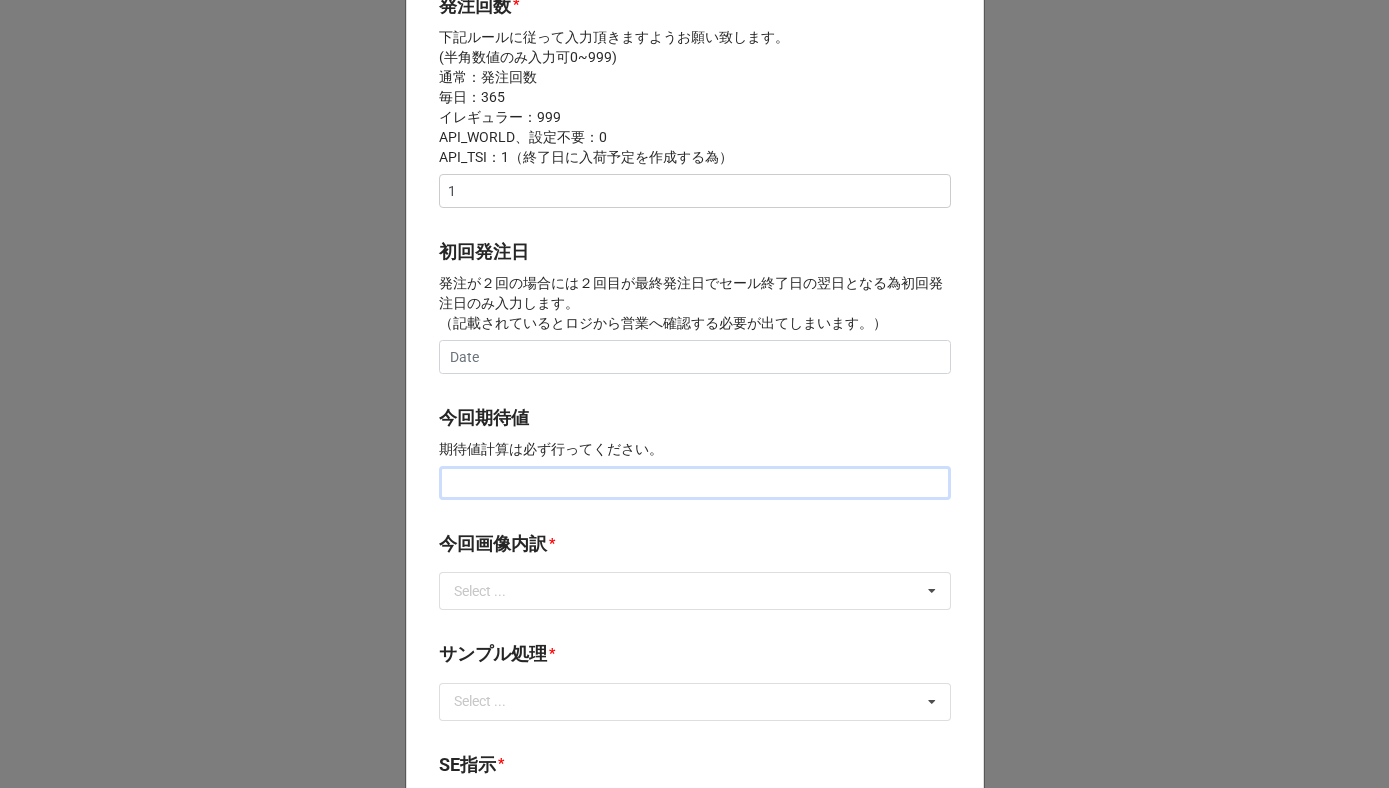 click at bounding box center [695, 483] 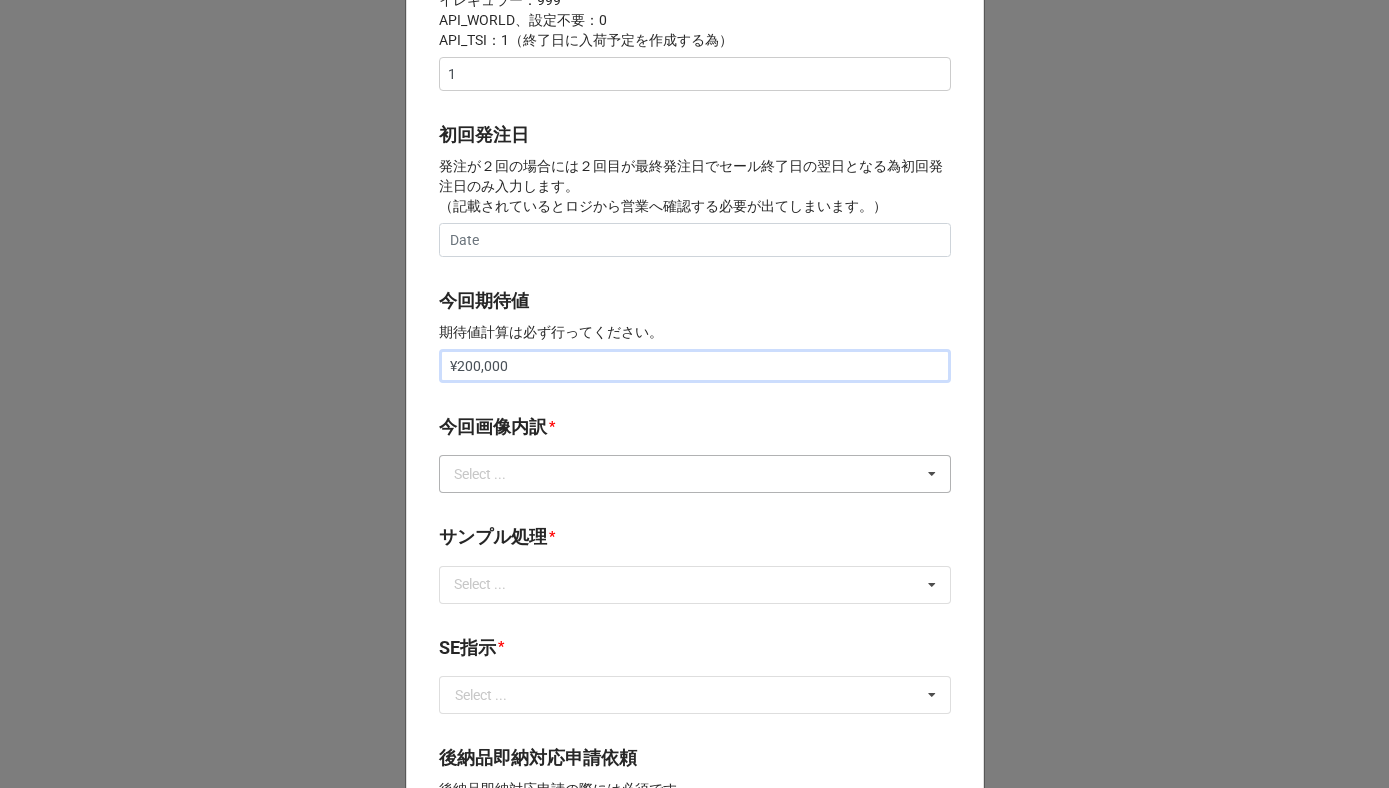 scroll, scrollTop: 773, scrollLeft: 0, axis: vertical 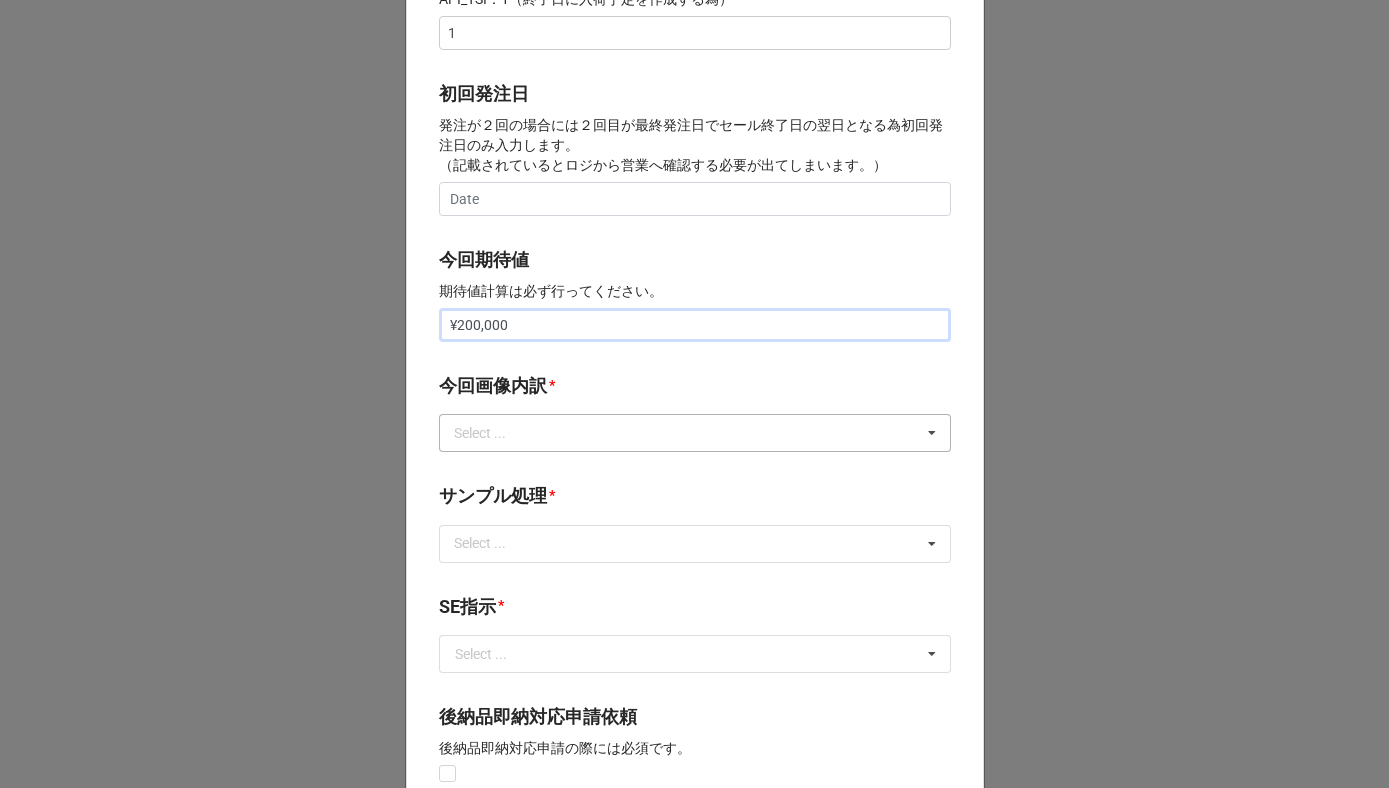 type on "¥200,000" 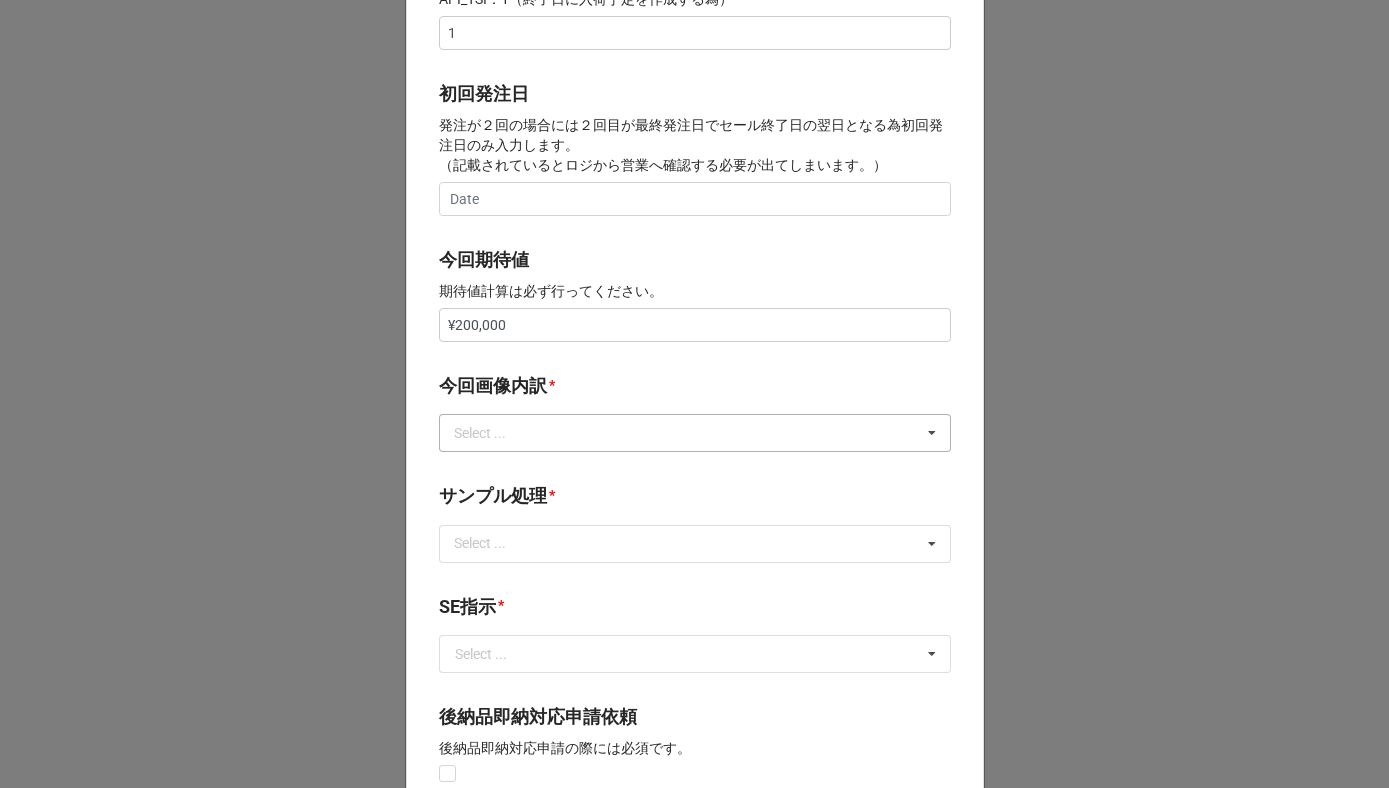 click on "Select ... サンプル撮影 再掲 提供画像 APIデータ SE用サンプルのみ到着 SE用サンプル倉庫取寄せ" at bounding box center [695, 433] 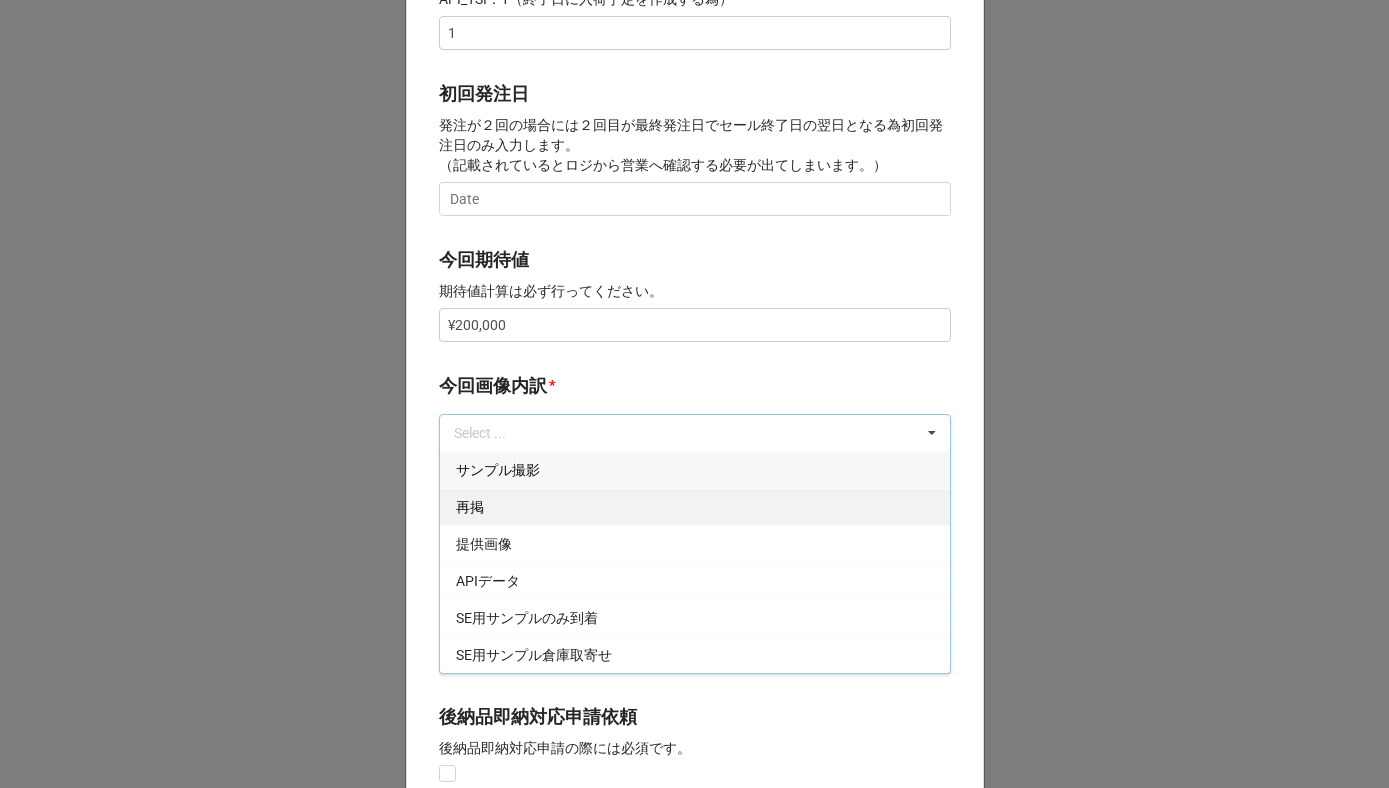 click on "再掲" at bounding box center (695, 506) 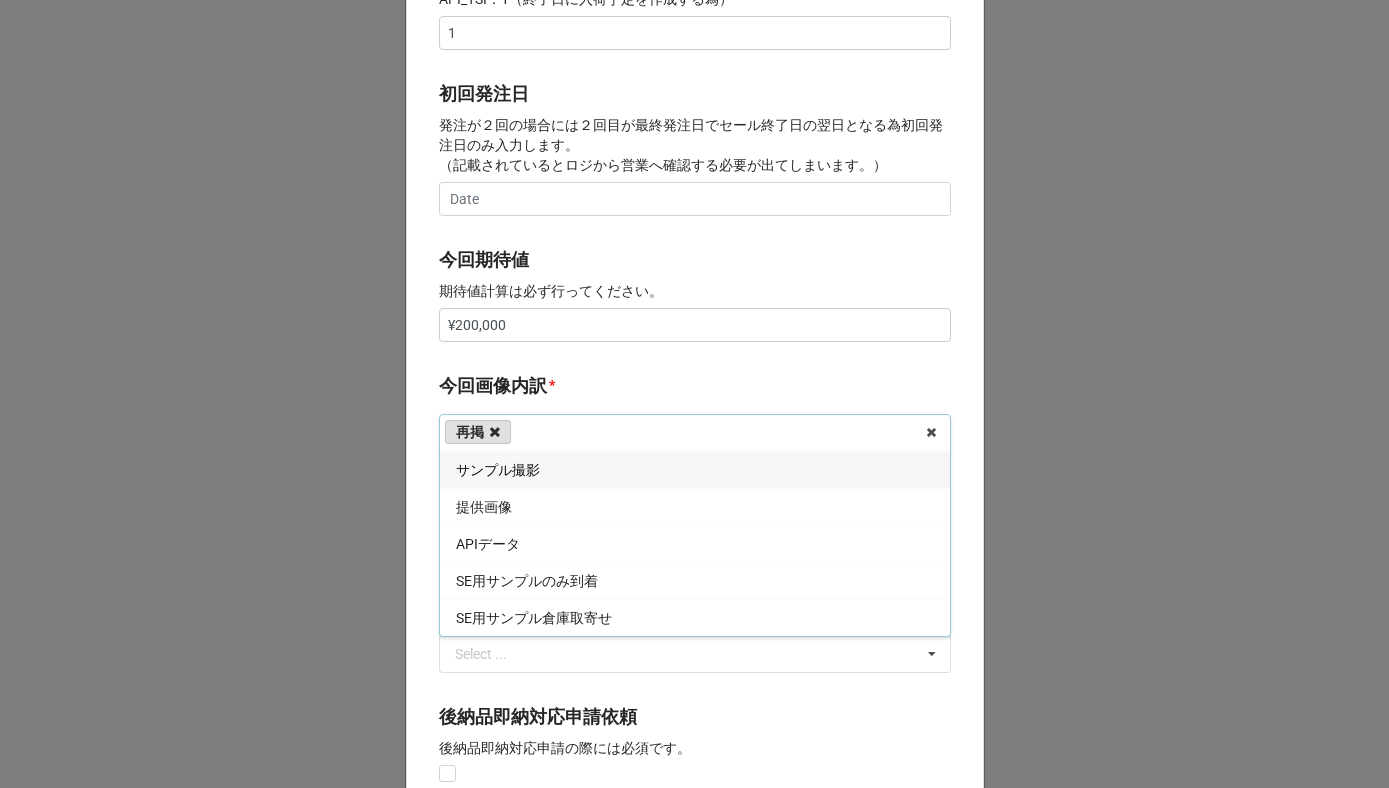 click at bounding box center [495, 432] 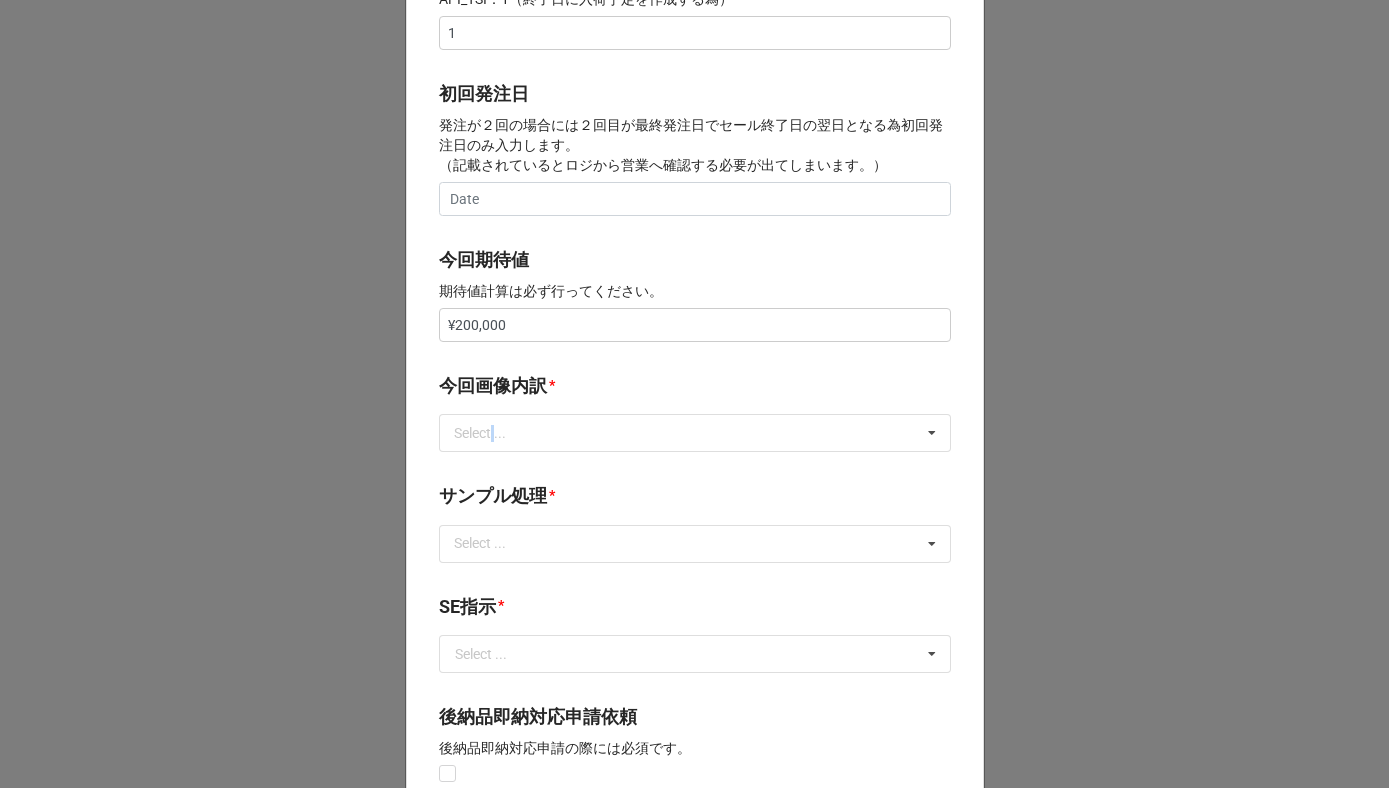 click on "Select ..." at bounding box center (492, 433) 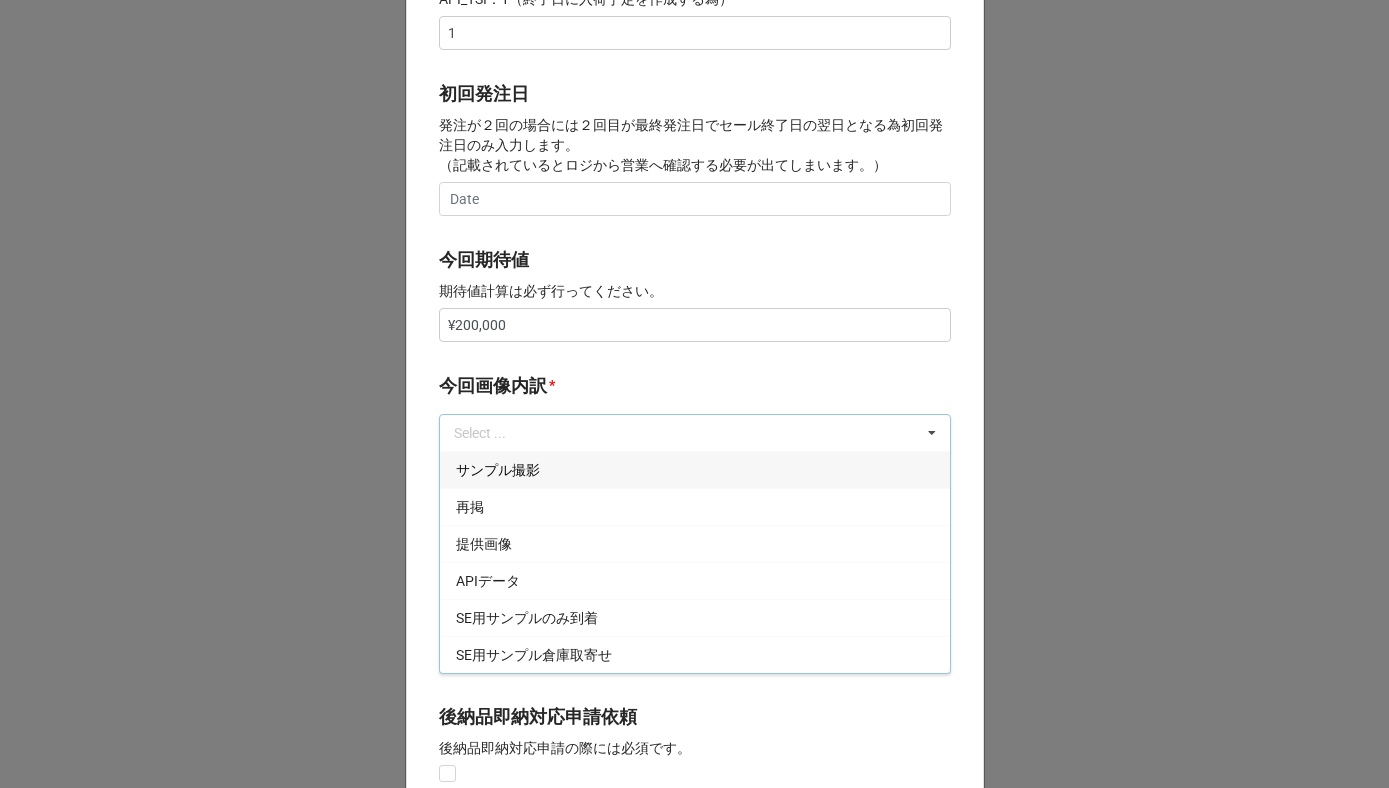 click on "サンプル撮影" at bounding box center (498, 470) 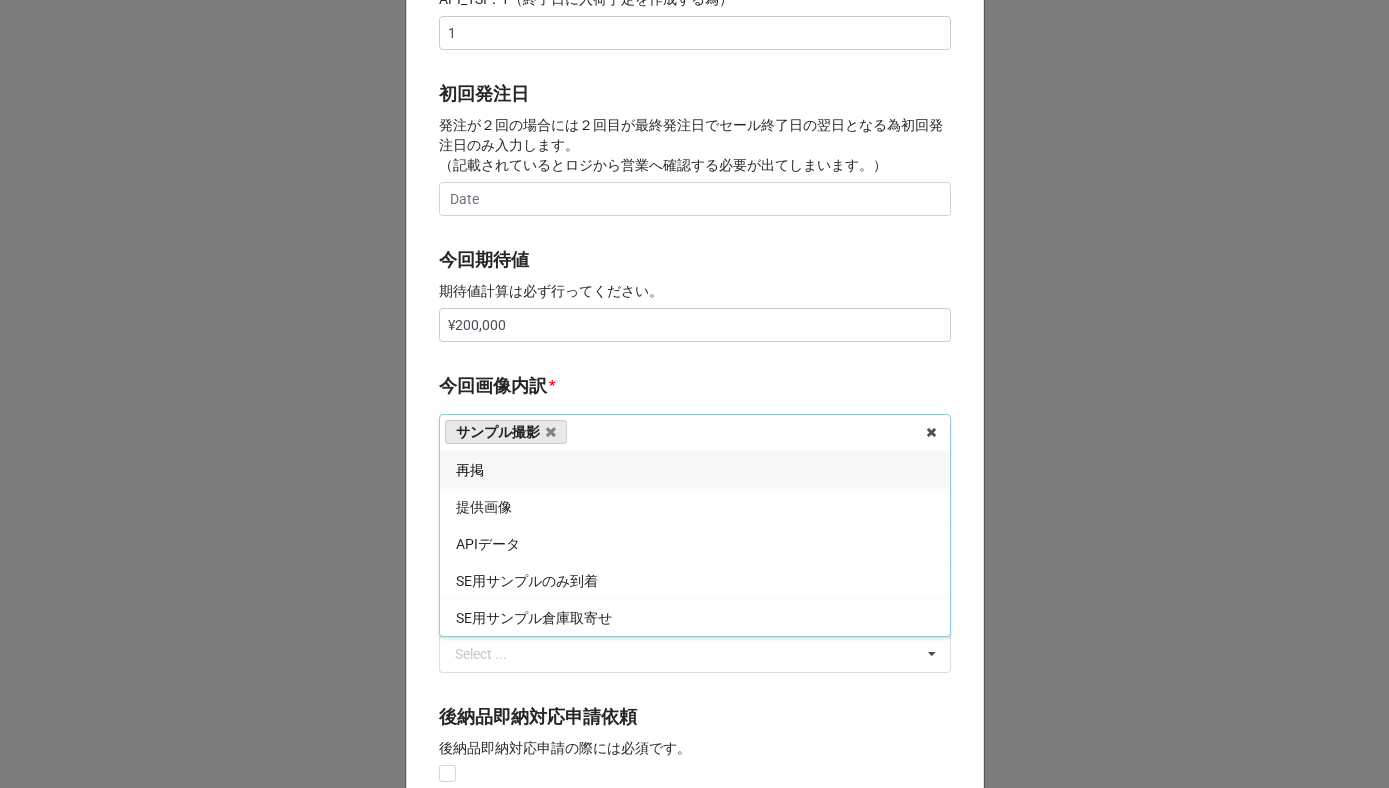 click on "再掲" at bounding box center [695, 469] 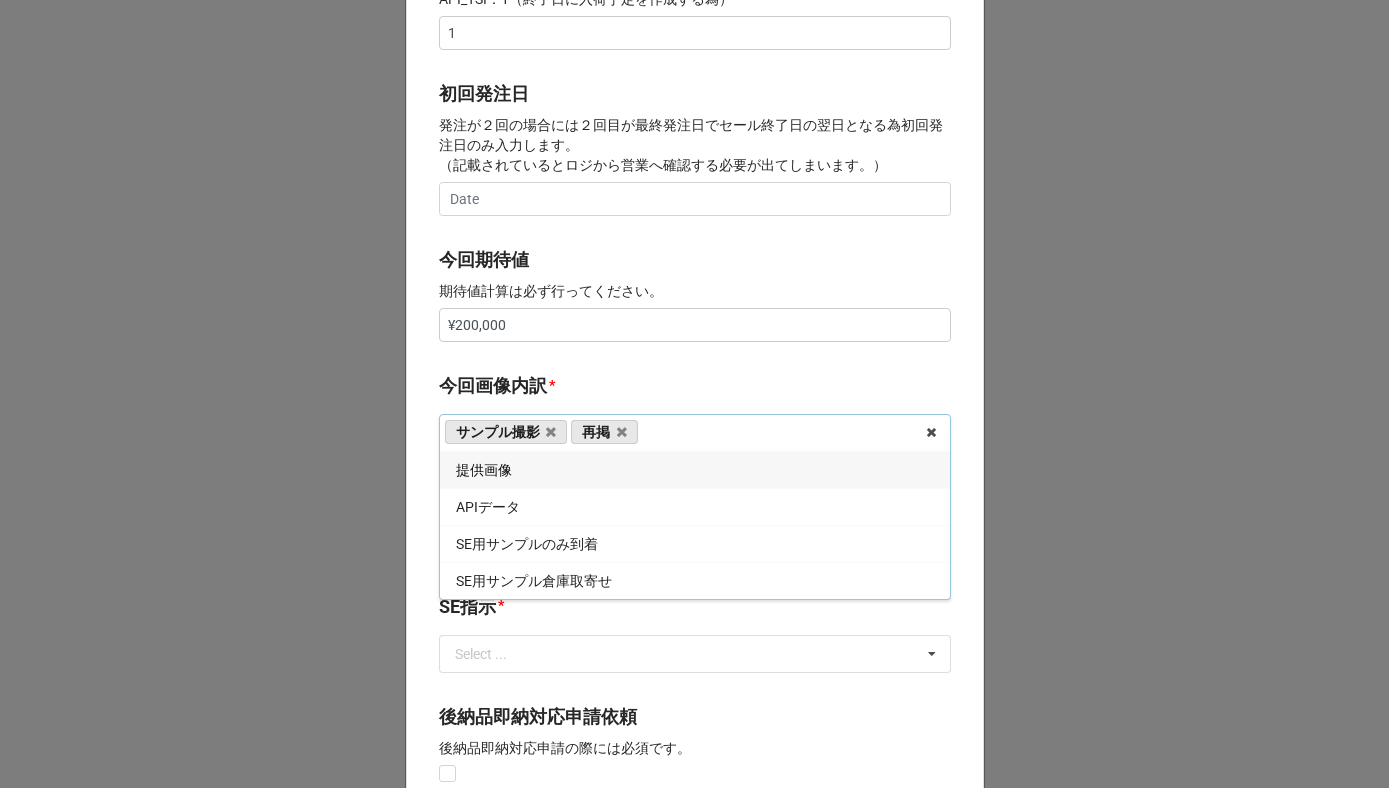 click on "今回画像内訳" at bounding box center (493, 386) 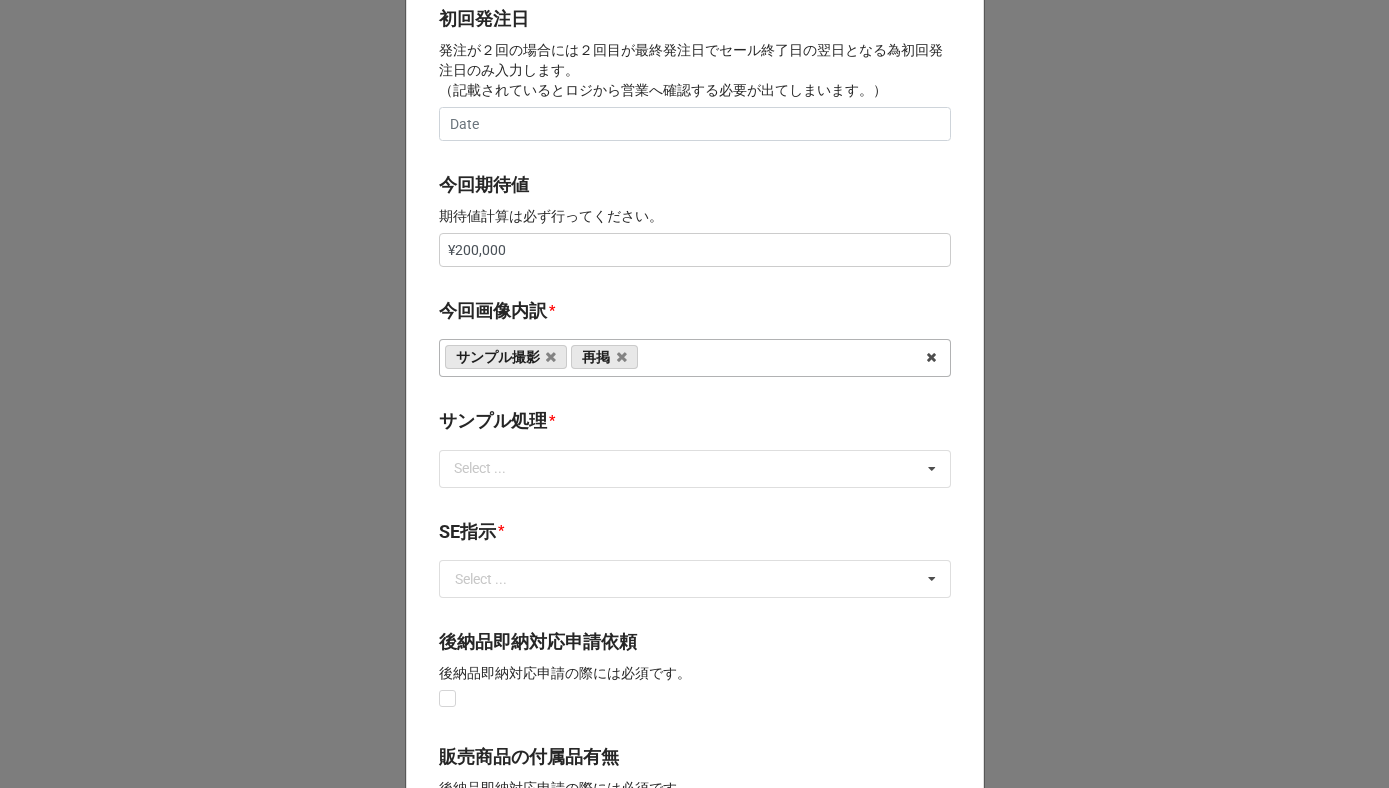 scroll, scrollTop: 859, scrollLeft: 0, axis: vertical 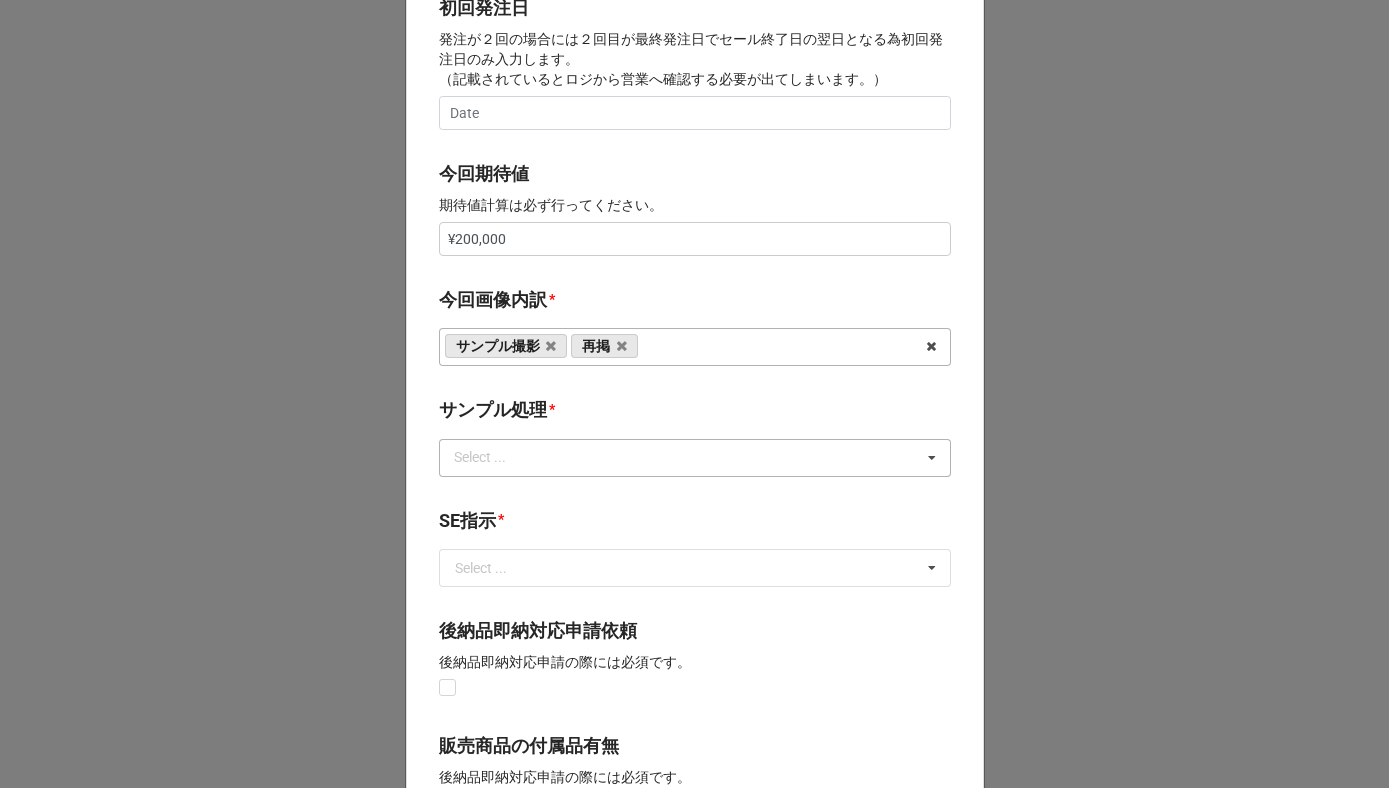 click on "Select ..." at bounding box center (492, 457) 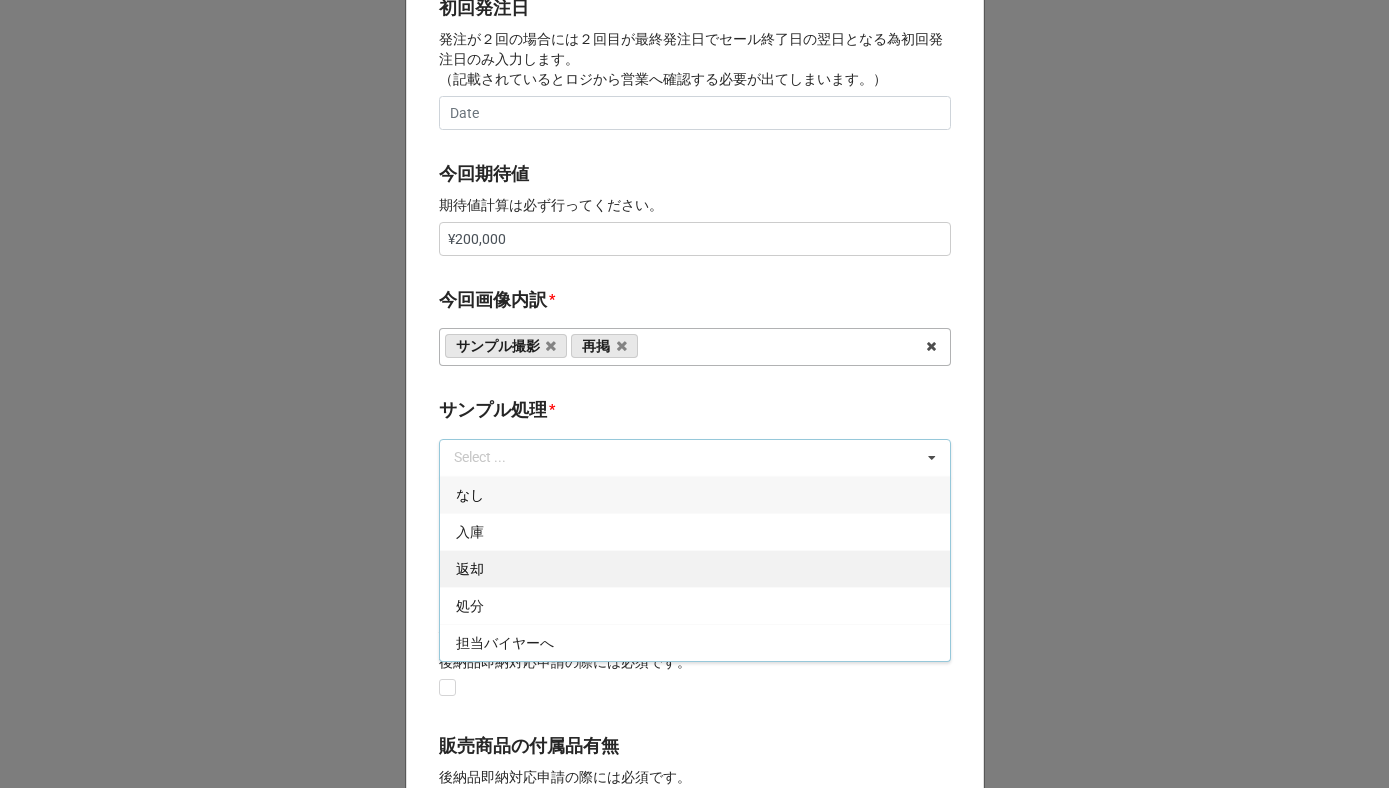 click on "返却" at bounding box center (695, 568) 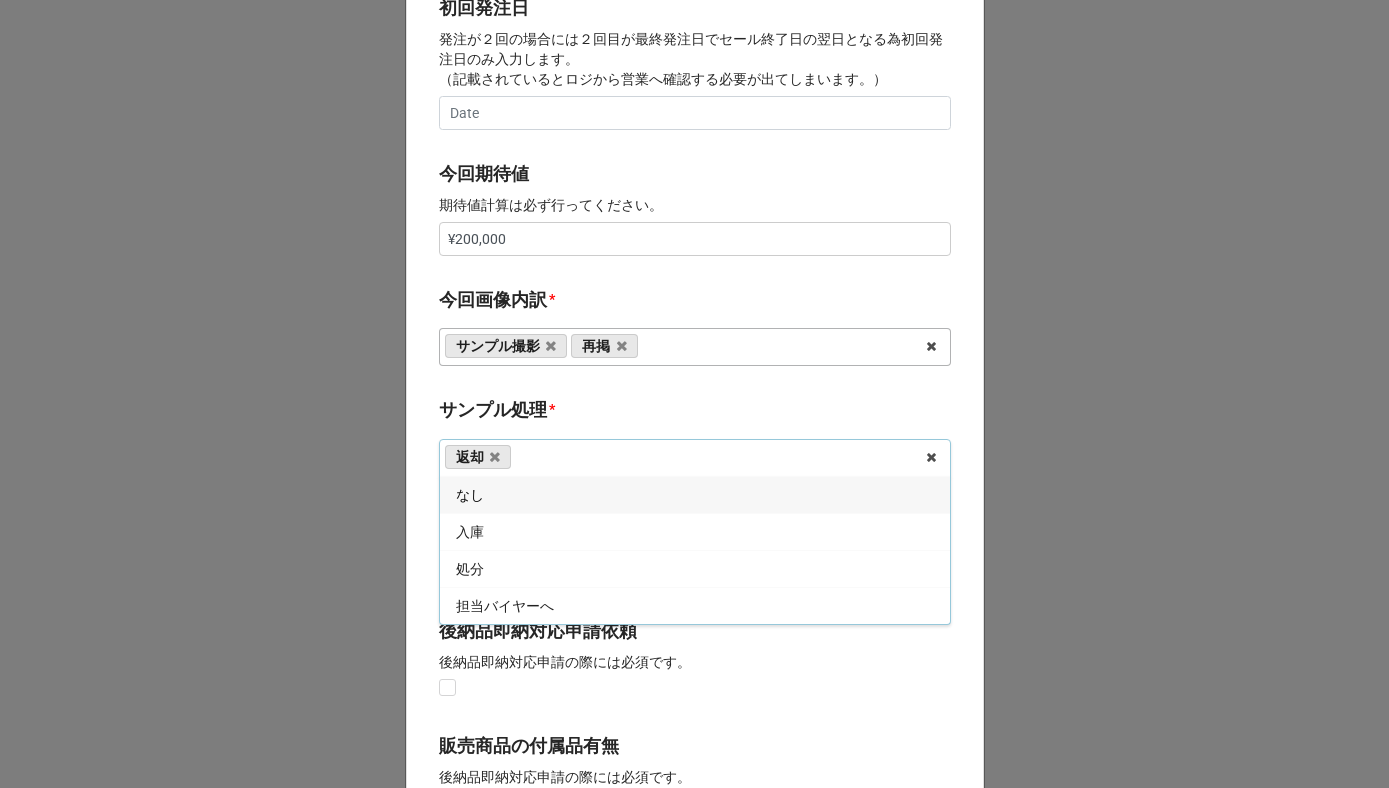 click on "サンプル処理" at bounding box center [493, 410] 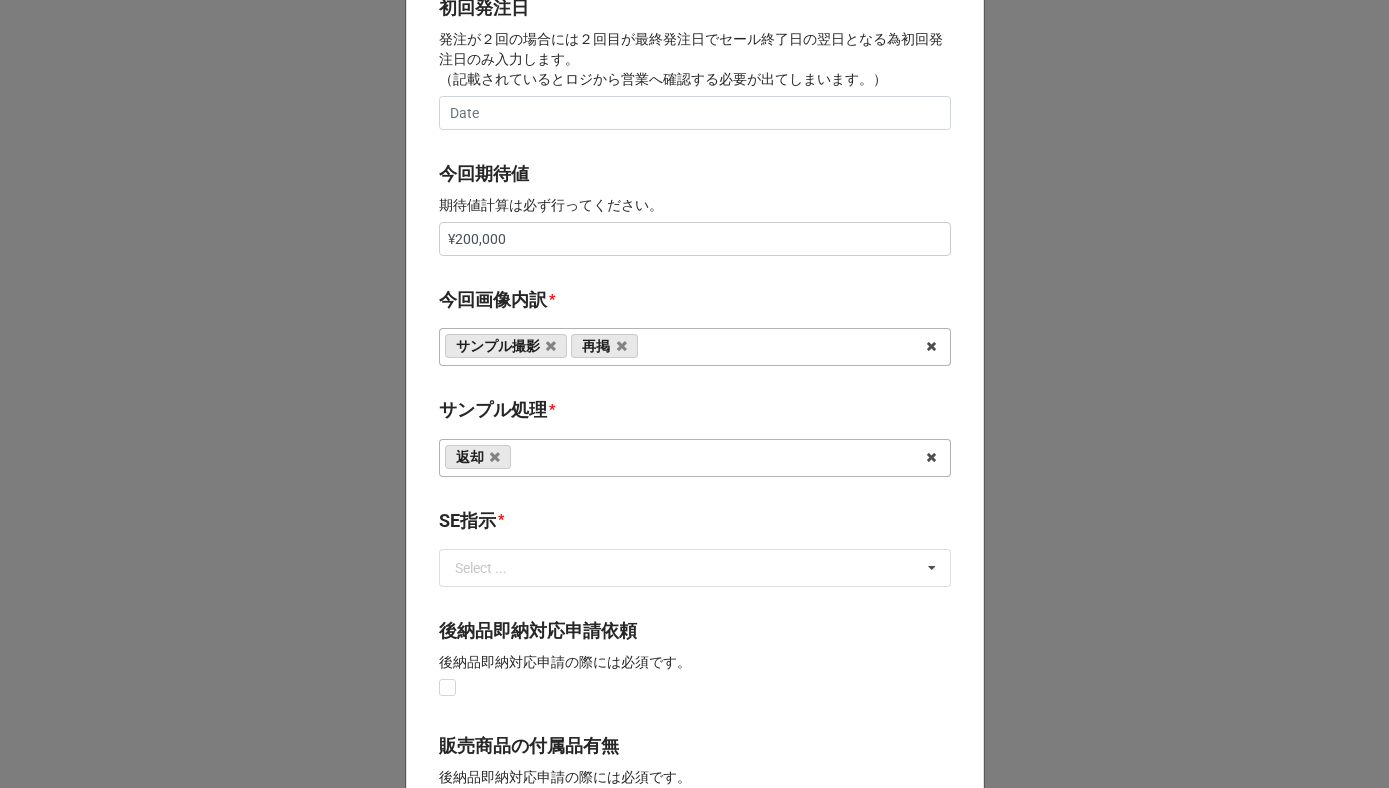scroll, scrollTop: 1110, scrollLeft: 0, axis: vertical 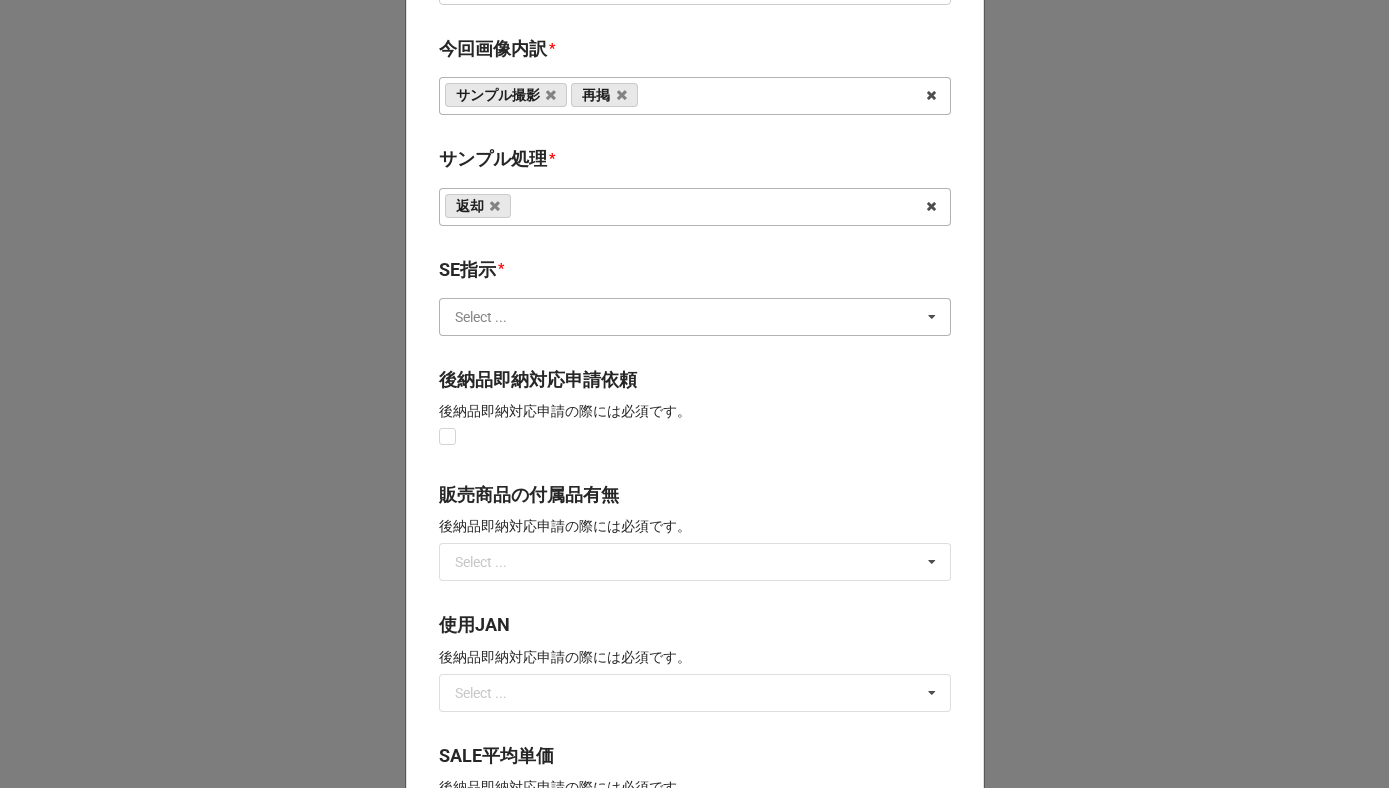 click at bounding box center (696, 317) 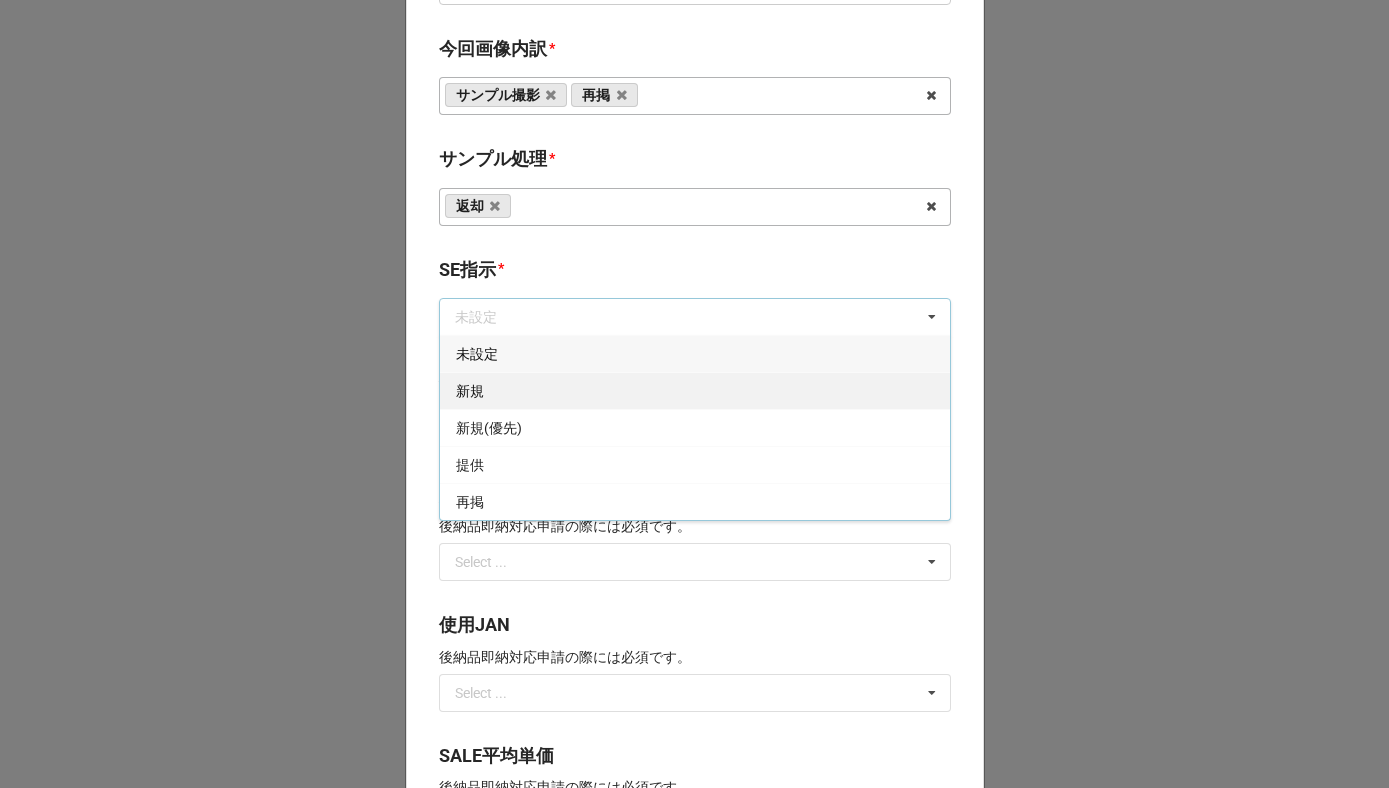 click on "新規" at bounding box center (695, 390) 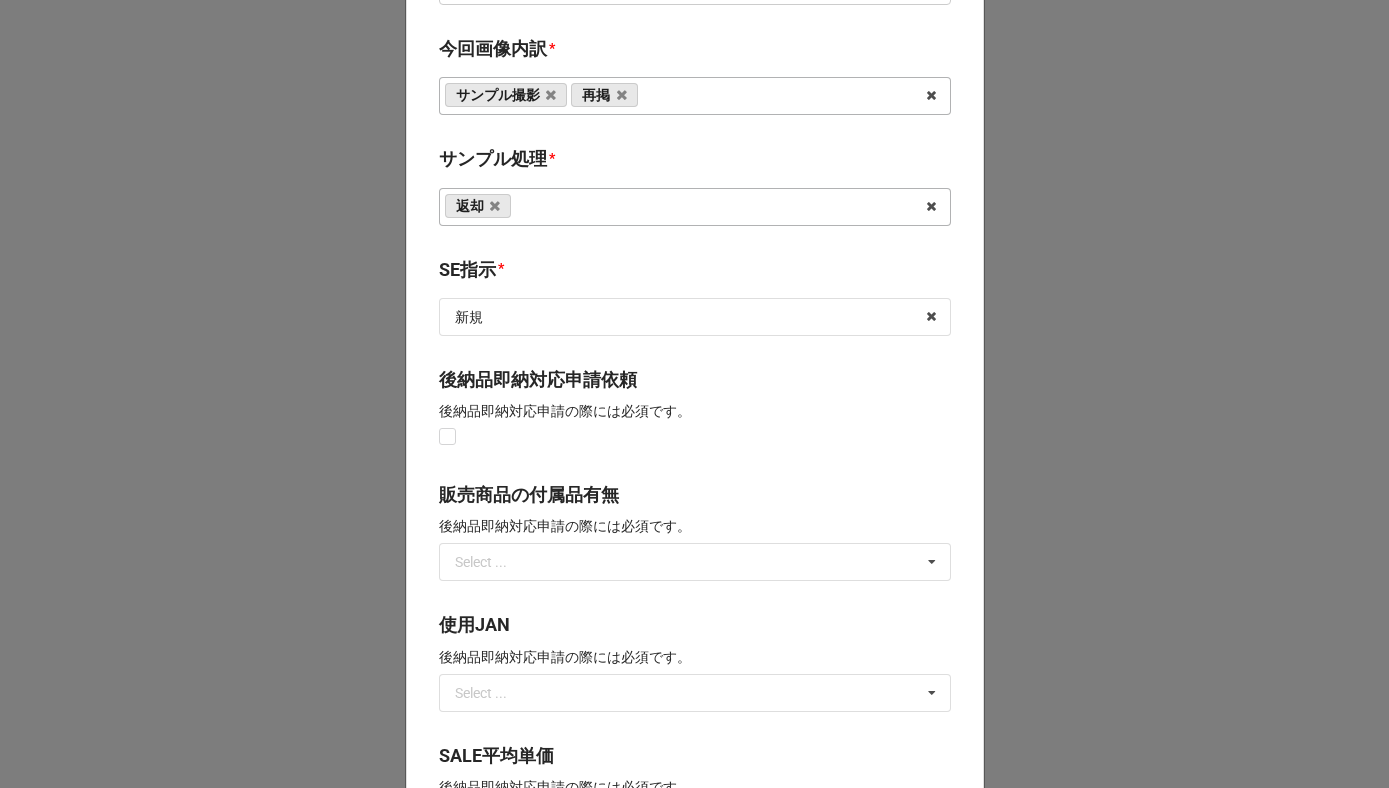 click on "SE指示 *" at bounding box center [695, 273] 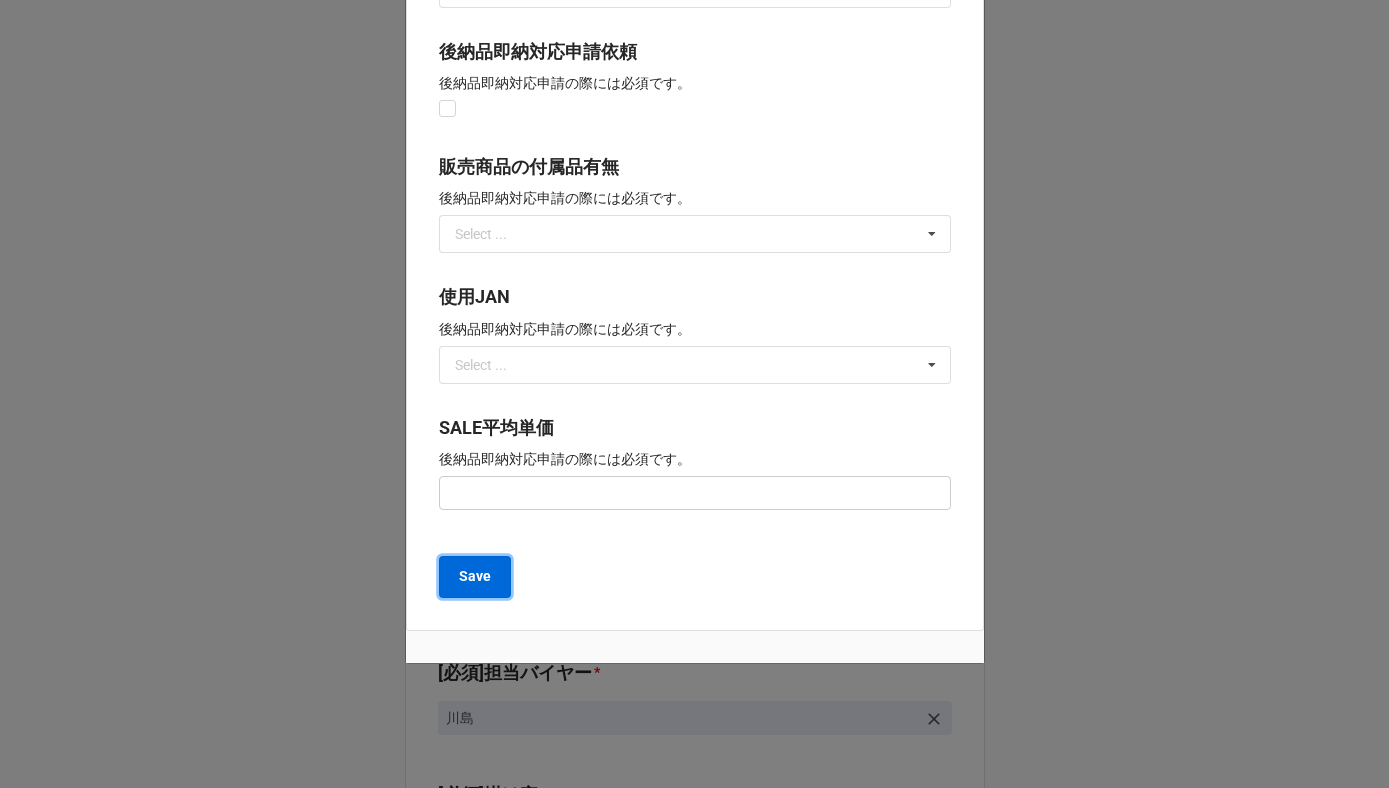 click on "Save" at bounding box center [475, 577] 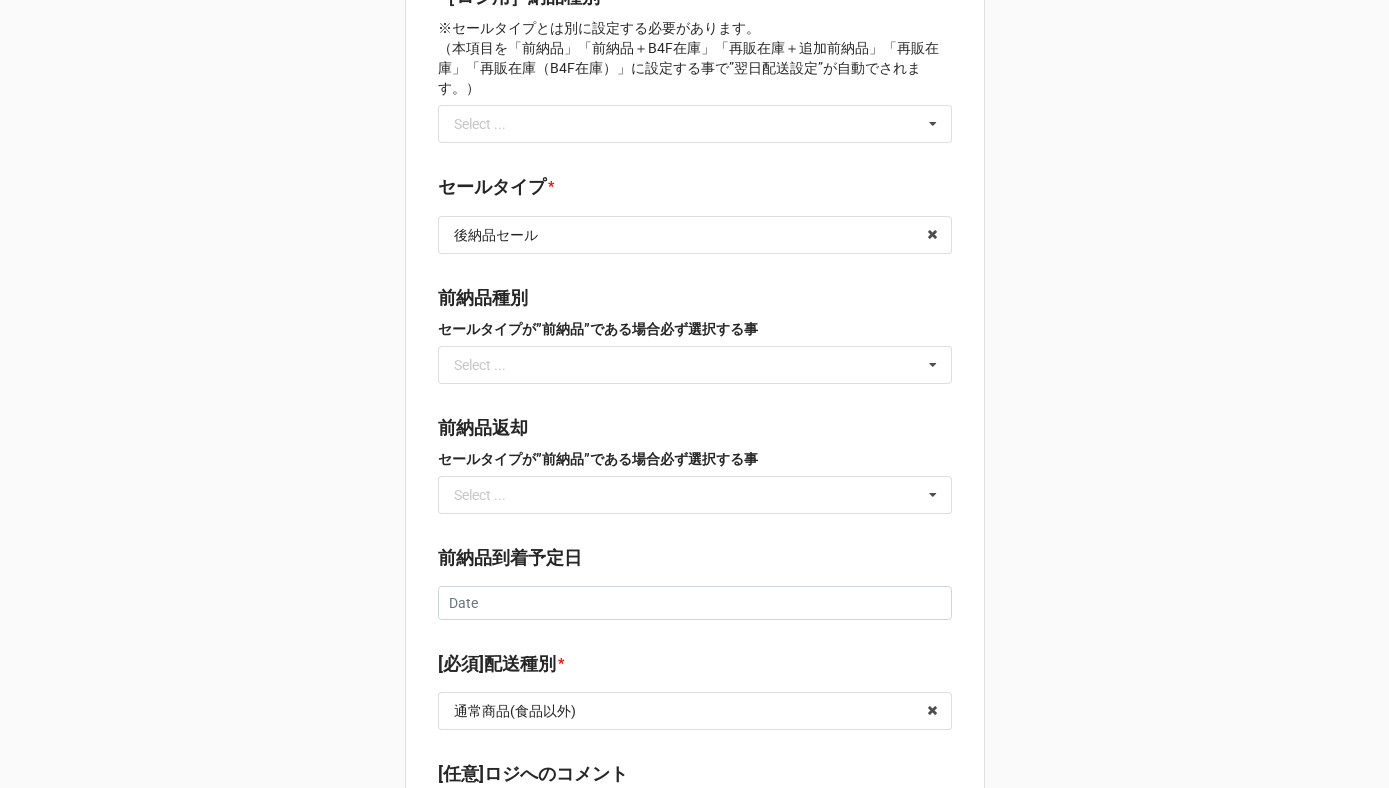 scroll, scrollTop: 2959, scrollLeft: 0, axis: vertical 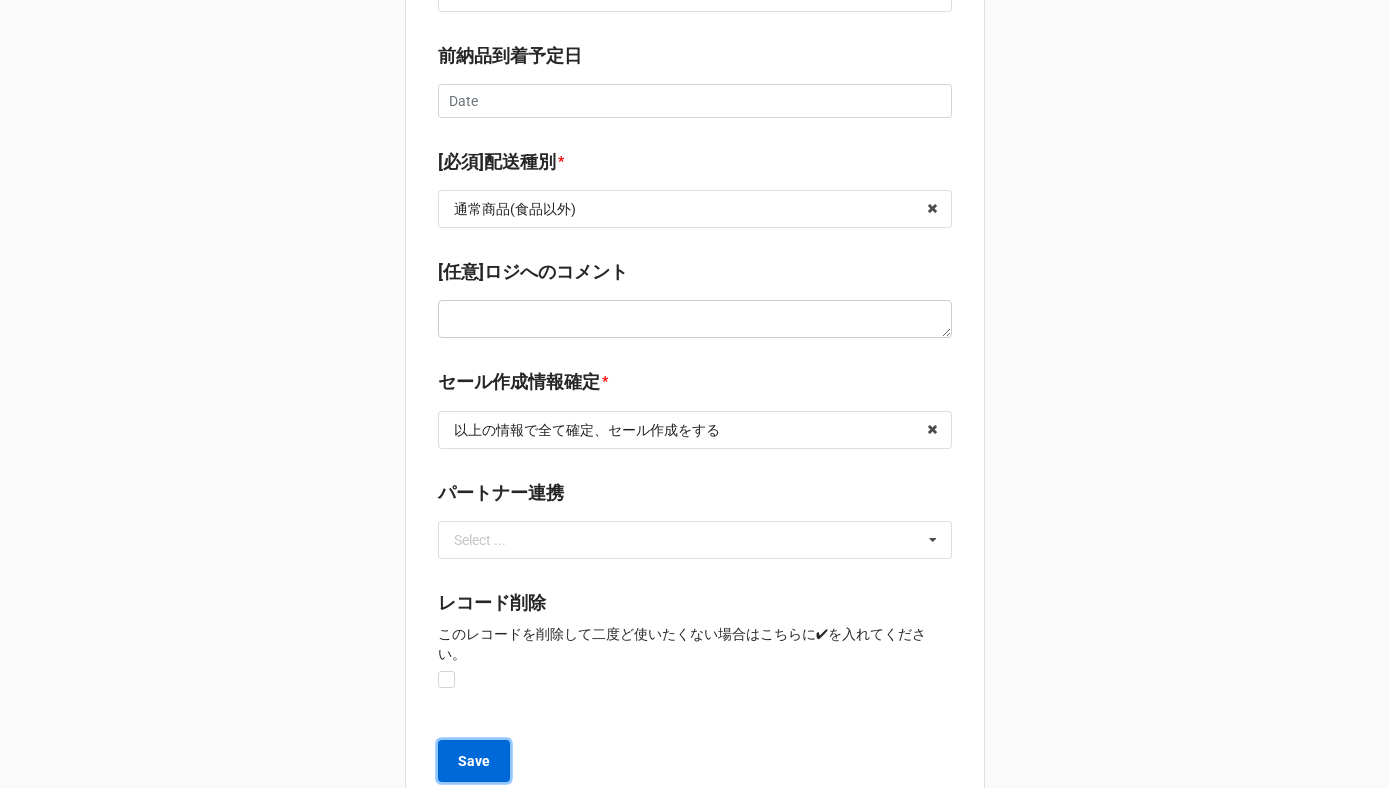 click on "Save" at bounding box center (474, 761) 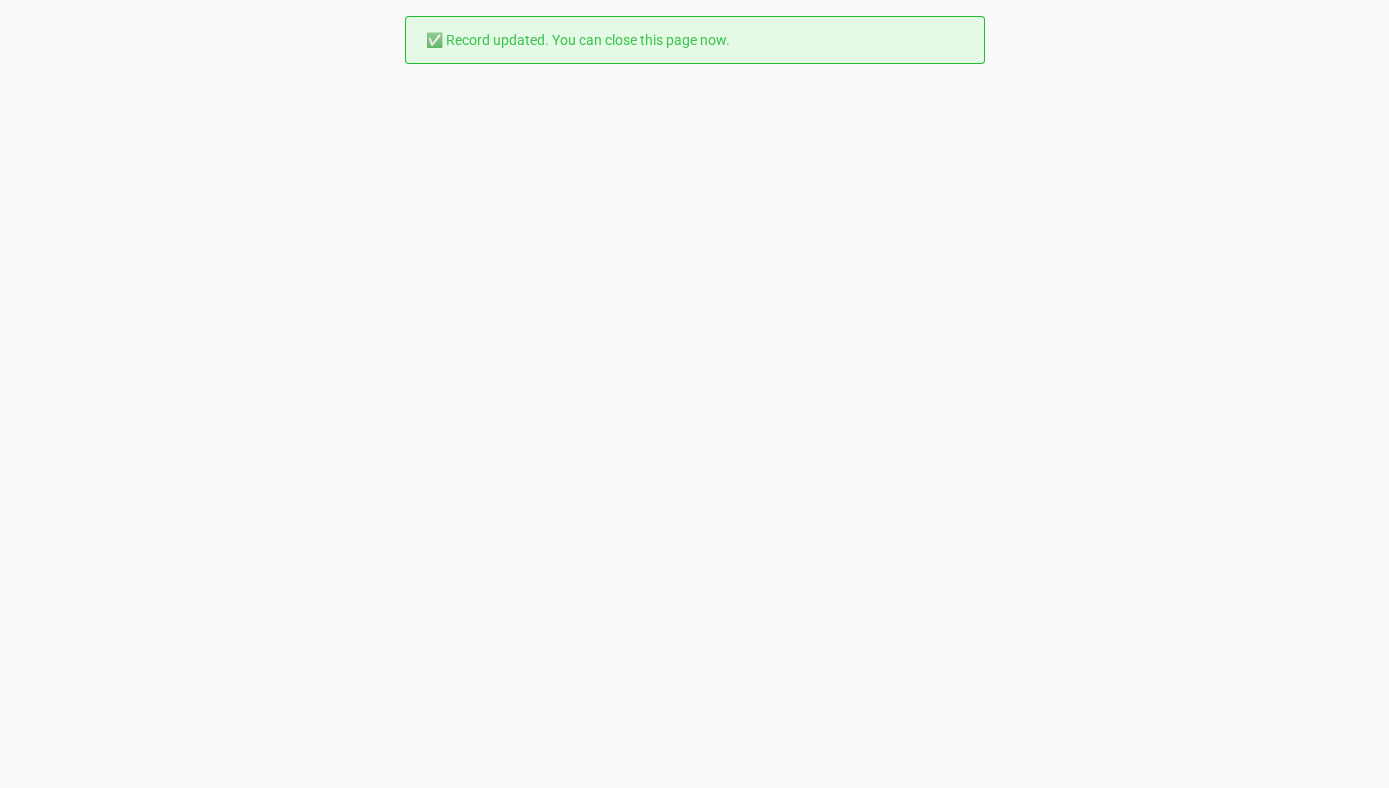 scroll, scrollTop: 0, scrollLeft: 0, axis: both 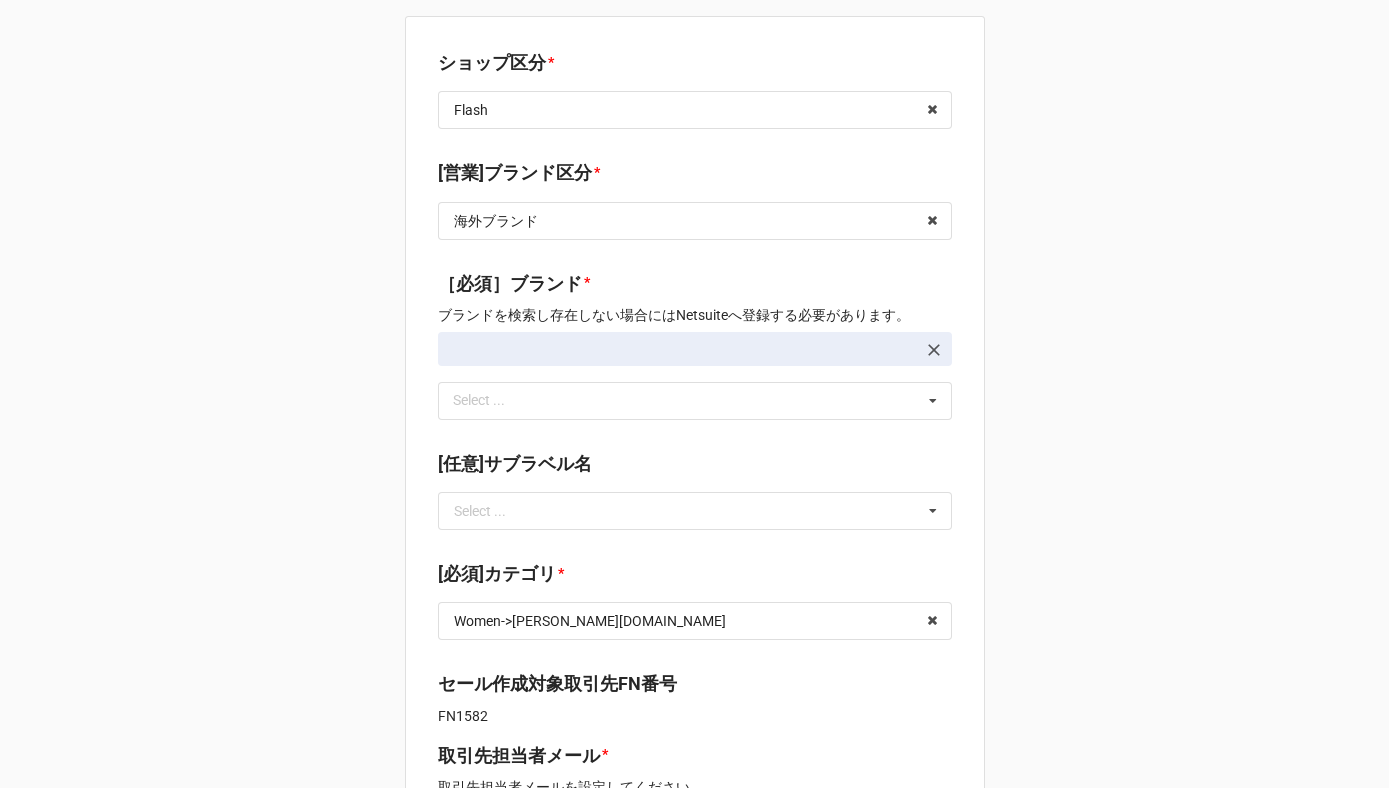 type on "x" 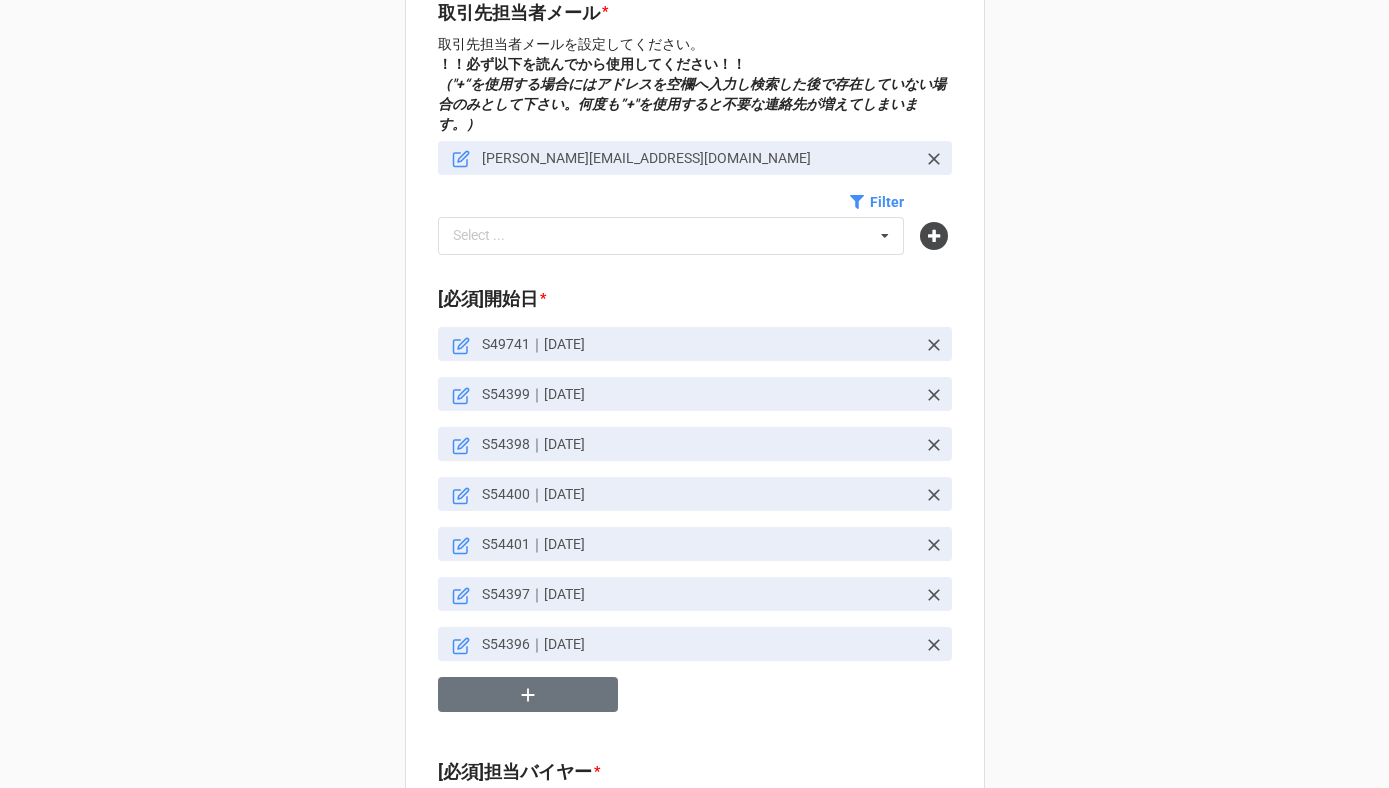 scroll, scrollTop: 796, scrollLeft: 0, axis: vertical 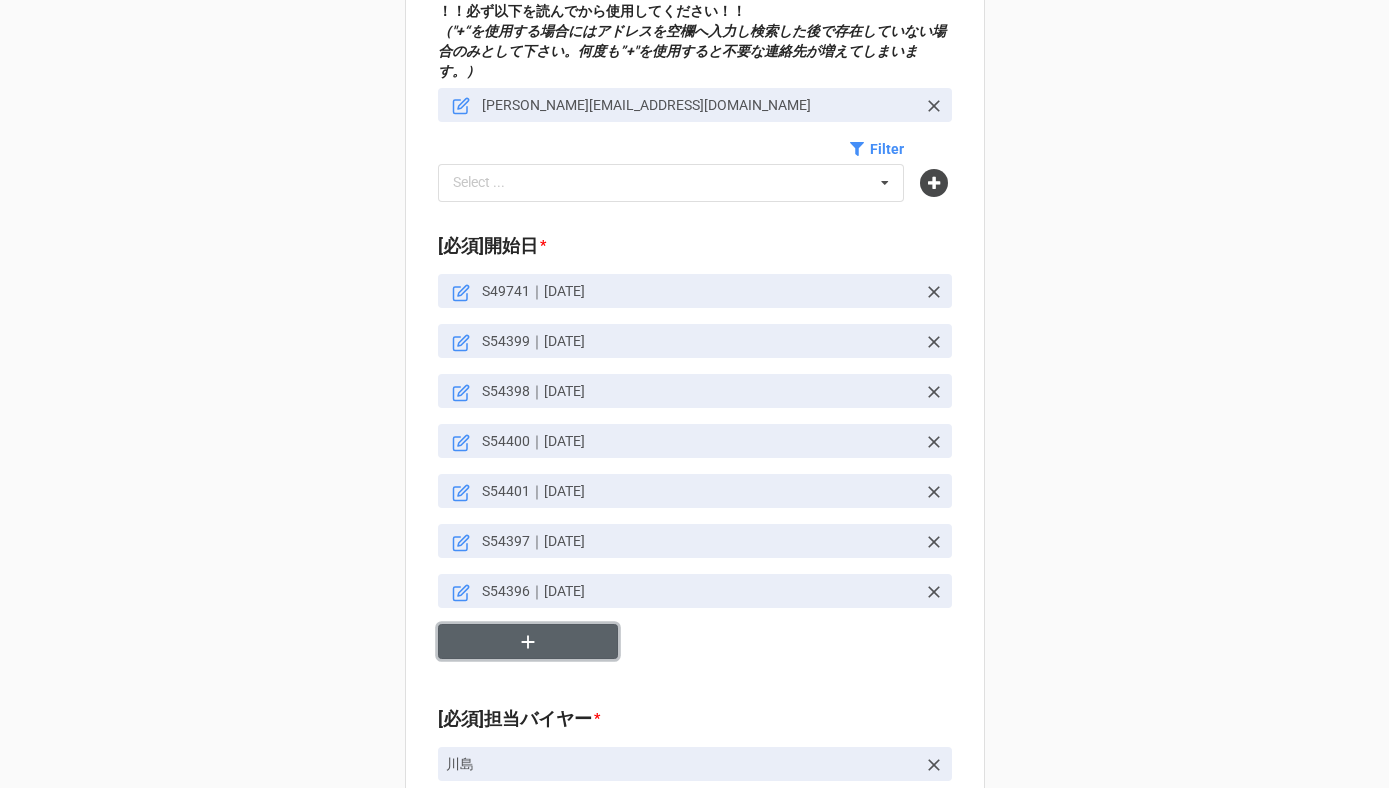 click at bounding box center (528, 641) 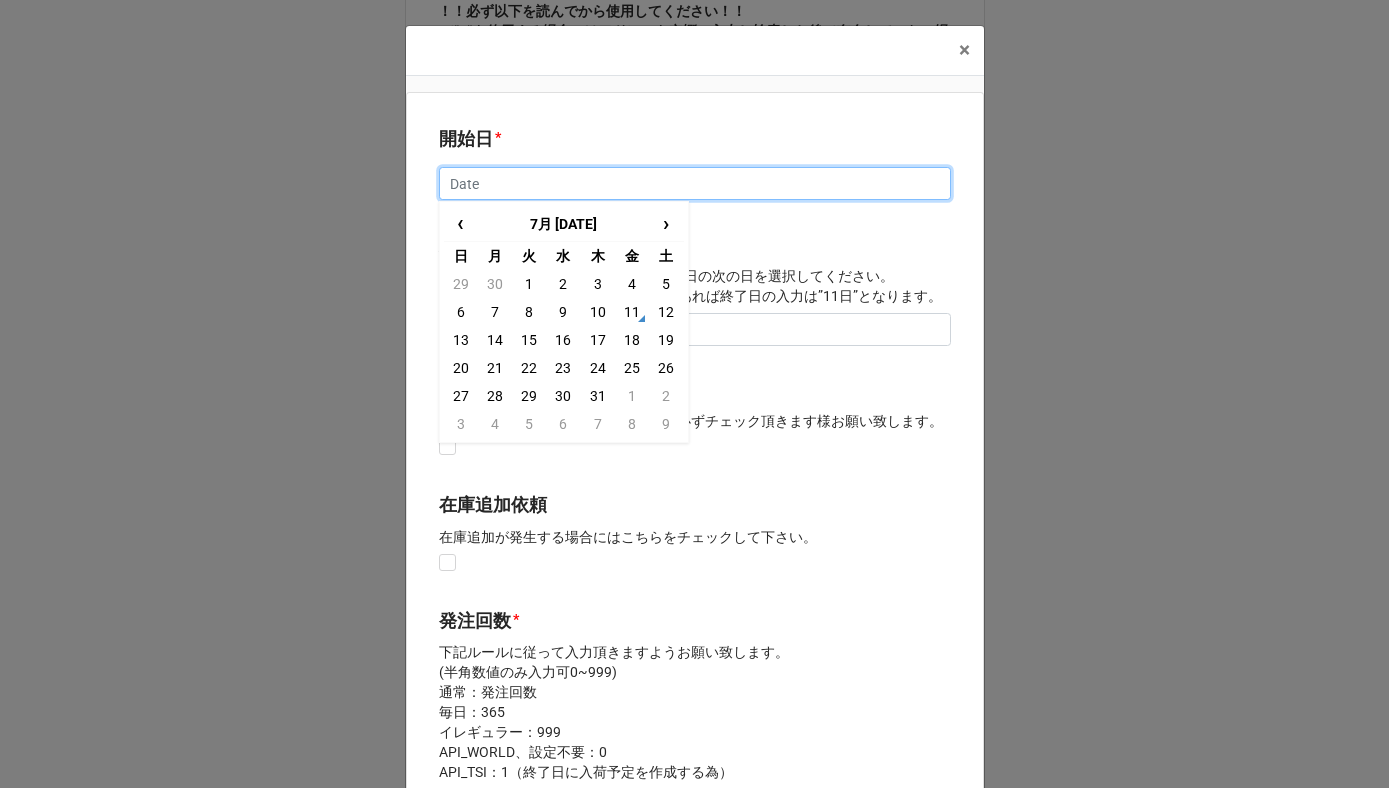 click at bounding box center (695, 184) 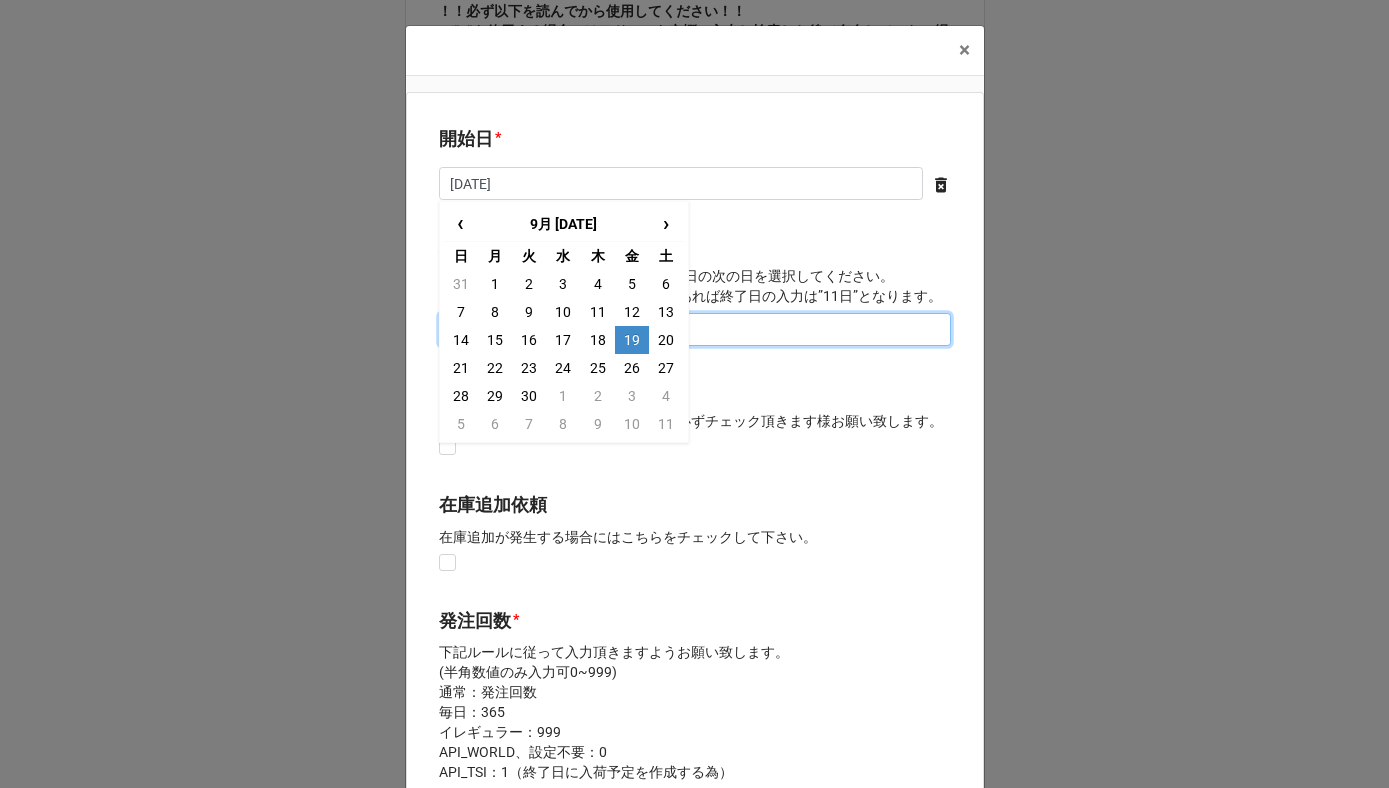 type on "9/19/2025" 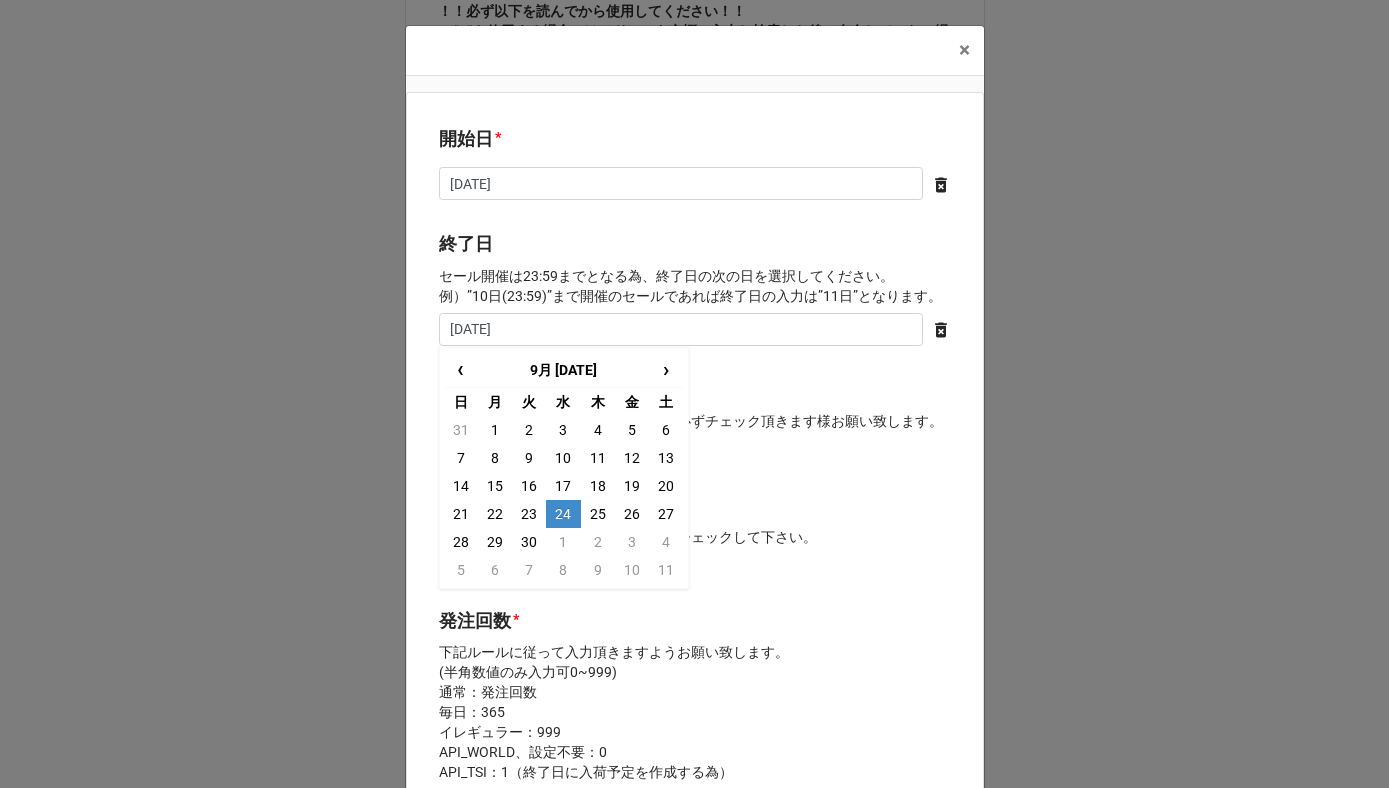 click on "24" at bounding box center (563, 514) 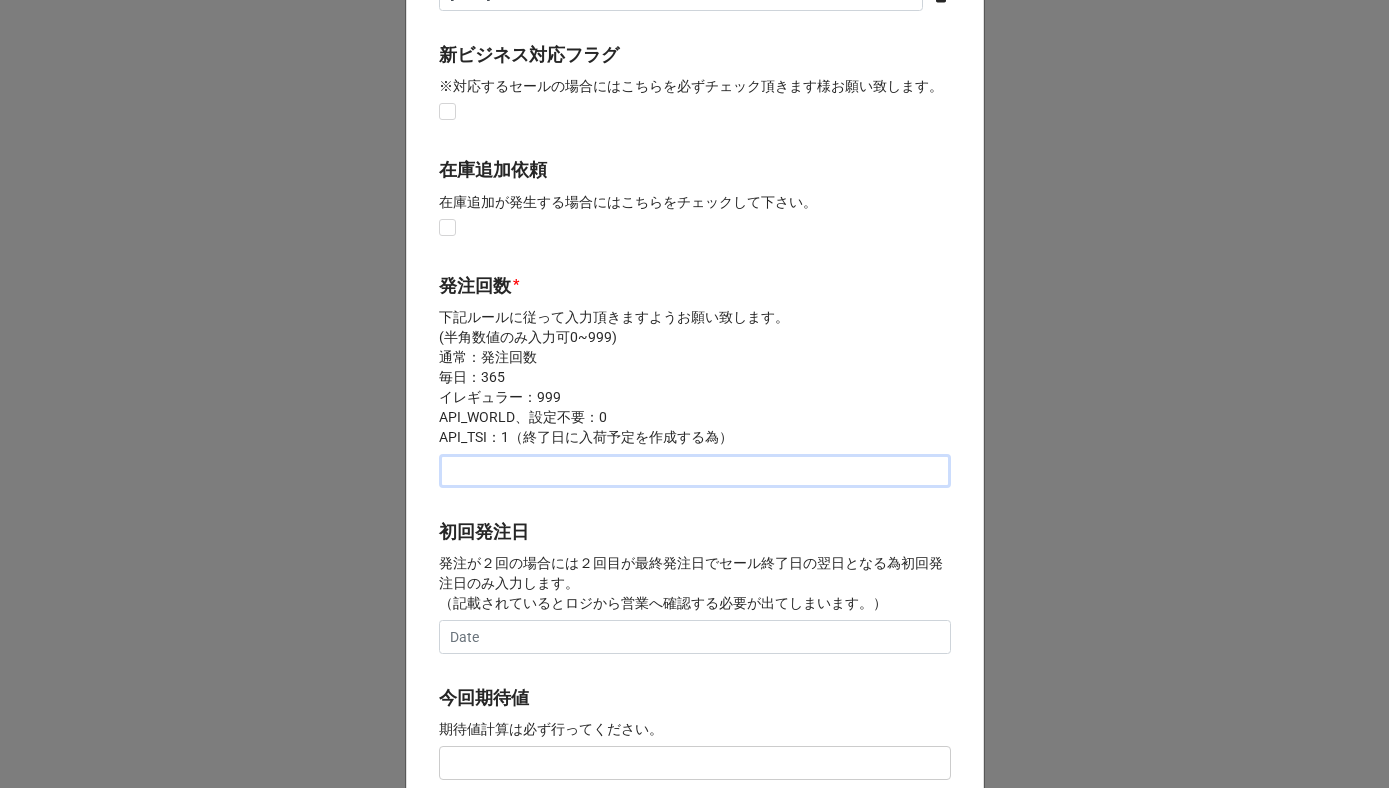 click at bounding box center (695, 471) 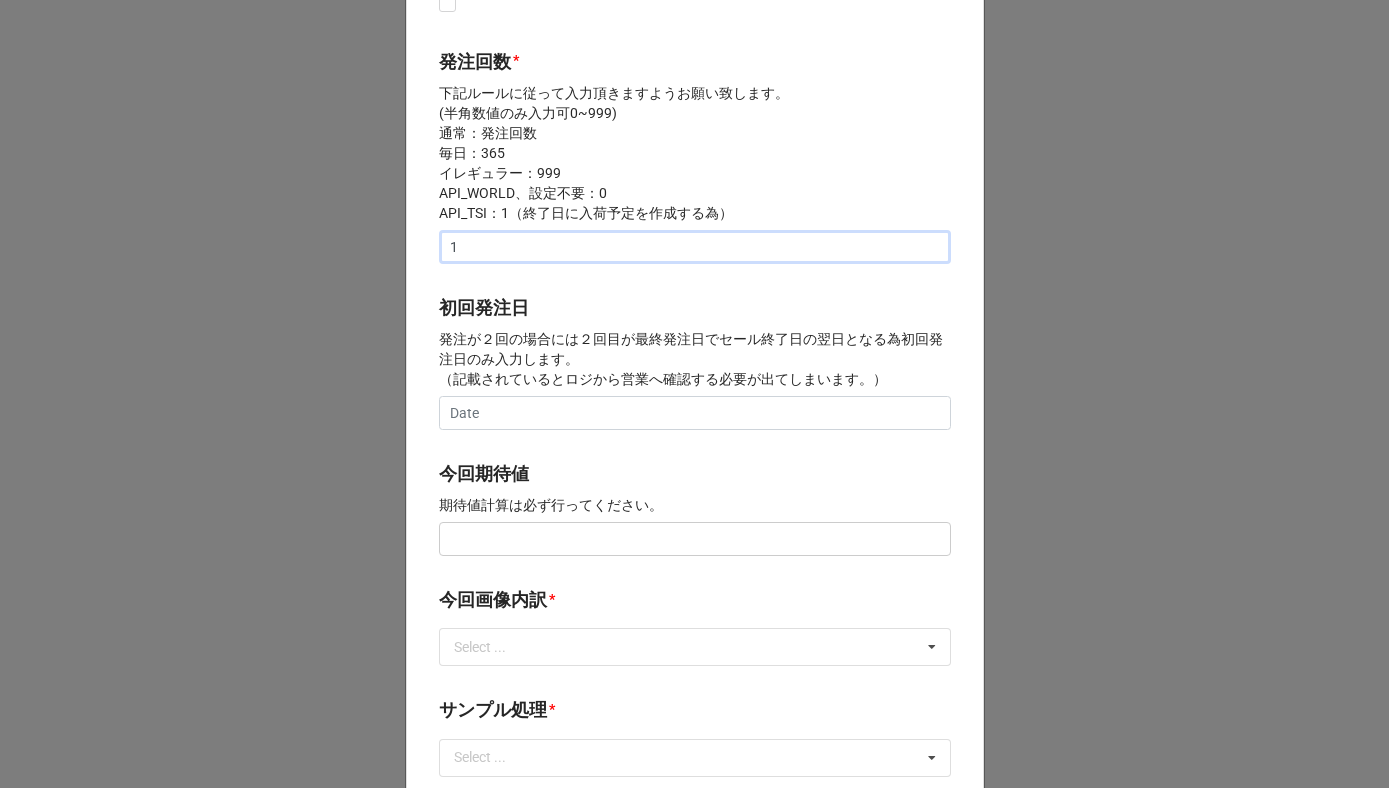 scroll, scrollTop: 599, scrollLeft: 0, axis: vertical 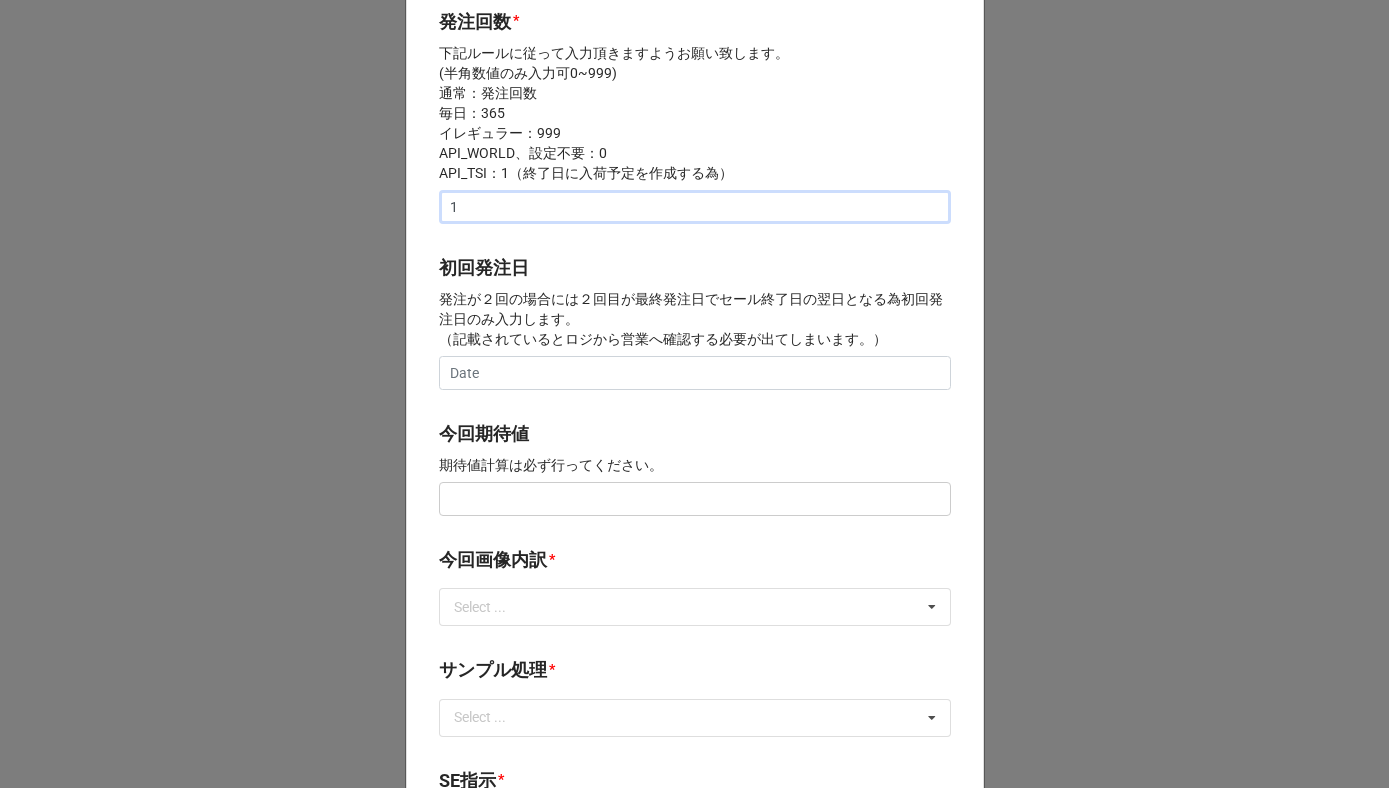 type on "1" 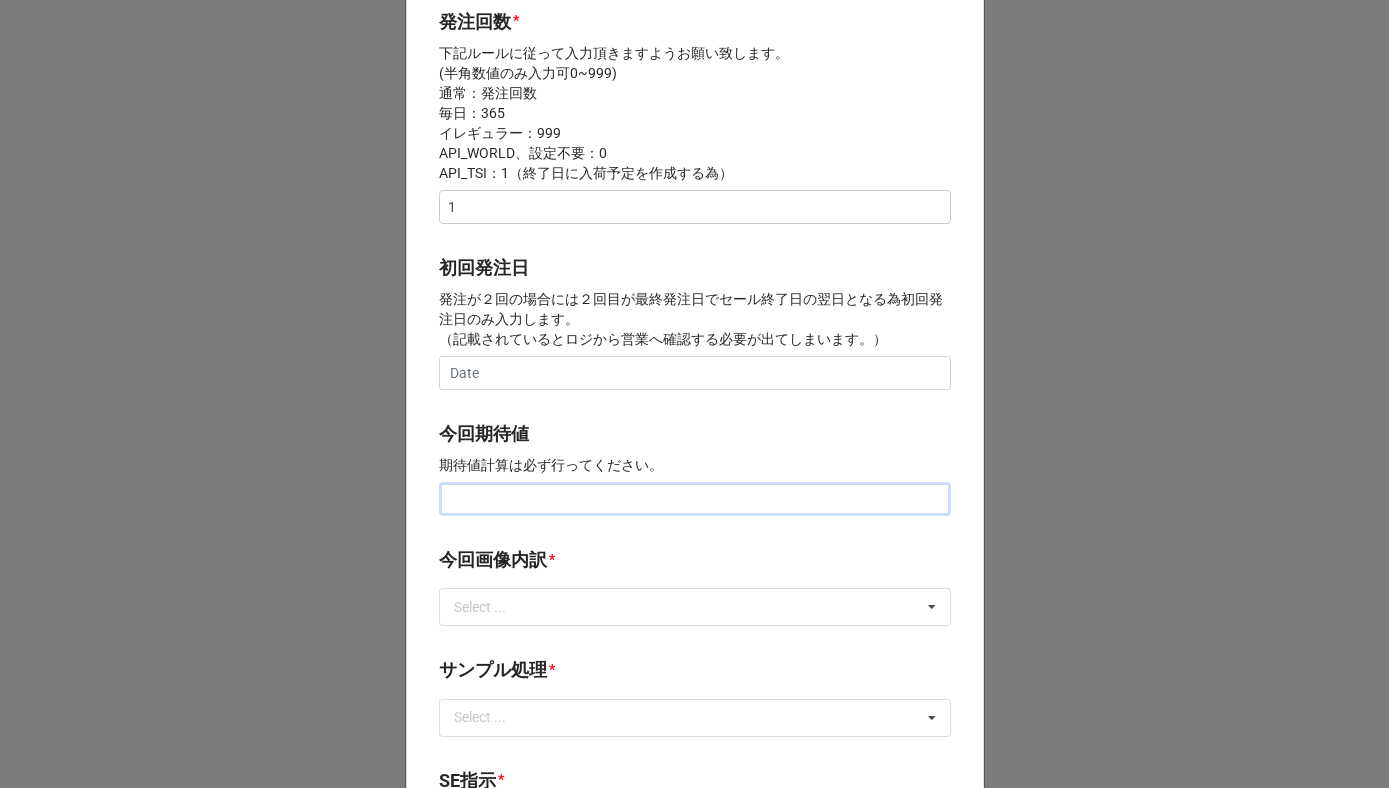 click at bounding box center [695, 499] 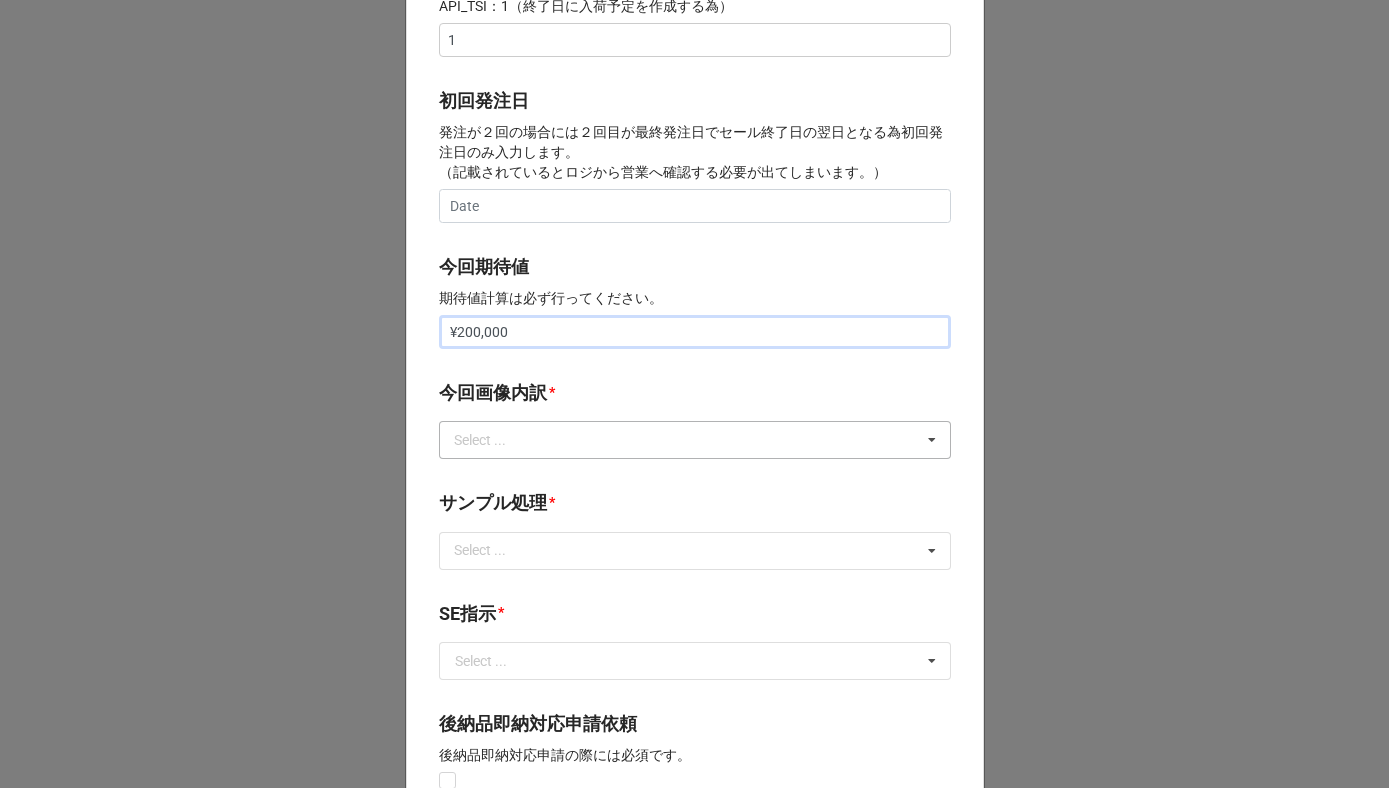 scroll, scrollTop: 780, scrollLeft: 0, axis: vertical 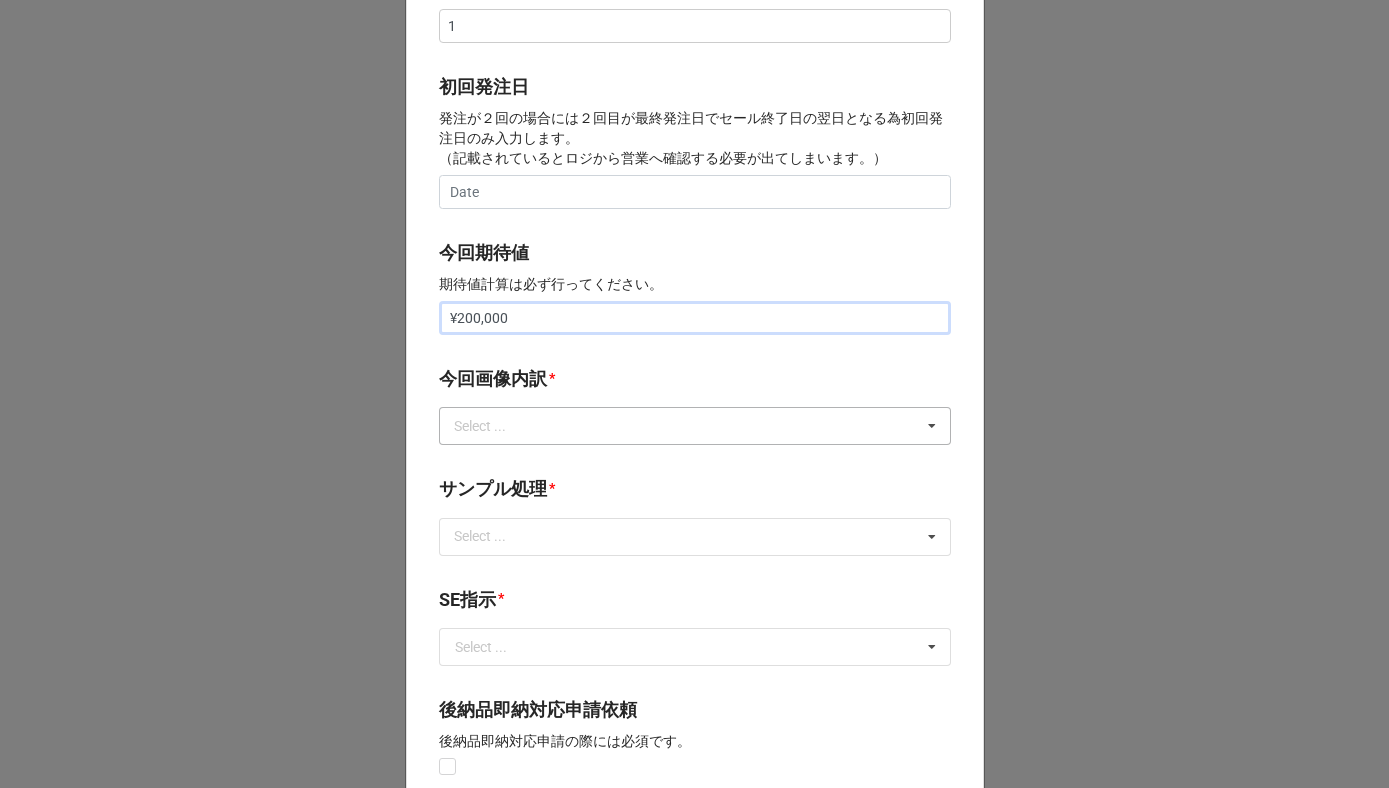 type on "¥200,000" 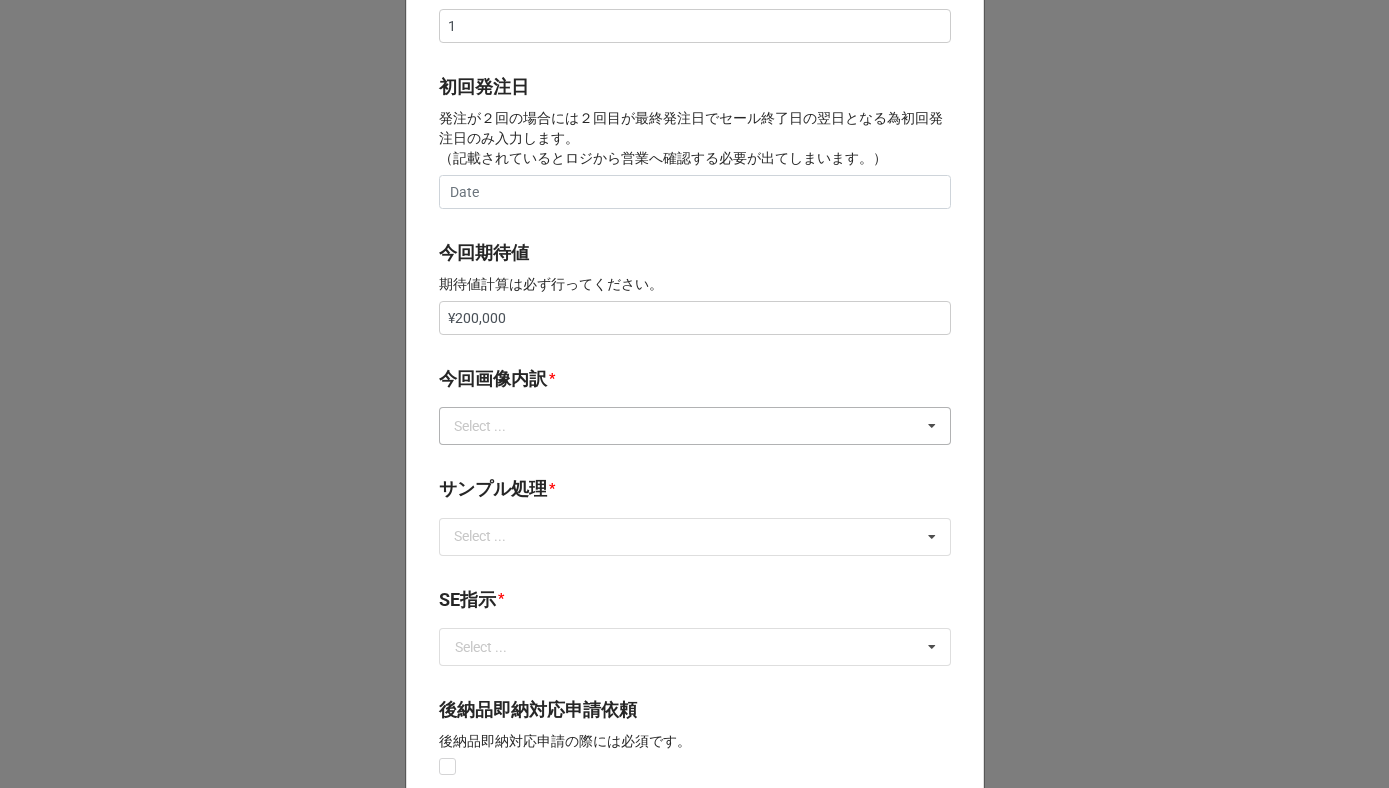 click on "Select ..." at bounding box center (492, 426) 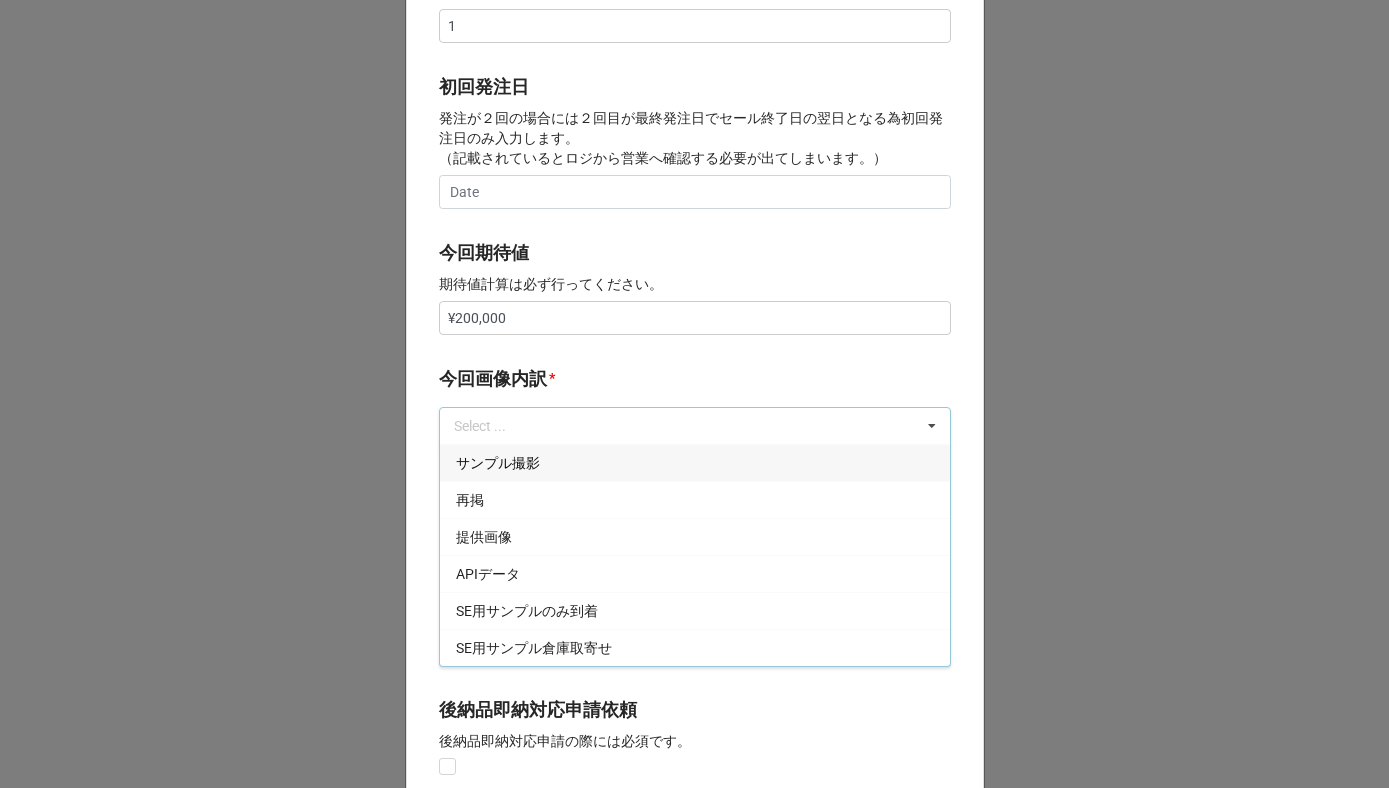 click on "サンプル撮影" at bounding box center [695, 462] 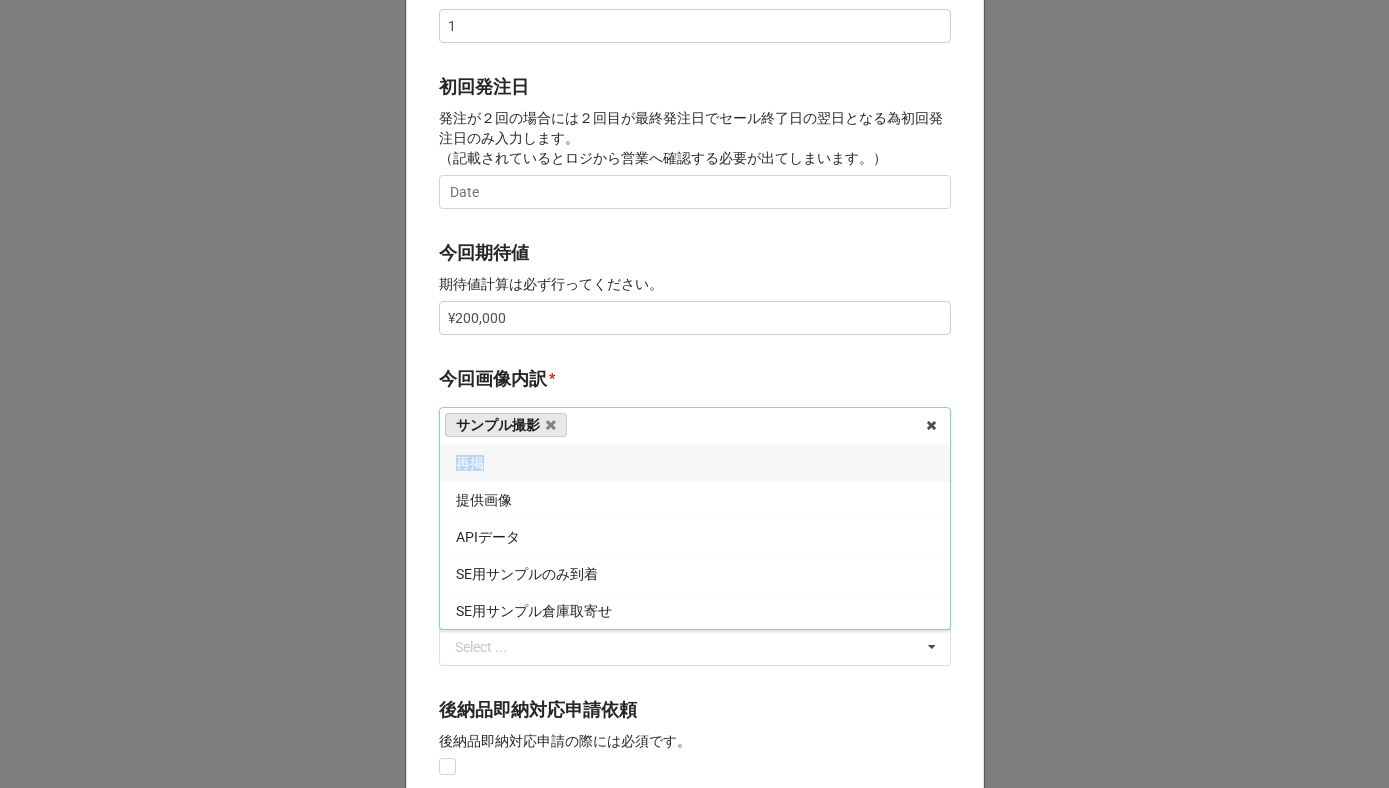 click on "再掲" at bounding box center (695, 462) 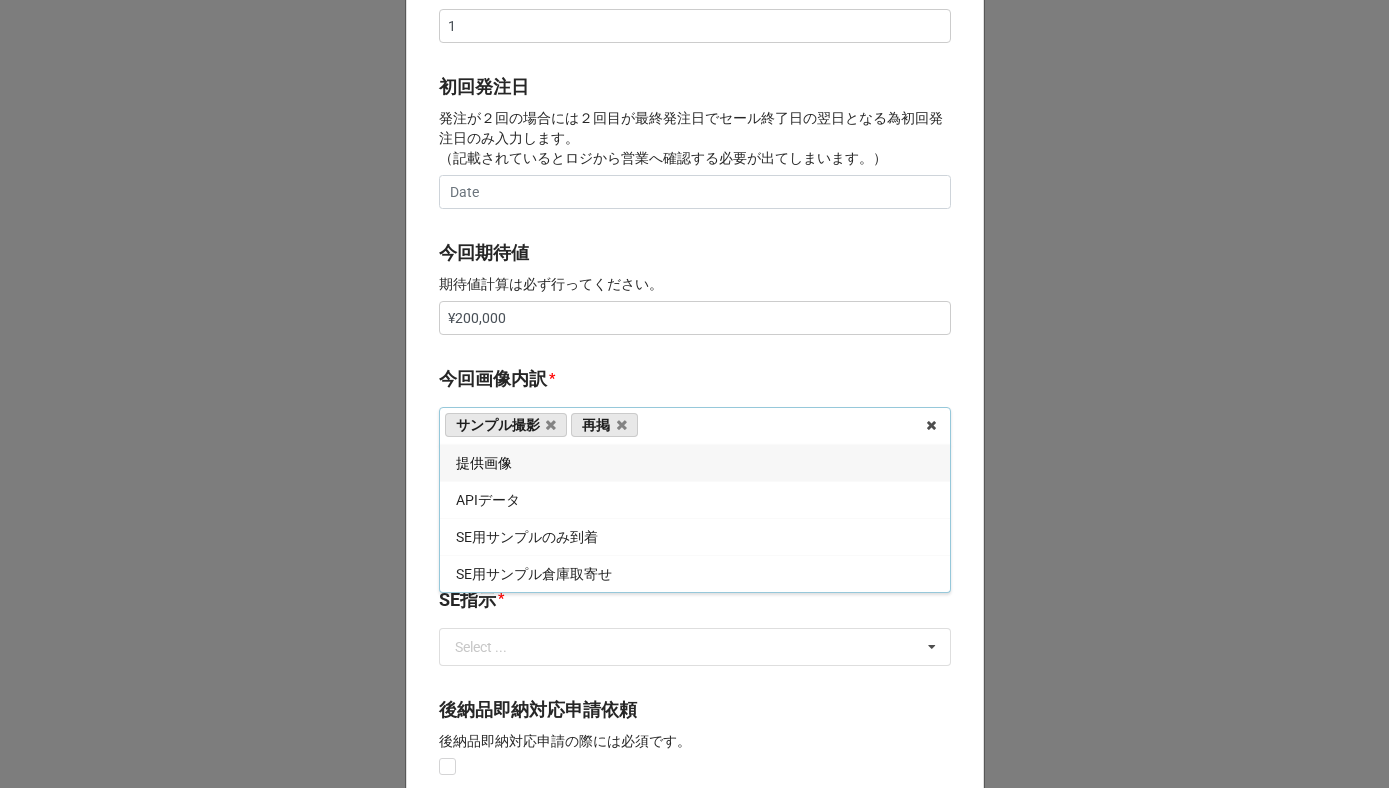 click on "今回画像内訳" at bounding box center [493, 379] 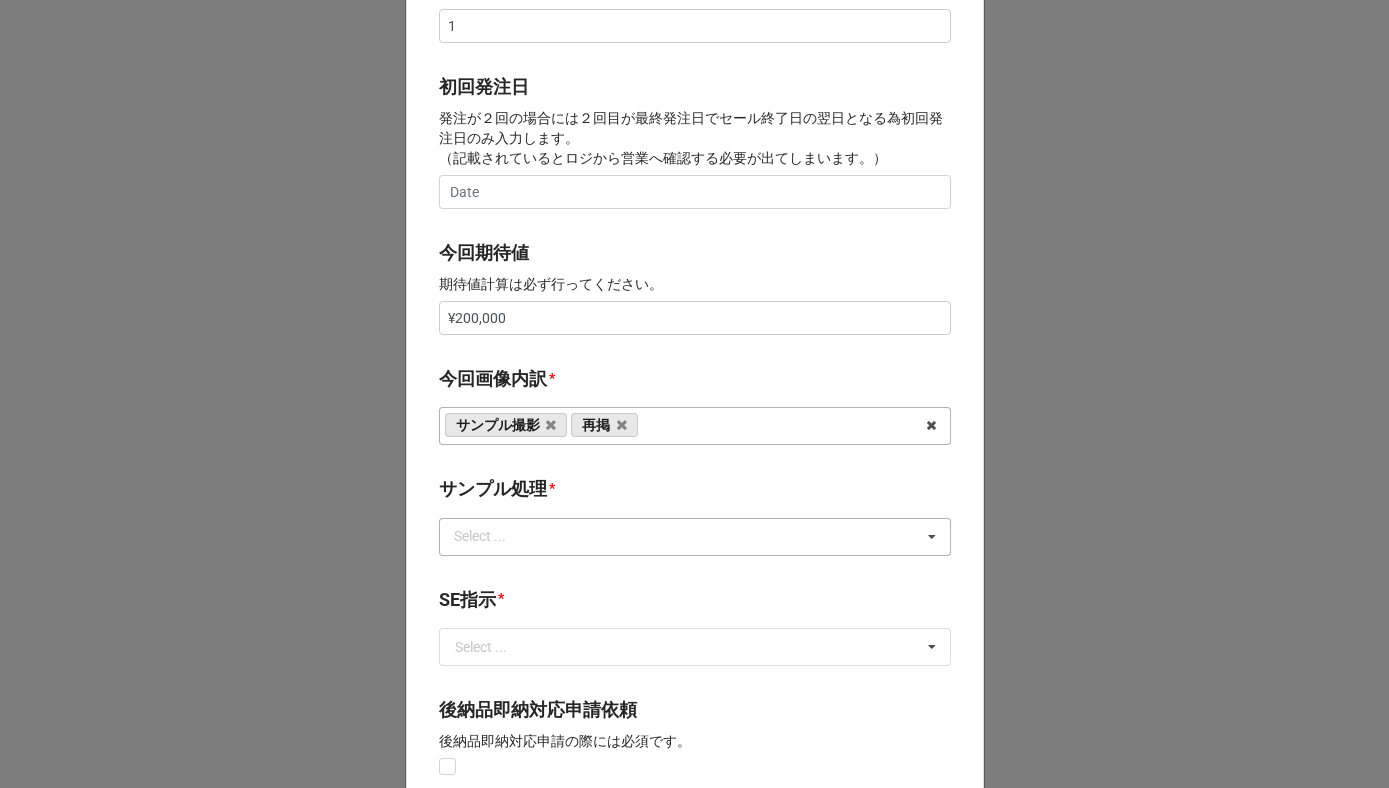 click on "Select ..." at bounding box center (492, 536) 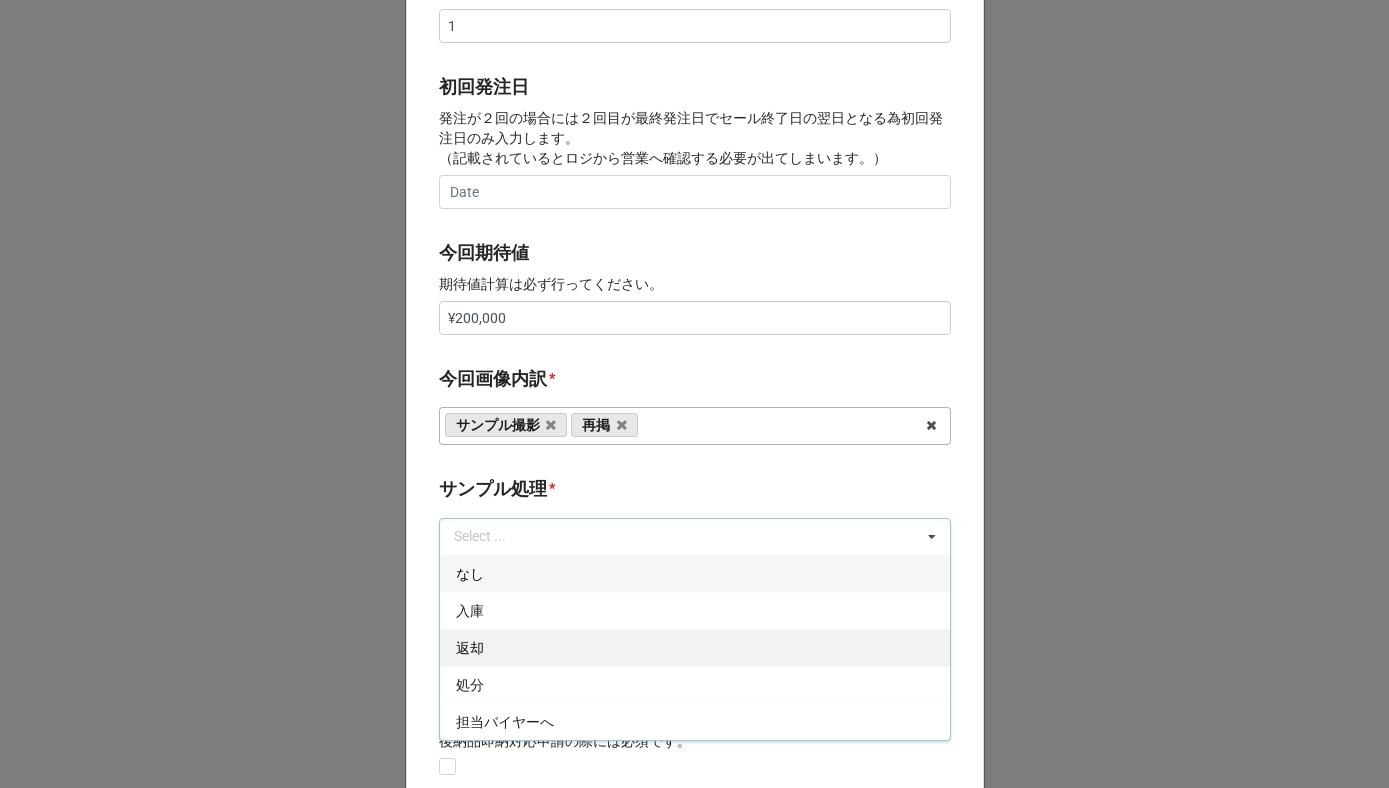 click on "返却" at bounding box center [695, 647] 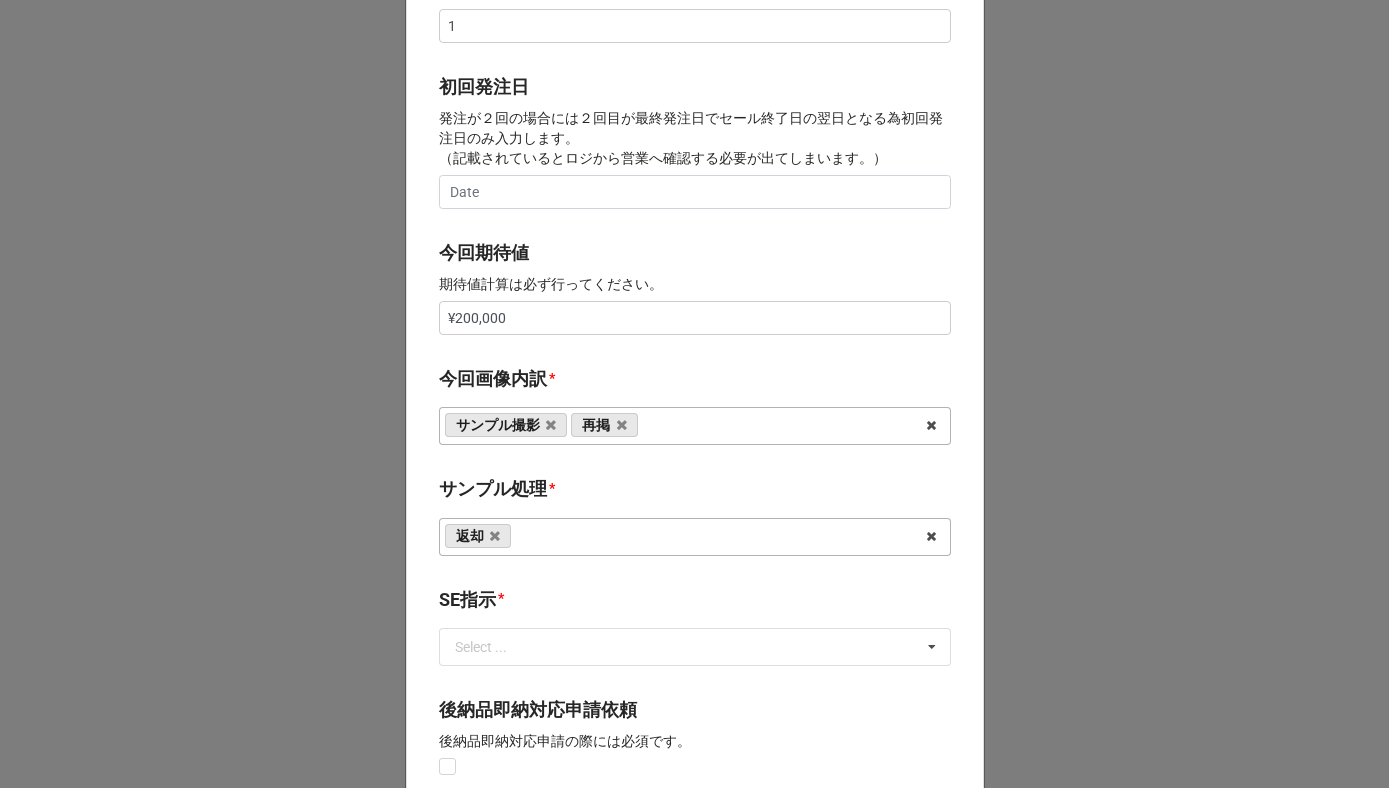 click on "サンプル処理 *" at bounding box center [695, 496] 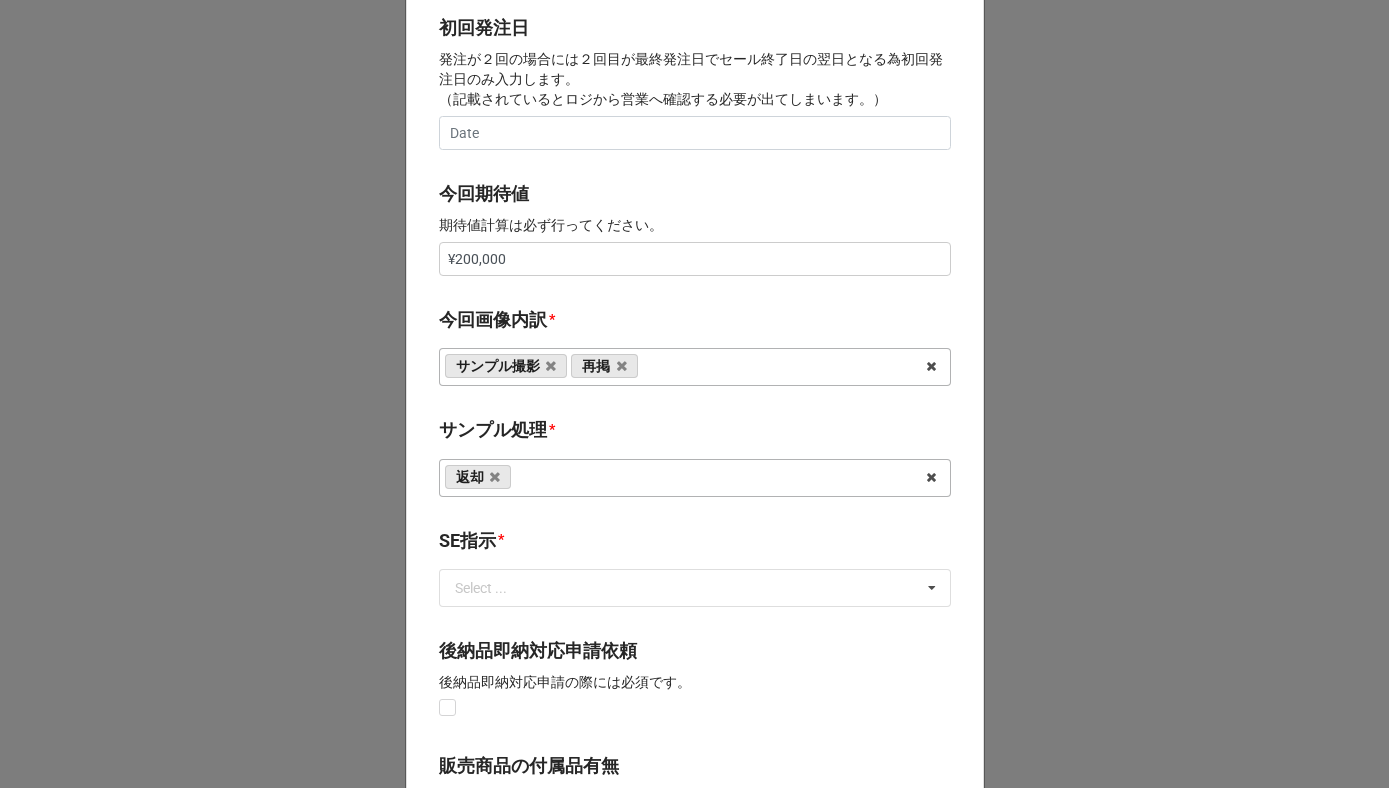 scroll, scrollTop: 953, scrollLeft: 0, axis: vertical 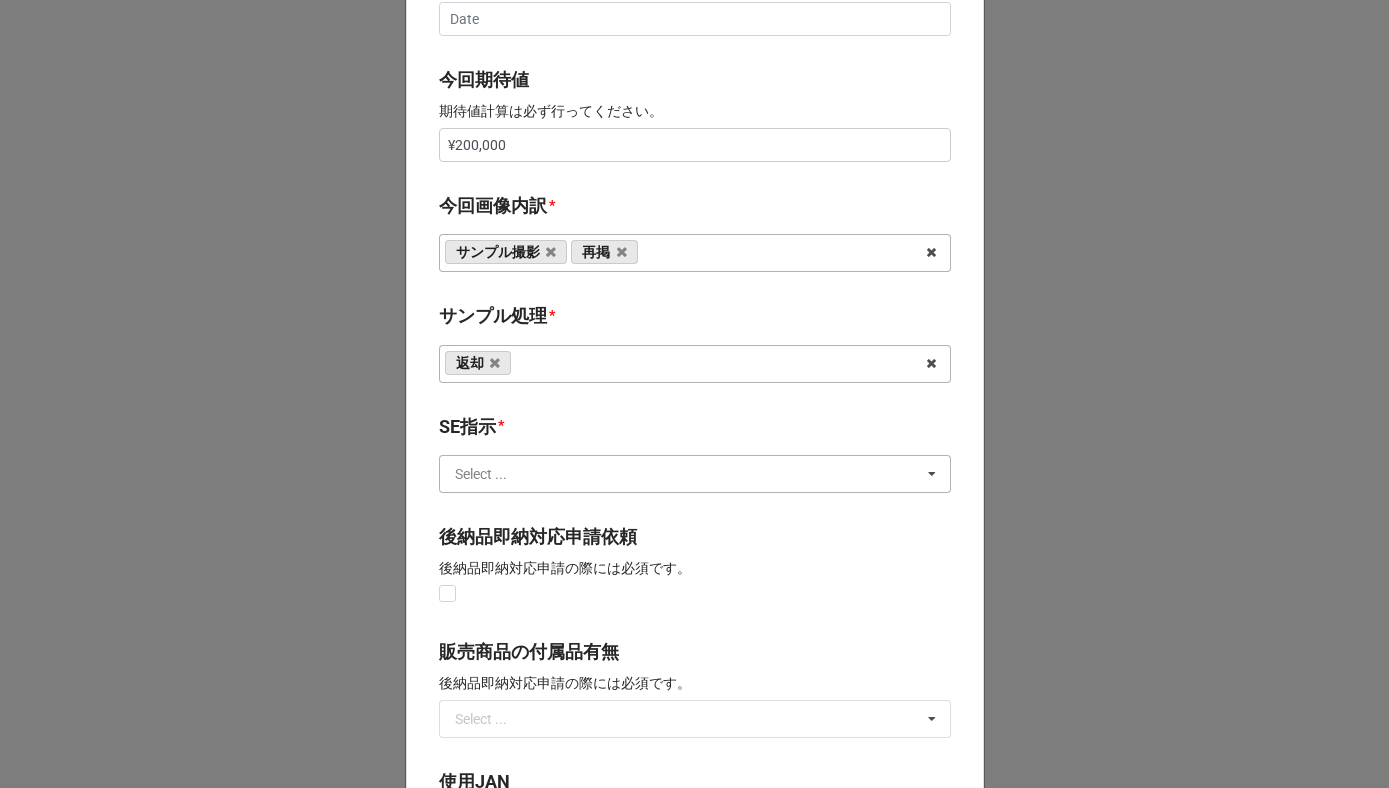 click at bounding box center [696, 474] 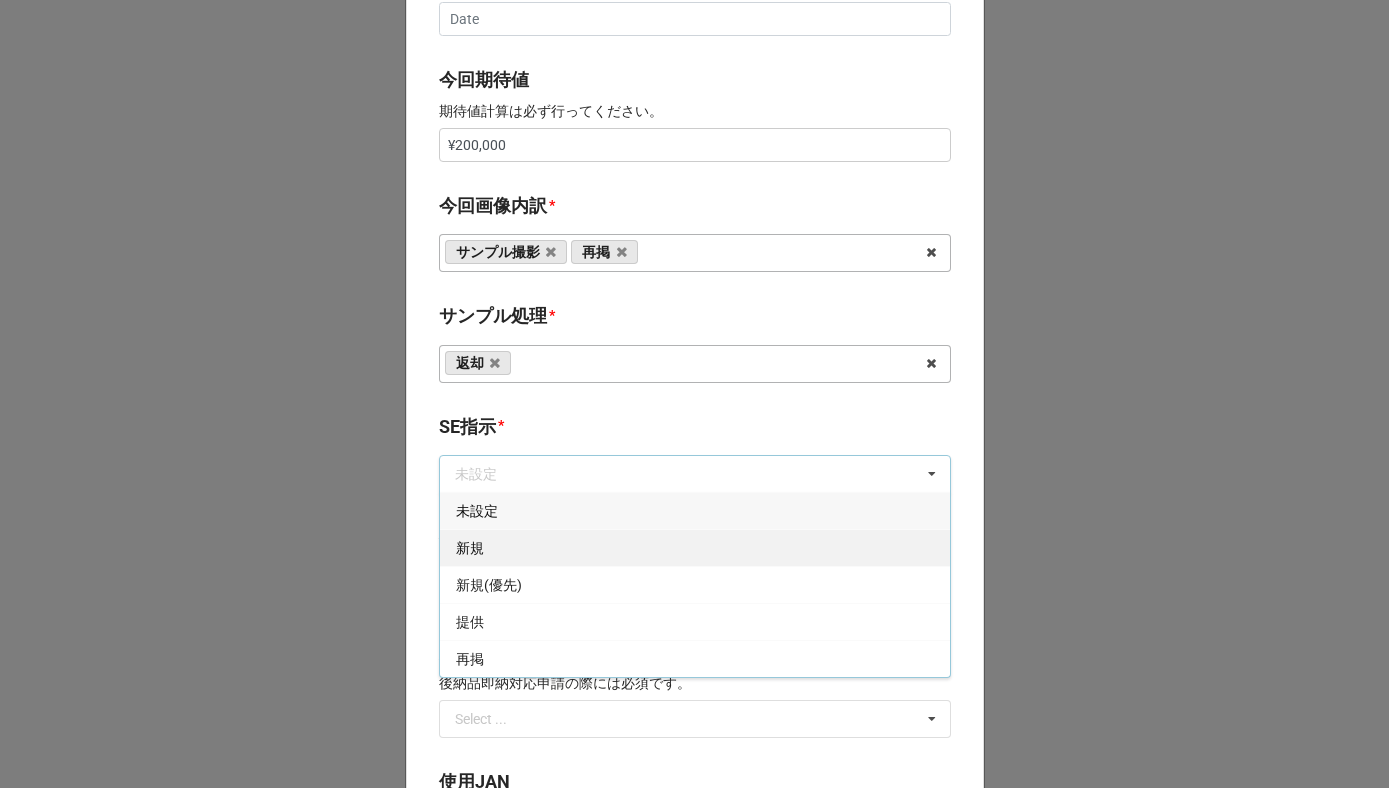 click on "新規" at bounding box center (695, 547) 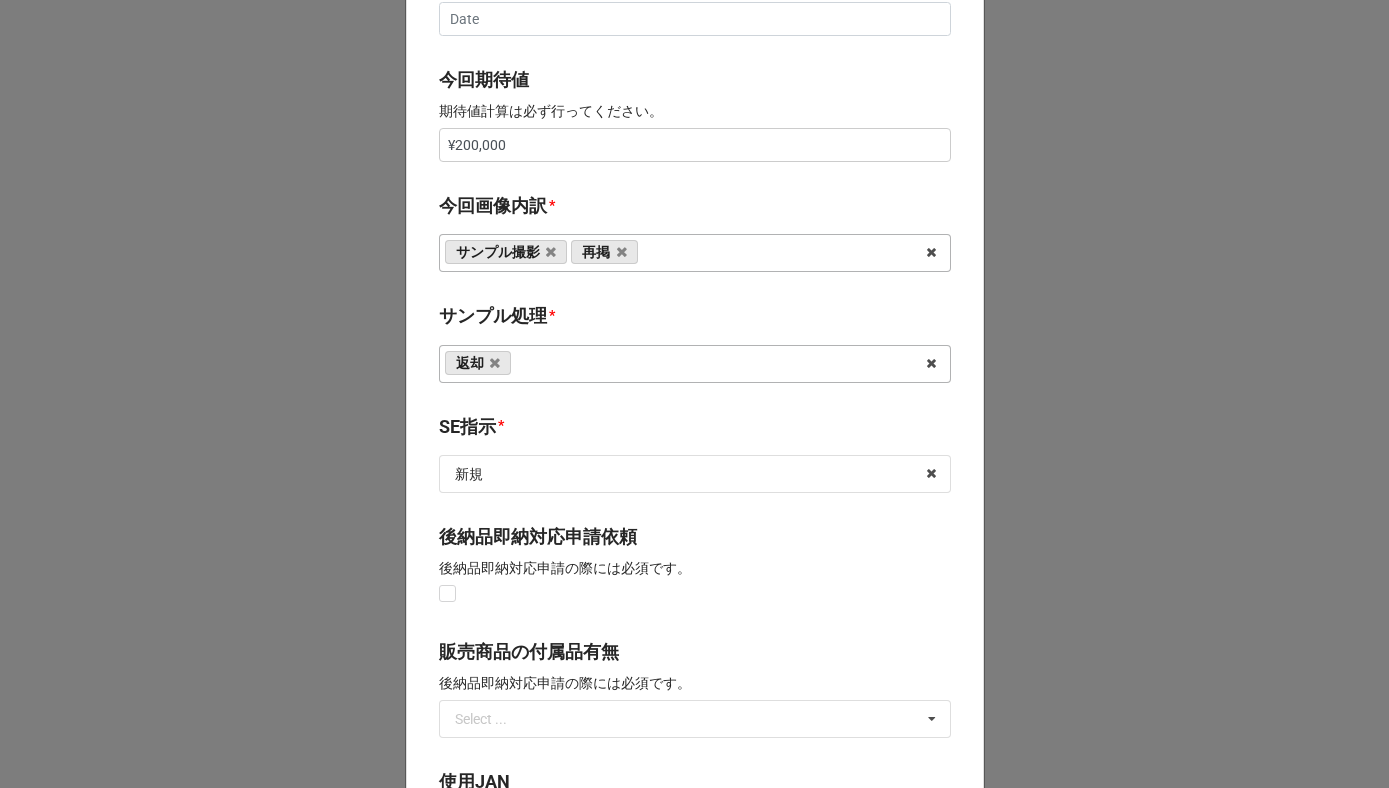 click on "SE指示 *" at bounding box center [695, 430] 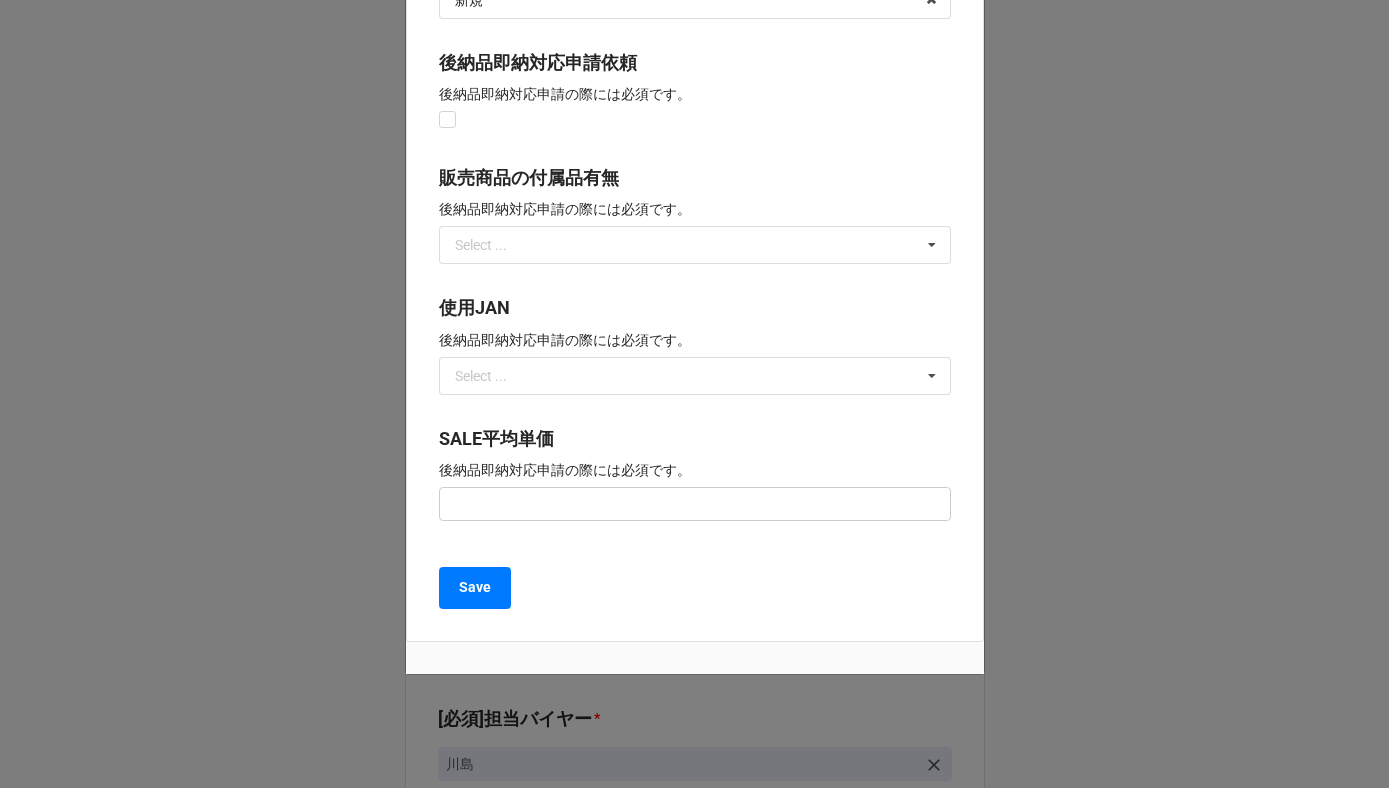scroll, scrollTop: 1438, scrollLeft: 0, axis: vertical 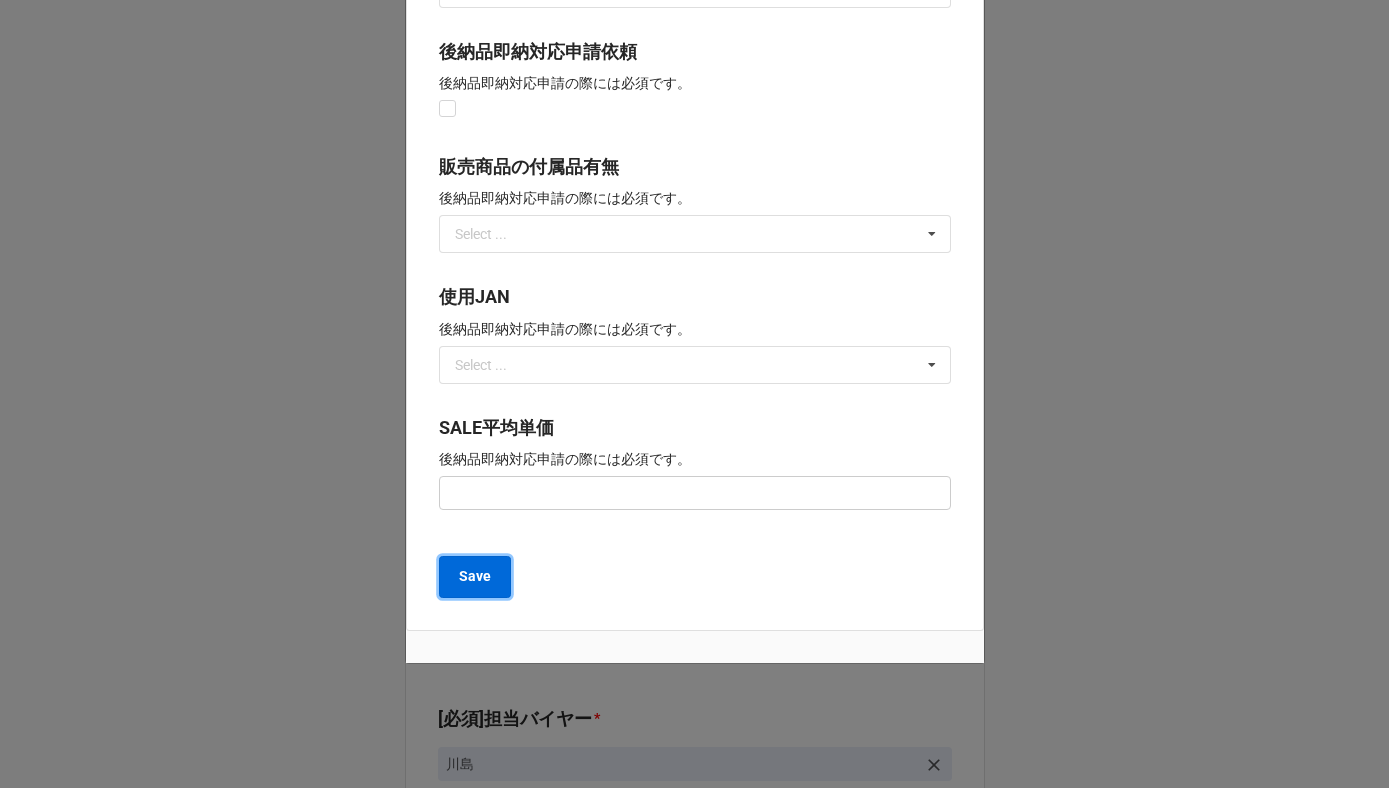click on "Save" at bounding box center (475, 576) 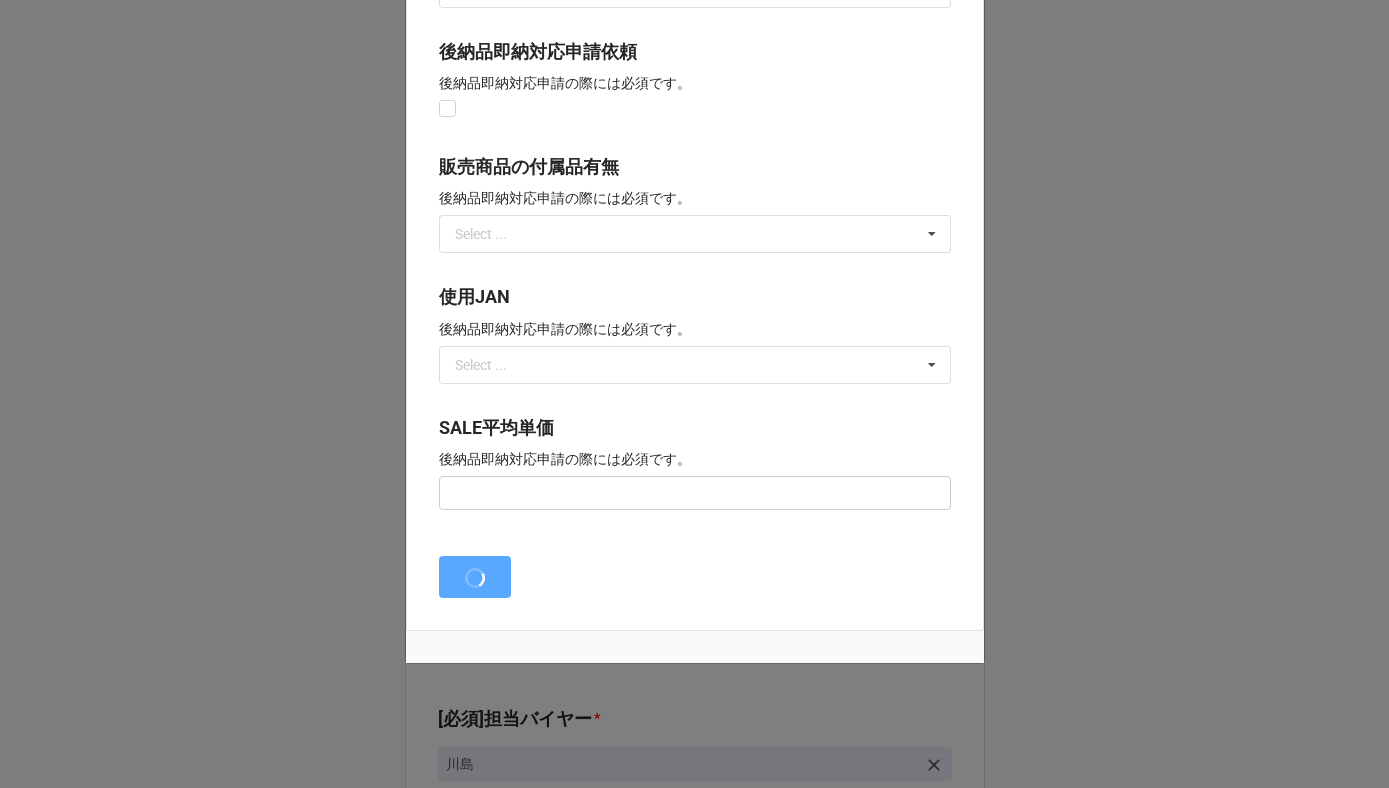 type on "x" 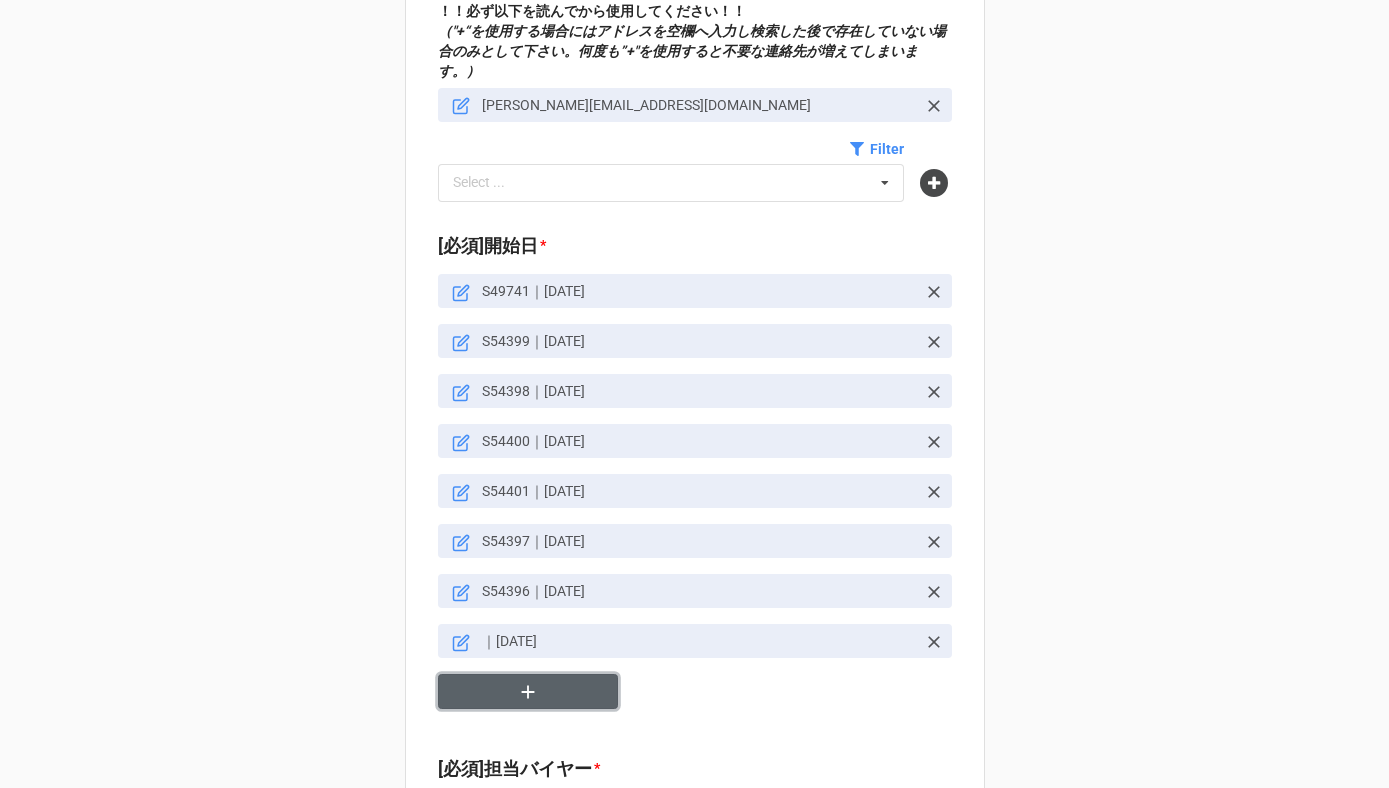 click at bounding box center [528, 691] 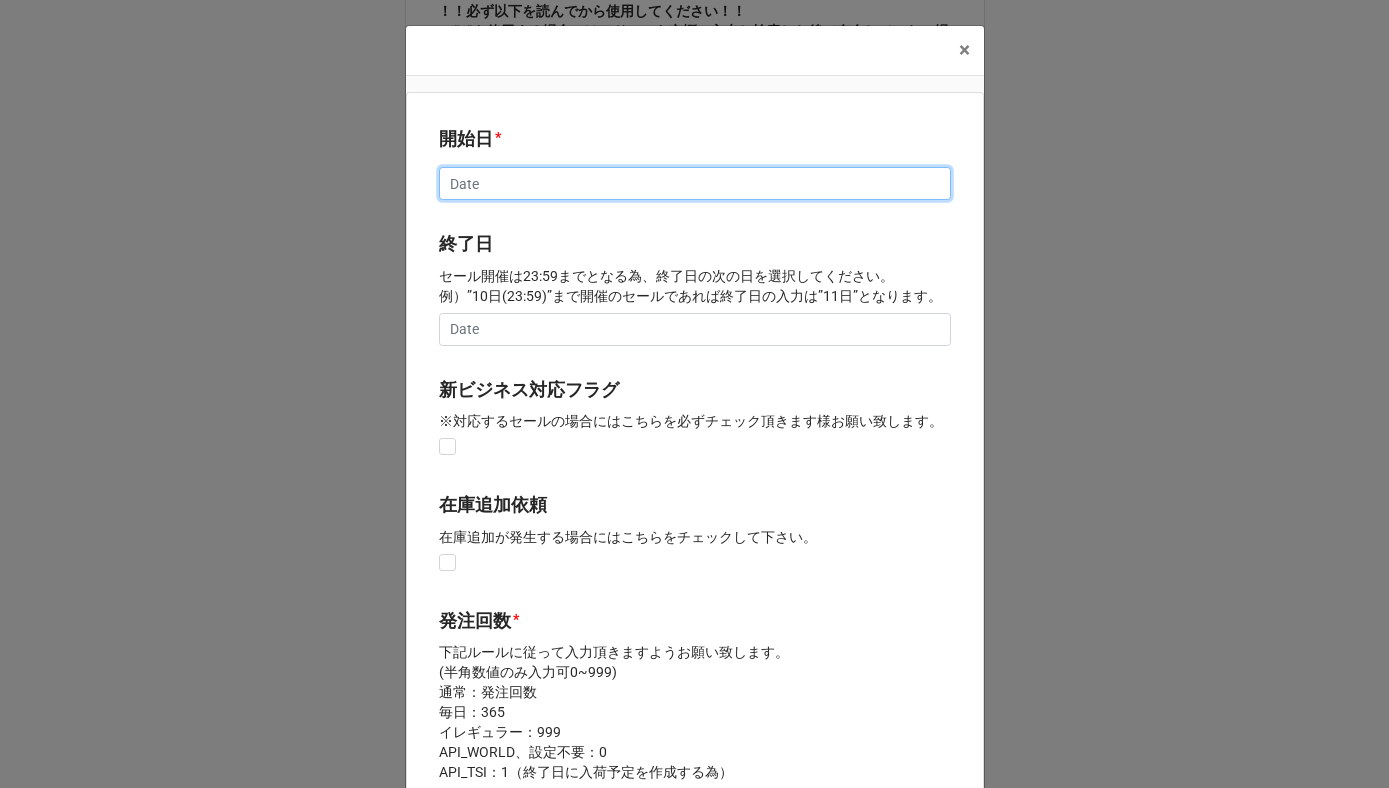 click at bounding box center [695, 184] 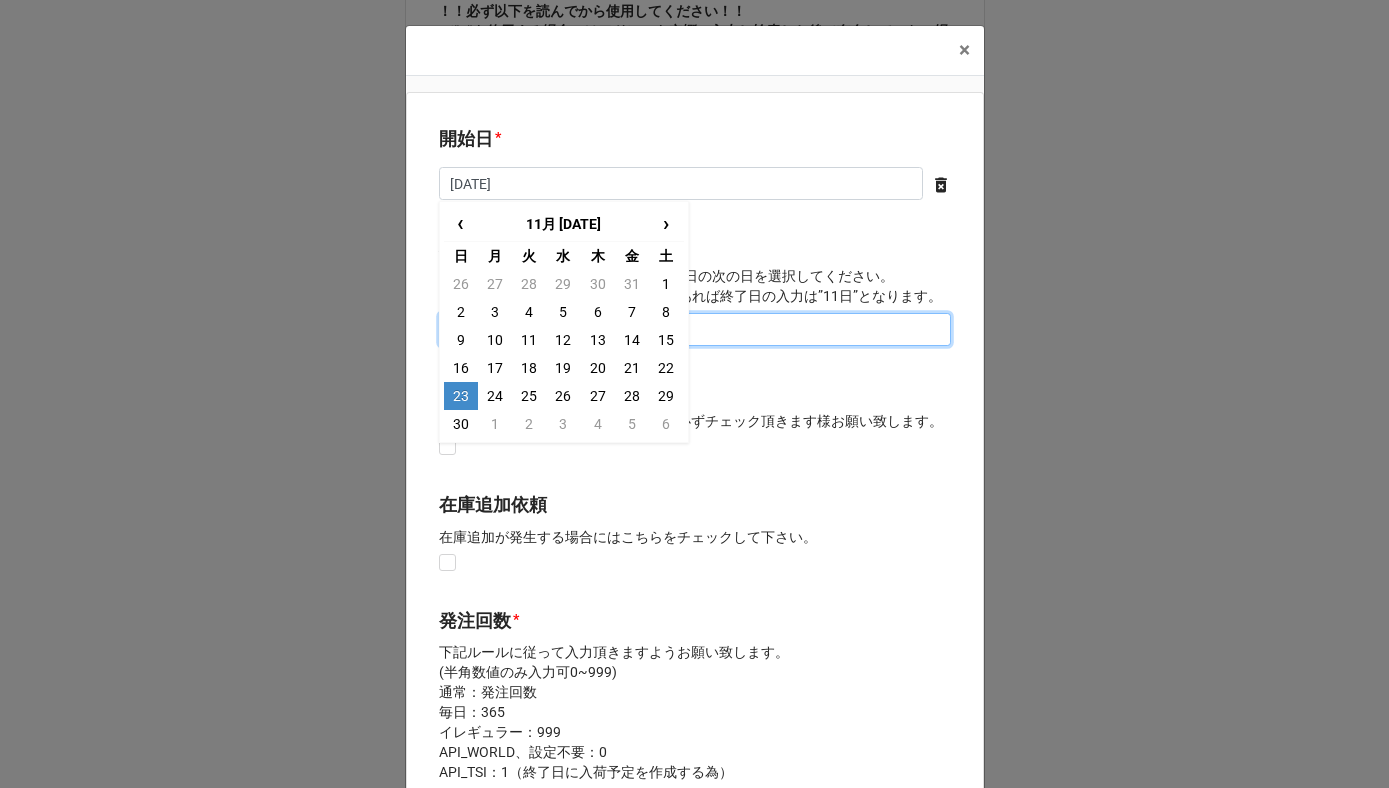 type on "11/23/2025" 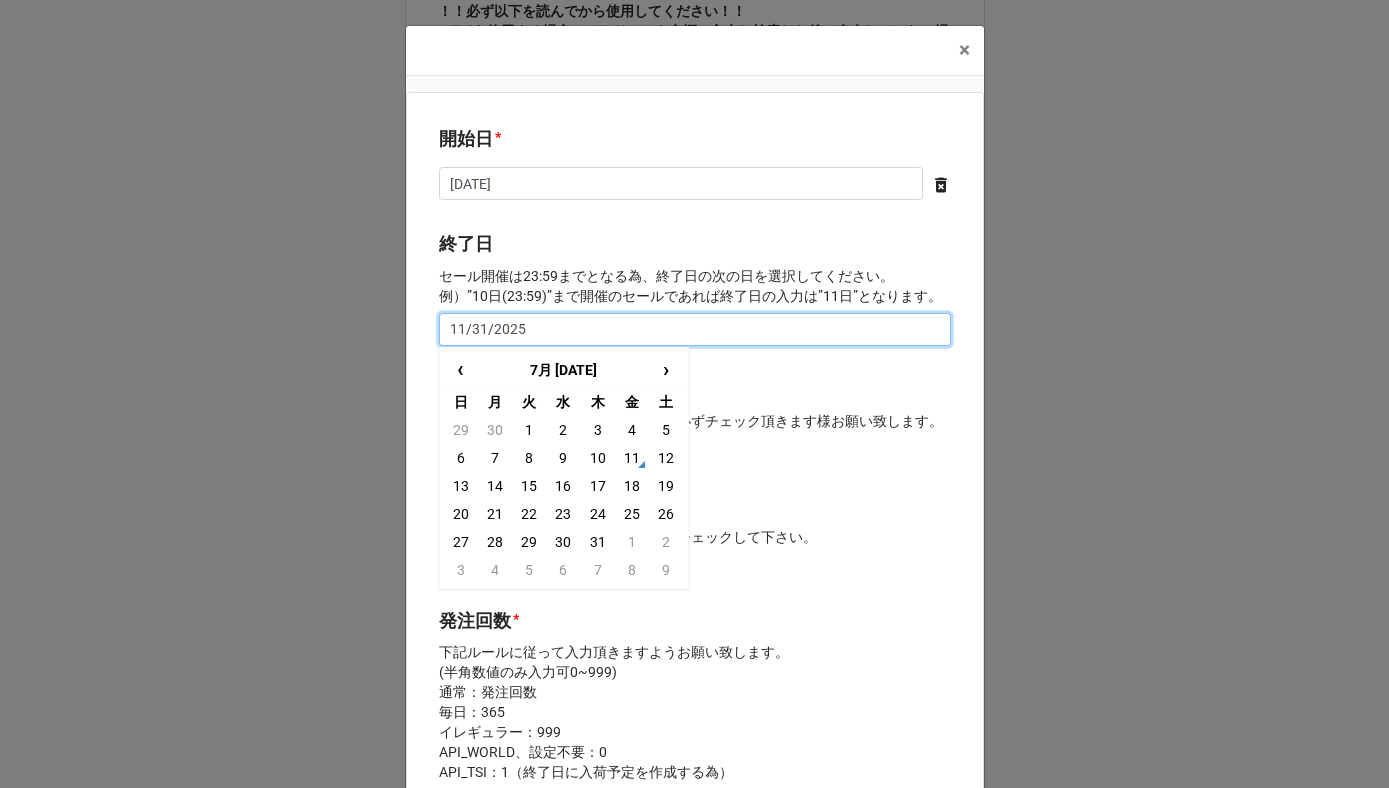 click on "11/31/2025" at bounding box center [695, 330] 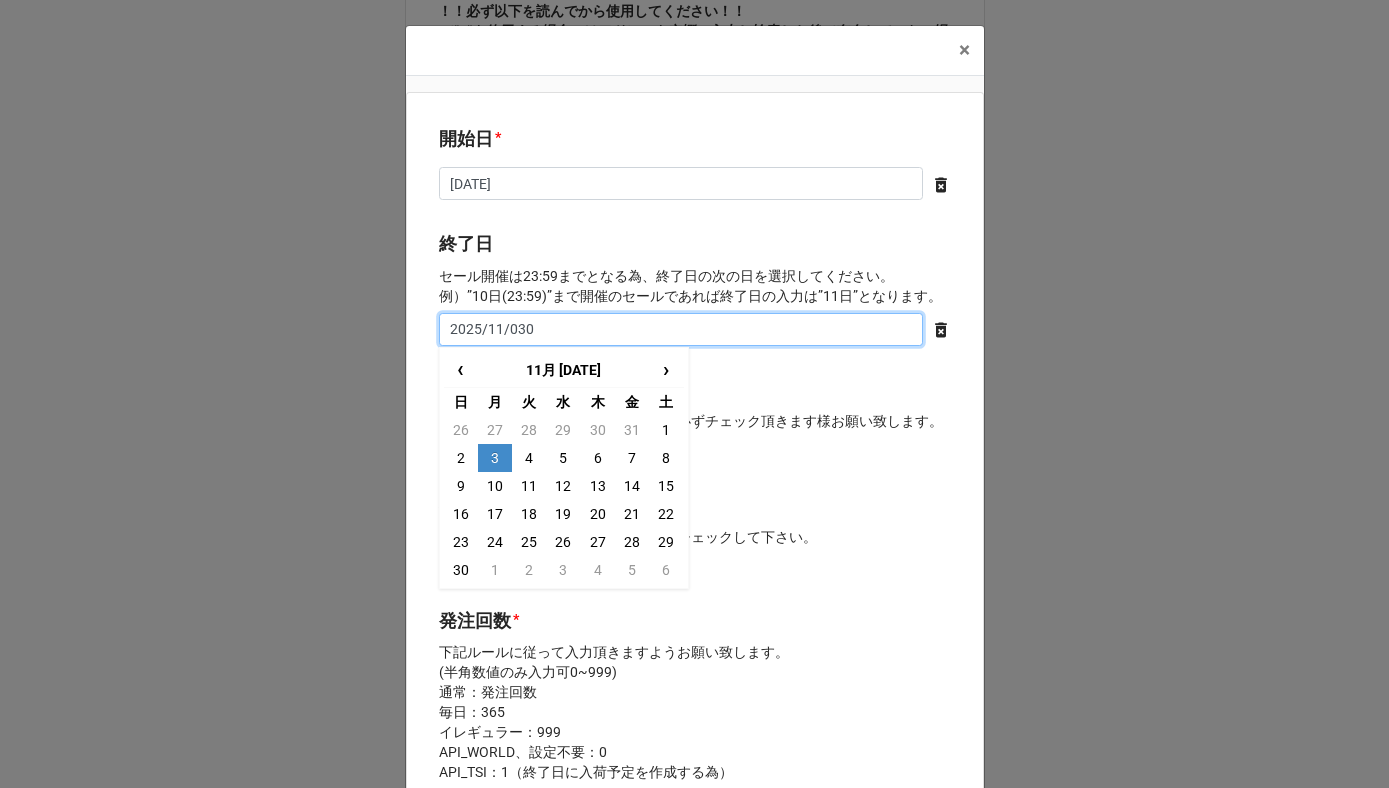 click on "2025/11/030" at bounding box center (681, 330) 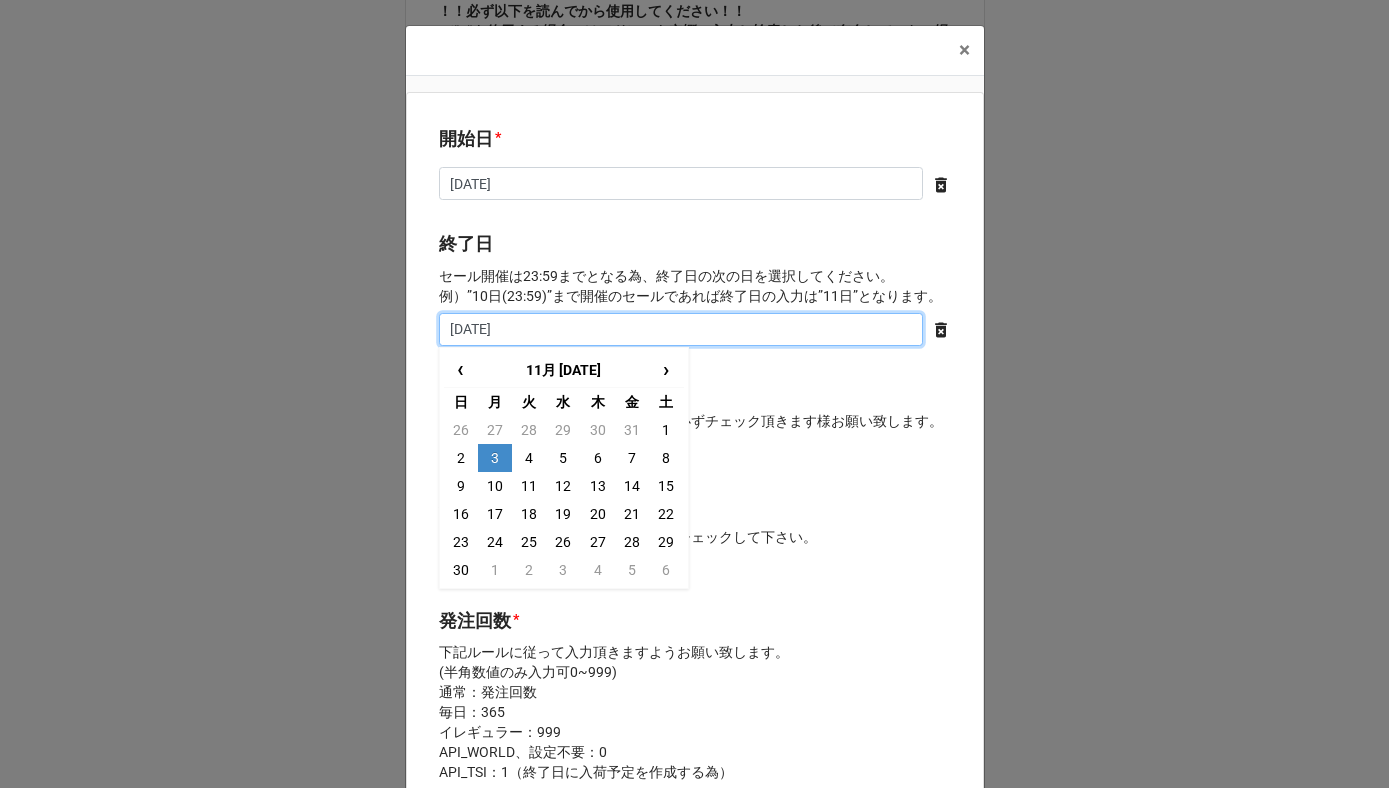 click on "2025/11/30" at bounding box center [681, 330] 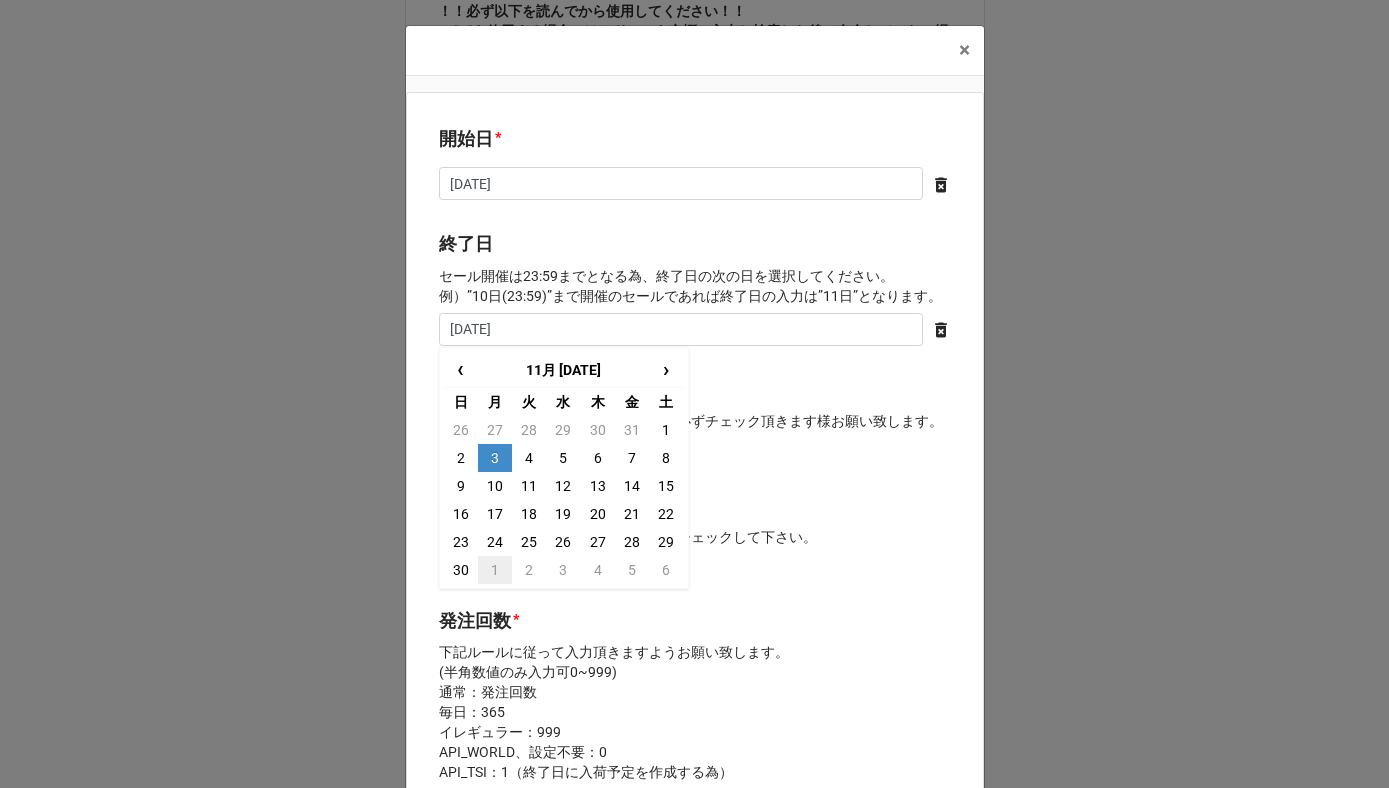 click on "1" at bounding box center (495, 570) 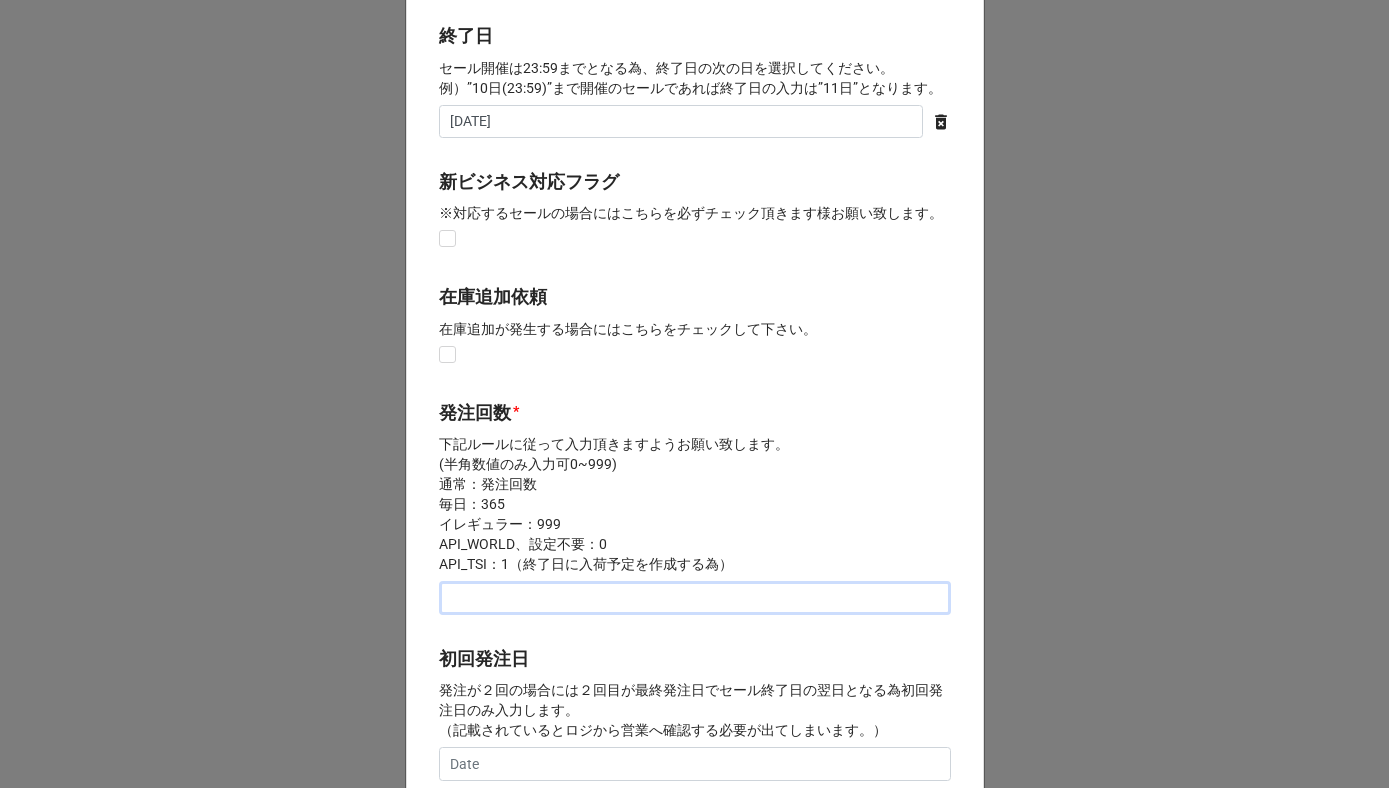 click at bounding box center (695, 598) 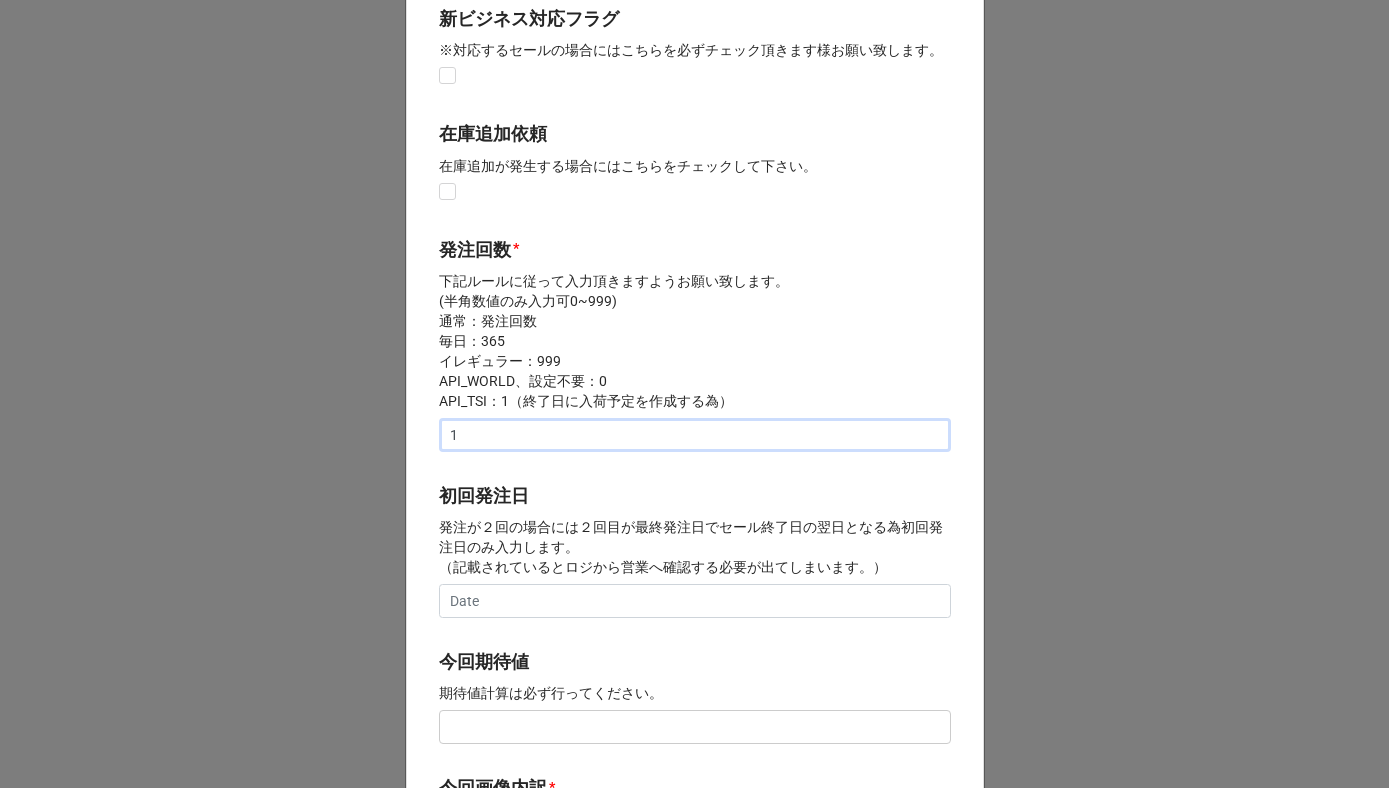 scroll, scrollTop: 388, scrollLeft: 0, axis: vertical 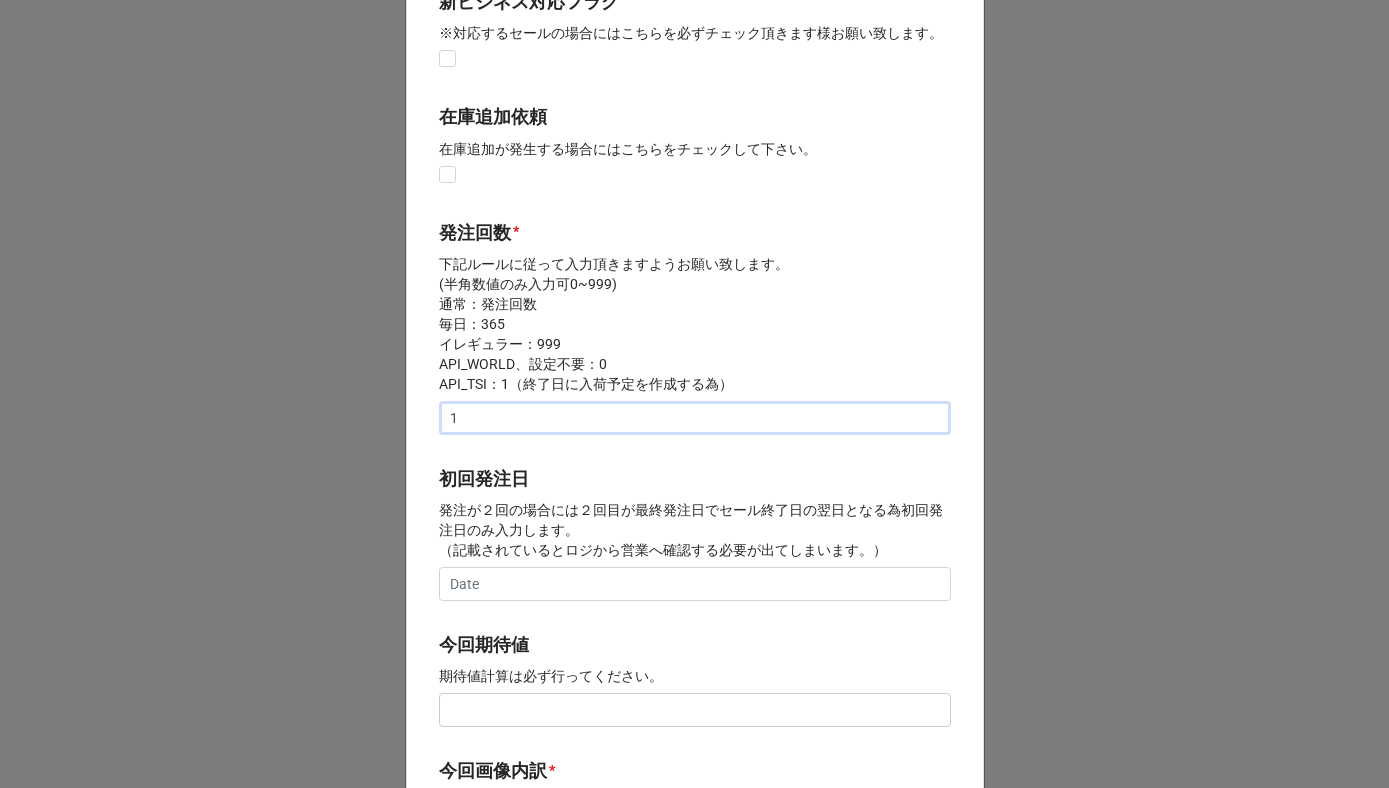 type on "1" 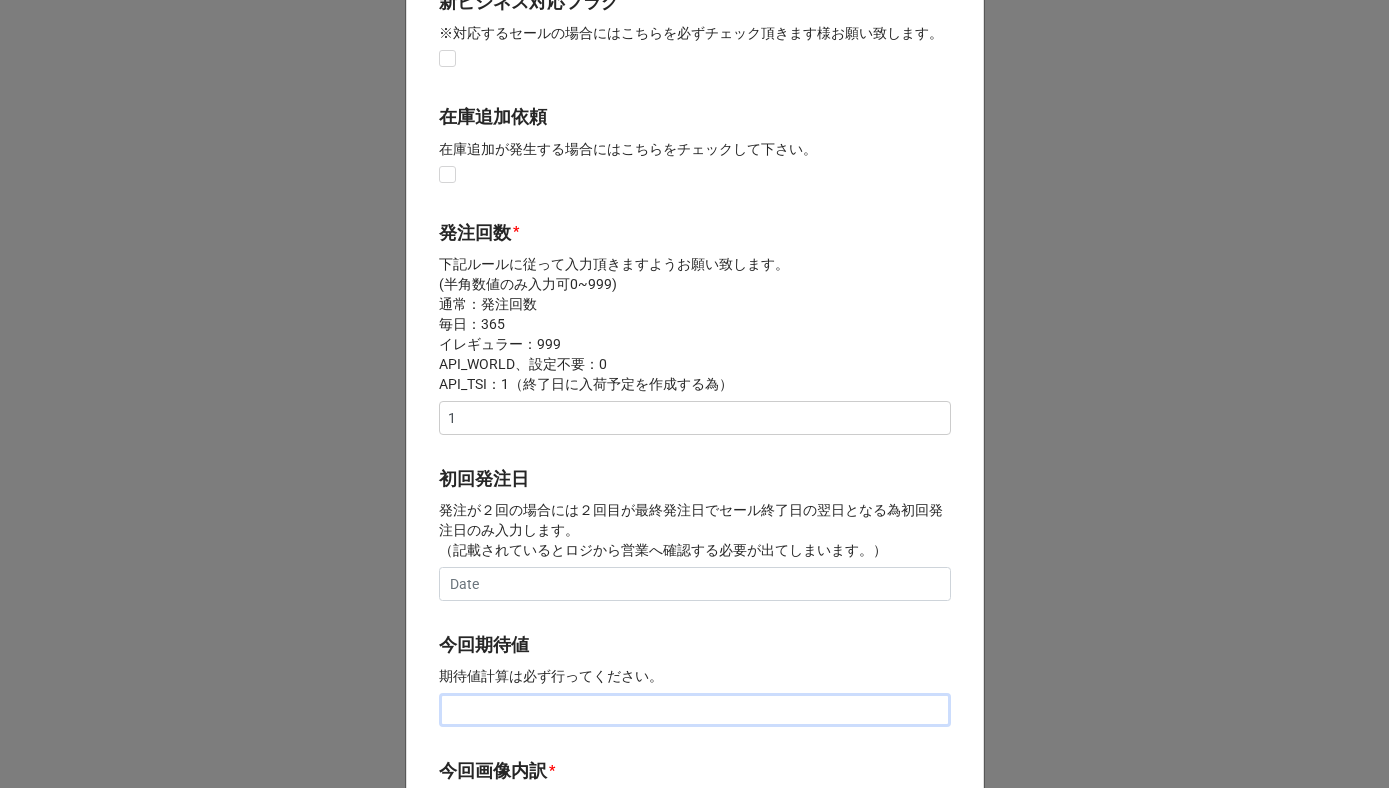 click at bounding box center (695, 710) 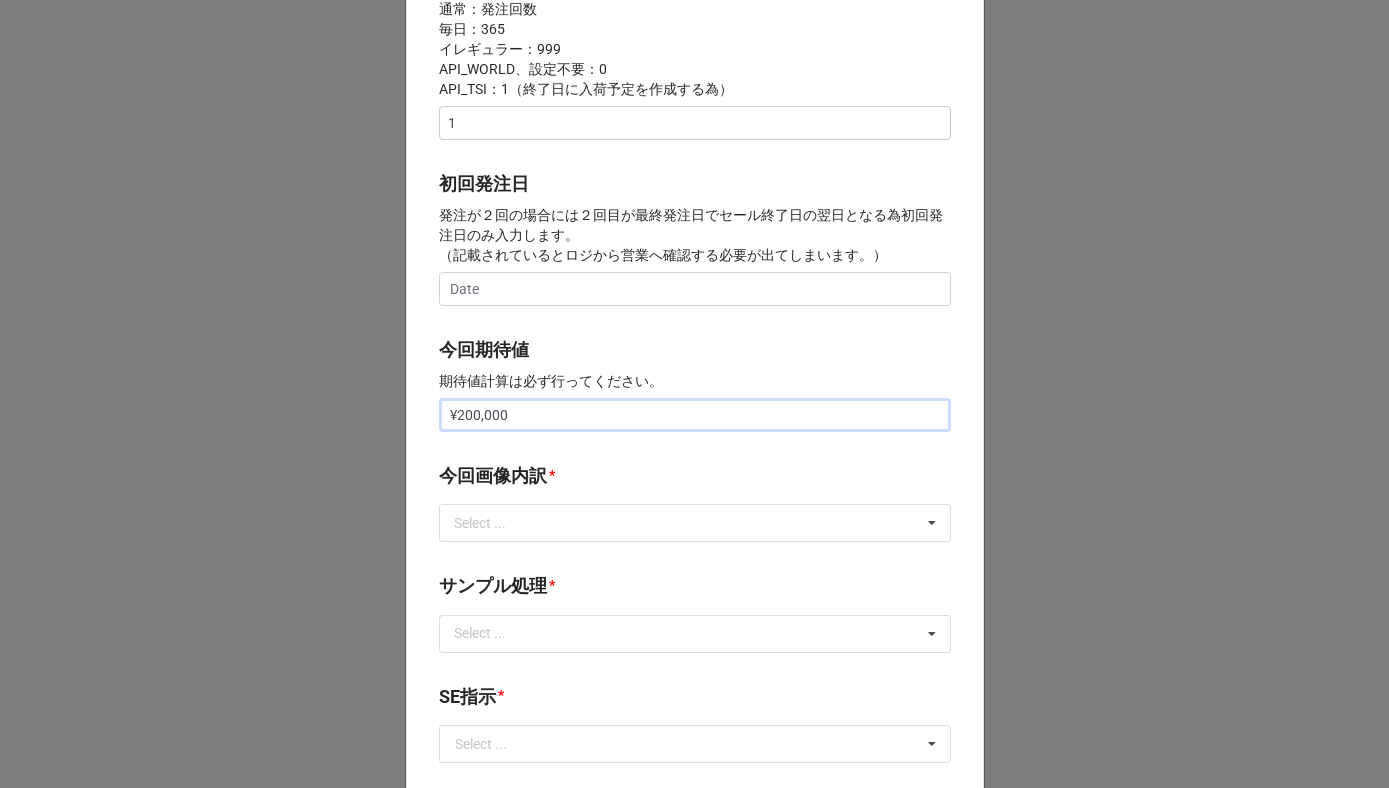 scroll, scrollTop: 742, scrollLeft: 0, axis: vertical 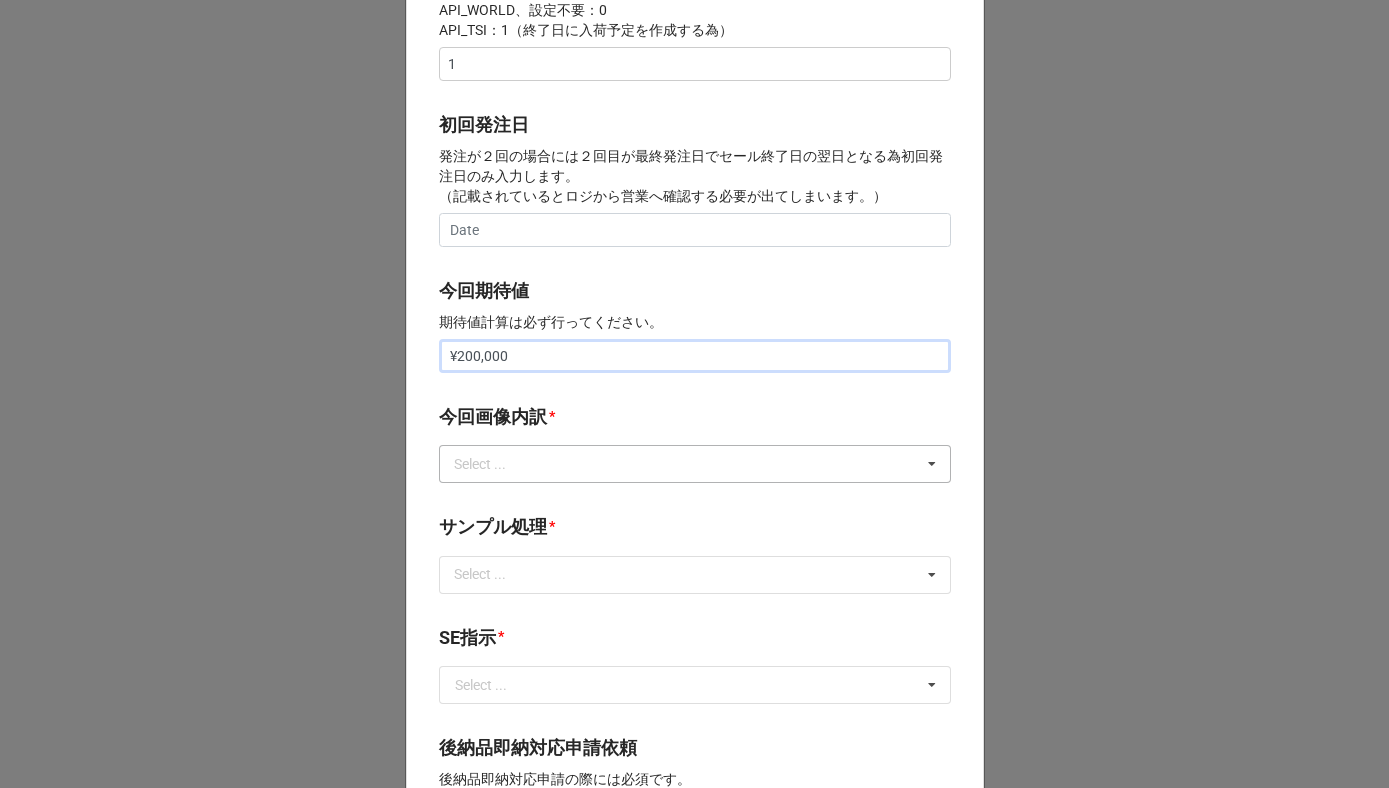 type on "¥200,000" 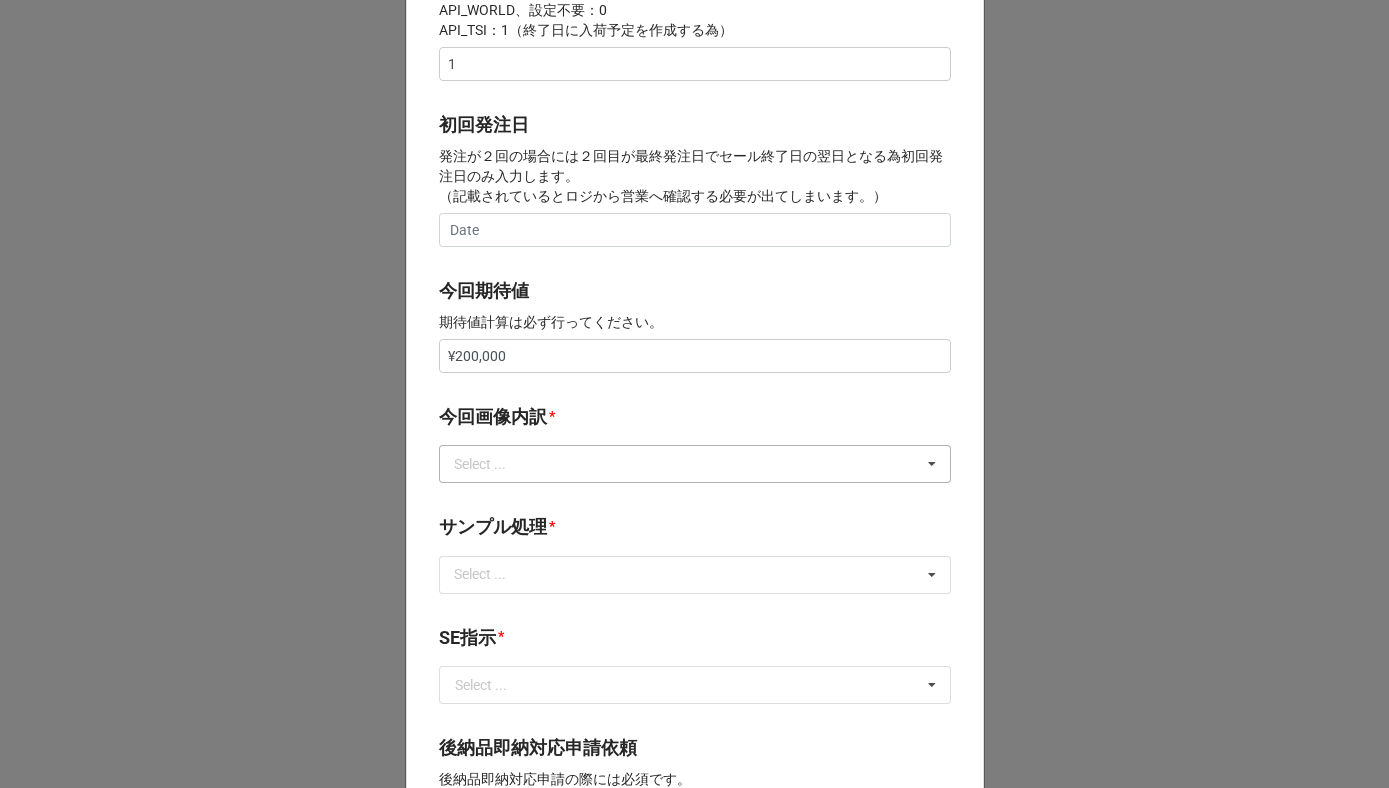 click on "Select ..." at bounding box center (492, 464) 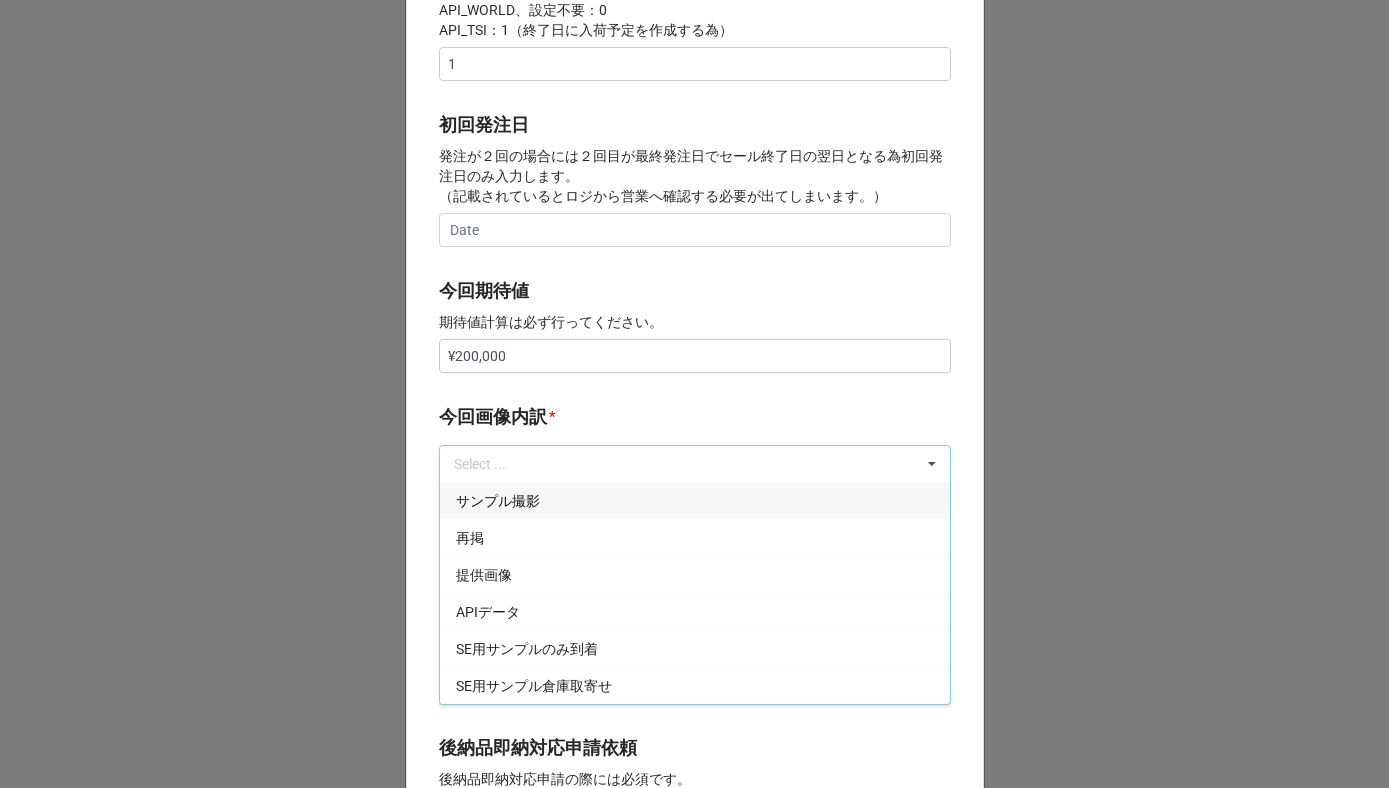 click on "サンプル撮影" at bounding box center (695, 500) 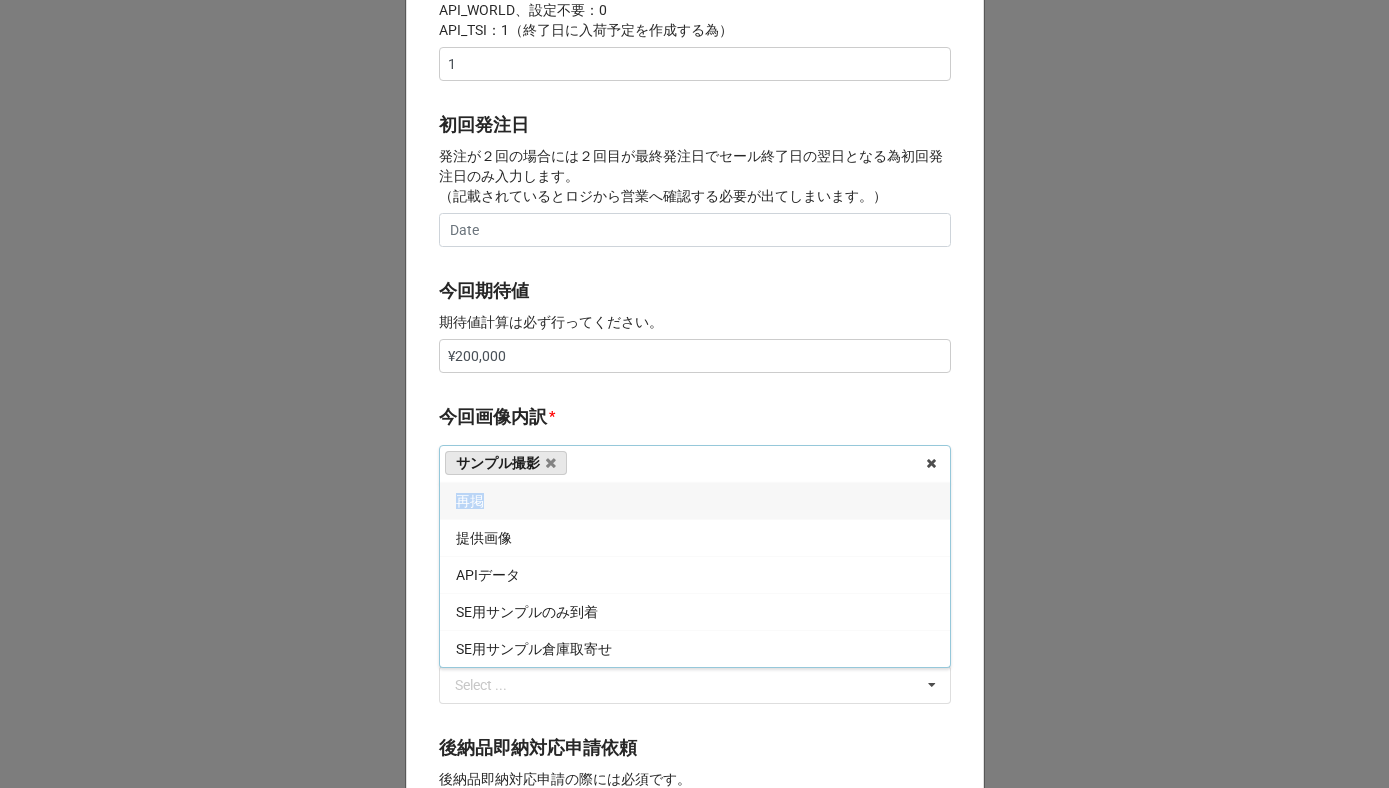 click on "再掲" at bounding box center (695, 500) 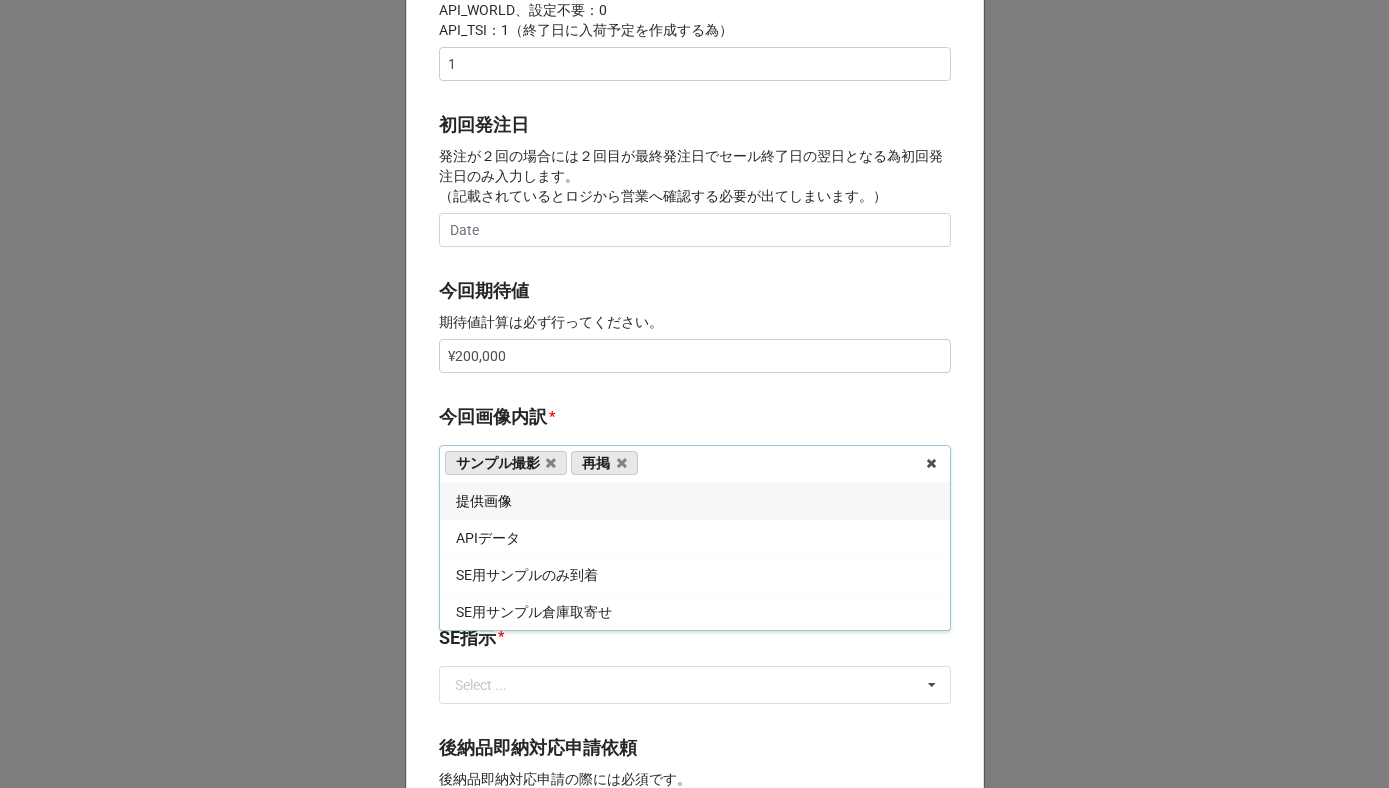 click on "今回画像内訳" at bounding box center (493, 417) 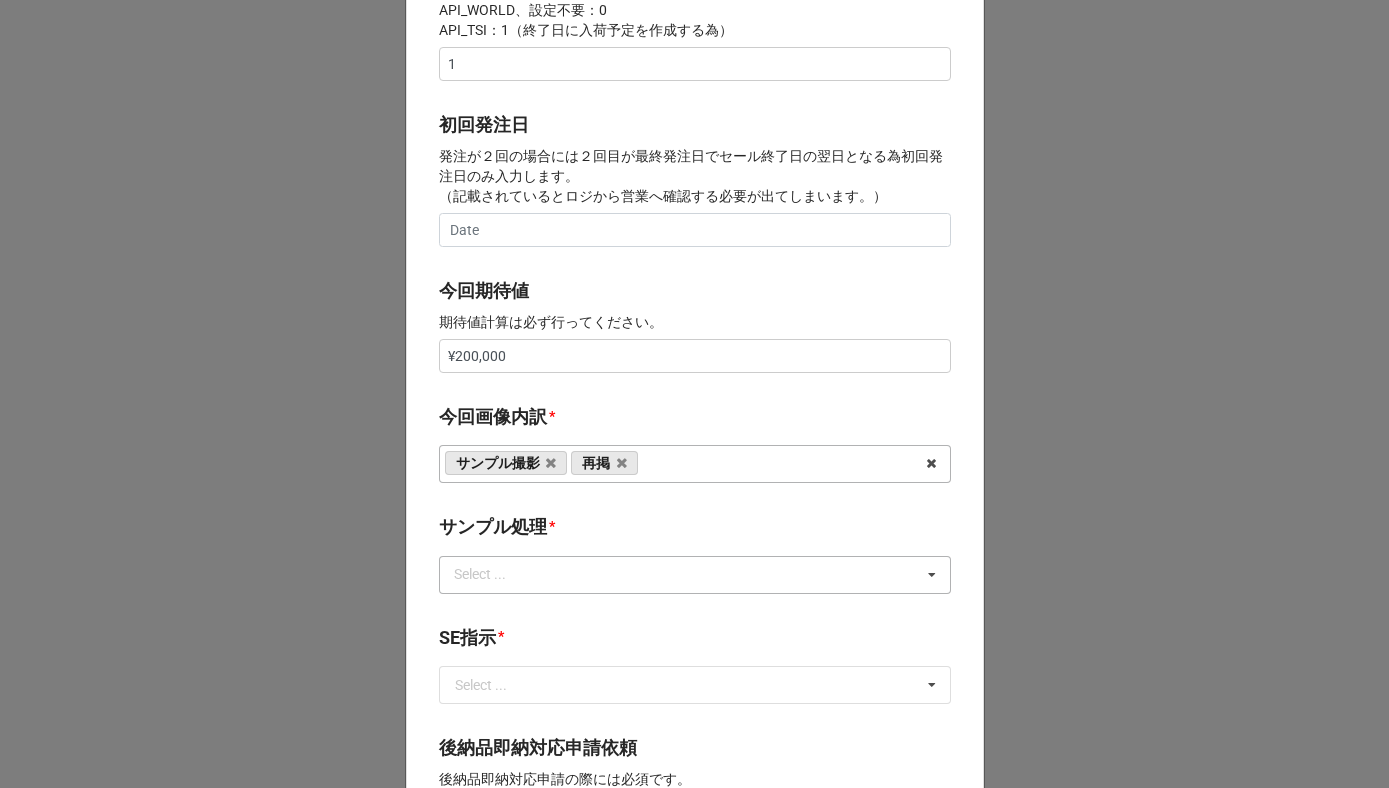 click on "Select ..." at bounding box center (492, 574) 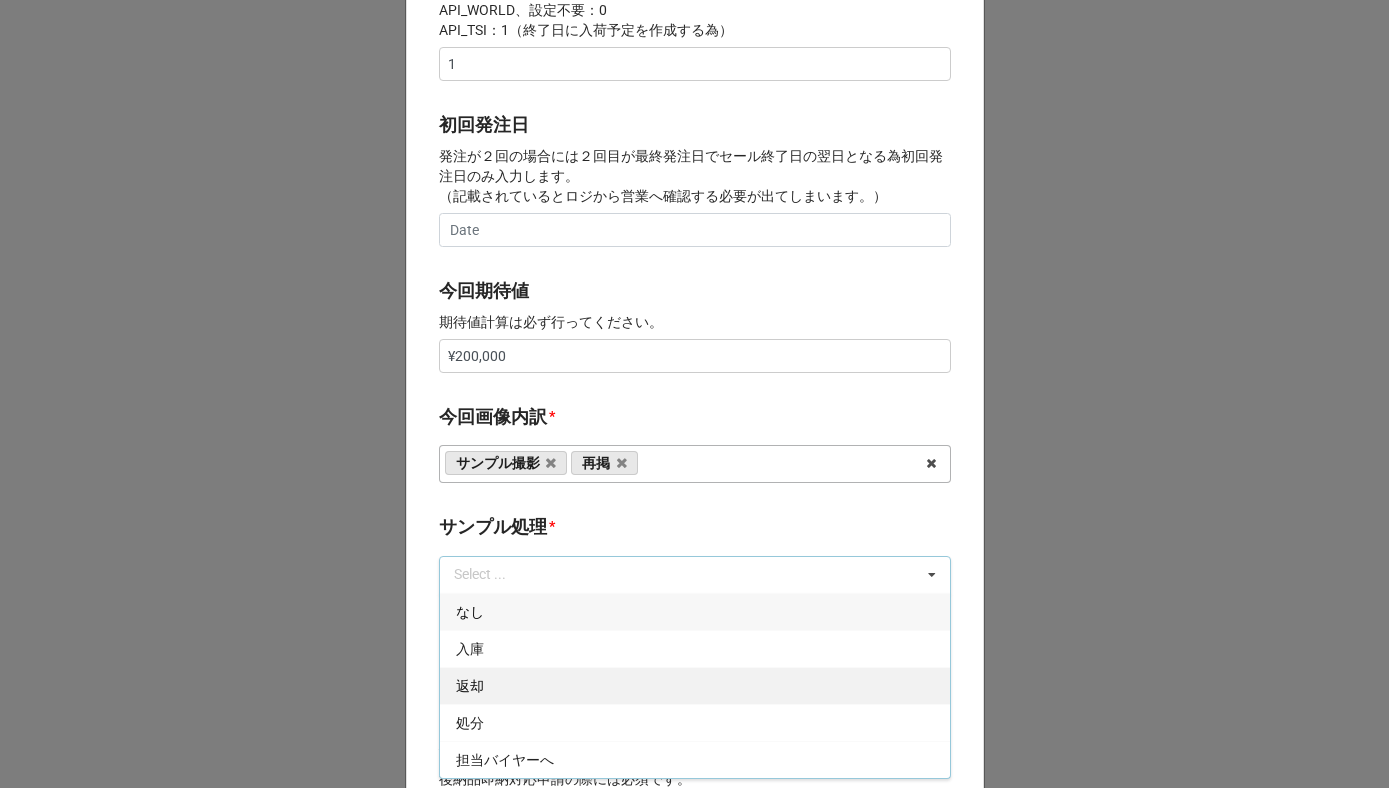 click on "返却" at bounding box center (695, 685) 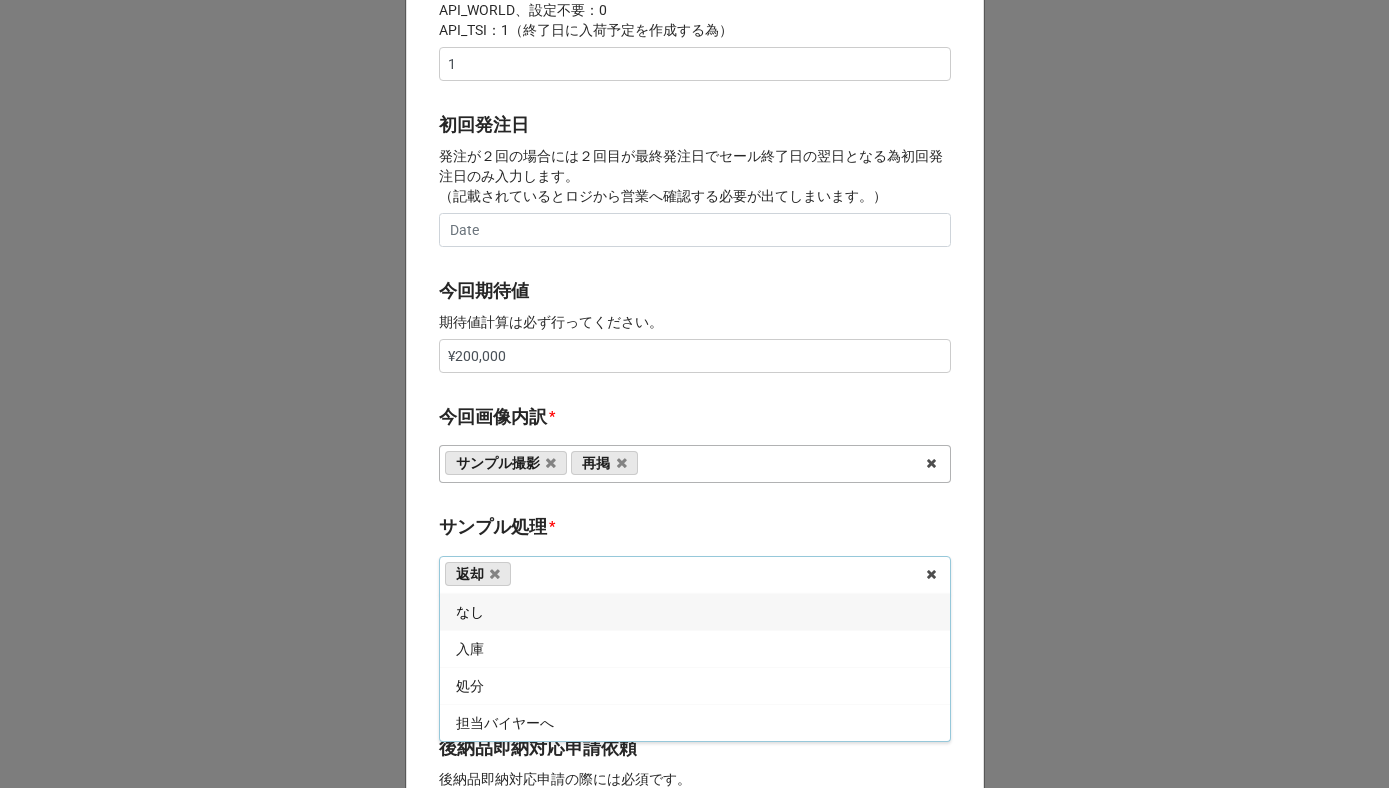 click on "サンプル処理" at bounding box center (493, 527) 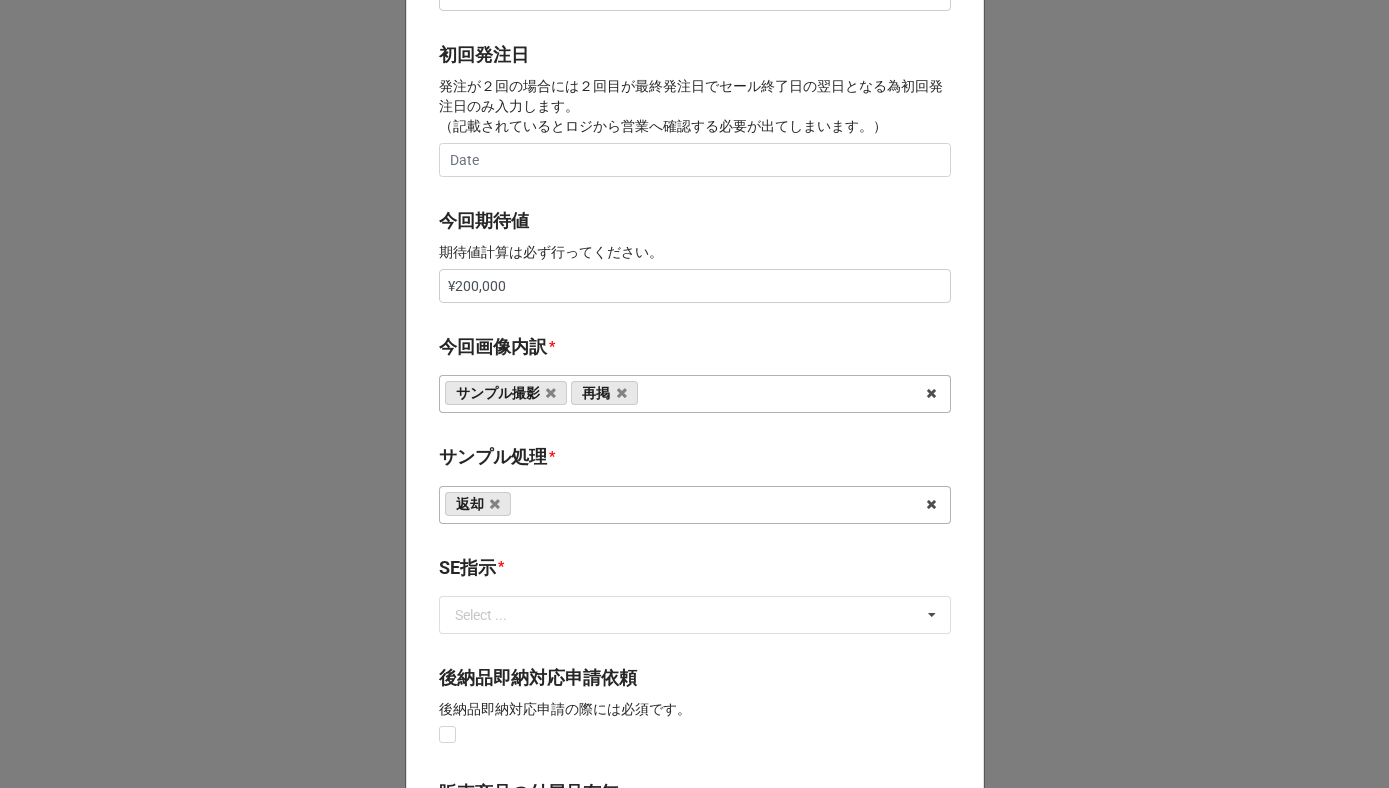 scroll, scrollTop: 942, scrollLeft: 0, axis: vertical 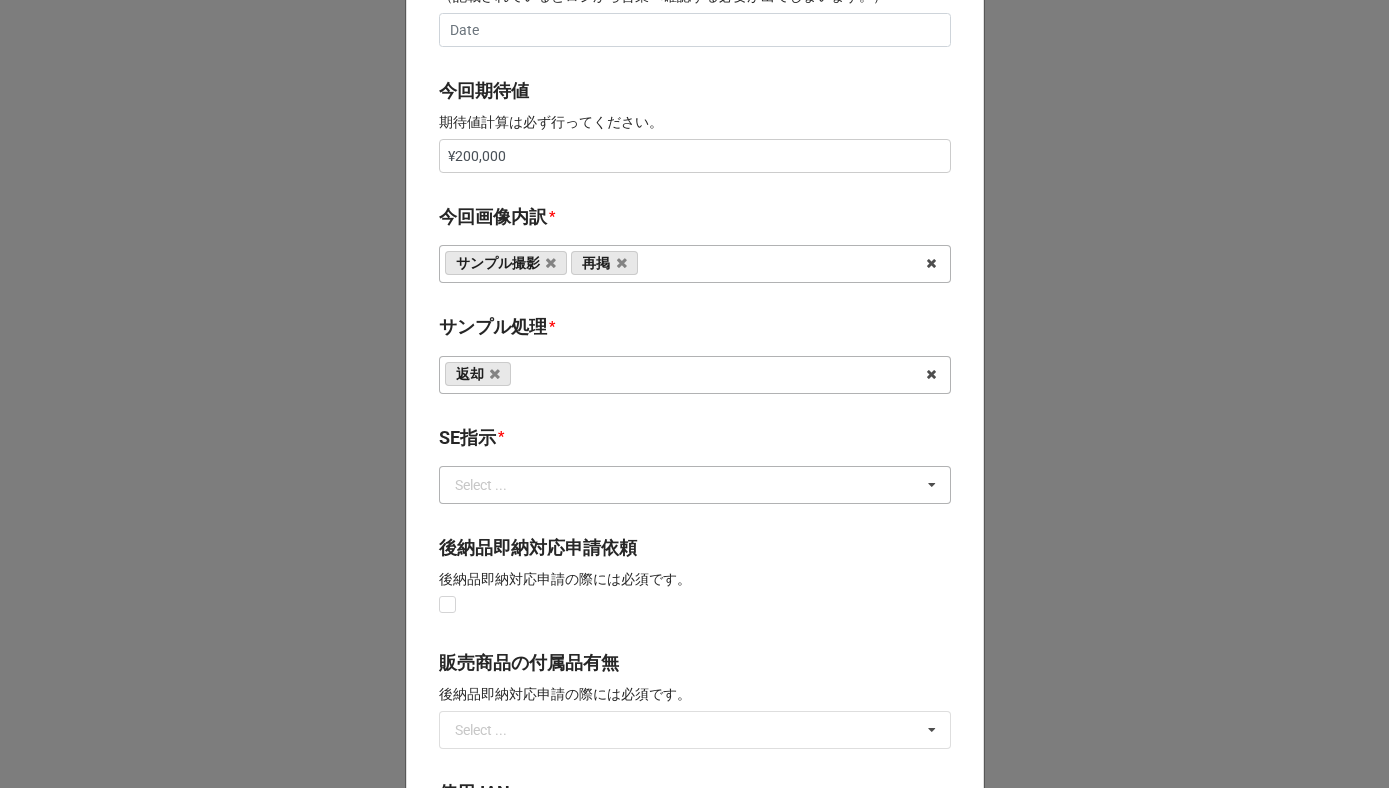 click on "Select ..." at bounding box center [481, 485] 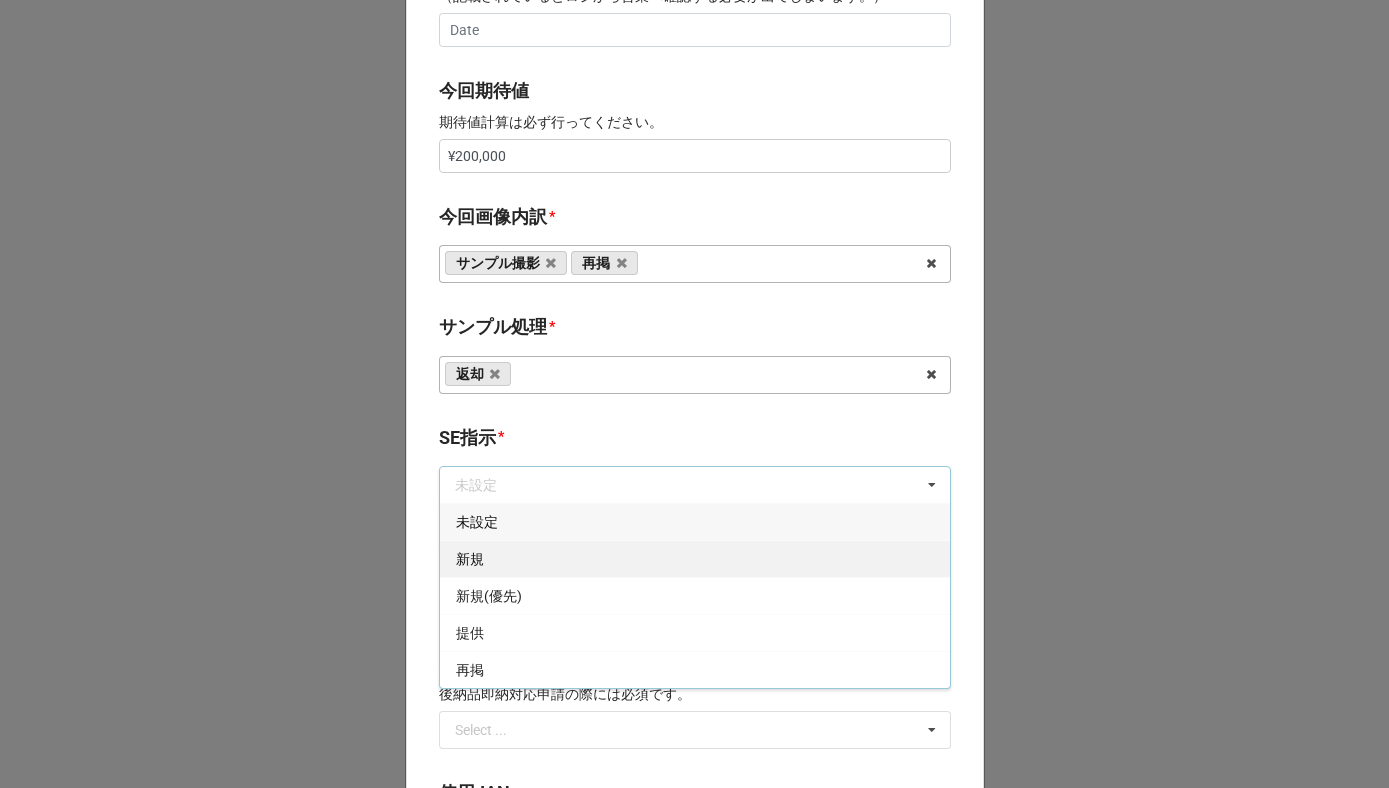 click on "新規" at bounding box center (695, 558) 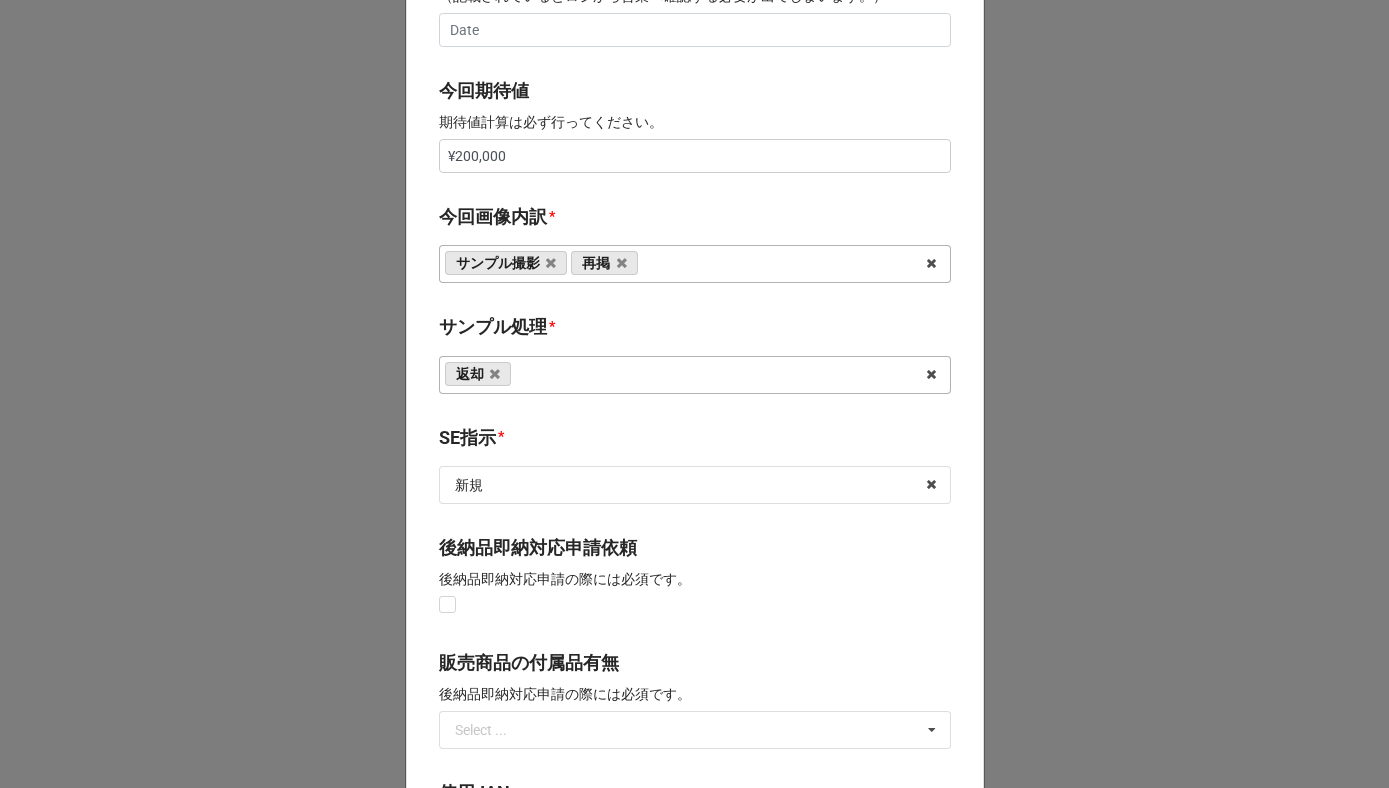 click on "SE指示 *" at bounding box center (695, 441) 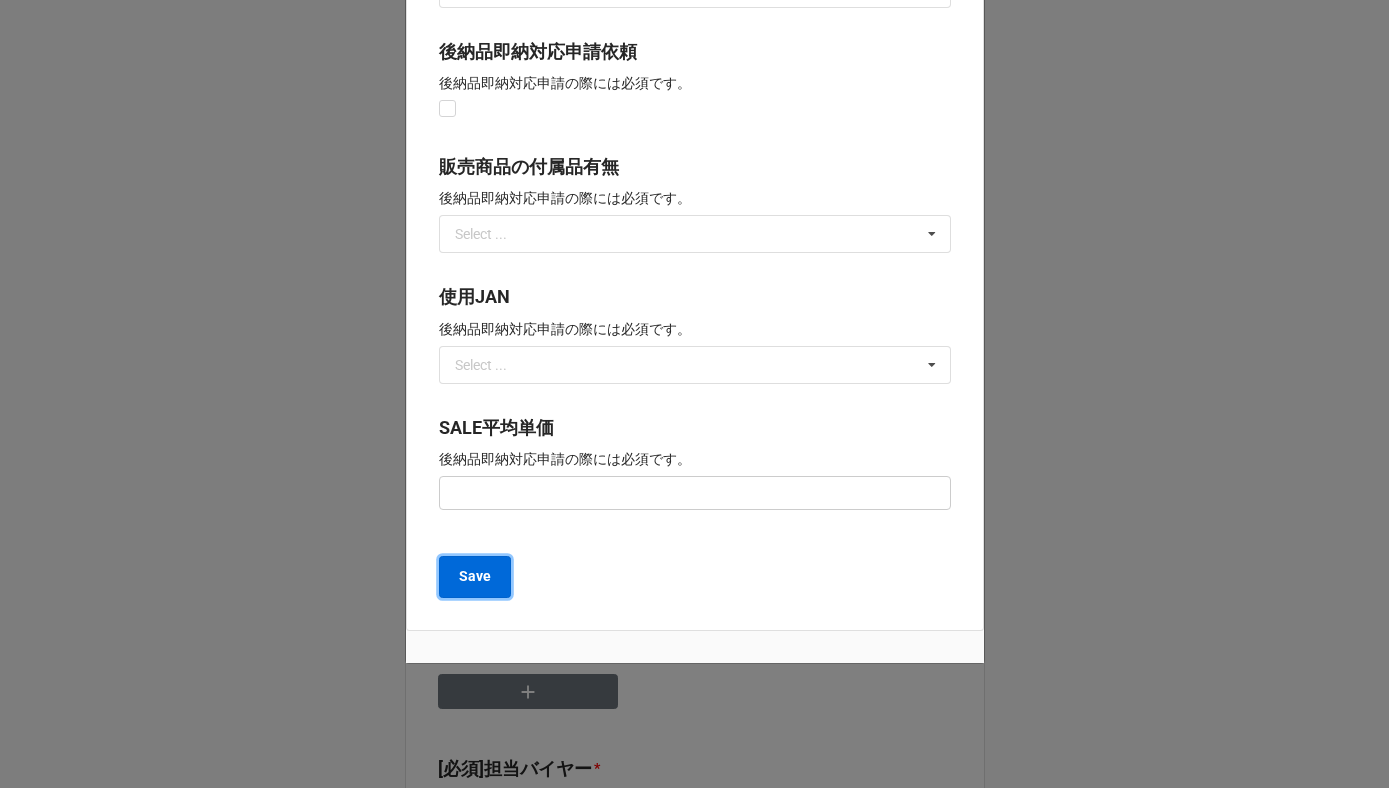 click on "Save" at bounding box center [475, 576] 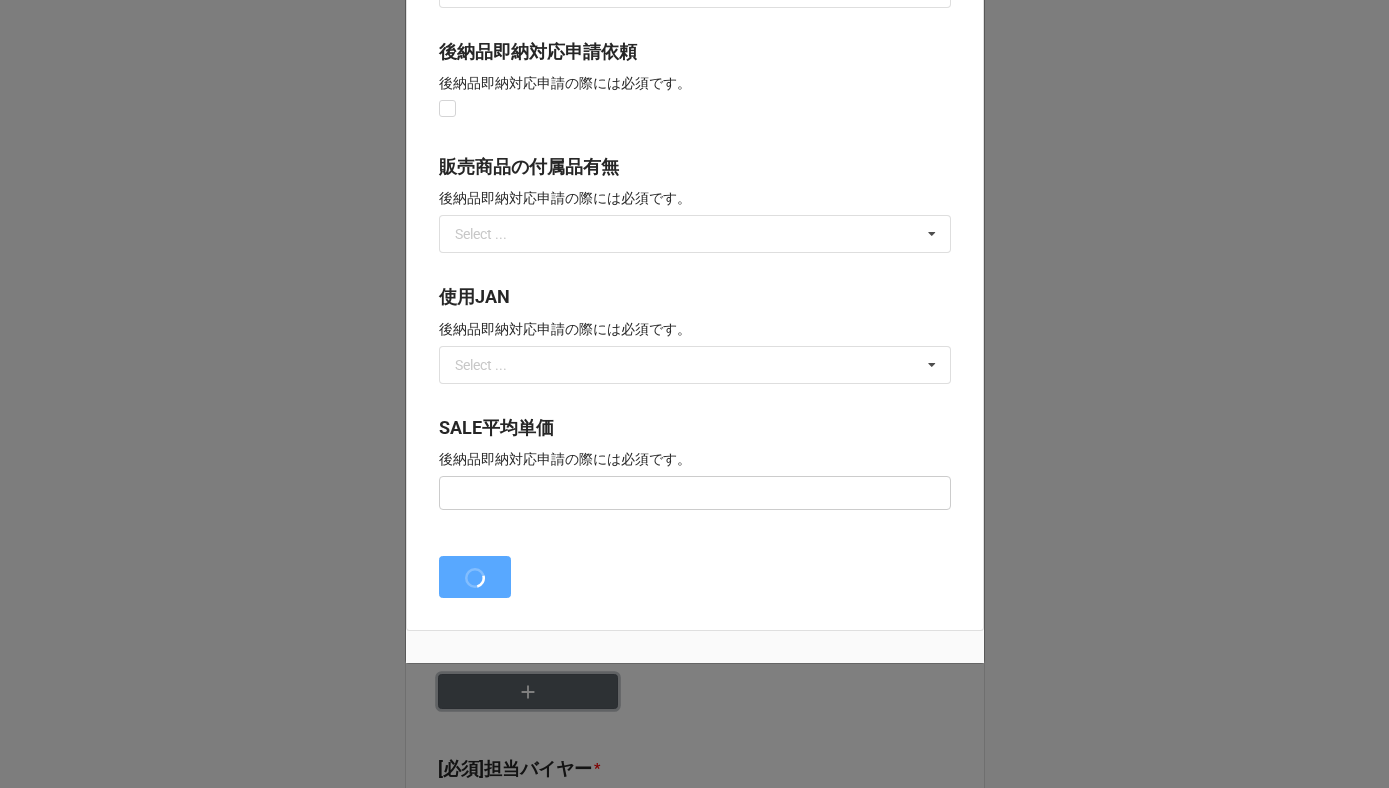 type on "x" 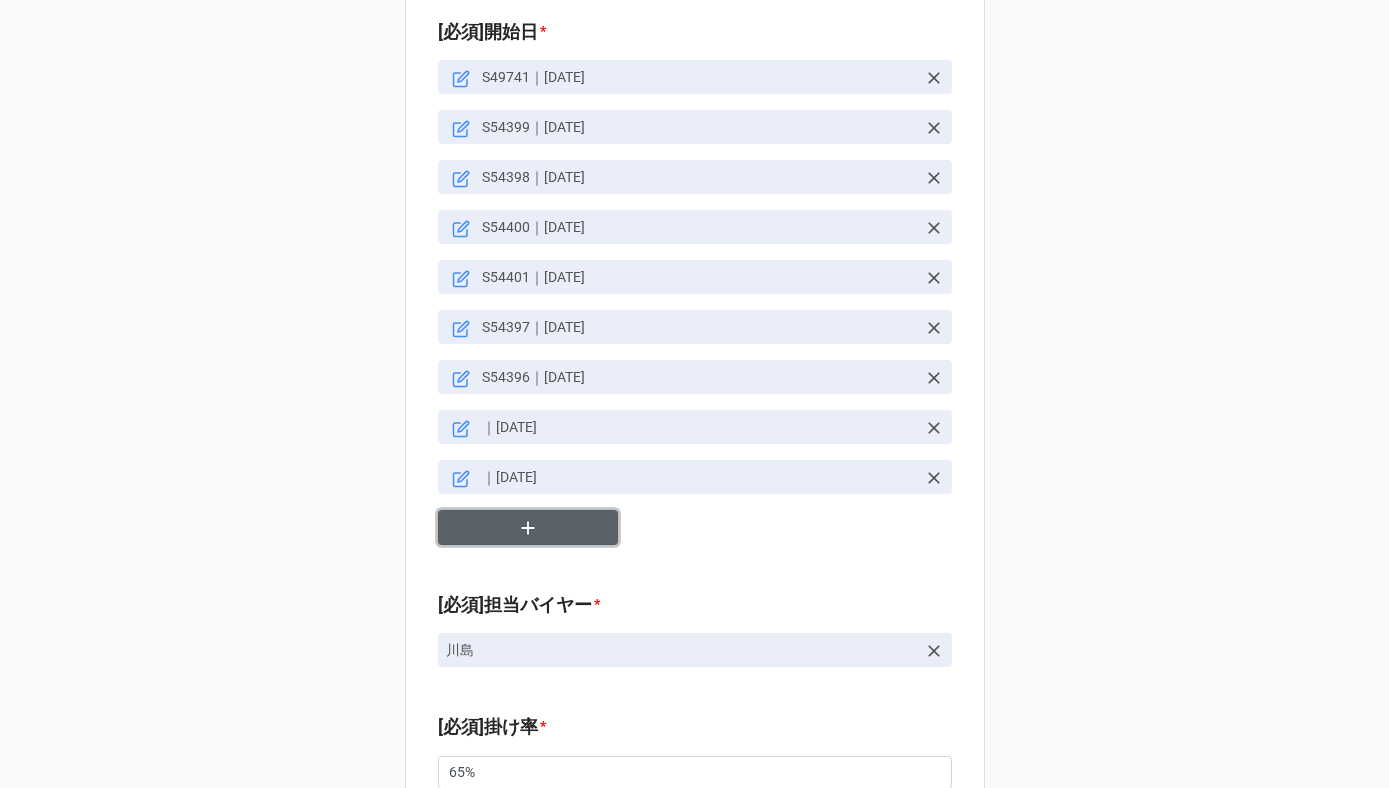 scroll, scrollTop: 1019, scrollLeft: 0, axis: vertical 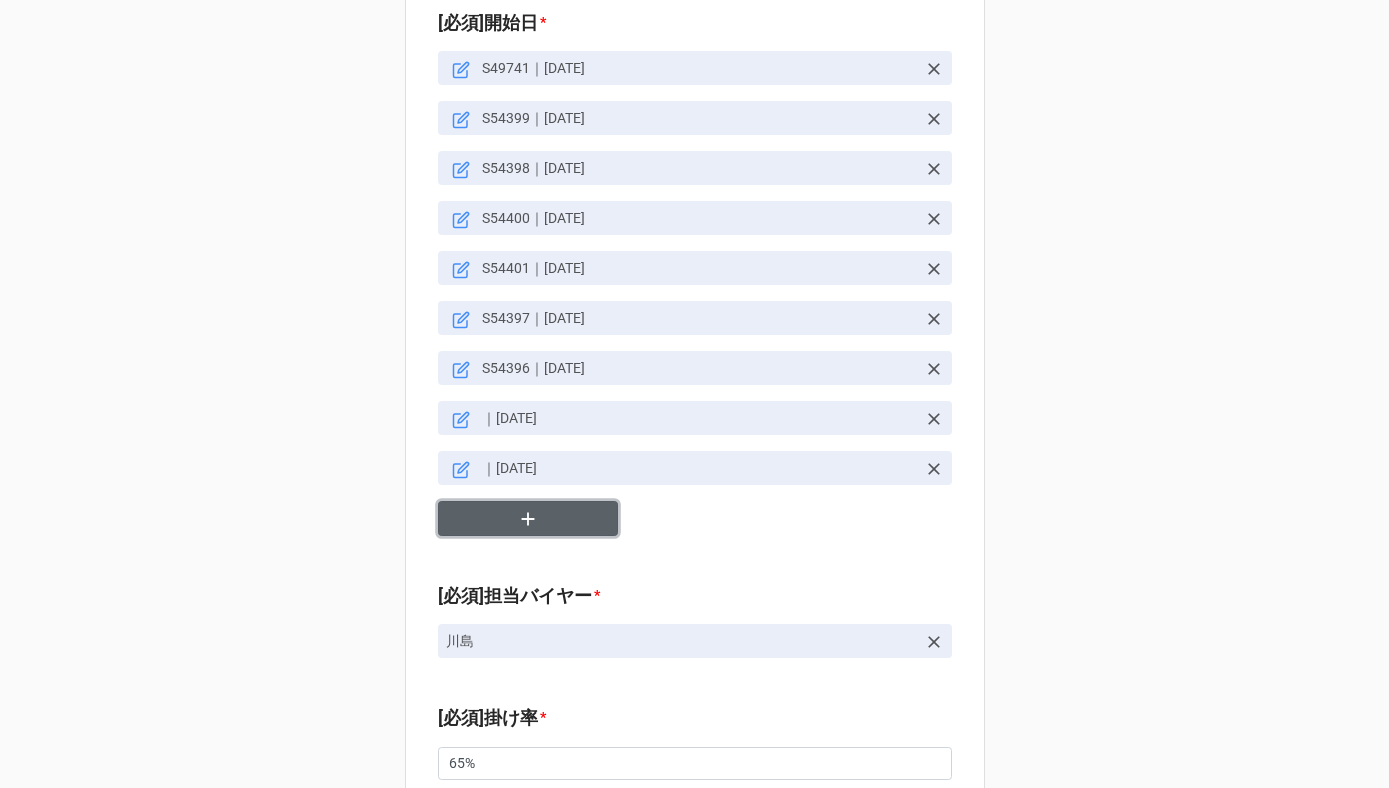 click at bounding box center (528, 518) 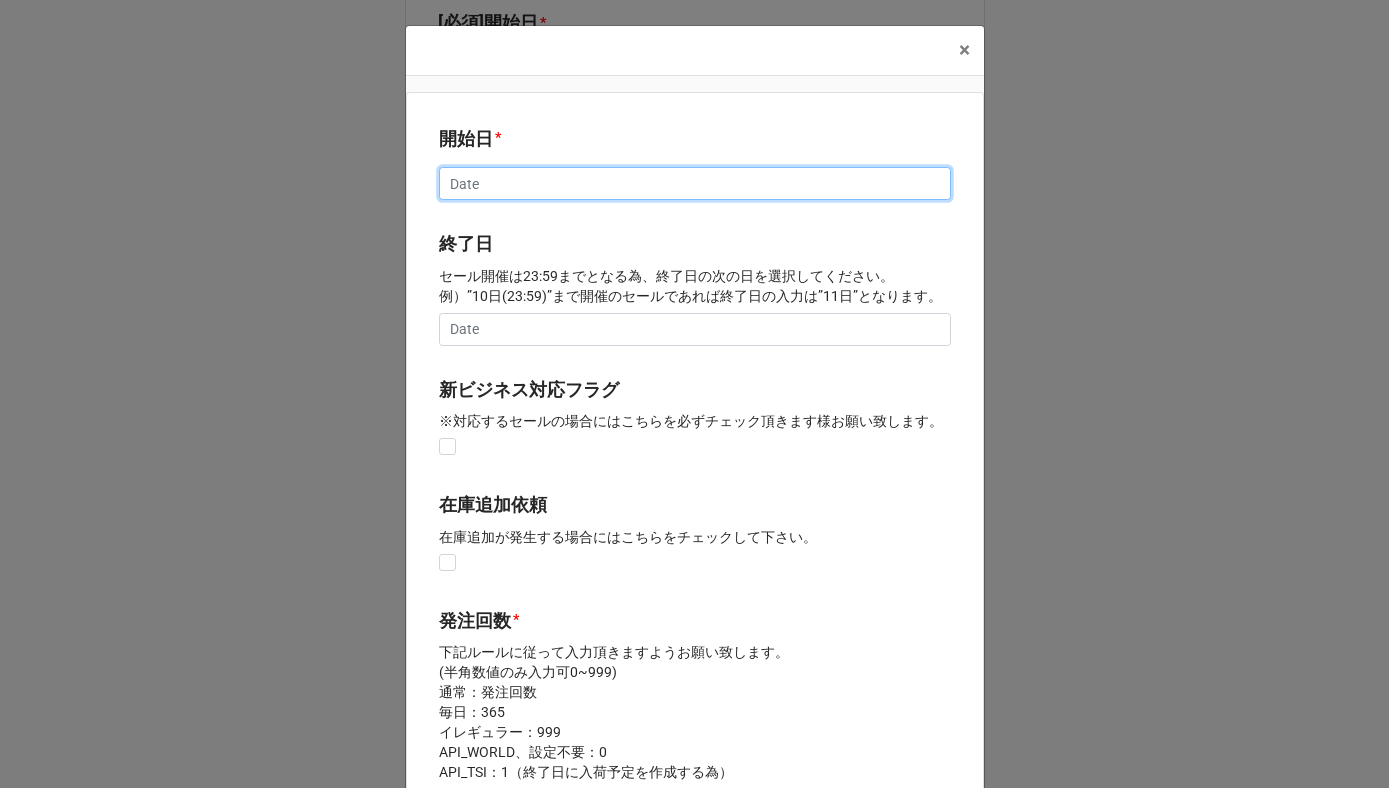 click at bounding box center [695, 184] 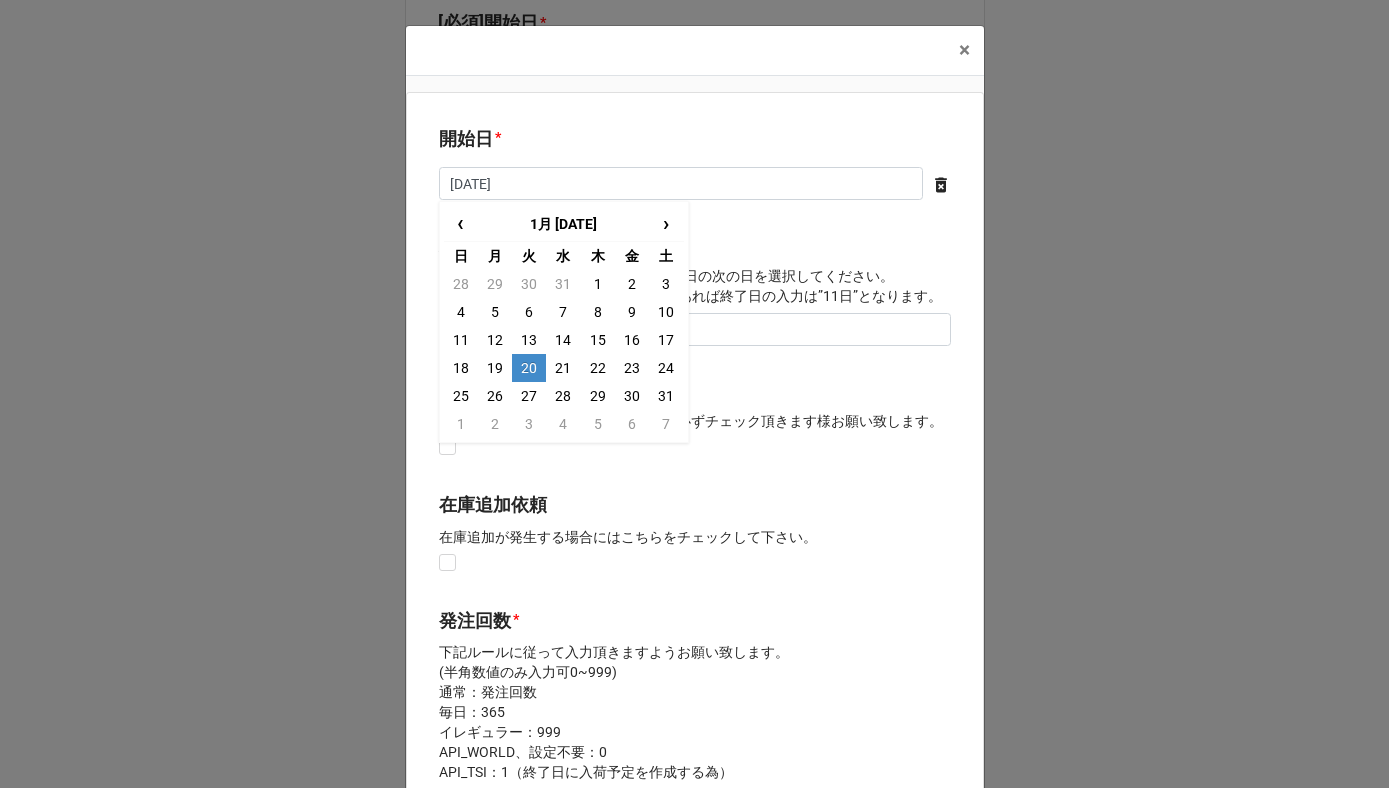 click on "20" at bounding box center (529, 368) 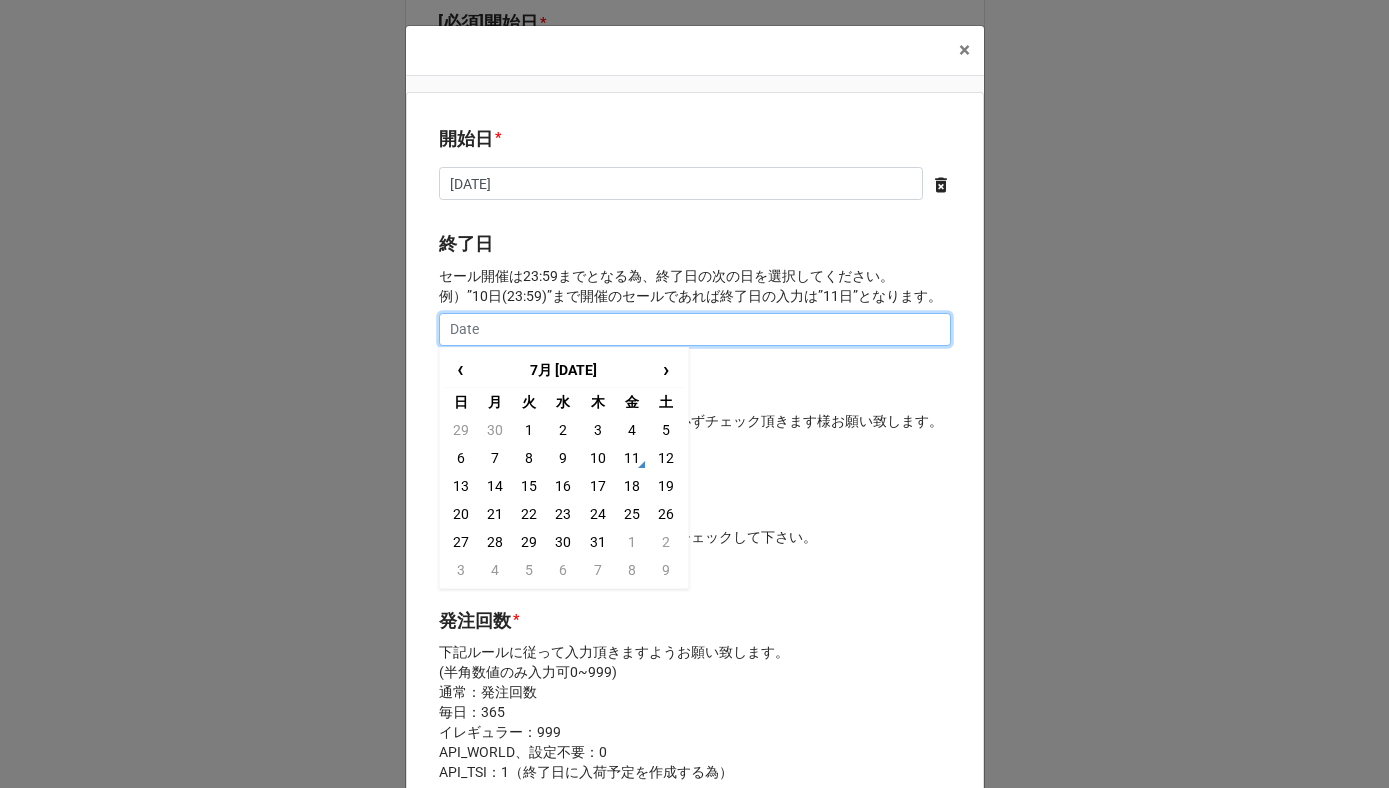 click at bounding box center [695, 330] 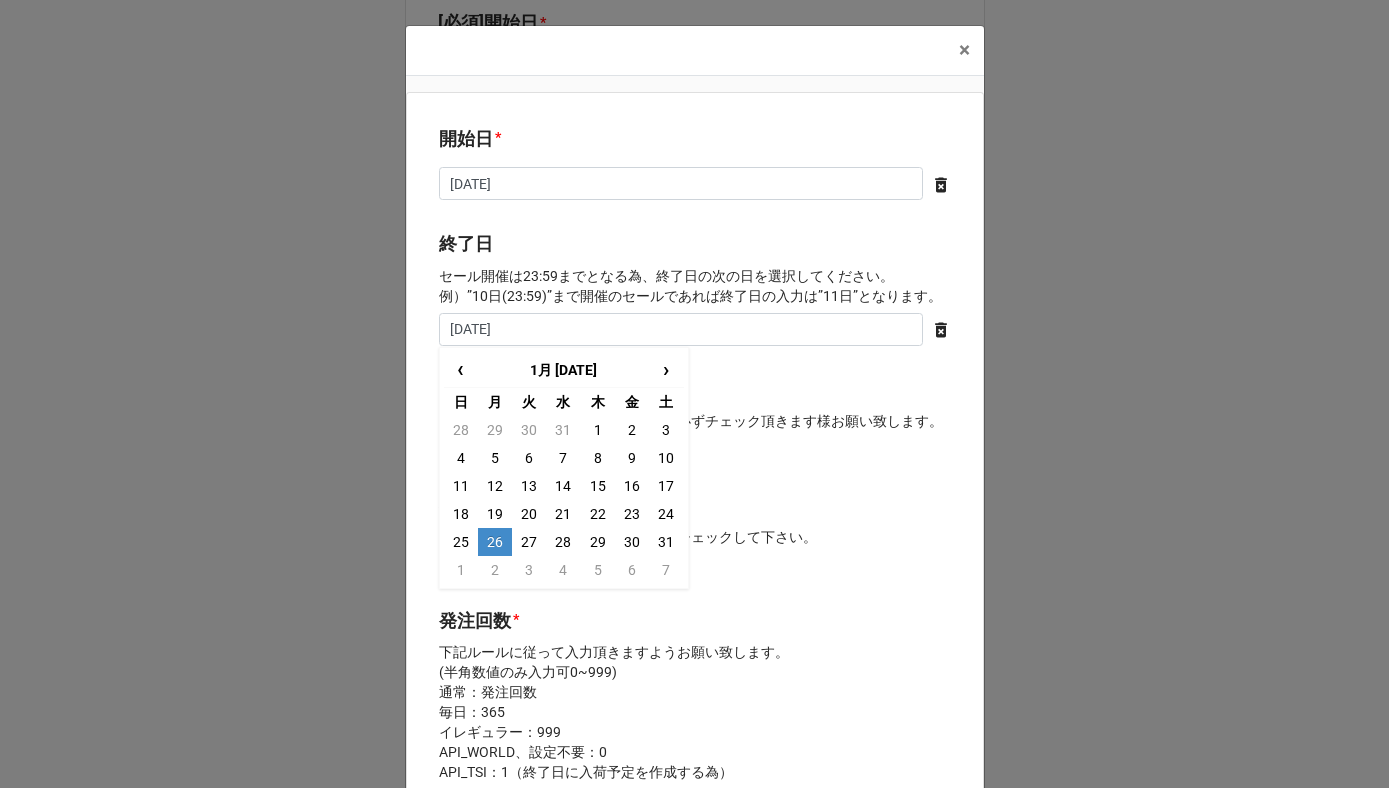 click on "26" at bounding box center (495, 542) 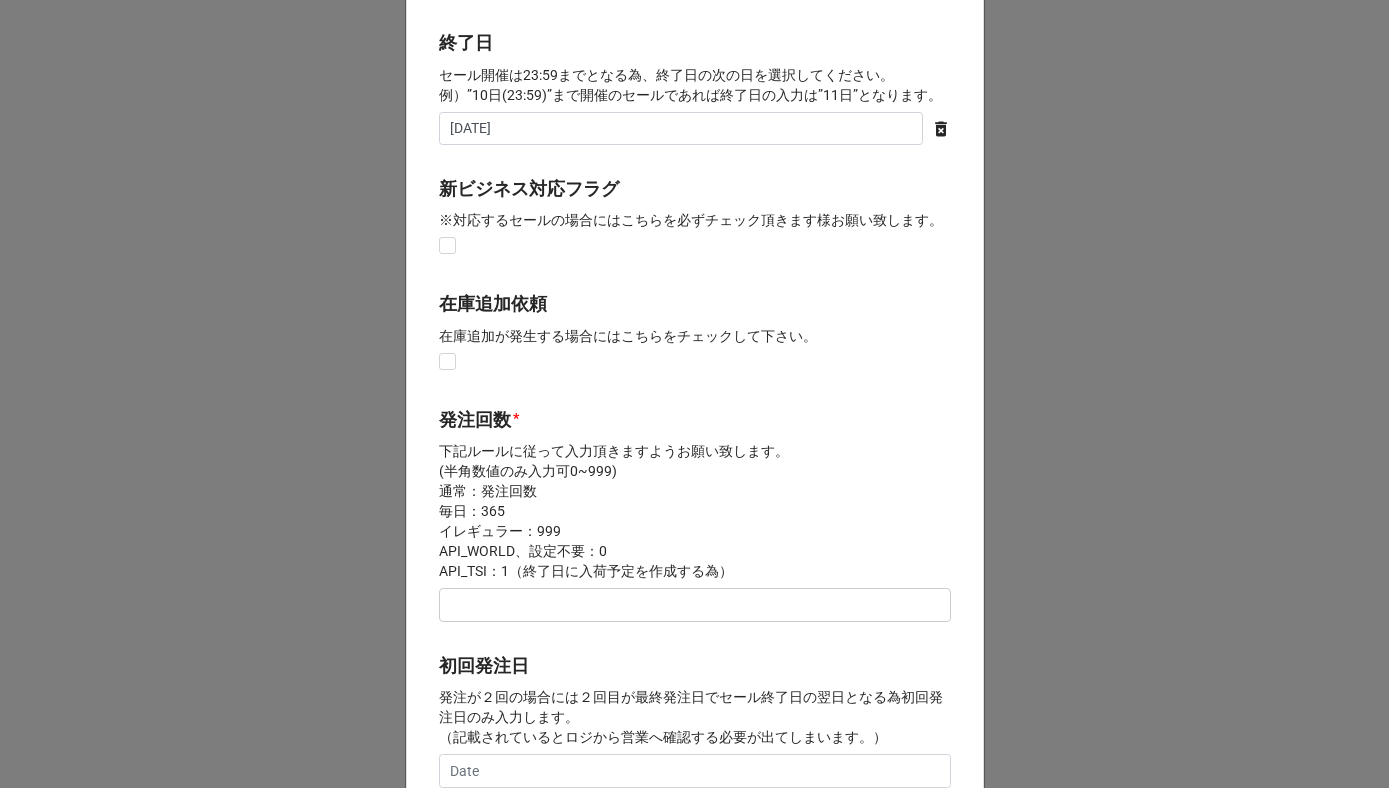 scroll, scrollTop: 259, scrollLeft: 0, axis: vertical 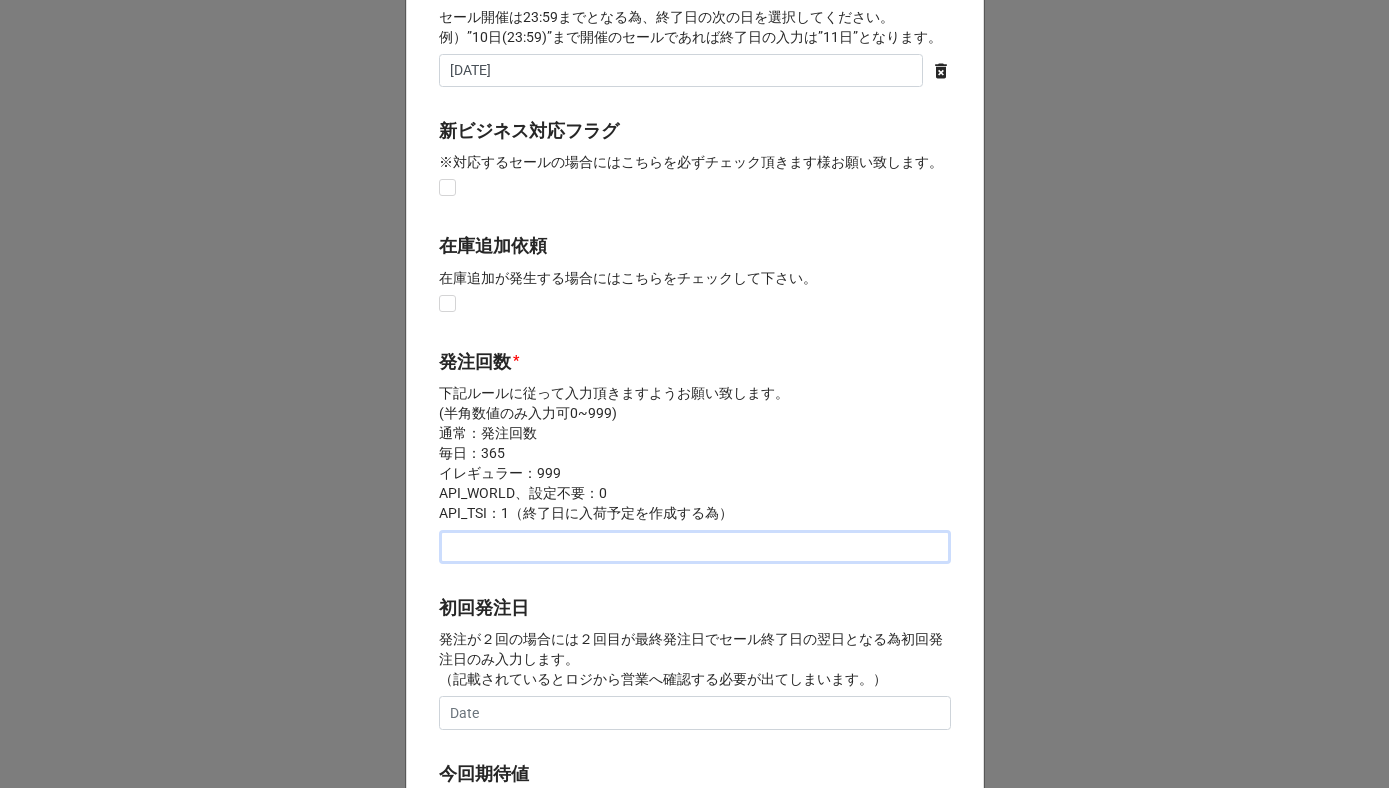click at bounding box center [695, 547] 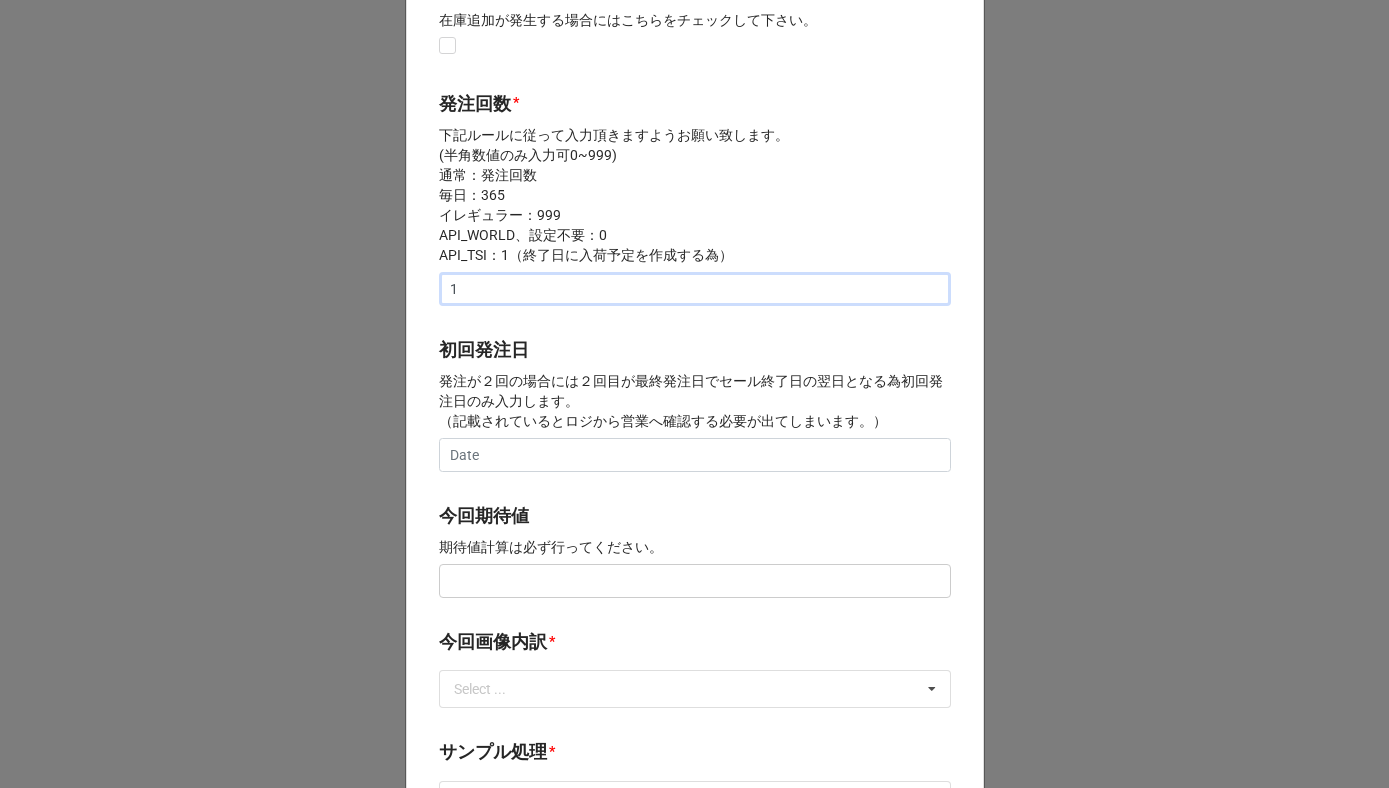 scroll, scrollTop: 577, scrollLeft: 0, axis: vertical 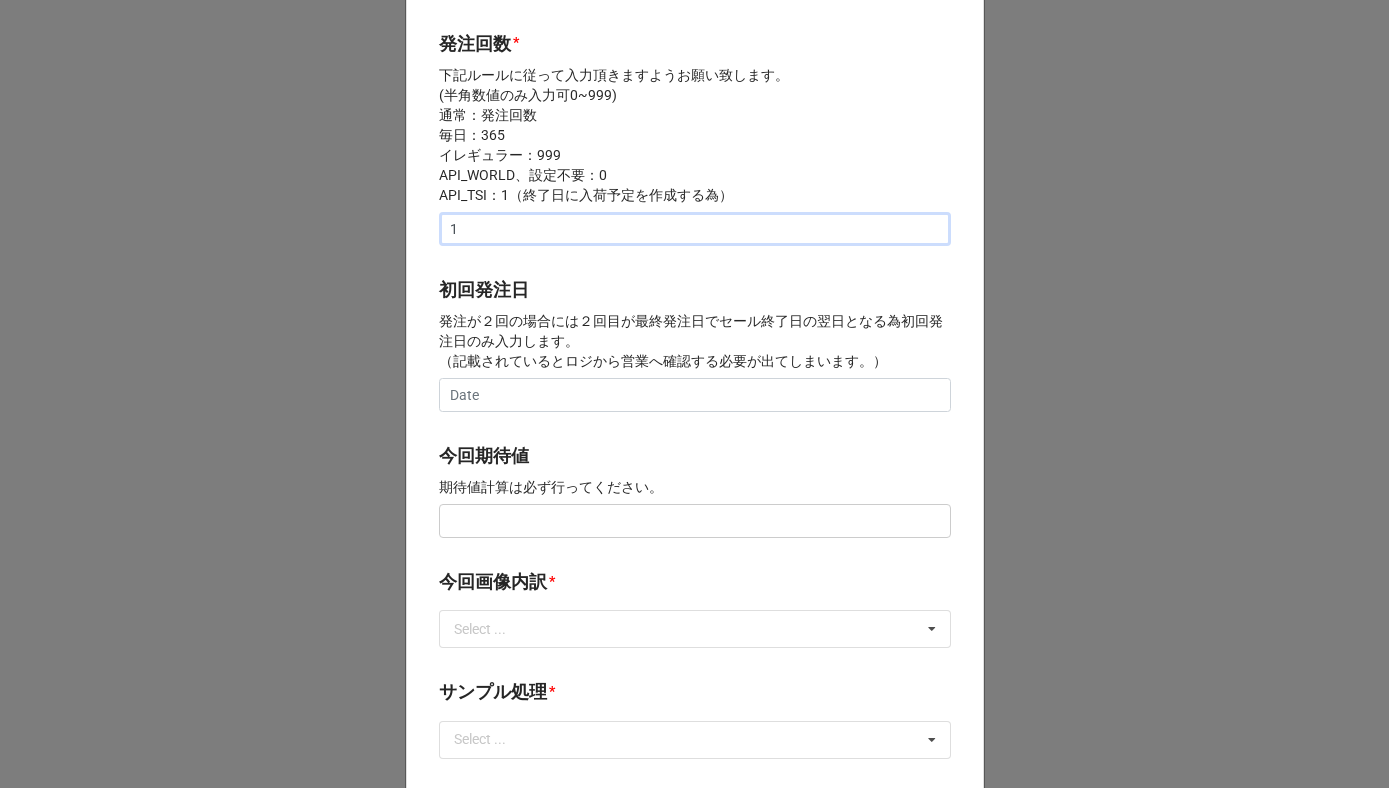 type on "1" 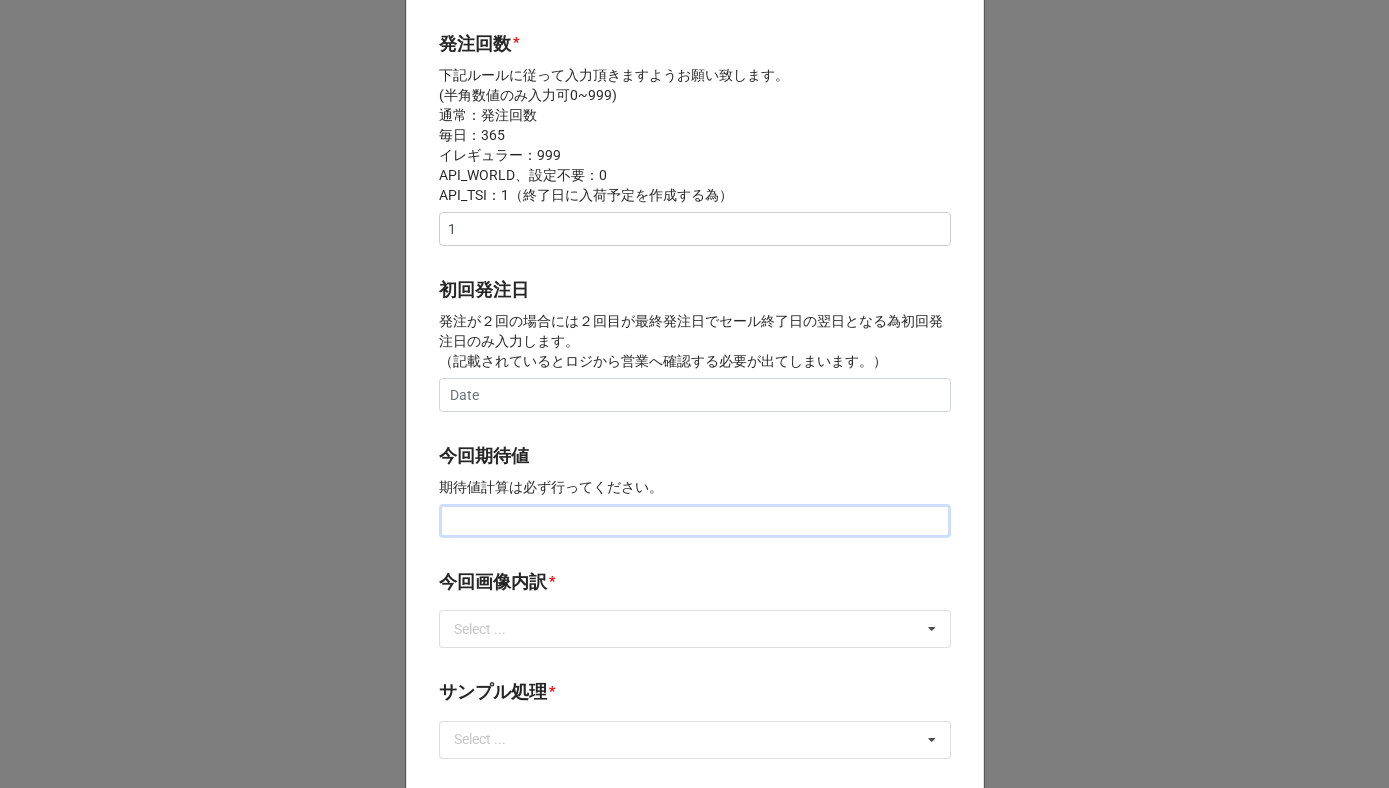 click at bounding box center [695, 521] 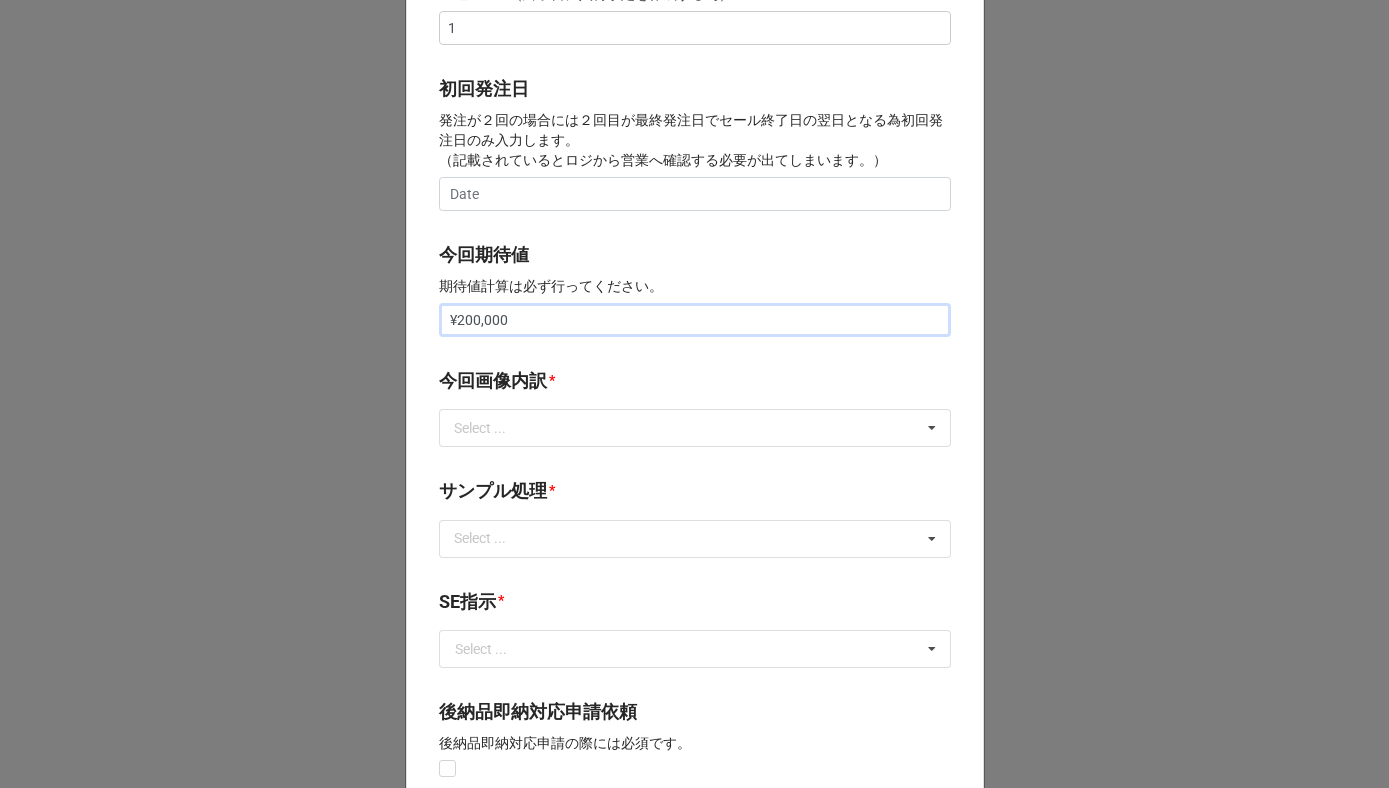 scroll, scrollTop: 801, scrollLeft: 0, axis: vertical 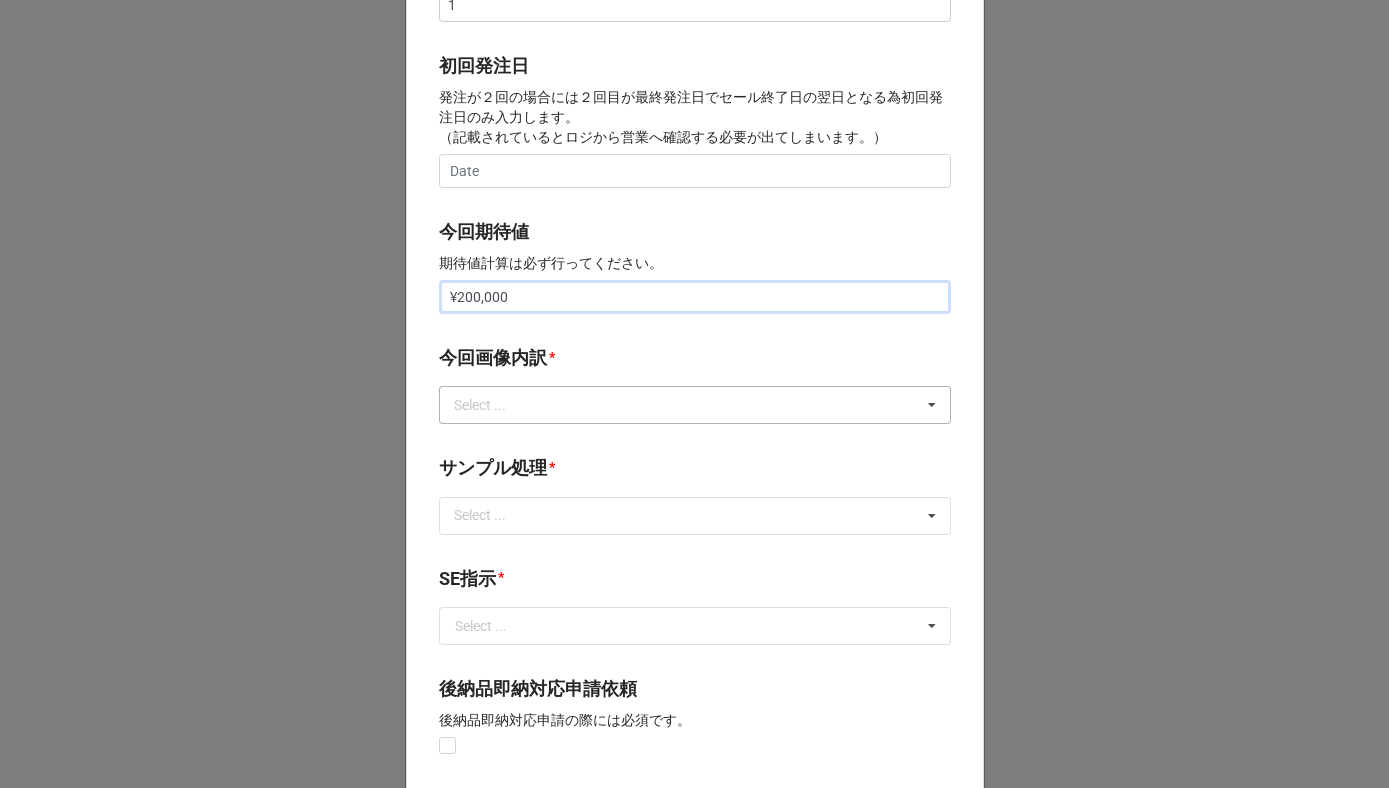 type on "¥200,000" 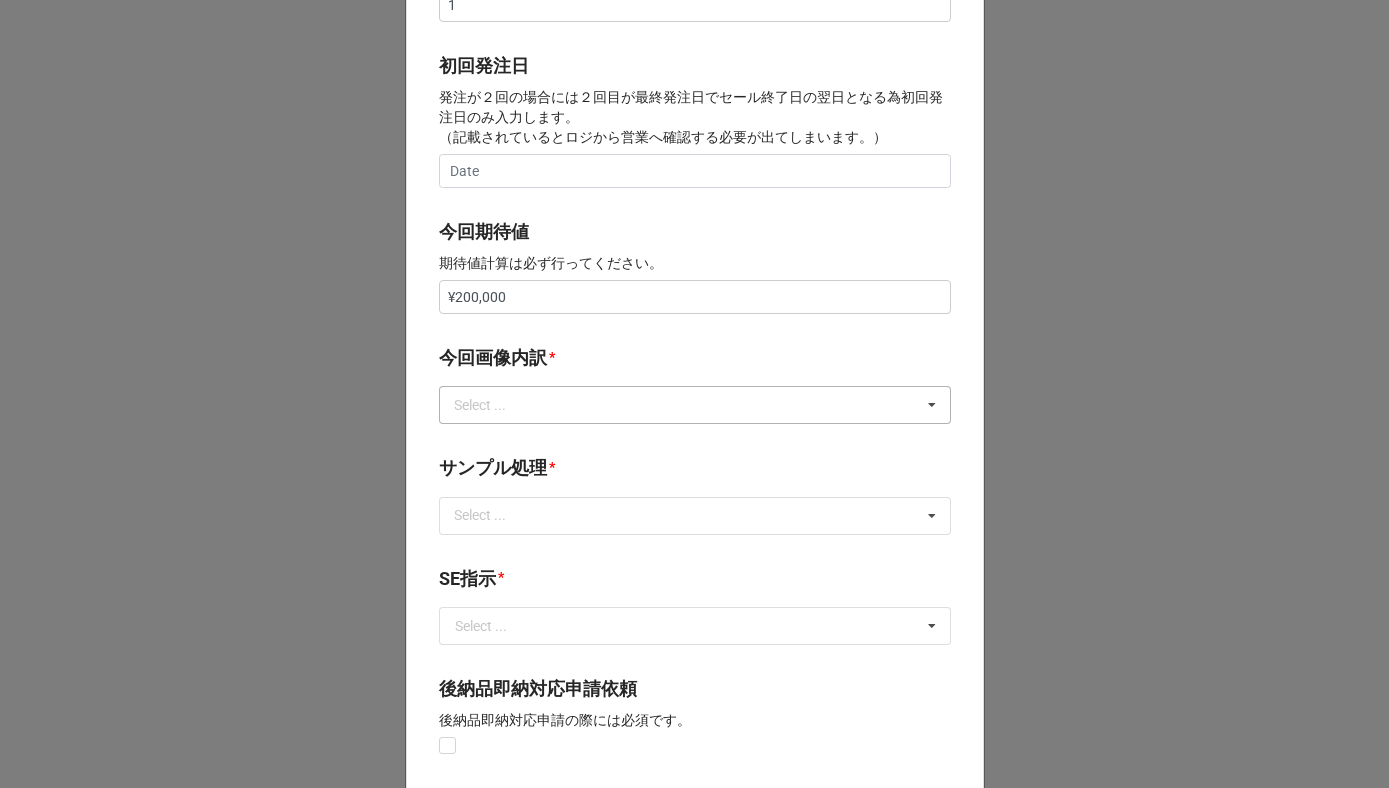 click on "Select ..." at bounding box center (492, 405) 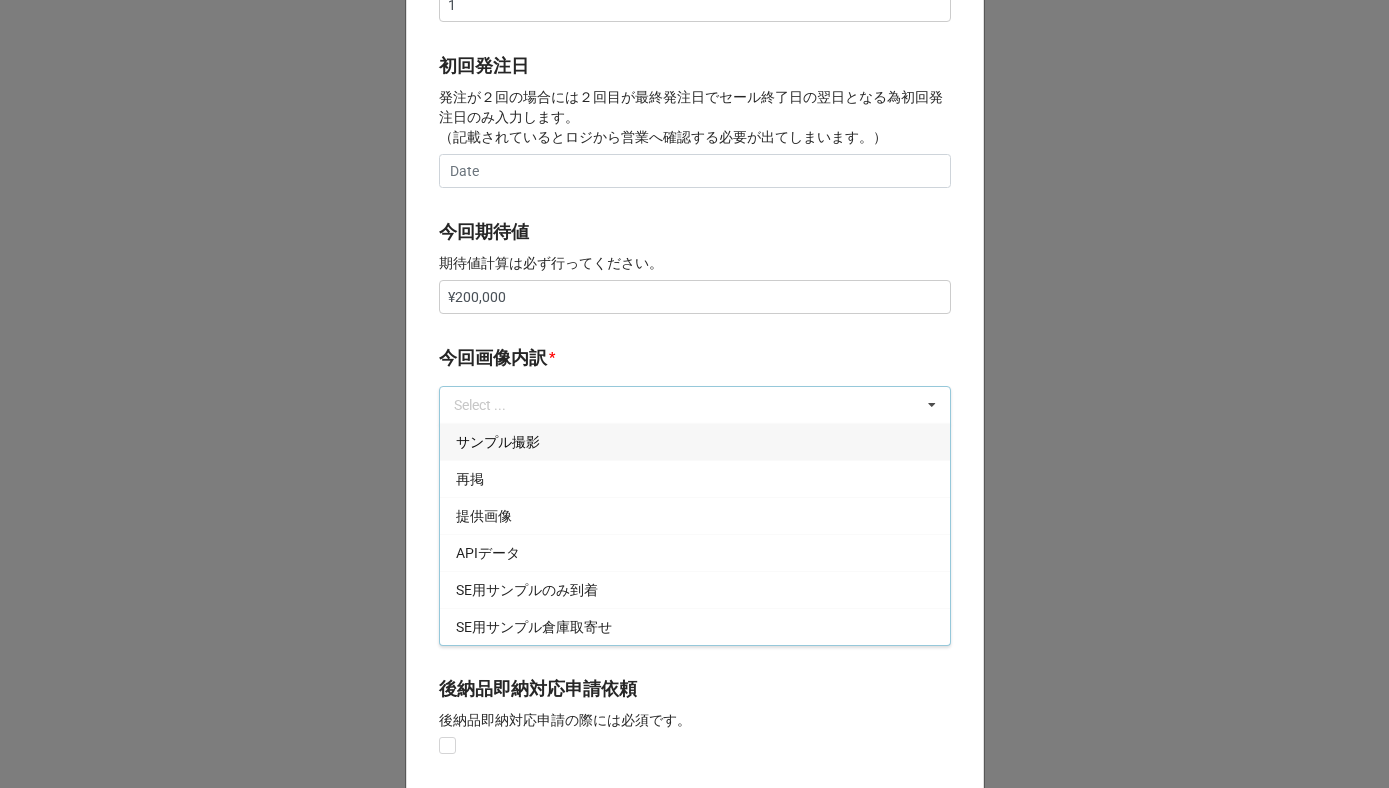 click on "サンプル撮影" at bounding box center (695, 441) 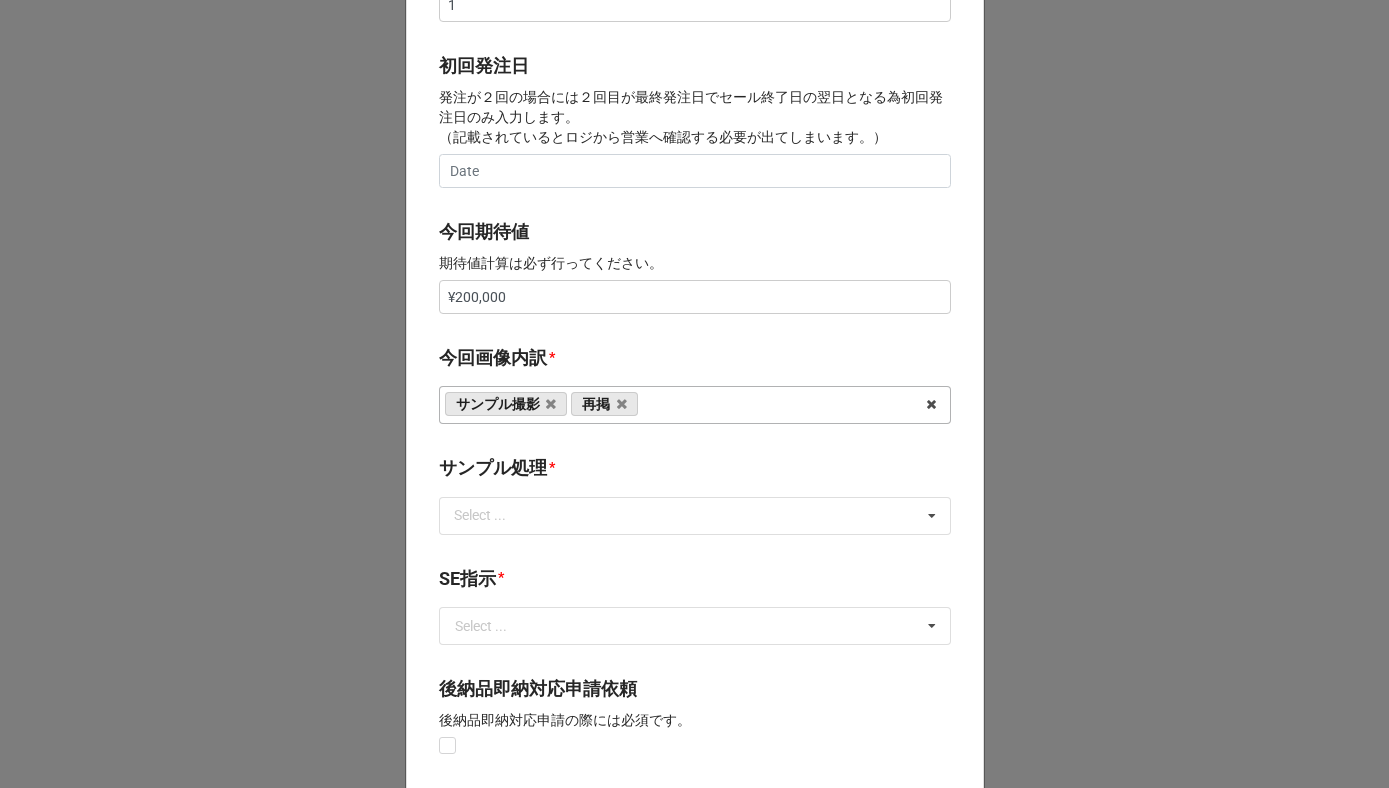 click on "今回画像内訳" at bounding box center (493, 358) 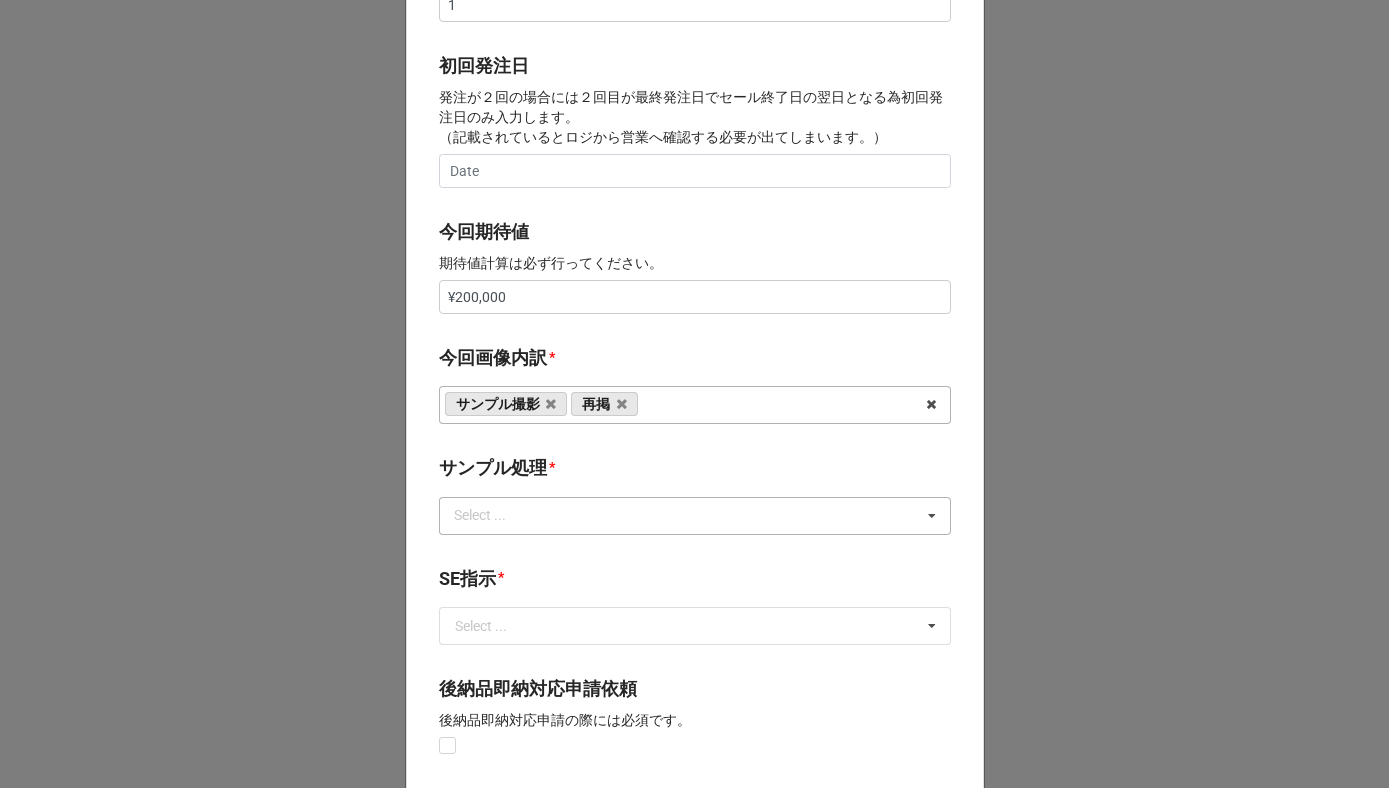 click on "Select ... なし 入庫 返却 処分 担当バイヤーへ" at bounding box center (695, 516) 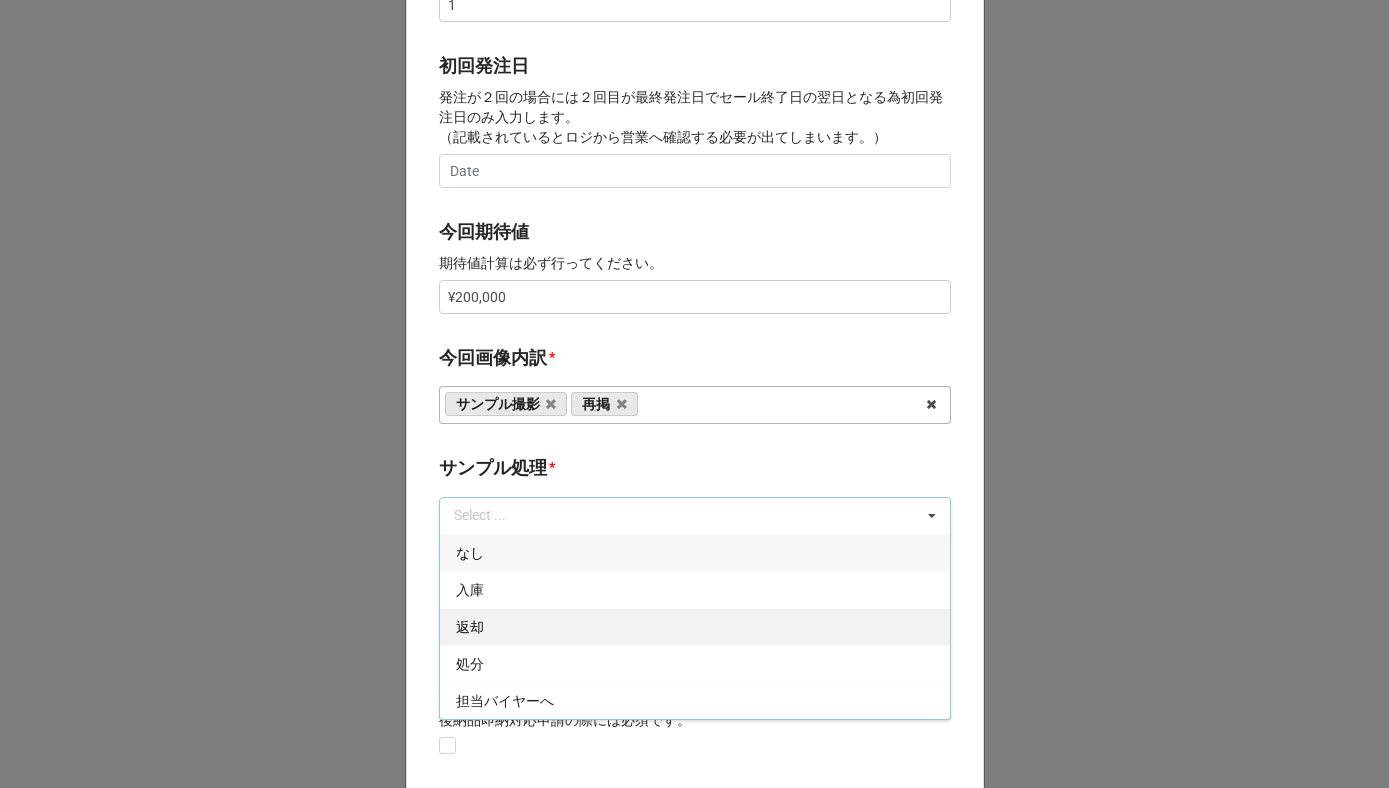 click on "返却" at bounding box center (470, 627) 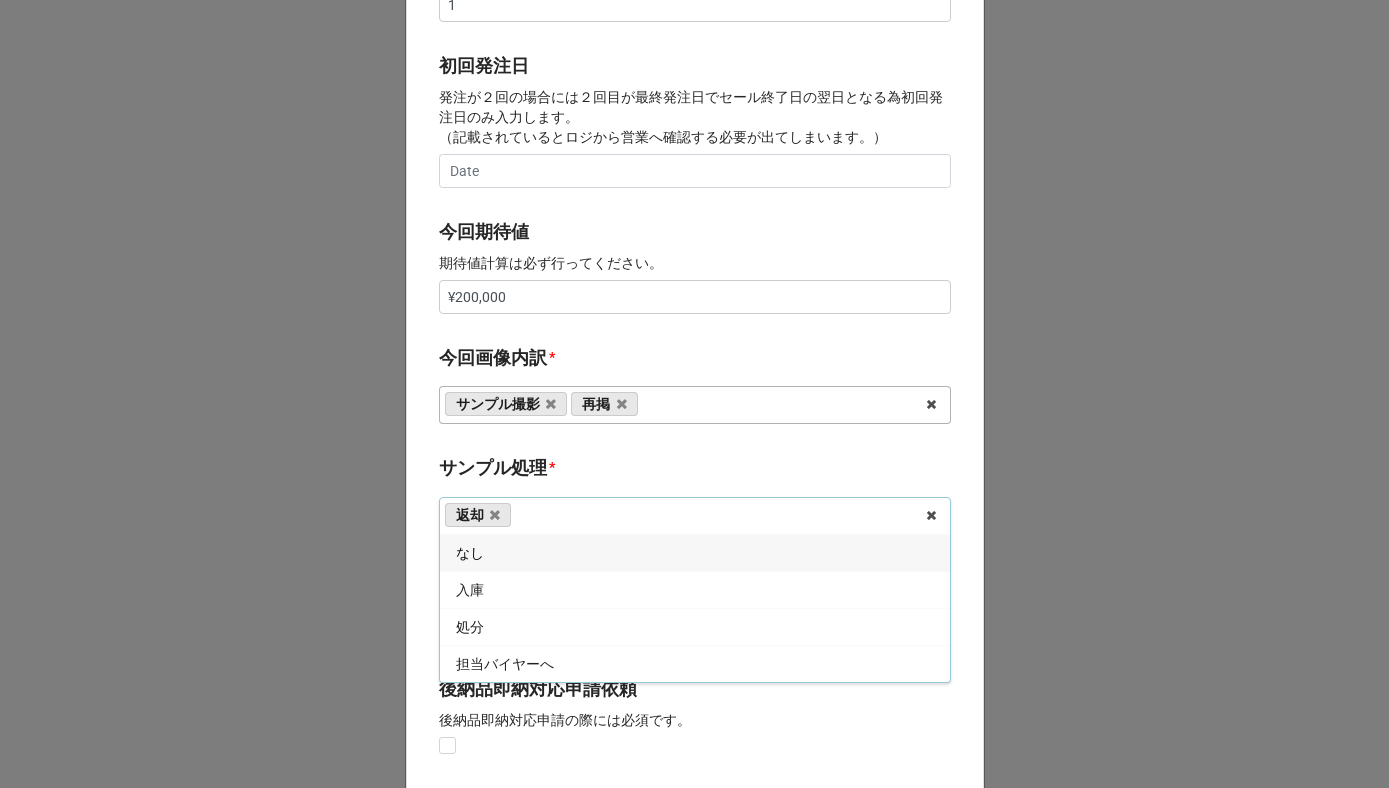 click on "*" at bounding box center (552, 467) 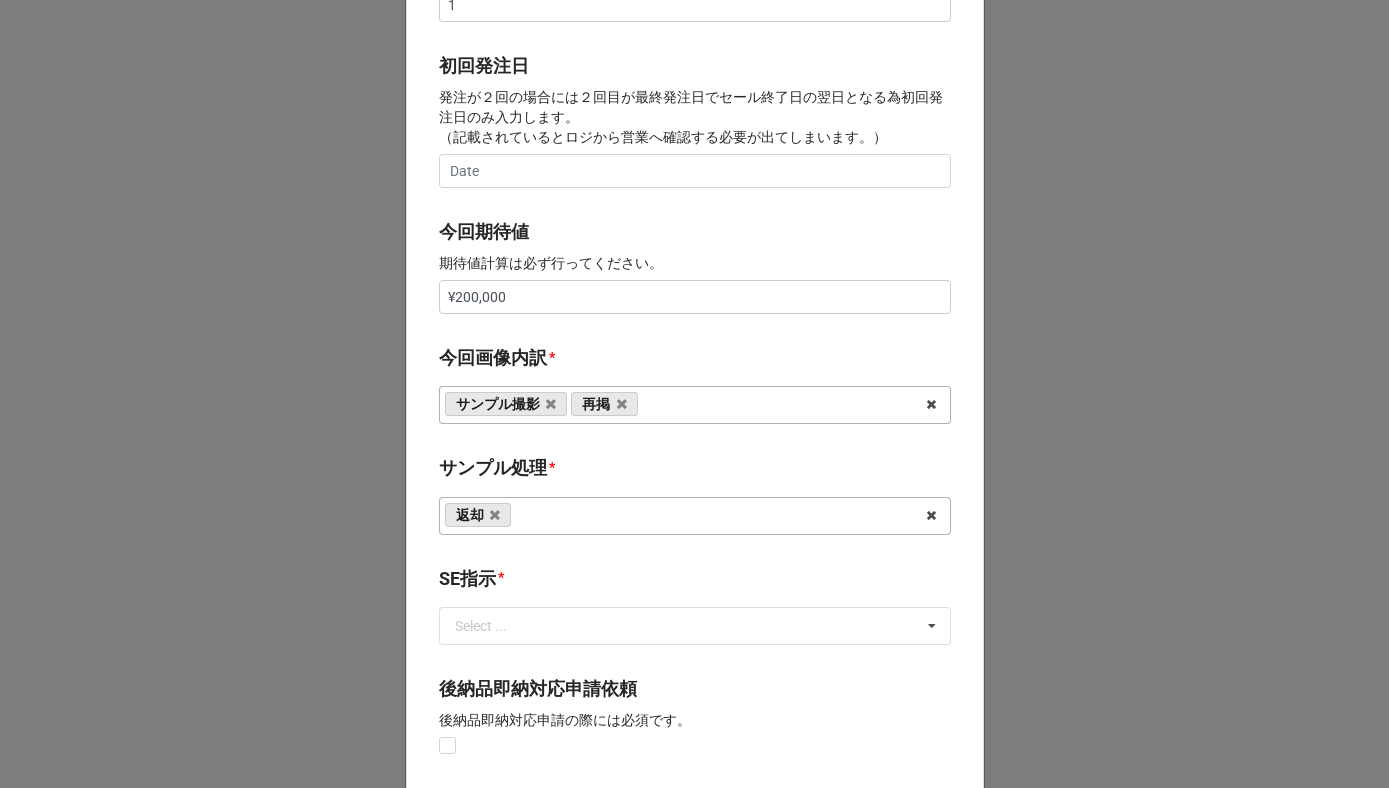 scroll, scrollTop: 939, scrollLeft: 0, axis: vertical 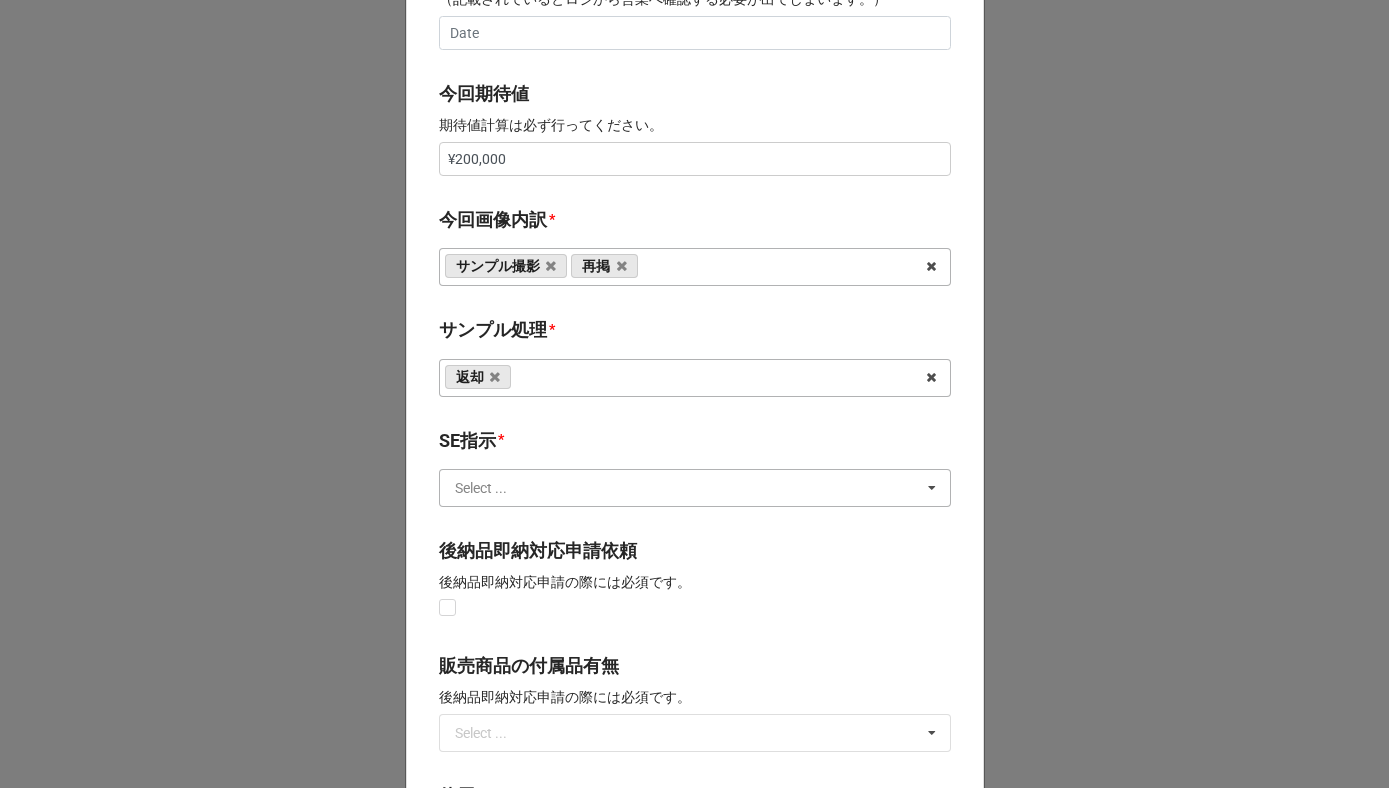 click at bounding box center (696, 488) 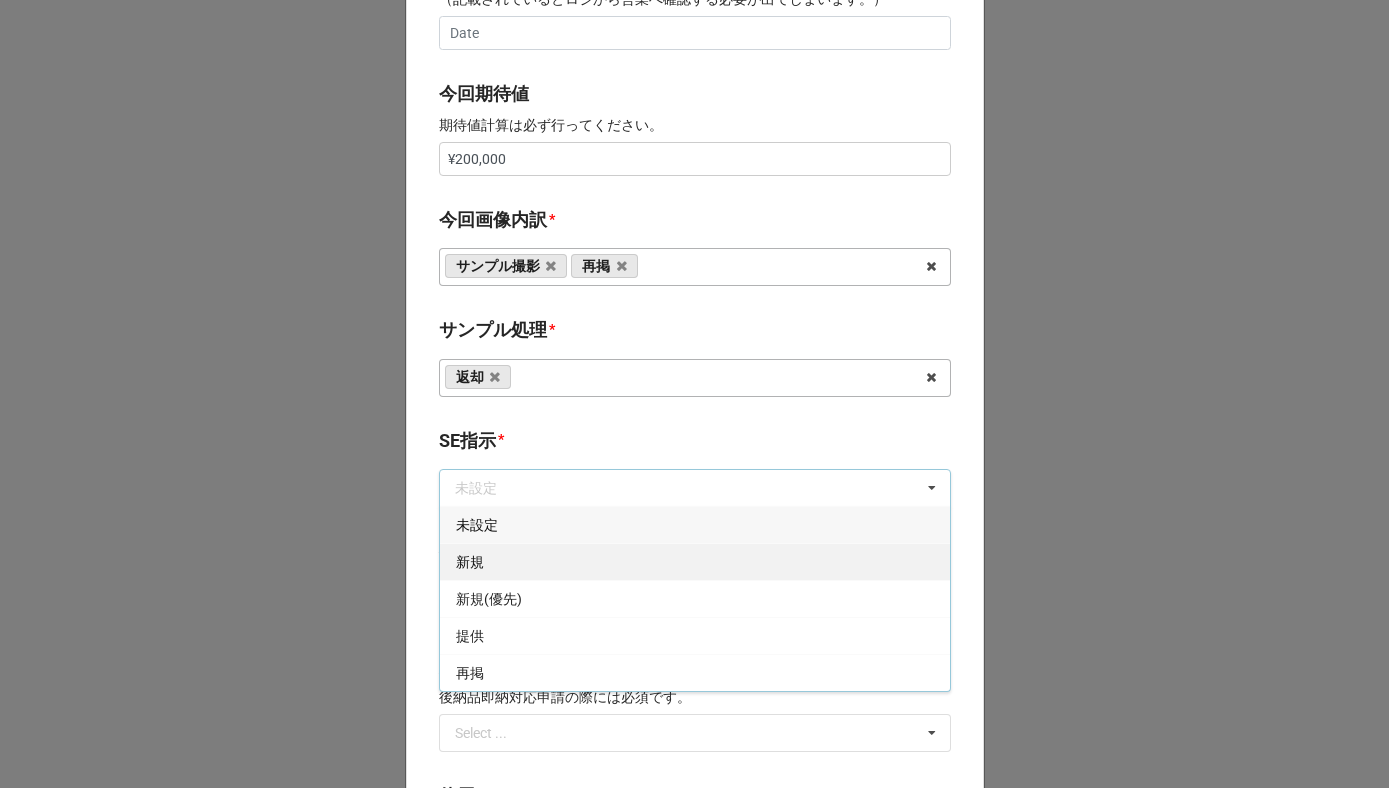 click on "新規" at bounding box center [695, 561] 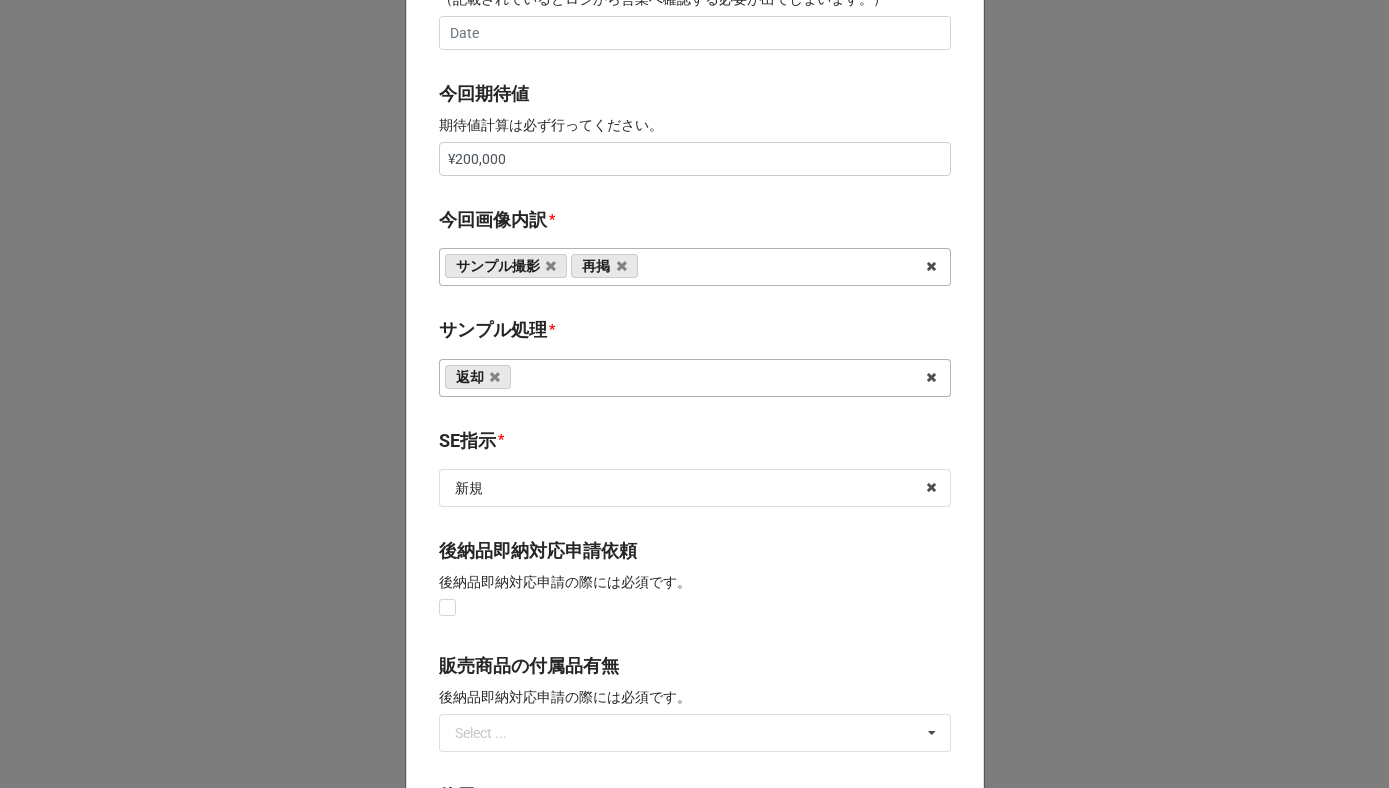 click on "SE指示 *" at bounding box center (695, 444) 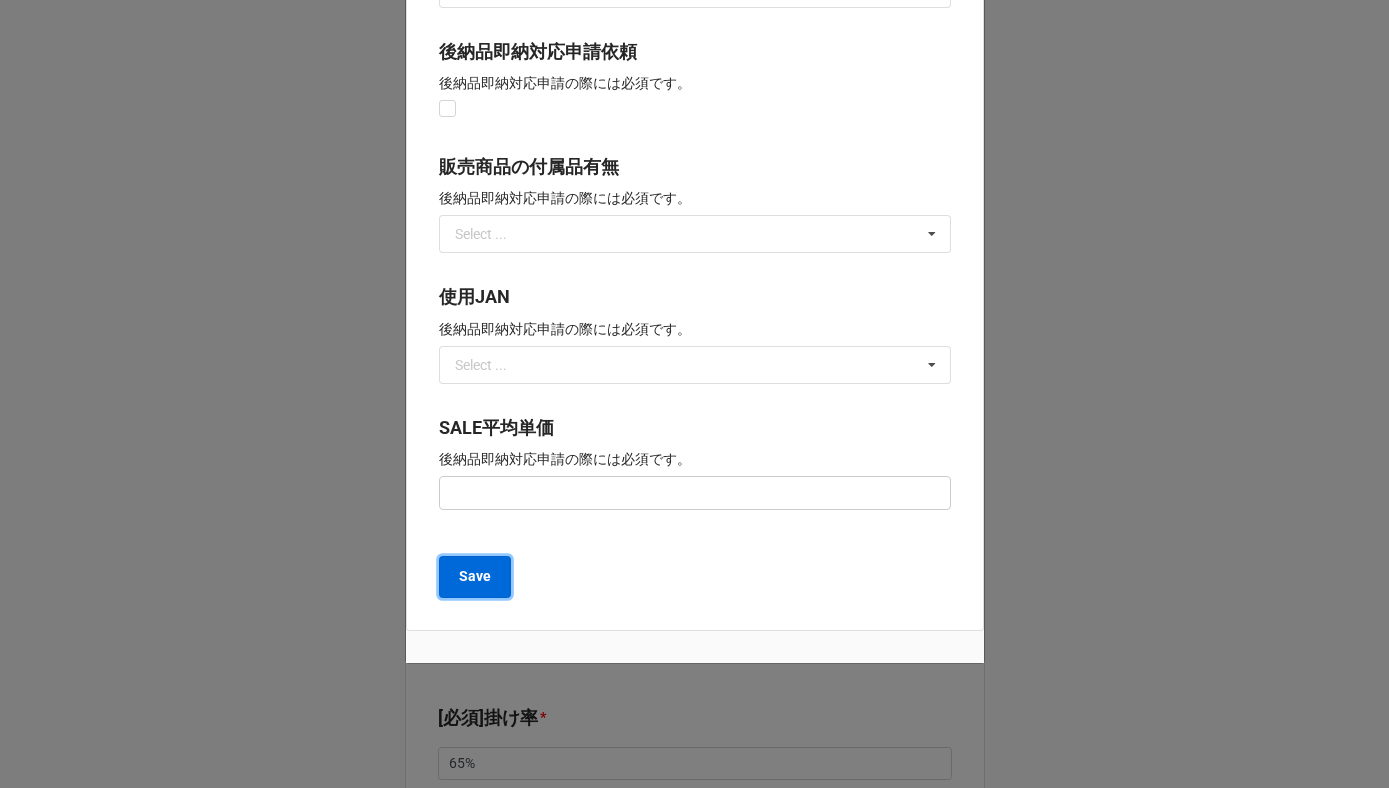click on "Save" at bounding box center (475, 577) 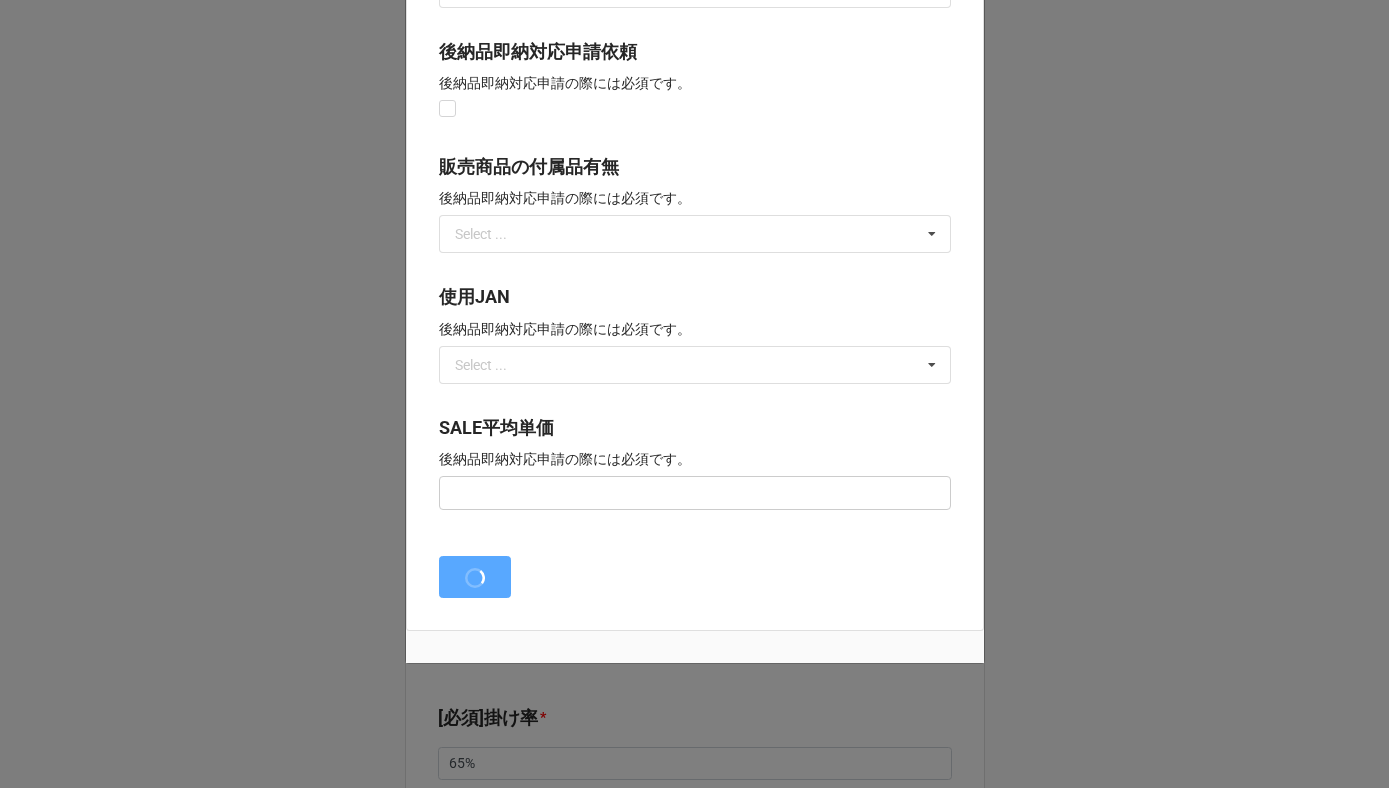 type on "x" 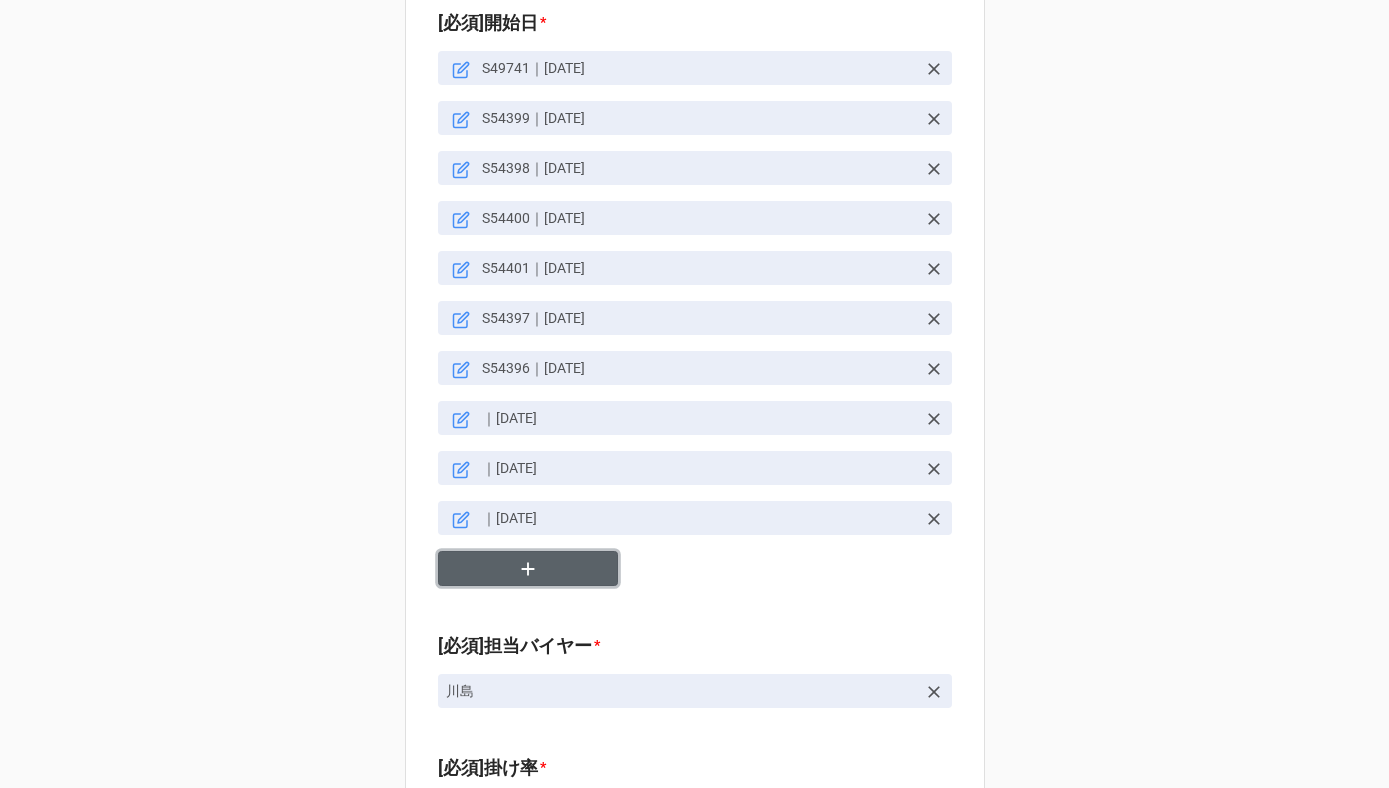 click at bounding box center [528, 568] 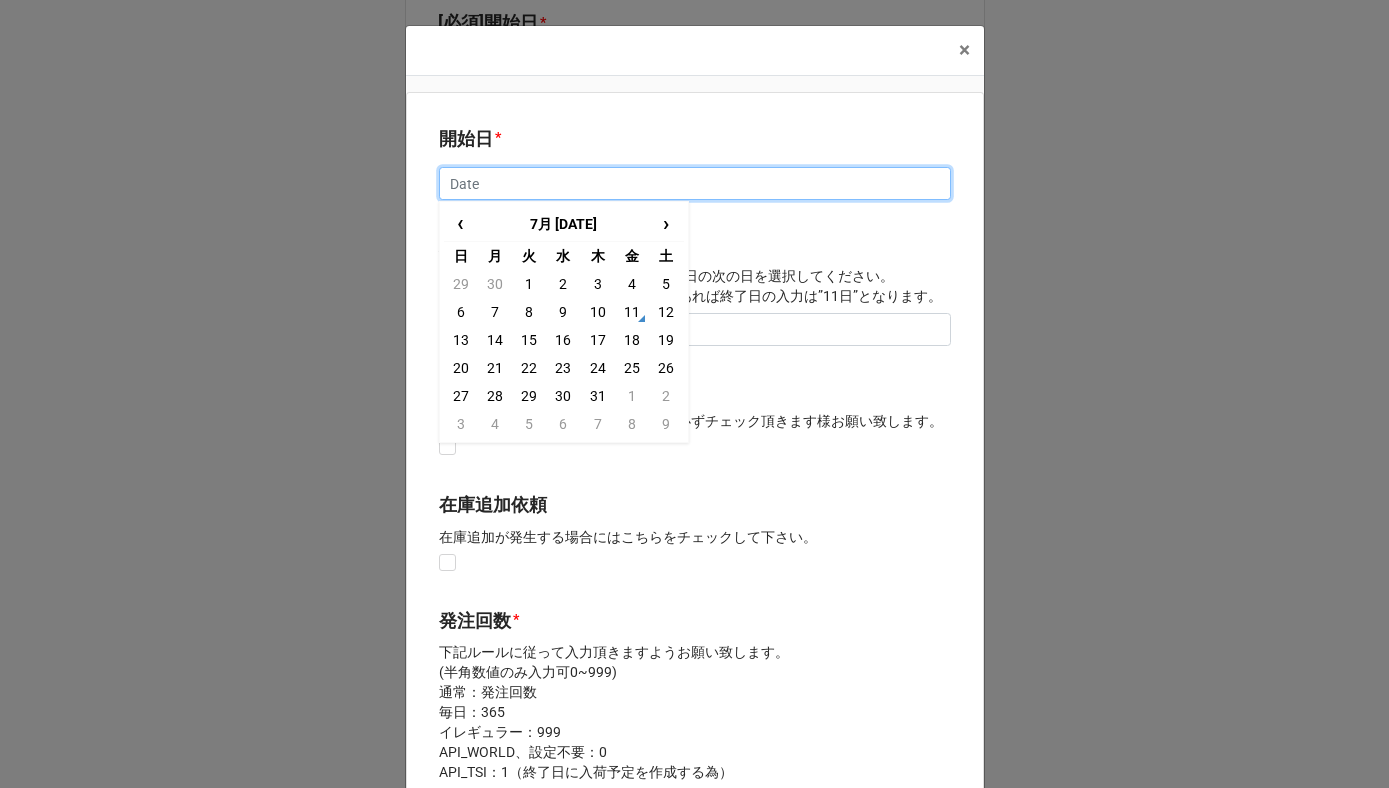 click at bounding box center [695, 184] 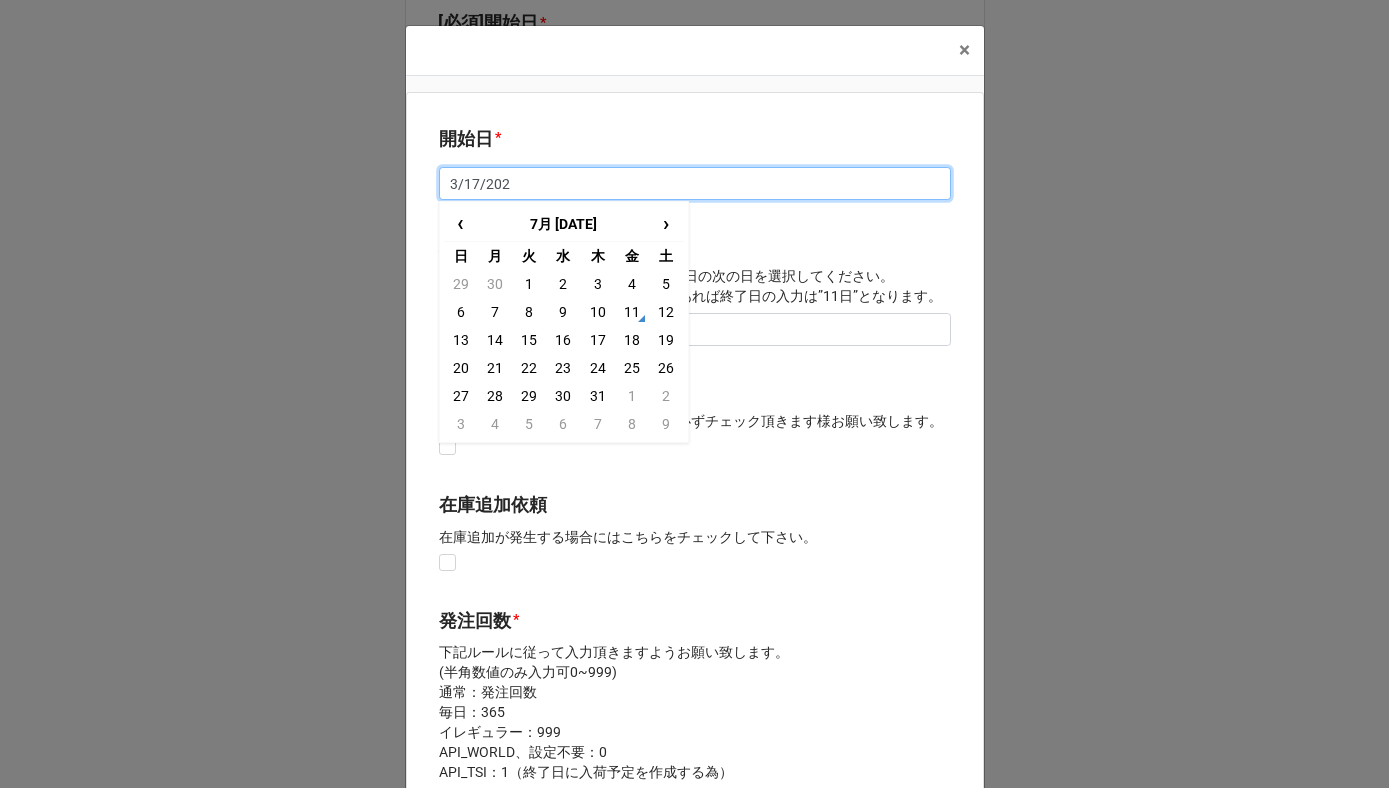type on "2025/03/17" 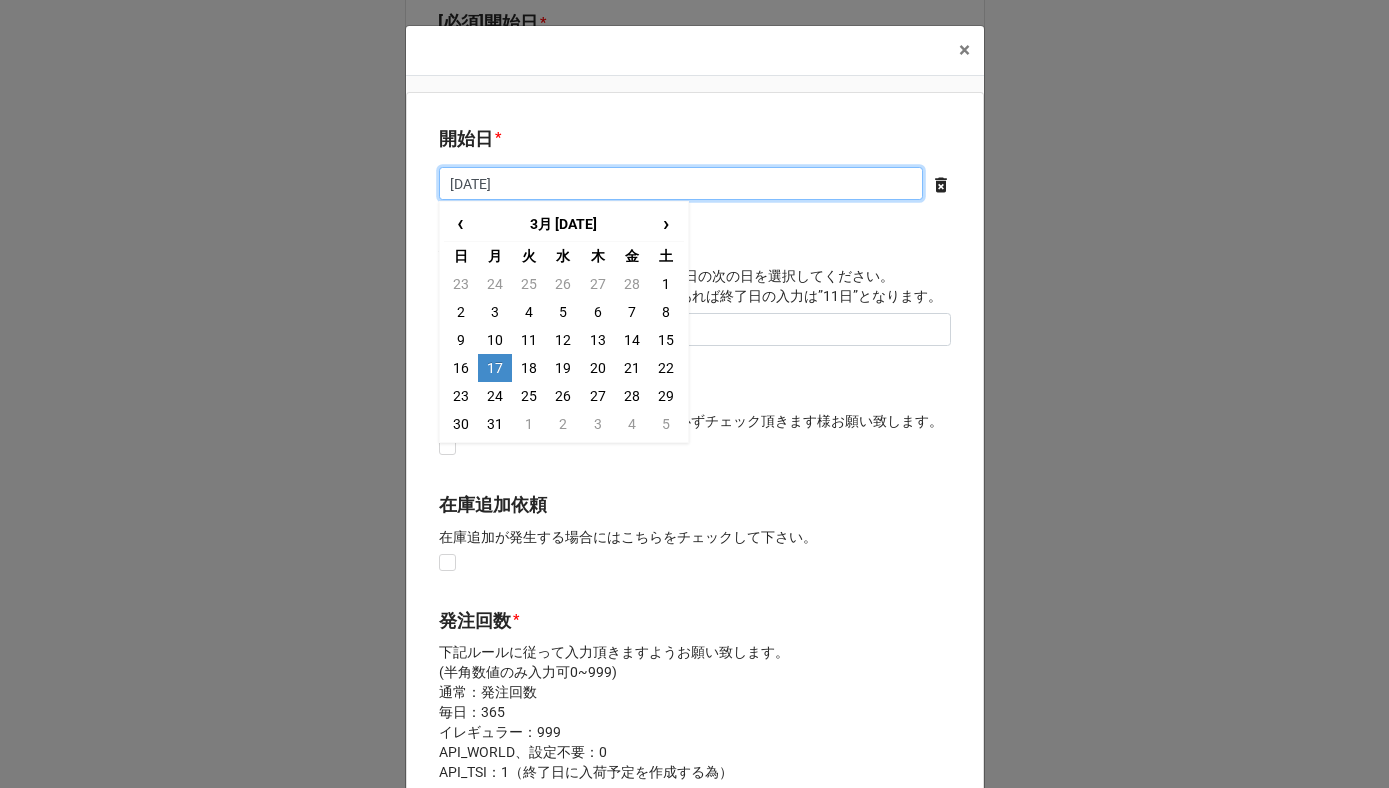 drag, startPoint x: 585, startPoint y: 177, endPoint x: 397, endPoint y: 175, distance: 188.01064 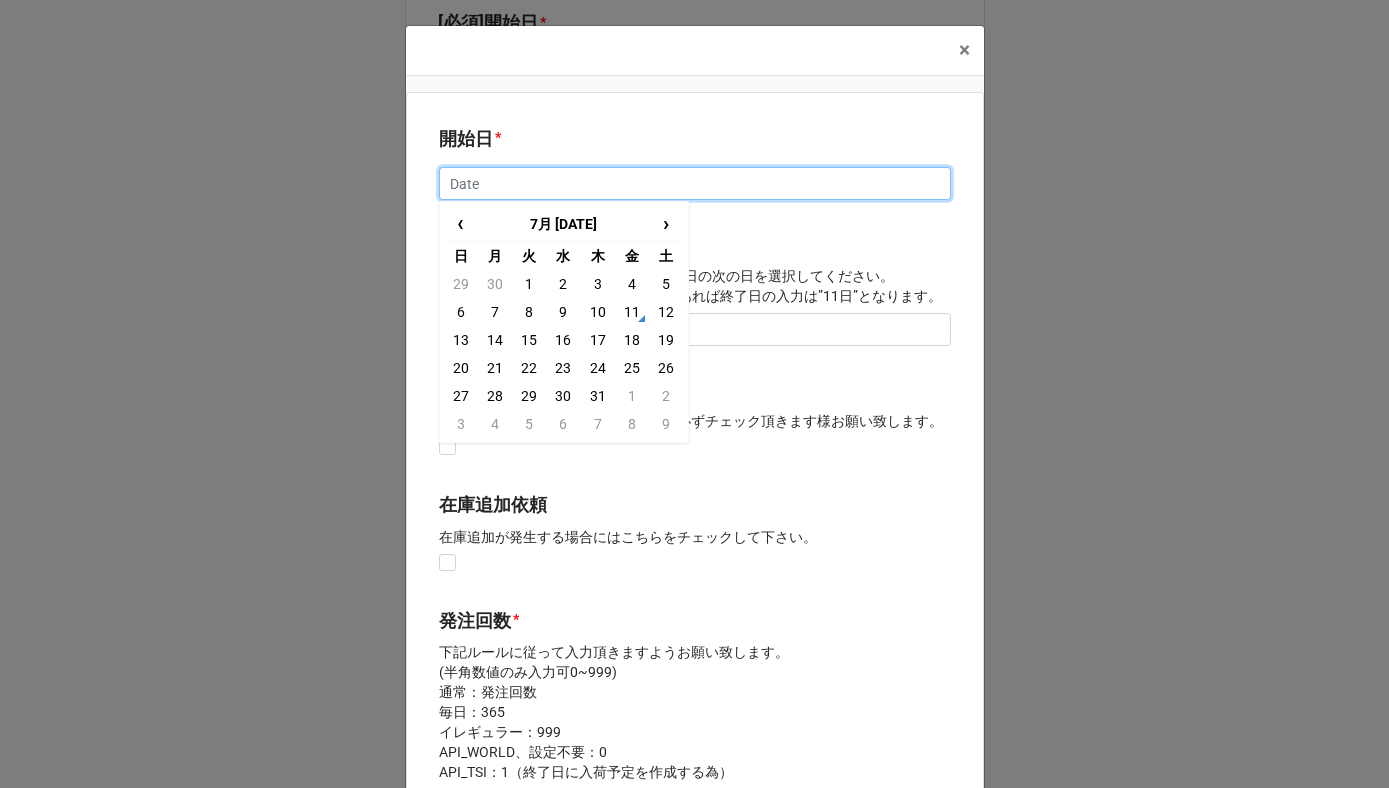 click at bounding box center (695, 184) 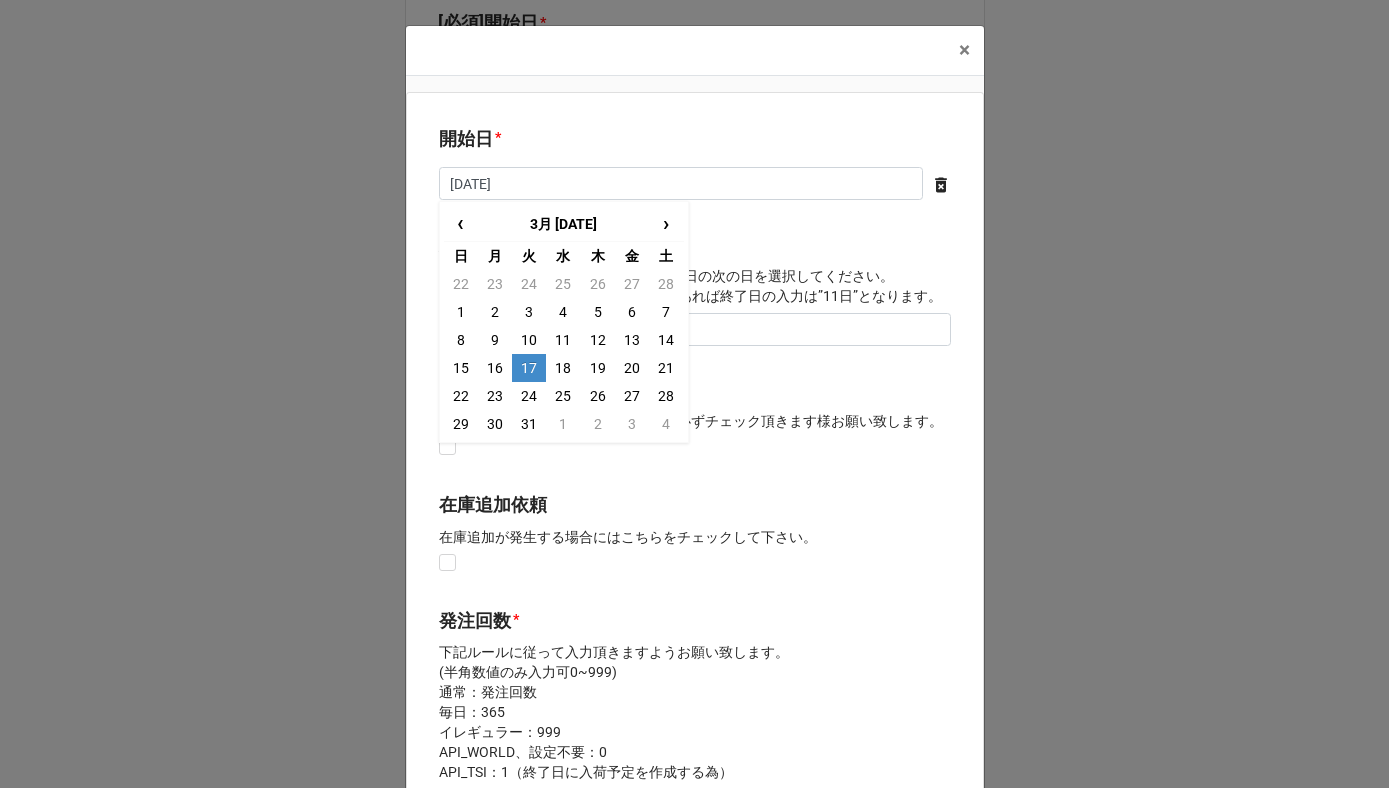 click on "17" at bounding box center [529, 368] 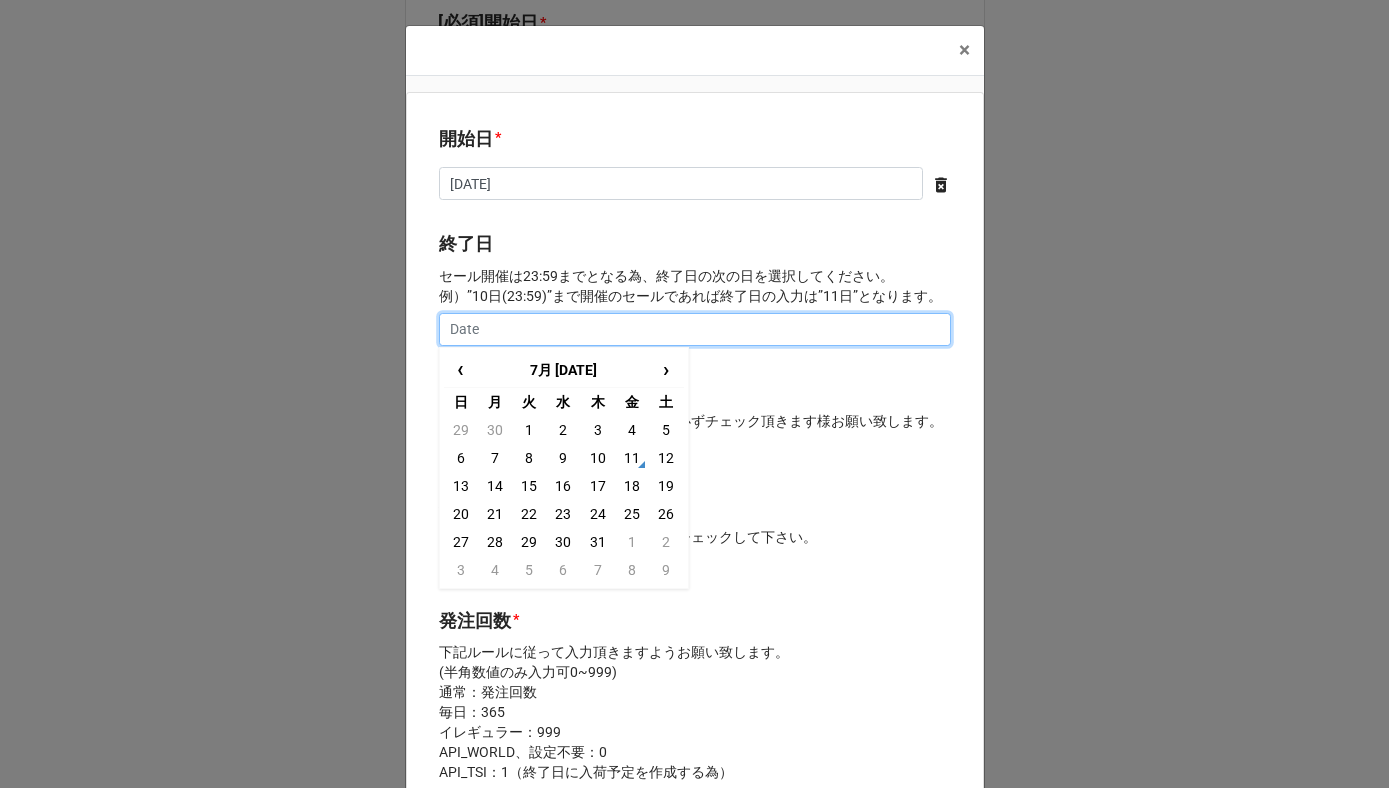 click at bounding box center [695, 330] 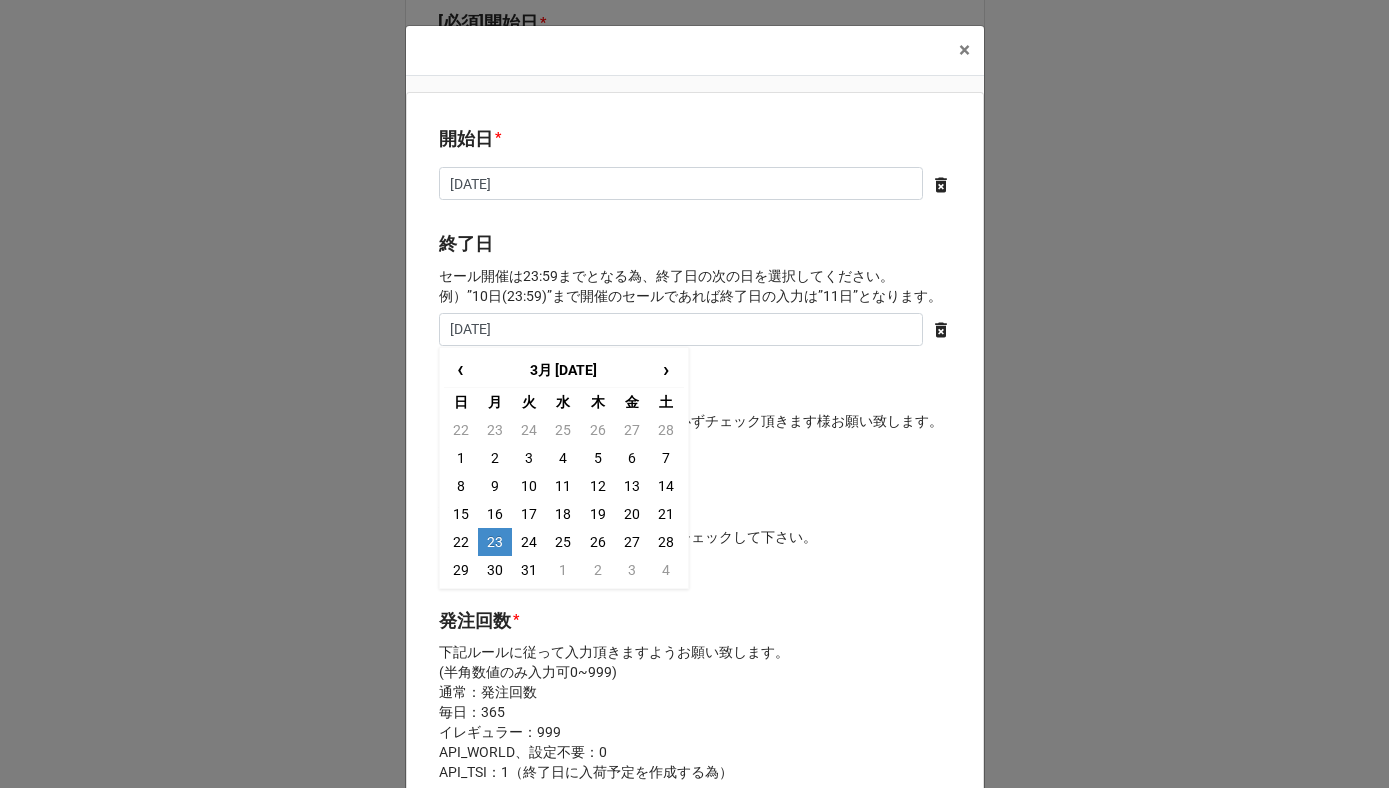 click on "23" at bounding box center [495, 542] 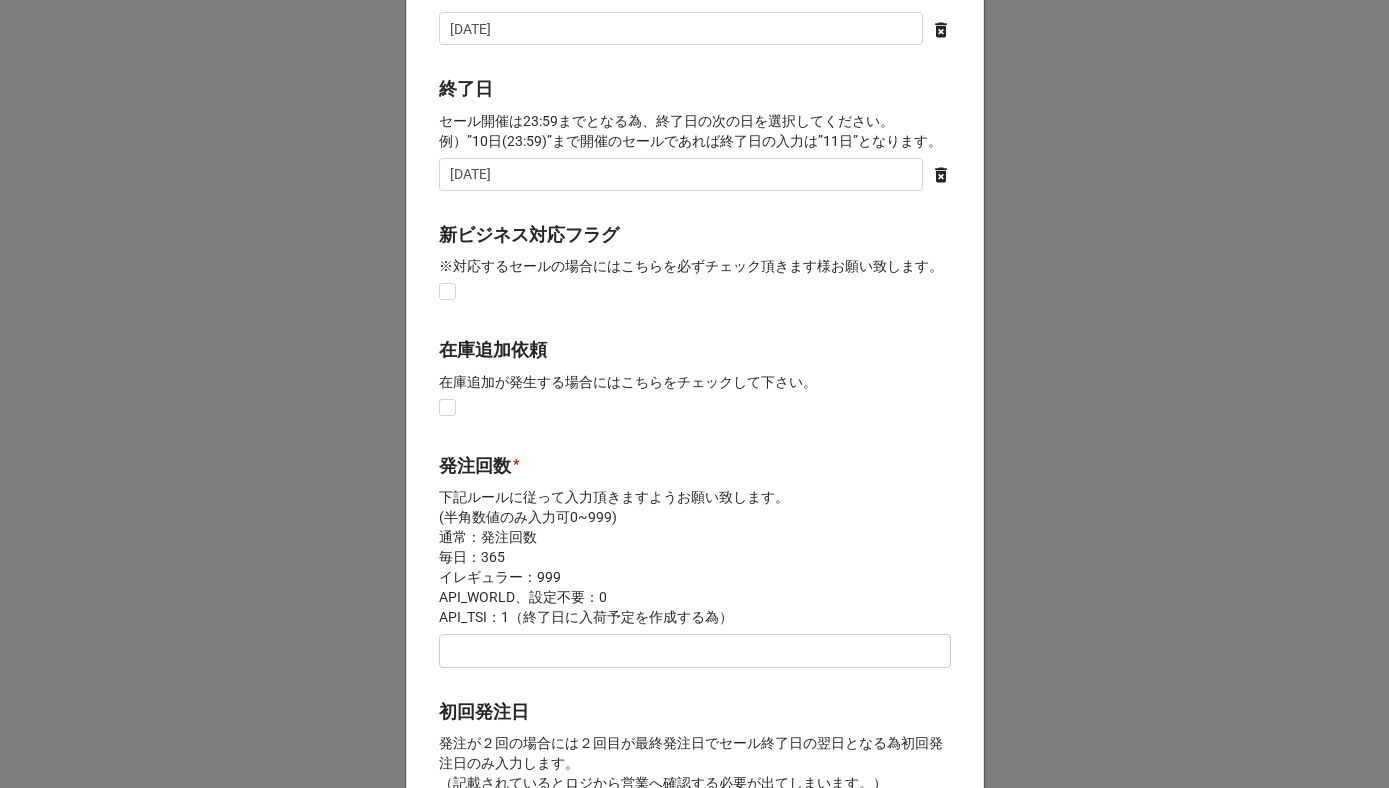 scroll, scrollTop: 239, scrollLeft: 0, axis: vertical 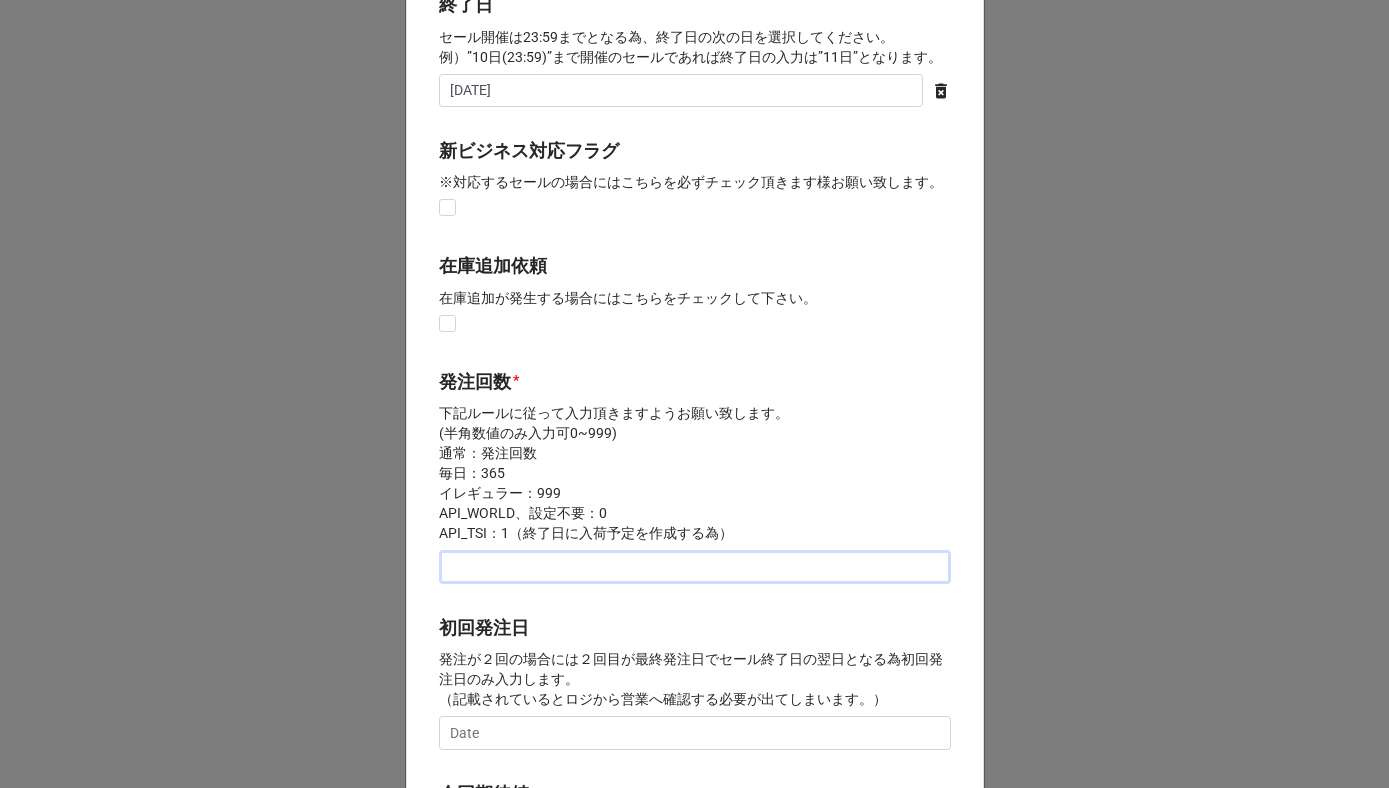 click at bounding box center (695, 567) 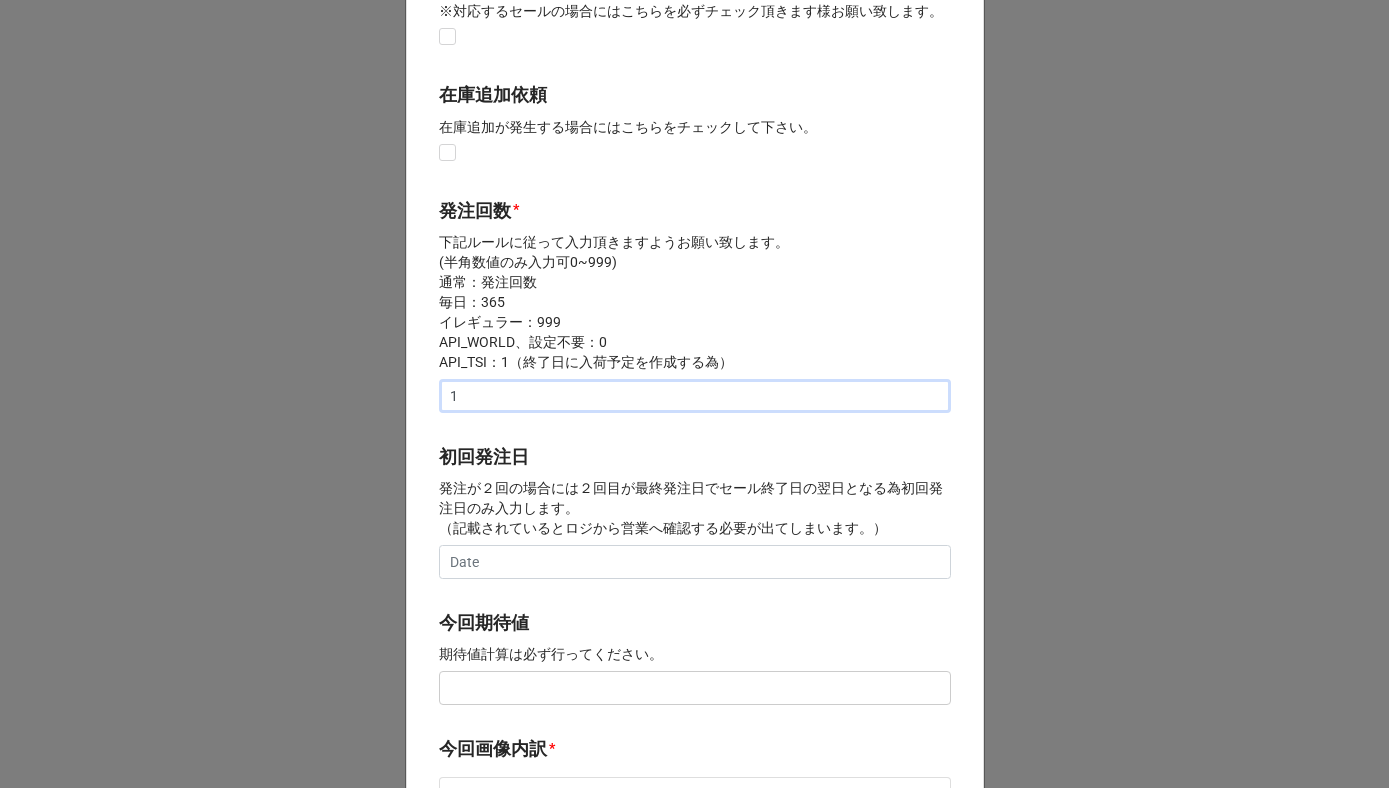 scroll, scrollTop: 470, scrollLeft: 0, axis: vertical 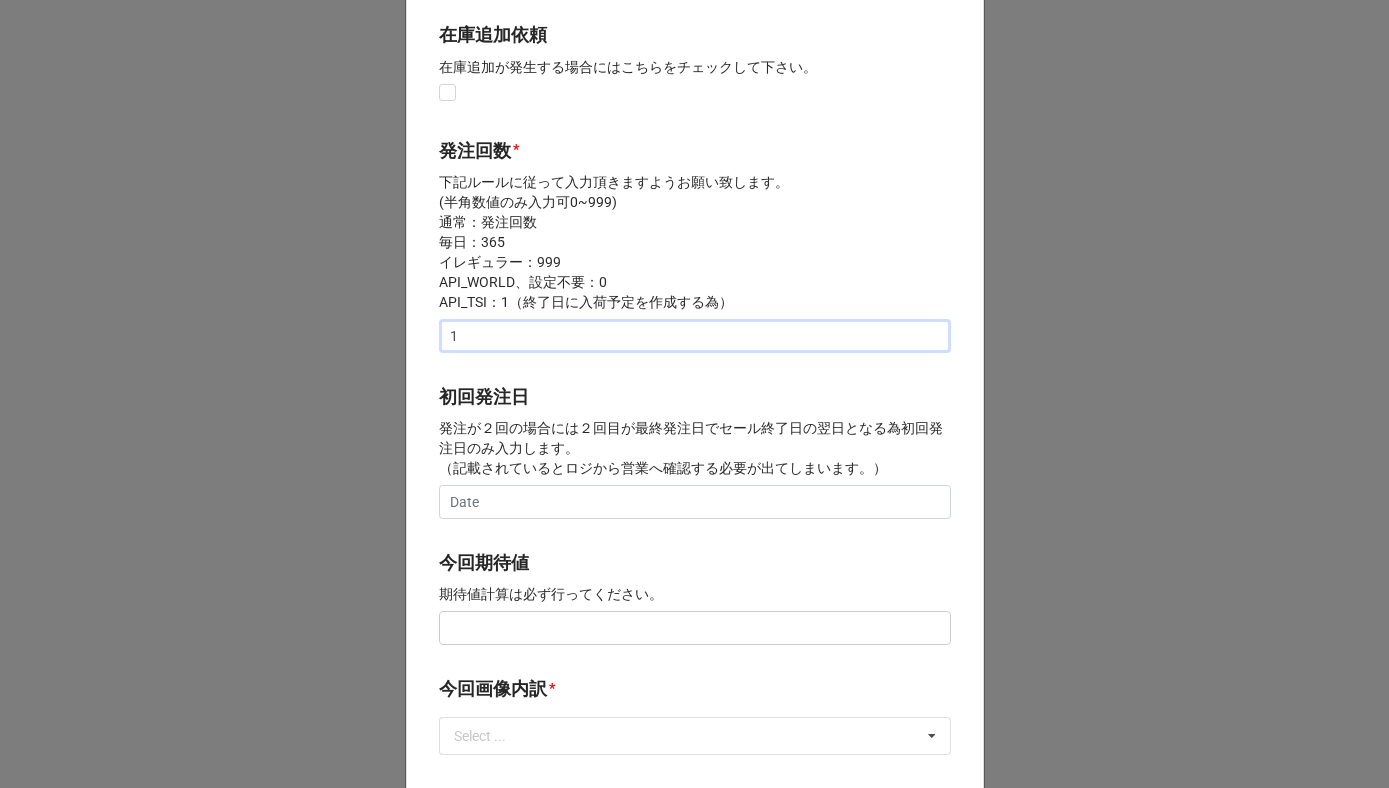 type on "1" 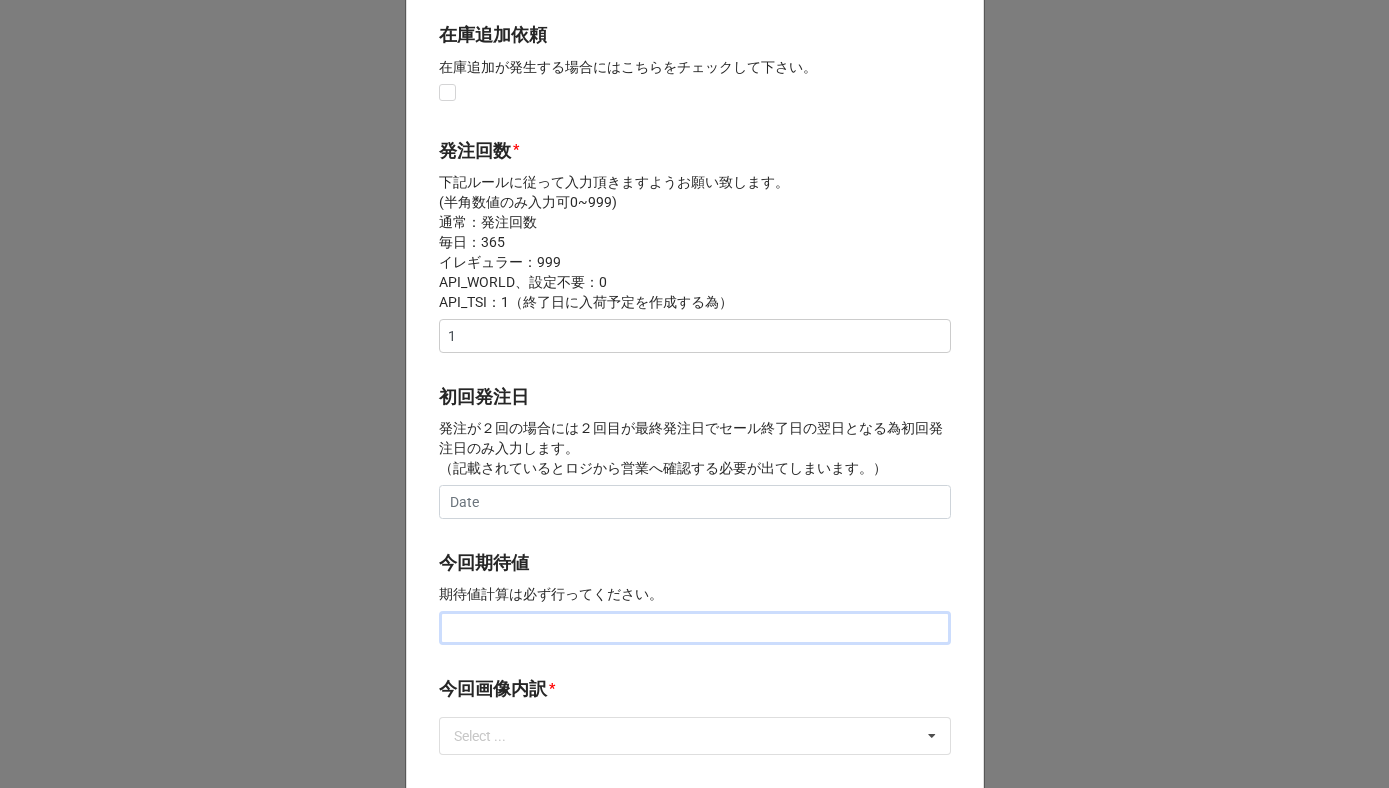 click at bounding box center [695, 628] 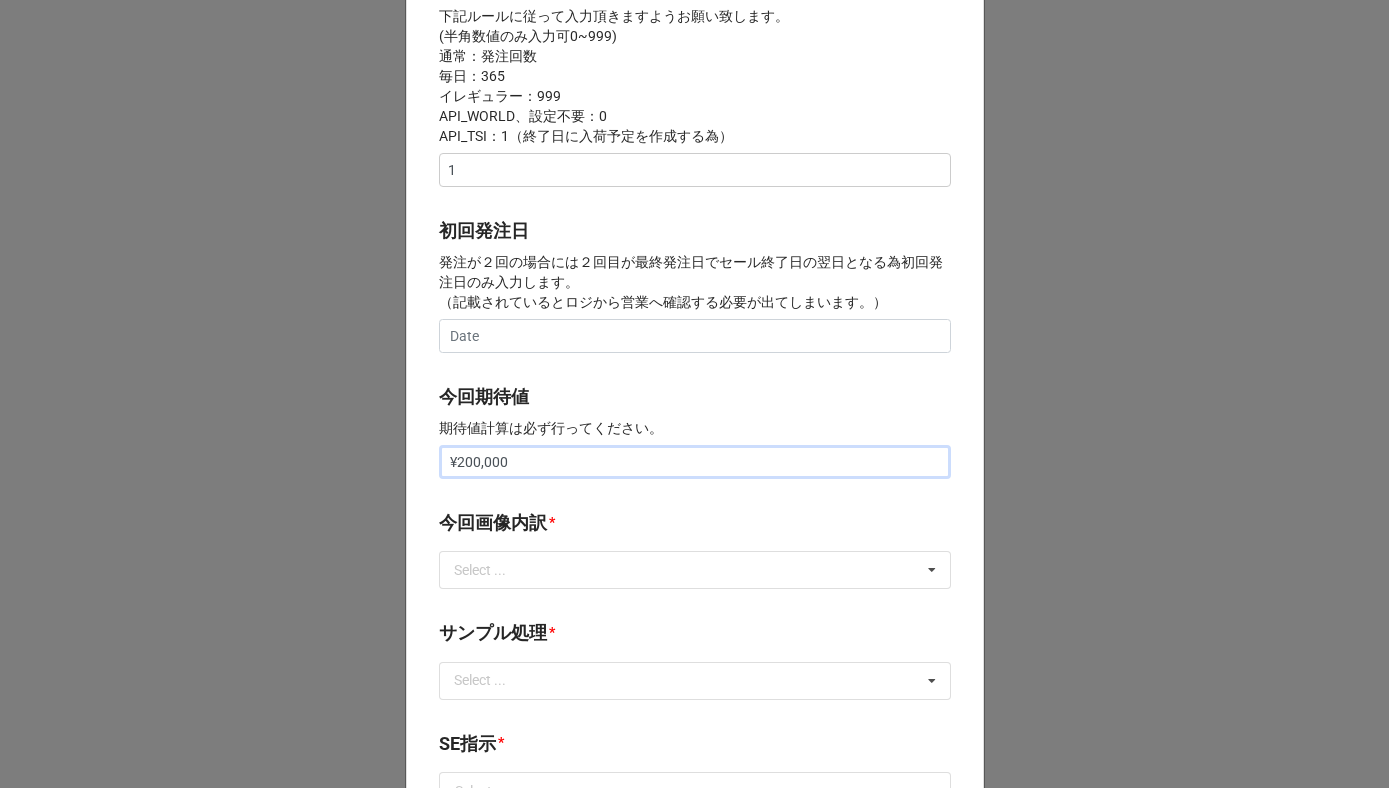 scroll, scrollTop: 677, scrollLeft: 0, axis: vertical 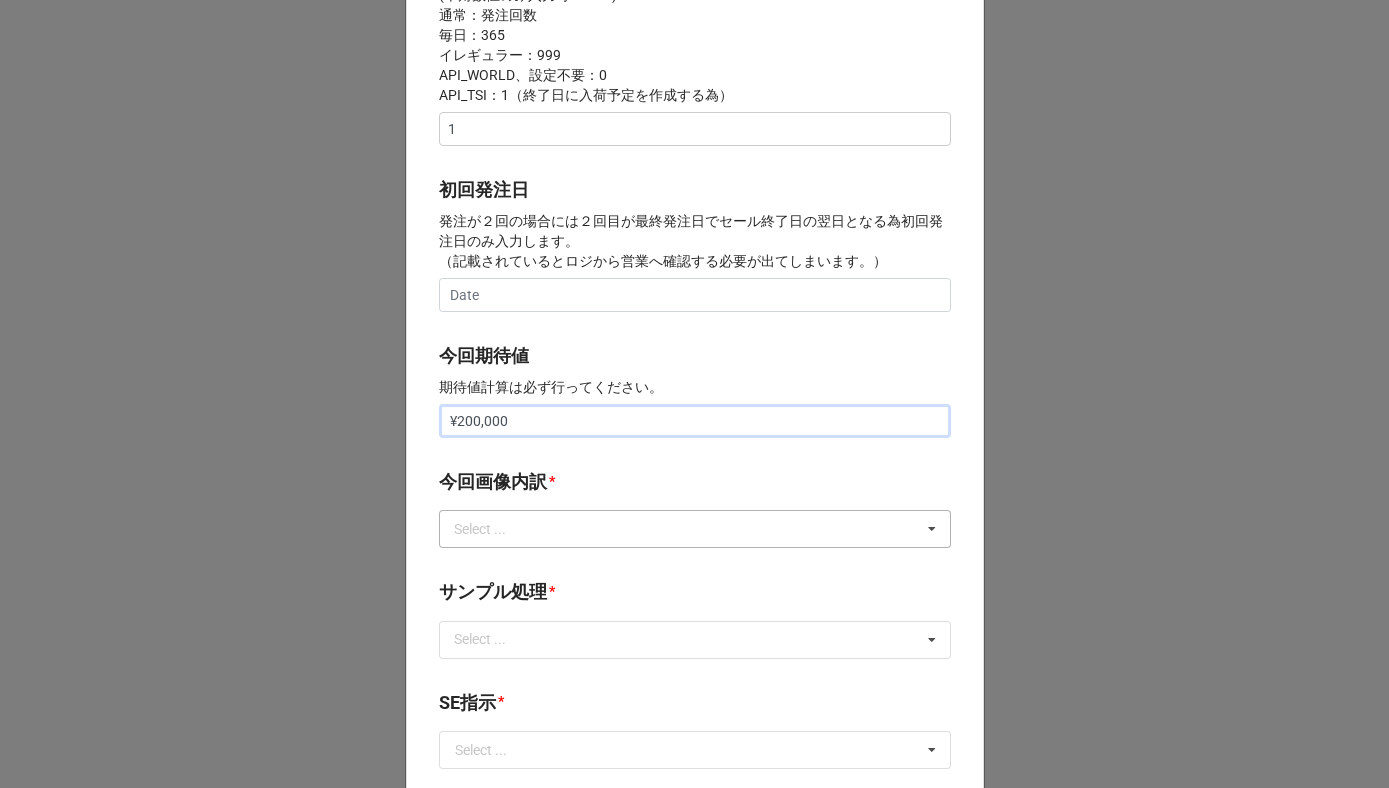 type on "¥200,000" 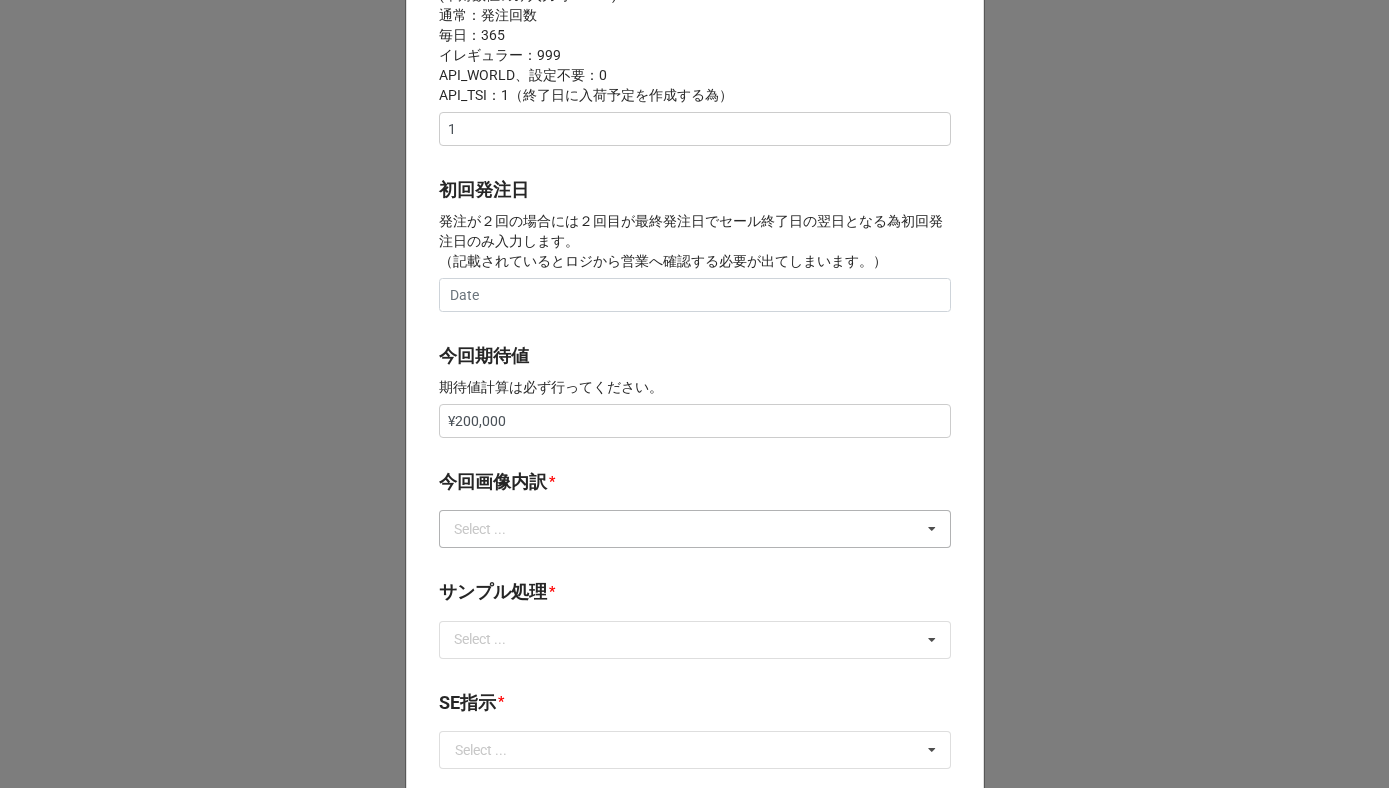 click on "Select ..." at bounding box center [492, 529] 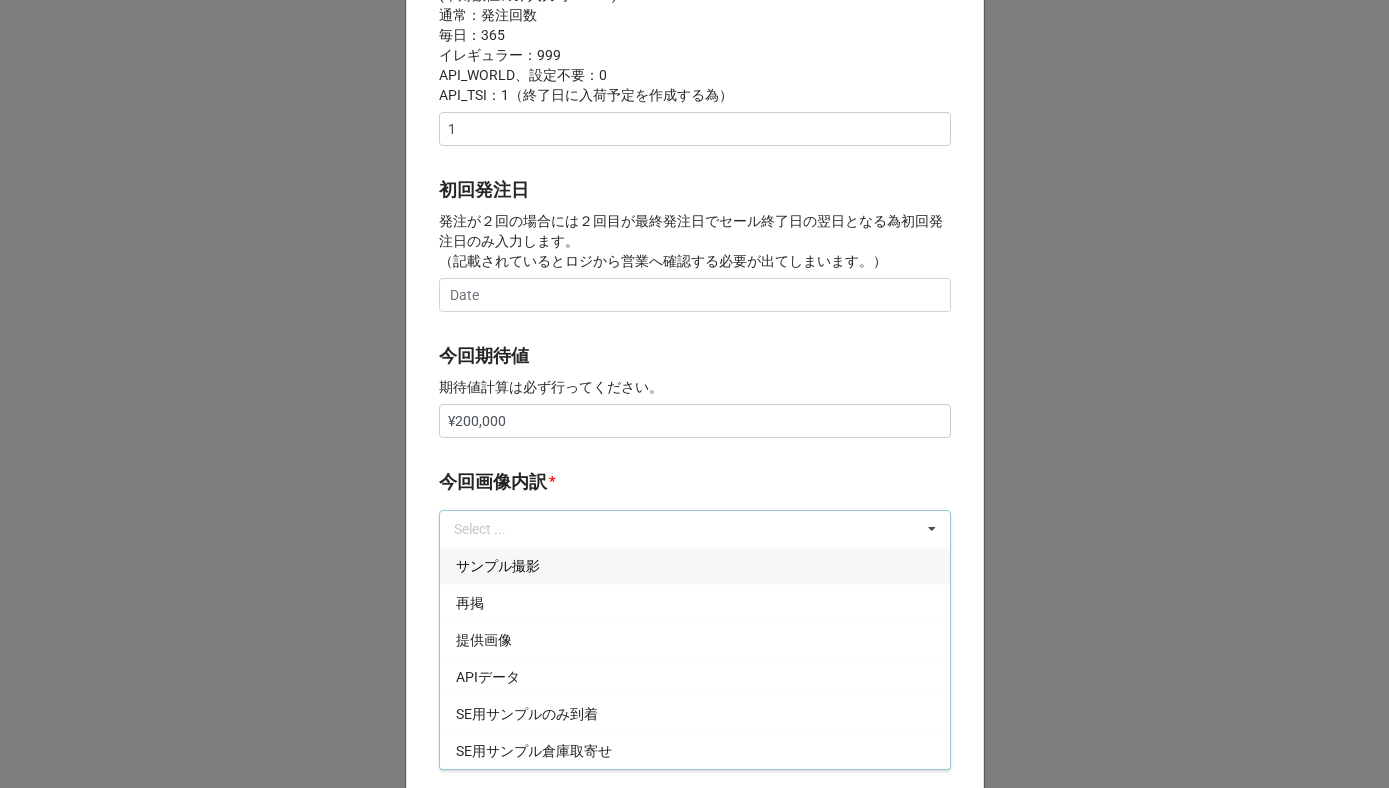 click on "サンプル撮影" at bounding box center [498, 566] 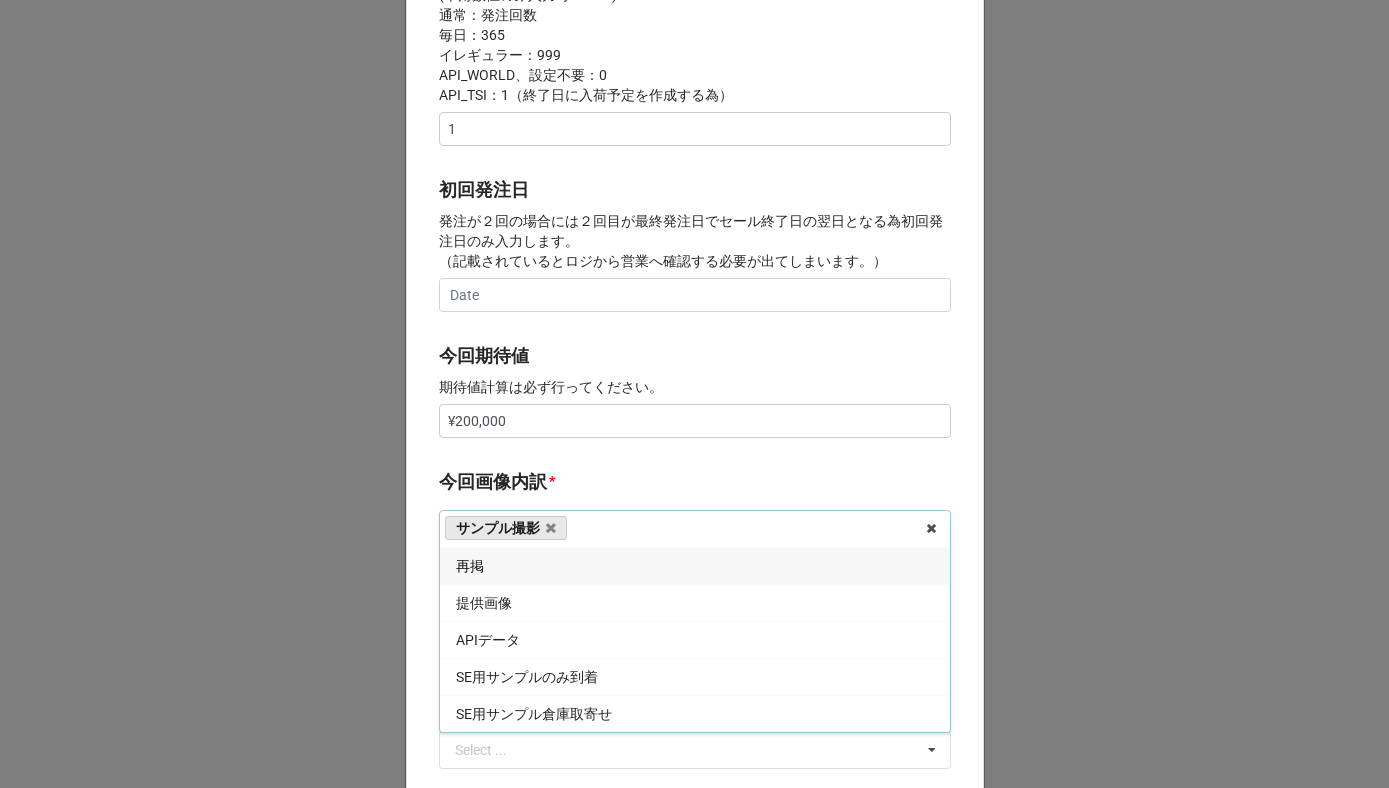 click on "再掲" at bounding box center (695, 565) 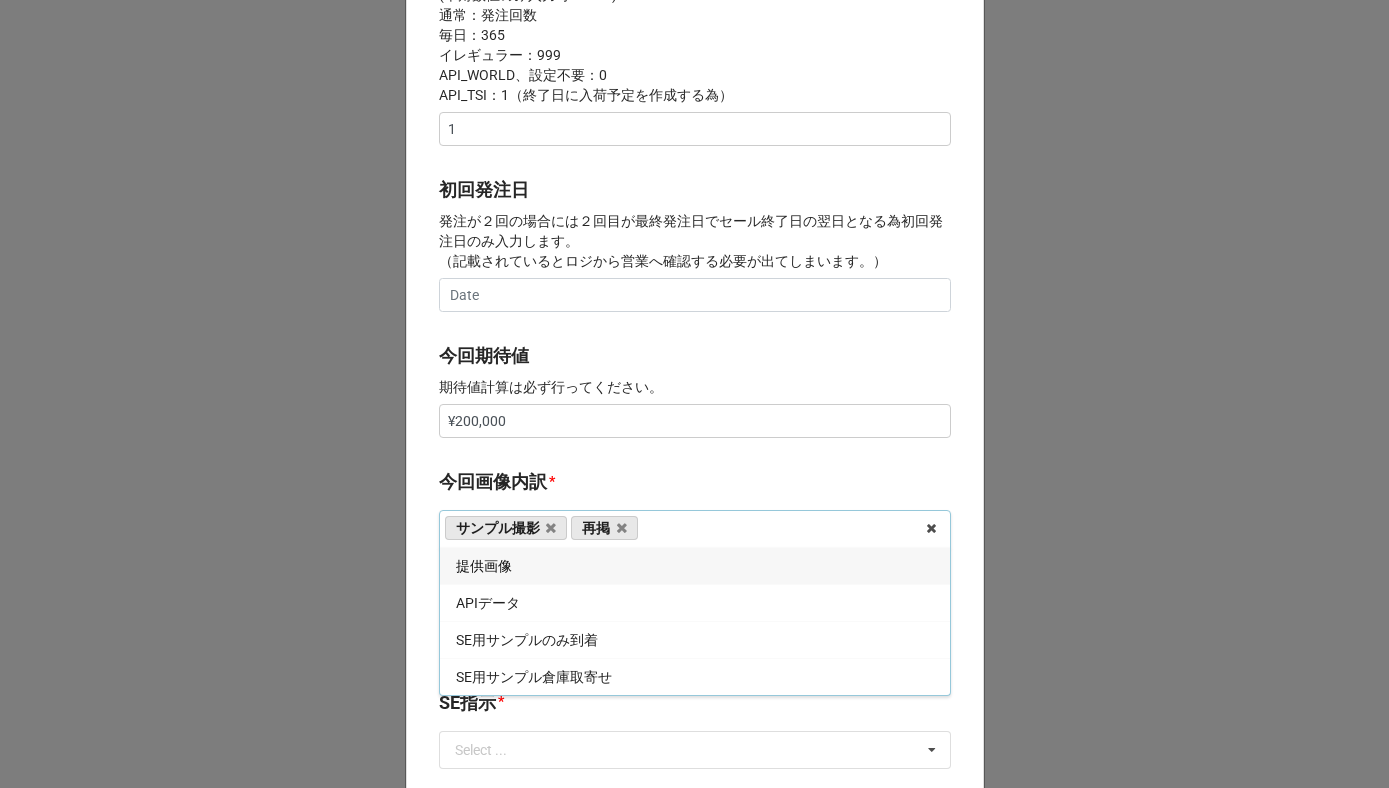 click on "*" at bounding box center [552, 481] 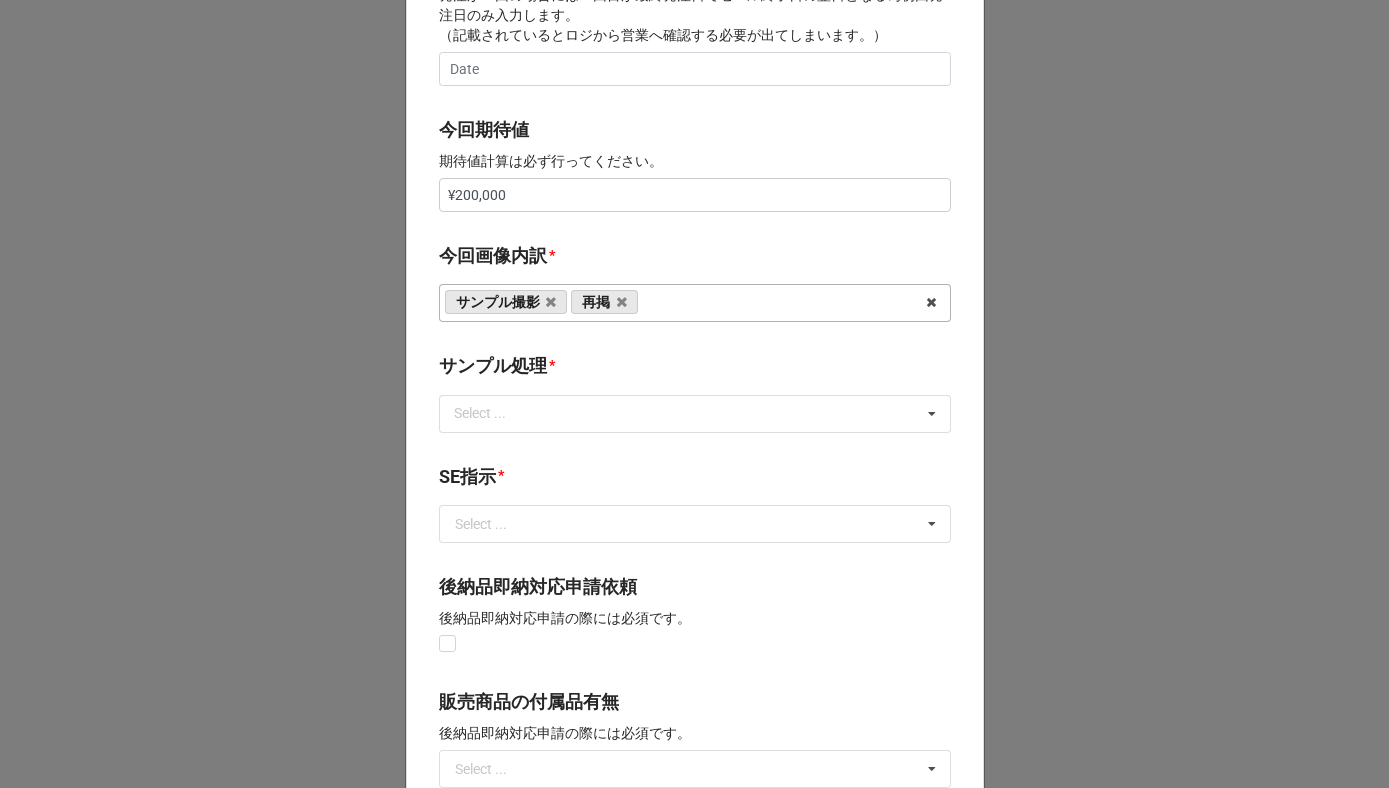 scroll, scrollTop: 927, scrollLeft: 0, axis: vertical 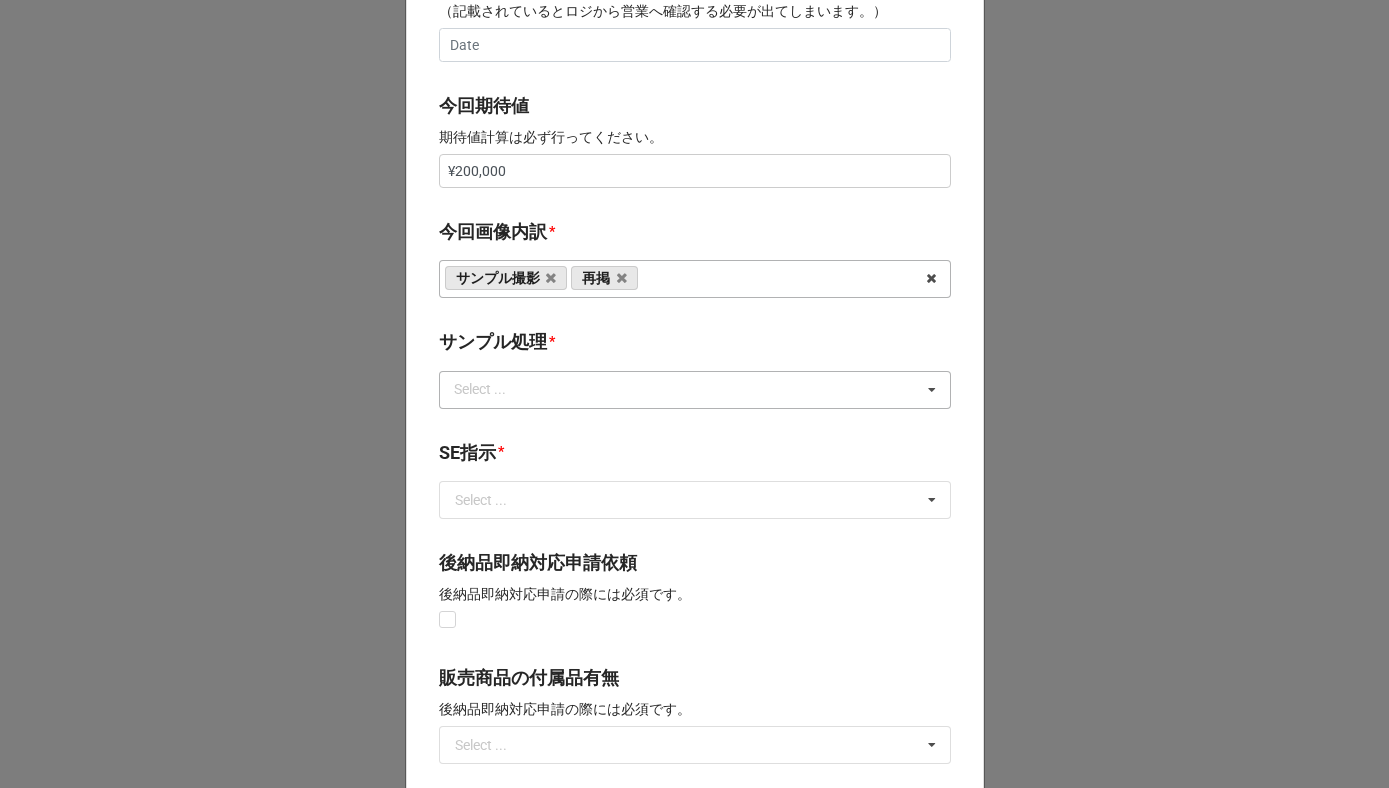 click on "Select ..." at bounding box center (492, 389) 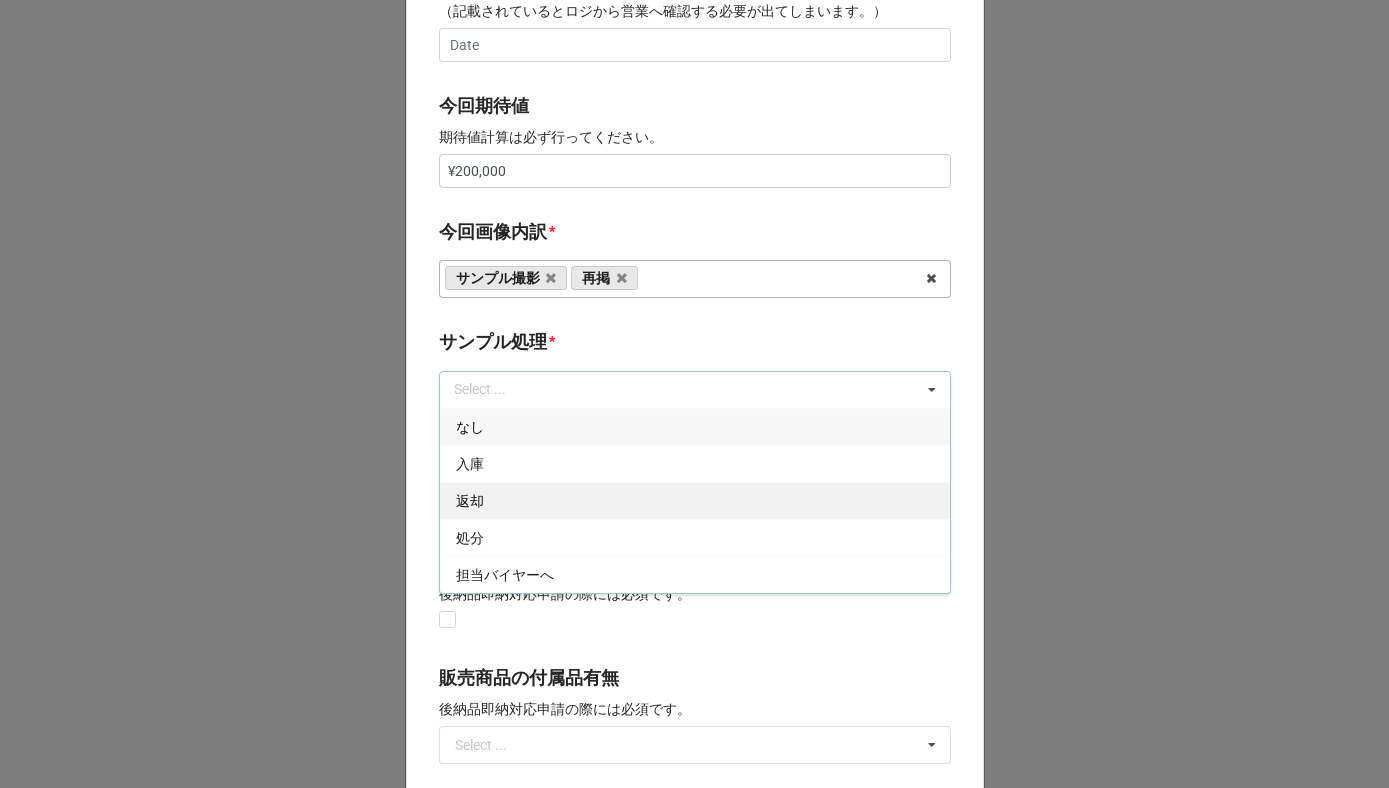 click on "返却" at bounding box center [695, 500] 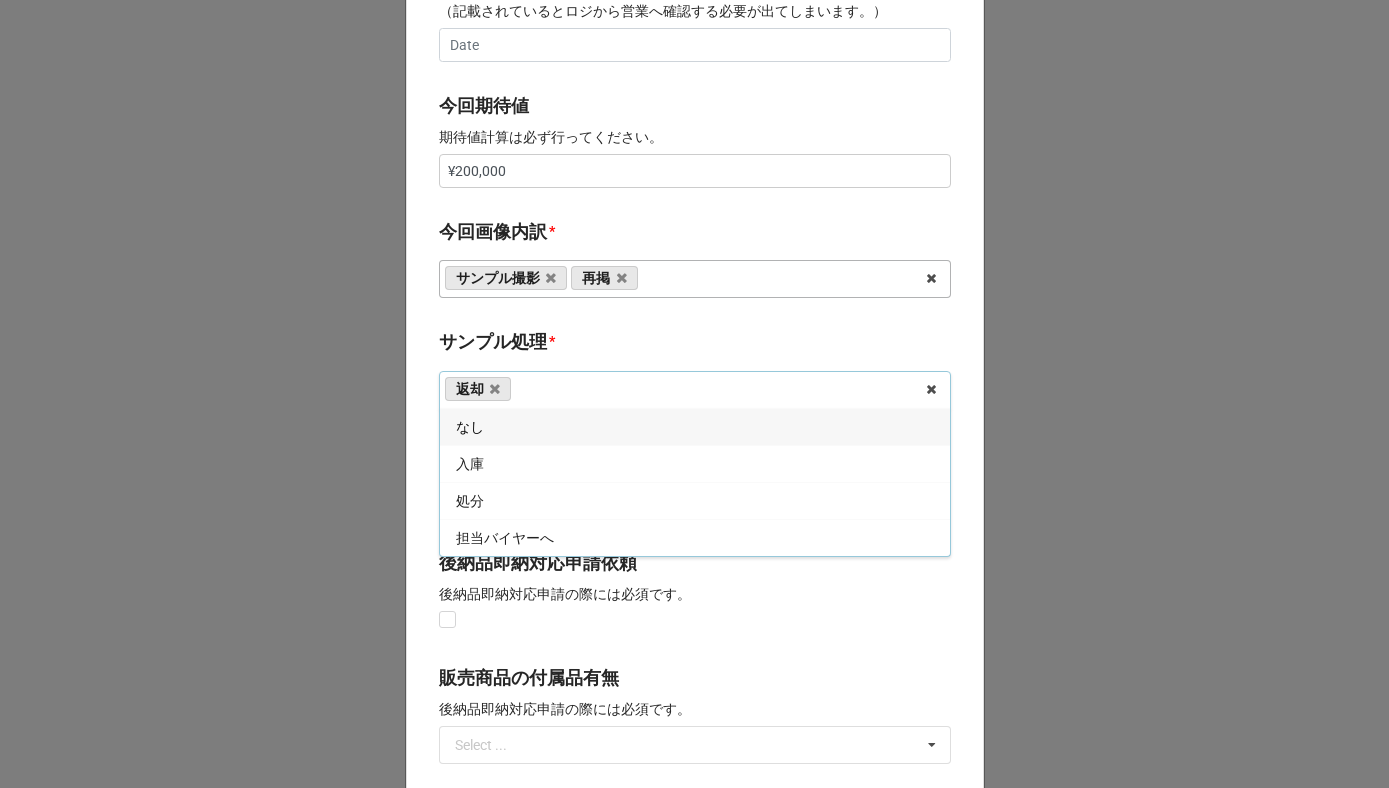 click on "サンプル処理 *" at bounding box center (695, 345) 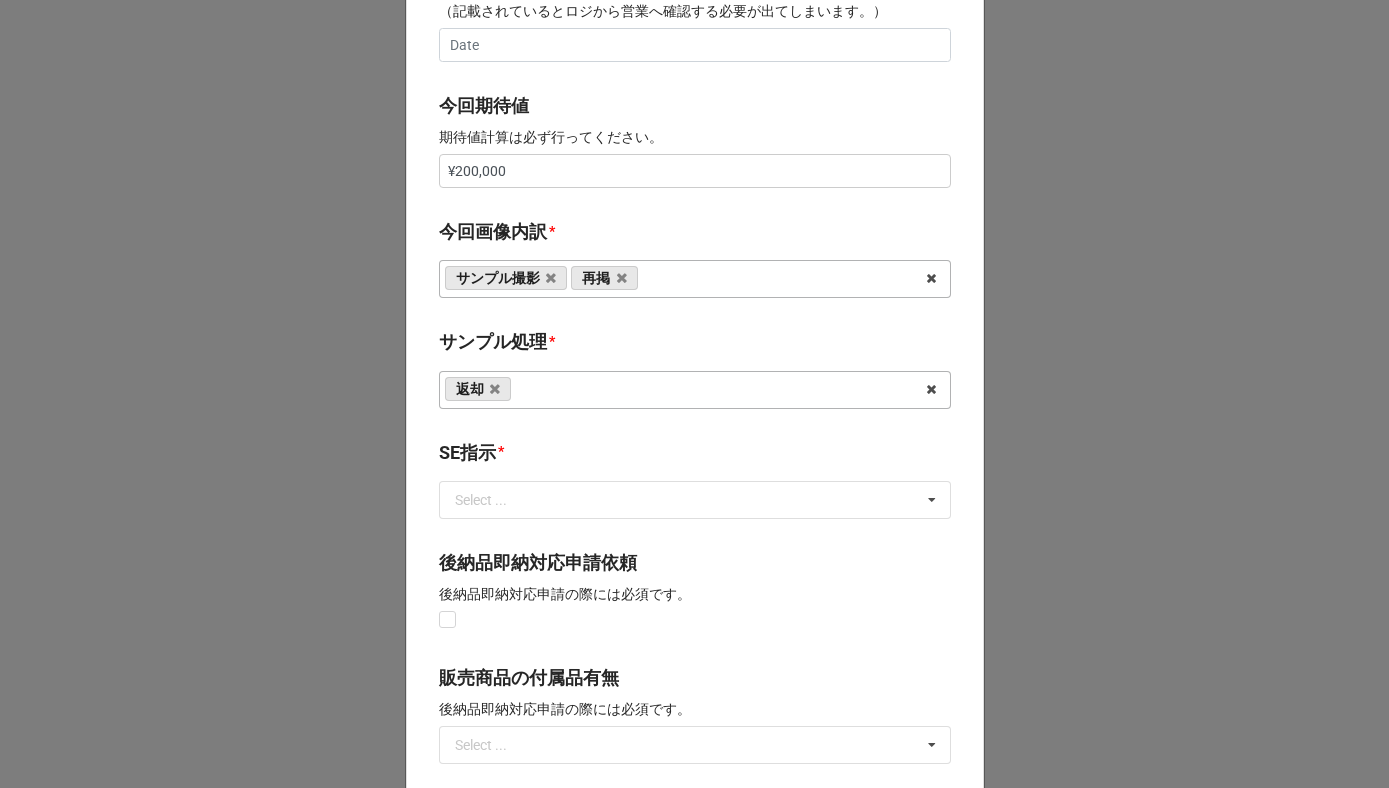 scroll, scrollTop: 1107, scrollLeft: 0, axis: vertical 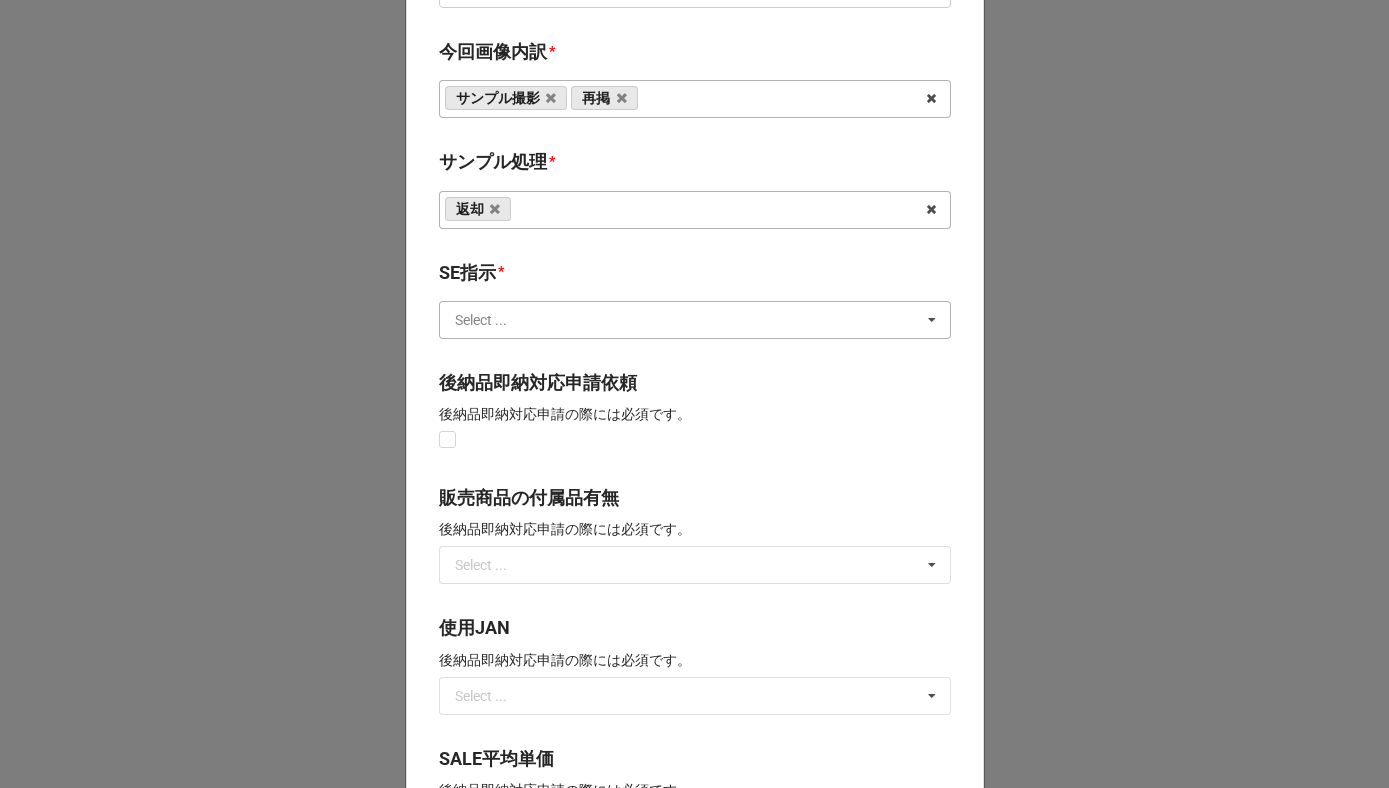 click at bounding box center (696, 320) 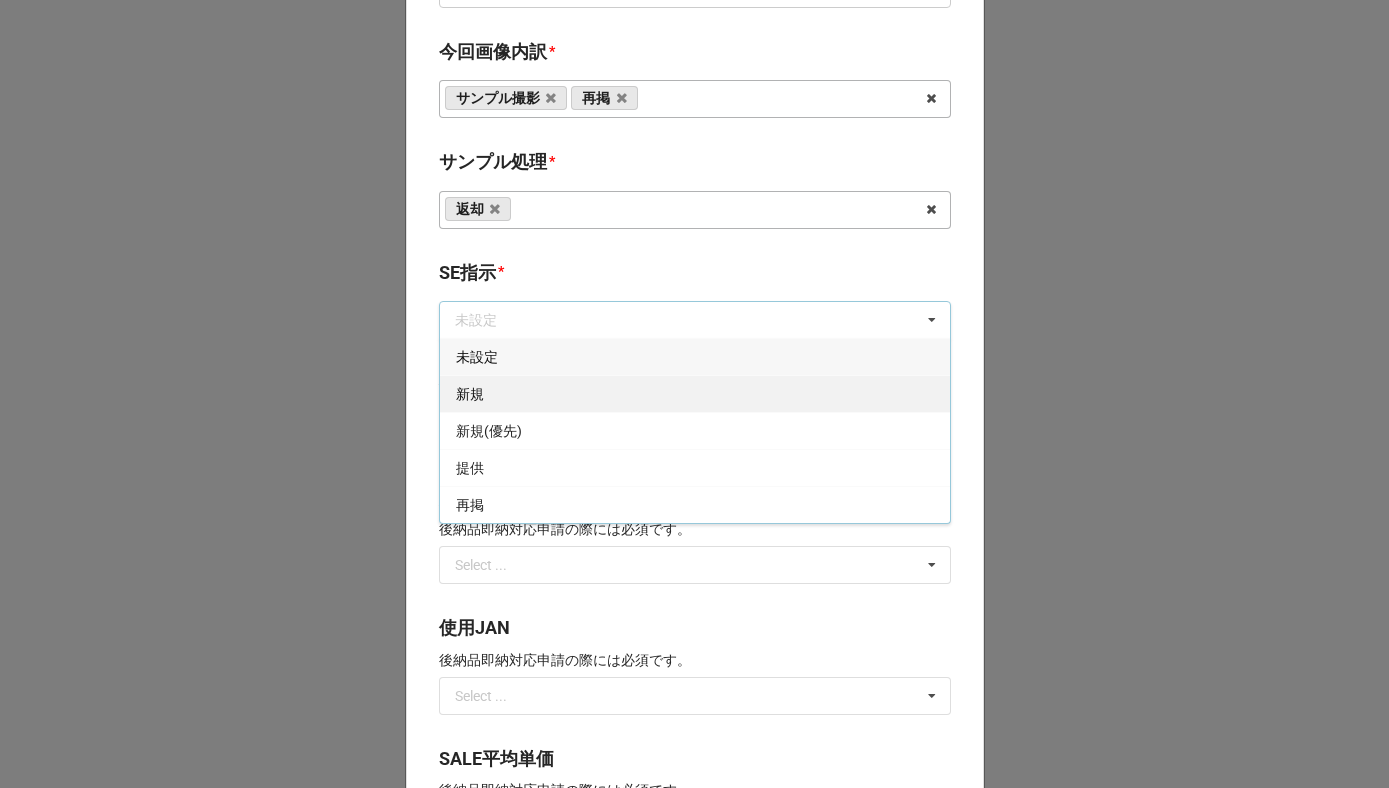 click on "新規" at bounding box center [695, 393] 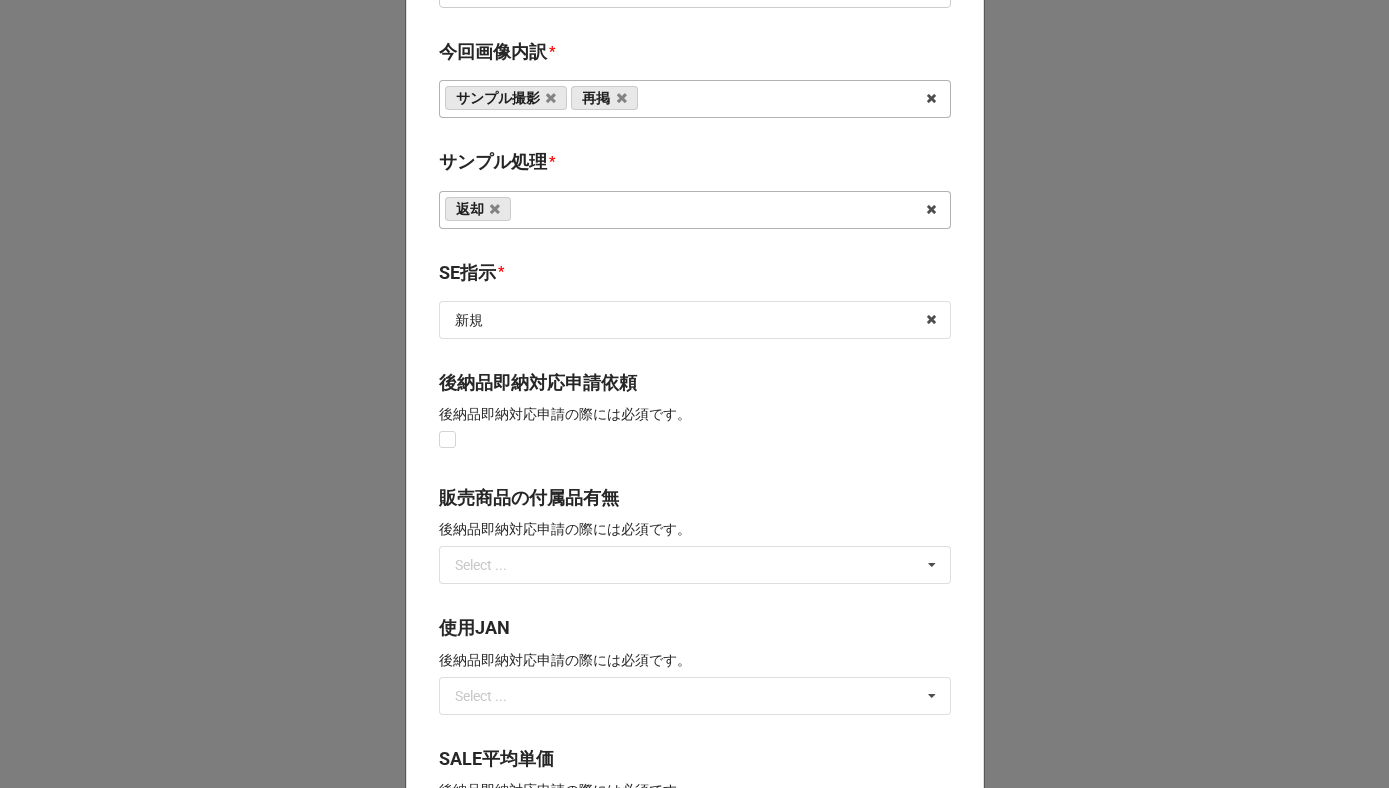 click on "返却 なし 入庫 処分 担当バイヤーへ" at bounding box center (695, 210) 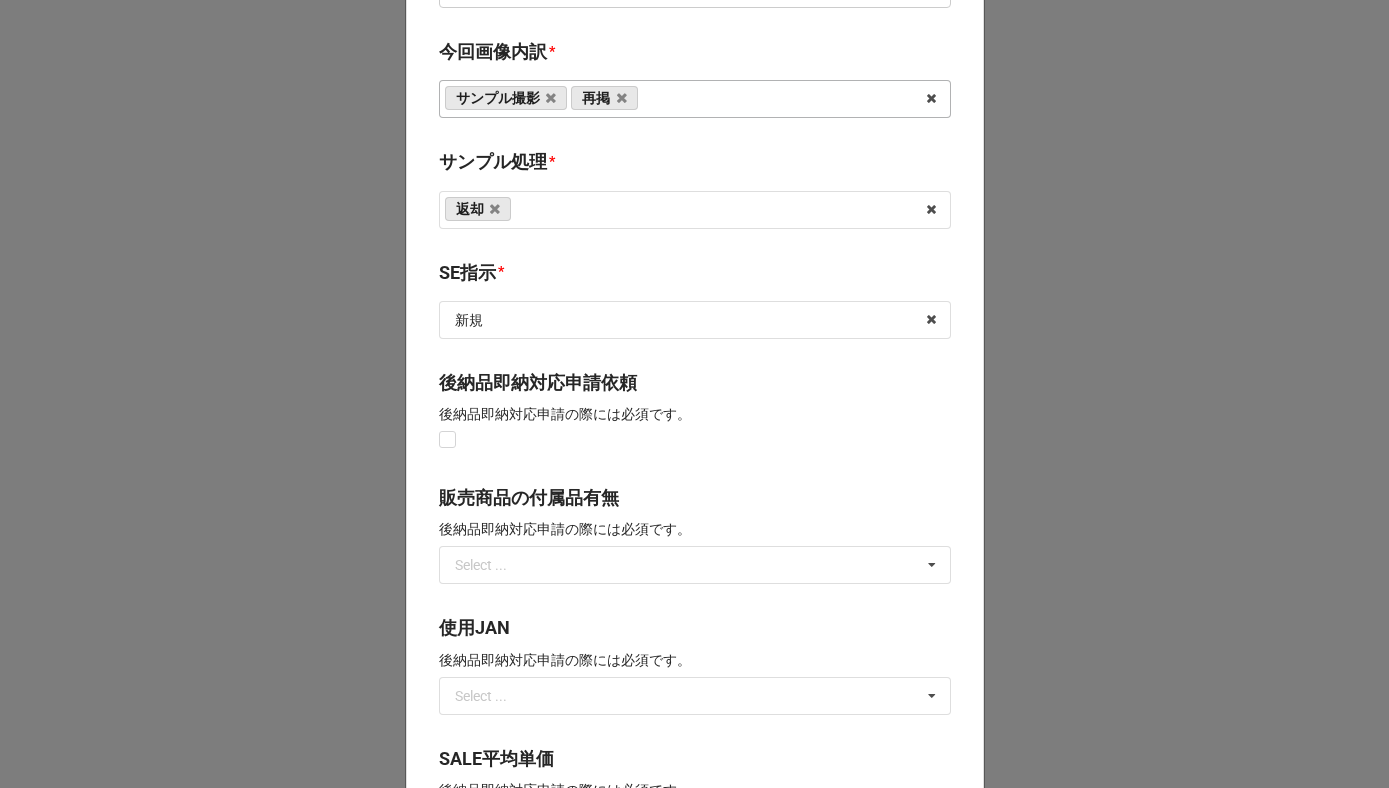 click on "開始日 * 2026/03/17 ‹ 3月 2026 › 日 月 火 水 木 金 土 22 23 24 25 26 27 28 1 2 3 4 5 6 7 8 9 10 11 12 13 14 15 16 17 18 19 20 21 22 23 24 25 26 27 28 29 30 31 1 2 3 4 終了日 セール開催は23:59までとなる為、終了日の次の日を選択してください。
例）”10日(23:59)”まで開催のセールであれば終了日の入力は”11日”となります。
2026/03/23 ‹ 3月 2026 › 日 月 火 水 木 金 土 22 23 24 25 26 27 28 1 2 3 4 5 6 7 8 9 10 11 12 13 14 15 16 17 18 19 20 21 22 23 24 25 26 27 28 29 30 31 1 2 3 4 新ビジネス対応フラグ ※対応するセールの場合にはこちらを必ずチェック頂きます様お願い致します。
在庫追加依頼 在庫追加が発生する場合にはこちらをチェックして下さい。
発注回数 * 下記ルールに従って入力頂きますようお願い致します。
(半角数値のみ入力可0~999)
通常：発注回数
毎日：365
イレギュラー：999
1
‹ › 日" at bounding box center [695, -27] 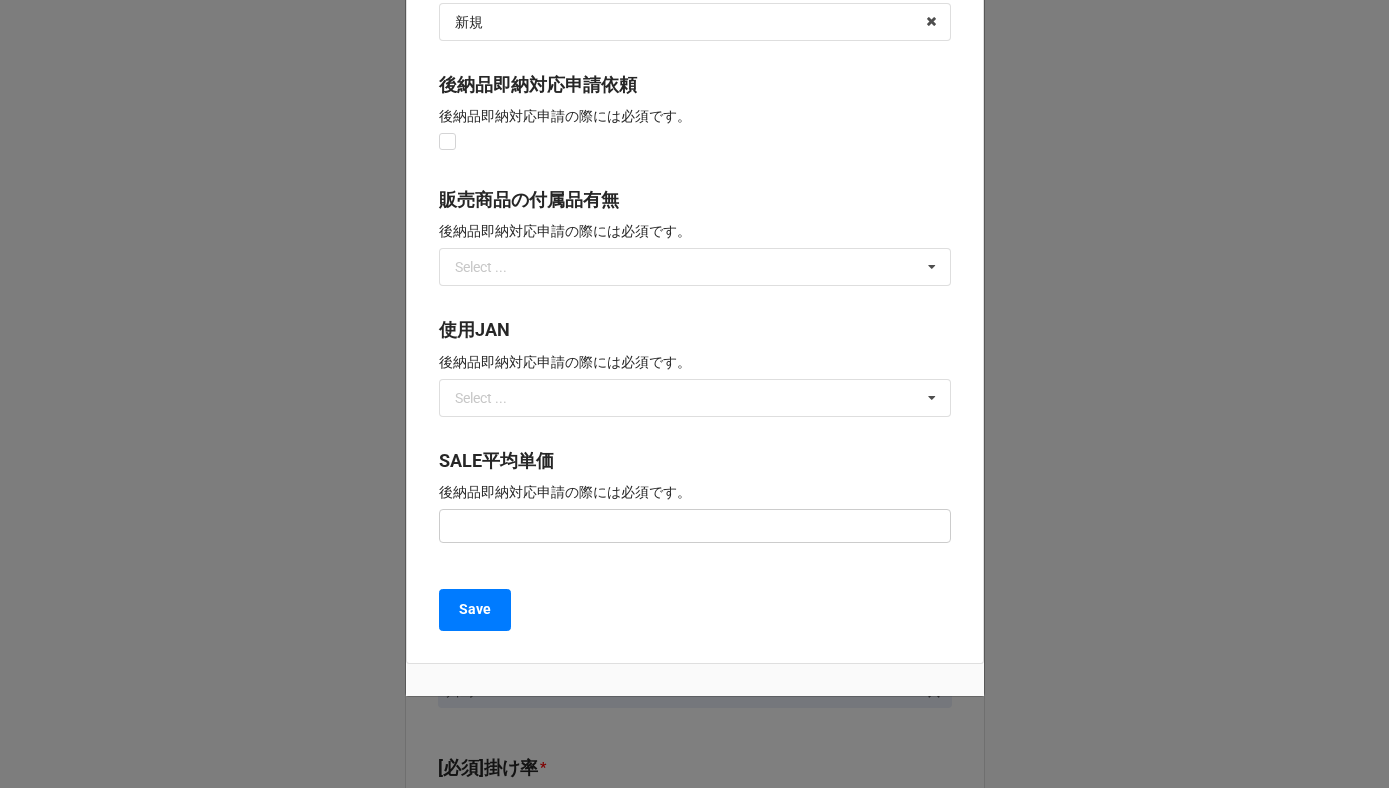 scroll, scrollTop: 1438, scrollLeft: 0, axis: vertical 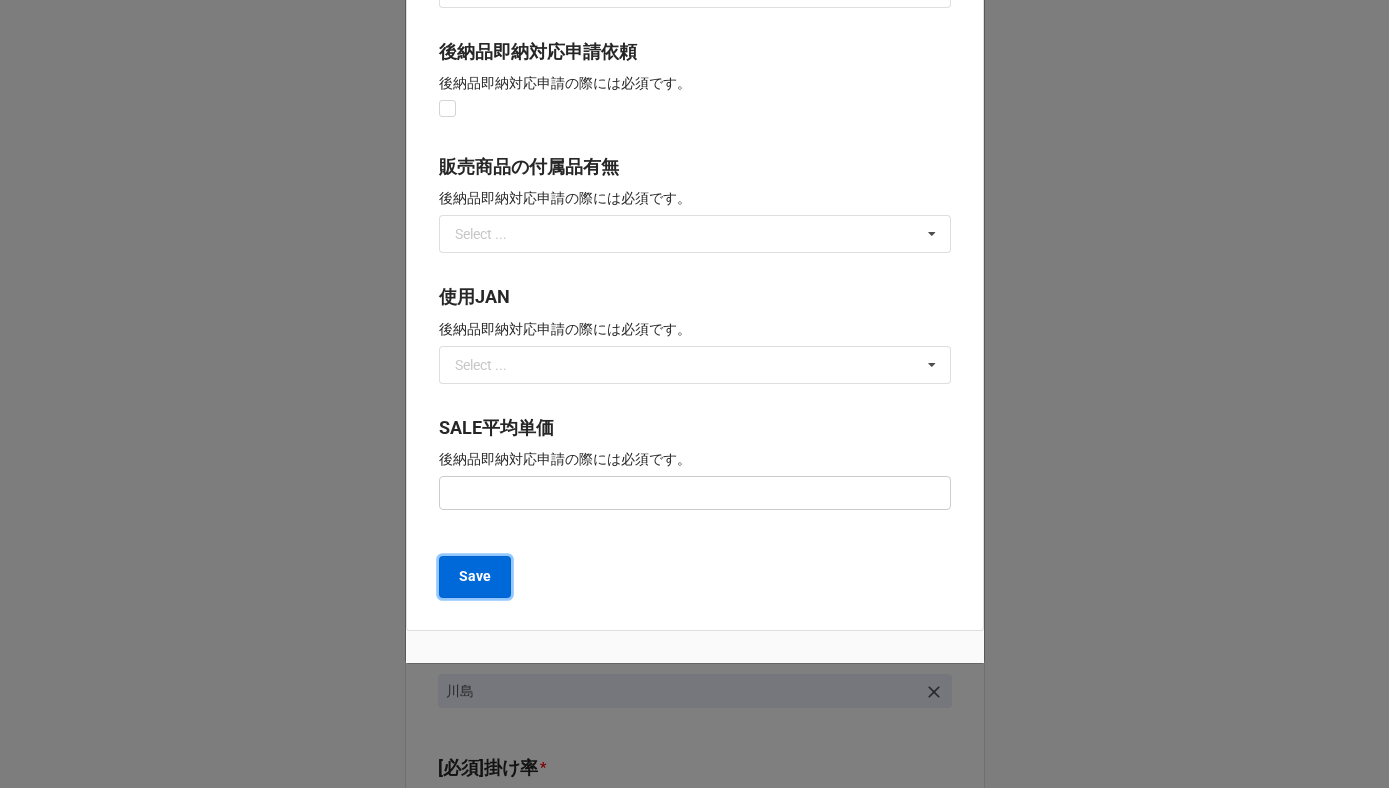 click on "Save" at bounding box center [475, 576] 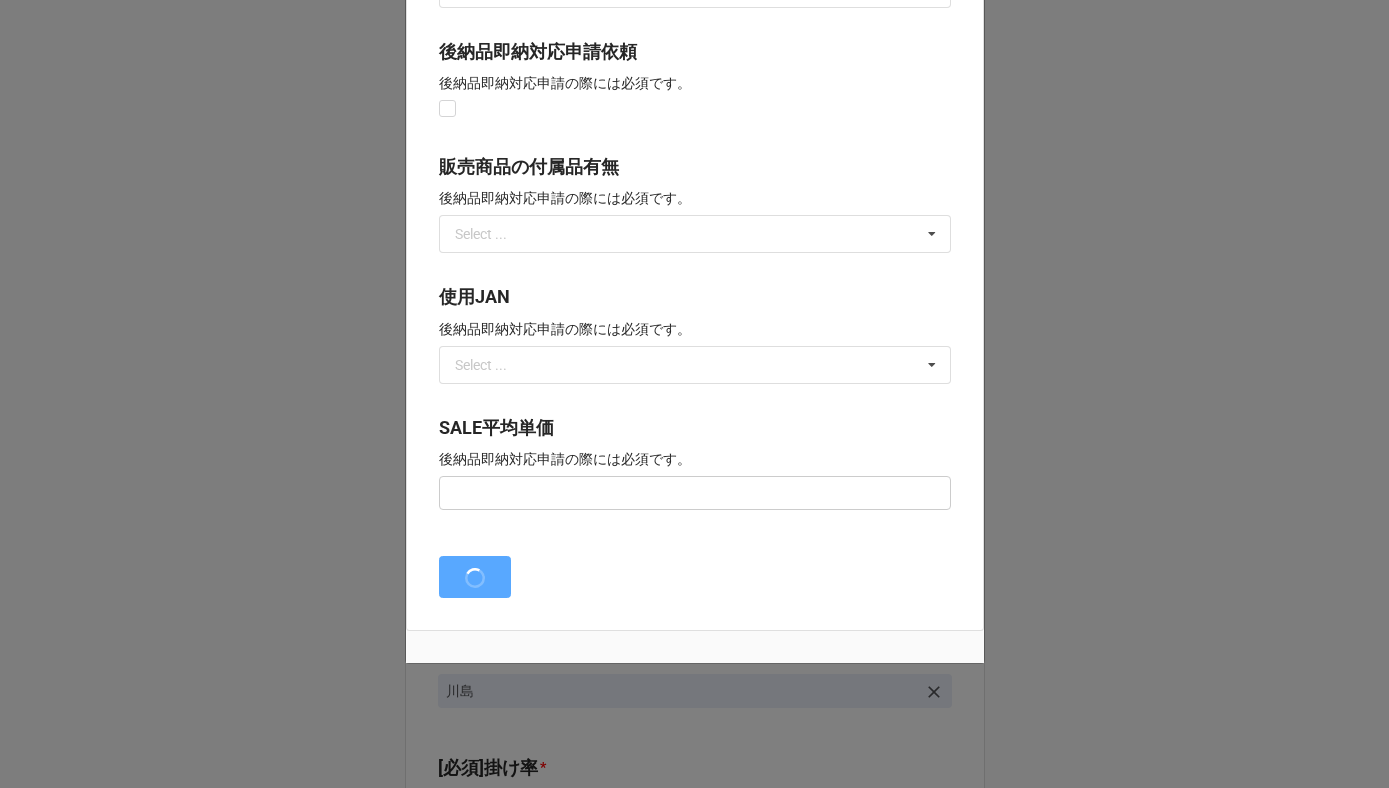 type on "x" 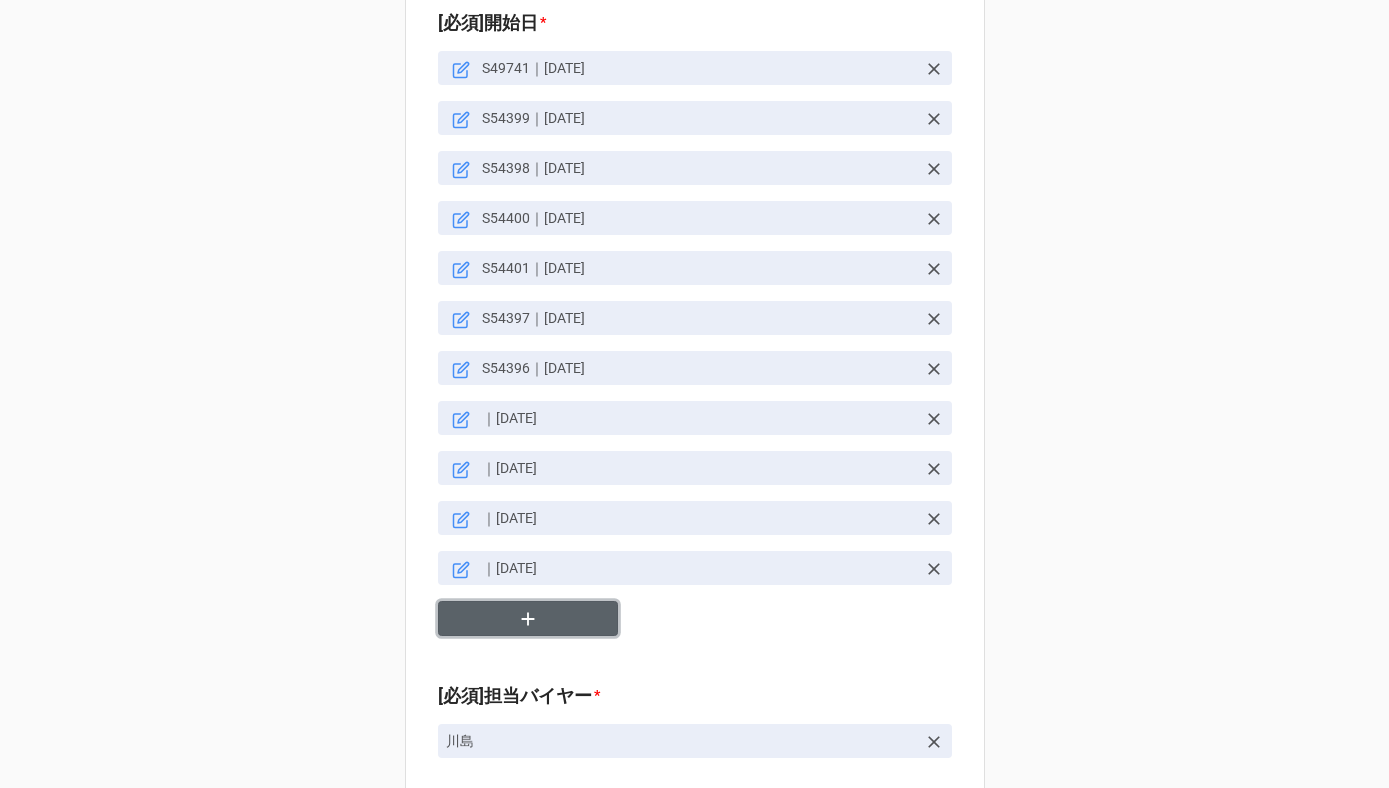 click at bounding box center (528, 618) 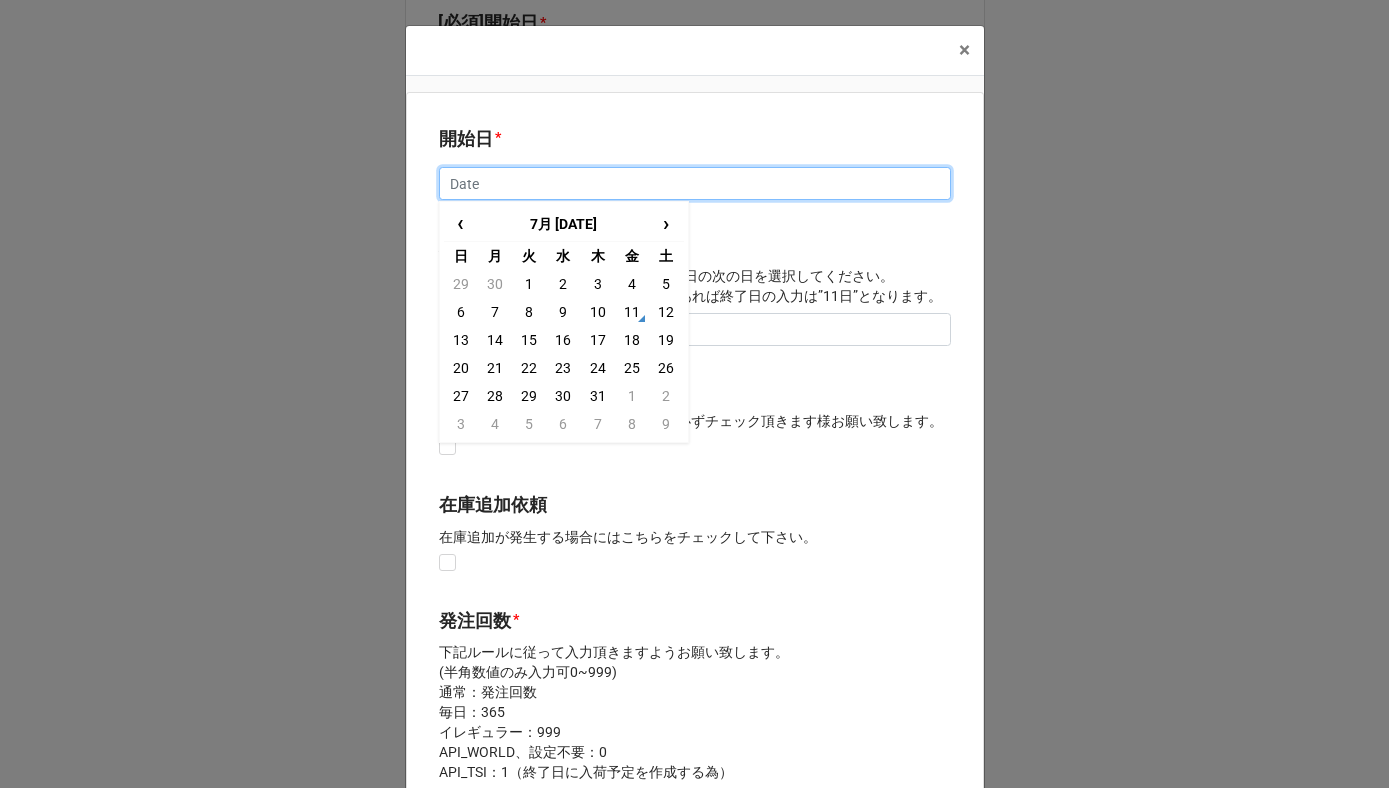 click at bounding box center [695, 184] 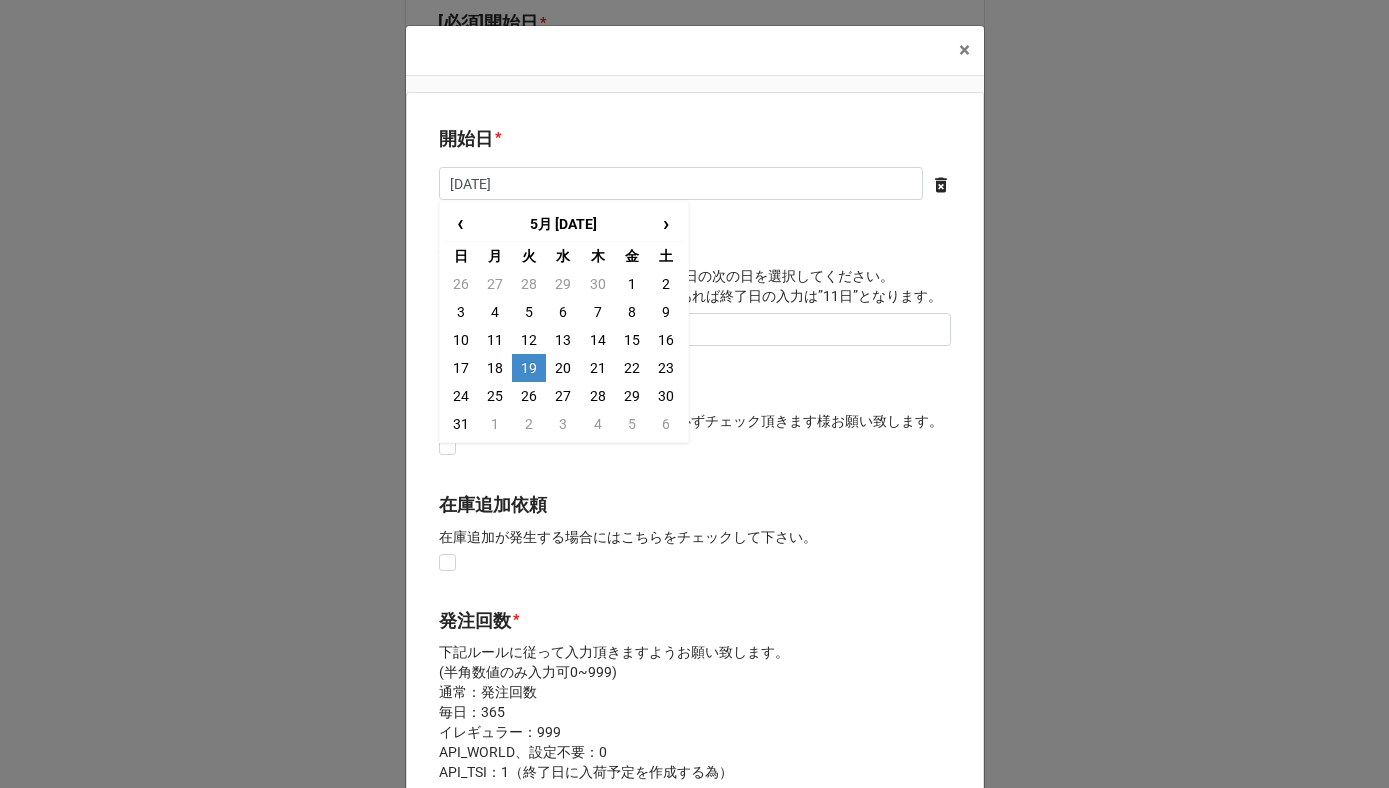 click on "19" at bounding box center (529, 368) 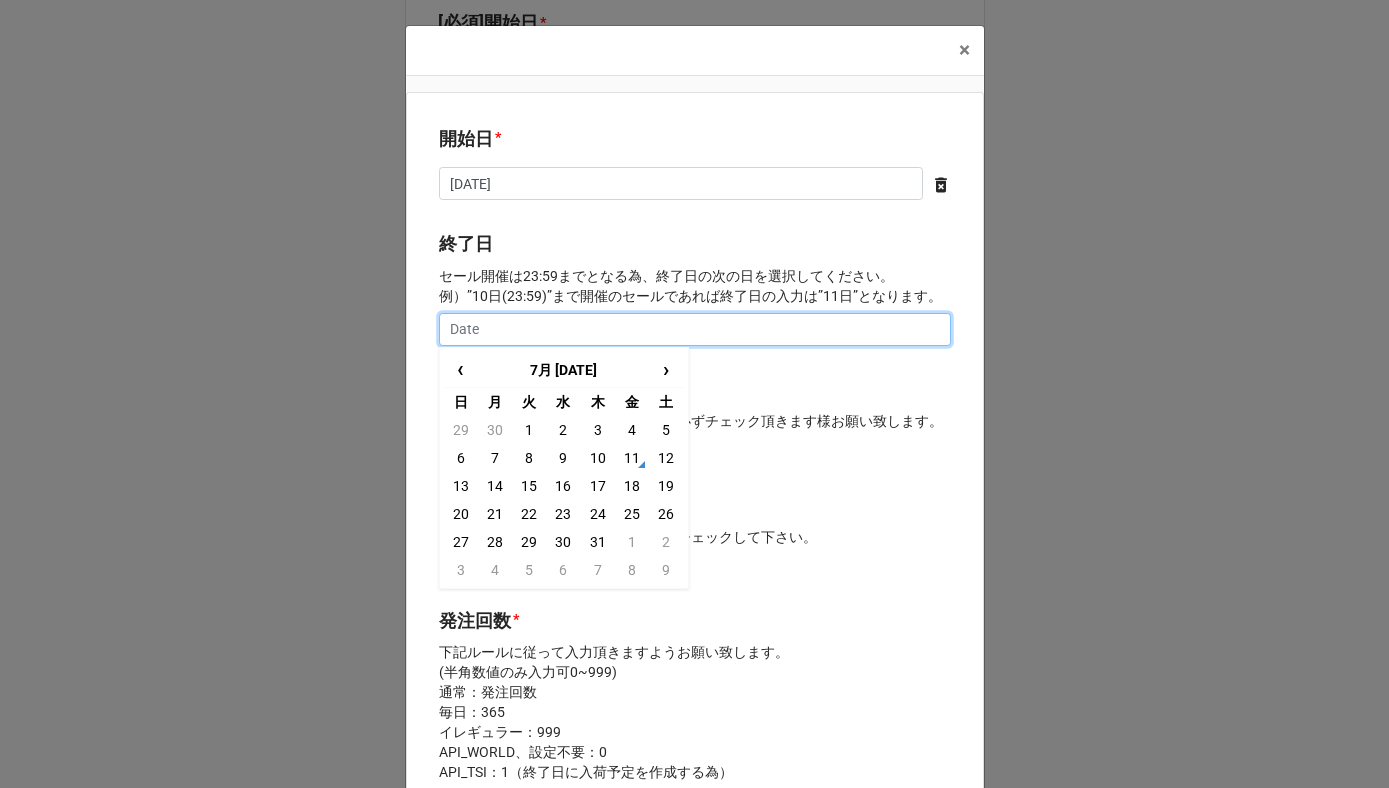click at bounding box center [695, 330] 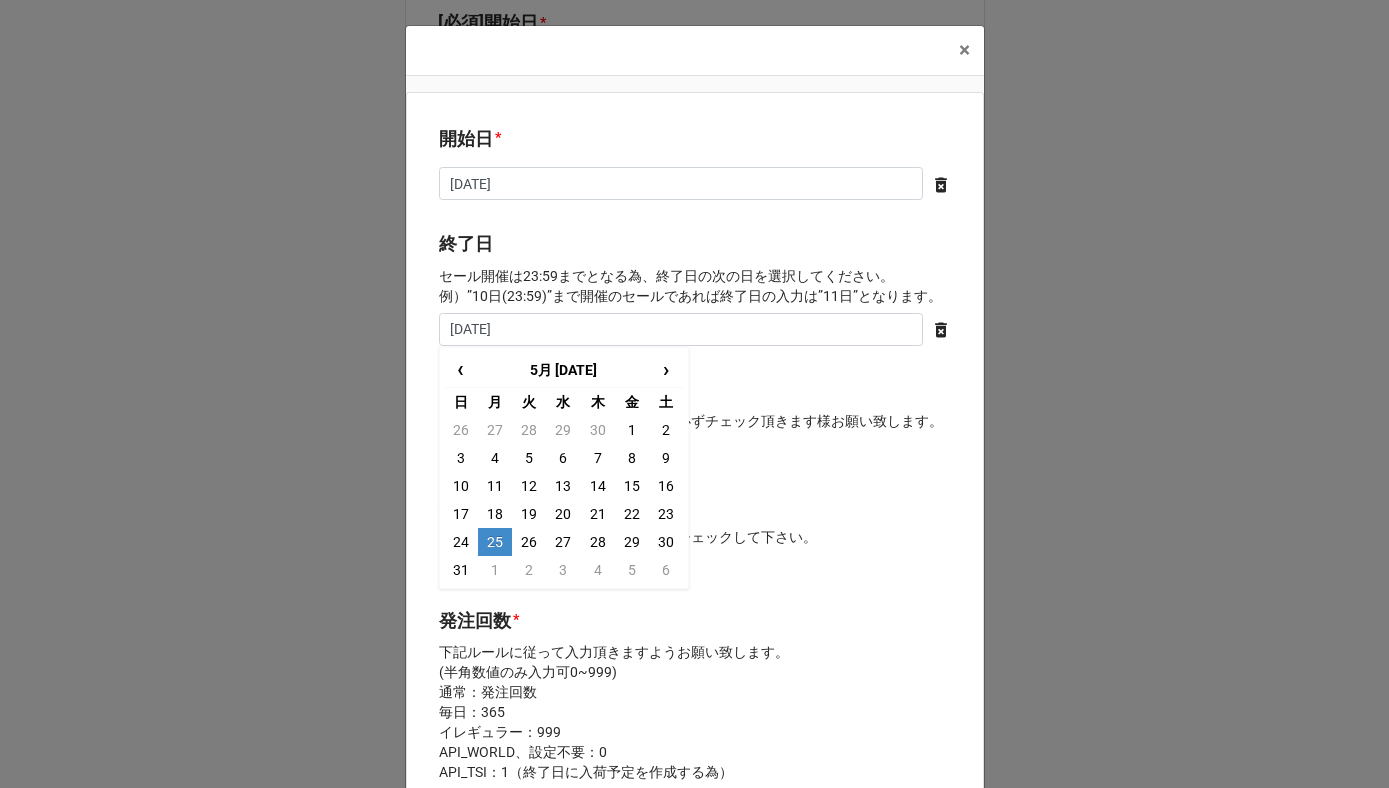 click on "25" at bounding box center [495, 542] 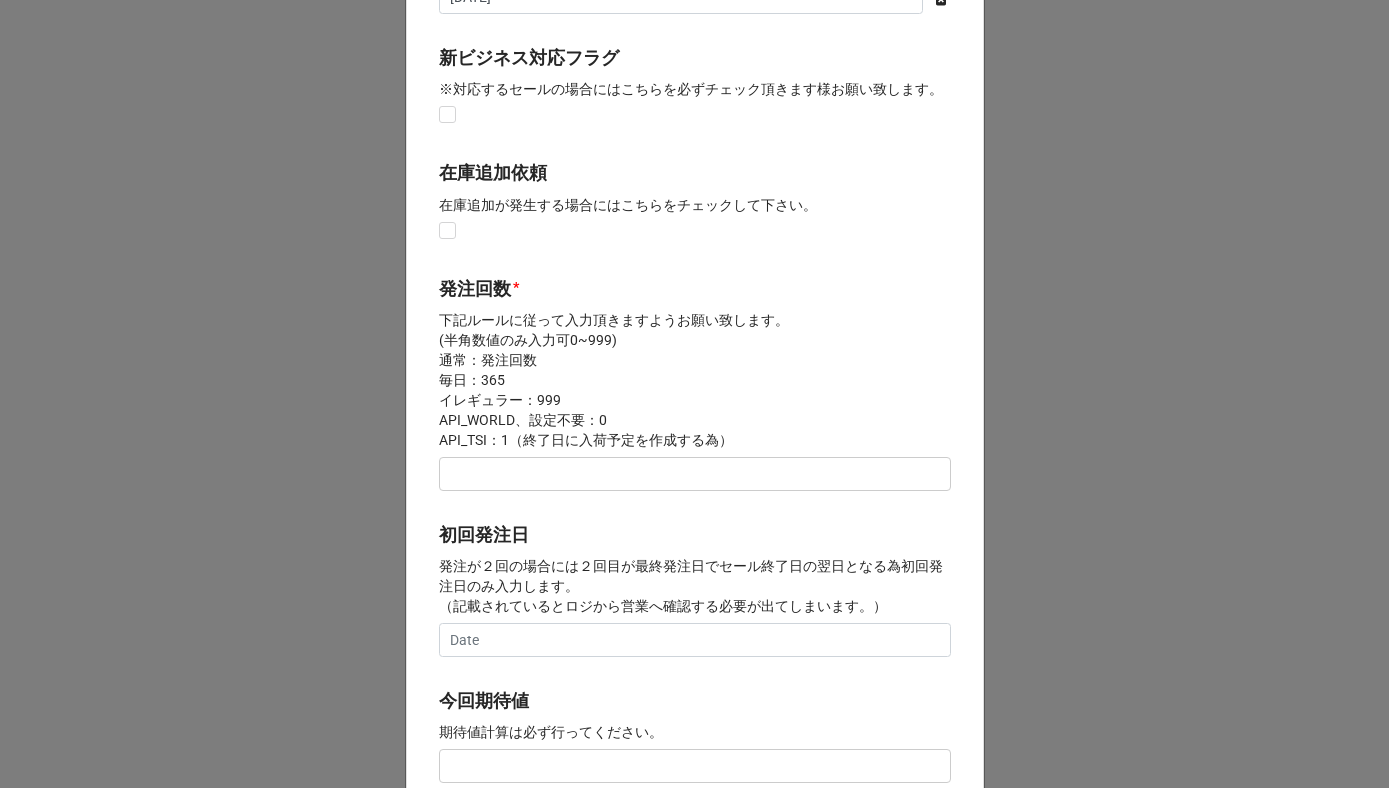 scroll, scrollTop: 403, scrollLeft: 0, axis: vertical 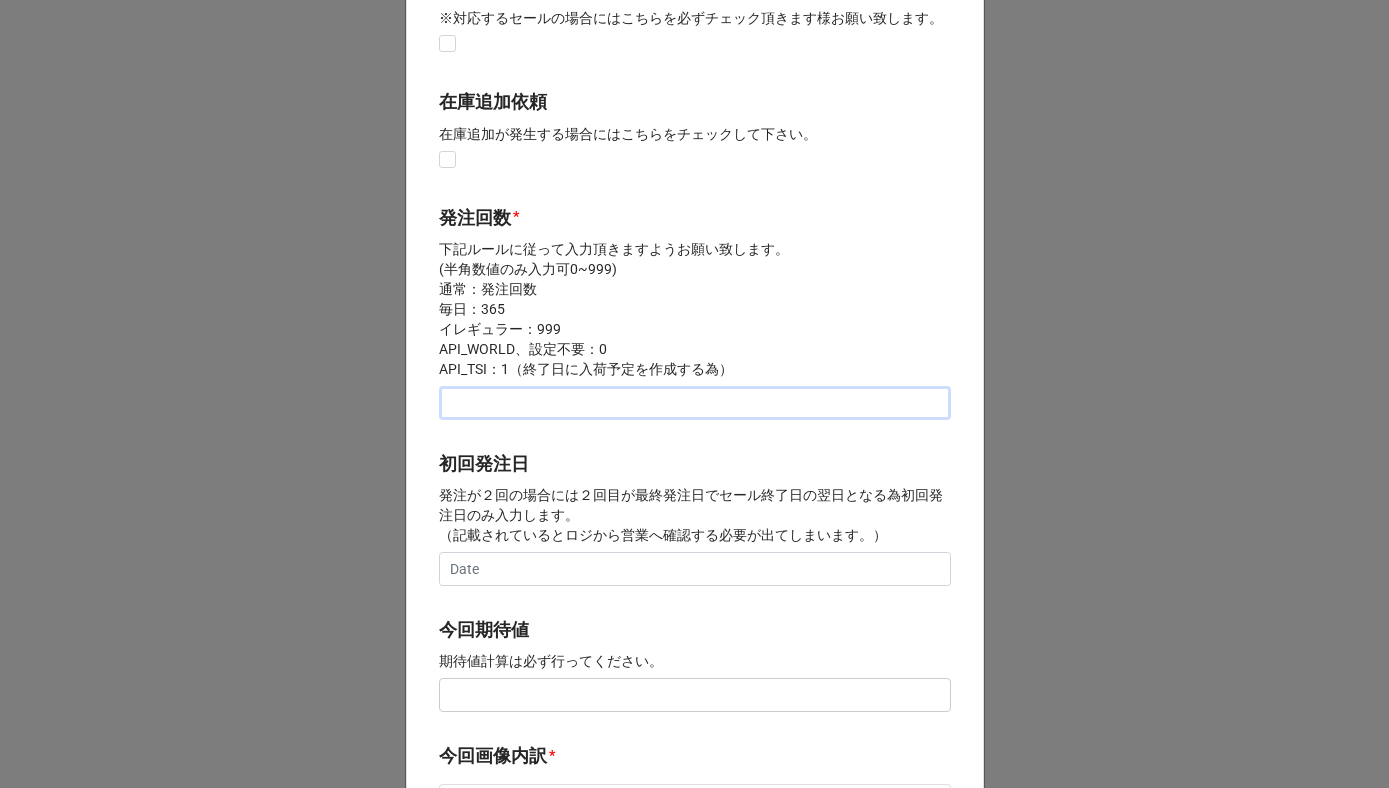 click at bounding box center (695, 403) 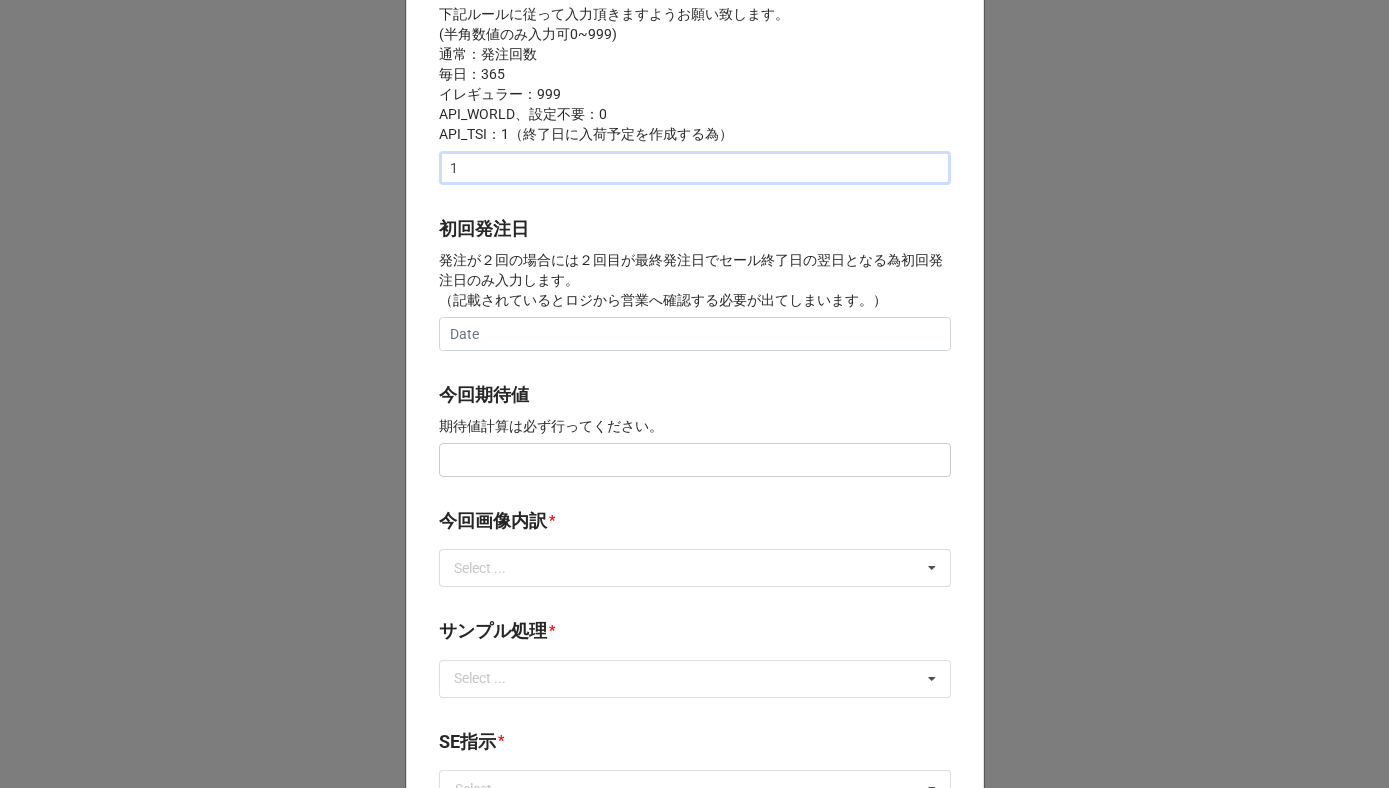 scroll, scrollTop: 661, scrollLeft: 0, axis: vertical 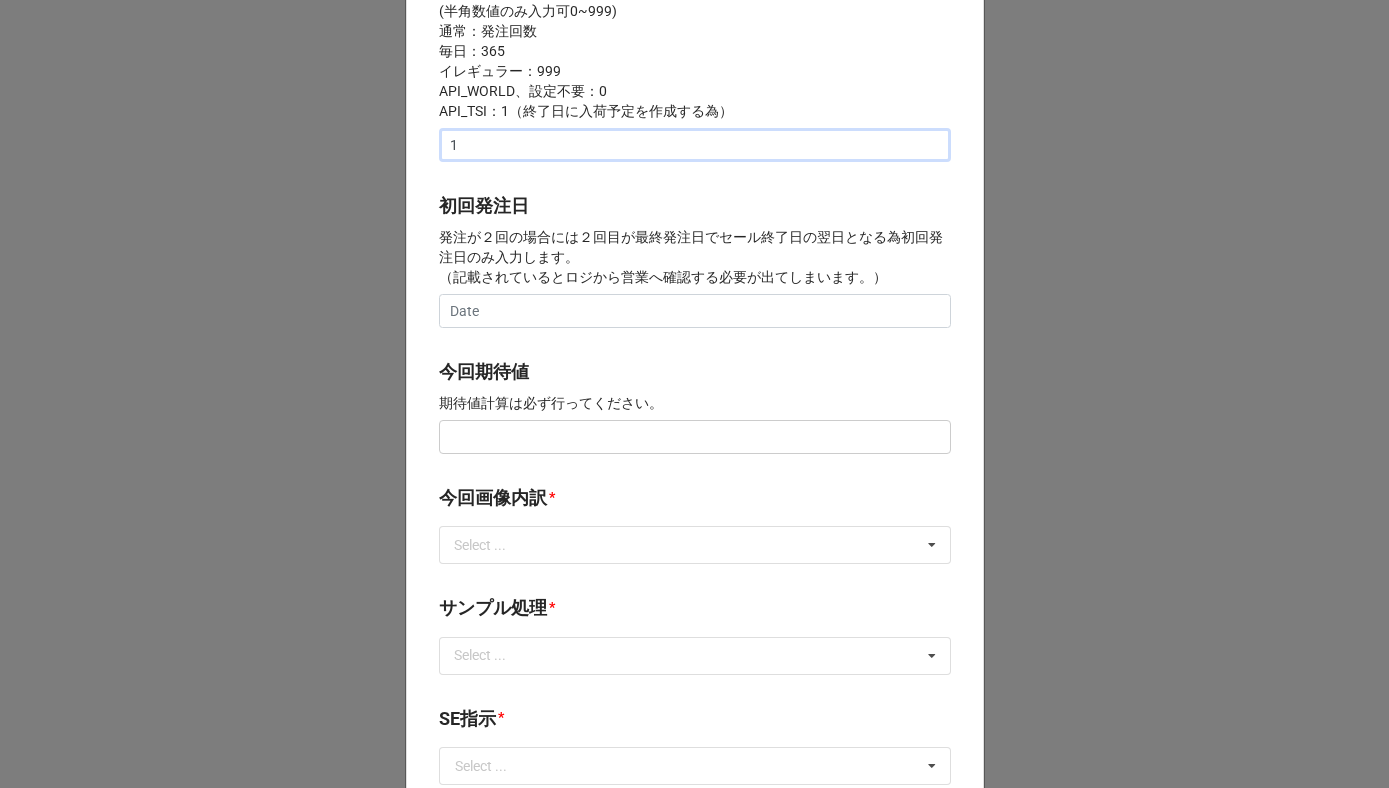 type on "1" 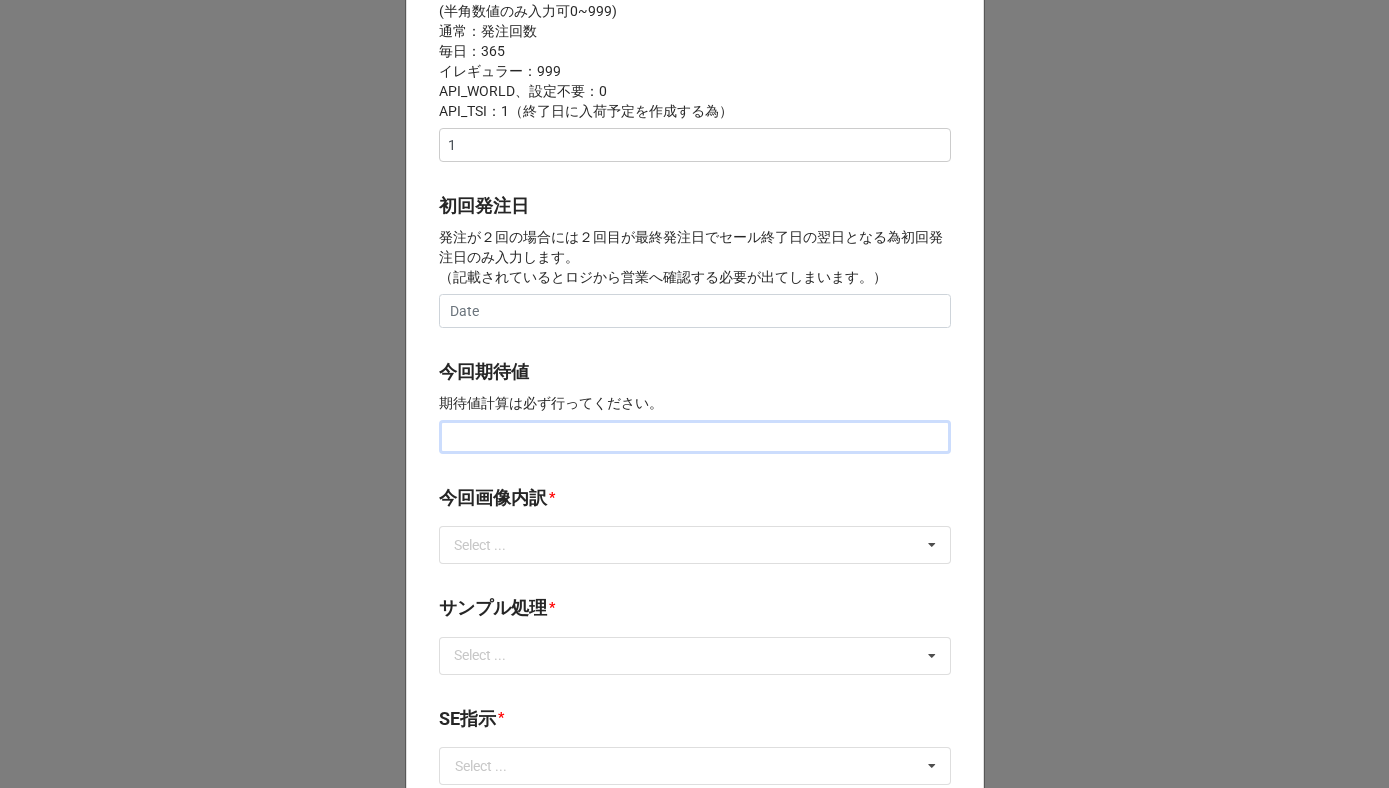 click at bounding box center [695, 437] 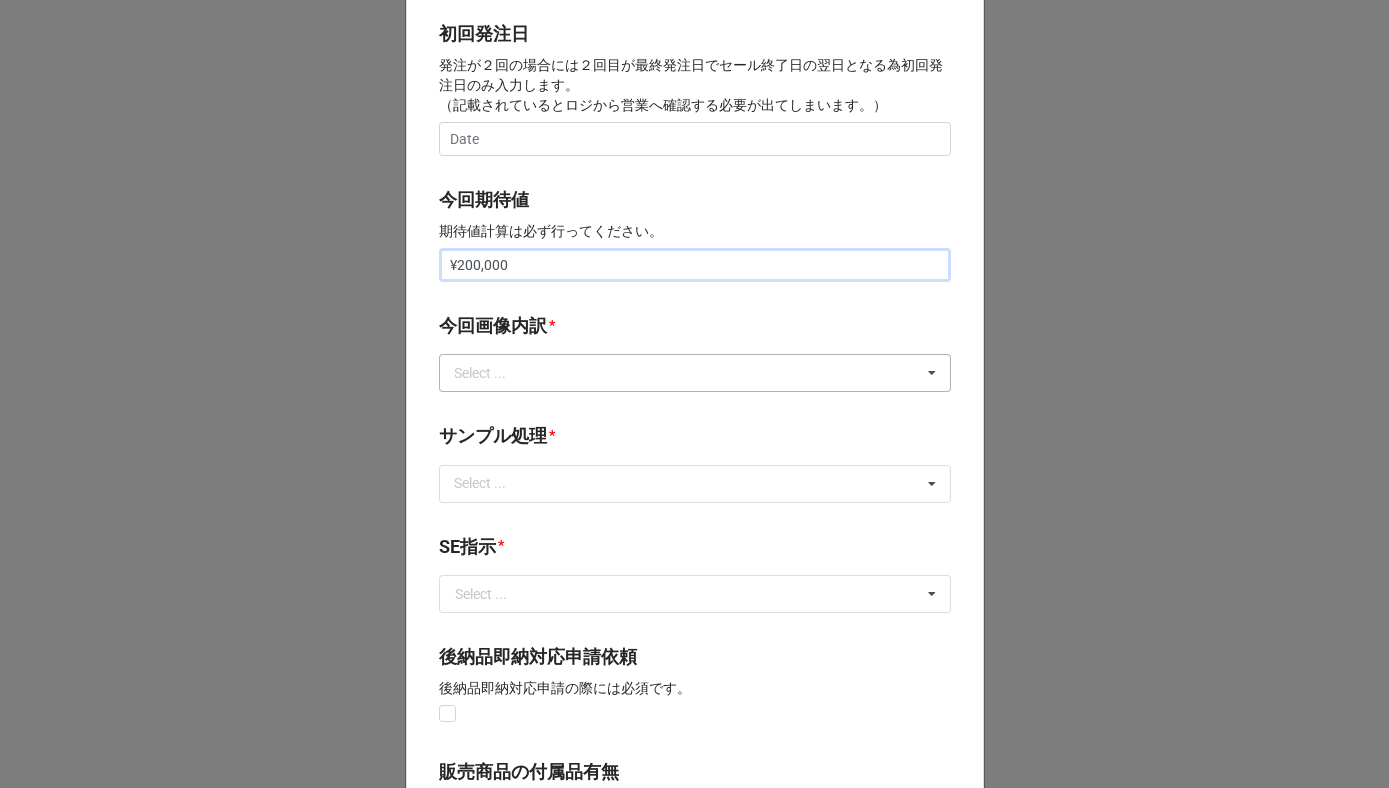 scroll, scrollTop: 849, scrollLeft: 0, axis: vertical 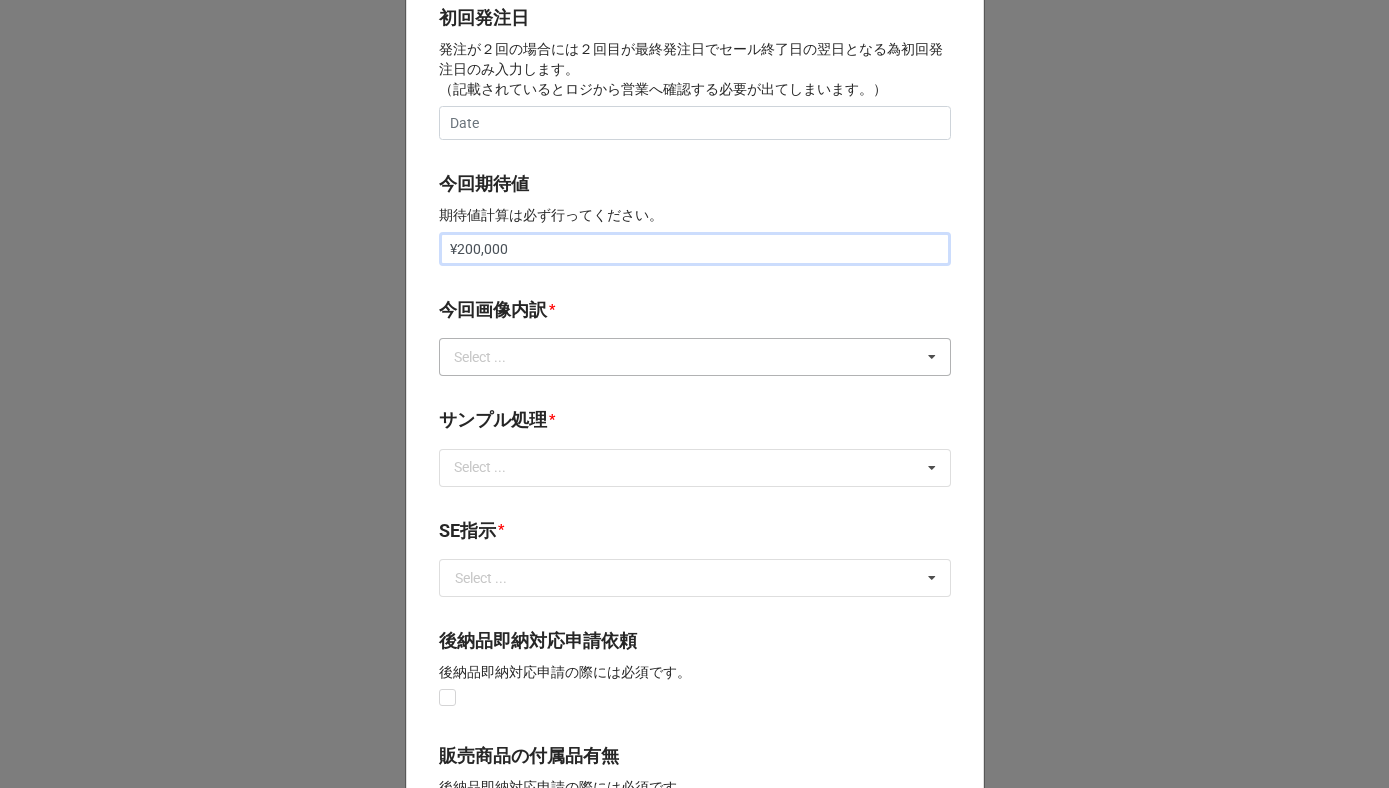 type on "¥200,000" 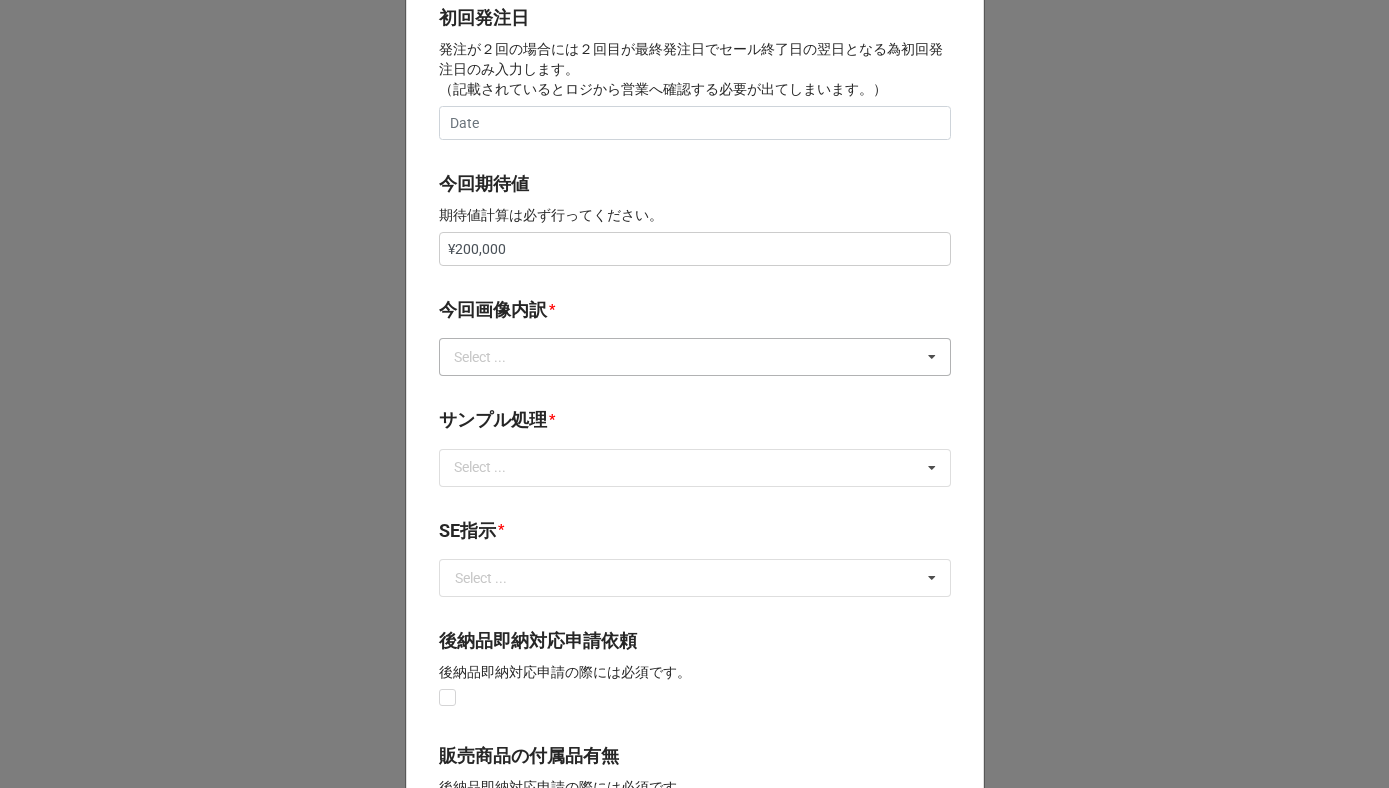 click on "Select ..." at bounding box center (492, 357) 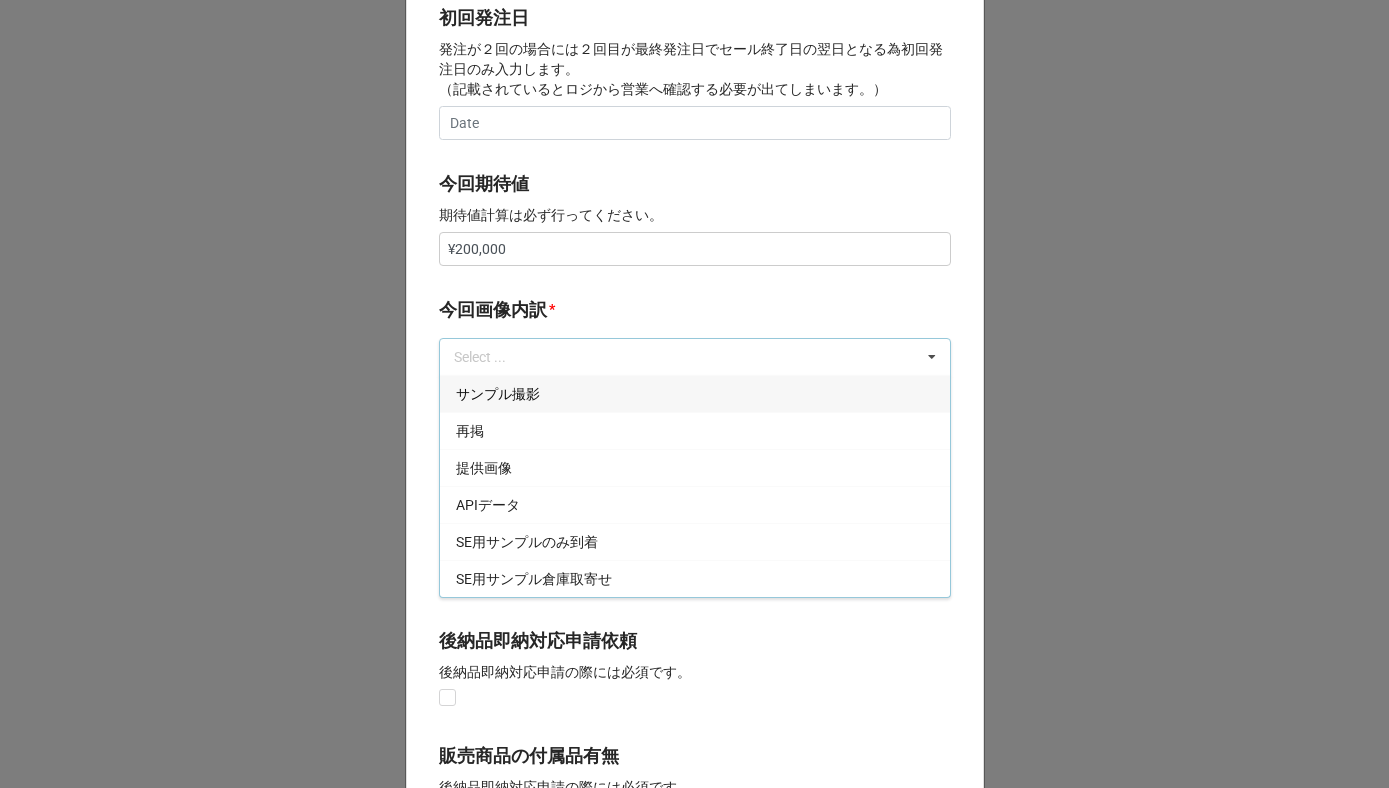 click on "サンプル撮影" at bounding box center [695, 393] 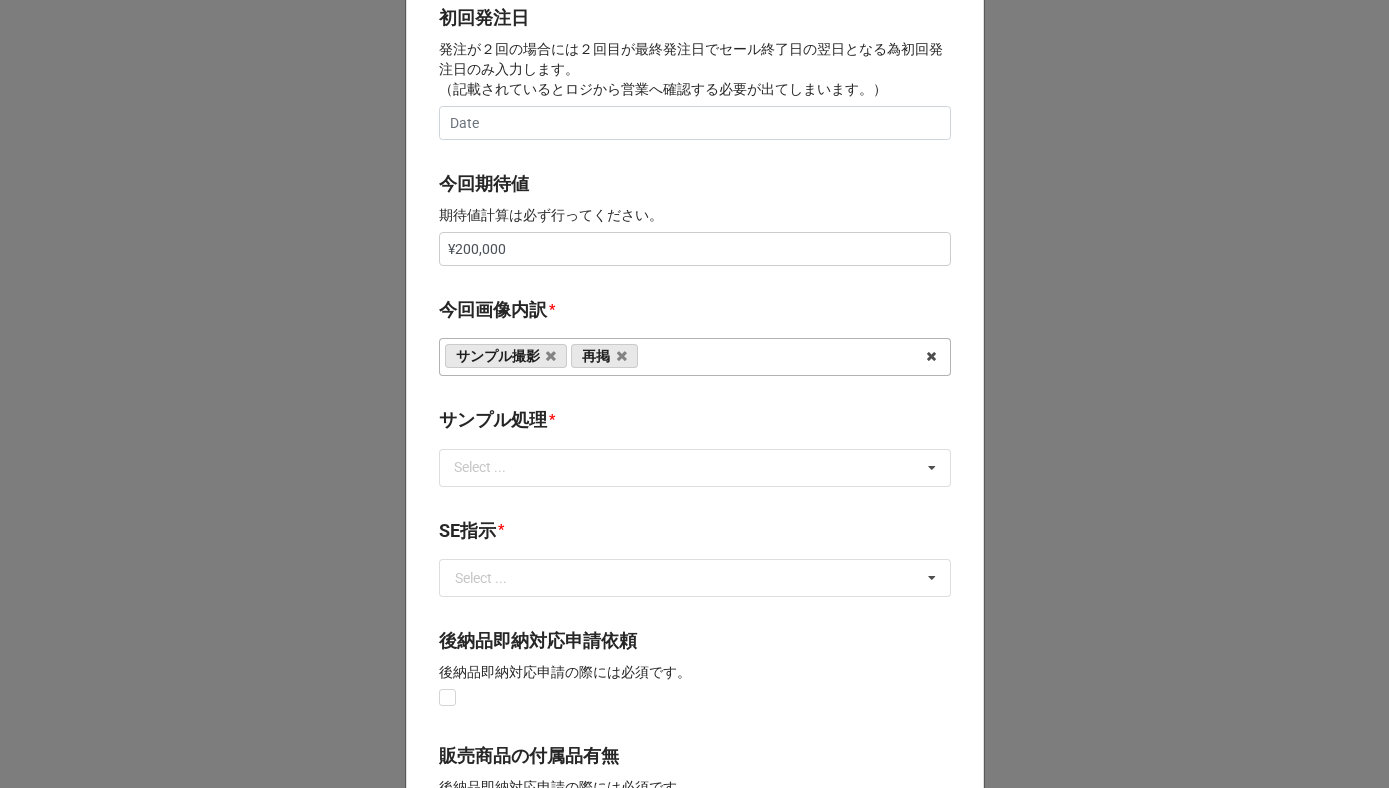 click on "今回画像内訳" at bounding box center (493, 310) 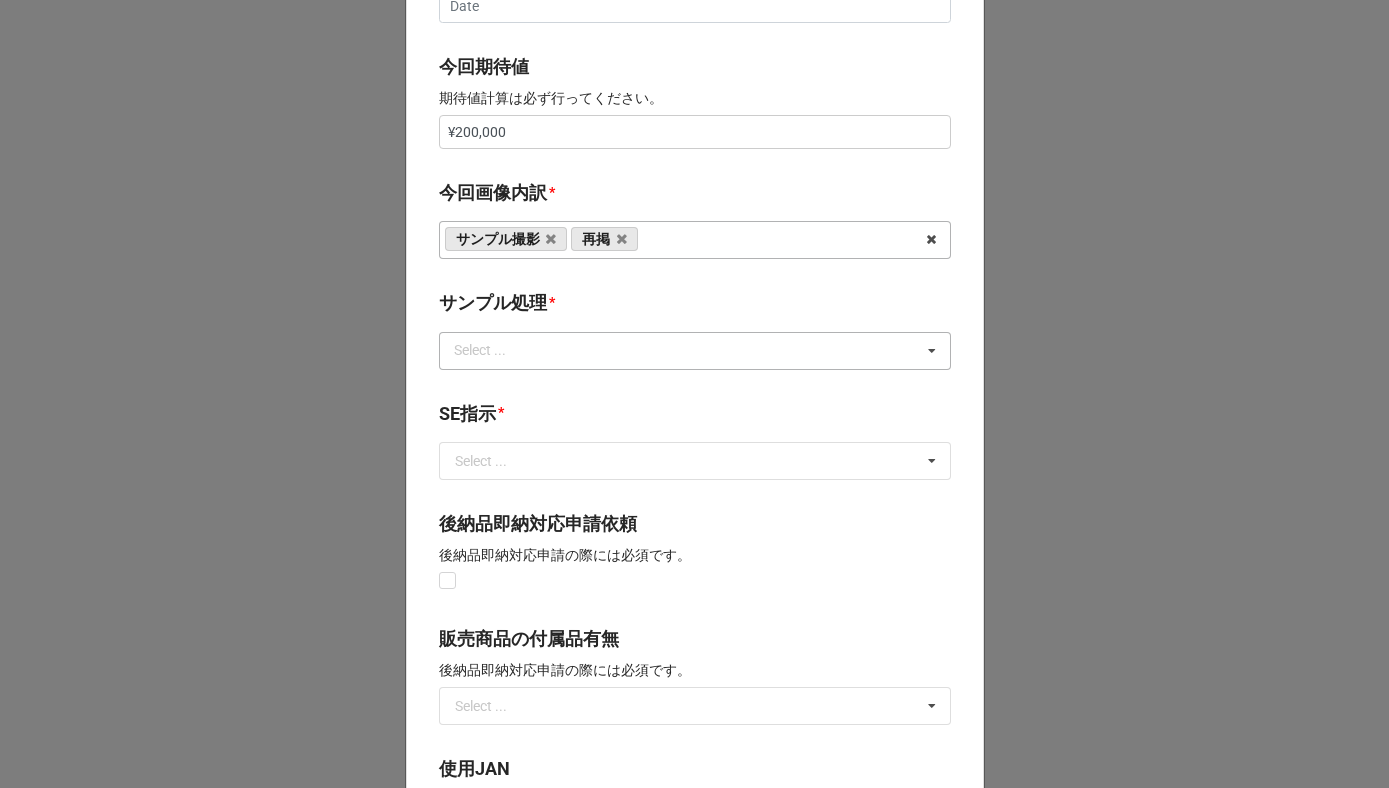 click on "Select ..." at bounding box center [492, 350] 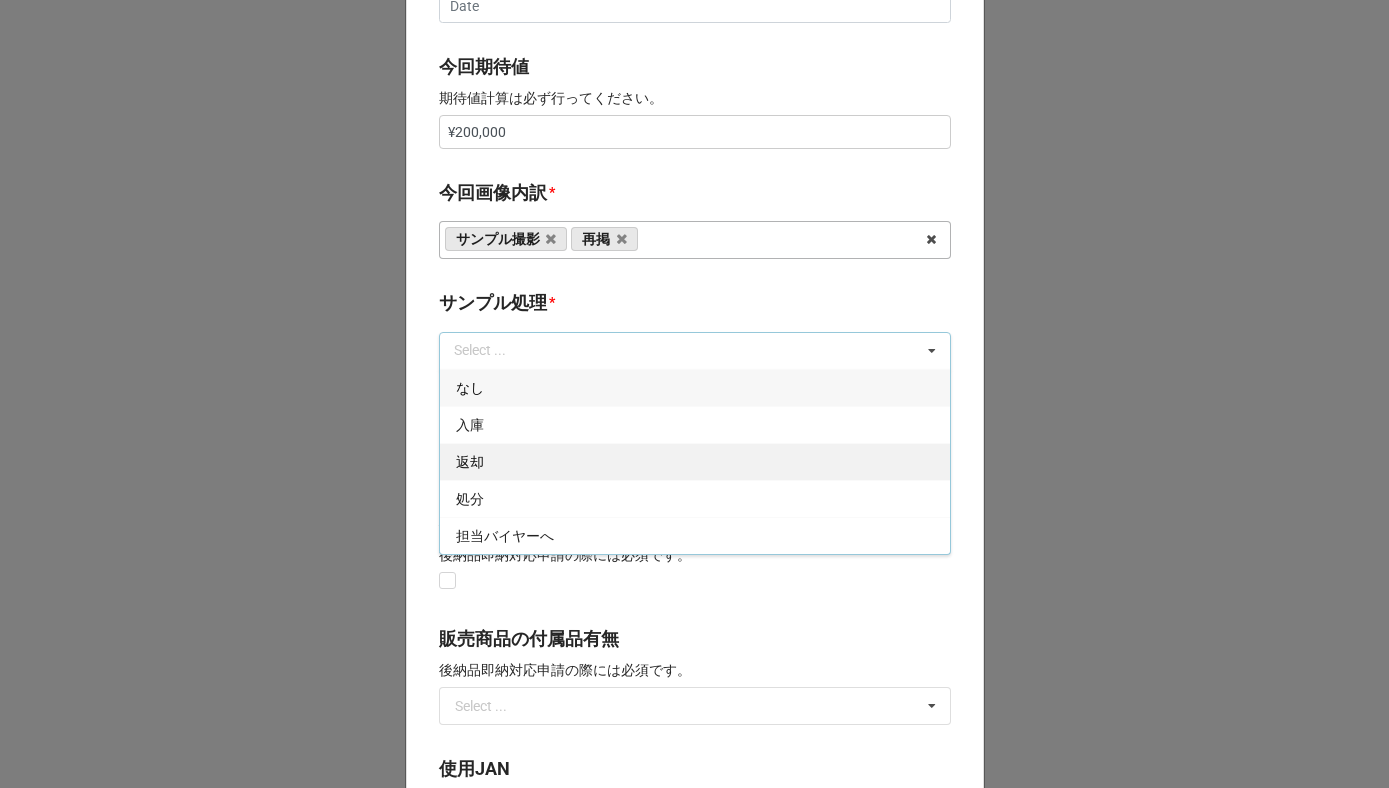 click on "返却" at bounding box center [695, 461] 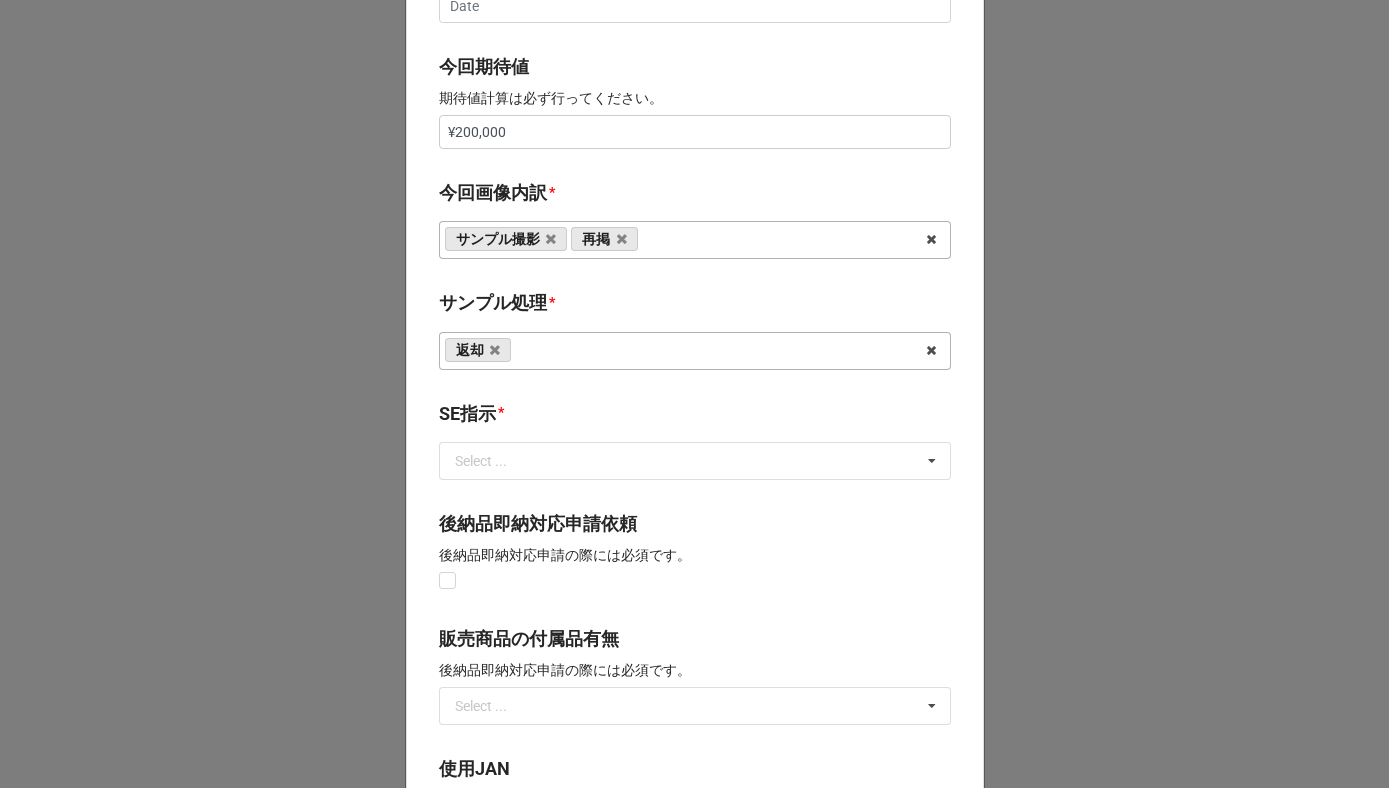 click on "サンプル処理" at bounding box center [493, 303] 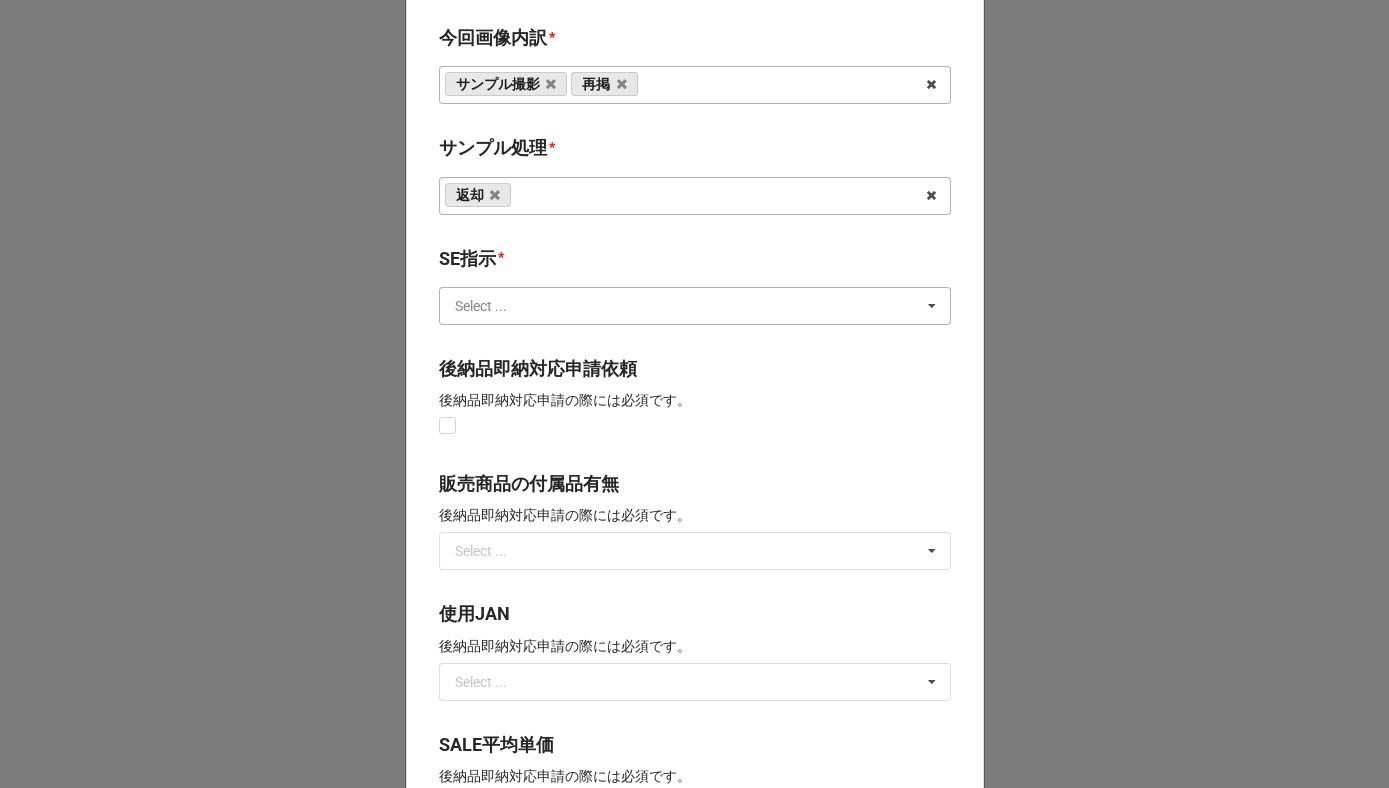 click at bounding box center [696, 306] 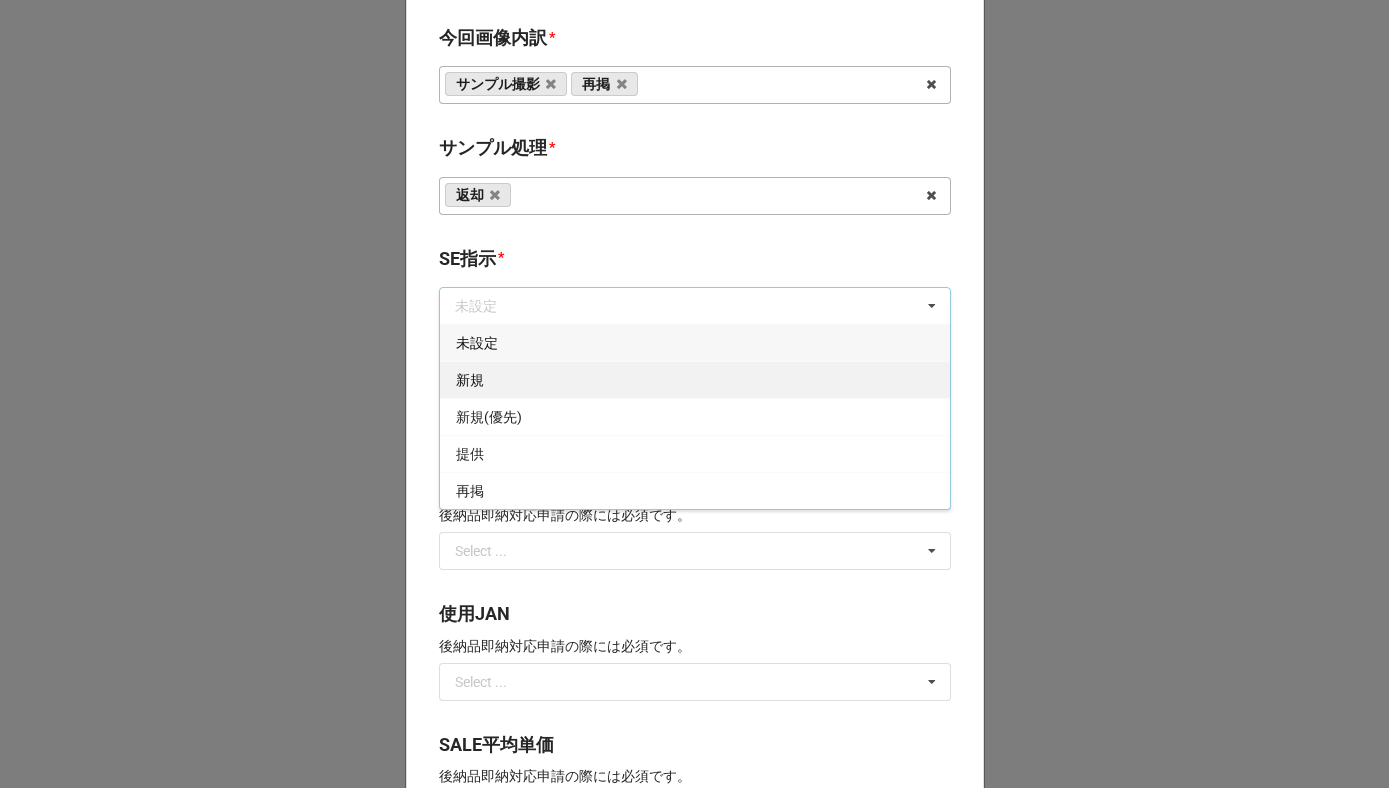 click on "新規" at bounding box center [695, 379] 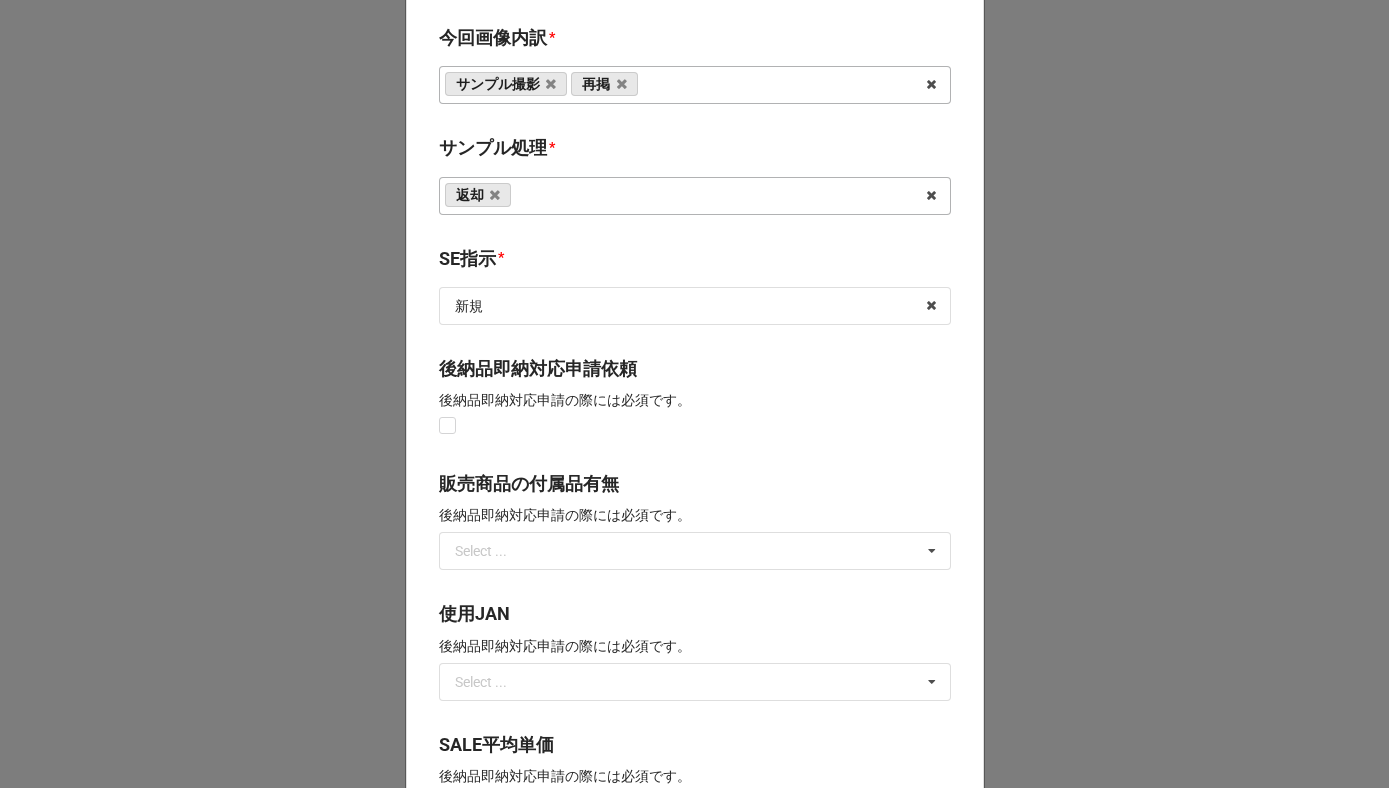 click on "SE指示 *" at bounding box center [695, 262] 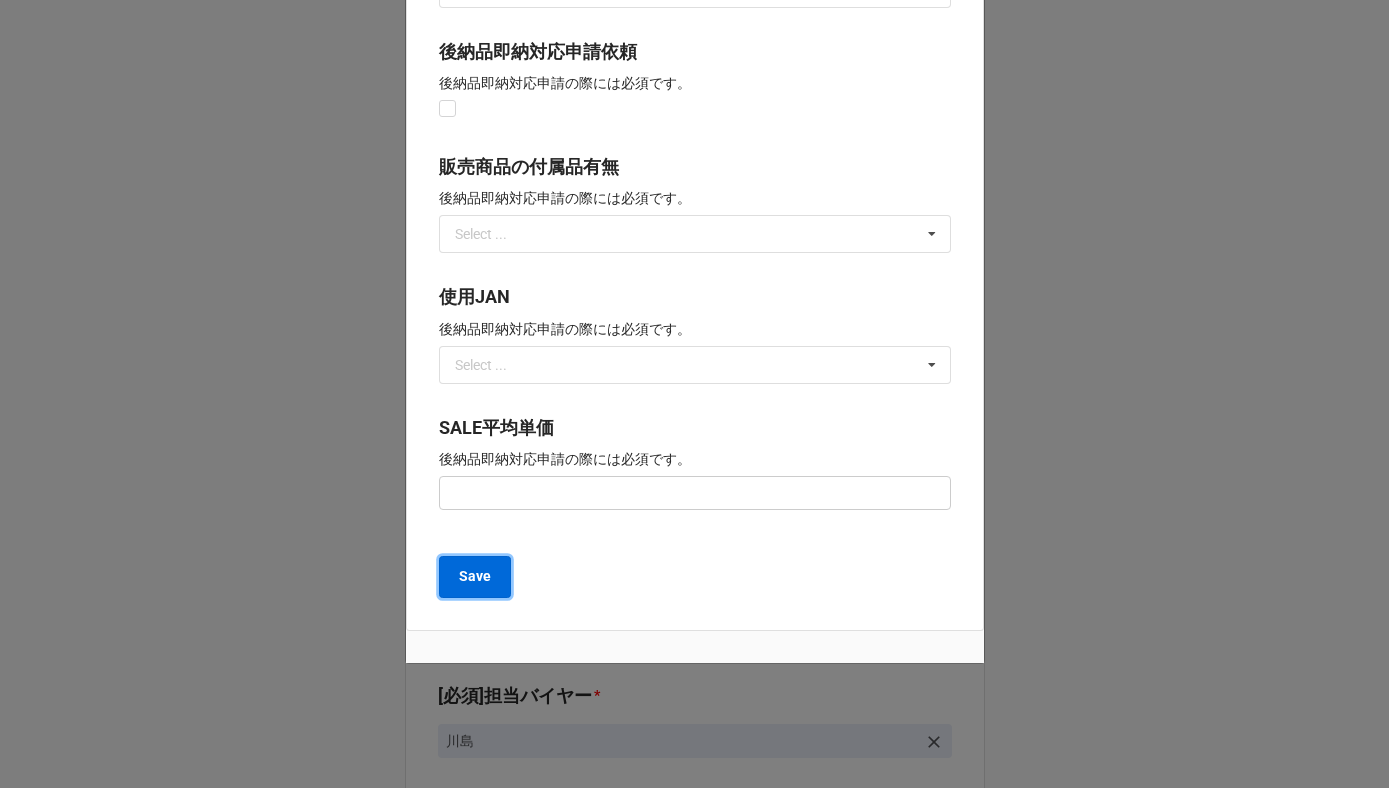 click on "Save" at bounding box center [475, 576] 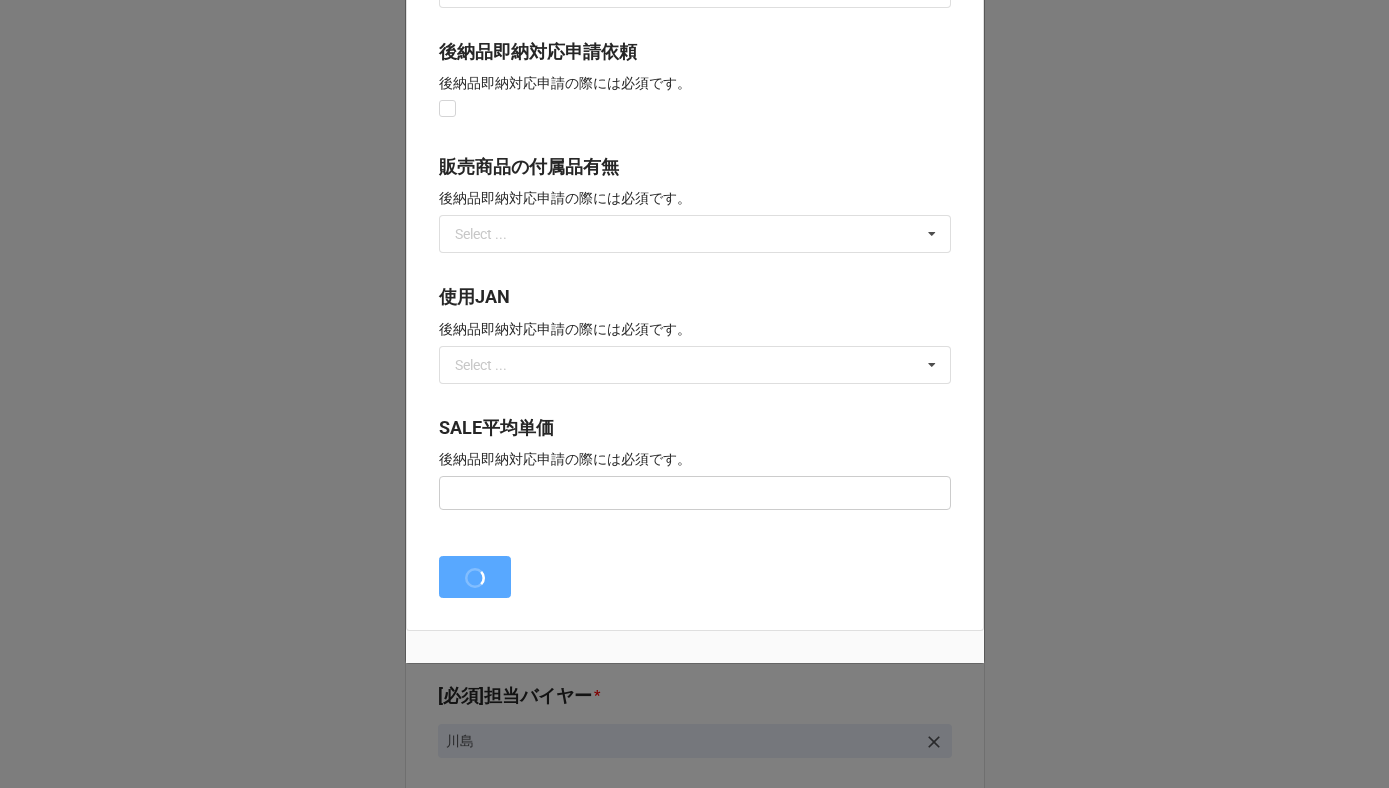 type on "x" 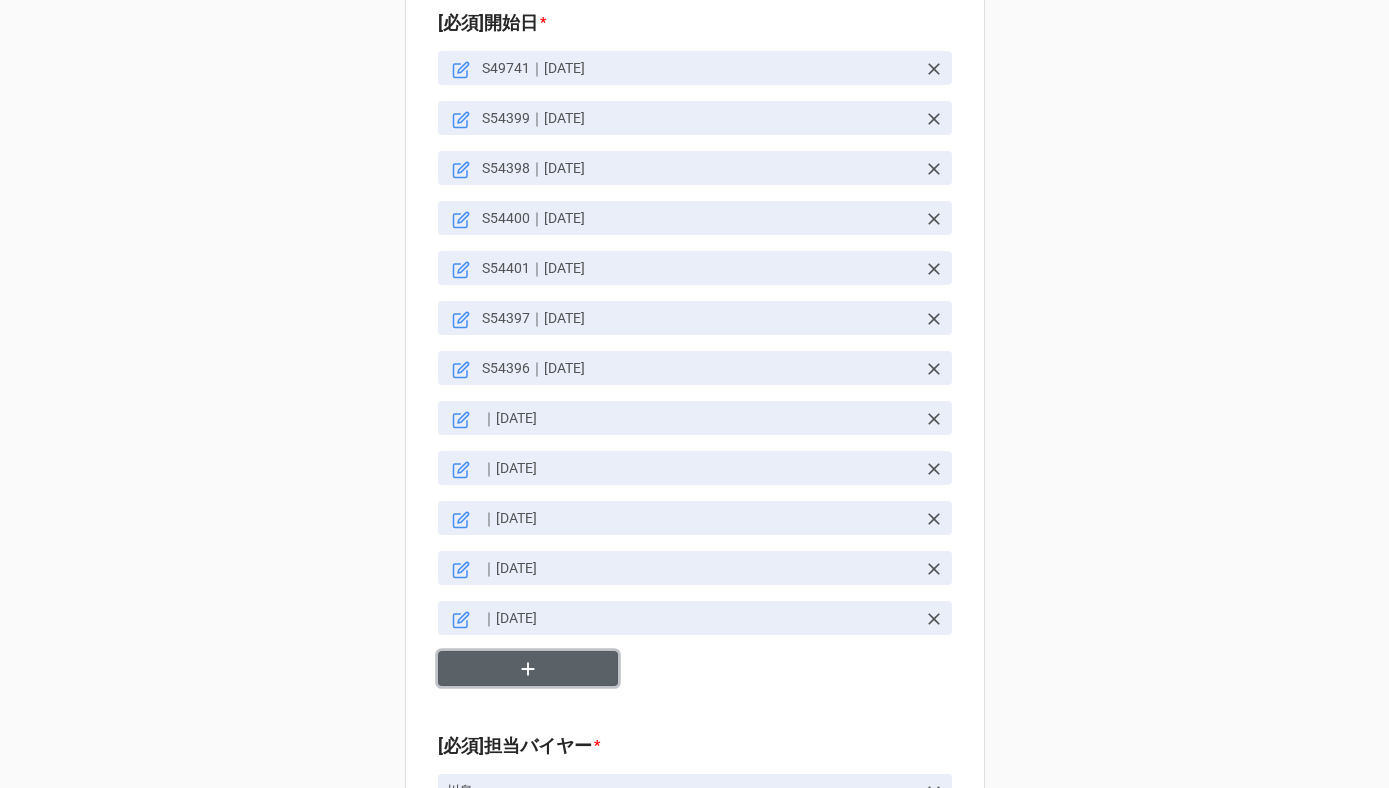 click at bounding box center [528, 668] 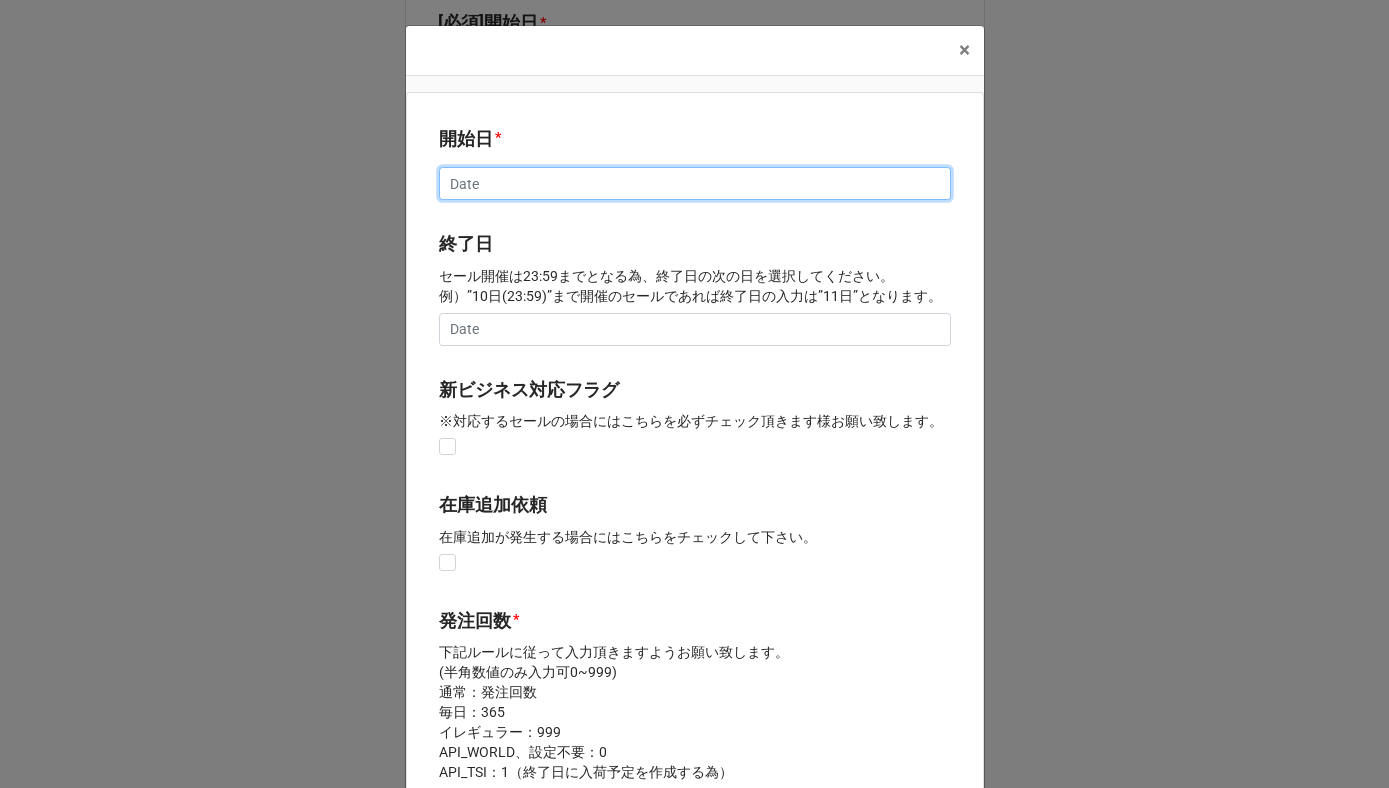 click at bounding box center [695, 184] 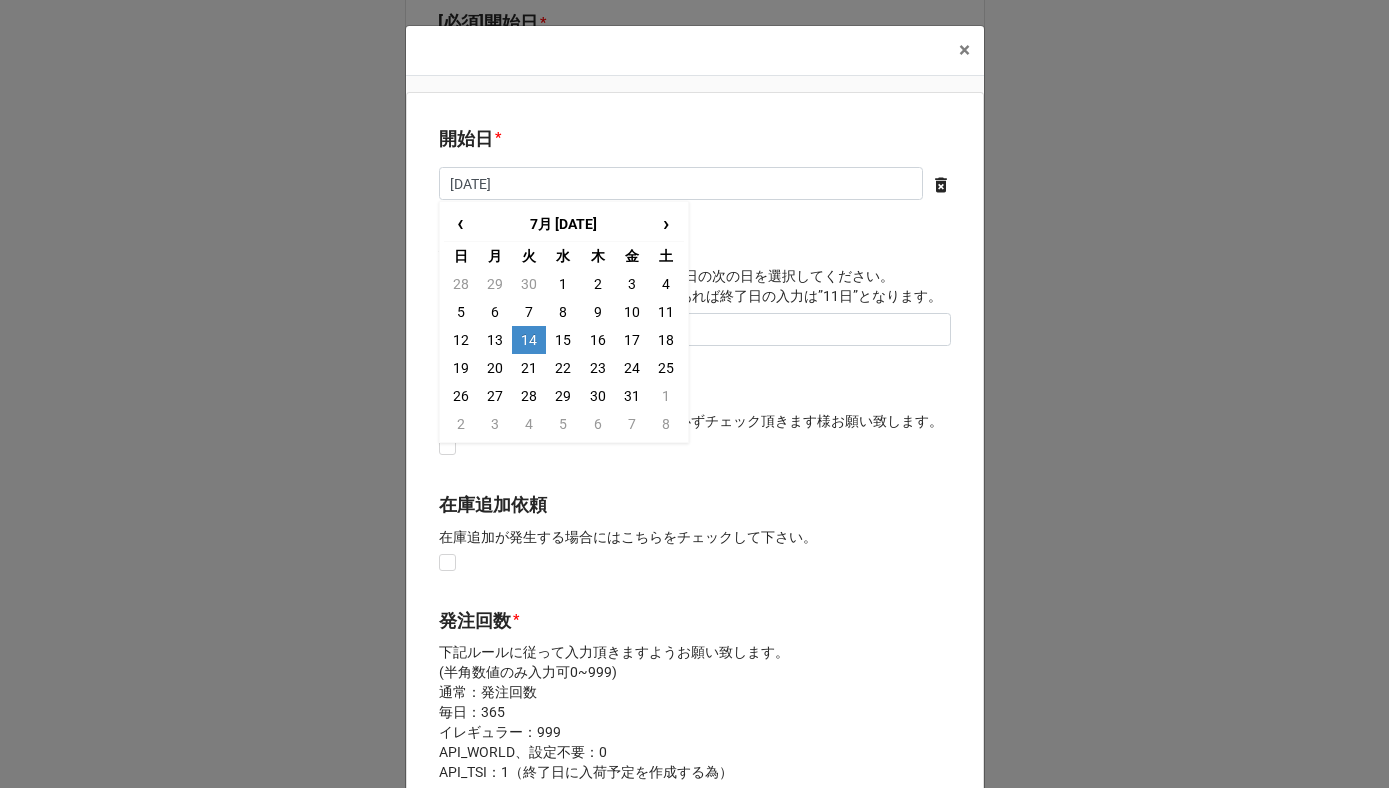 click on "14" at bounding box center (529, 340) 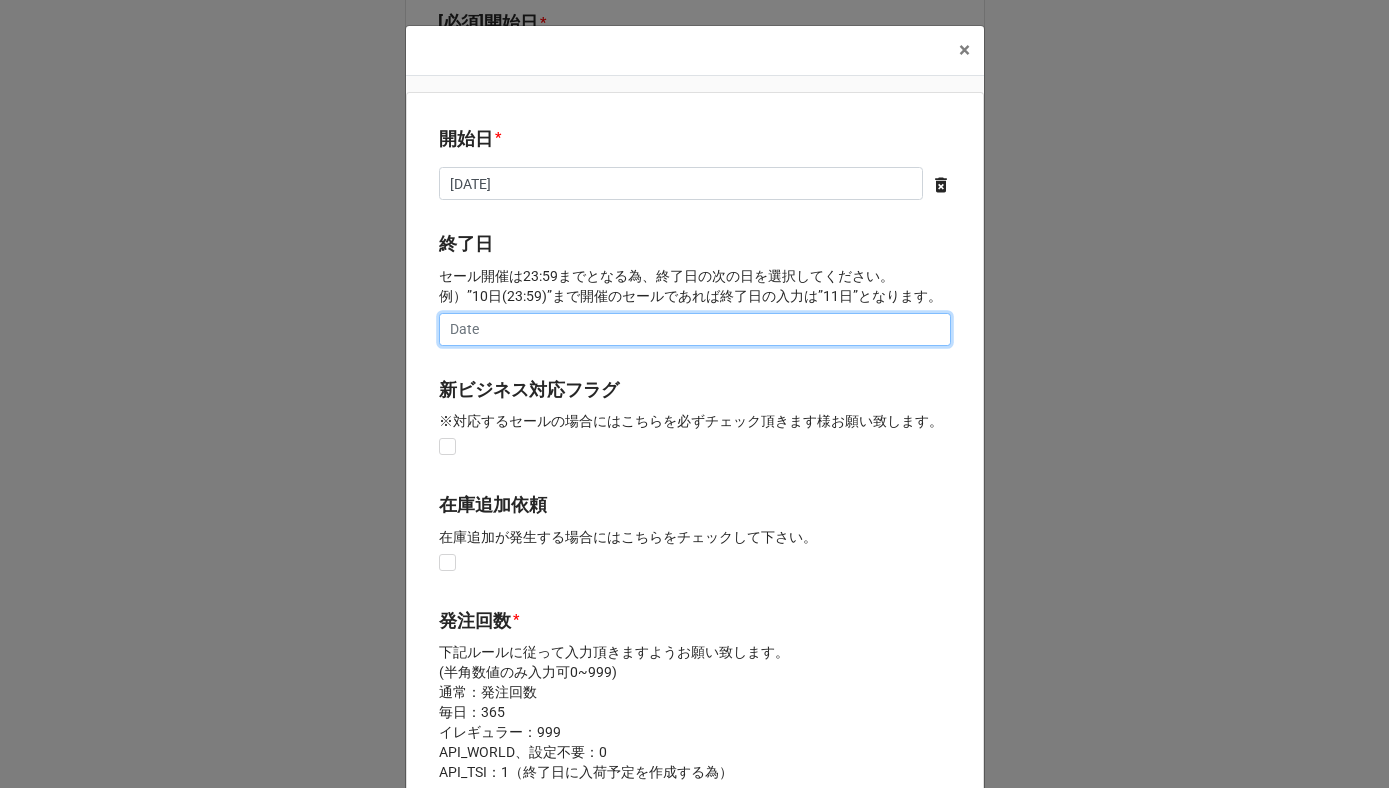 click at bounding box center [695, 330] 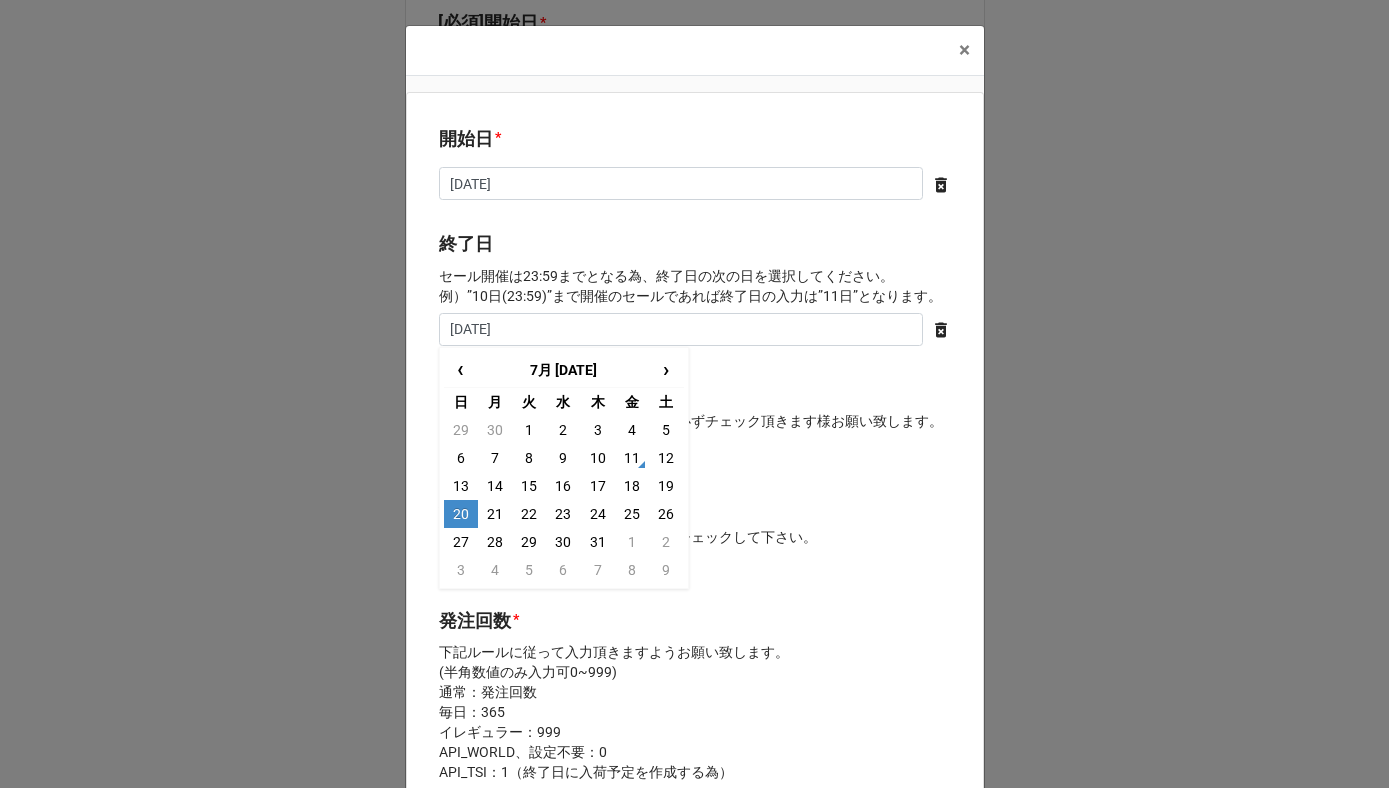 click on "20" at bounding box center (461, 514) 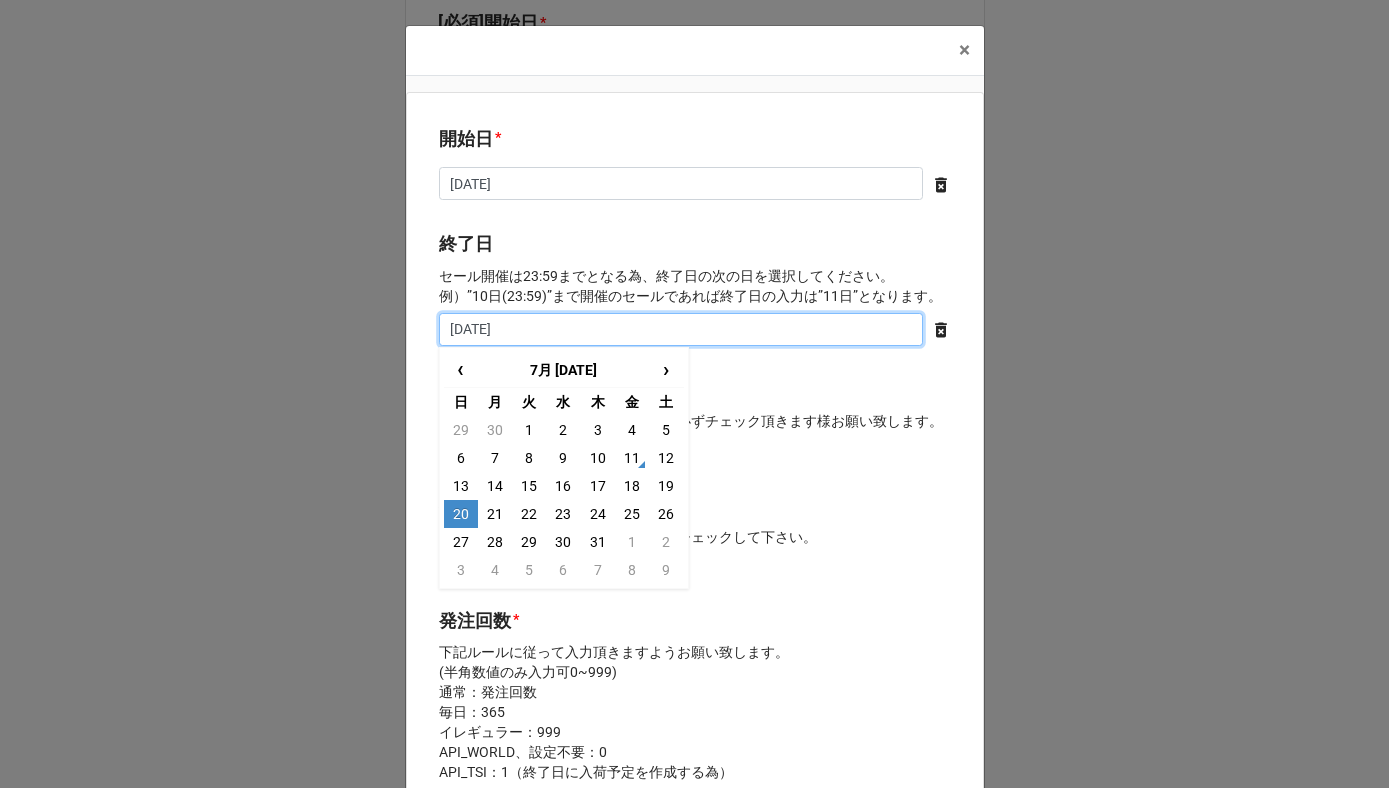 click on "2025/07/20" at bounding box center [681, 330] 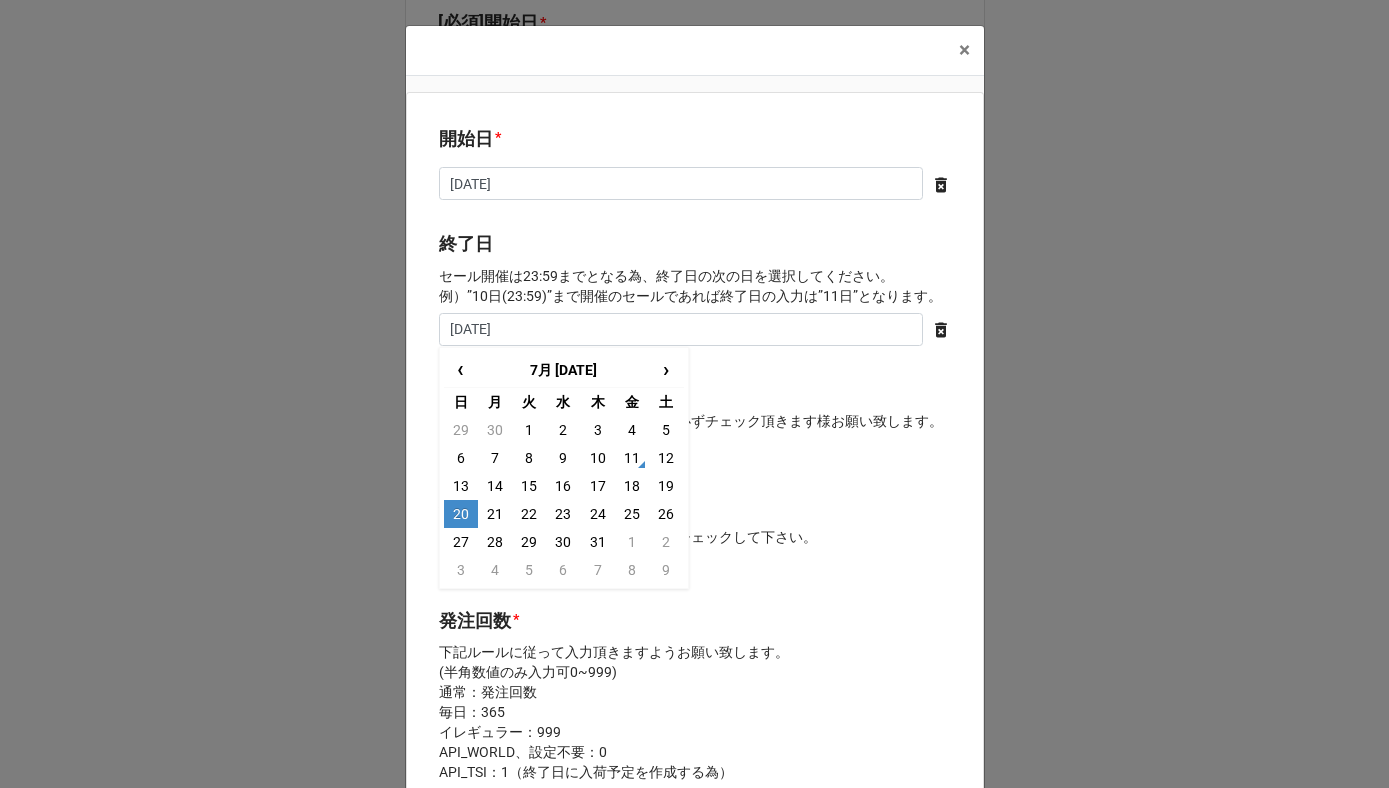 click on "※対応するセールの場合にはこちらを必ずチェック頂きます様お願い致します。" at bounding box center [695, 421] 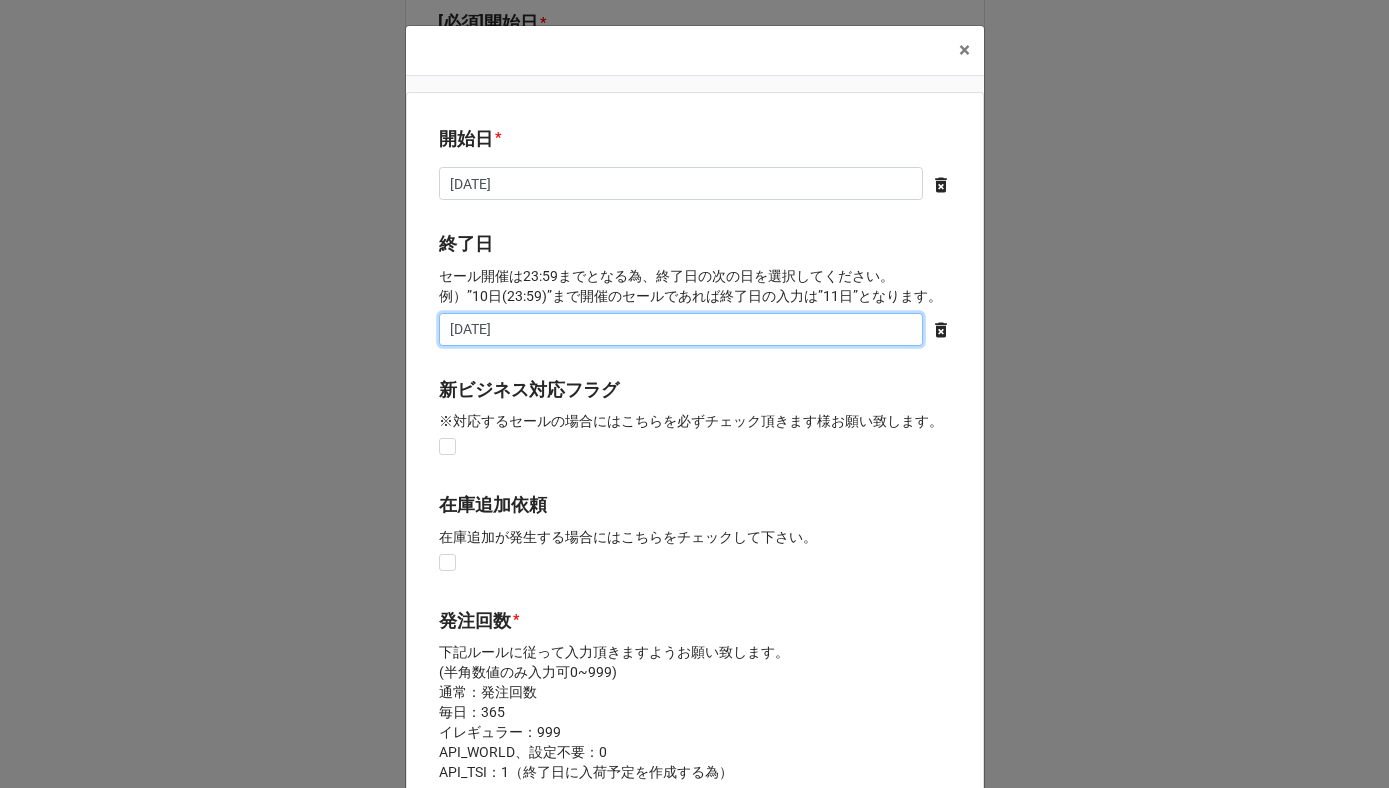 click on "7/20/2025" at bounding box center (681, 330) 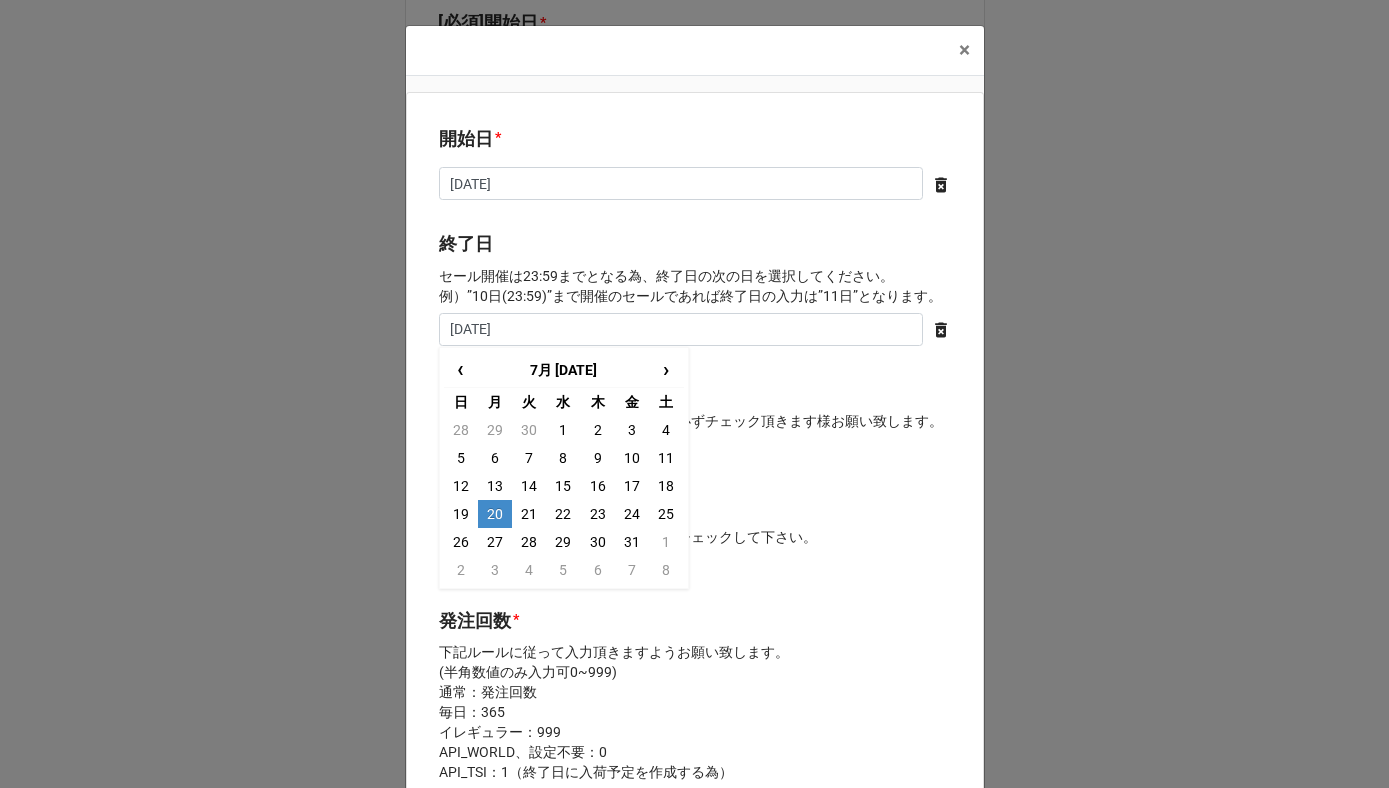 click on "20" at bounding box center (495, 514) 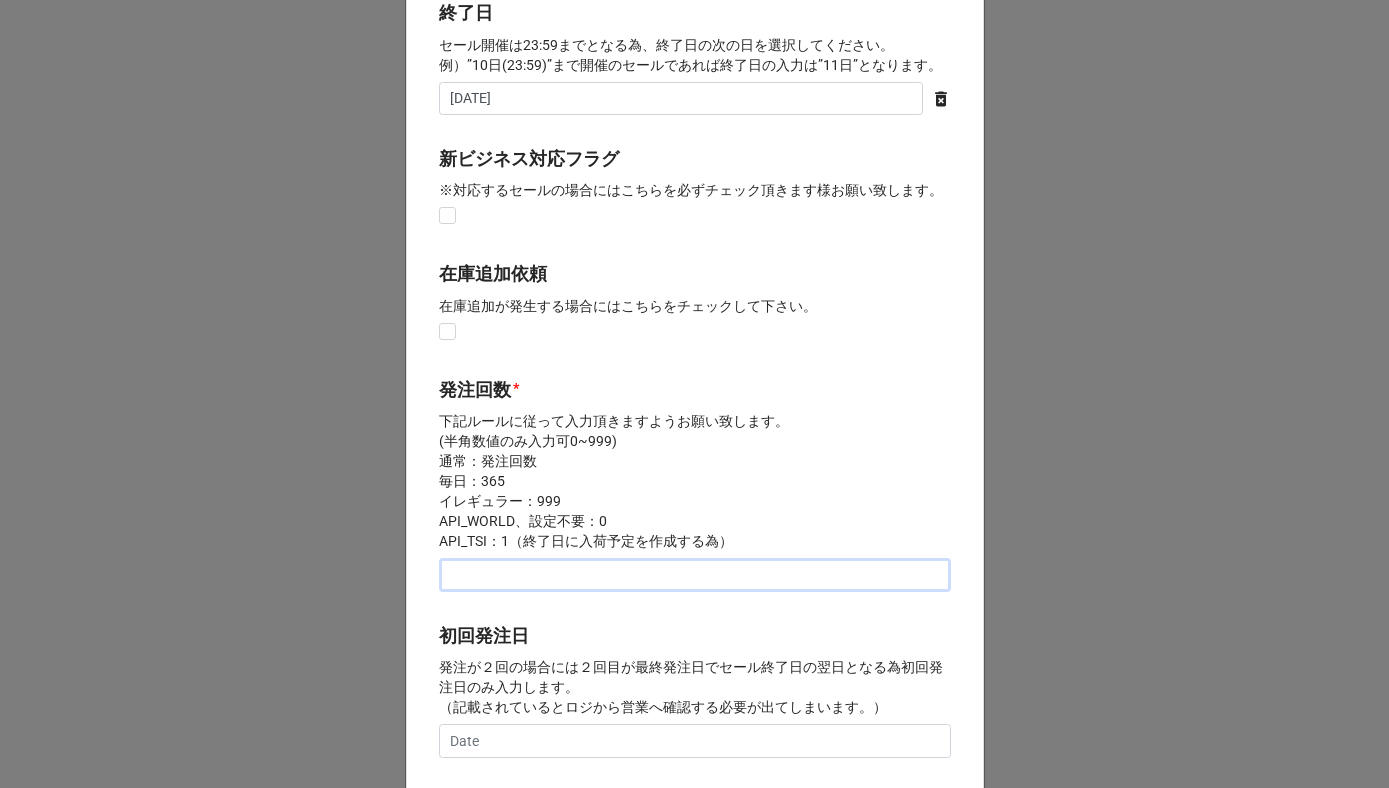 click at bounding box center [695, 575] 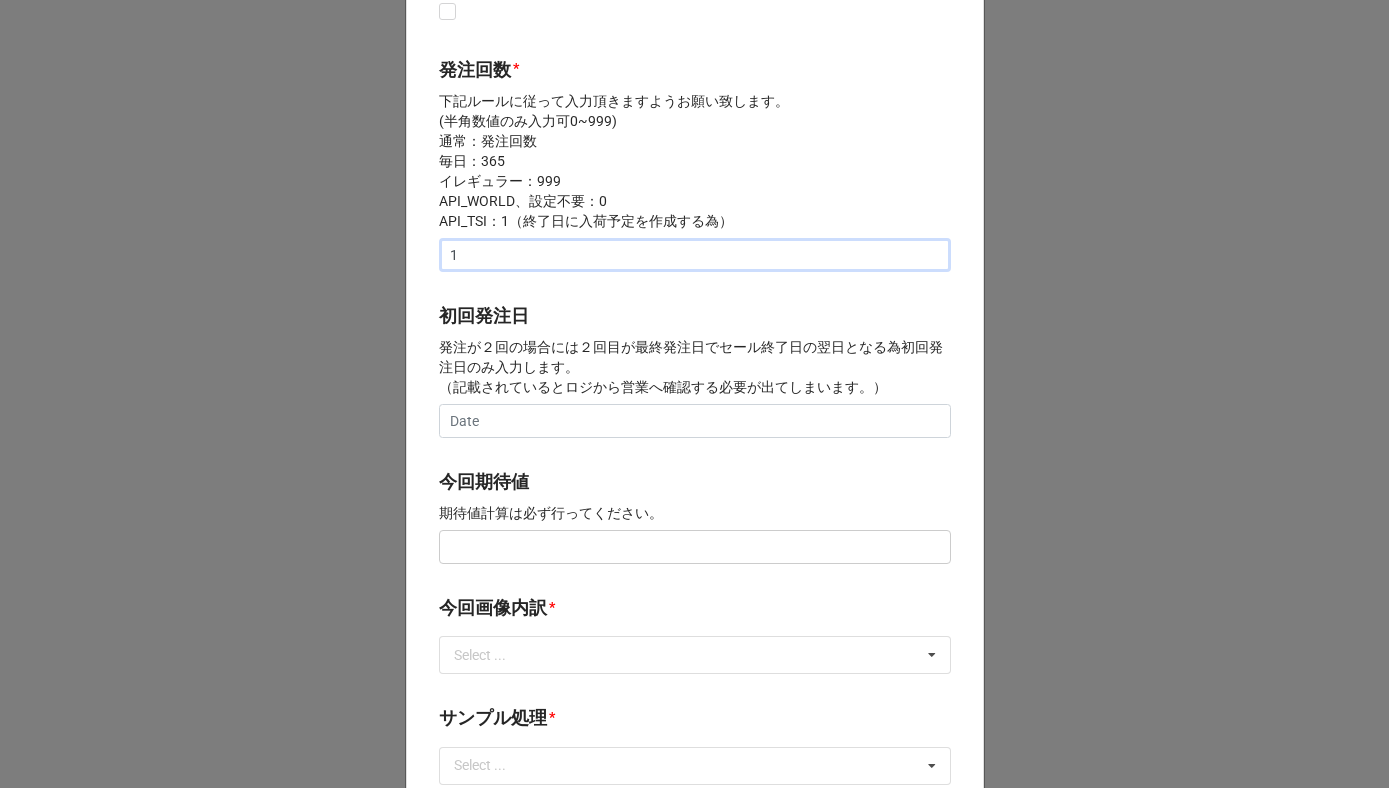 scroll, scrollTop: 568, scrollLeft: 0, axis: vertical 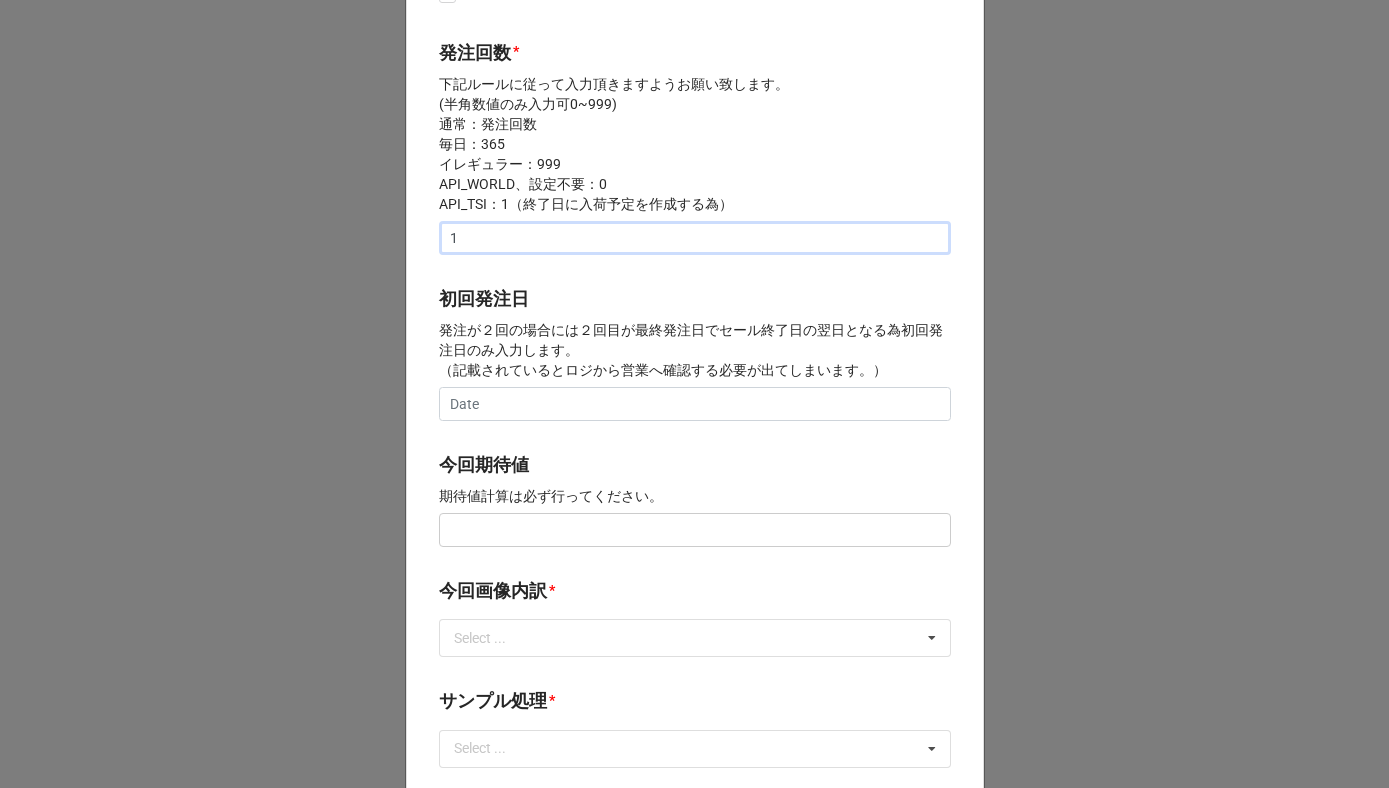type on "1" 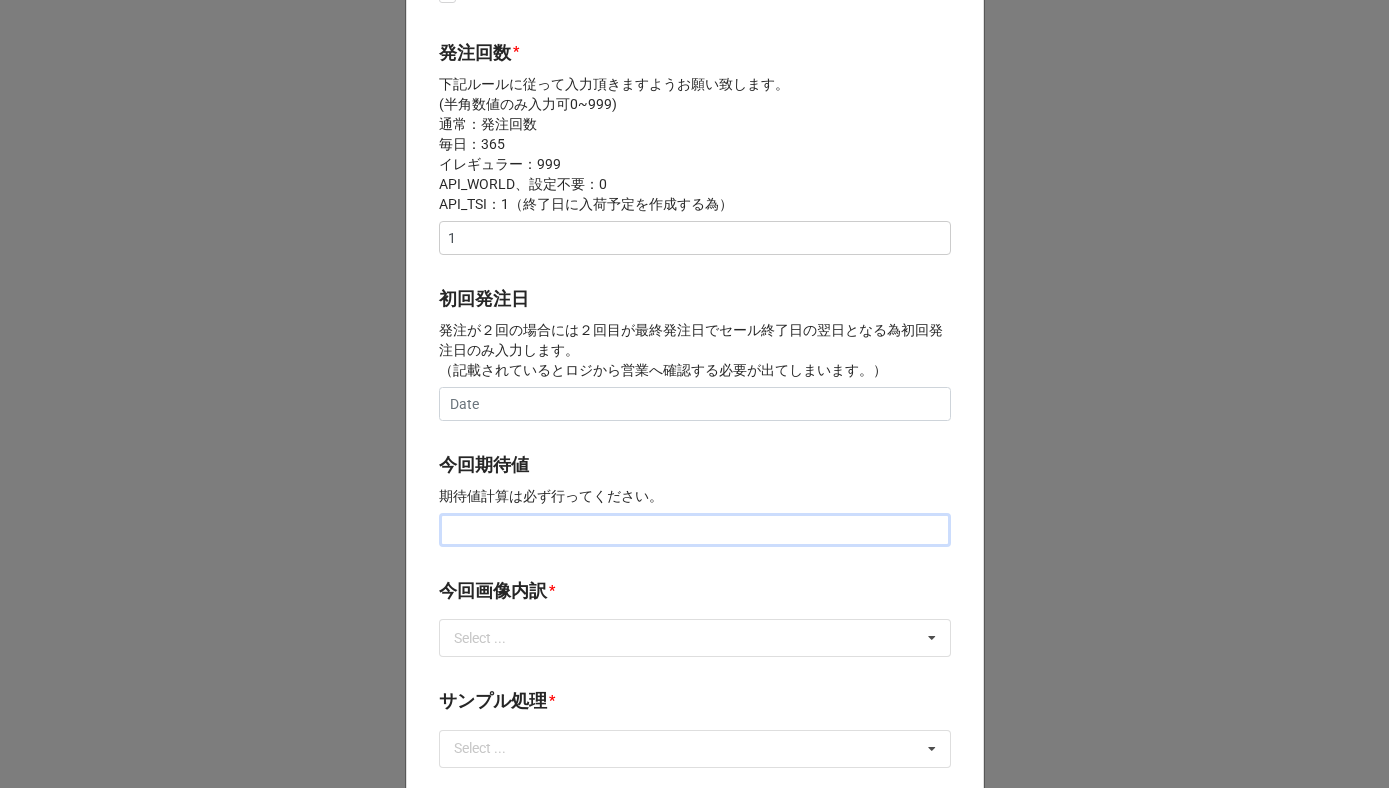 click at bounding box center (695, 530) 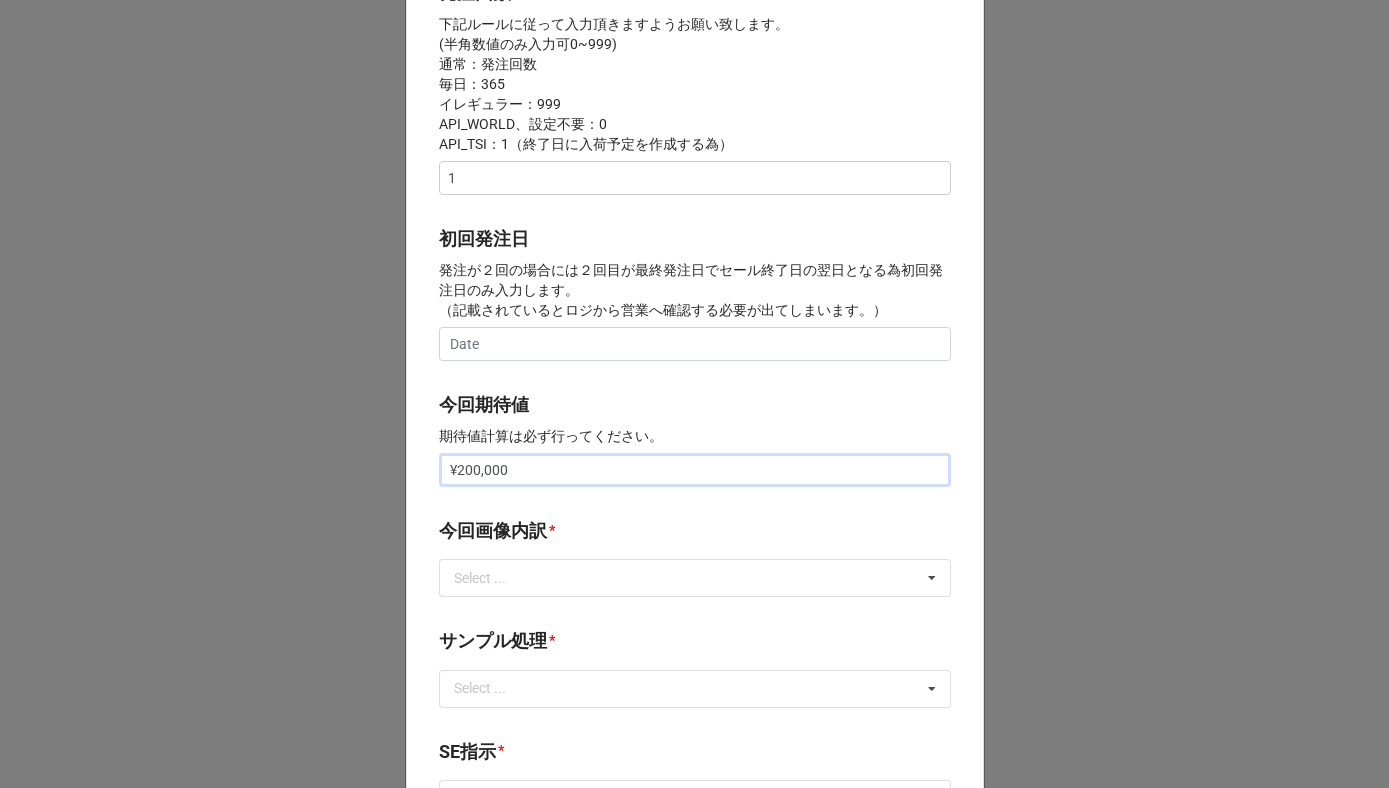 scroll, scrollTop: 686, scrollLeft: 0, axis: vertical 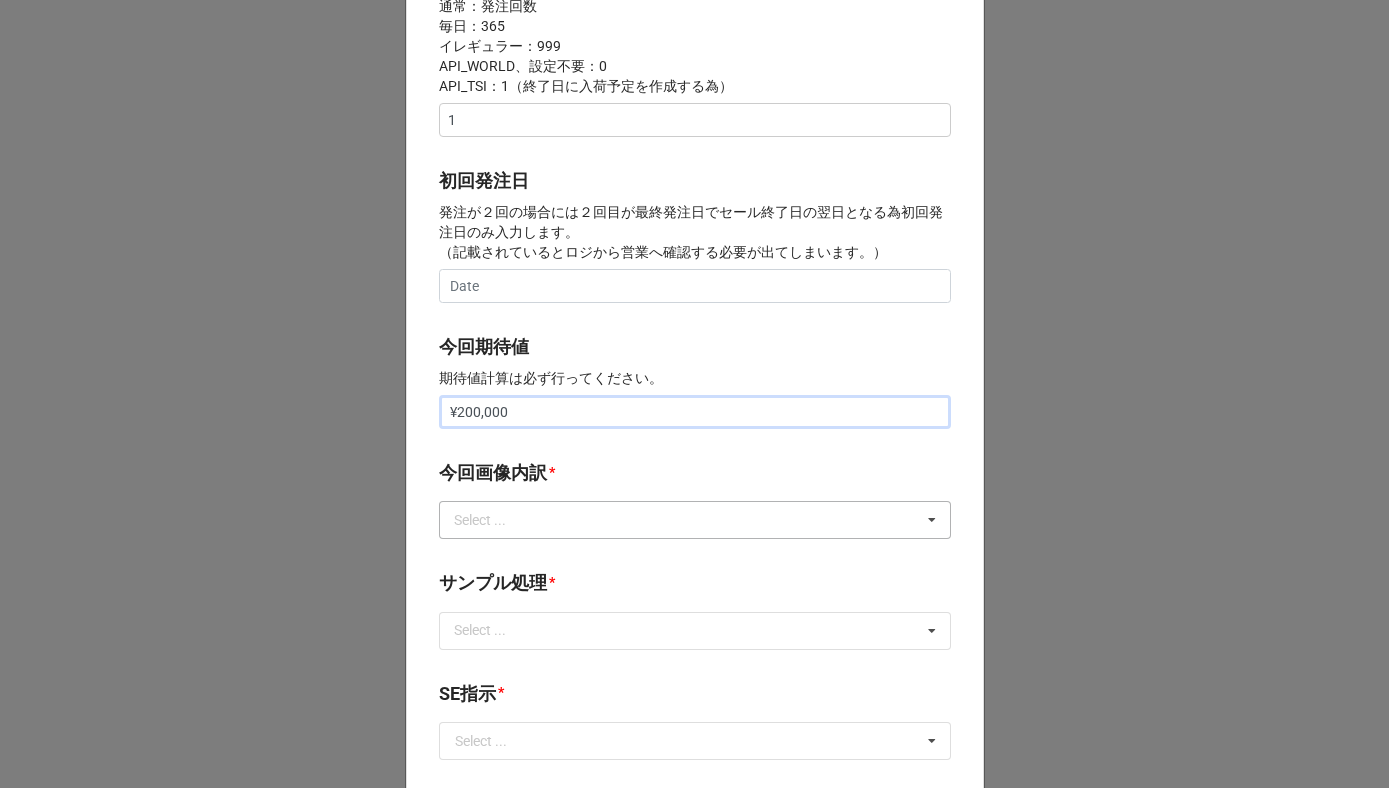 type on "¥200,000" 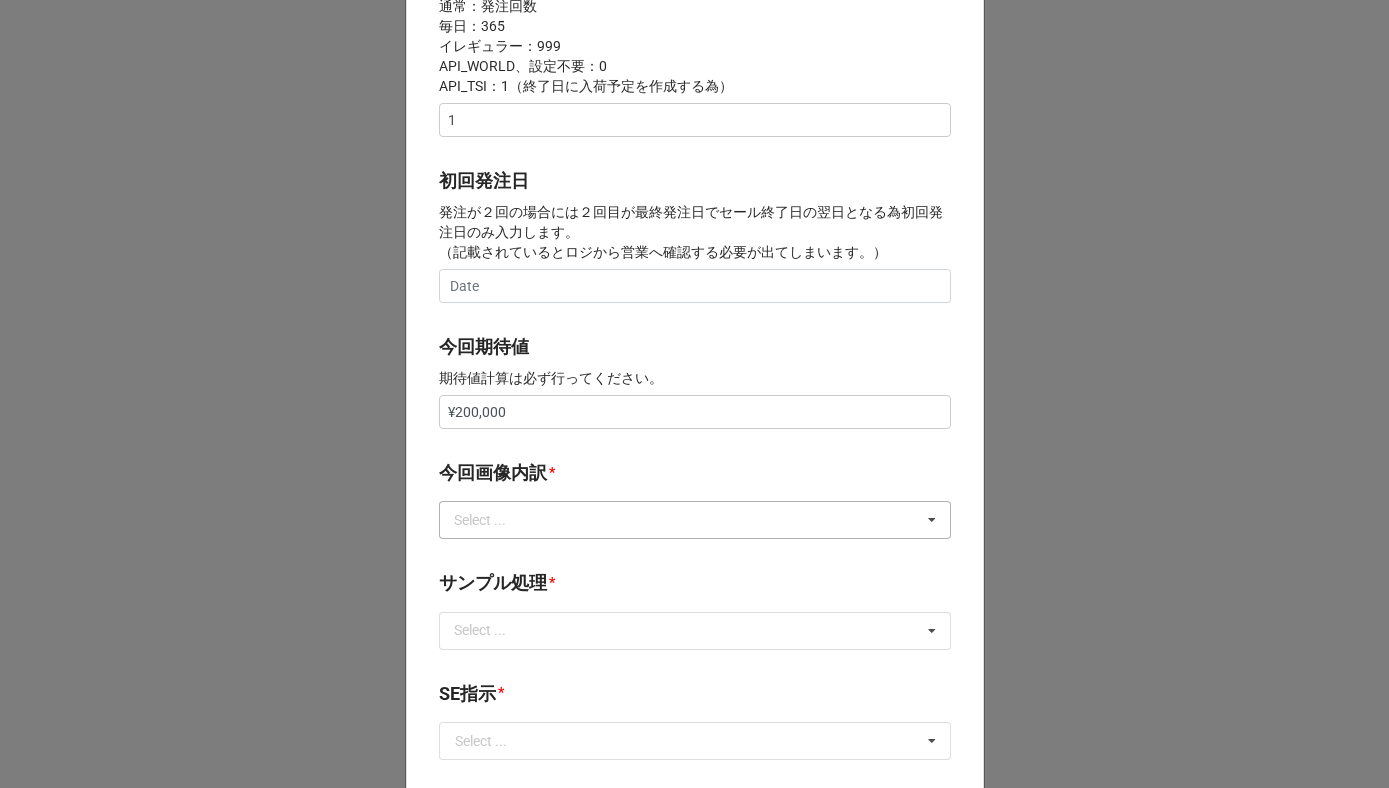 click on "Select ..." at bounding box center [492, 520] 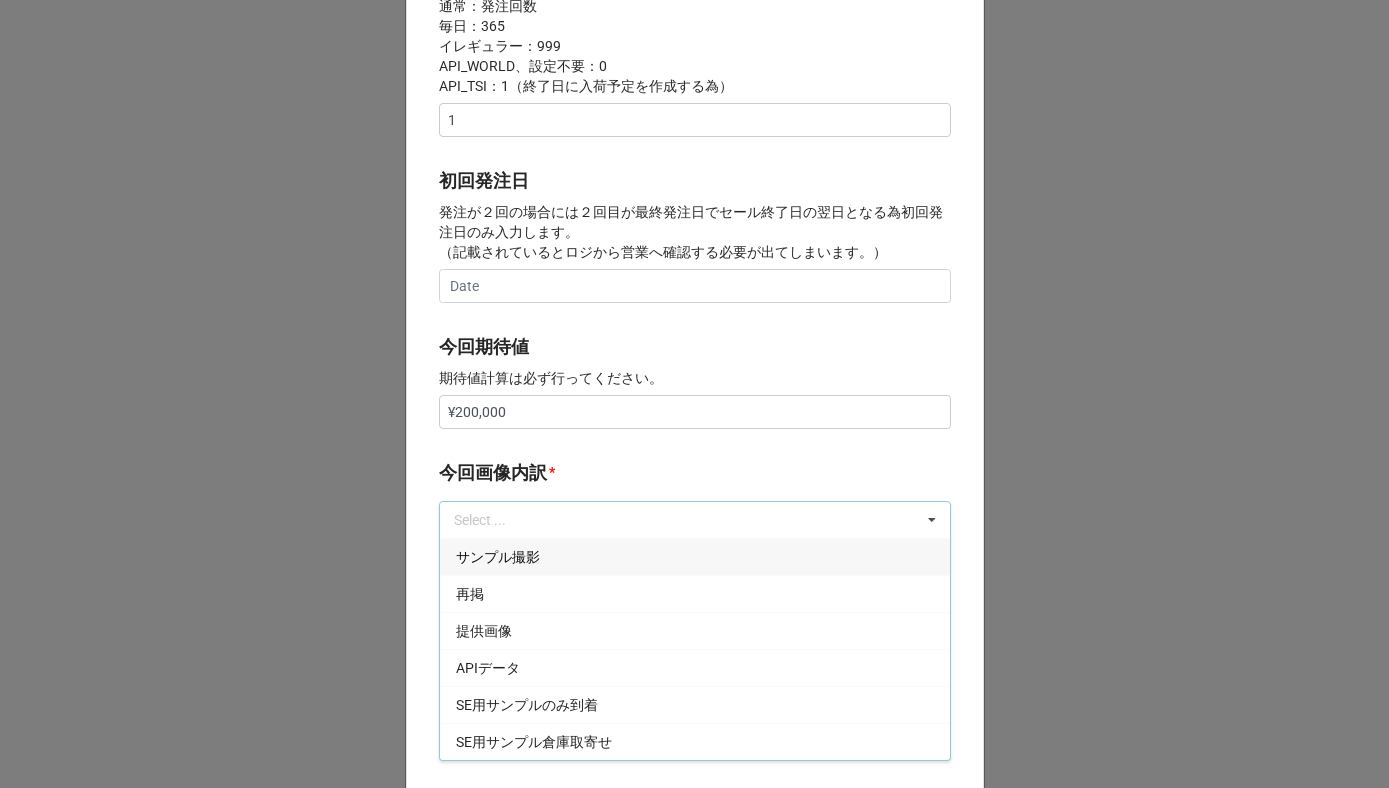 click on "サンプル撮影" at bounding box center [498, 557] 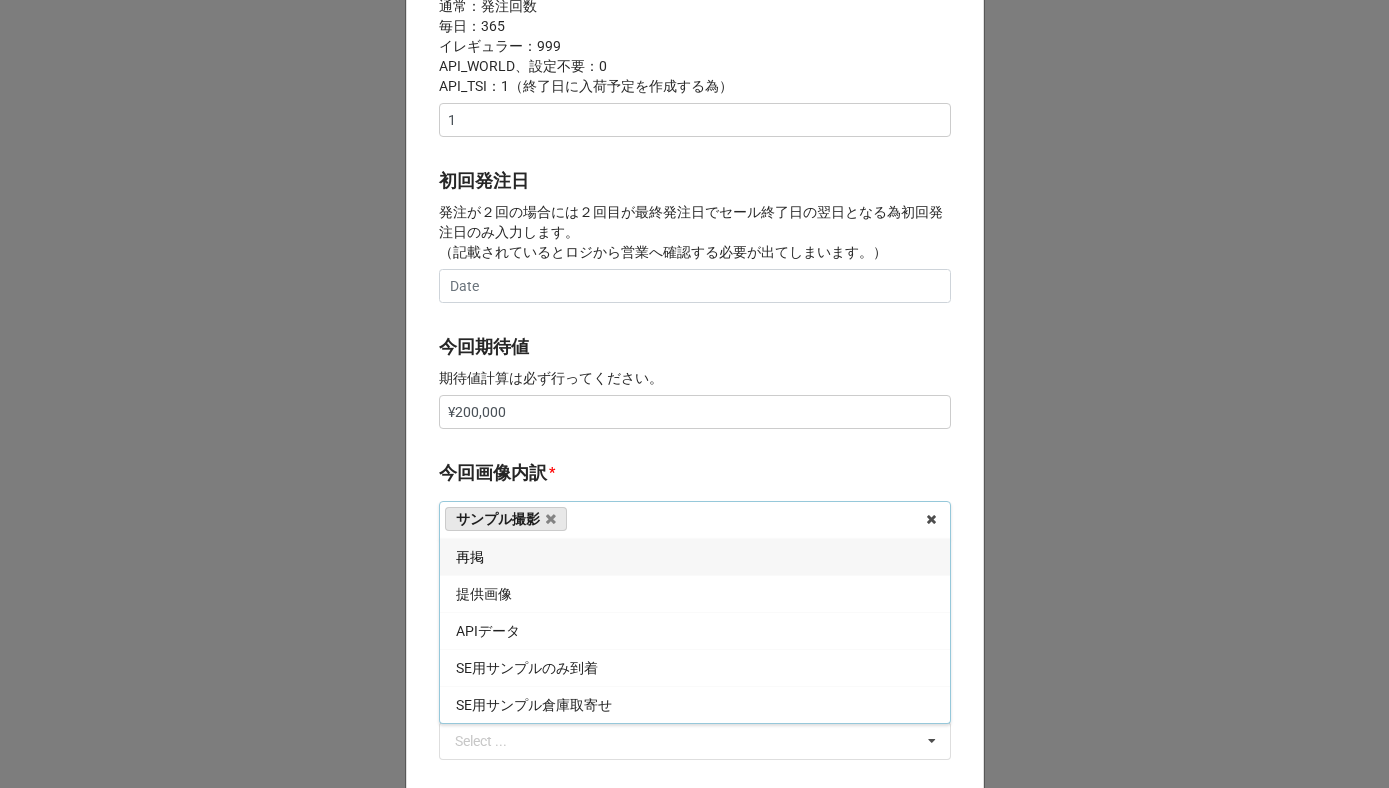 click on "再掲" at bounding box center (695, 556) 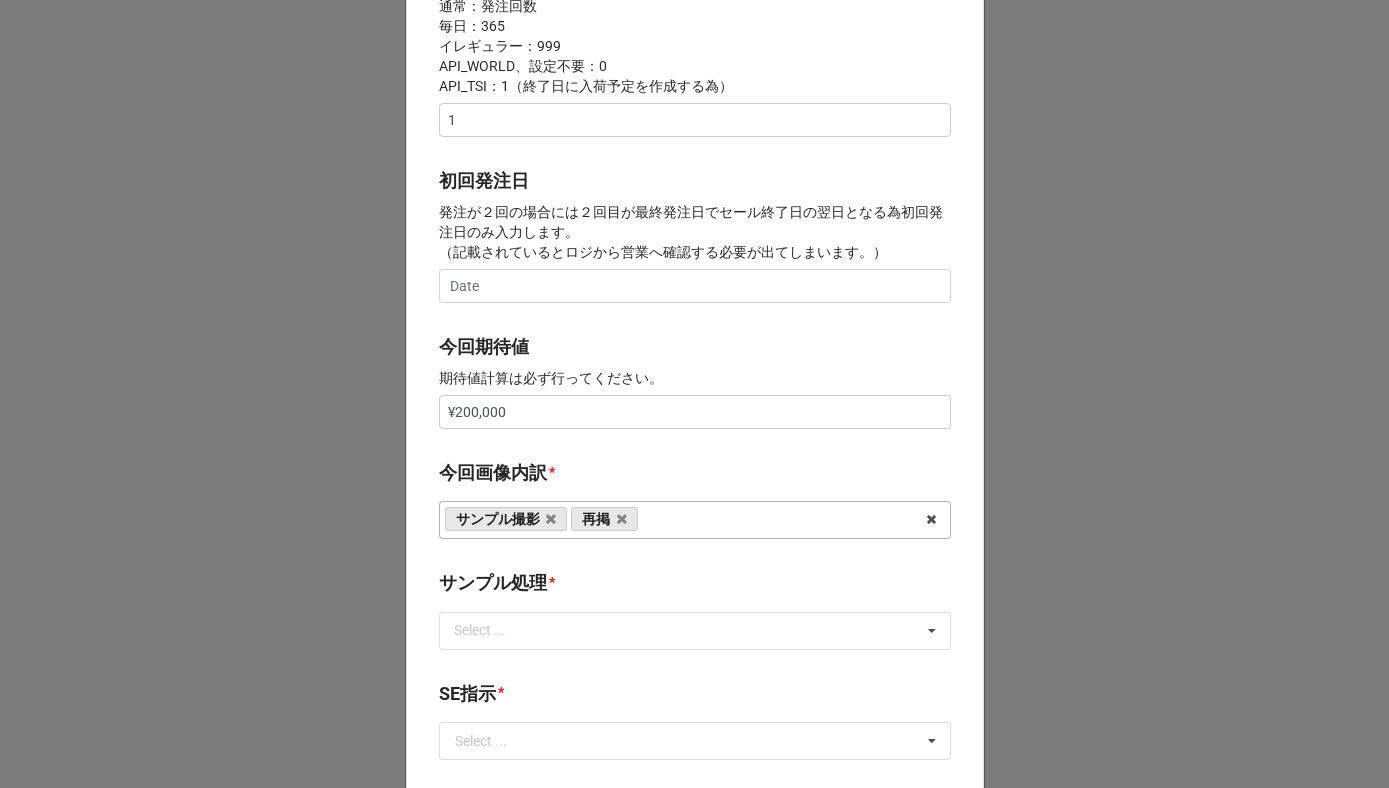click on "今回画像内訳" at bounding box center (493, 473) 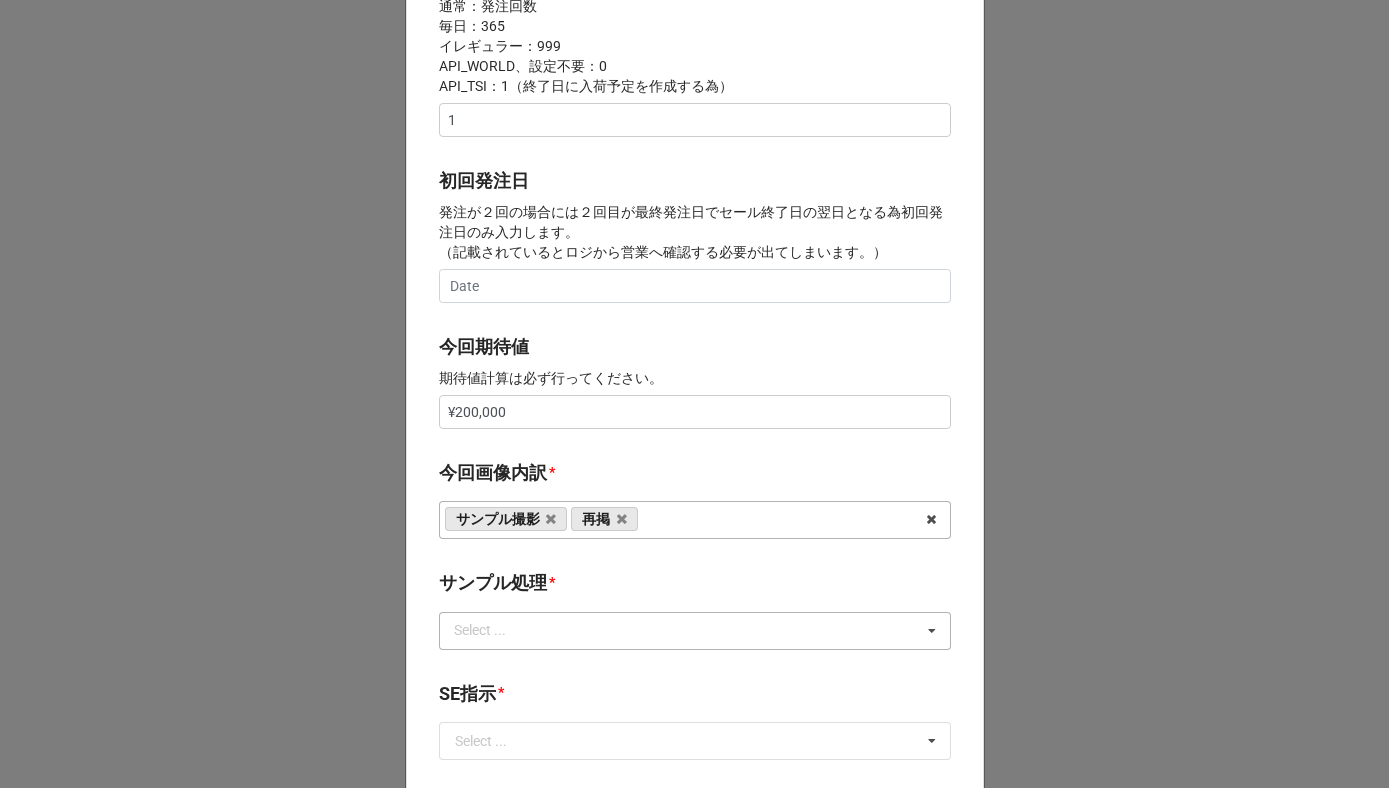 click on "Select ..." at bounding box center [492, 630] 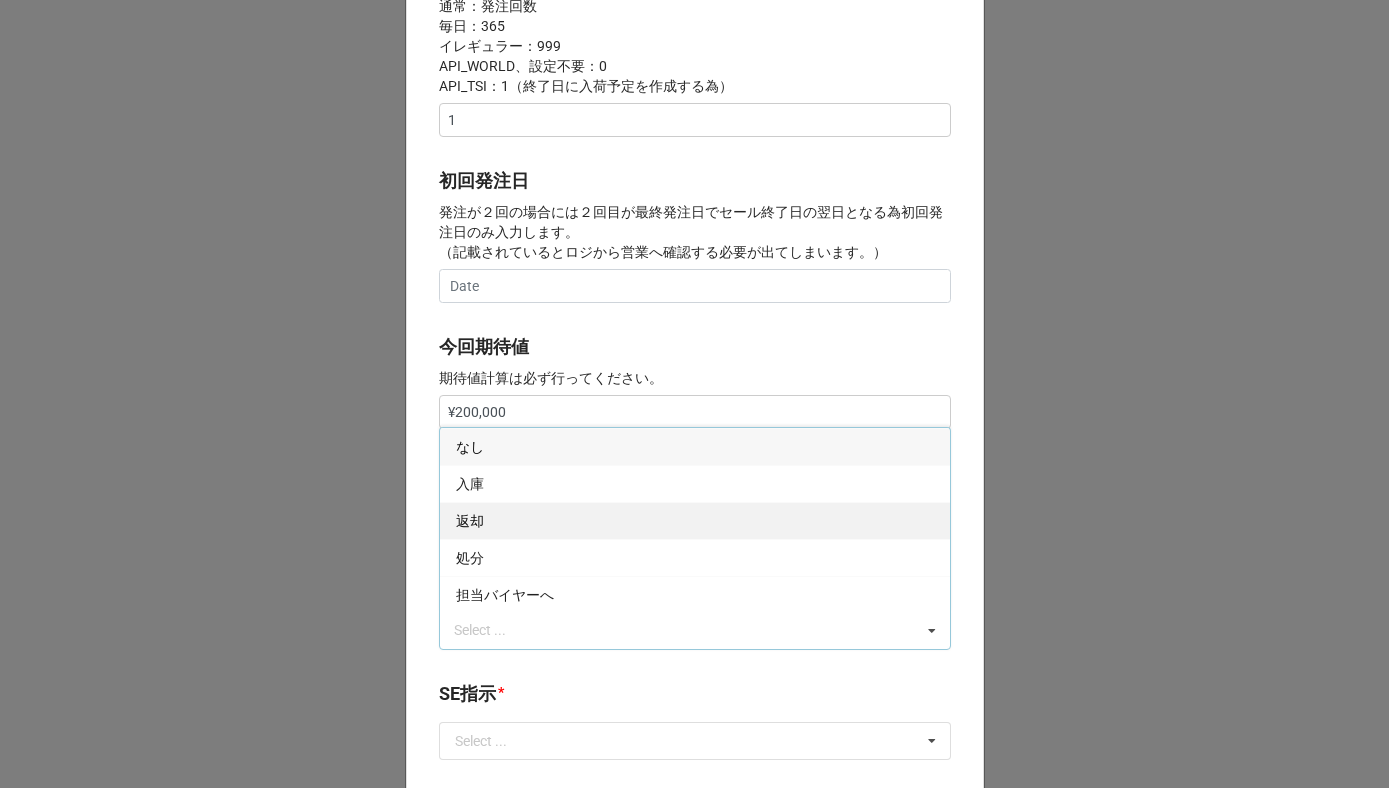 click on "返却" at bounding box center [695, 520] 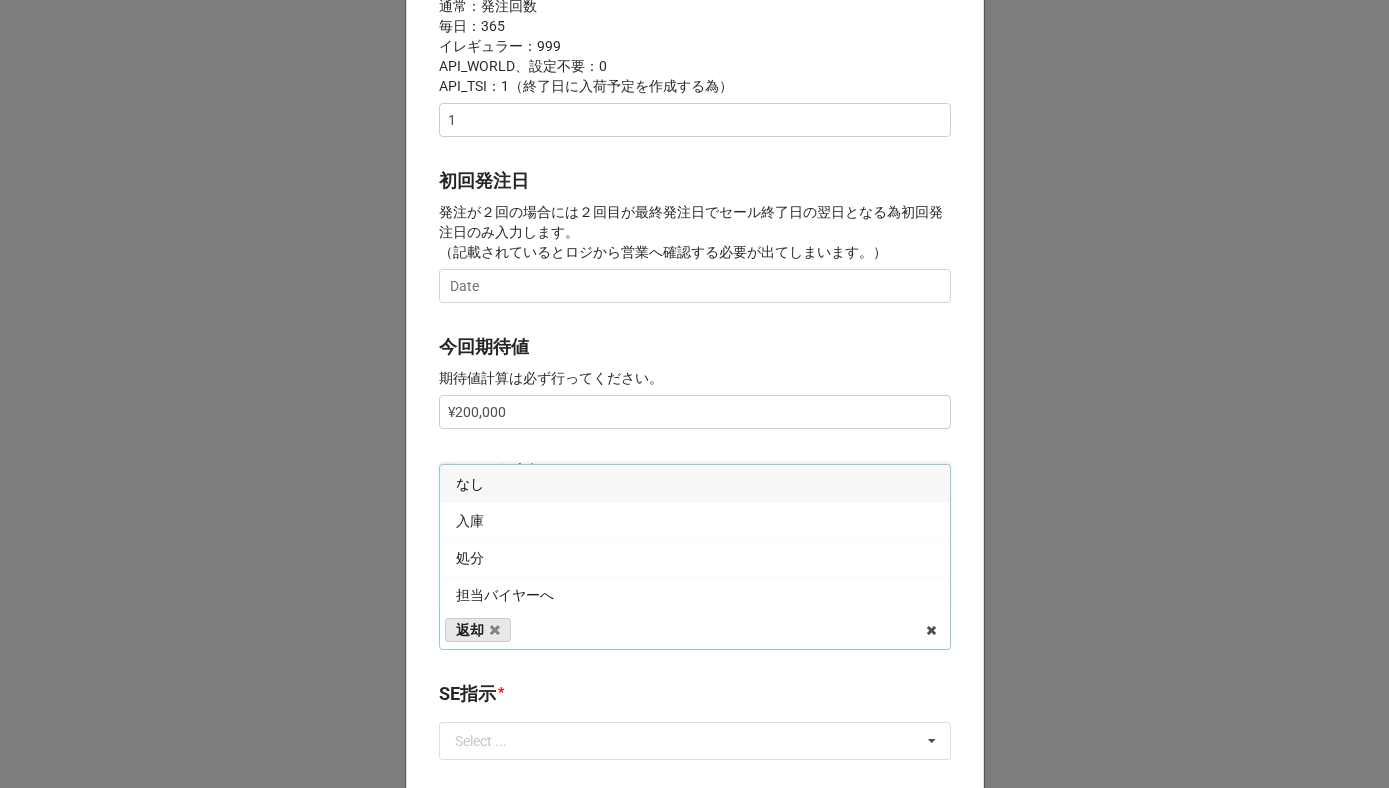 click on "今回期待値 期待値計算は必ず行ってください。
¥200,000" at bounding box center [695, 388] 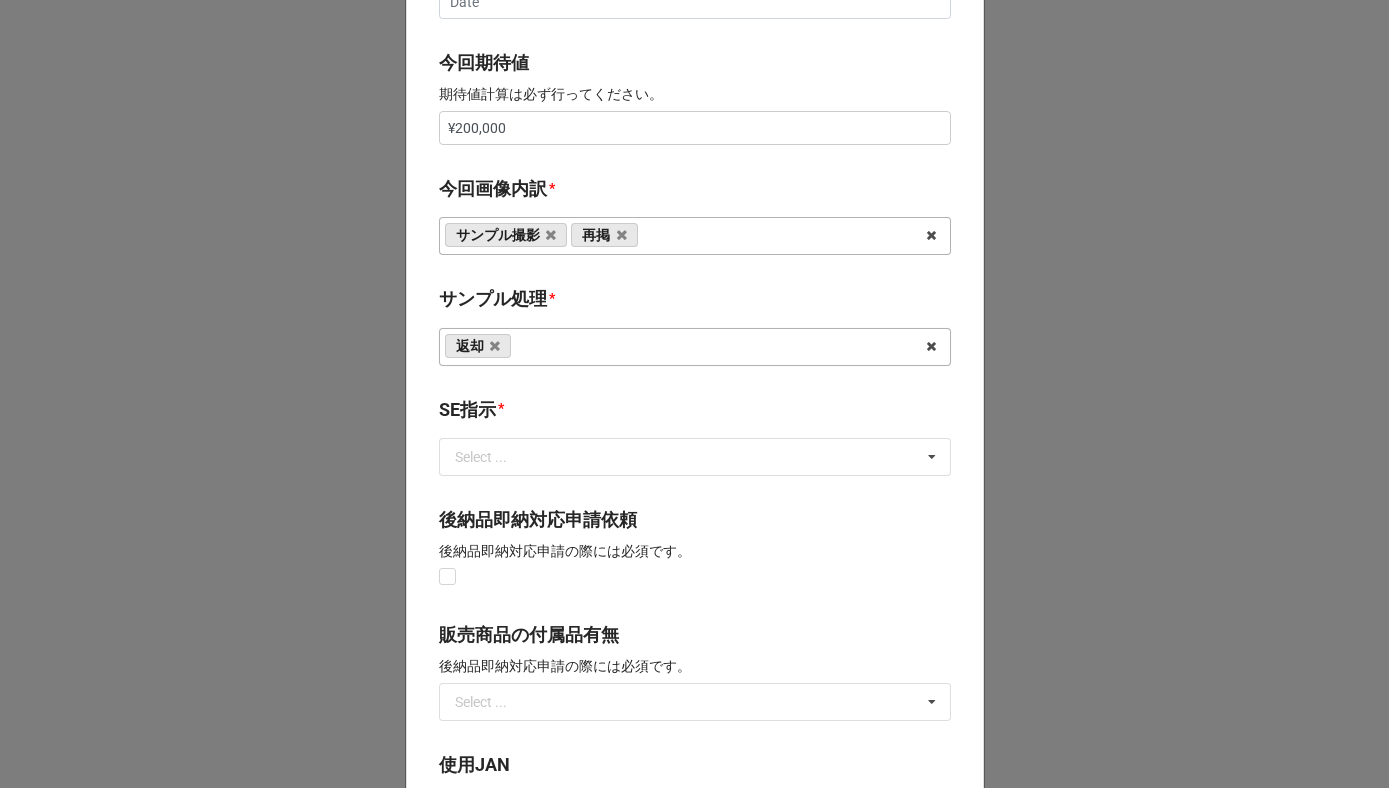 scroll, scrollTop: 1036, scrollLeft: 0, axis: vertical 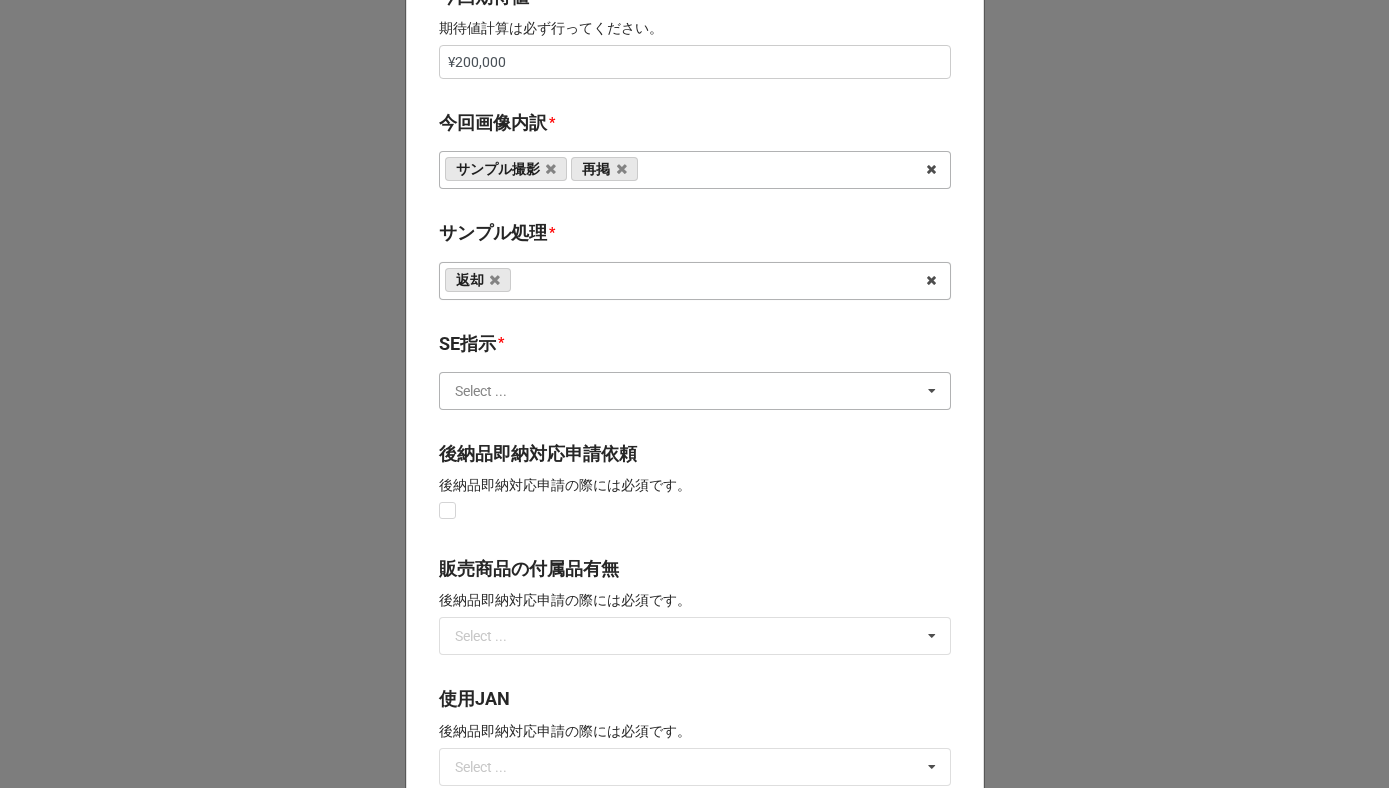 click at bounding box center [696, 391] 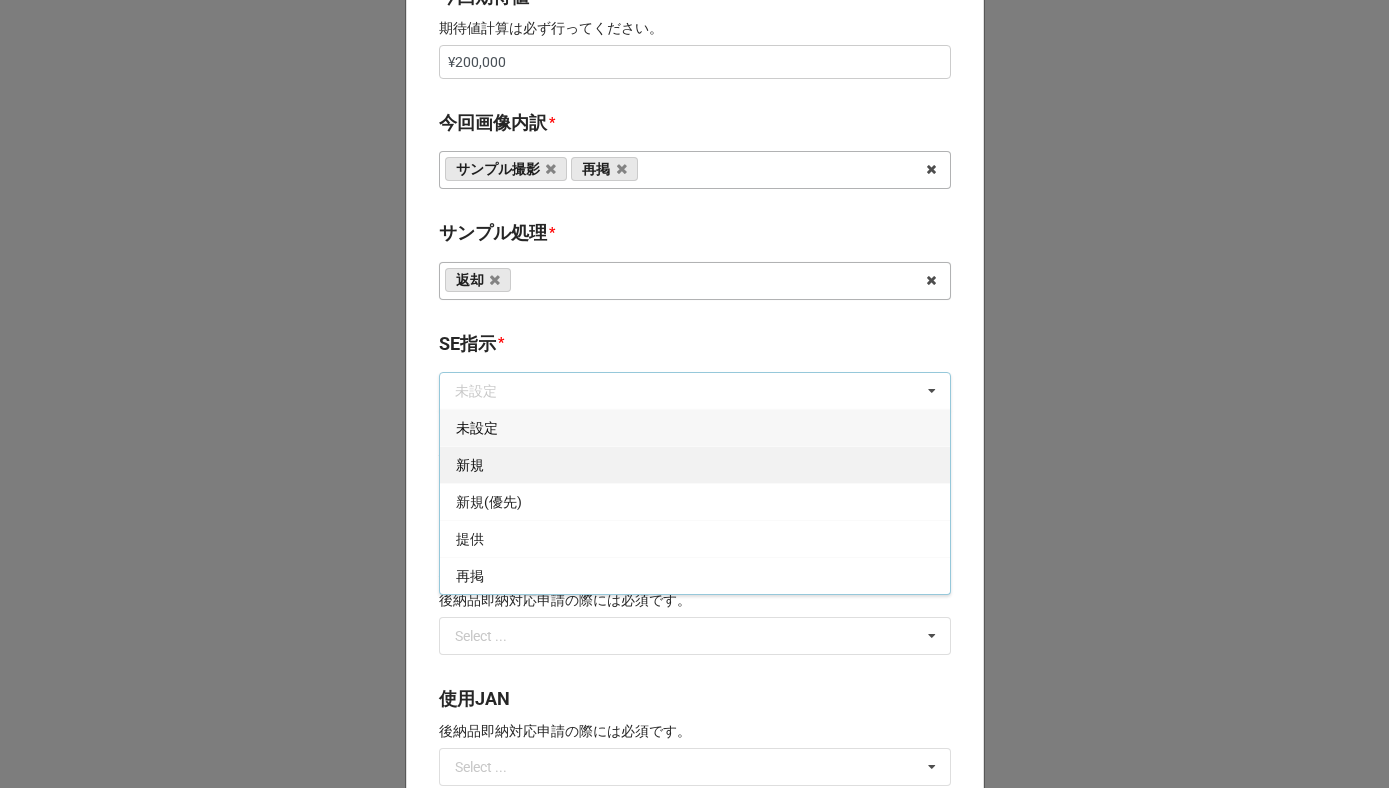 click on "新規" at bounding box center [695, 464] 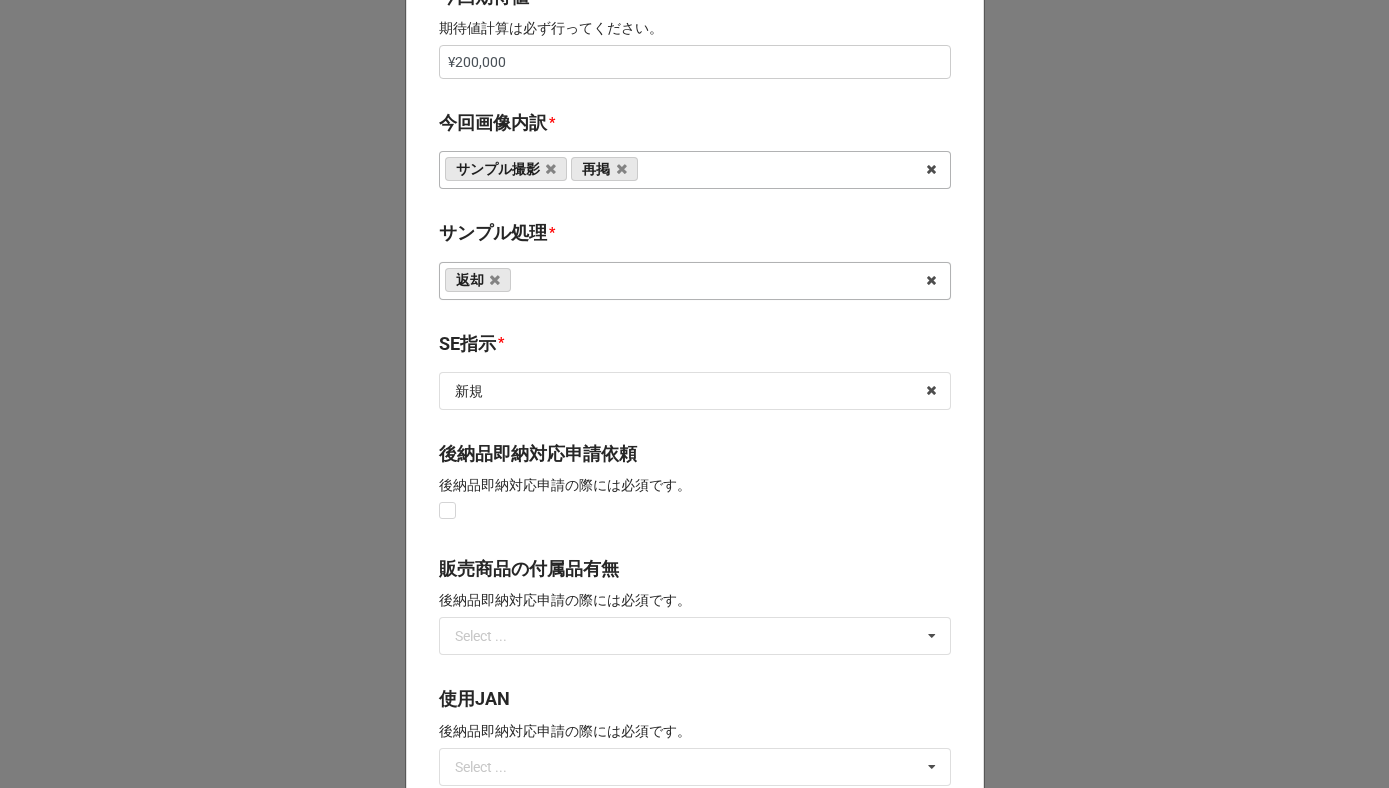 click on "SE指示 *" at bounding box center (695, 347) 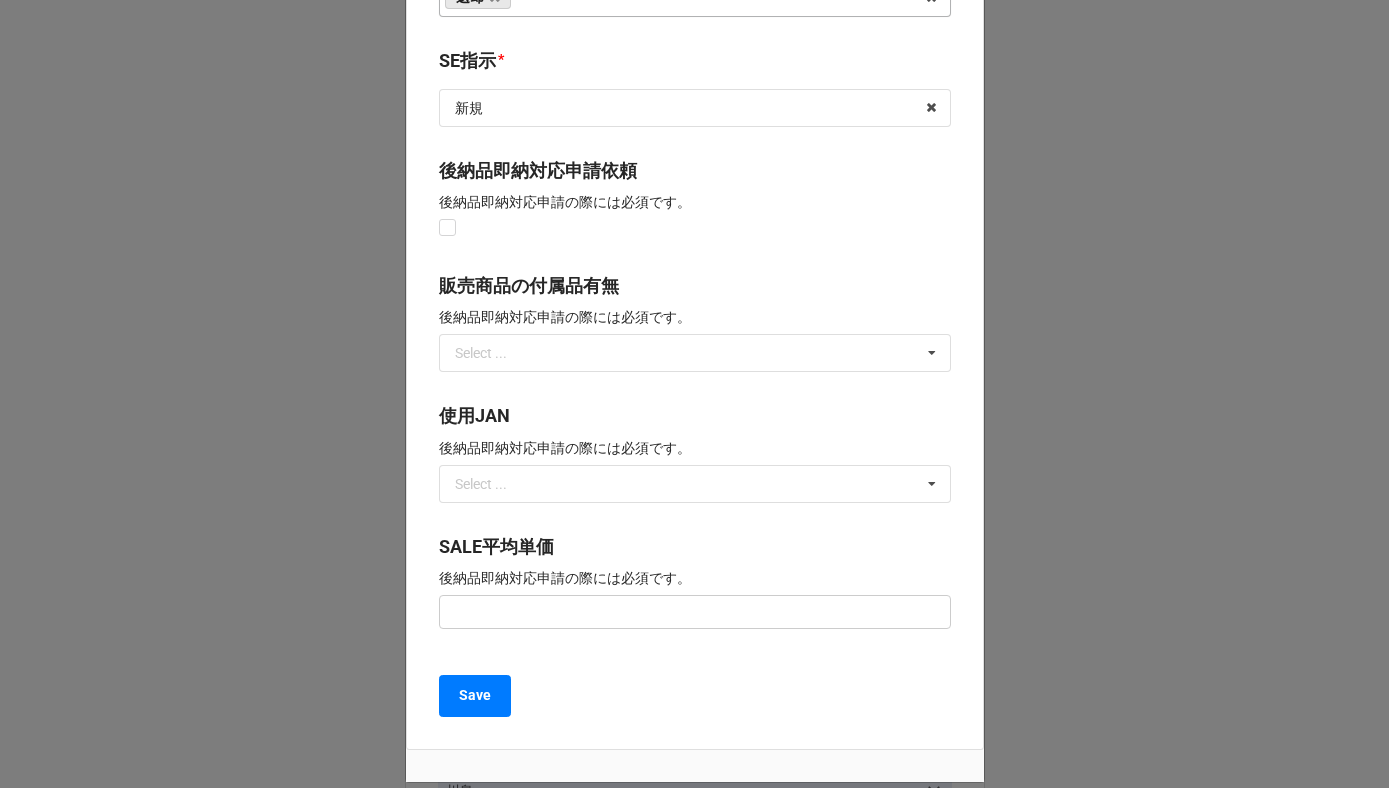 scroll, scrollTop: 1438, scrollLeft: 0, axis: vertical 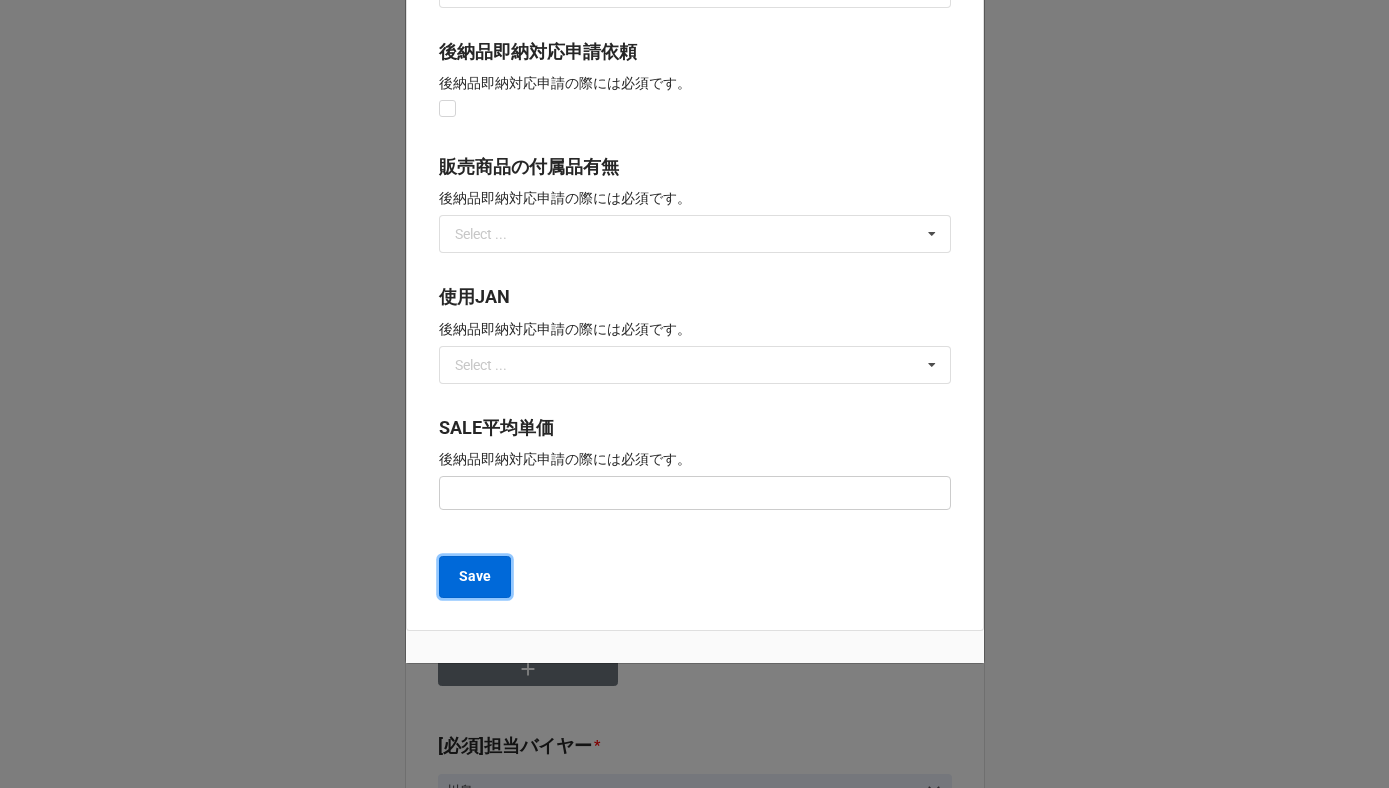 click on "Save" at bounding box center [475, 576] 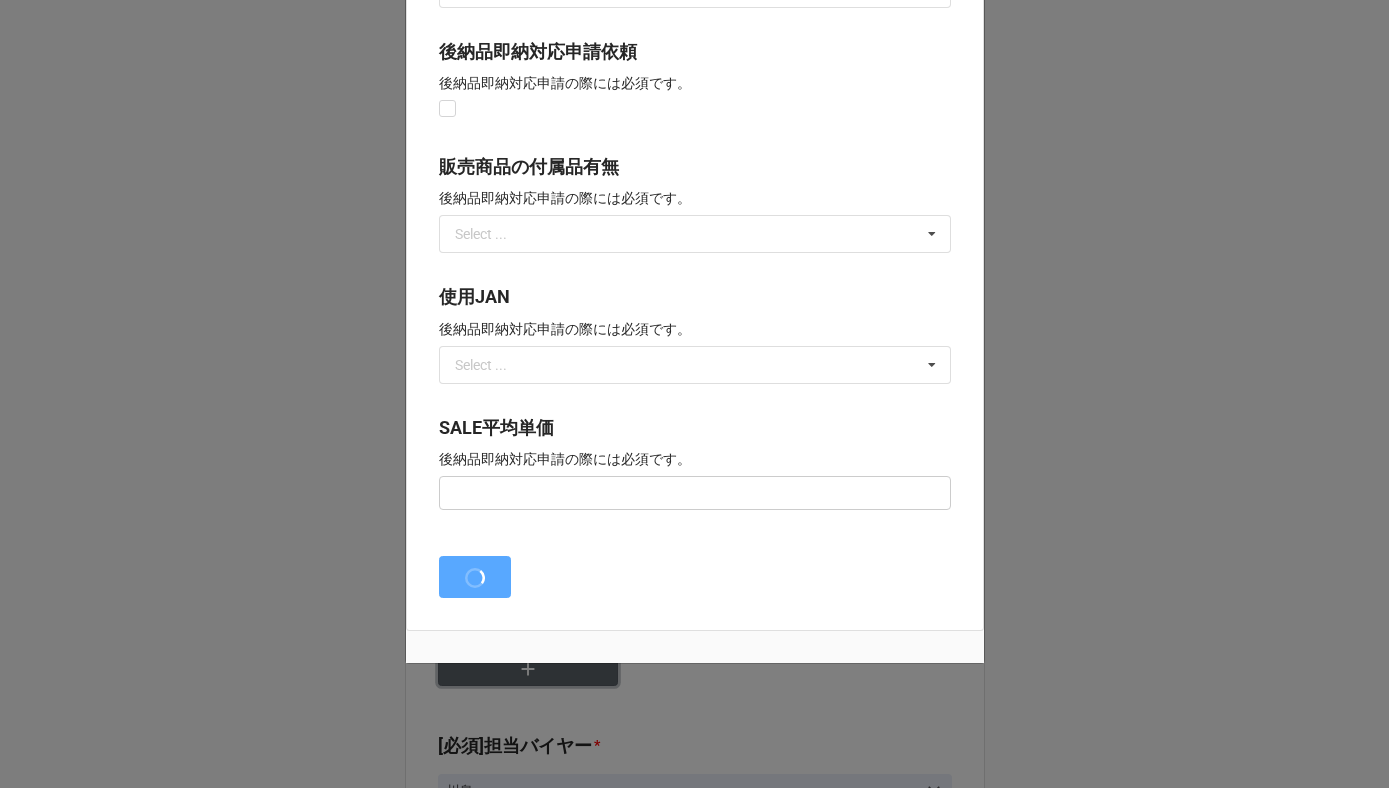 type on "x" 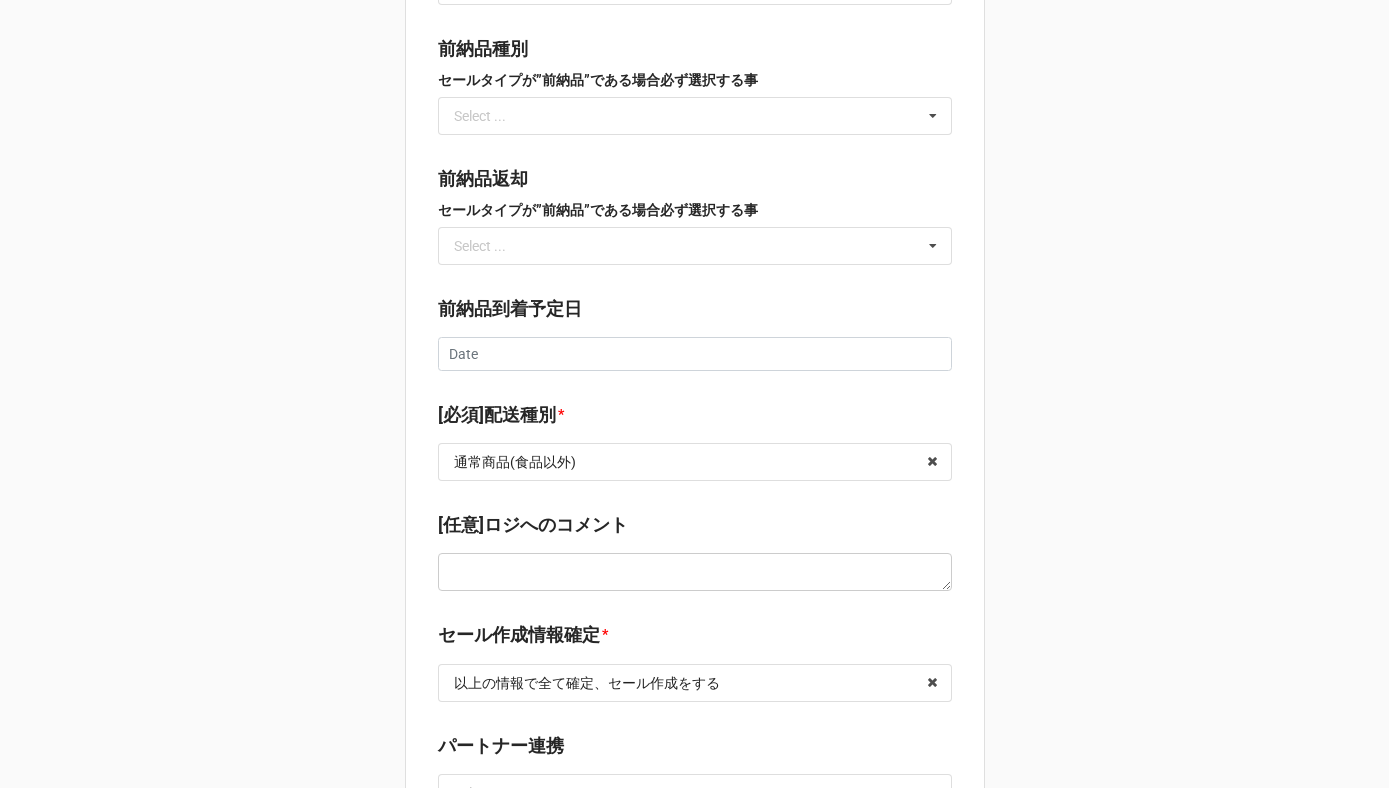 scroll, scrollTop: 3352, scrollLeft: 0, axis: vertical 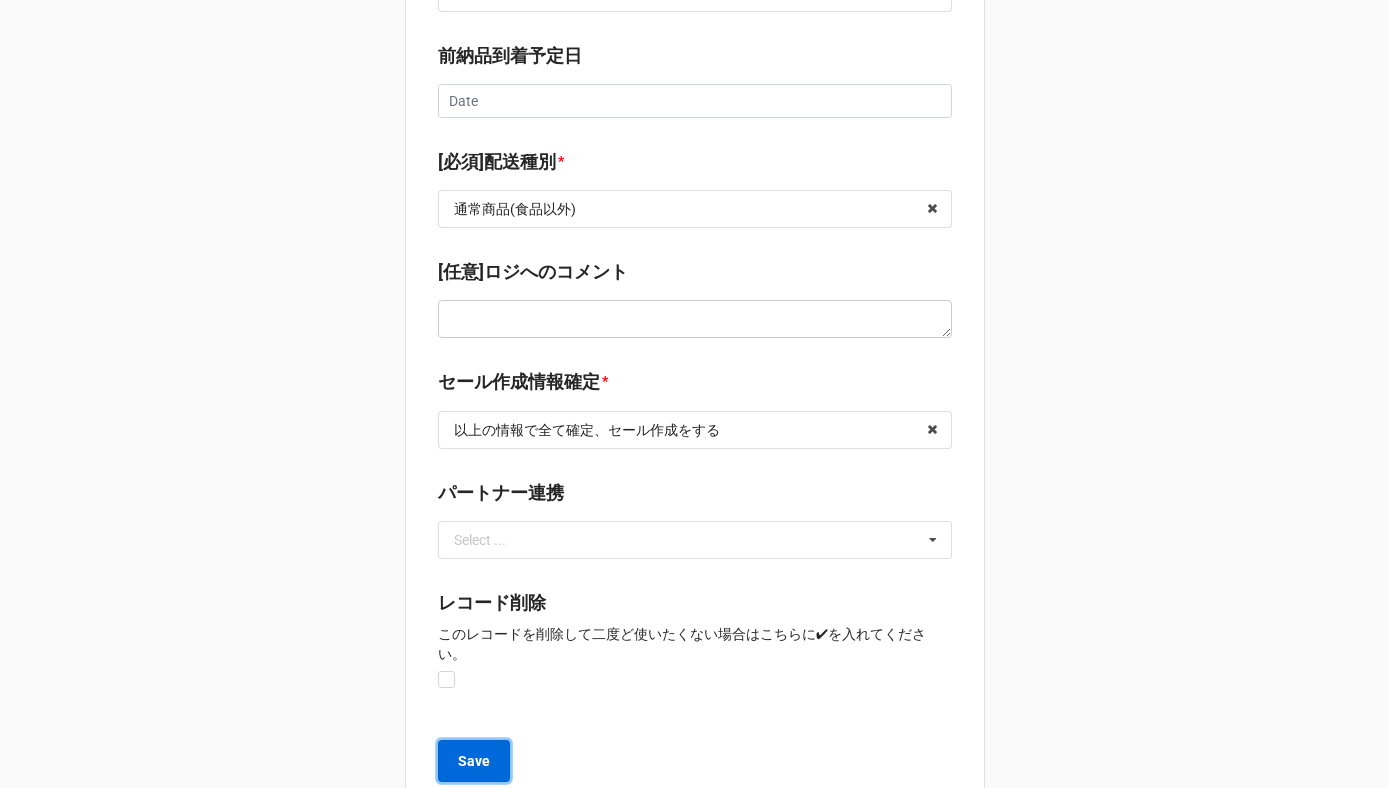 click on "Save" at bounding box center (474, 761) 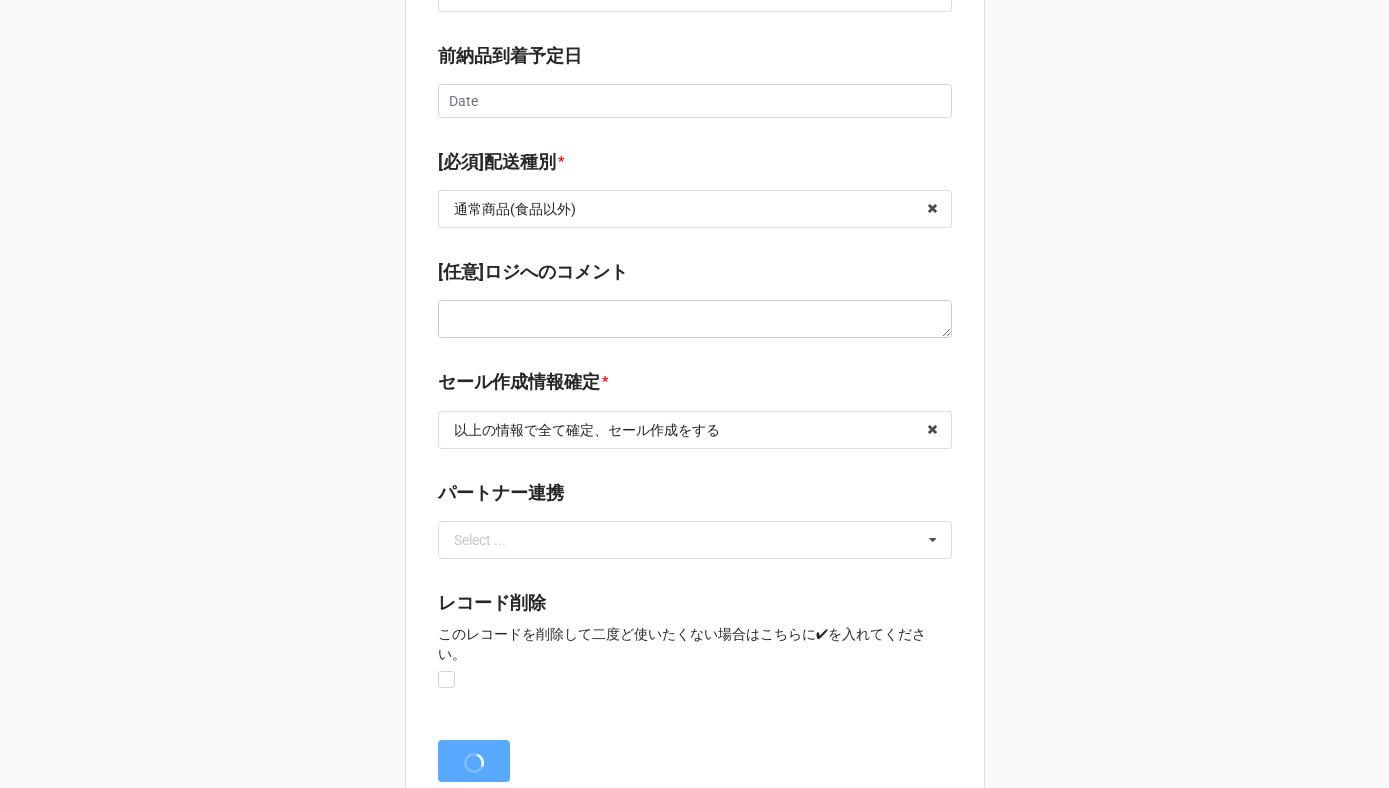 scroll, scrollTop: 0, scrollLeft: 0, axis: both 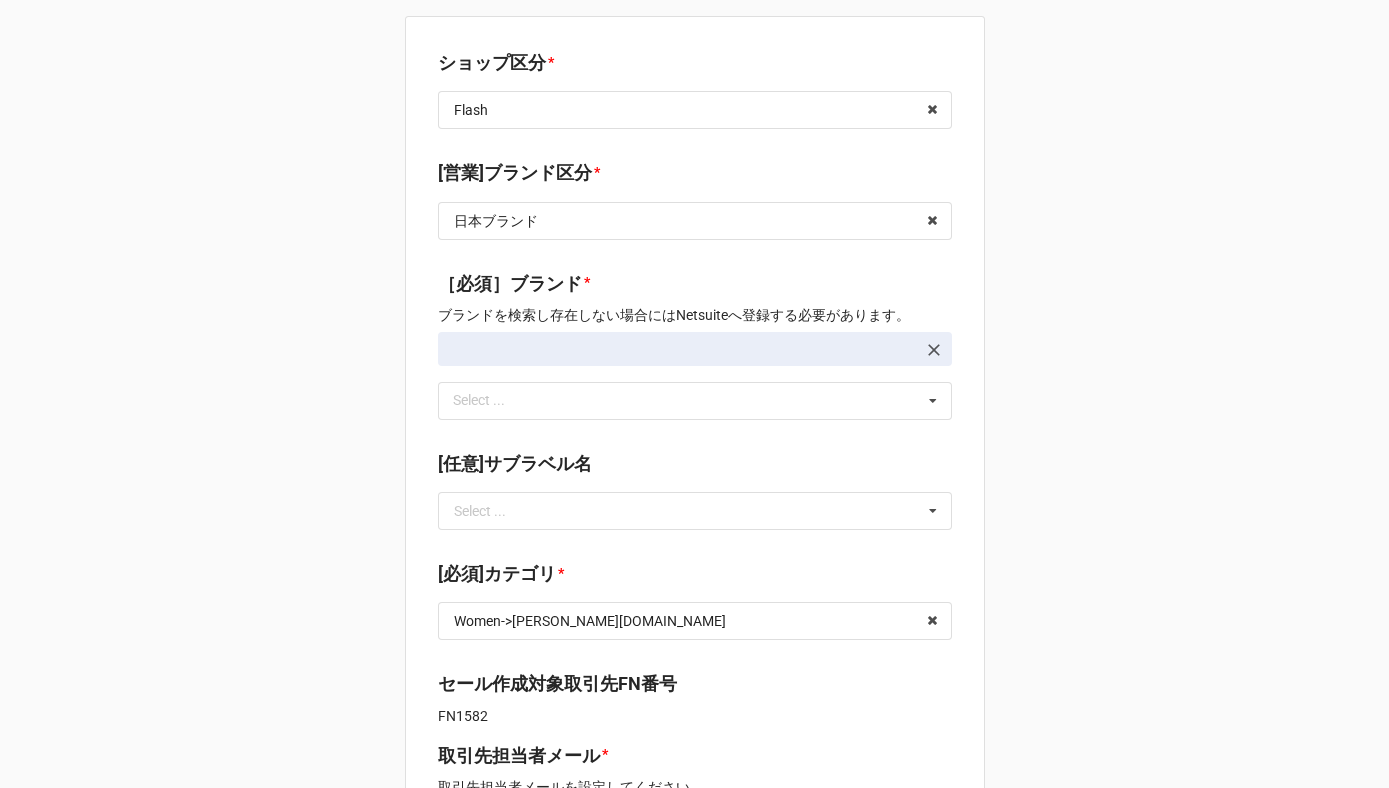 type on "x" 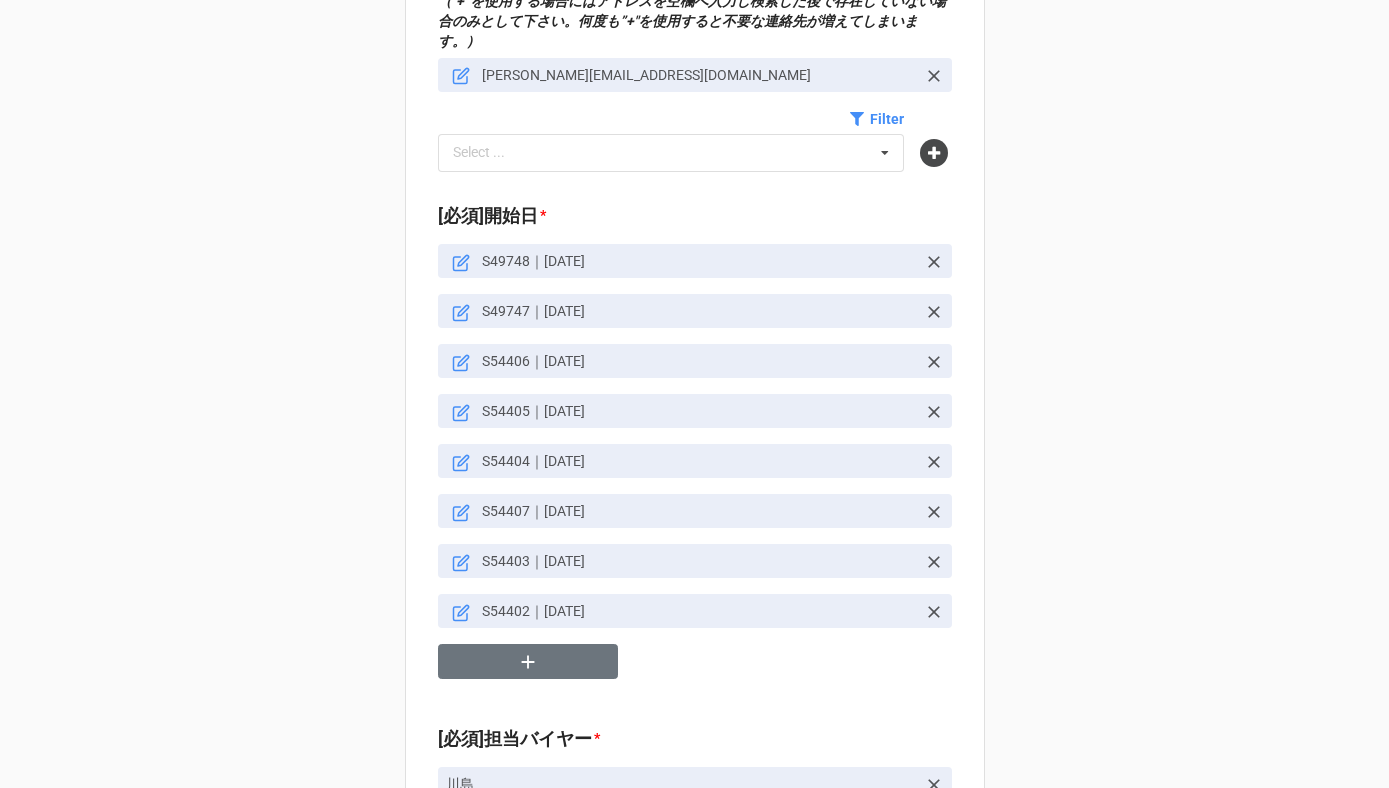 scroll, scrollTop: 834, scrollLeft: 0, axis: vertical 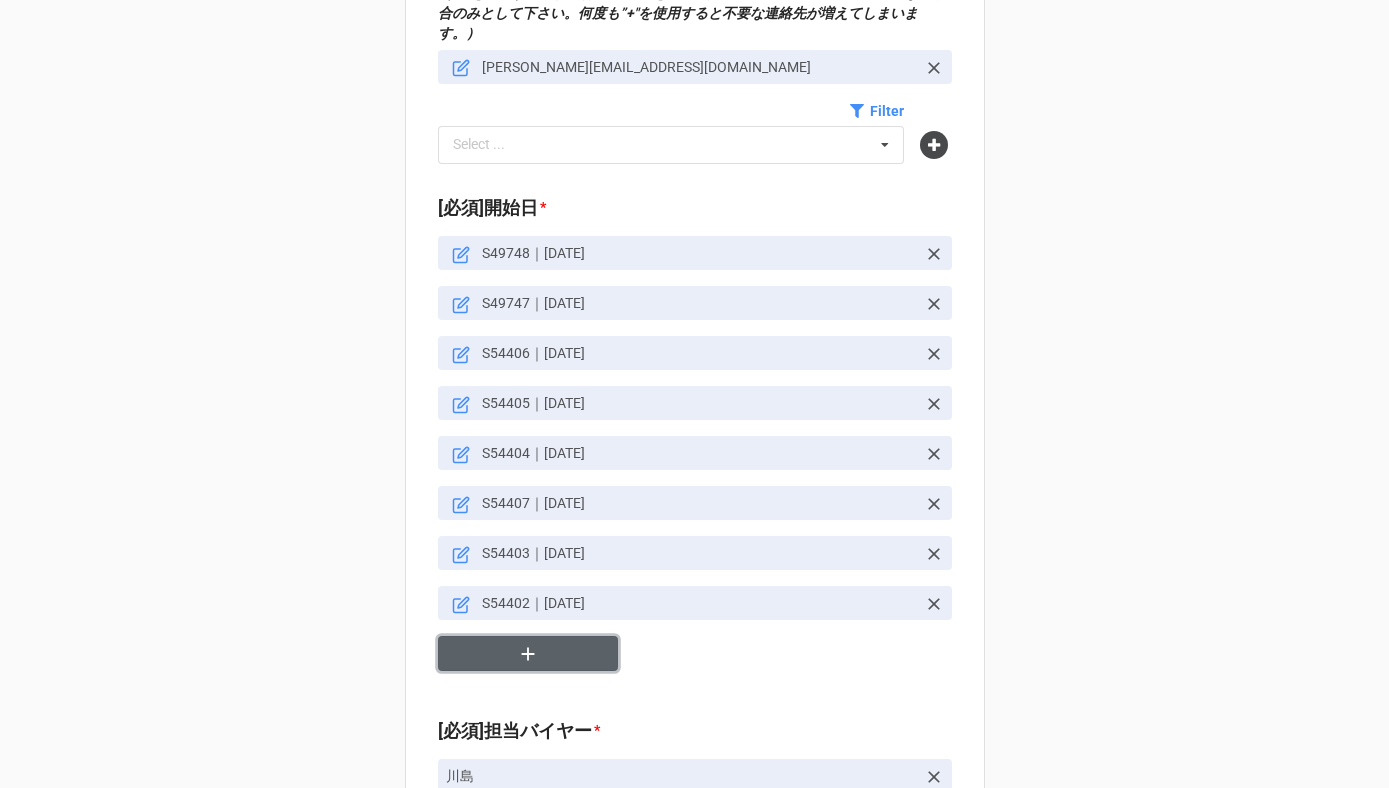 click 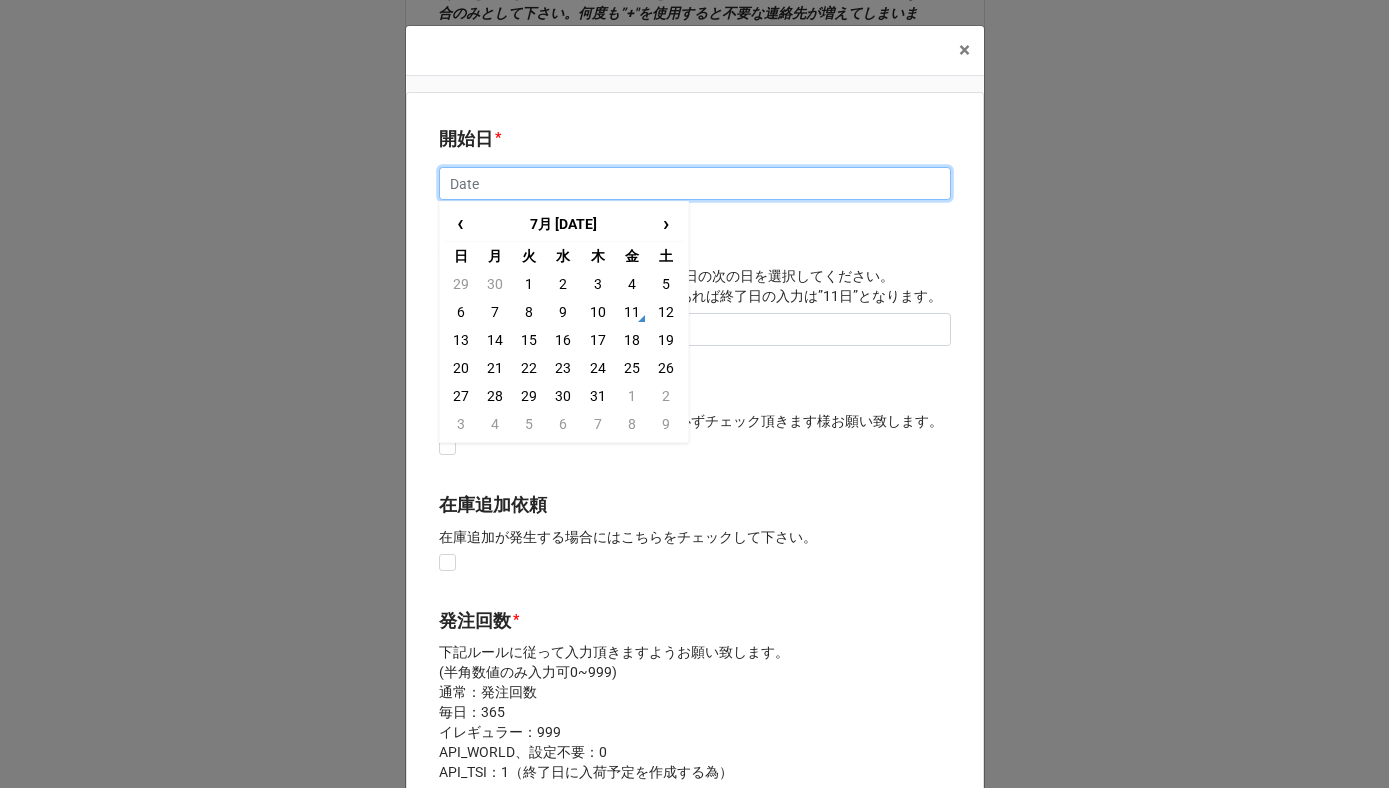 click at bounding box center (695, 184) 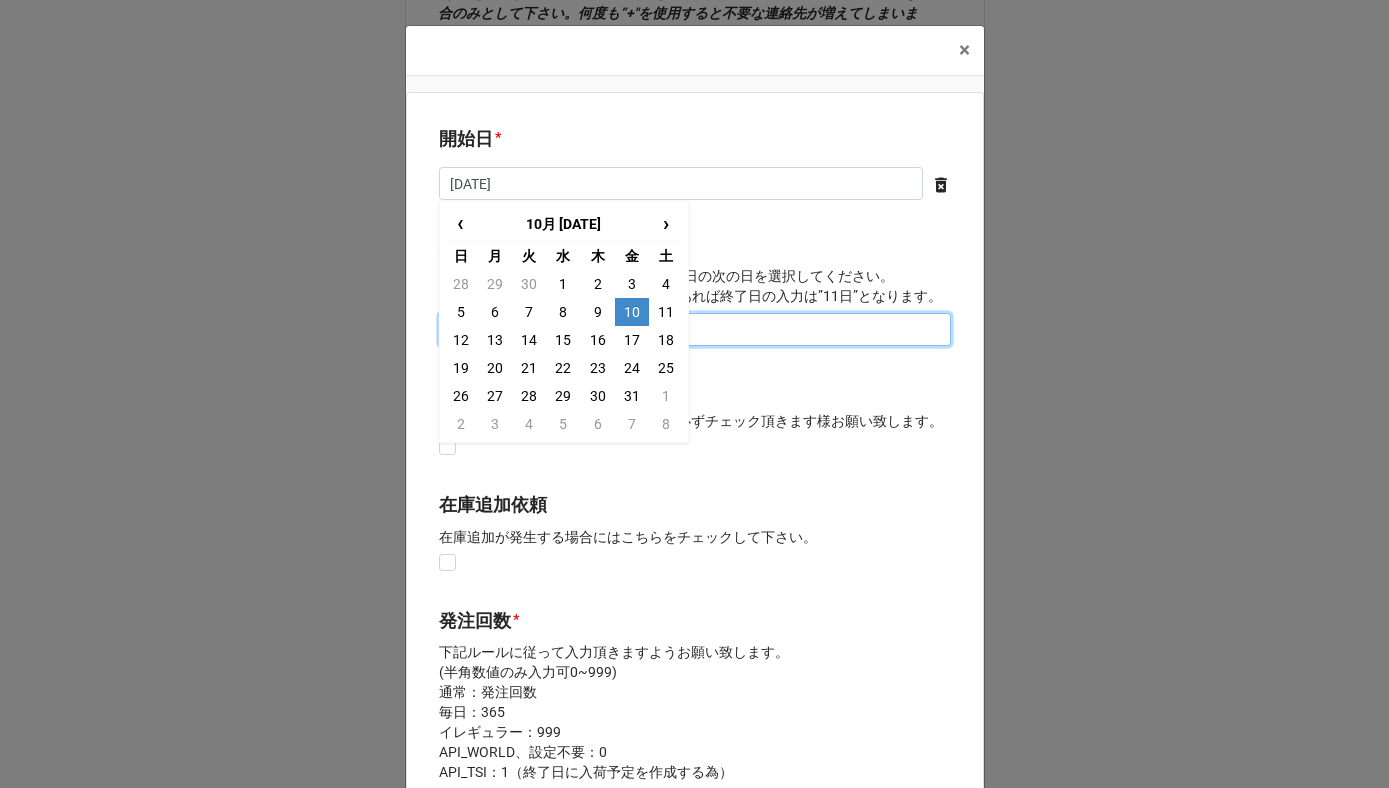 type on "10/10/2025" 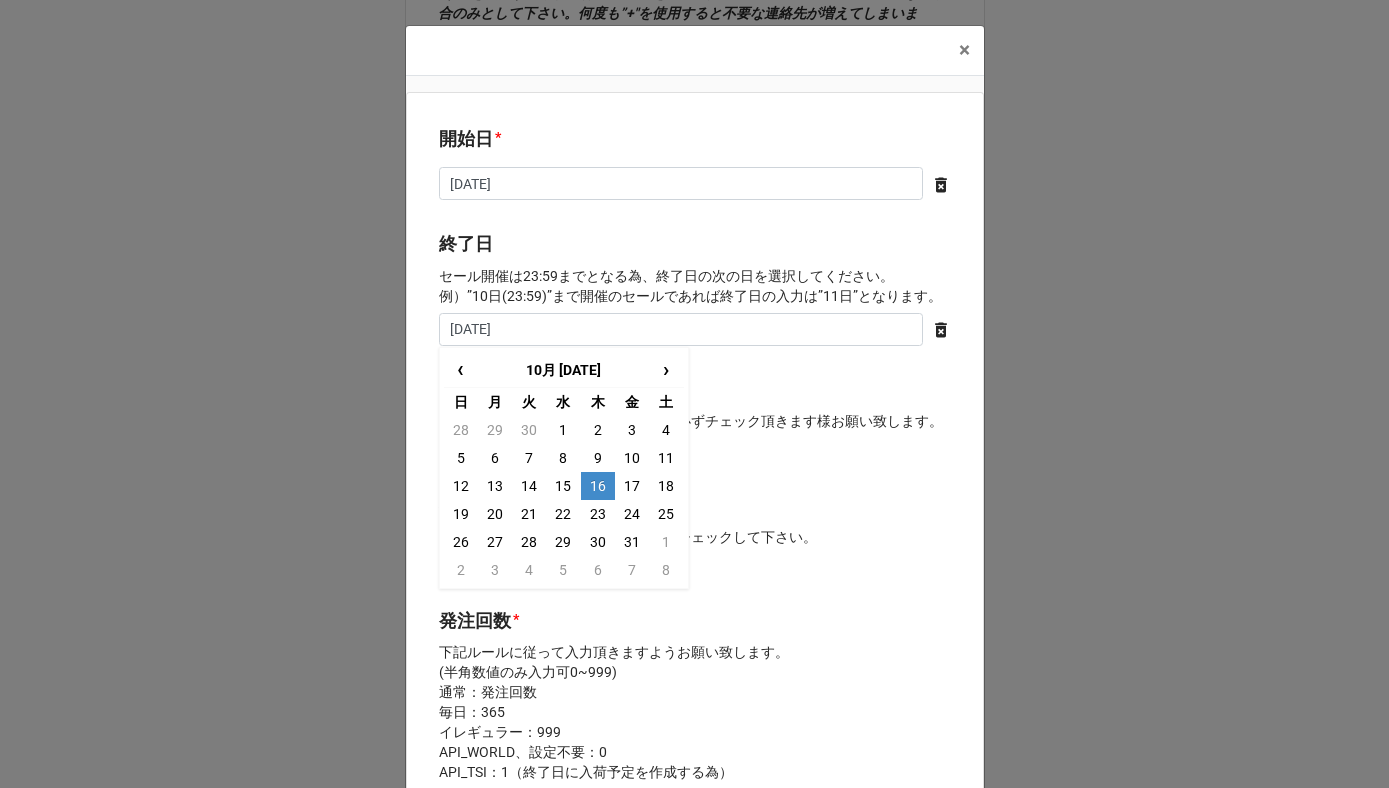 click on "16" at bounding box center [598, 486] 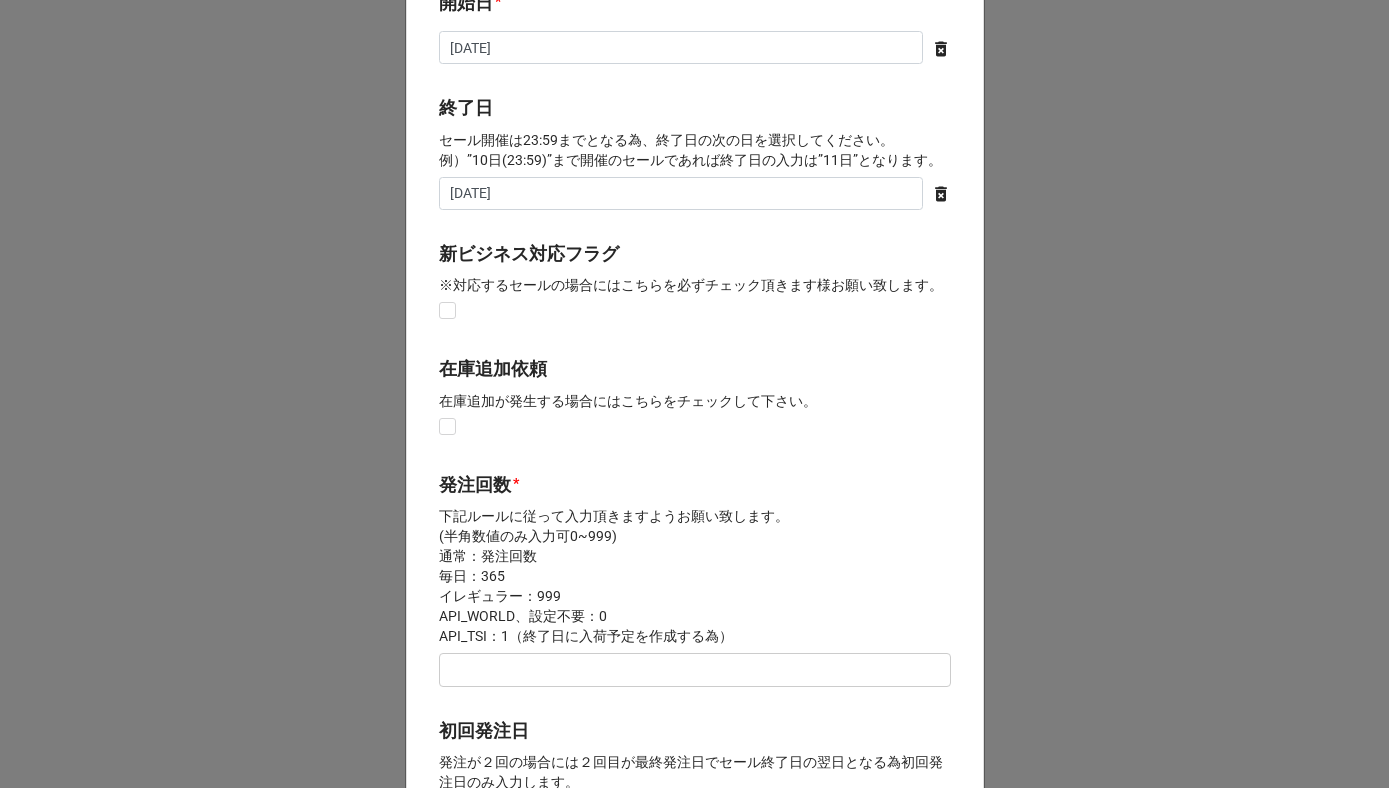 scroll, scrollTop: 353, scrollLeft: 0, axis: vertical 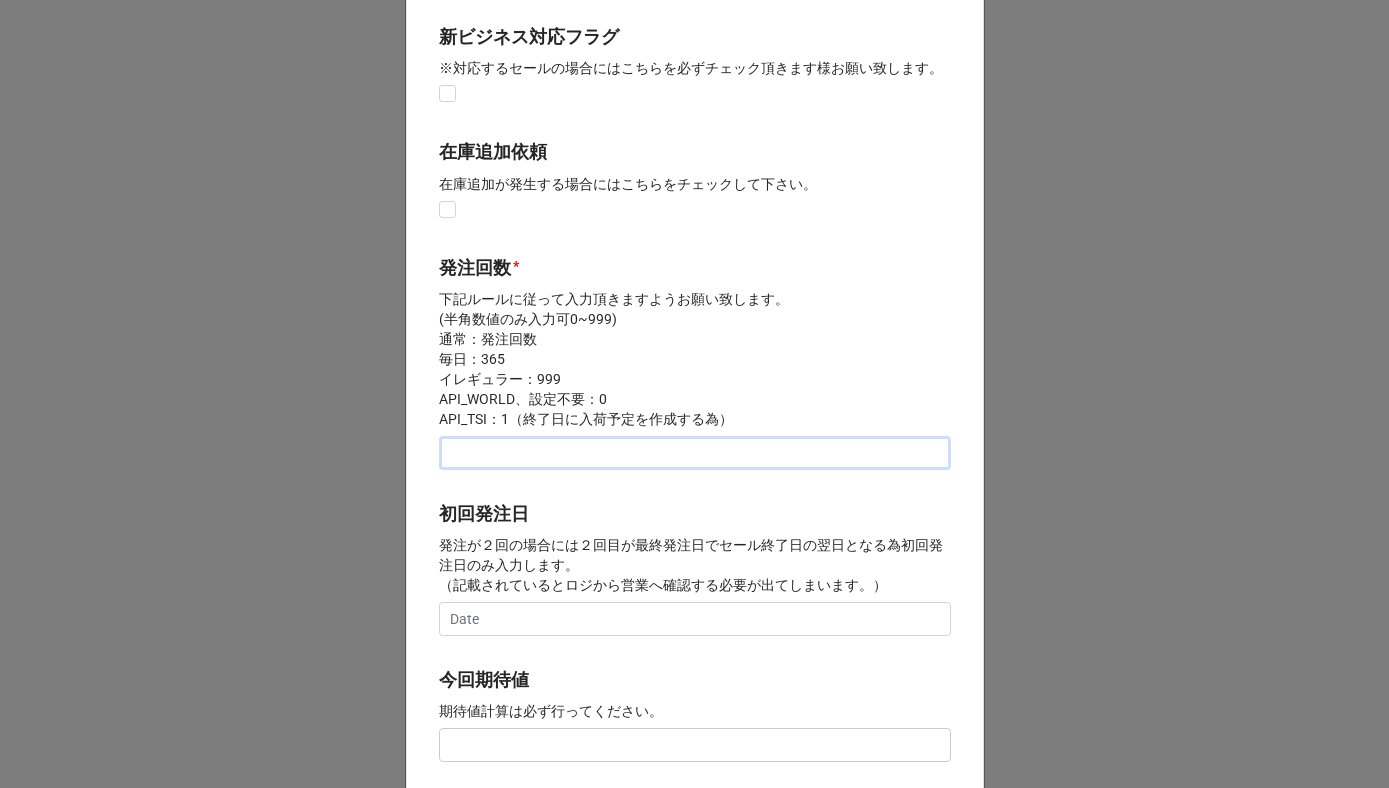 click at bounding box center [695, 453] 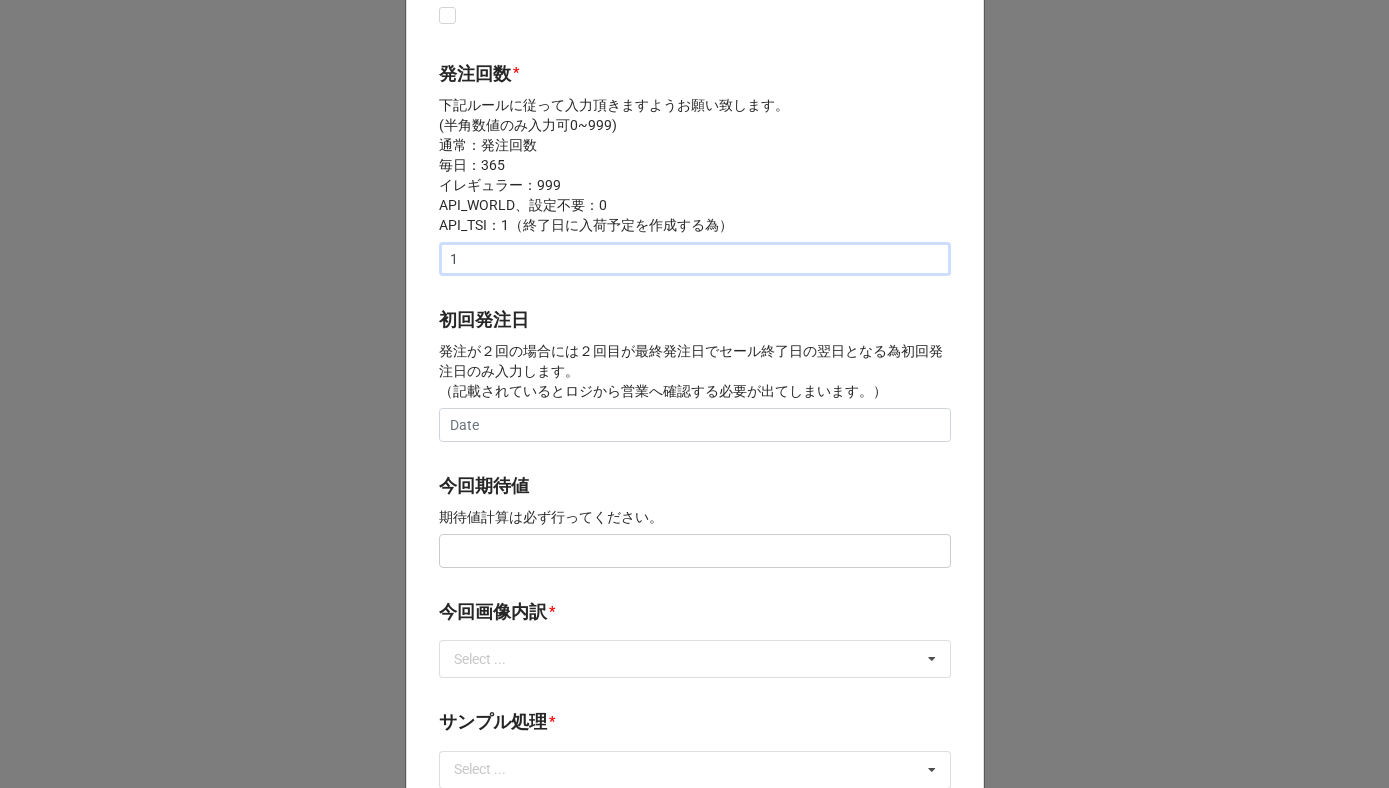 type on "1" 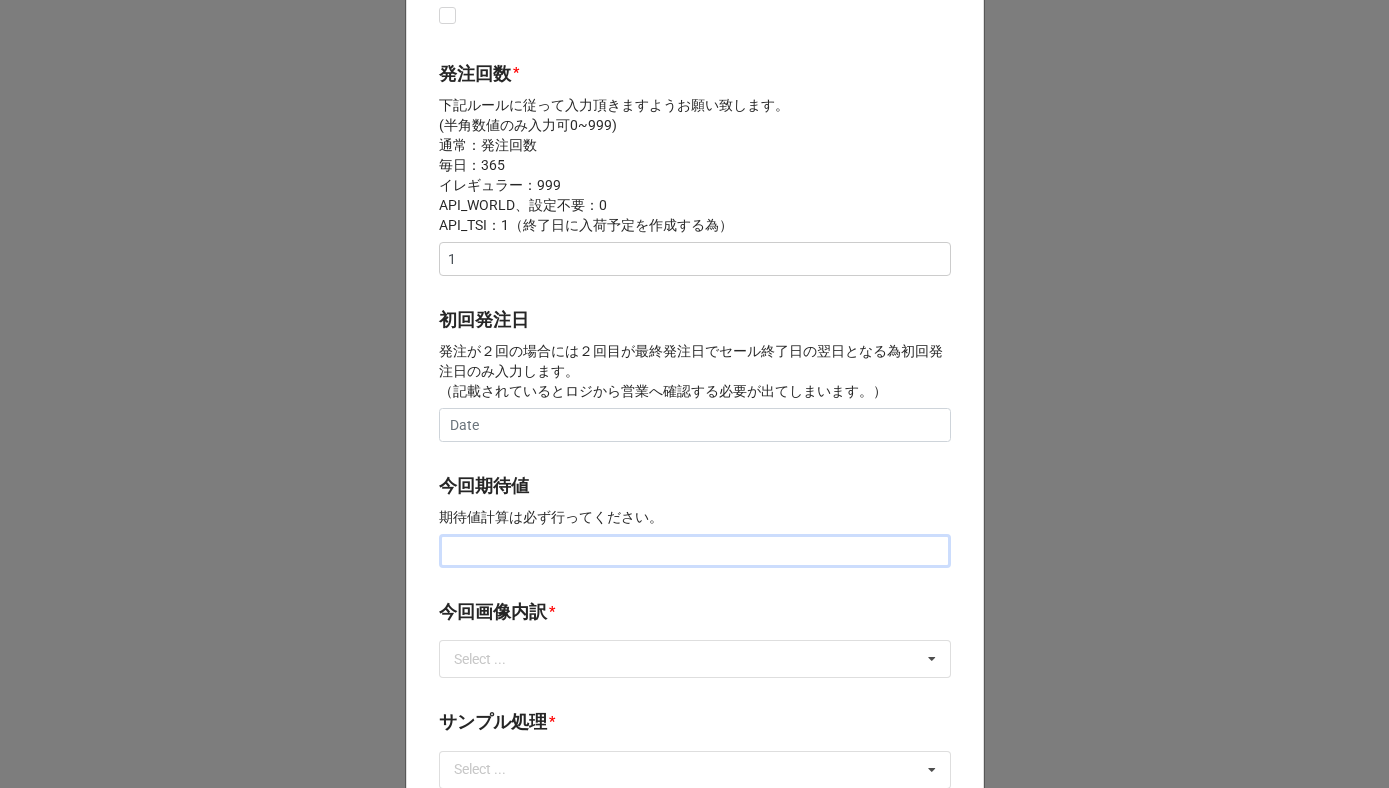 click at bounding box center (695, 551) 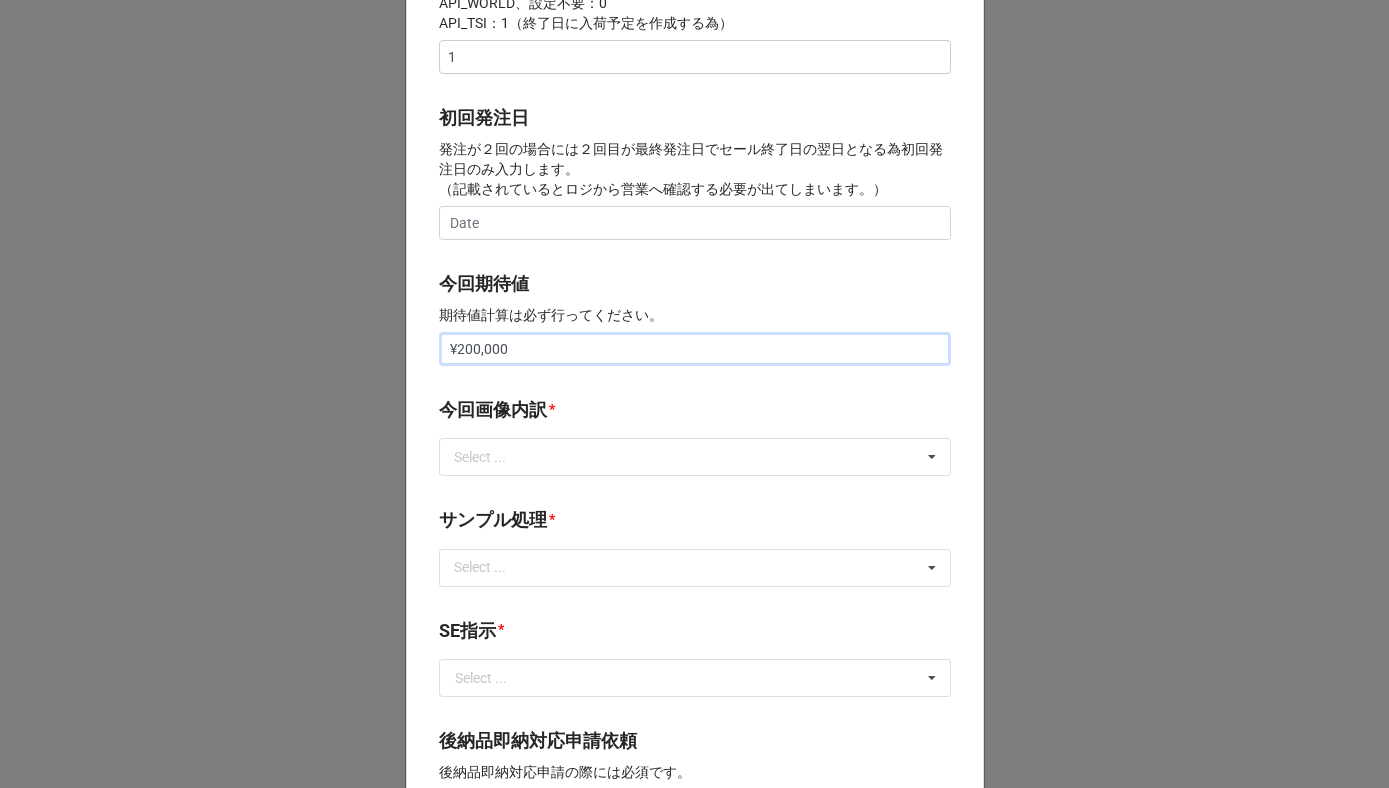 scroll, scrollTop: 767, scrollLeft: 0, axis: vertical 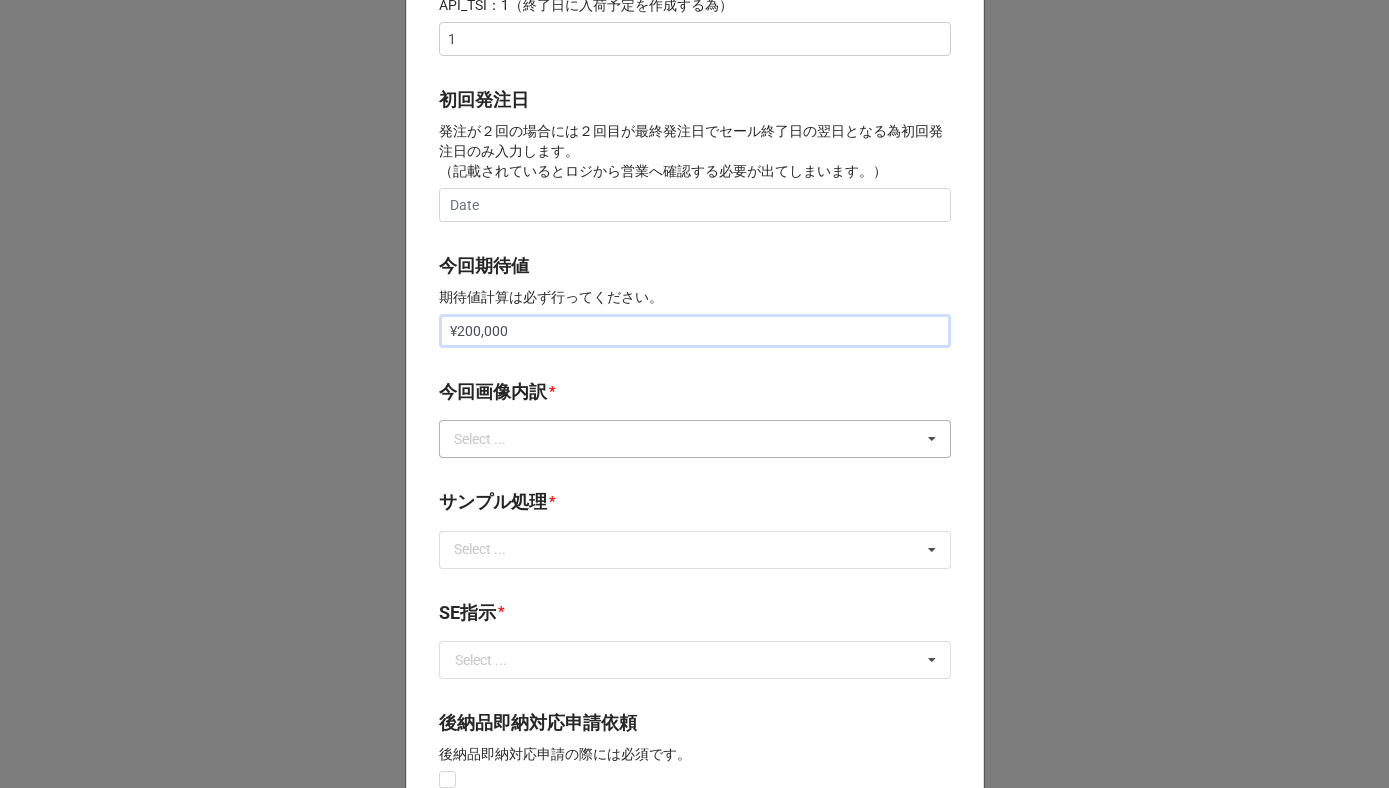type on "¥200,000" 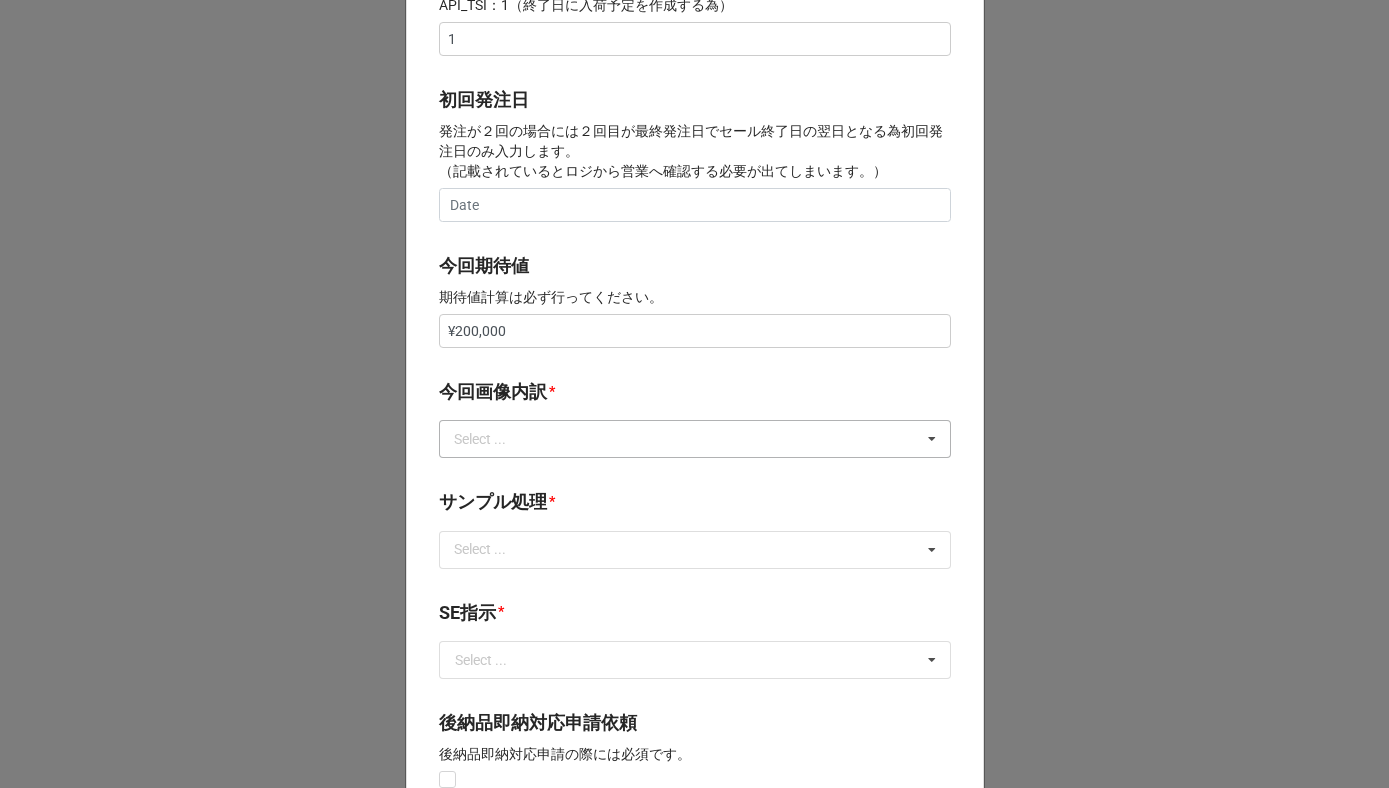 click on "Select ..." at bounding box center [492, 439] 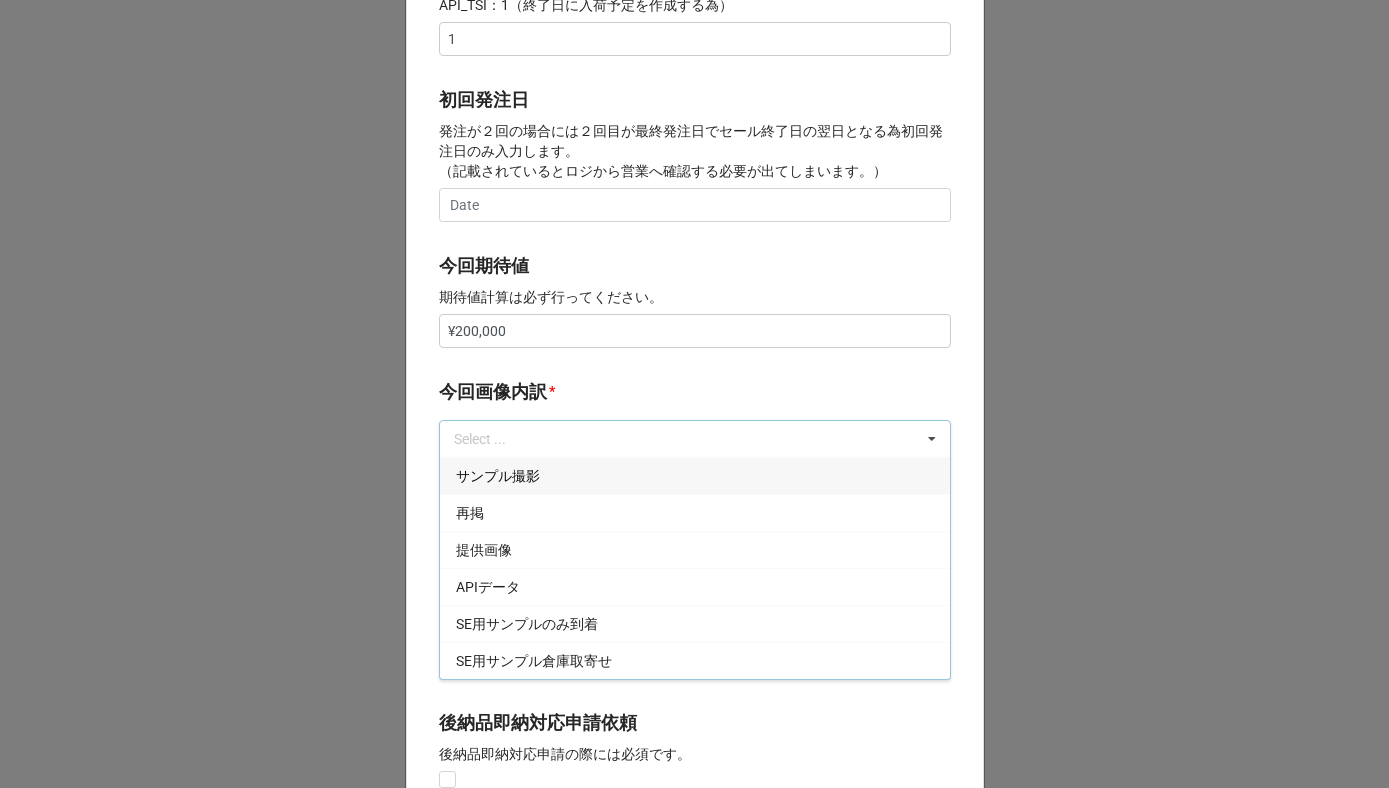 click on "サンプル撮影" at bounding box center [498, 476] 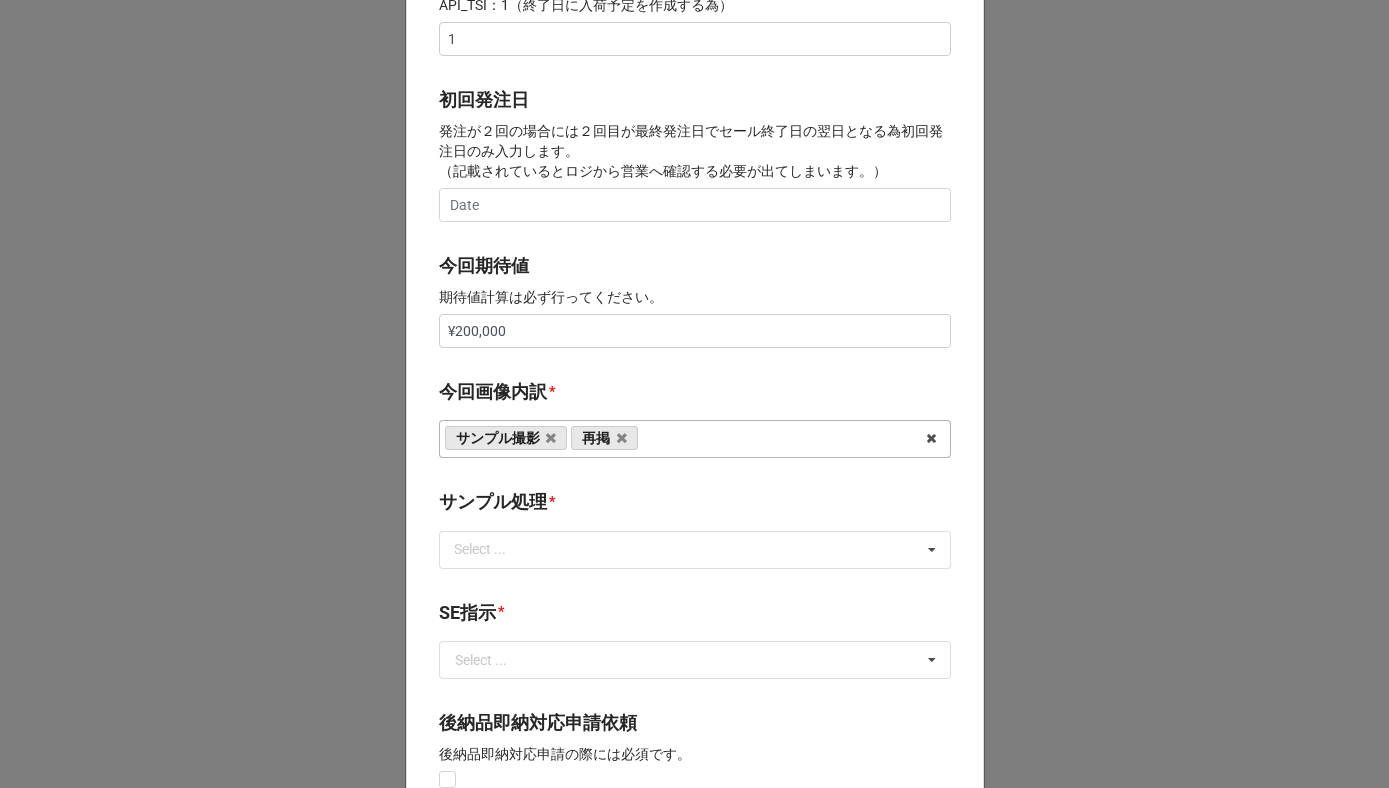 click on "今回画像内訳" at bounding box center [493, 392] 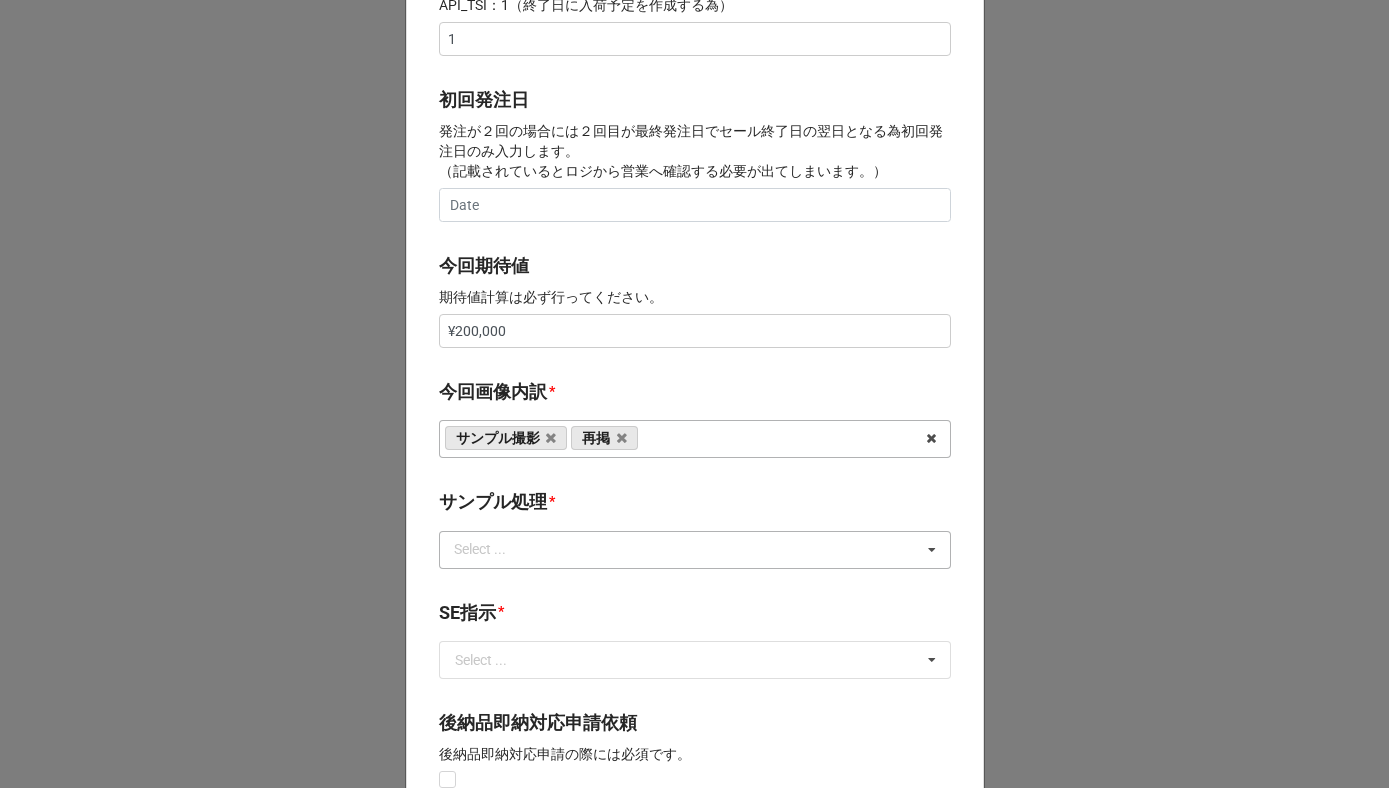 click on "Select ..." at bounding box center [492, 549] 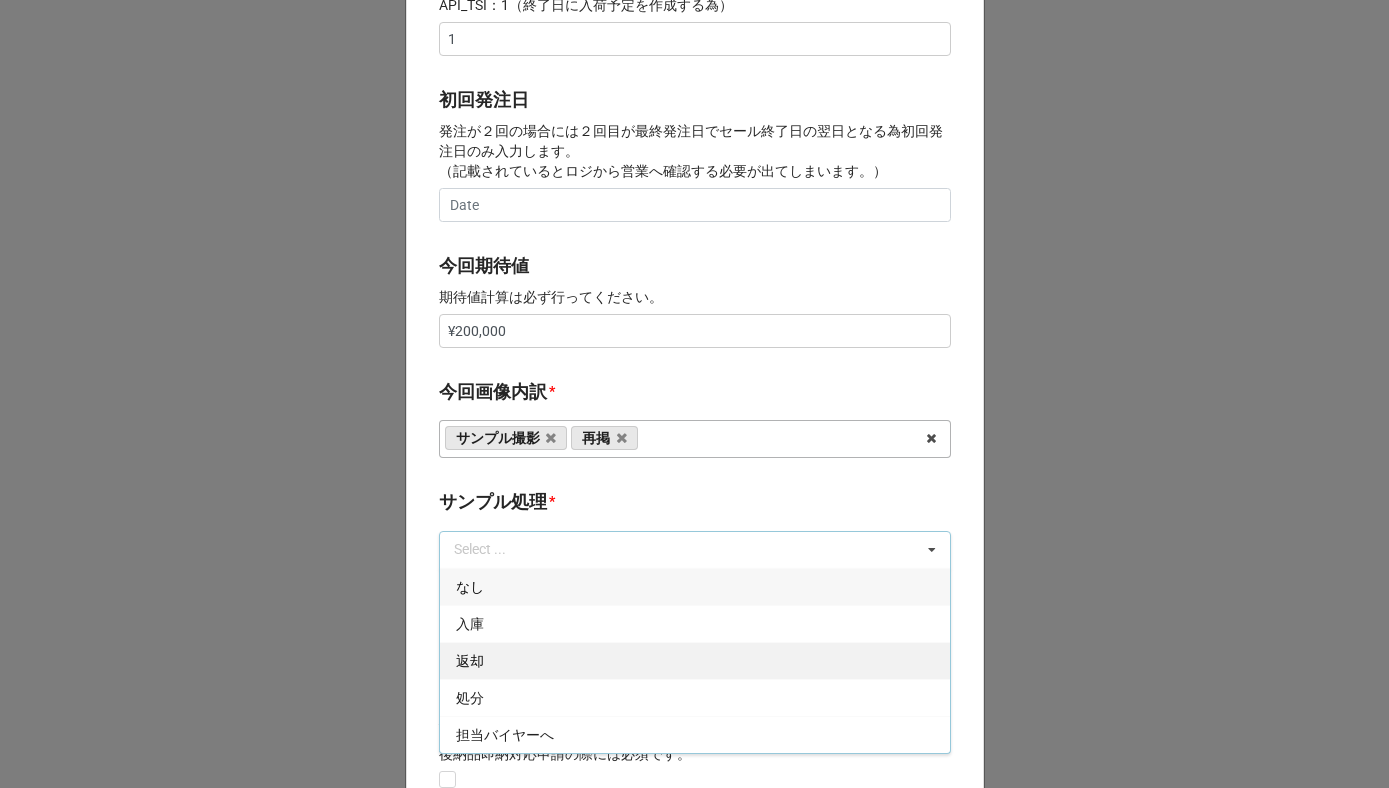 click on "返却" at bounding box center [695, 660] 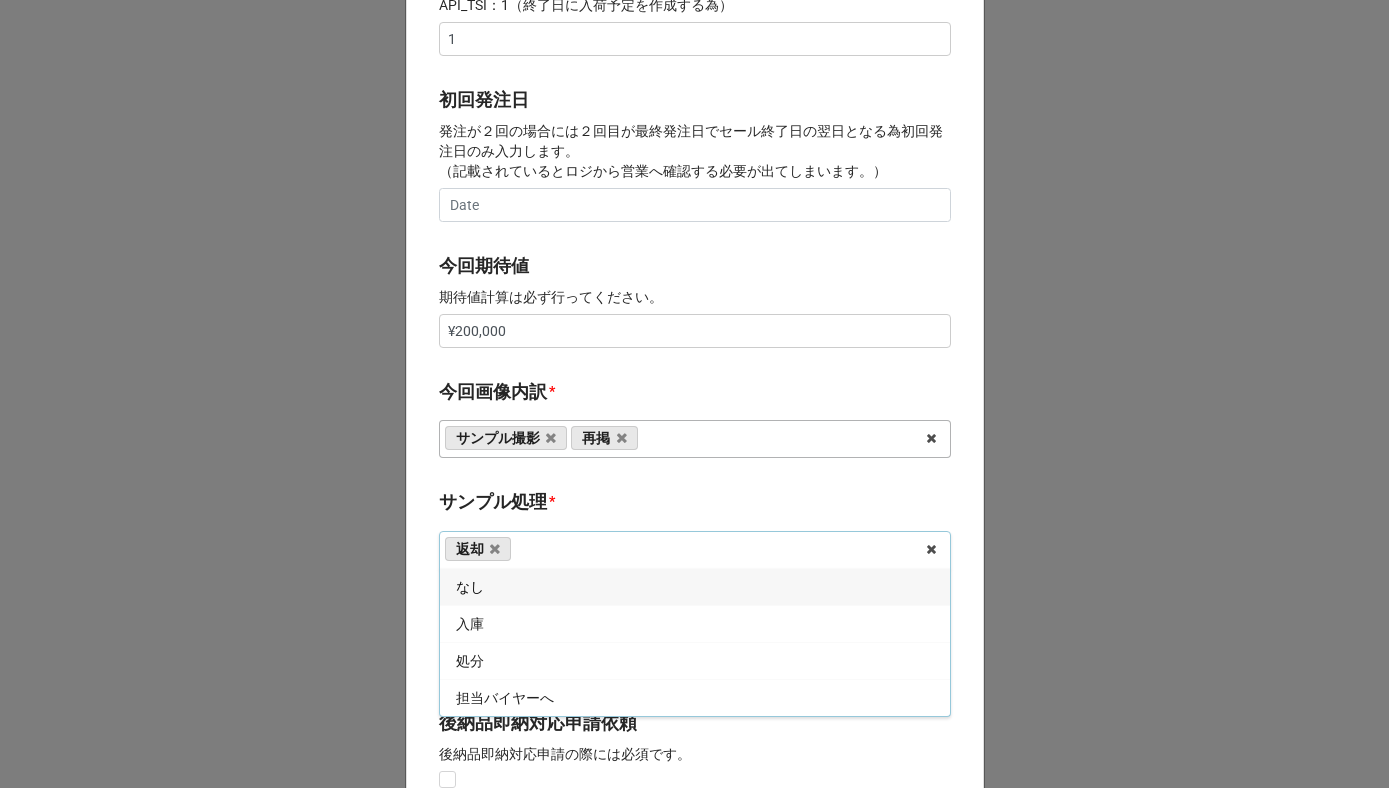click on "開始日 * 10/10/2025 ‹ 10月 2025 › 日 月 火 水 木 金 土 28 29 30 1 2 3 4 5 6 7 8 9 10 11 12 13 14 15 16 17 18 19 20 21 22 23 24 25 26 27 28 29 30 31 1 2 3 4 5 6 7 8 終了日 セール開催は23:59までとなる為、終了日の次の日を選択してください。
例）”10日(23:59)”まで開催のセールであれば終了日の入力は”11日”となります。
2025/10/16 ‹ 10月 2025 › 日 月 火 水 木 金 土 28 29 30 1 2 3 4 5 6 7 8 9 10 11 12 13 14 15 16 17 18 19 20 21 22 23 24 25 26 27 28 29 30 31 1 2 3 4 5 6 7 8 新ビジネス対応フラグ ※対応するセールの場合にはこちらを必ずチェック頂きます様お願い致します。
在庫追加依頼 在庫追加が発生する場合にはこちらをチェックして下さい。
発注回数 * 下記ルールに従って入力頂きますようお願い致します。
(半角数値のみ入力可0~999)
通常：発注回数
毎日：365
イレギュラー：999
1 初回発注日
1" at bounding box center (695, 313) 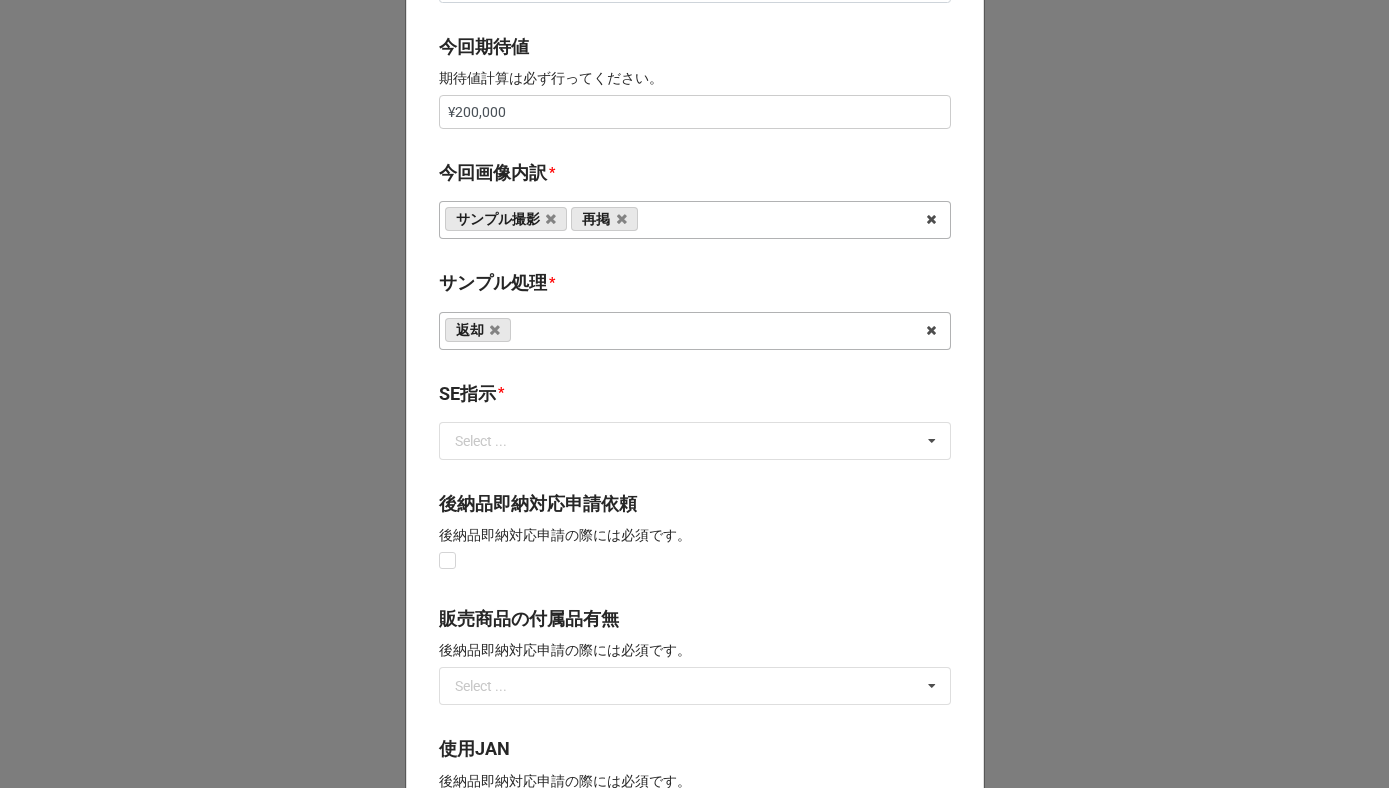 scroll, scrollTop: 1033, scrollLeft: 0, axis: vertical 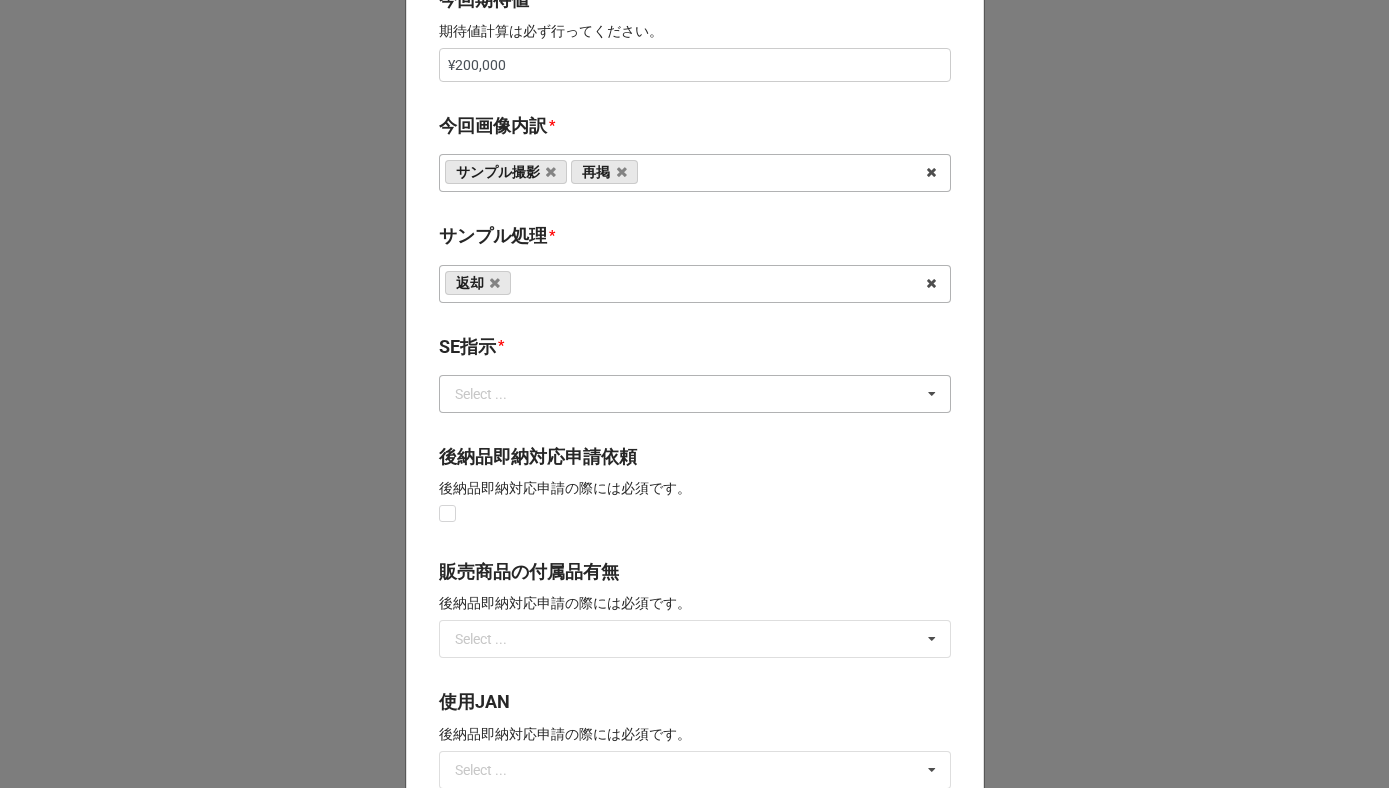 click on "Select ..." at bounding box center [481, 394] 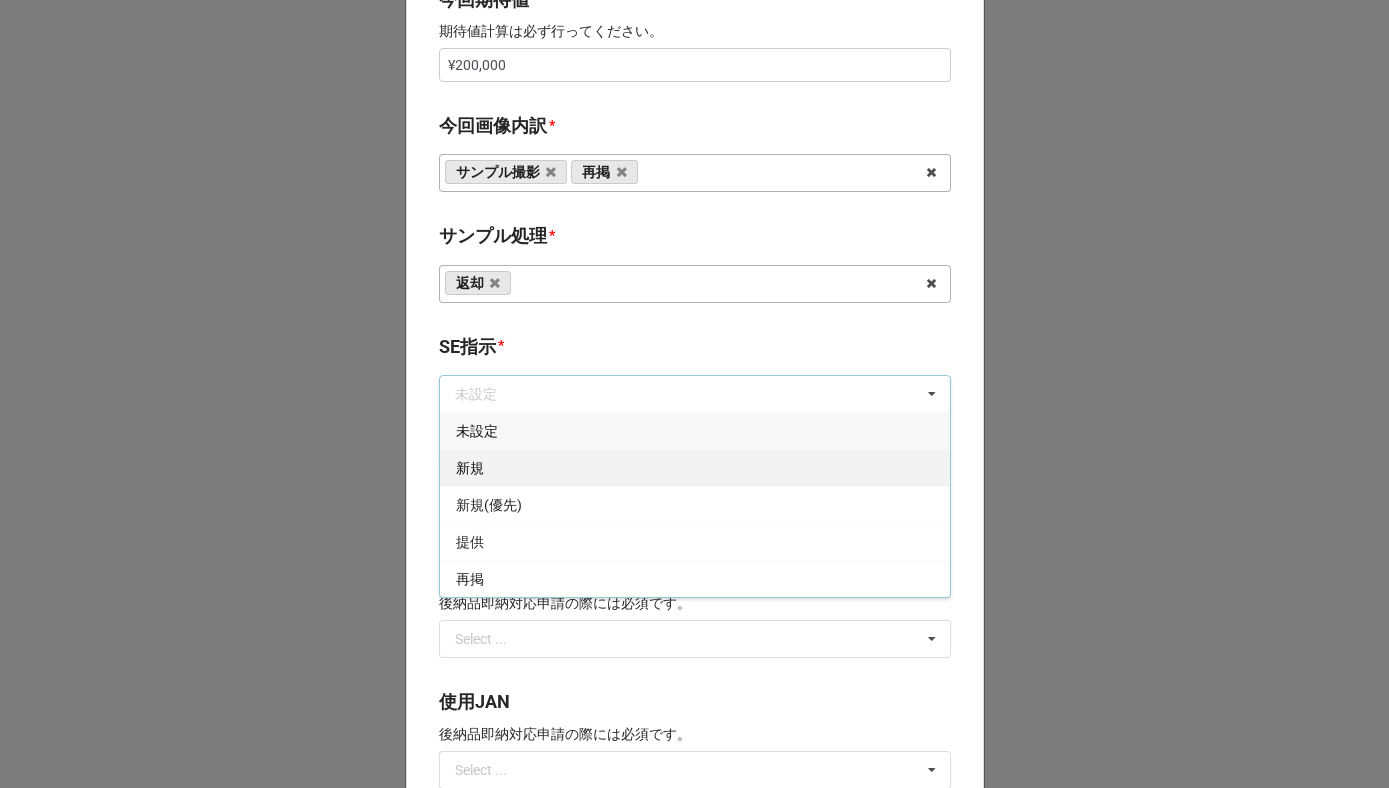 click on "新規" at bounding box center [695, 467] 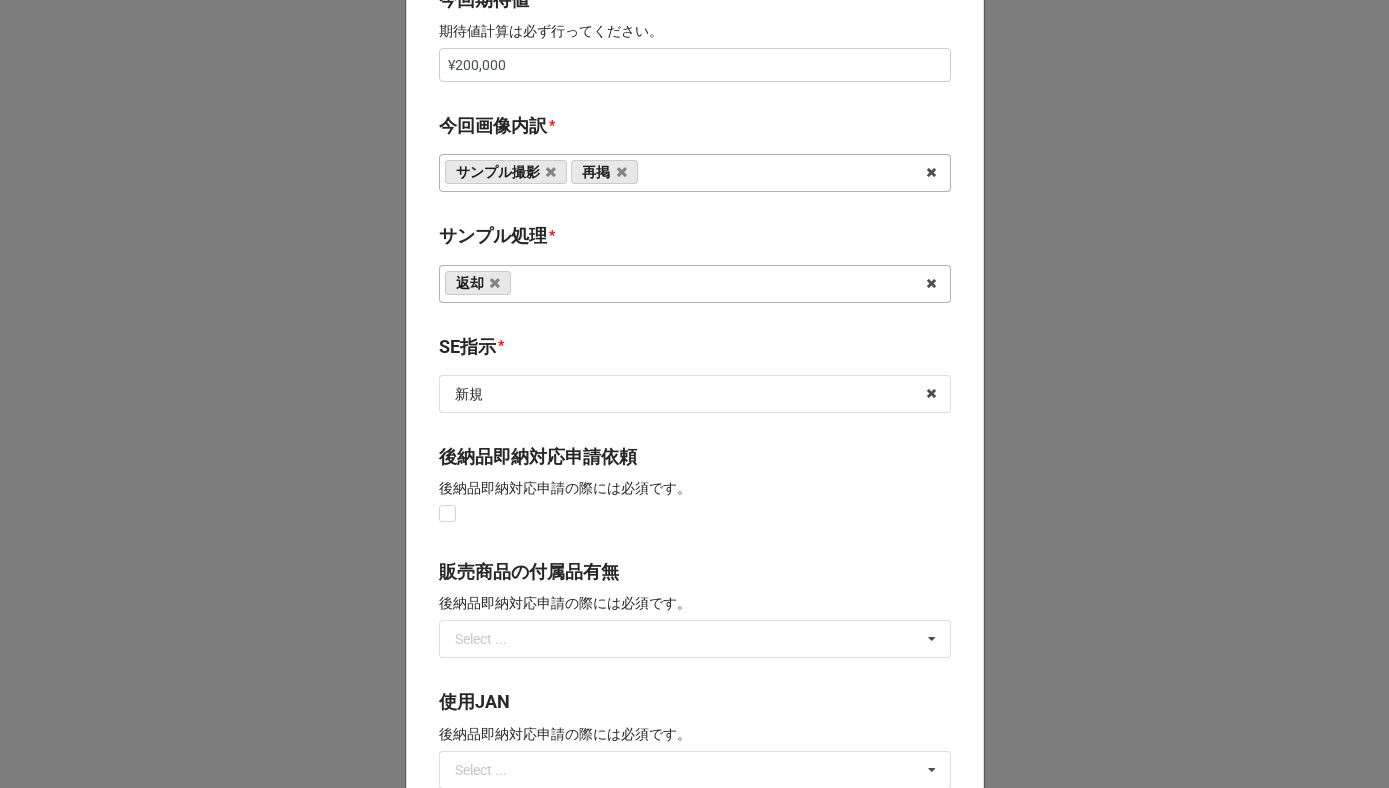 click on "開始日 * 10/10/2025 ‹ 10月 2025 › 日 月 火 水 木 金 土 28 29 30 1 2 3 4 5 6 7 8 9 10 11 12 13 14 15 16 17 18 19 20 21 22 23 24 25 26 27 28 29 30 31 1 2 3 4 5 6 7 8 終了日 セール開催は23:59までとなる為、終了日の次の日を選択してください。
例）”10日(23:59)”まで開催のセールであれば終了日の入力は”11日”となります。
2025/10/16 ‹ 10月 2025 › 日 月 火 水 木 金 土 28 29 30 1 2 3 4 5 6 7 8 9 10 11 12 13 14 15 16 17 18 19 20 21 22 23 24 25 26 27 28 29 30 31 1 2 3 4 5 6 7 8 新ビジネス対応フラグ ※対応するセールの場合にはこちらを必ずチェック頂きます様お願い致します。
在庫追加依頼 在庫追加が発生する場合にはこちらをチェックして下さい。
発注回数 * 下記ルールに従って入力頂きますようお願い致します。
(半角数値のみ入力可0~999)
通常：発注回数
毎日：365
イレギュラー：999
1 初回発注日
1" at bounding box center [695, 47] 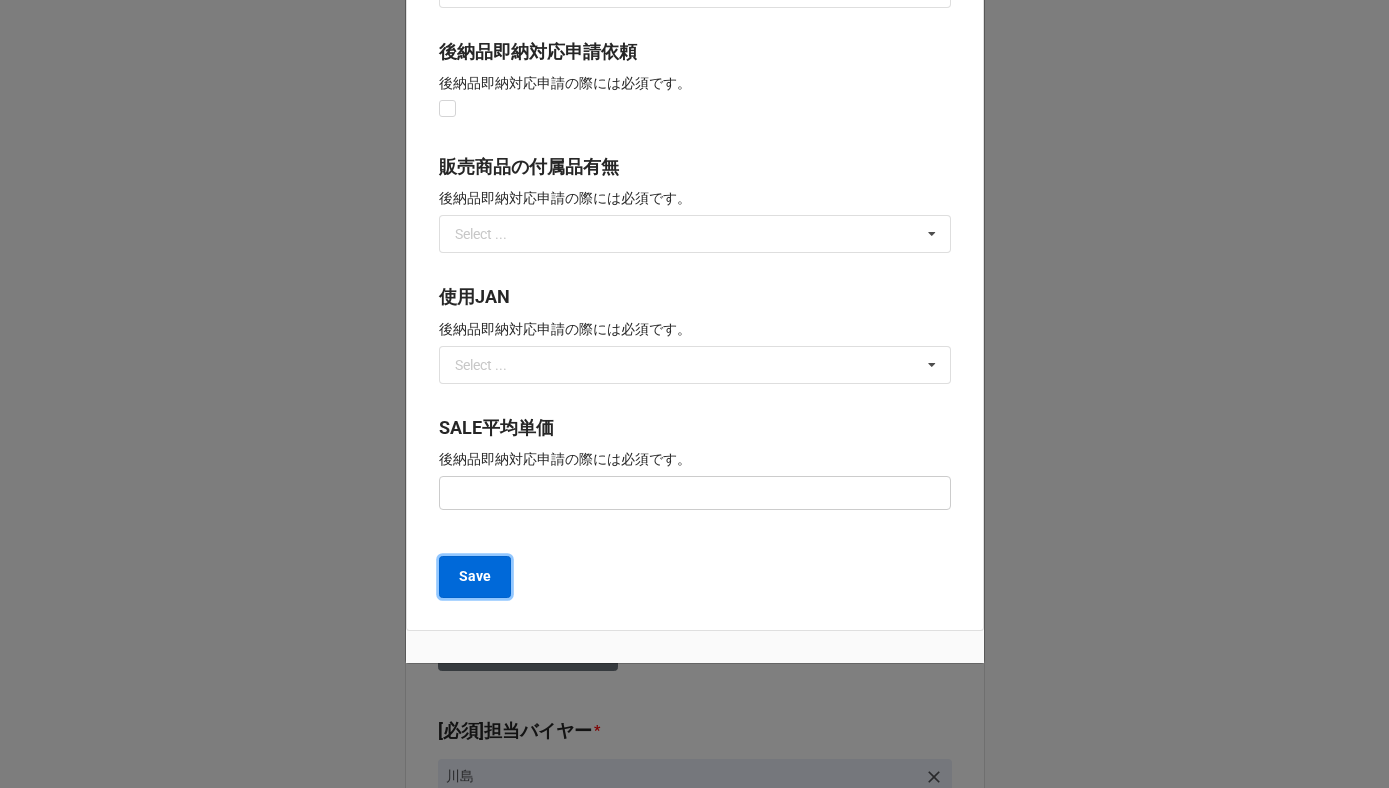 click on "Save" at bounding box center [475, 576] 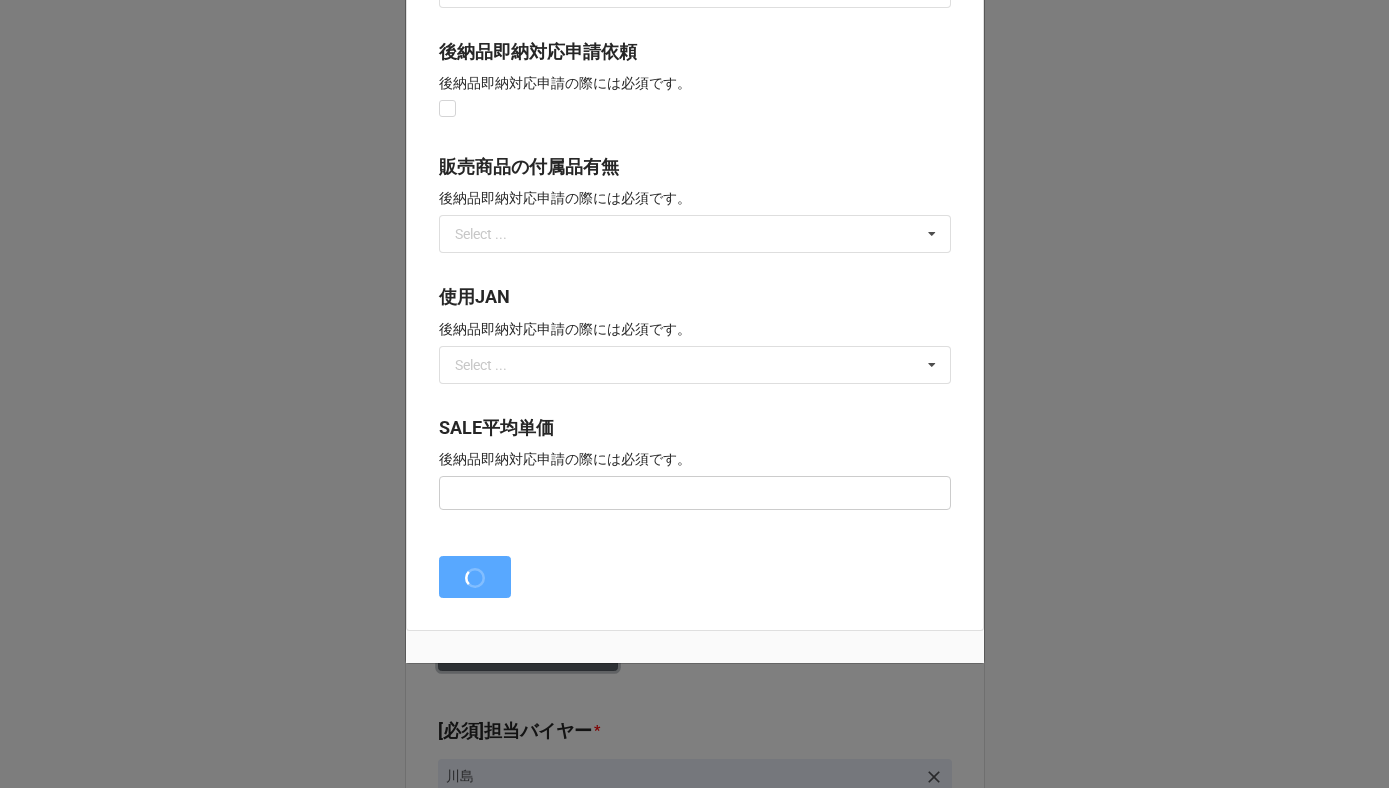 type on "x" 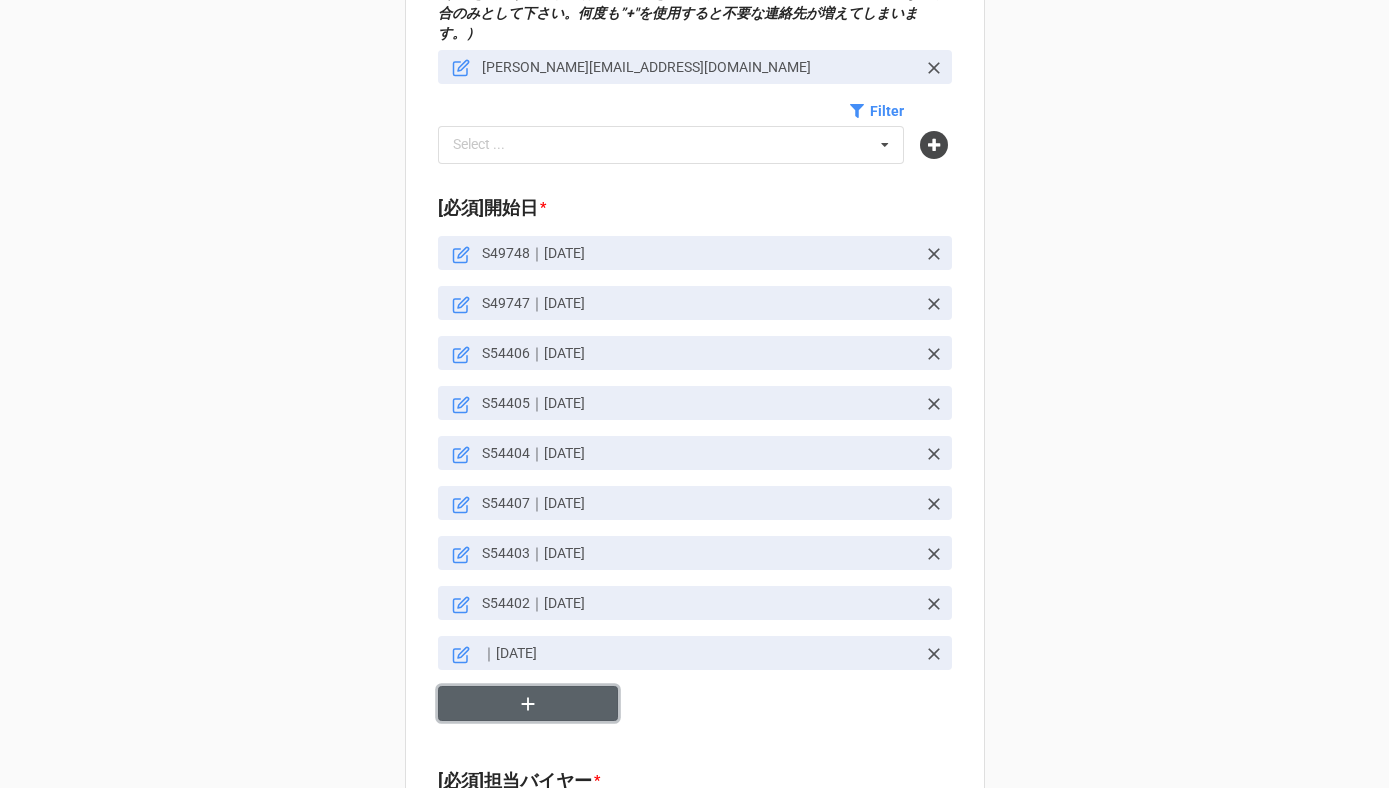 click at bounding box center [528, 703] 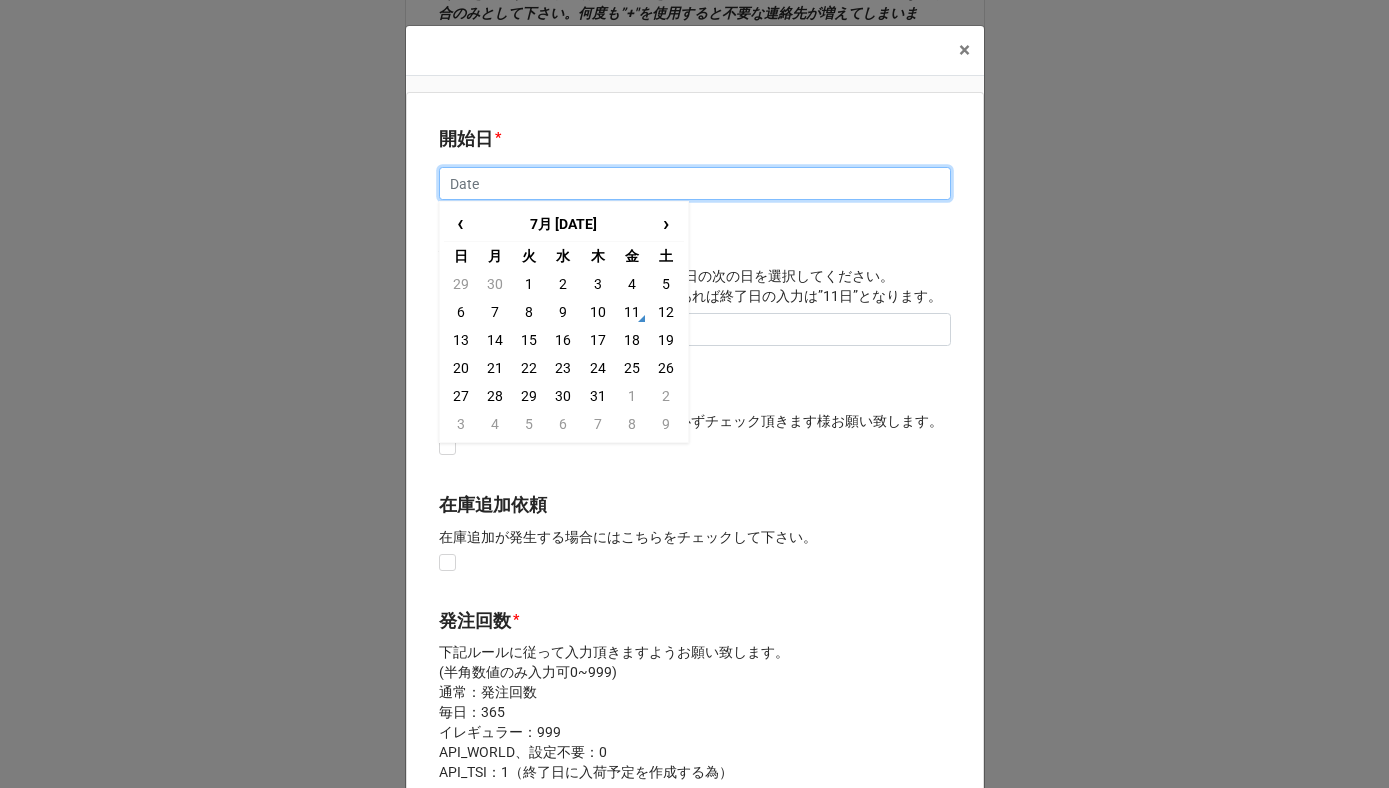 click at bounding box center [695, 184] 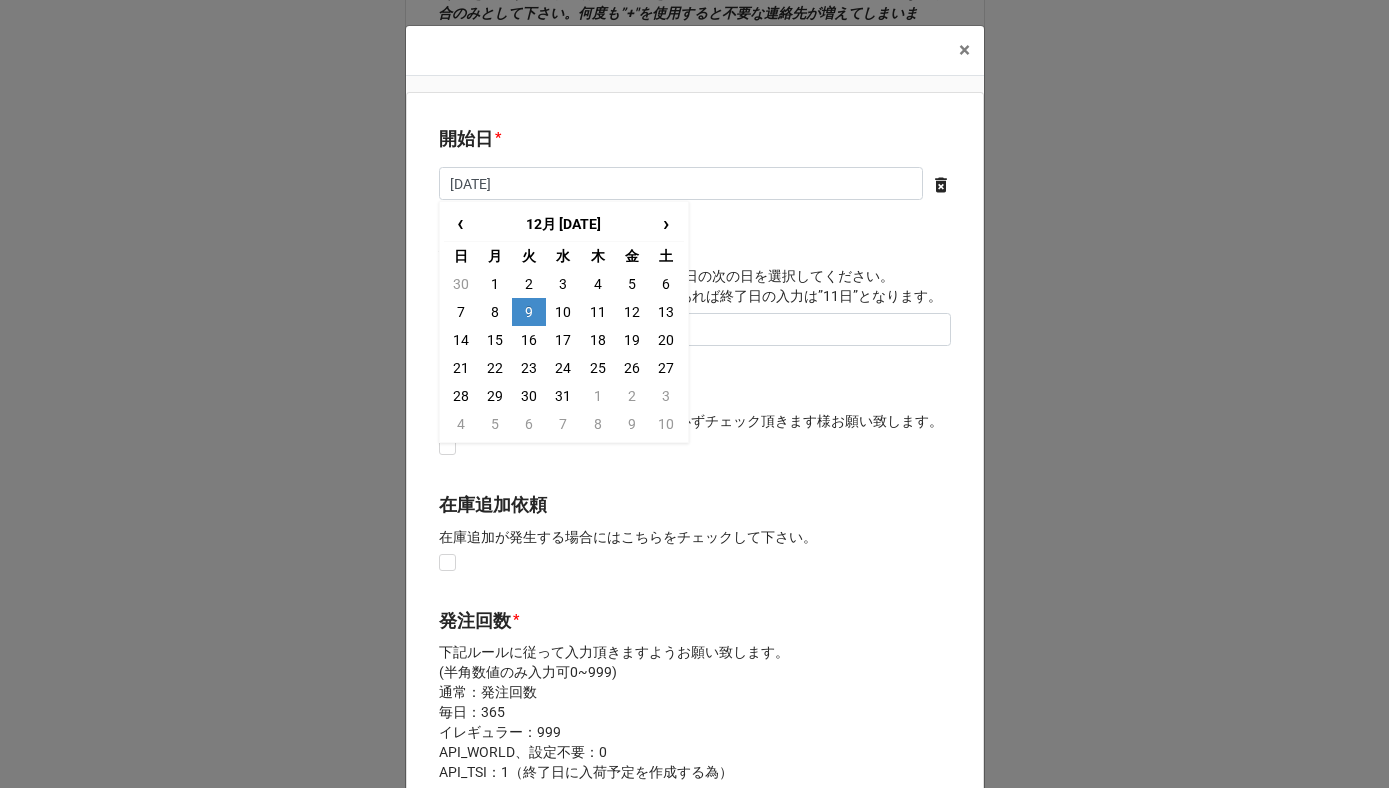 click on "9" at bounding box center (529, 312) 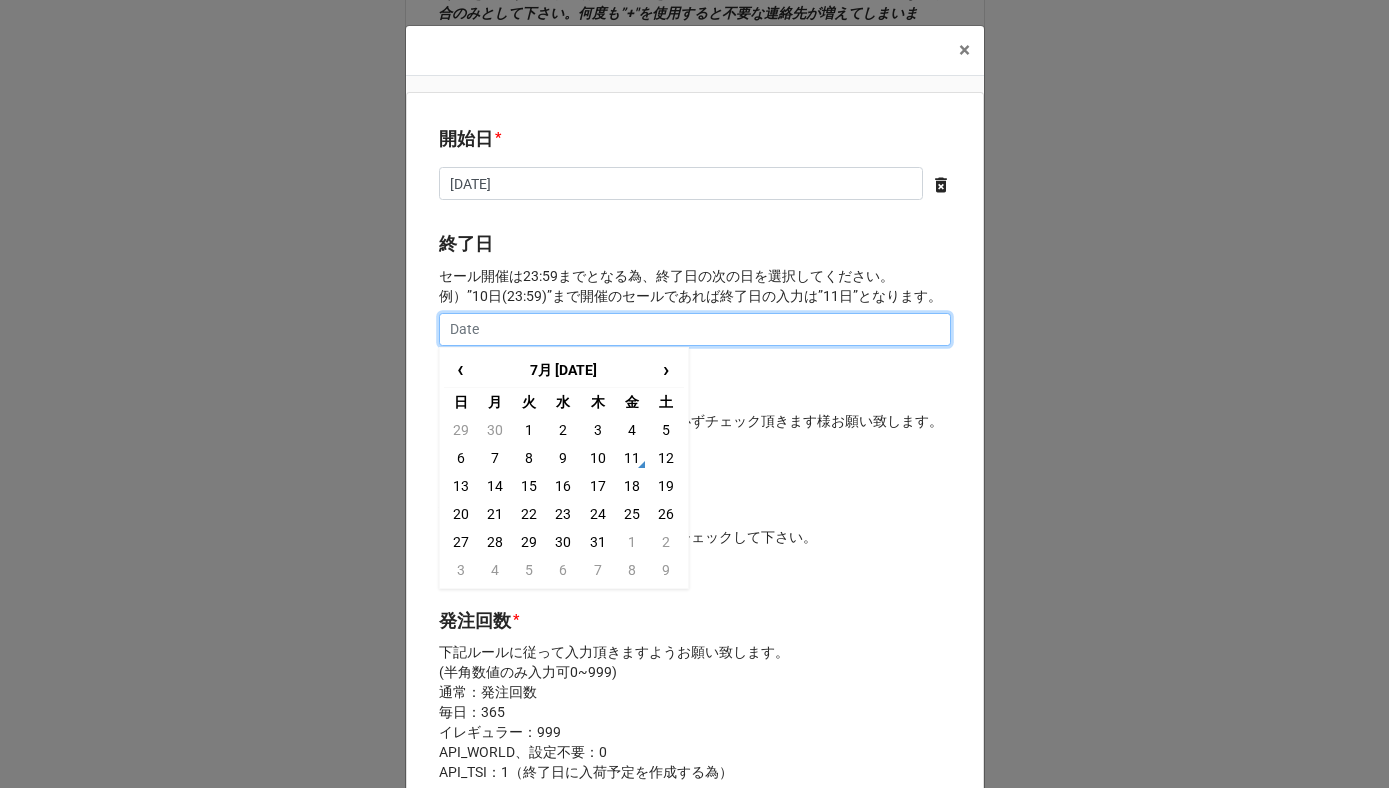 click at bounding box center [695, 330] 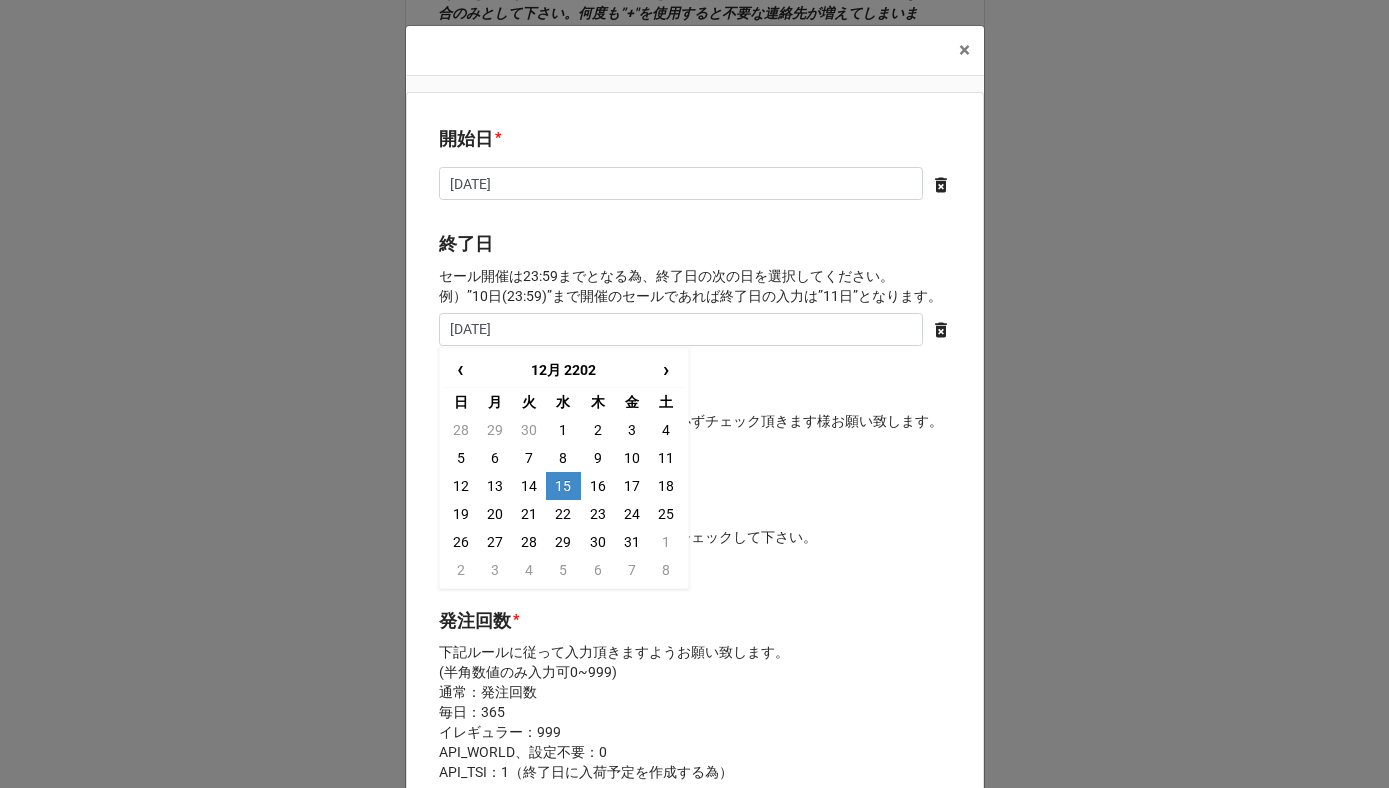 click on "15" at bounding box center [563, 486] 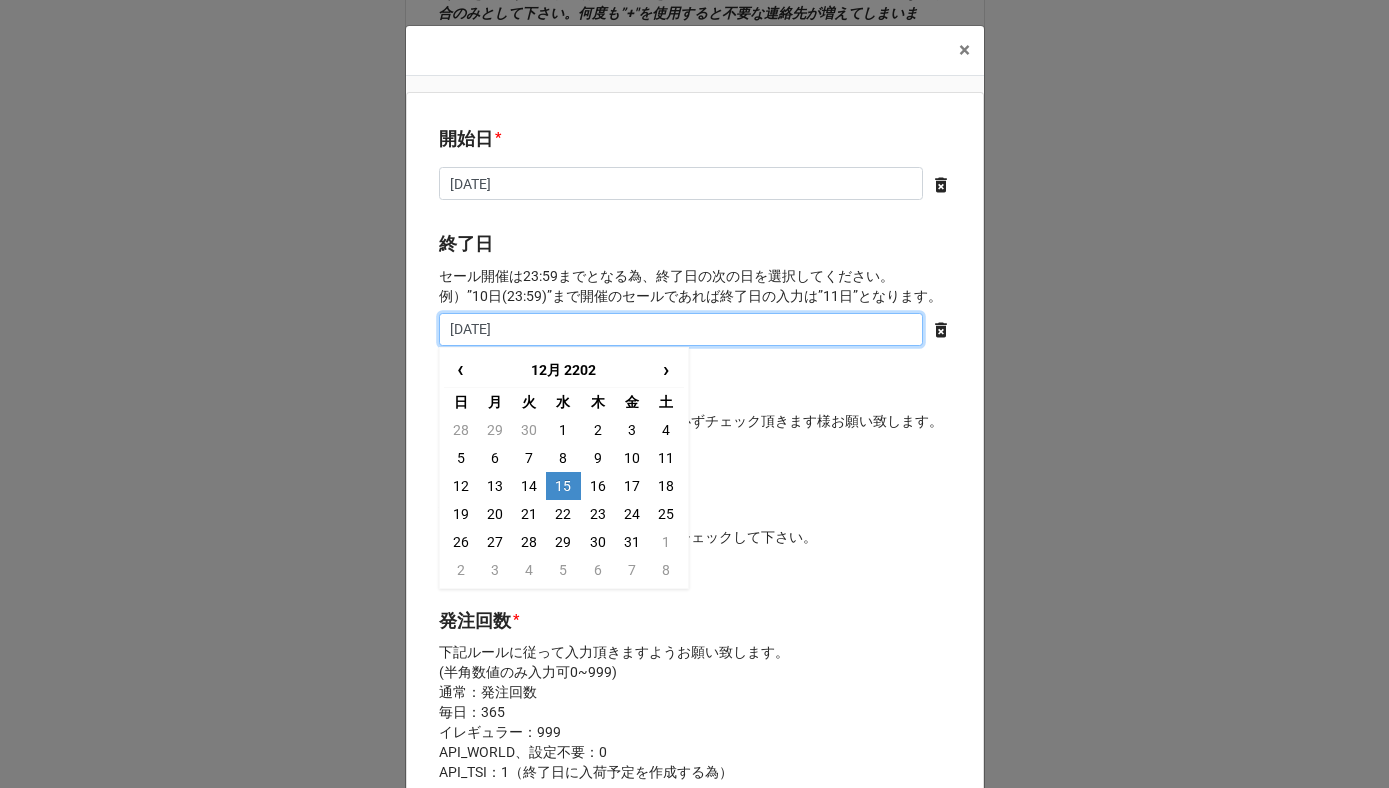 drag, startPoint x: 527, startPoint y: 332, endPoint x: 373, endPoint y: 330, distance: 154.01299 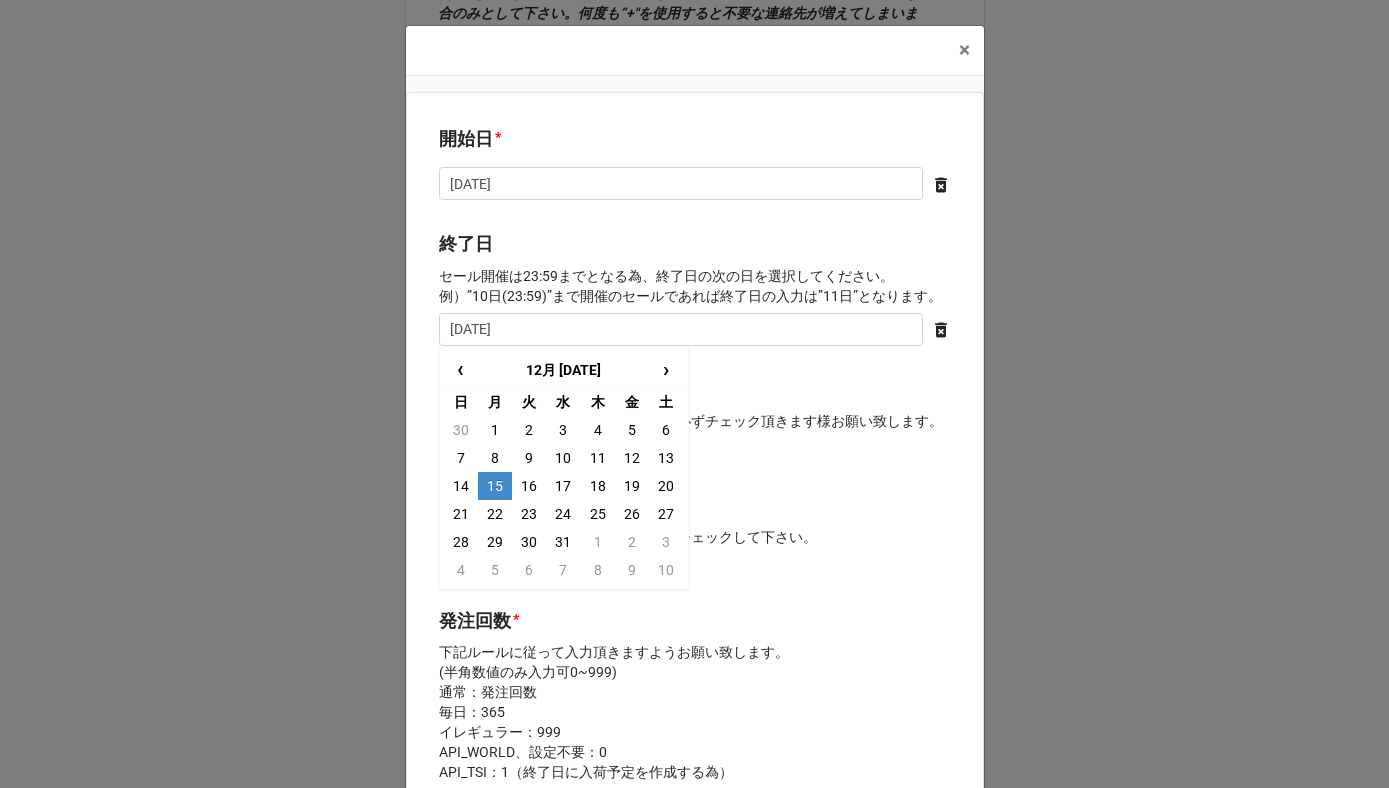 click on "15" at bounding box center (495, 486) 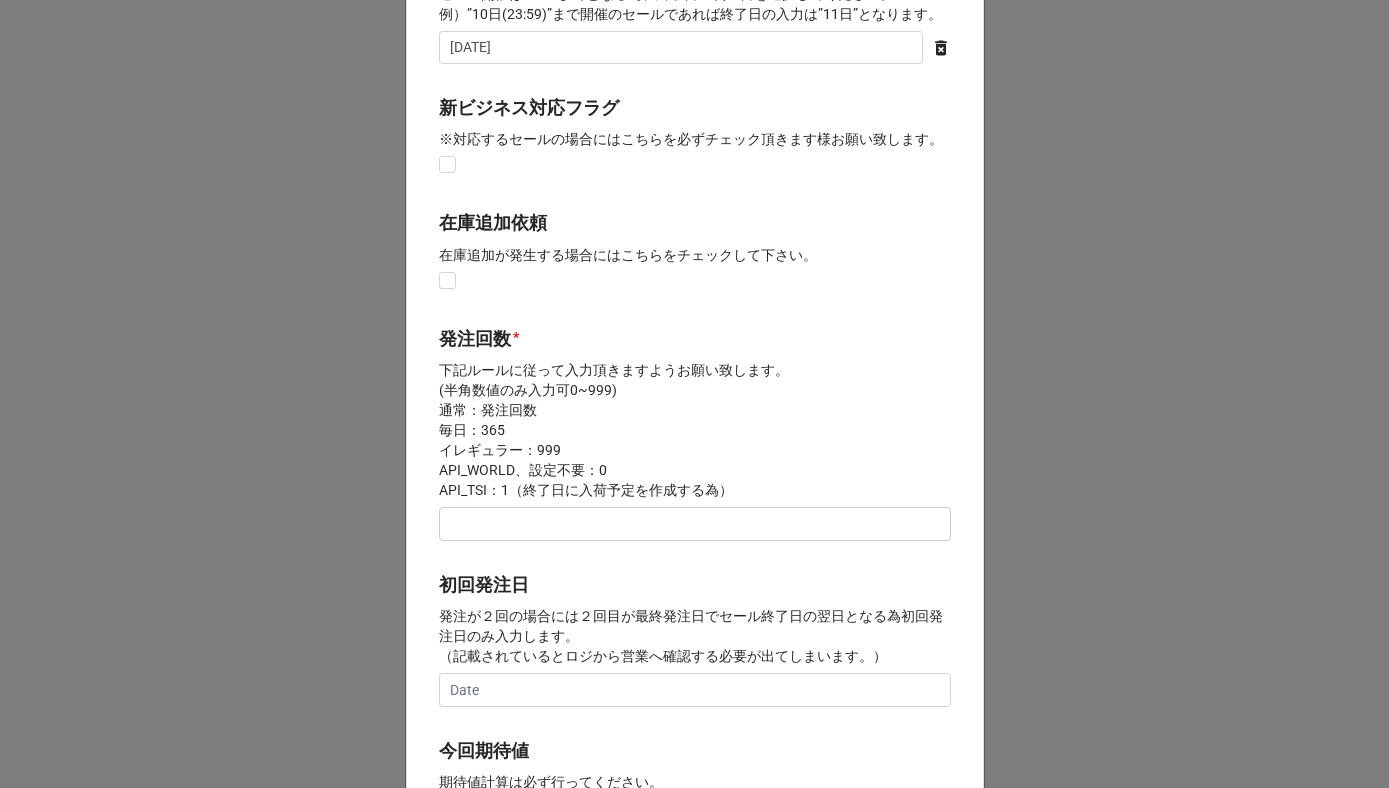 scroll, scrollTop: 394, scrollLeft: 0, axis: vertical 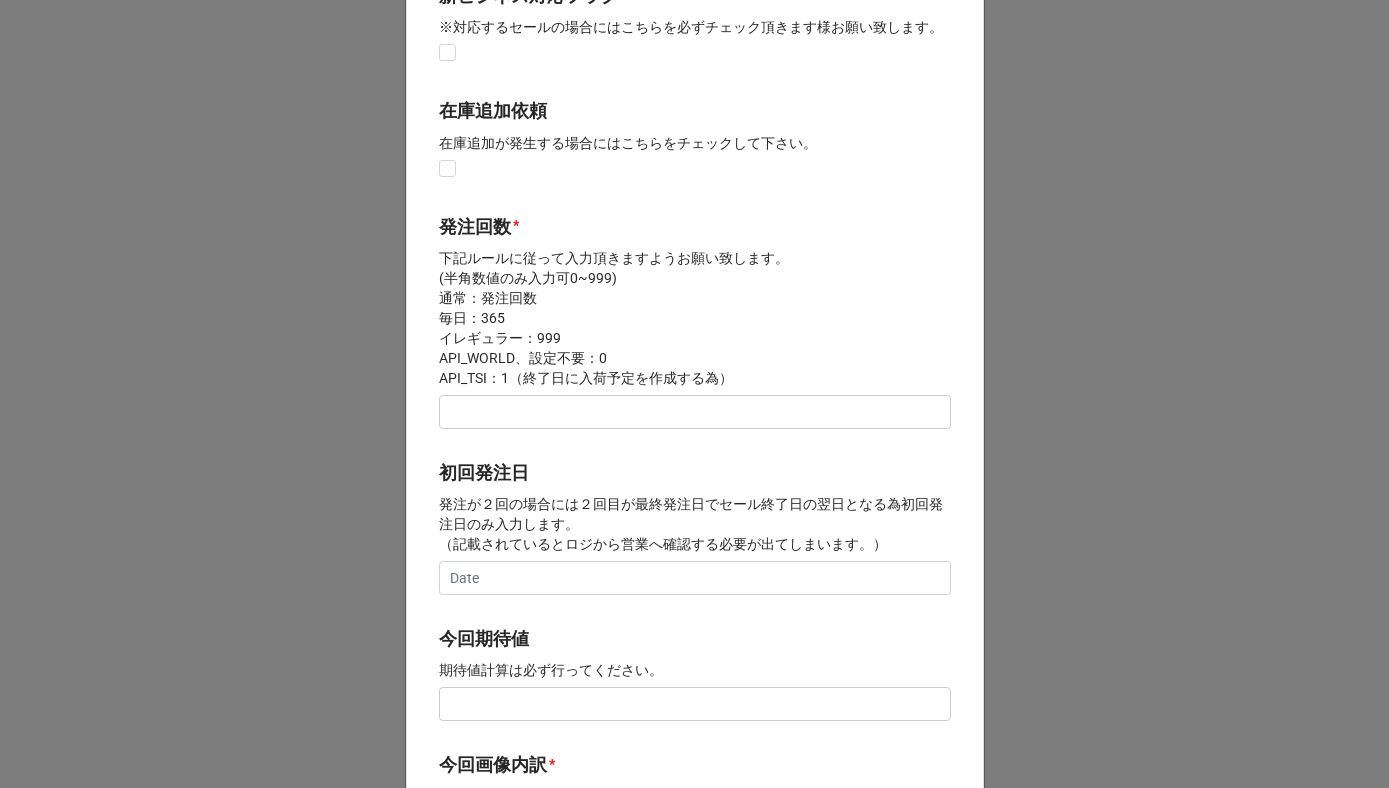 click on "発注回数 * 下記ルールに従って入力頂きますようお願い致します。
(半角数値のみ入力可0~999)
通常：発注回数
毎日：365
イレギュラー：999
API_WORLD、設定不要：0
API_TSI：1（終了日に入荷予定を作成する為）" at bounding box center (695, 328) 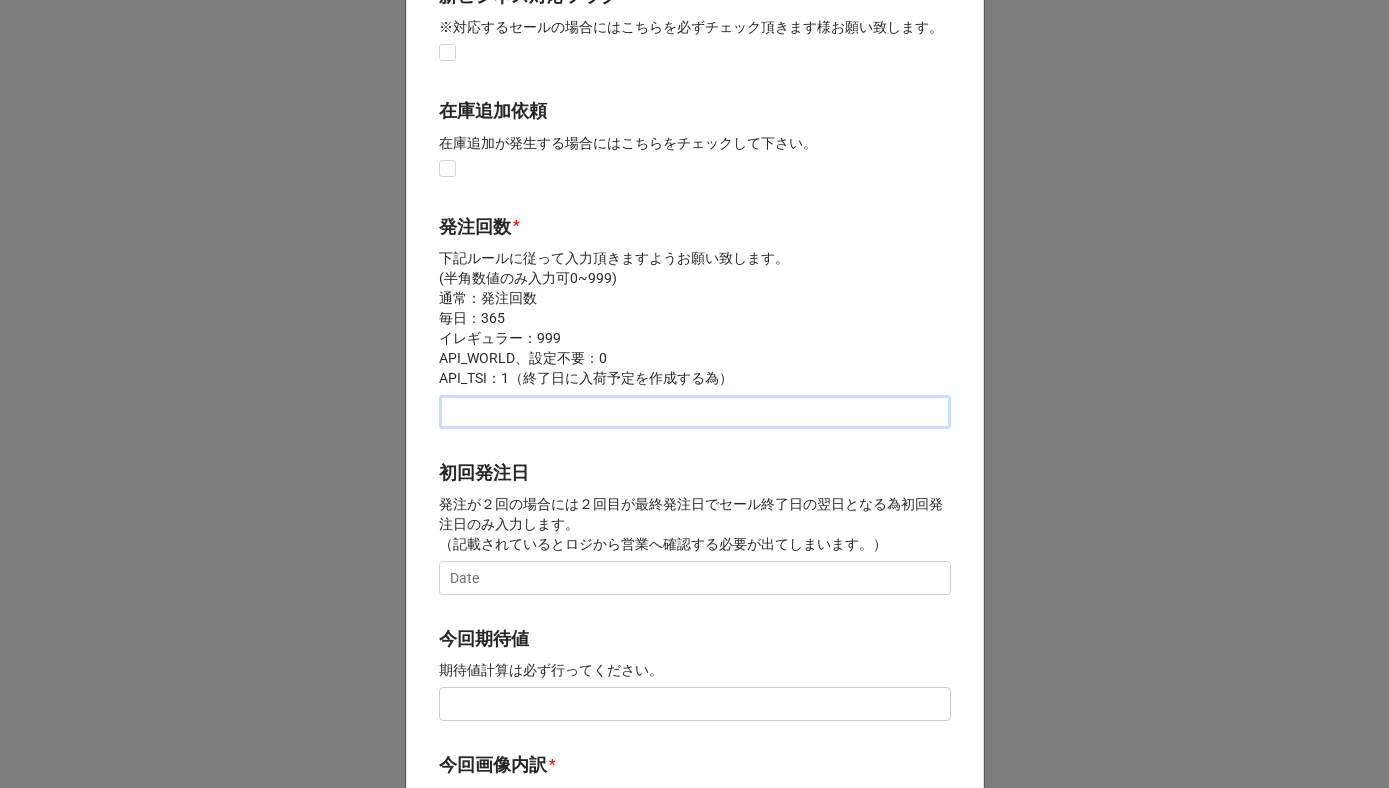 click at bounding box center [695, 412] 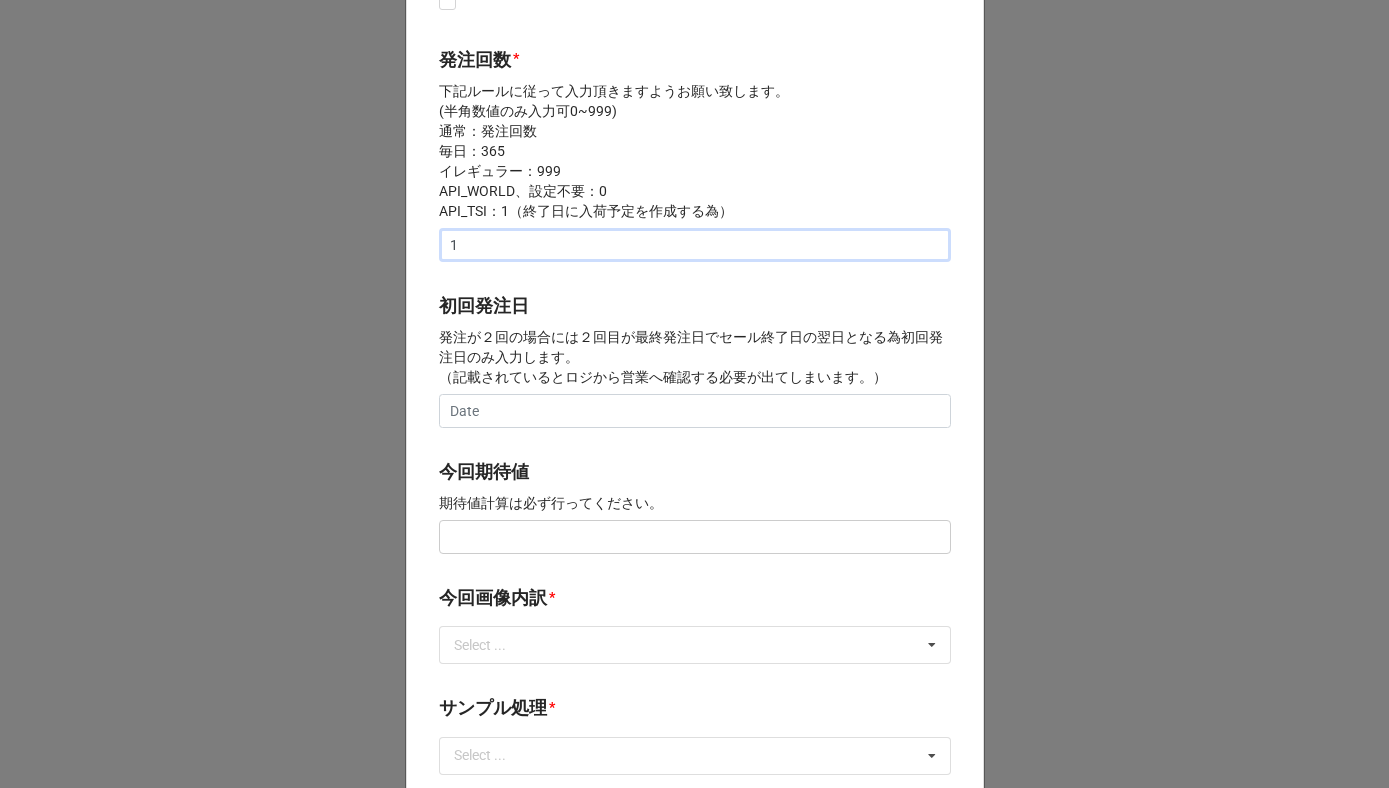 scroll, scrollTop: 639, scrollLeft: 0, axis: vertical 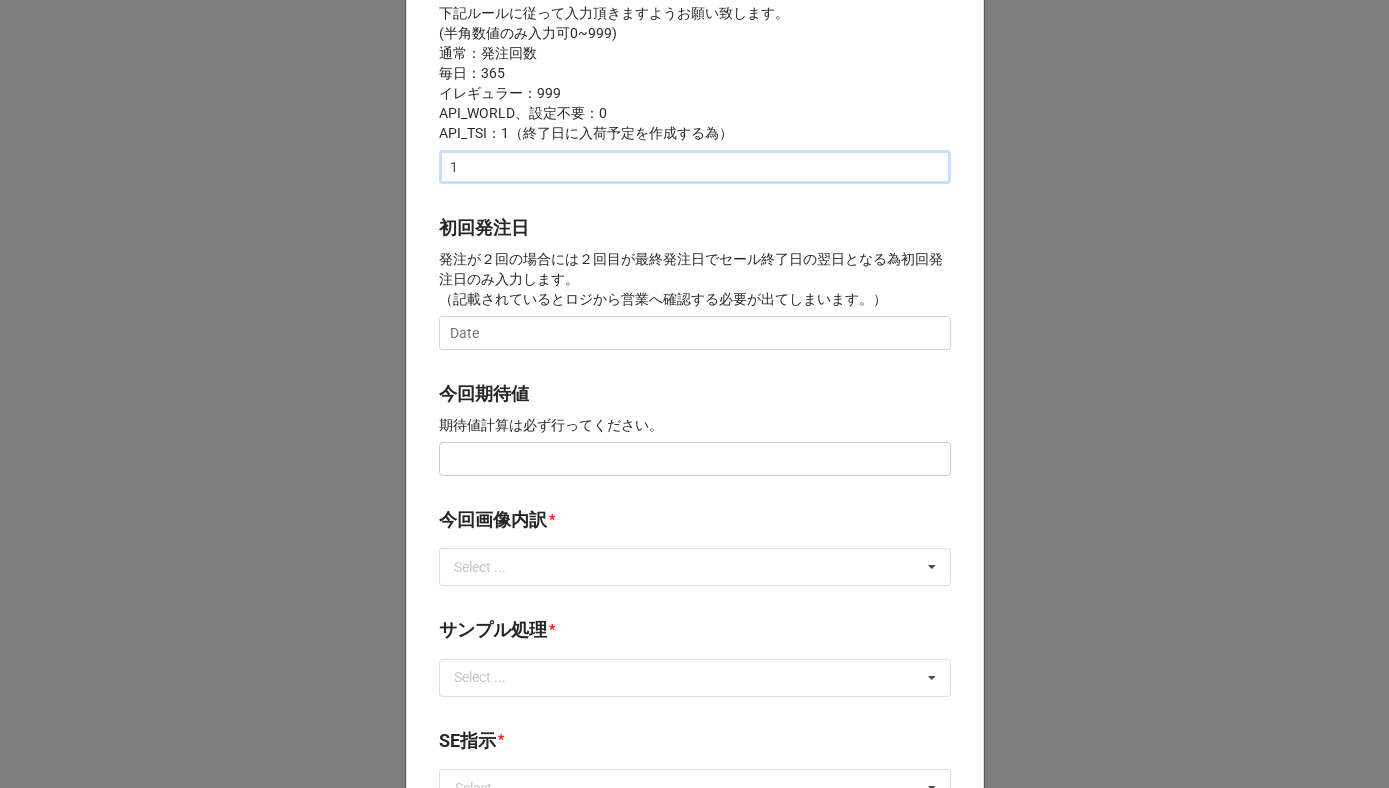 type on "1" 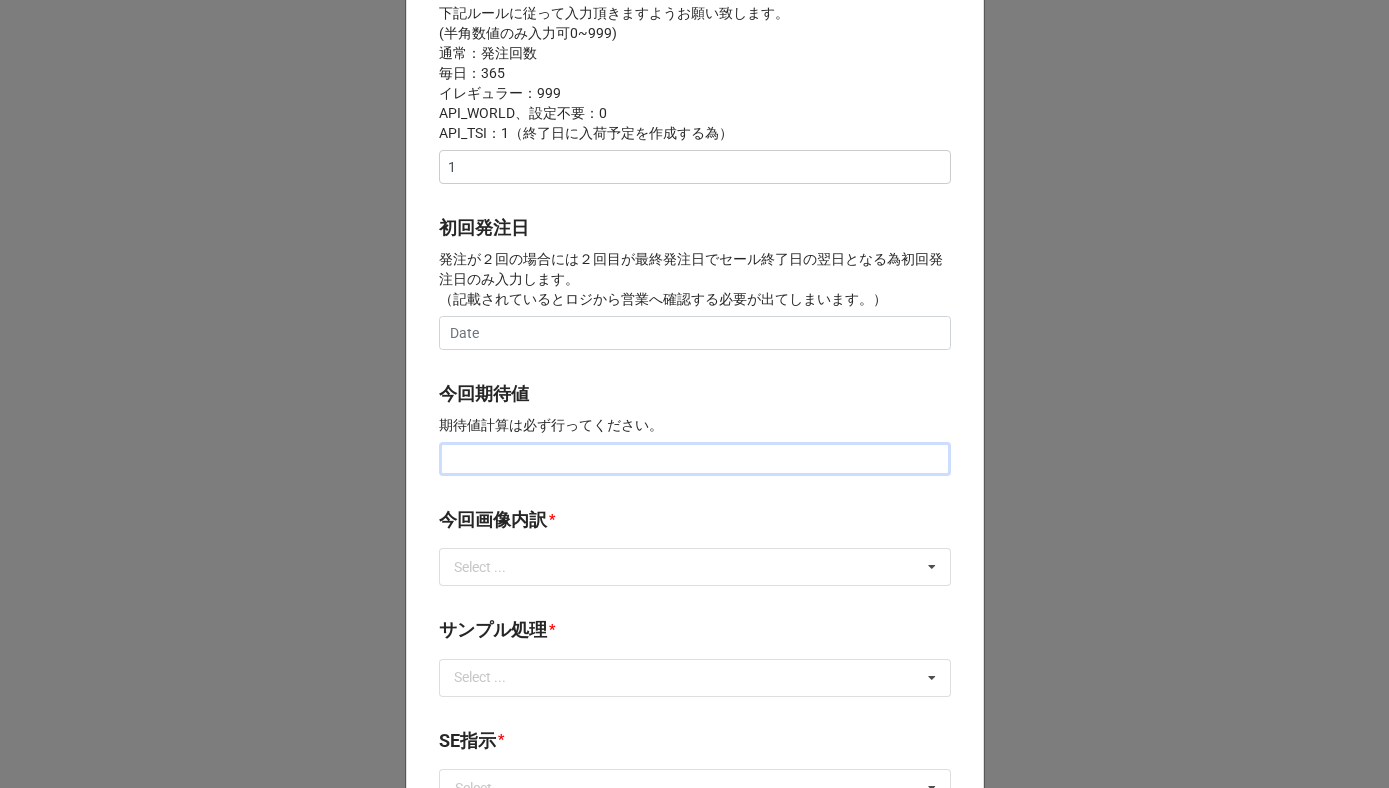 click at bounding box center (695, 459) 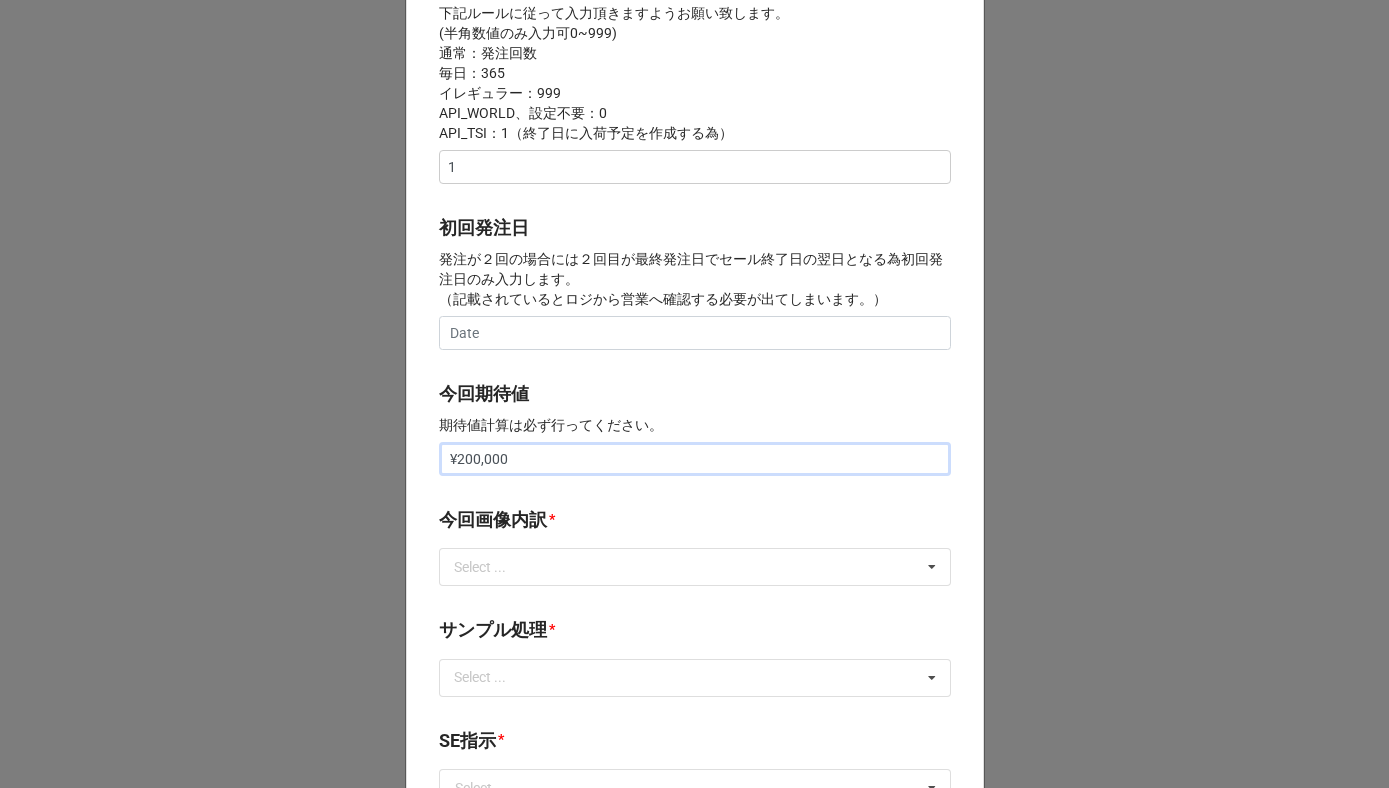 scroll, scrollTop: 858, scrollLeft: 0, axis: vertical 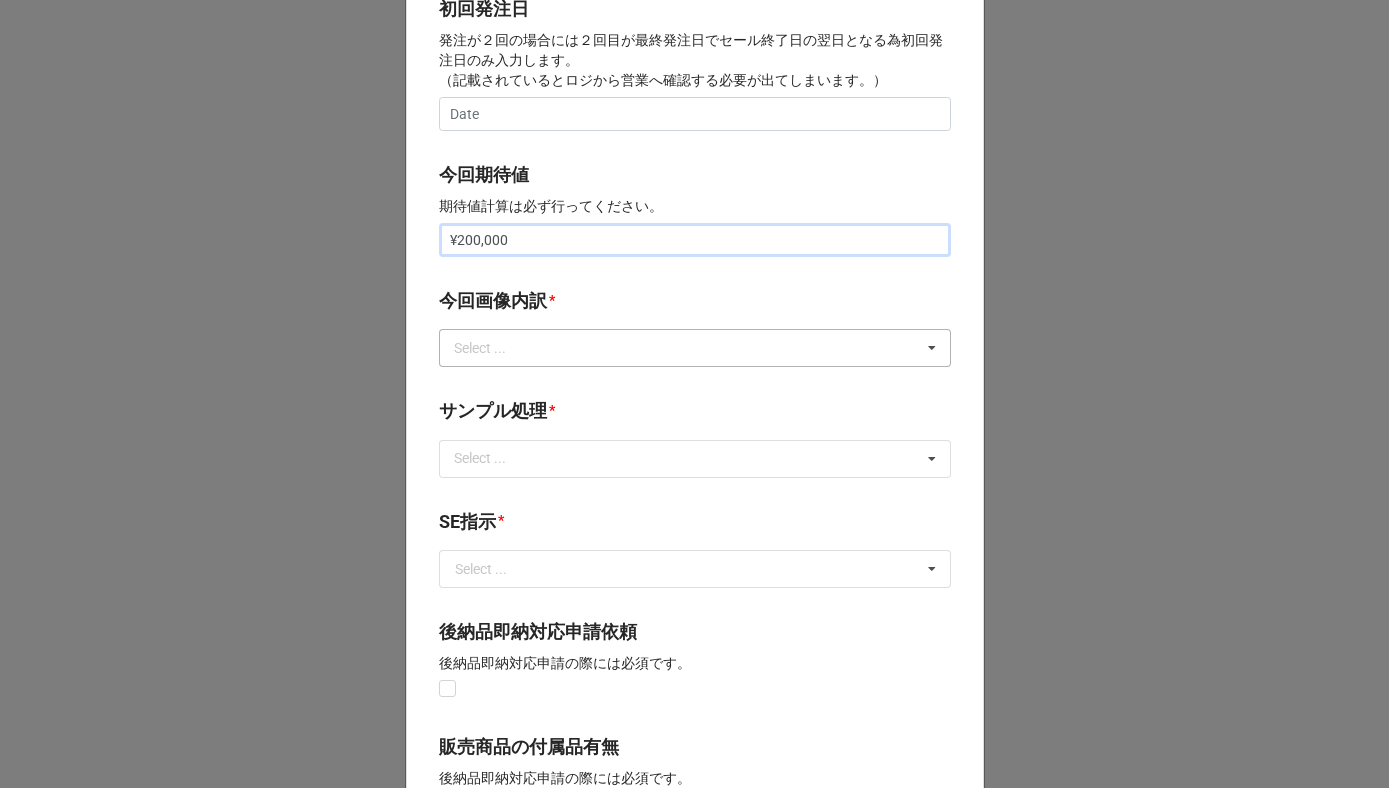 type on "¥200,000" 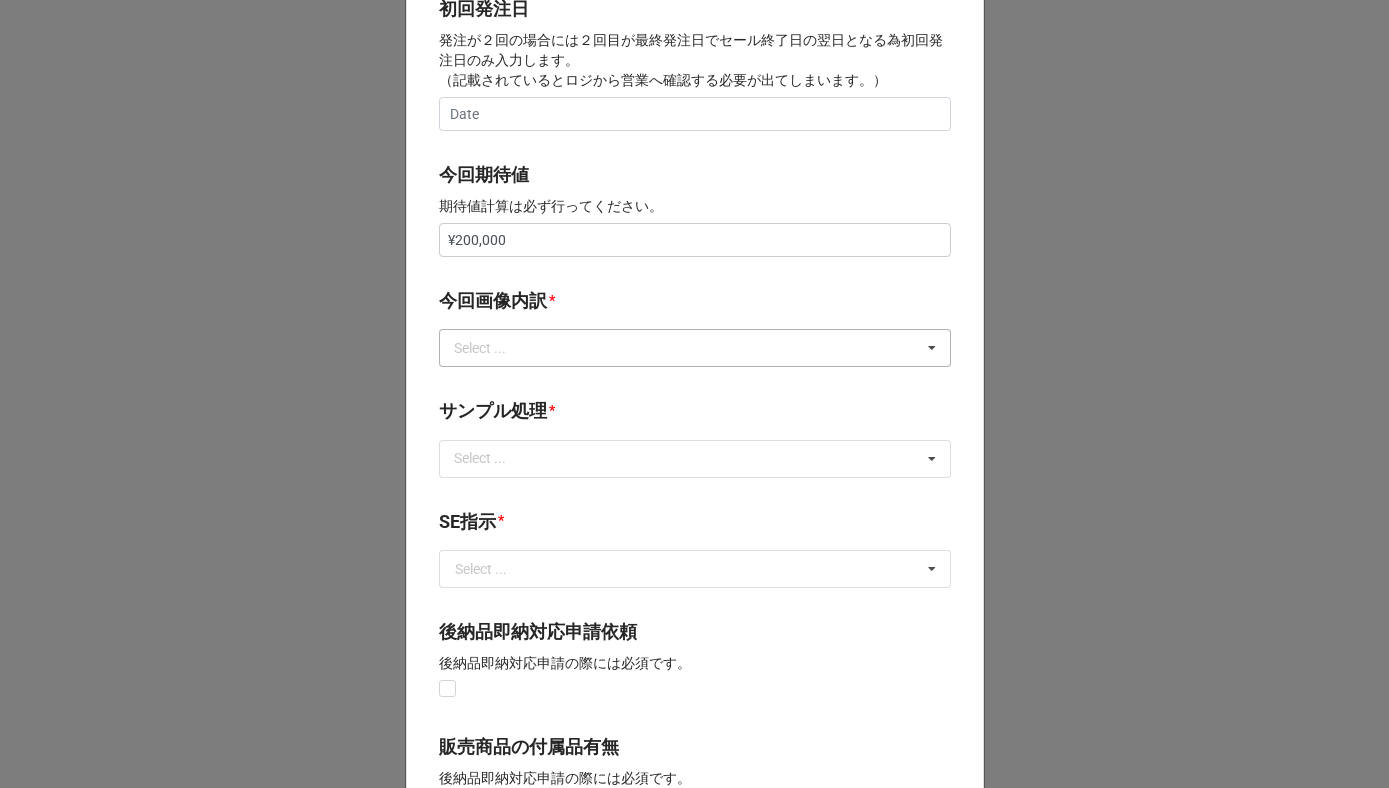 click on "Select ... サンプル撮影 再掲 提供画像 APIデータ SE用サンプルのみ到着 SE用サンプル倉庫取寄せ" at bounding box center [695, 348] 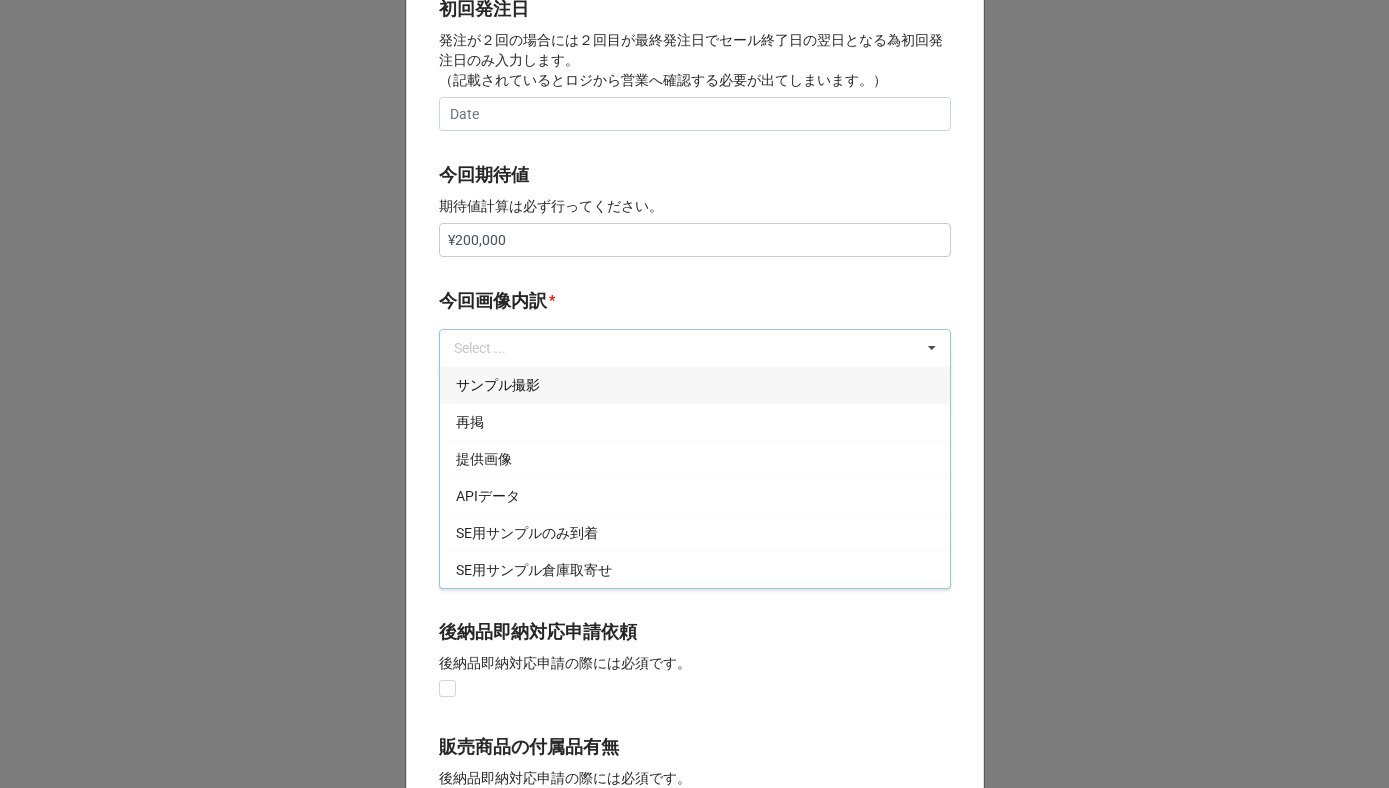 click on "サンプル撮影" at bounding box center (695, 384) 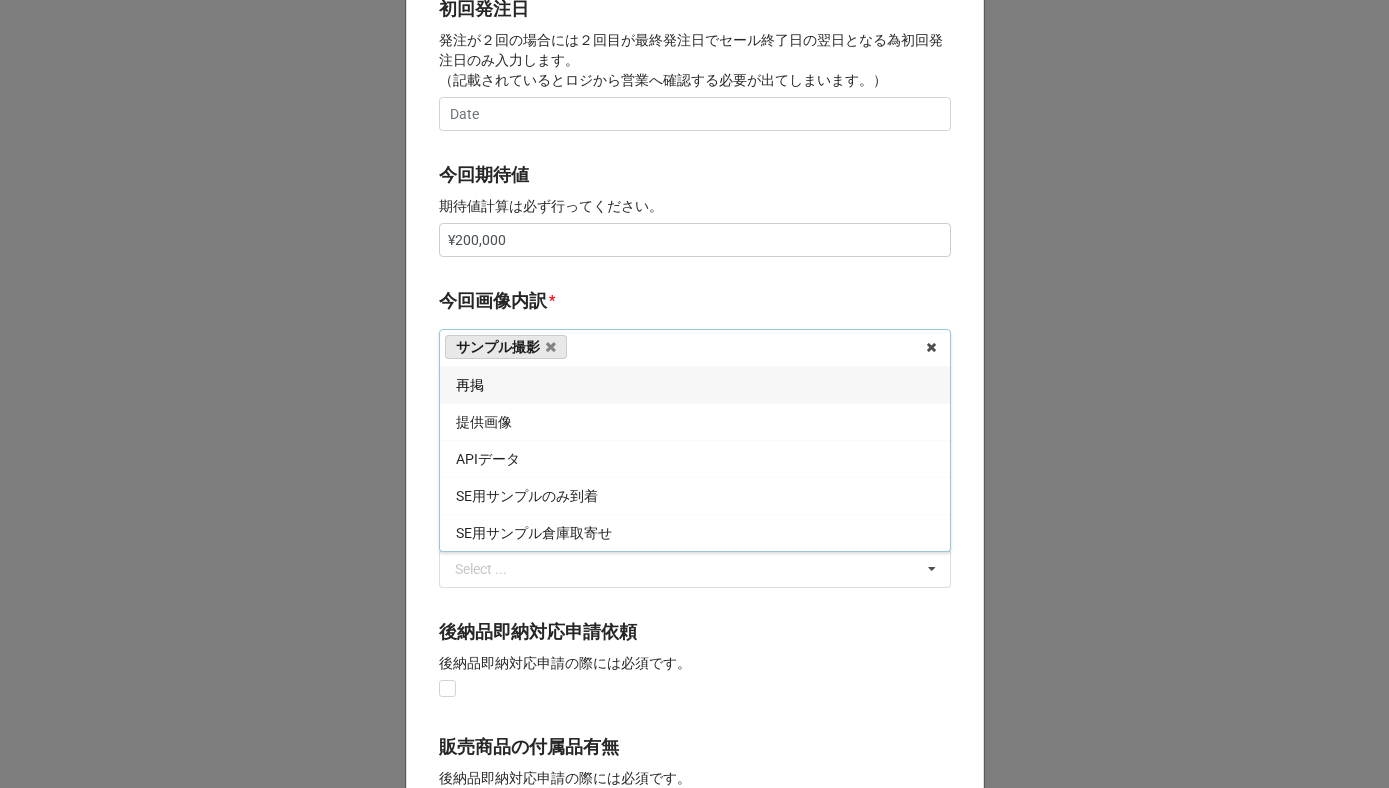 click on "再掲" at bounding box center (695, 384) 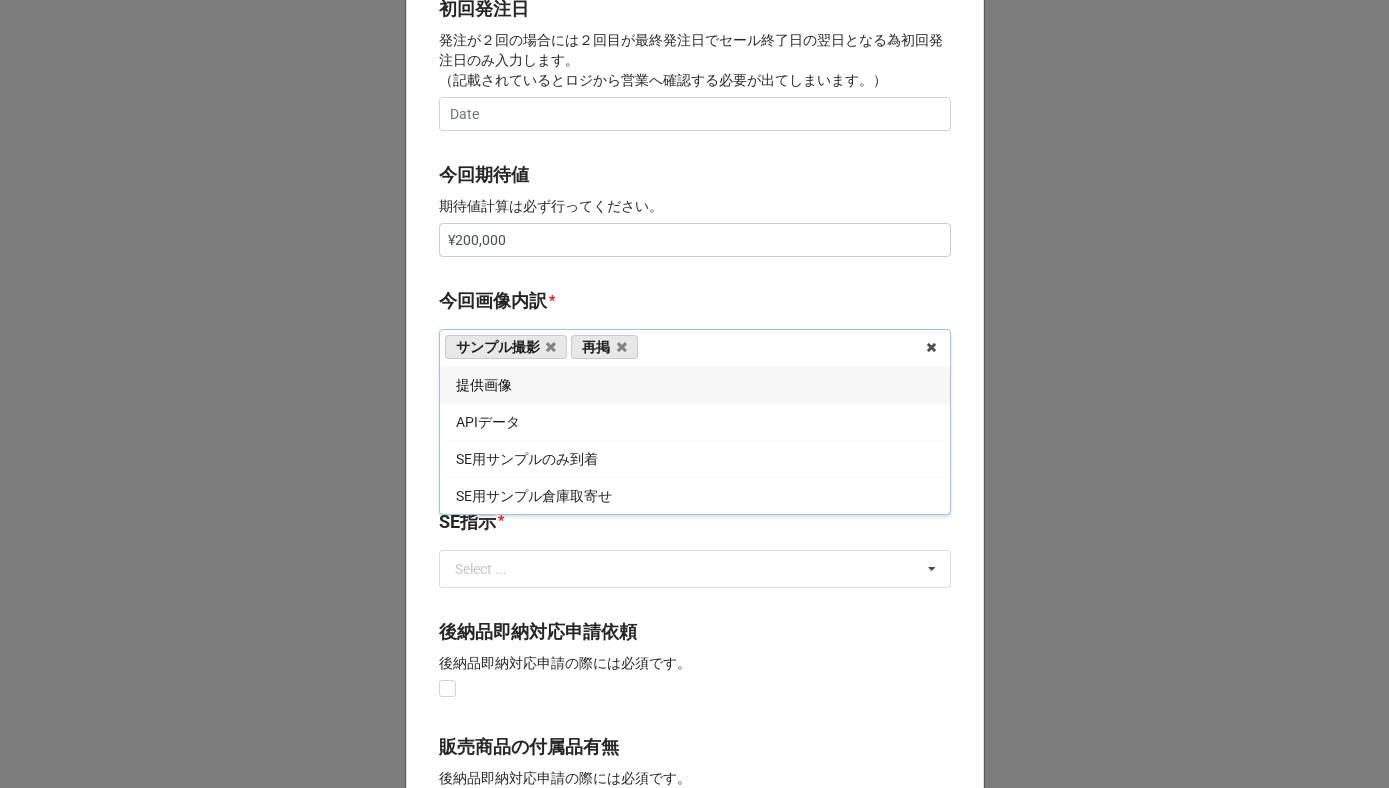 click on "今回画像内訳 *" at bounding box center (695, 304) 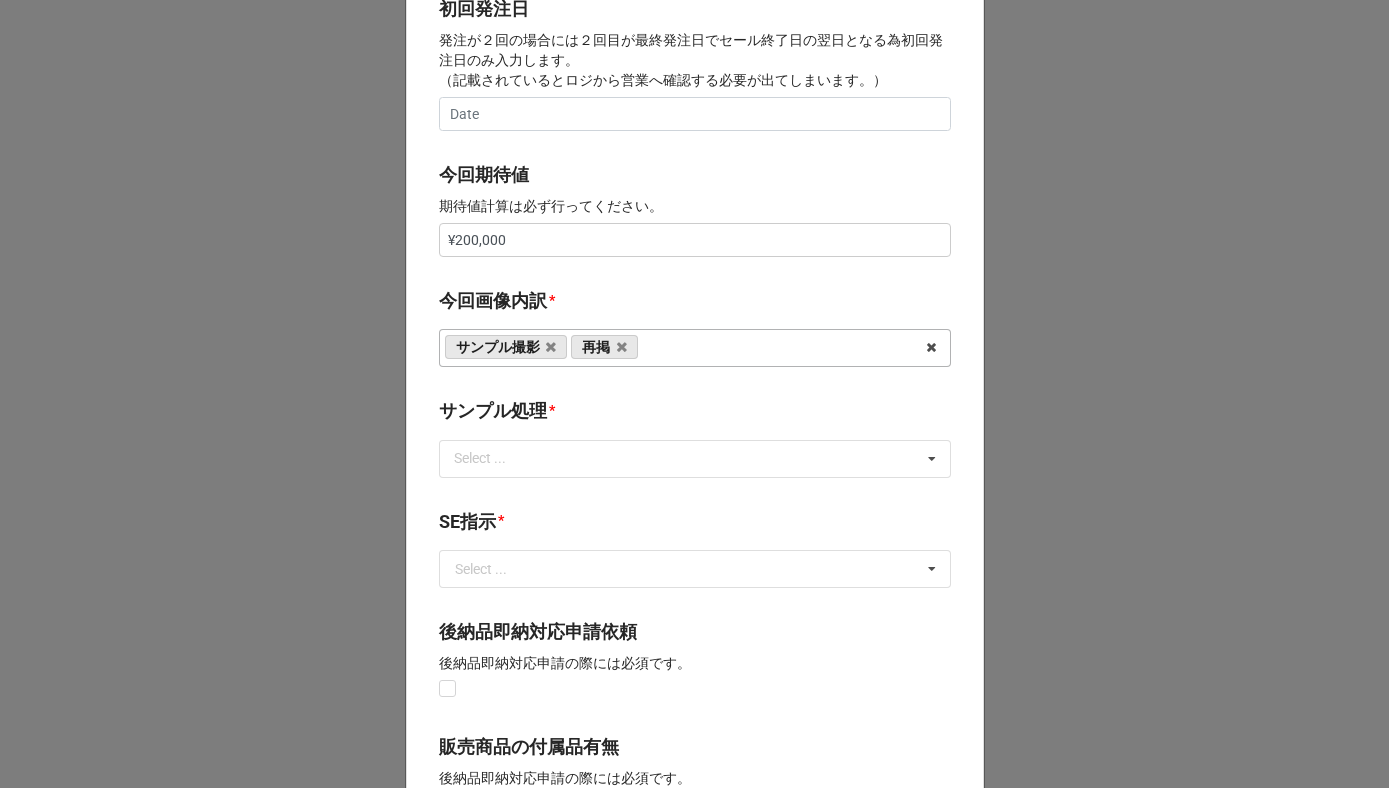 scroll, scrollTop: 1036, scrollLeft: 0, axis: vertical 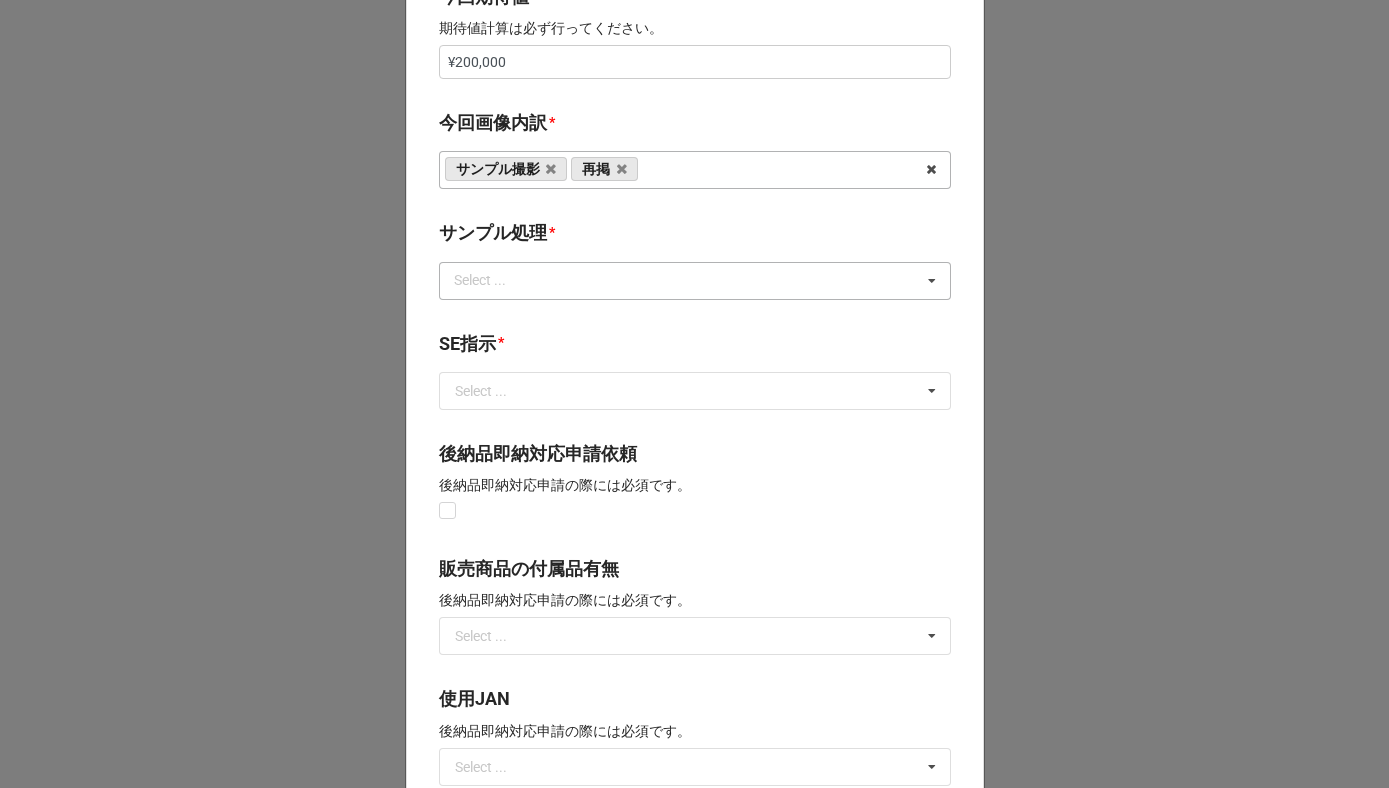 click on "Select ... なし 入庫 返却 処分 担当バイヤーへ" at bounding box center (695, 281) 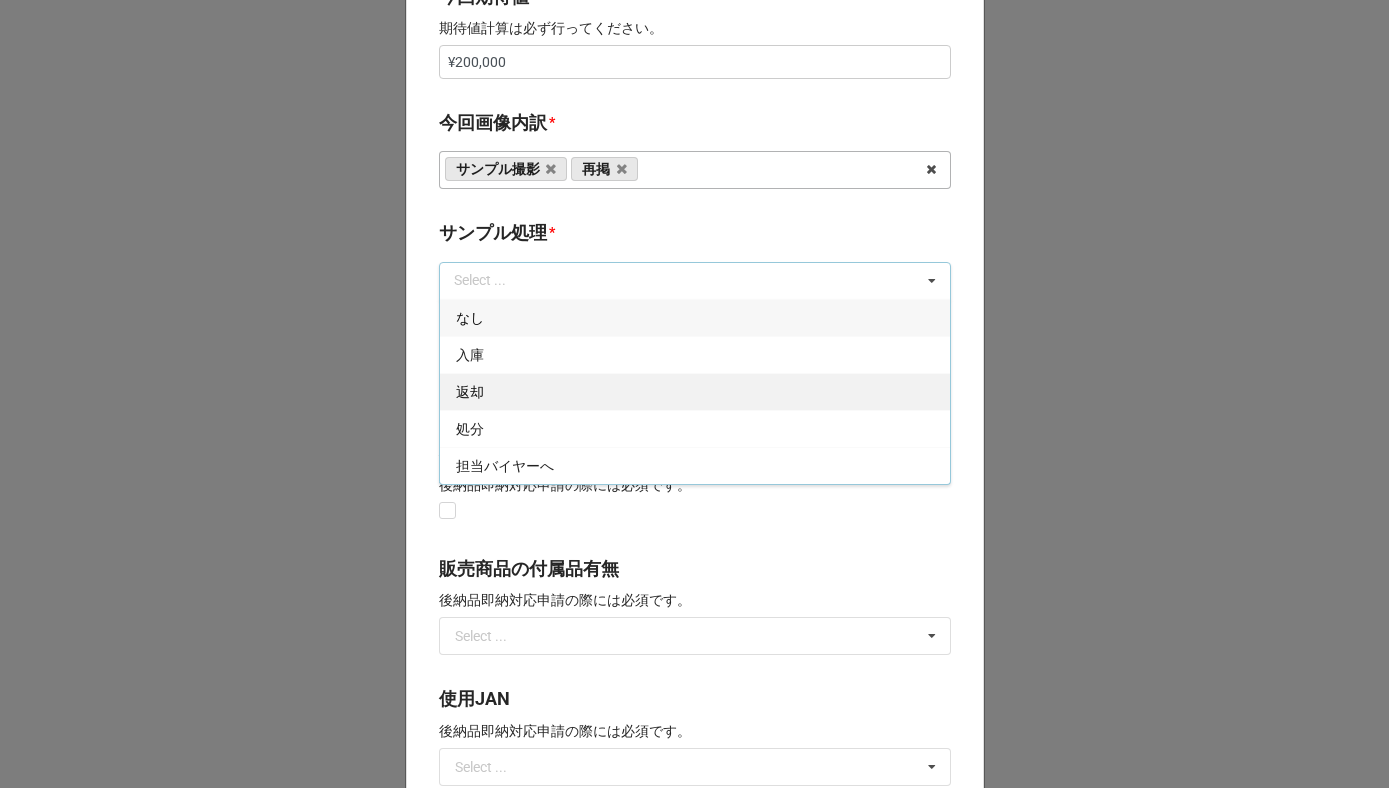 click on "返却" at bounding box center [695, 391] 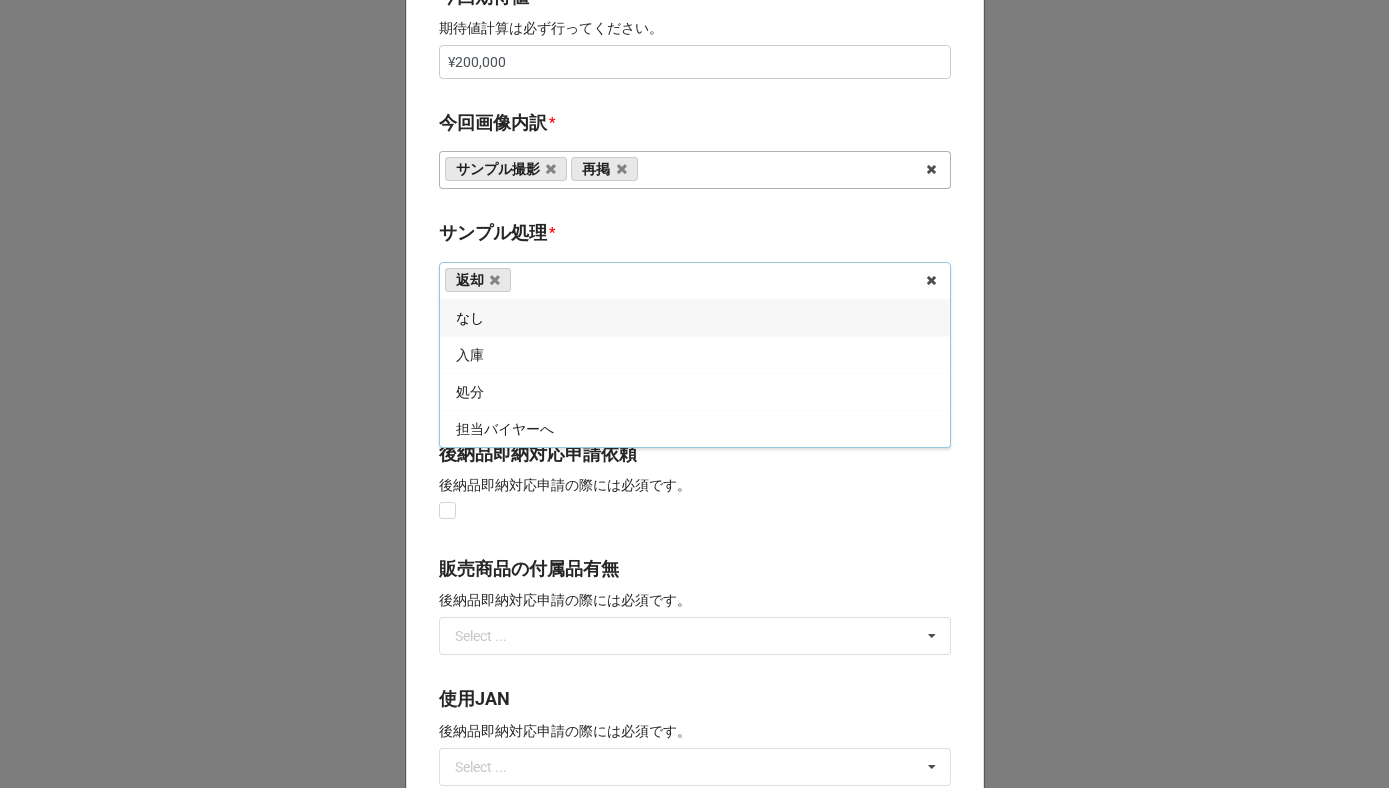 click on "開始日 * 2025/12/09 ‹ 12月 2025 › 日 月 火 水 木 金 土 30 1 2 3 4 5 6 7 8 9 10 11 12 13 14 15 16 17 18 19 20 21 22 23 24 25 26 27 28 29 30 31 1 2 3 4 5 6 7 8 9 10 終了日 セール開催は23:59までとなる為、終了日の次の日を選択してください。
例）”10日(23:59)”まで開催のセールであれば終了日の入力は”11日”となります。
2025/12/15 ‹ 12月 2025 › 日 月 火 水 木 金 土 30 1 2 3 4 5 6 7 8 9 10 11 12 13 14 15 16 17 18 19 20 21 22 23 24 25 26 27 28 29 30 31 1 2 3 4 5 6 7 8 9 10 新ビジネス対応フラグ ※対応するセールの場合にはこちらを必ずチェック頂きます様お願い致します。
在庫追加依頼 在庫追加が発生する場合にはこちらをチェックして下さい。
発注回数 * 下記ルールに従って入力頂きますようお願い致します。
(半角数値のみ入力可0~999)
通常：発注回数
毎日：365
イレギュラー：999
1 初回発注日
‹" at bounding box center (695, 44) 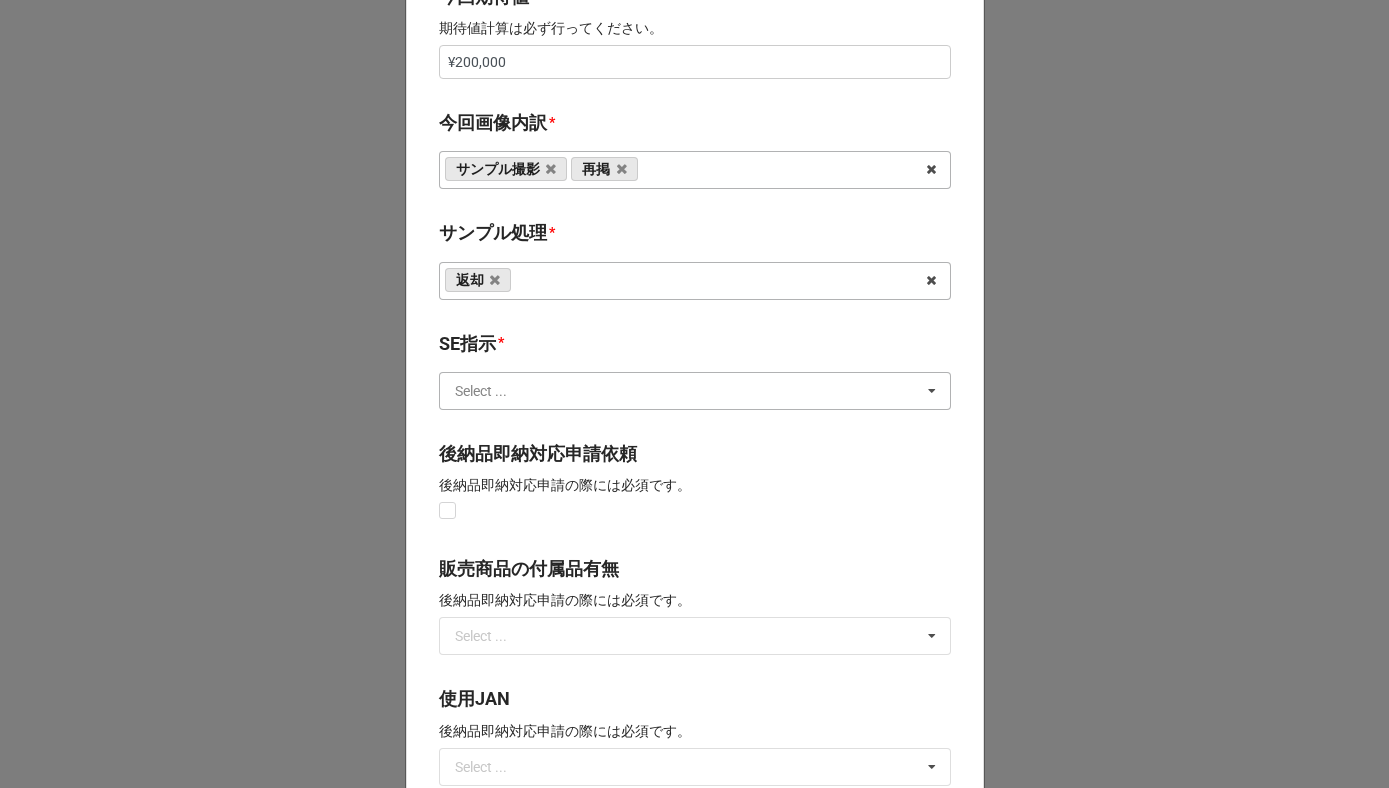 click at bounding box center [696, 391] 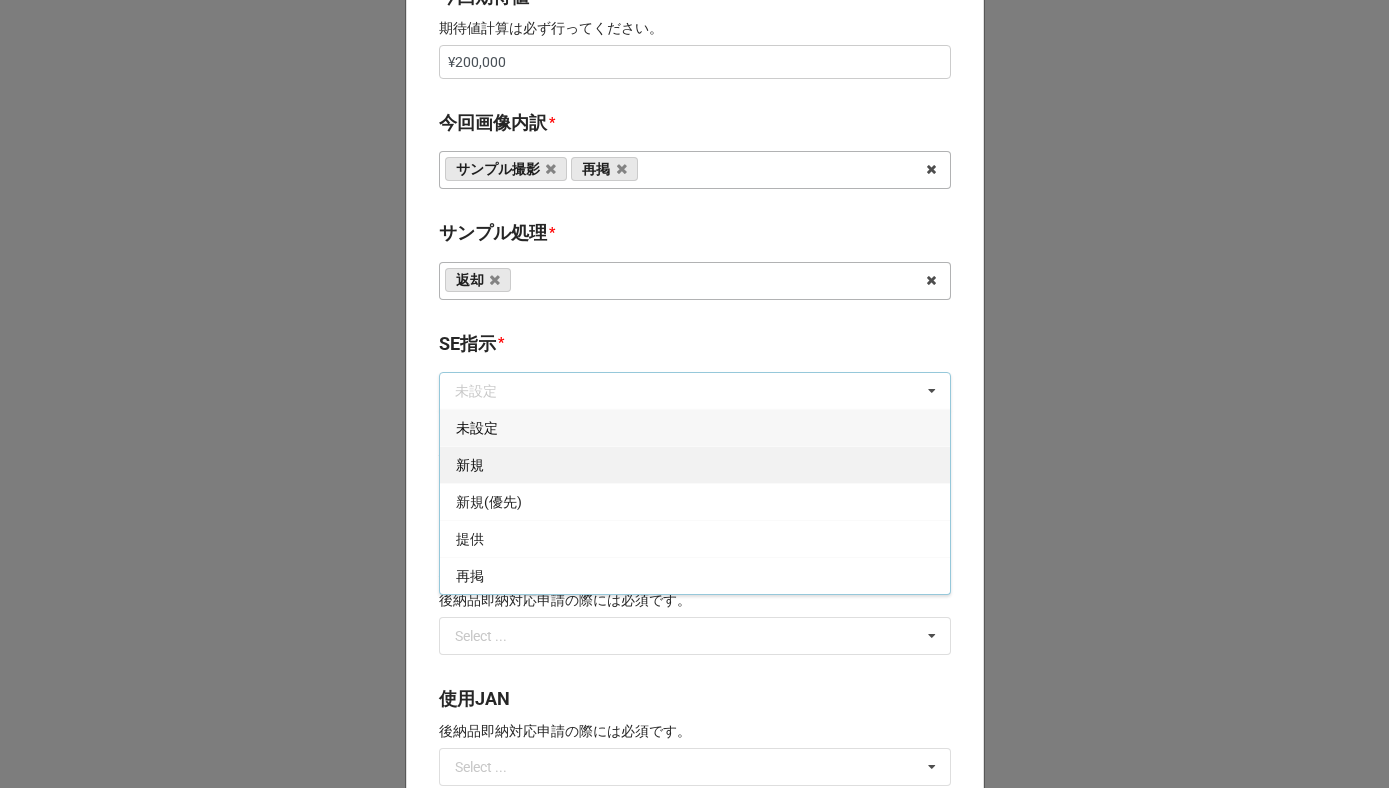 click on "新規" at bounding box center (695, 464) 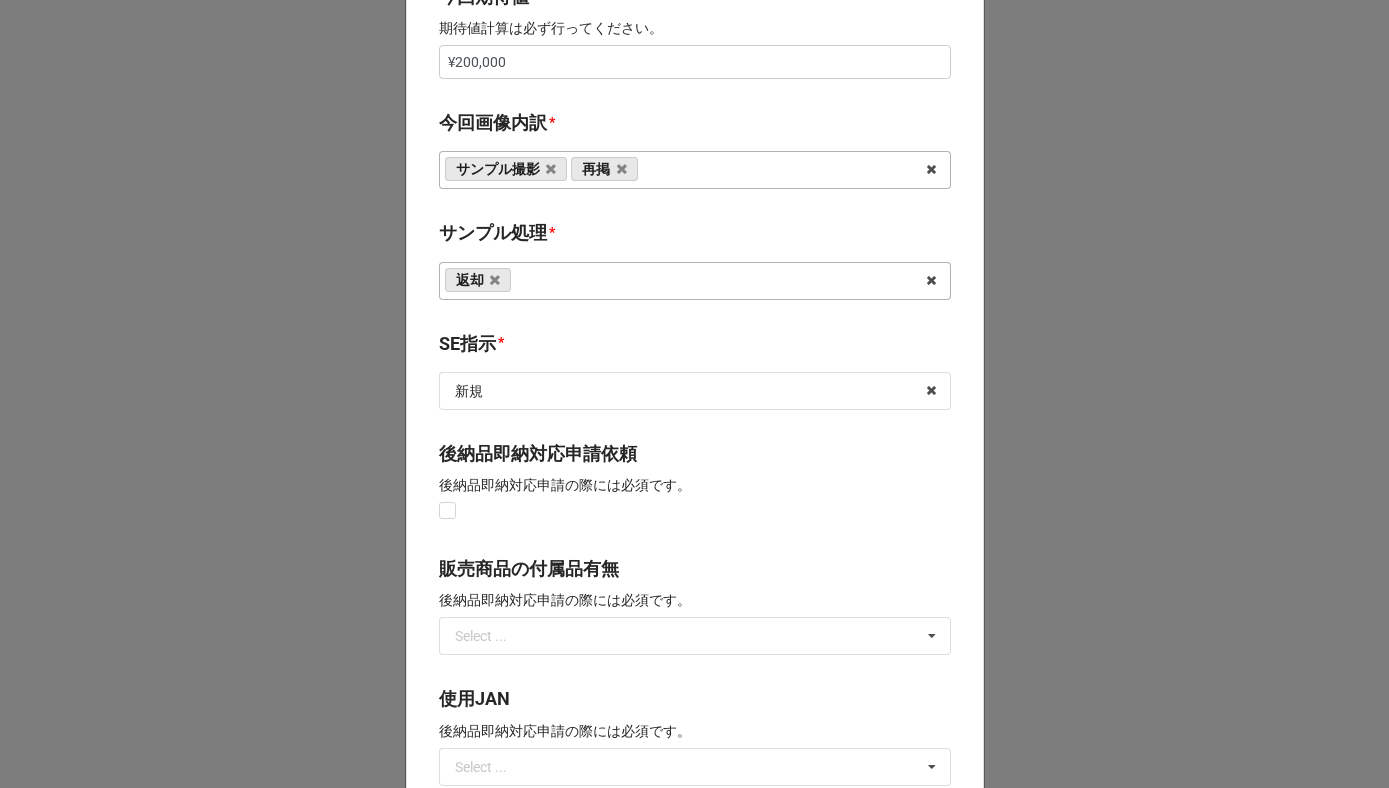 click on "SE指示 *" at bounding box center (695, 347) 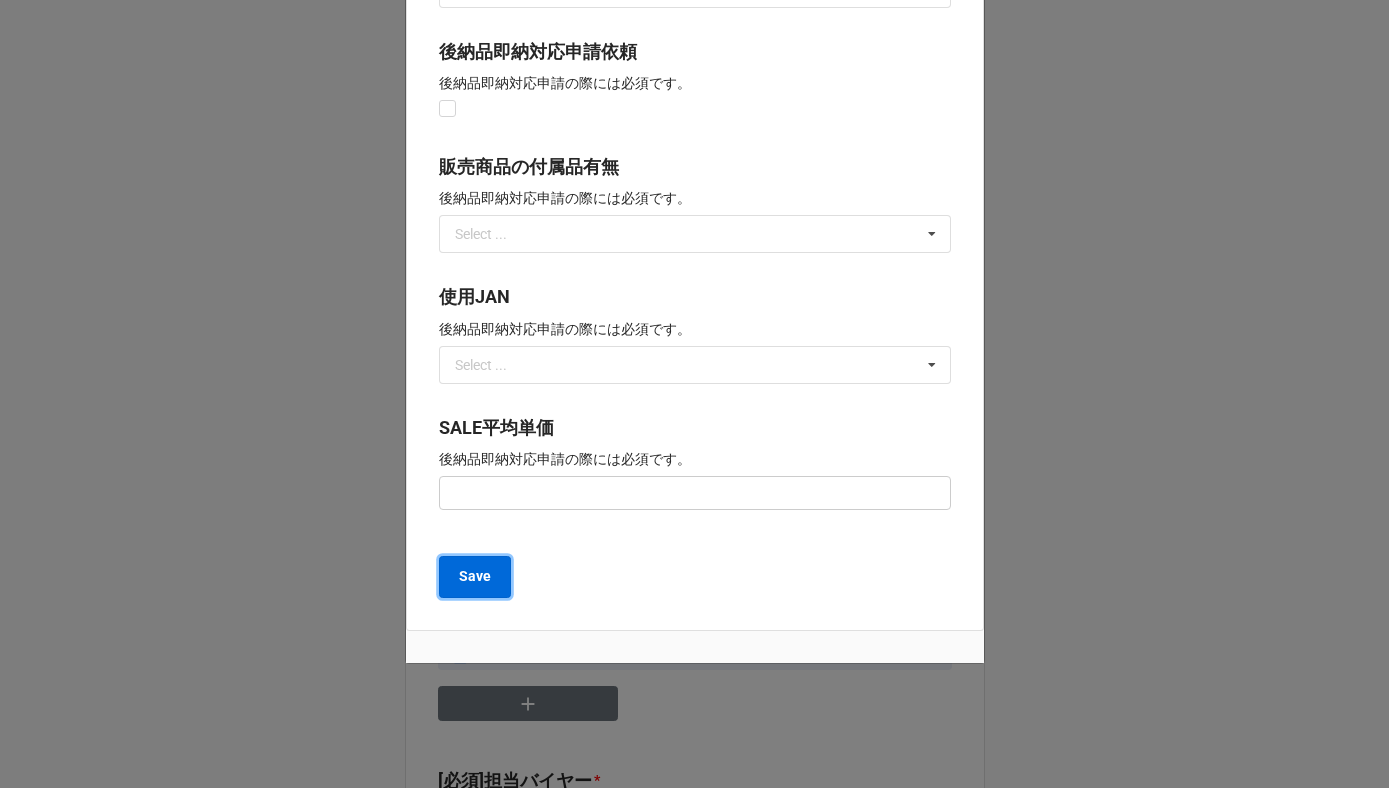 click on "Save" at bounding box center (475, 576) 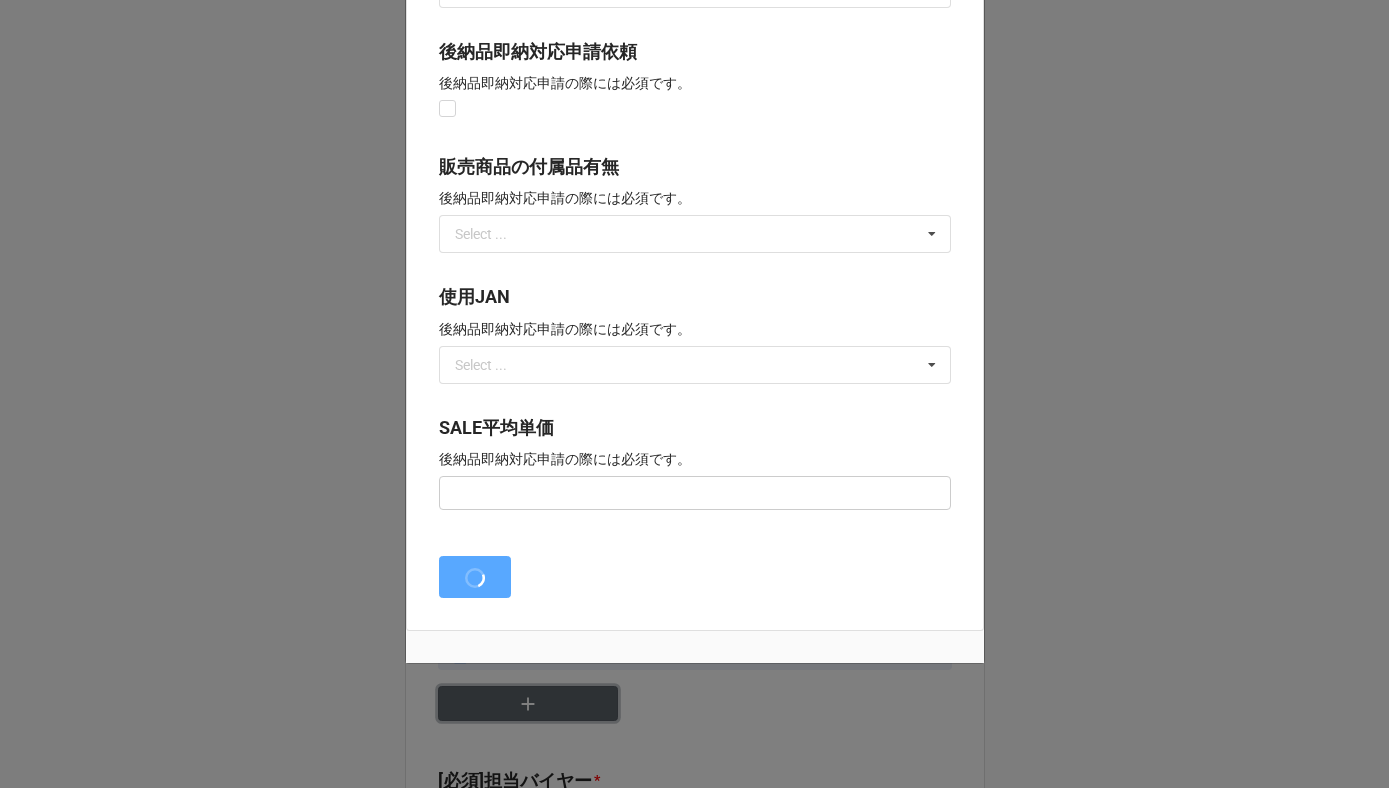 type on "x" 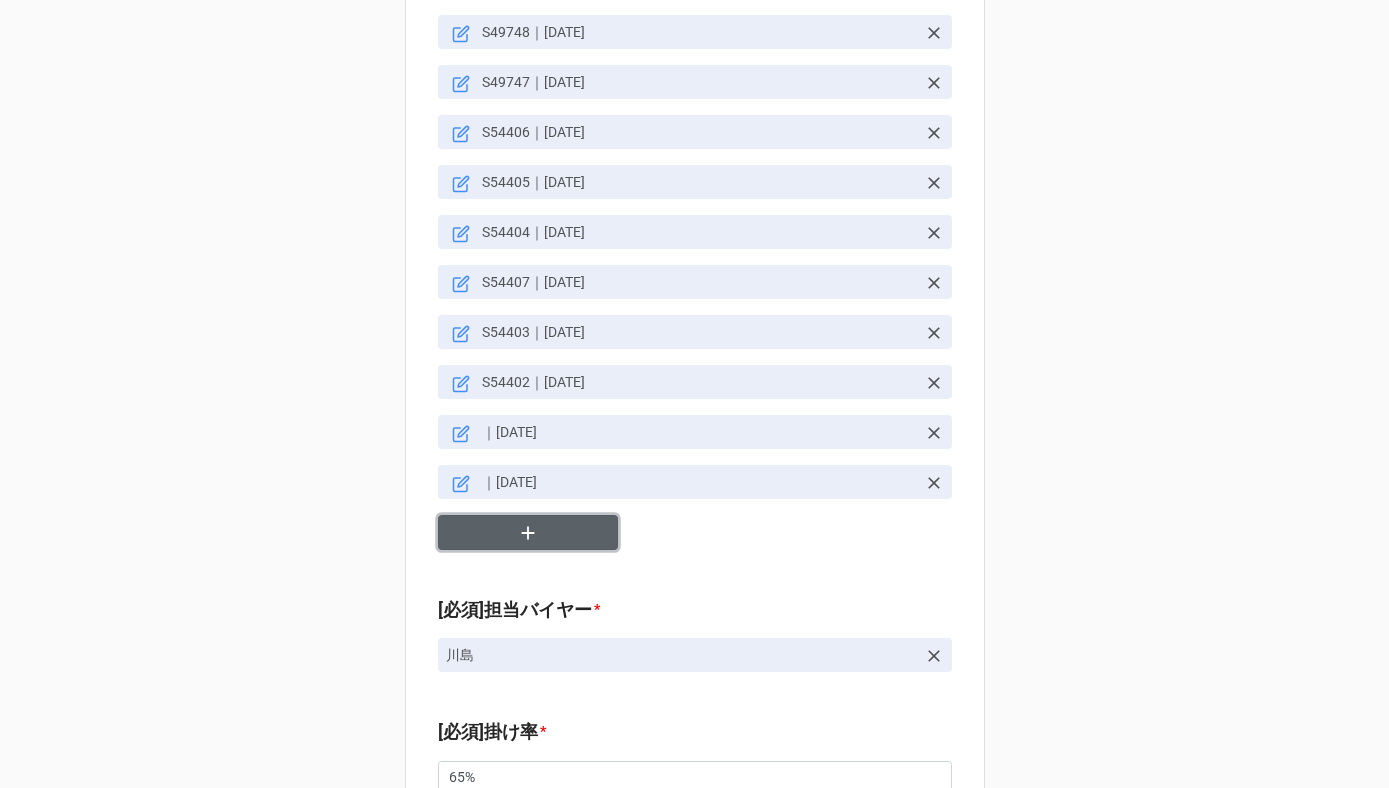 scroll, scrollTop: 1111, scrollLeft: 0, axis: vertical 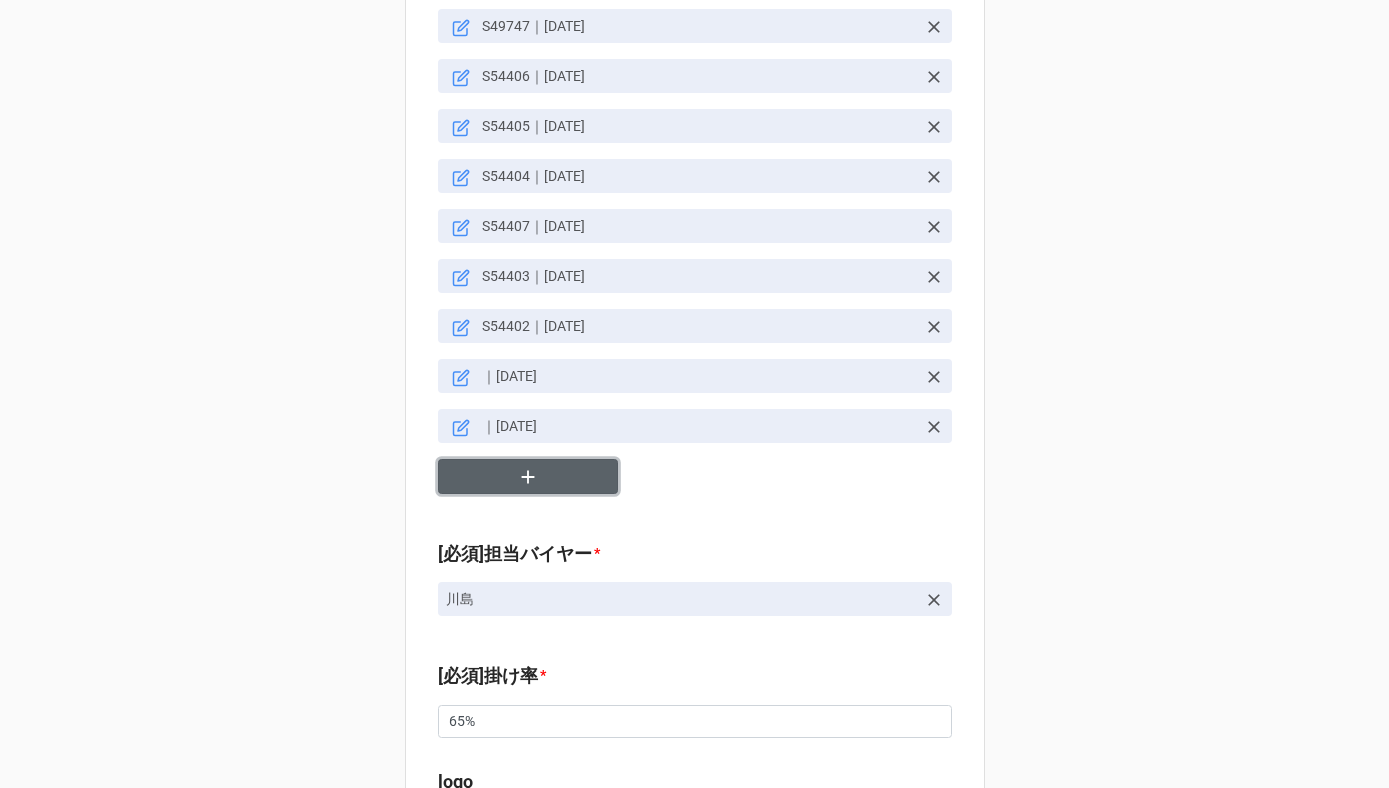 click at bounding box center [528, 476] 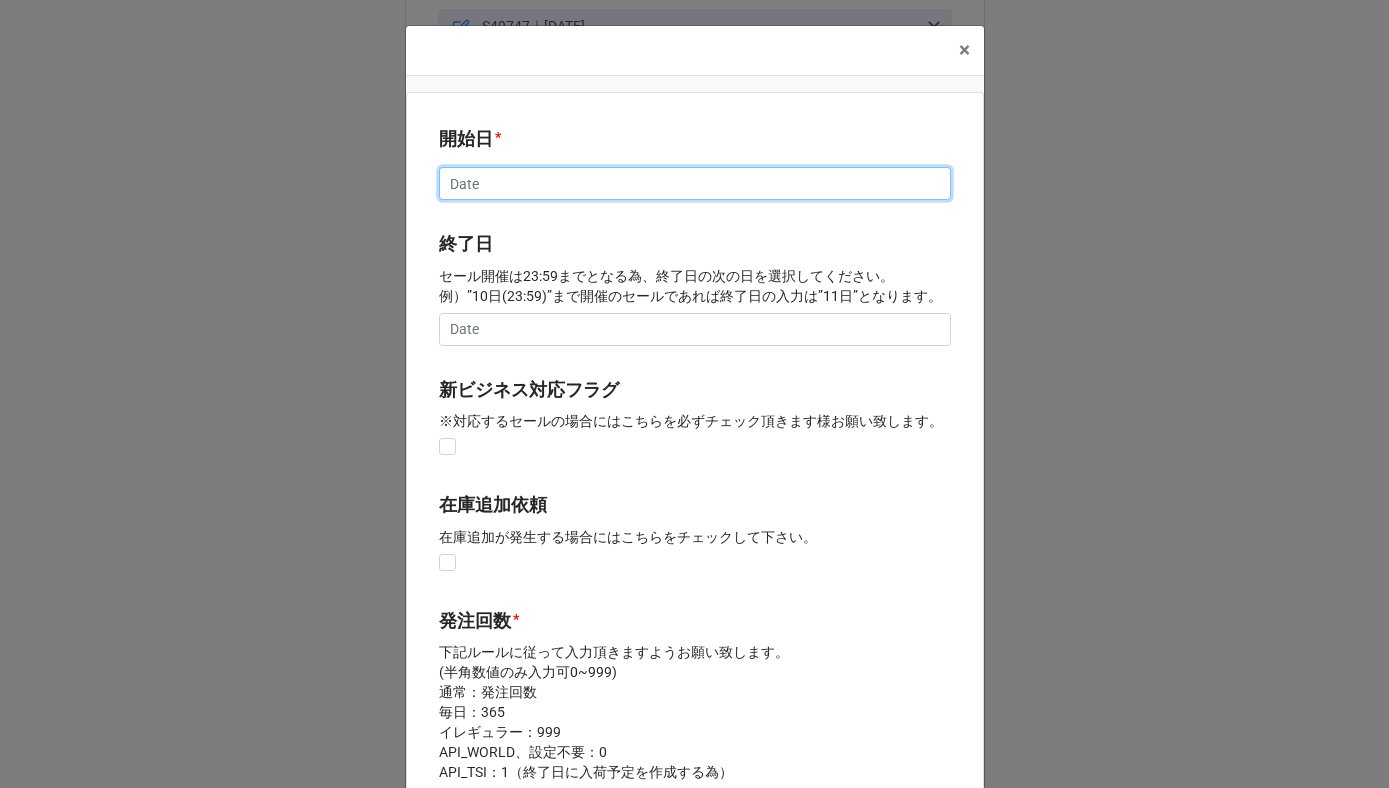 click at bounding box center (695, 184) 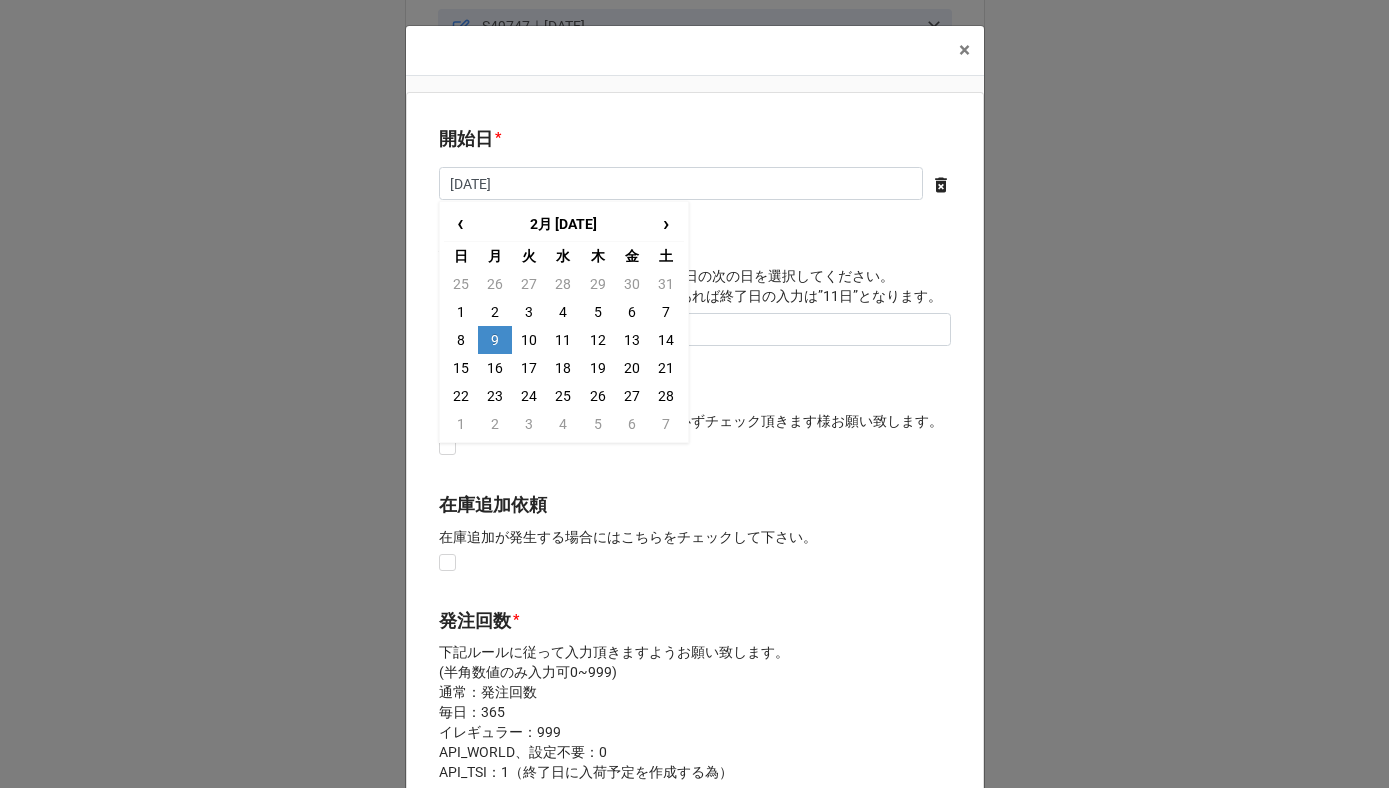 click on "9" at bounding box center [495, 340] 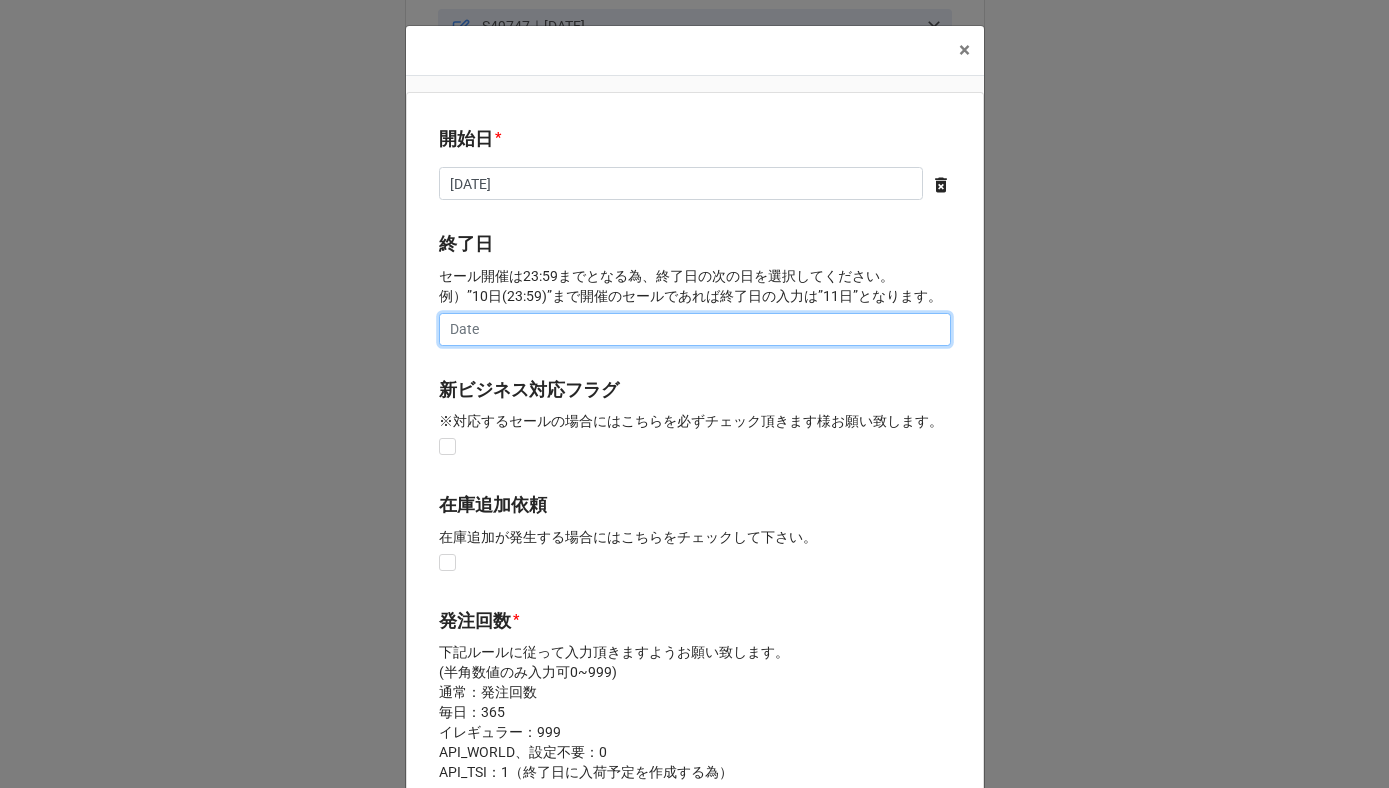click at bounding box center (695, 330) 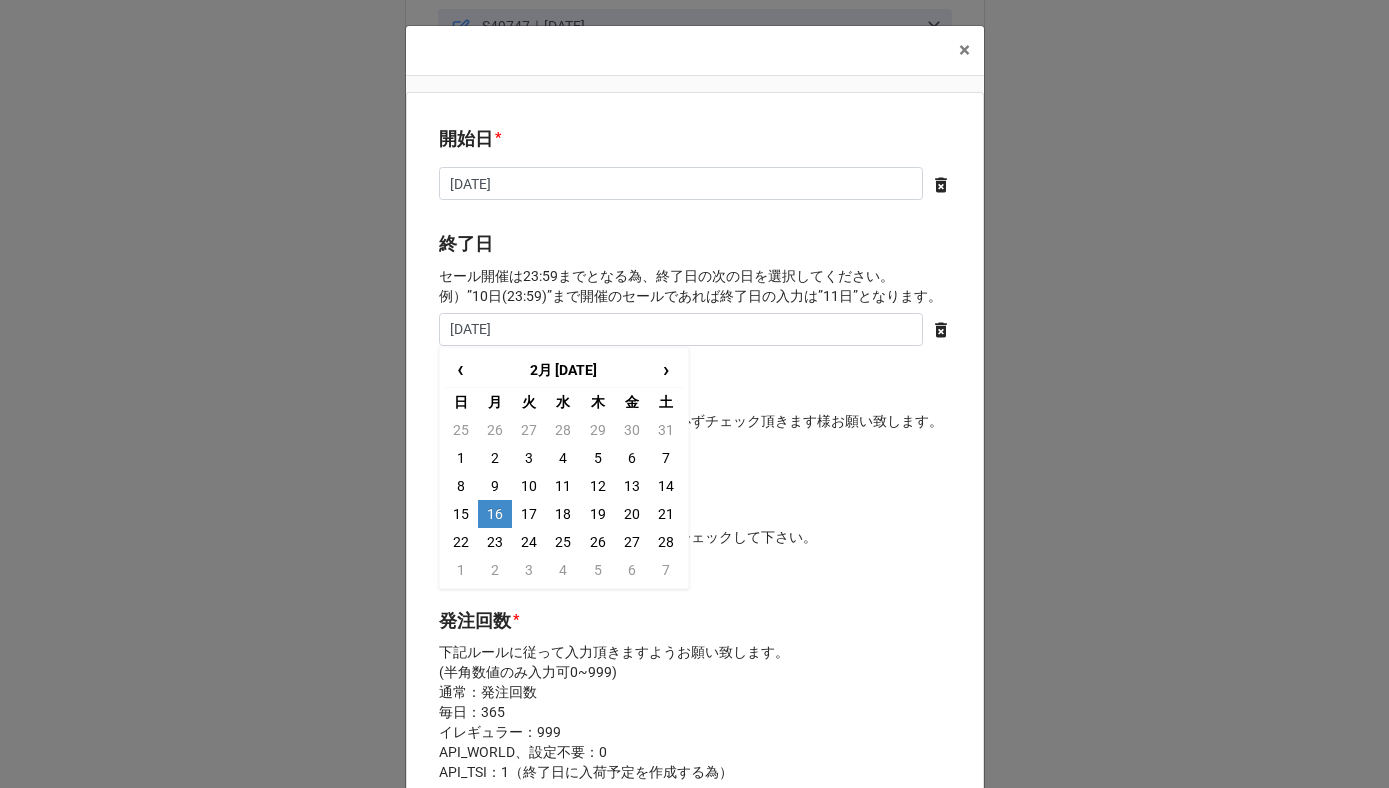 click on "16" at bounding box center (495, 514) 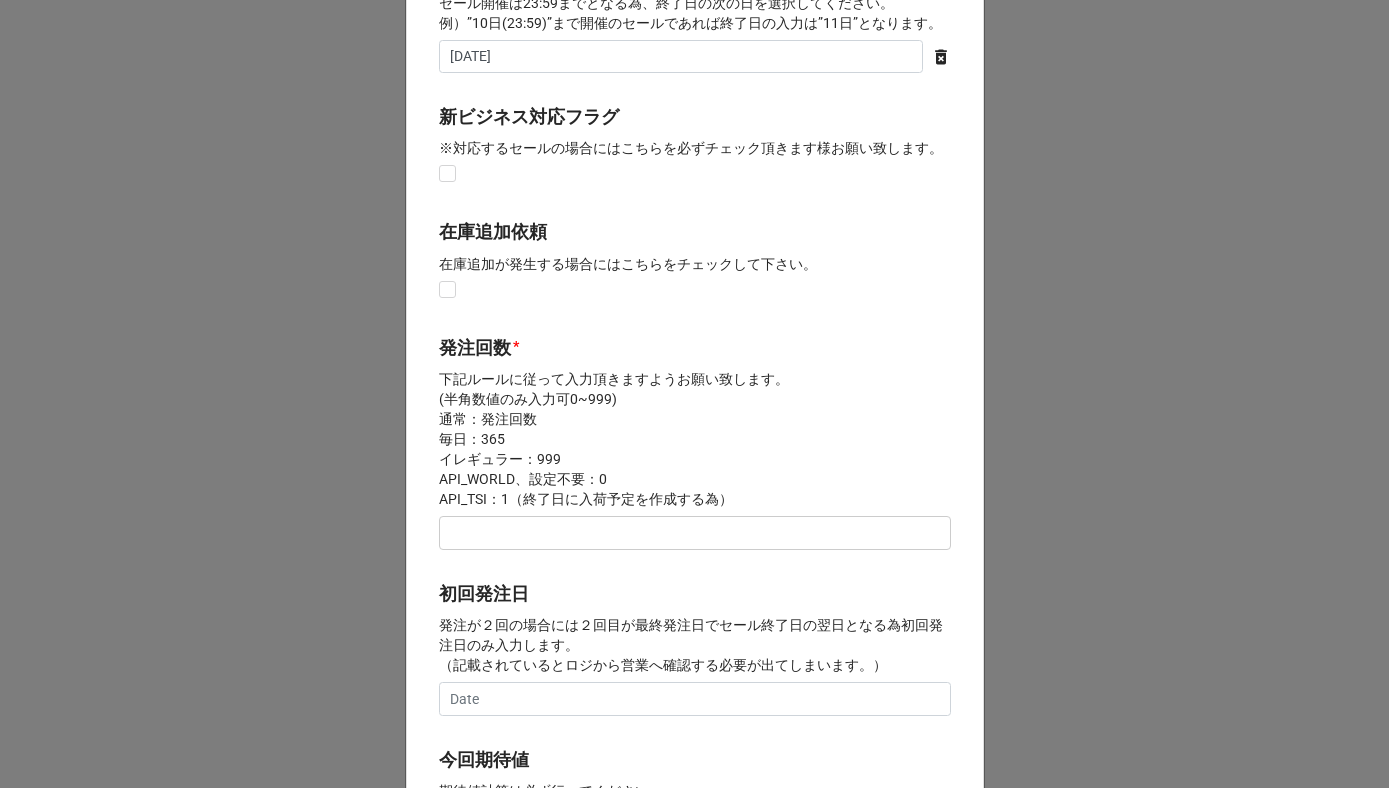 scroll, scrollTop: 281, scrollLeft: 0, axis: vertical 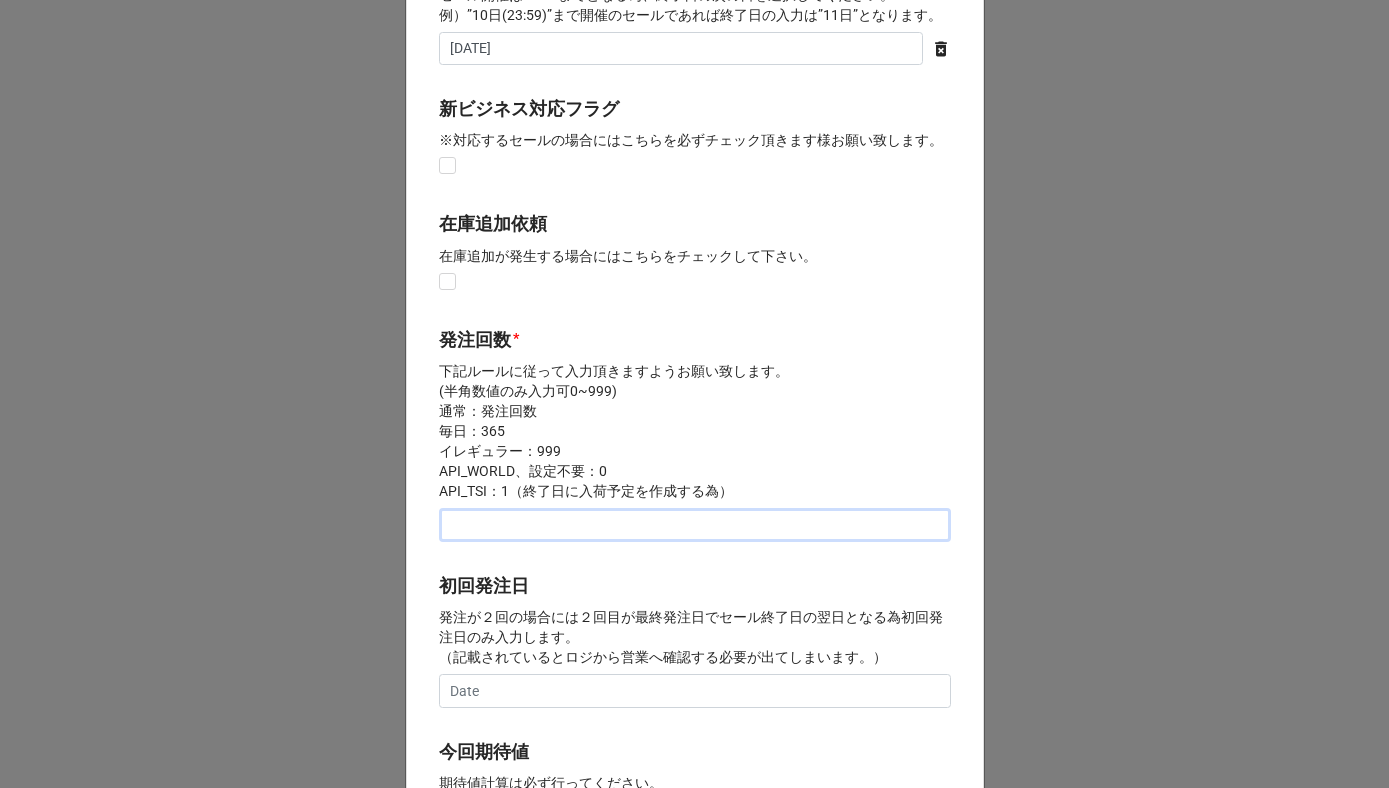 click at bounding box center (695, 525) 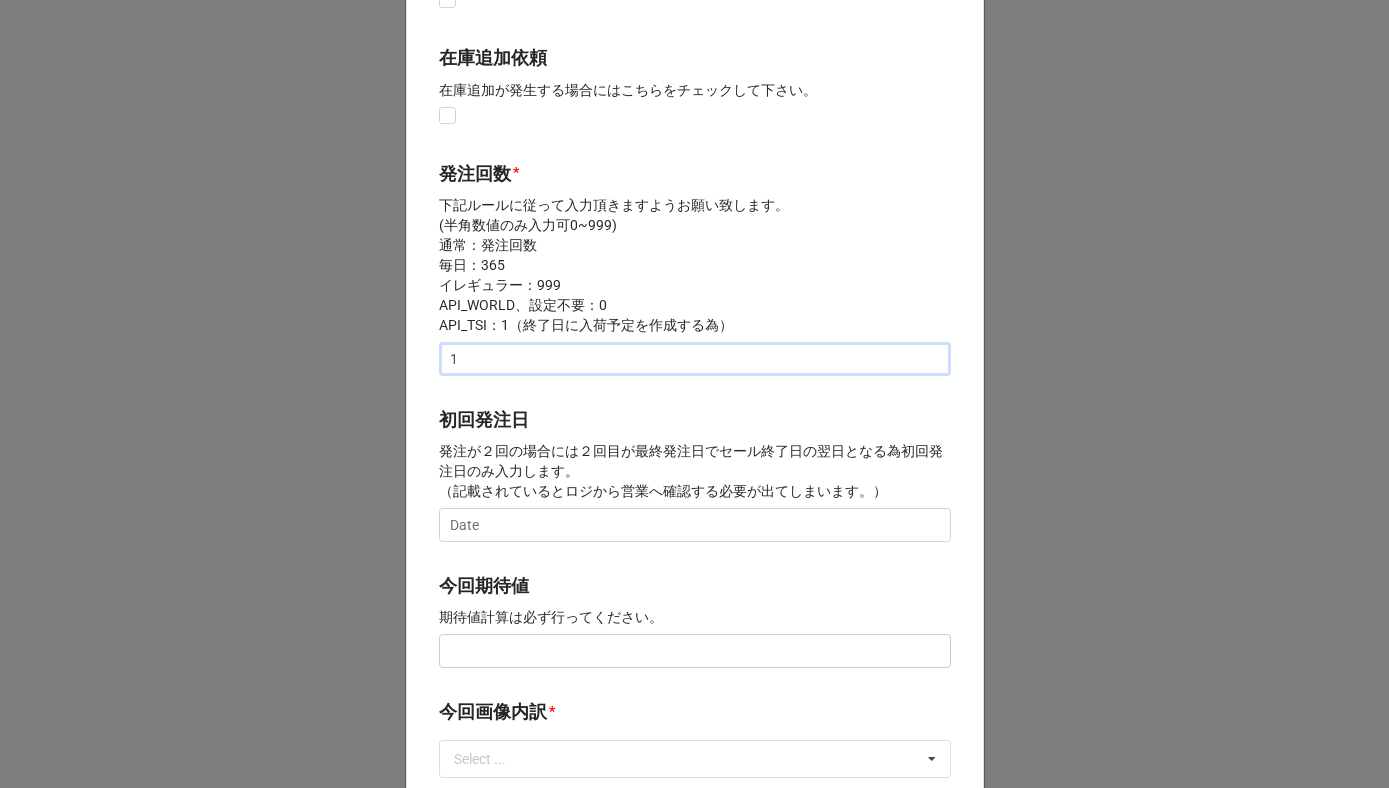 scroll, scrollTop: 535, scrollLeft: 0, axis: vertical 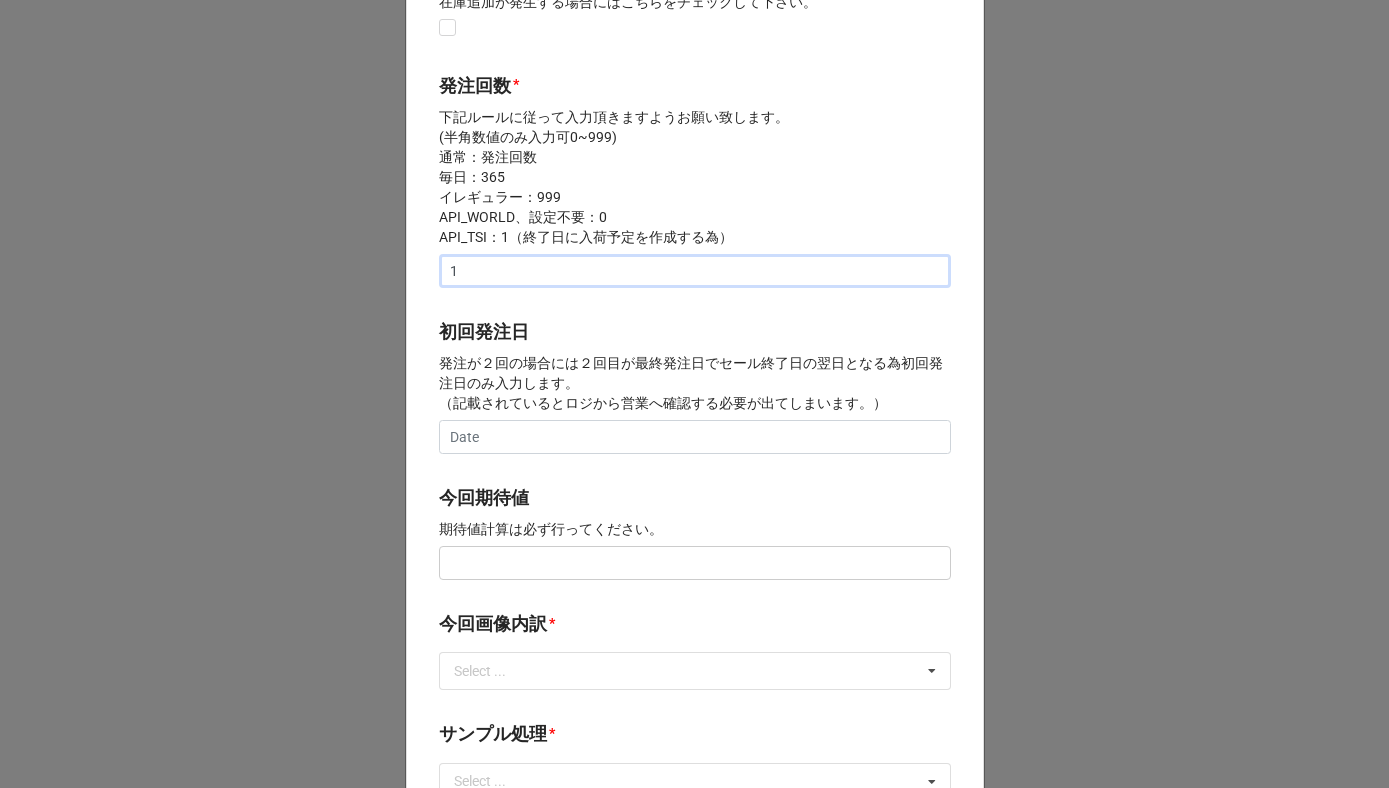 type on "1" 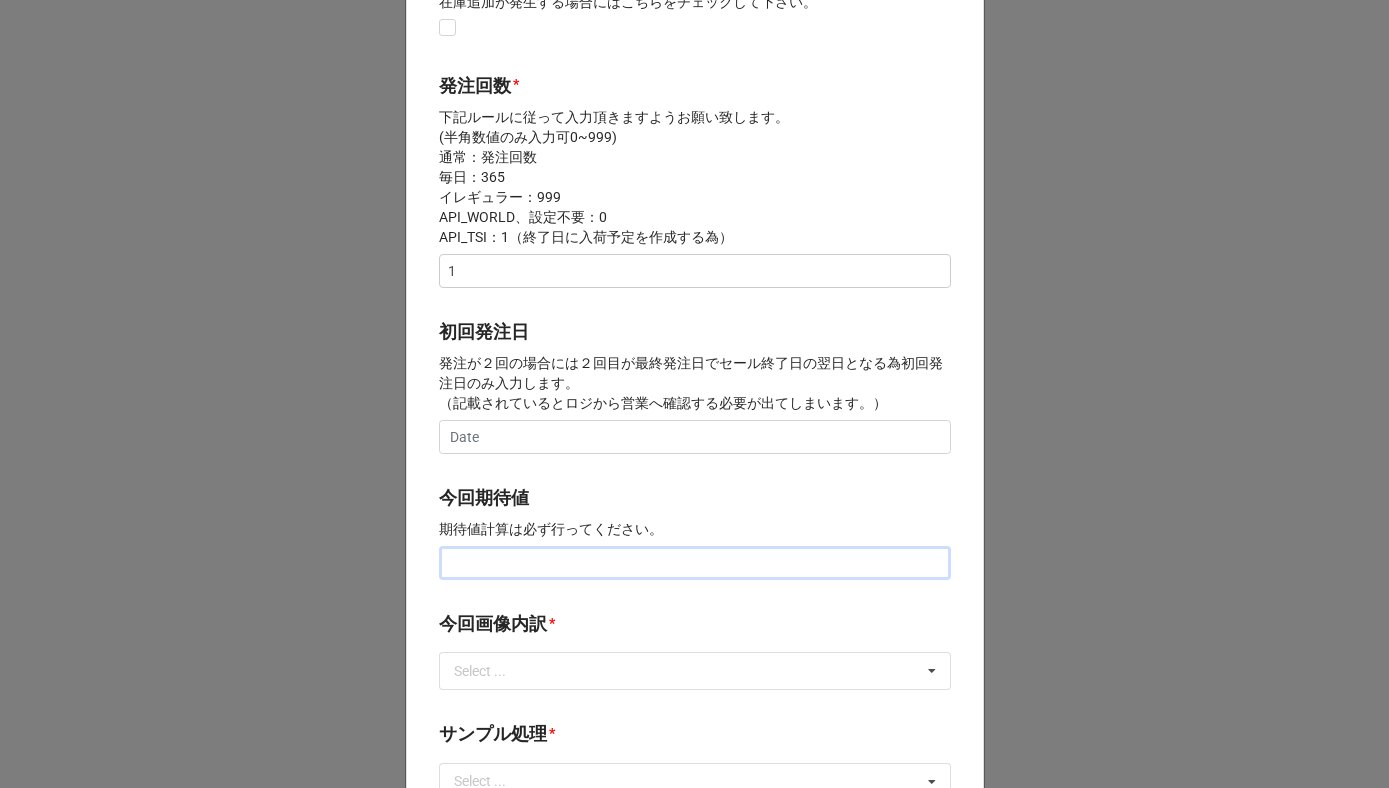 click at bounding box center [695, 563] 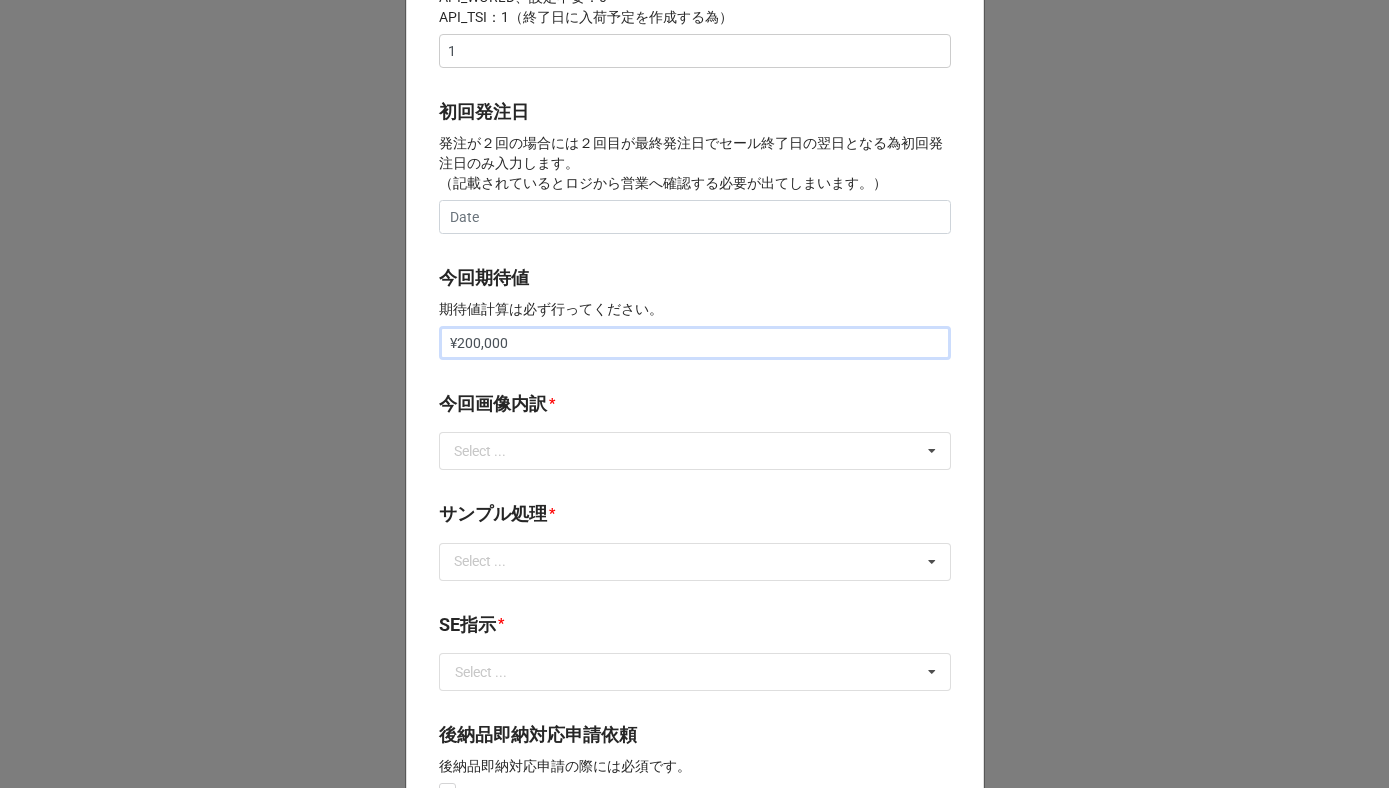 scroll, scrollTop: 804, scrollLeft: 0, axis: vertical 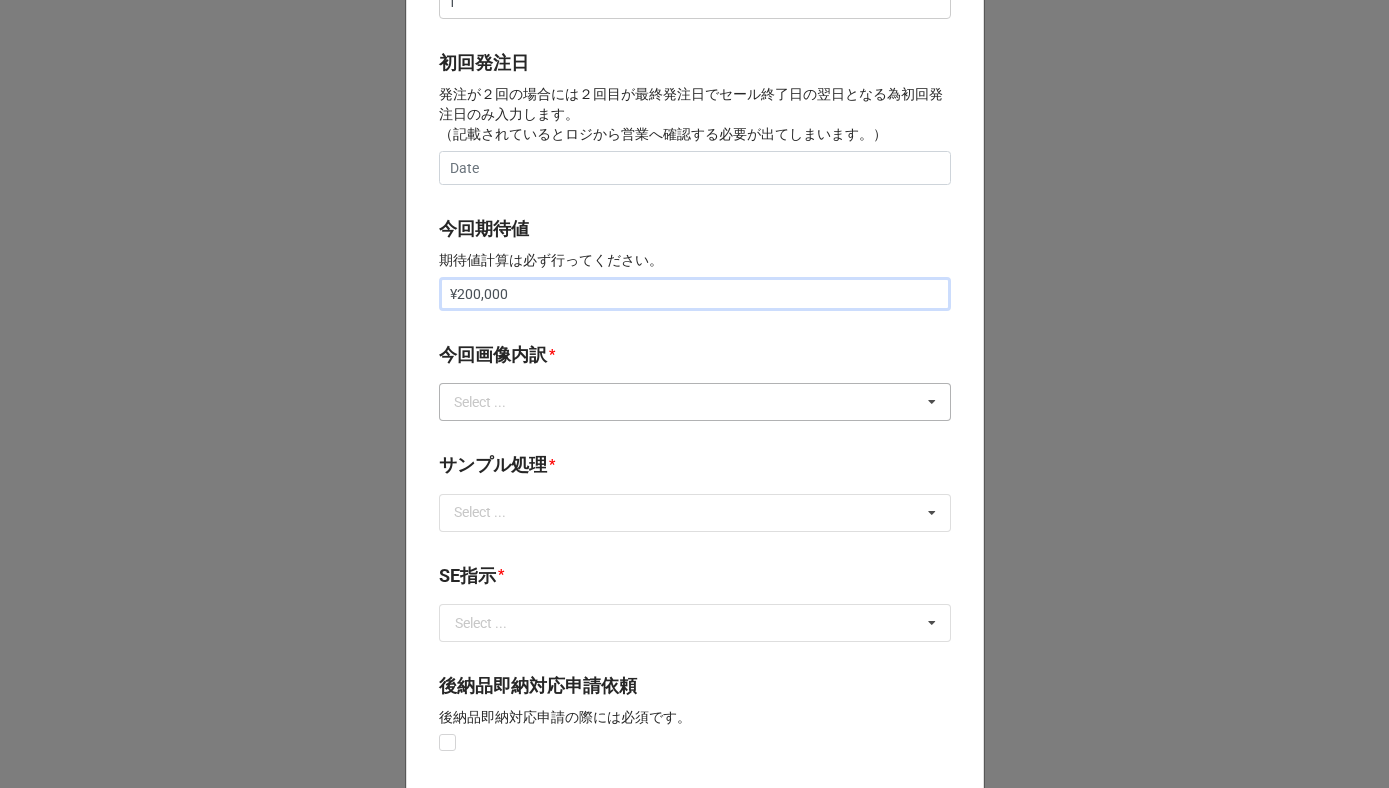 type on "¥200,000" 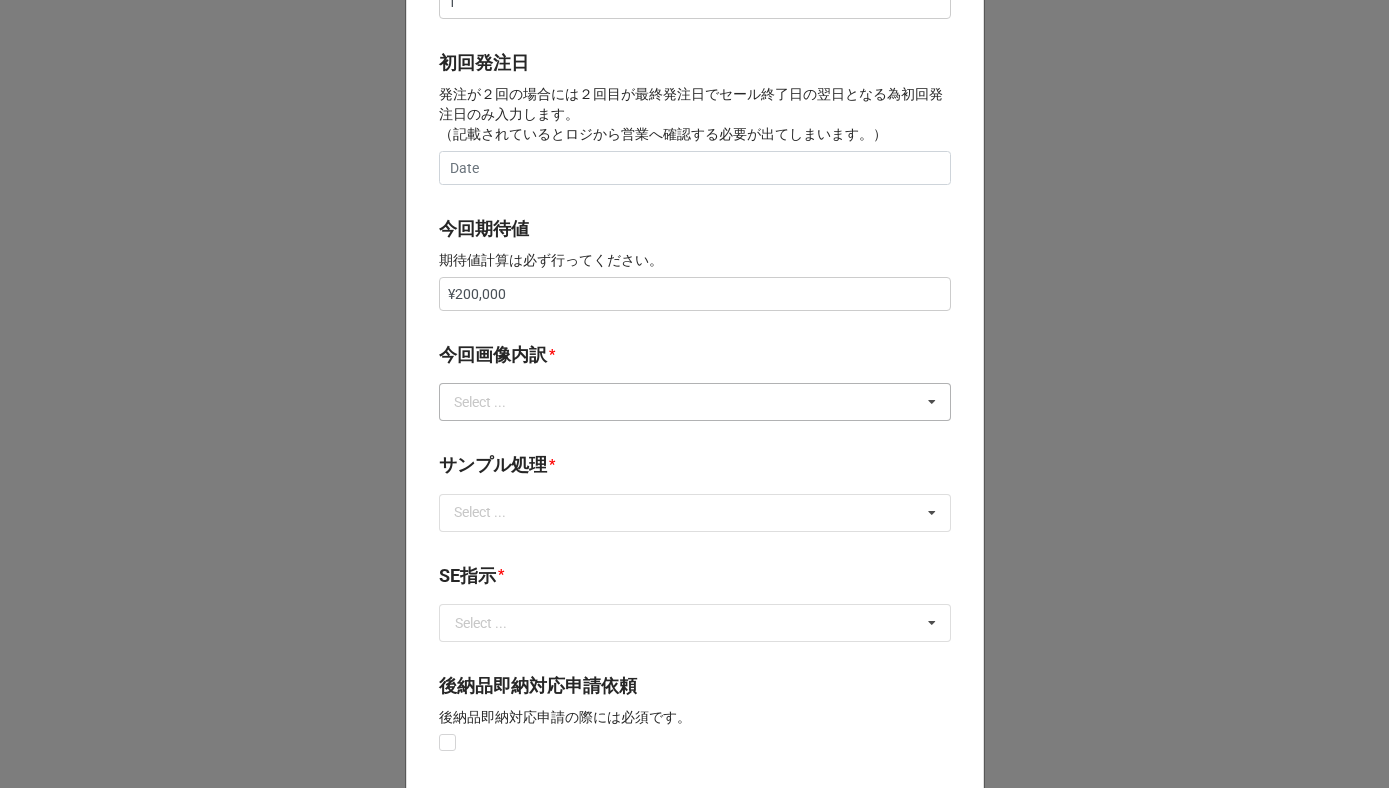click on "Select ..." at bounding box center [492, 402] 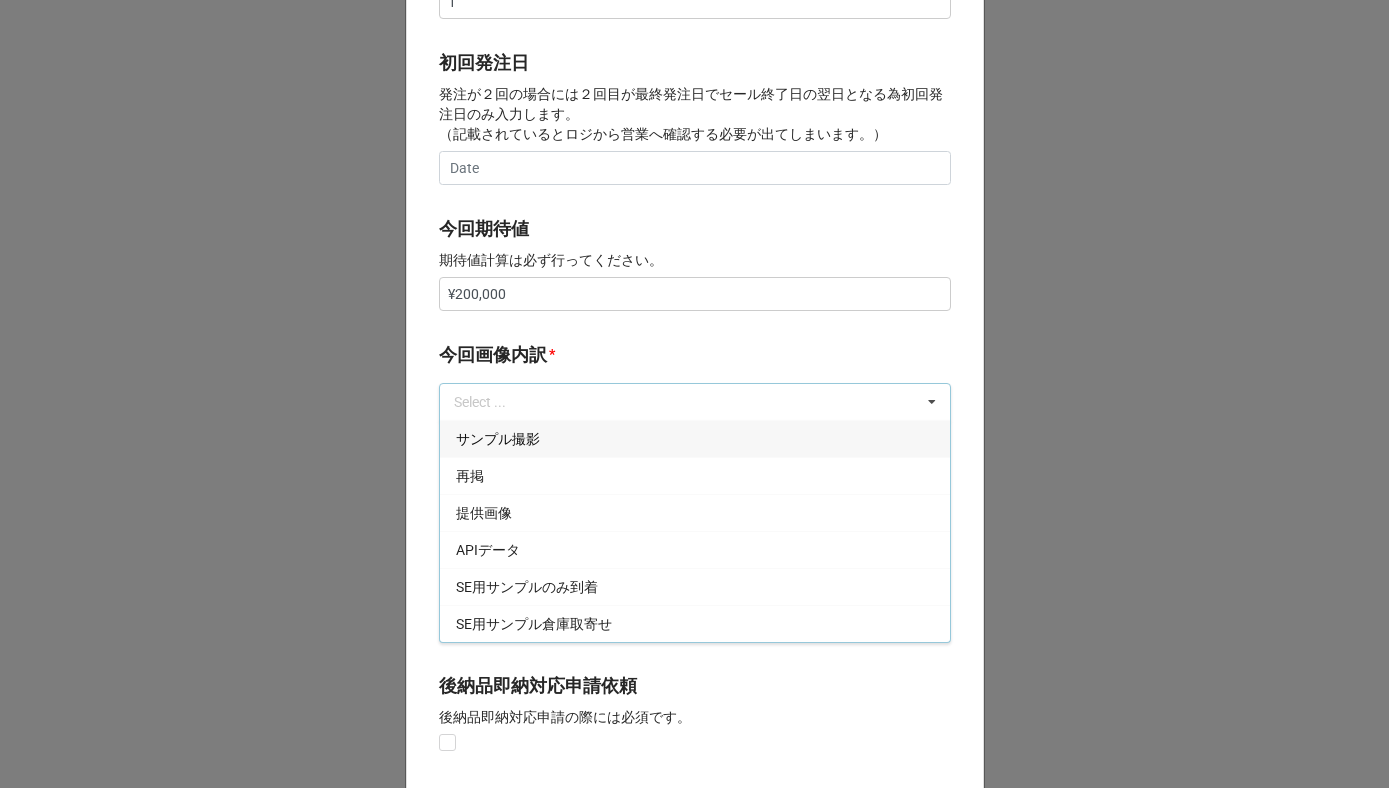 click on "サンプル撮影" at bounding box center (498, 439) 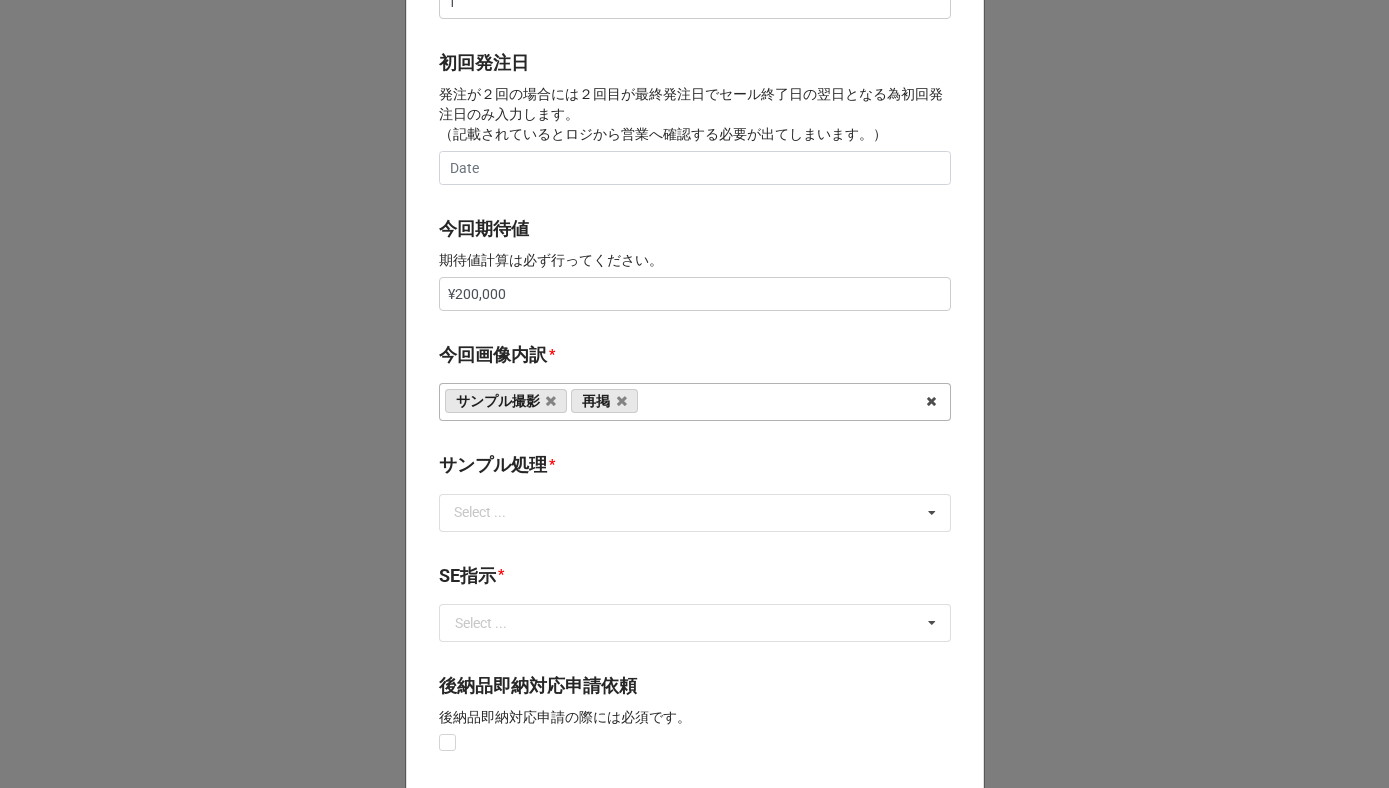 click on "*" at bounding box center [552, 354] 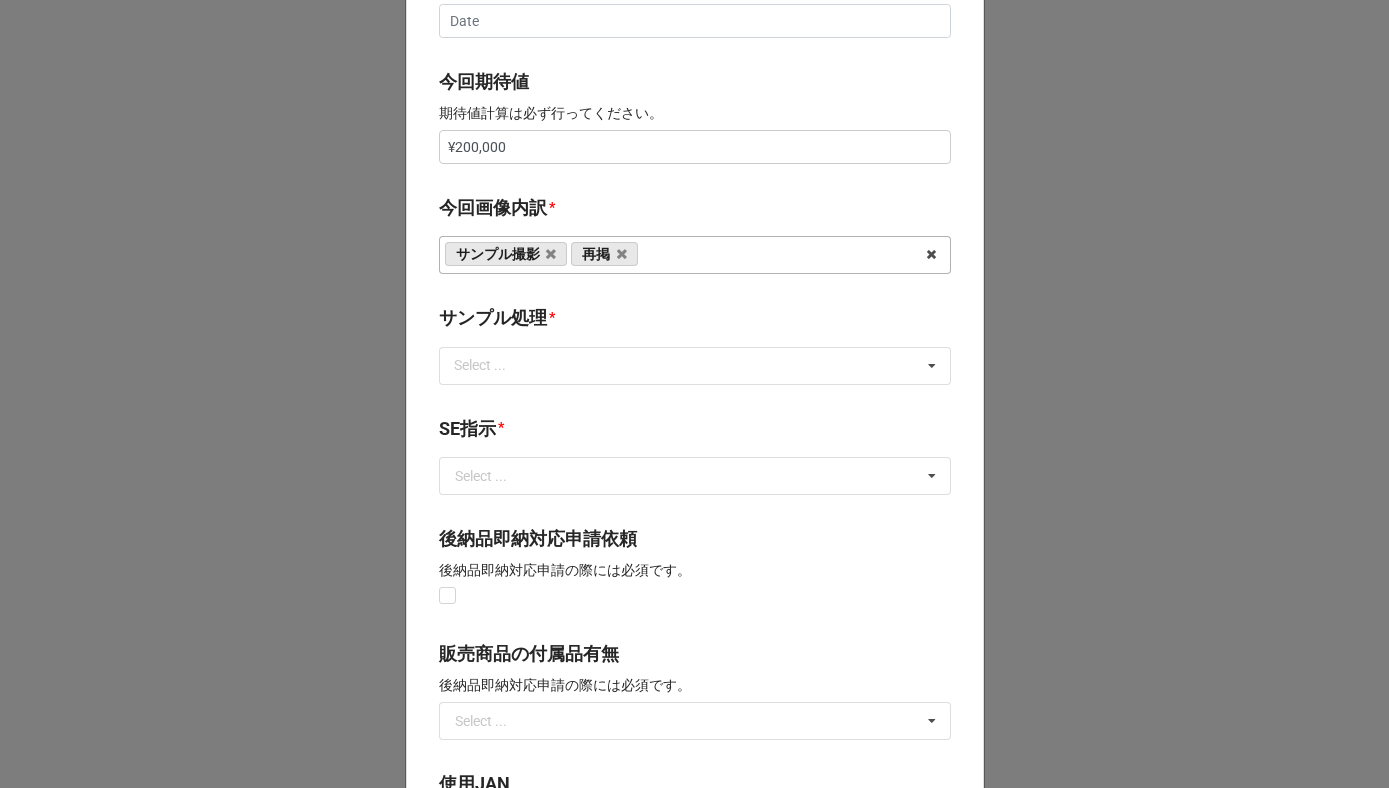 scroll, scrollTop: 975, scrollLeft: 0, axis: vertical 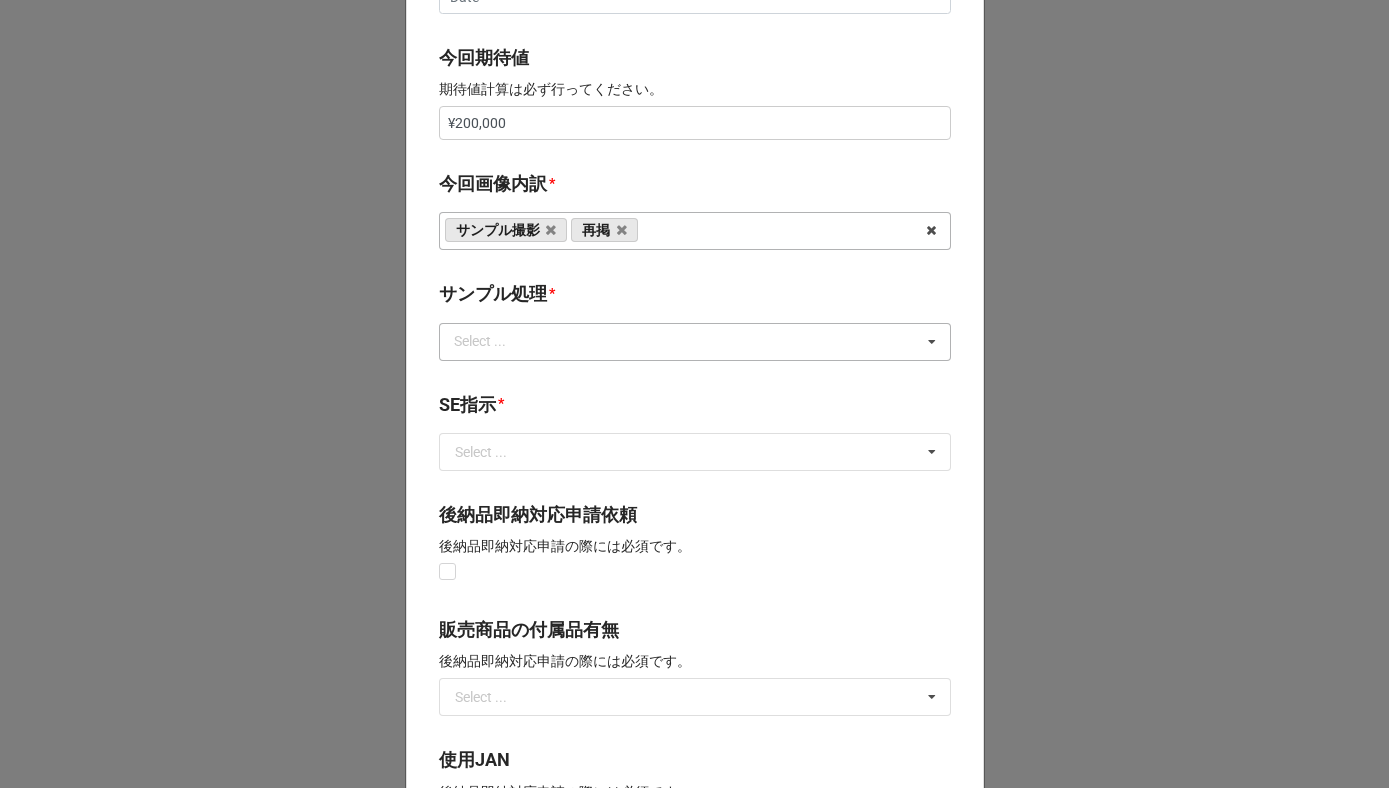 click on "Select ... なし 入庫 返却 処分 担当バイヤーへ" at bounding box center [695, 342] 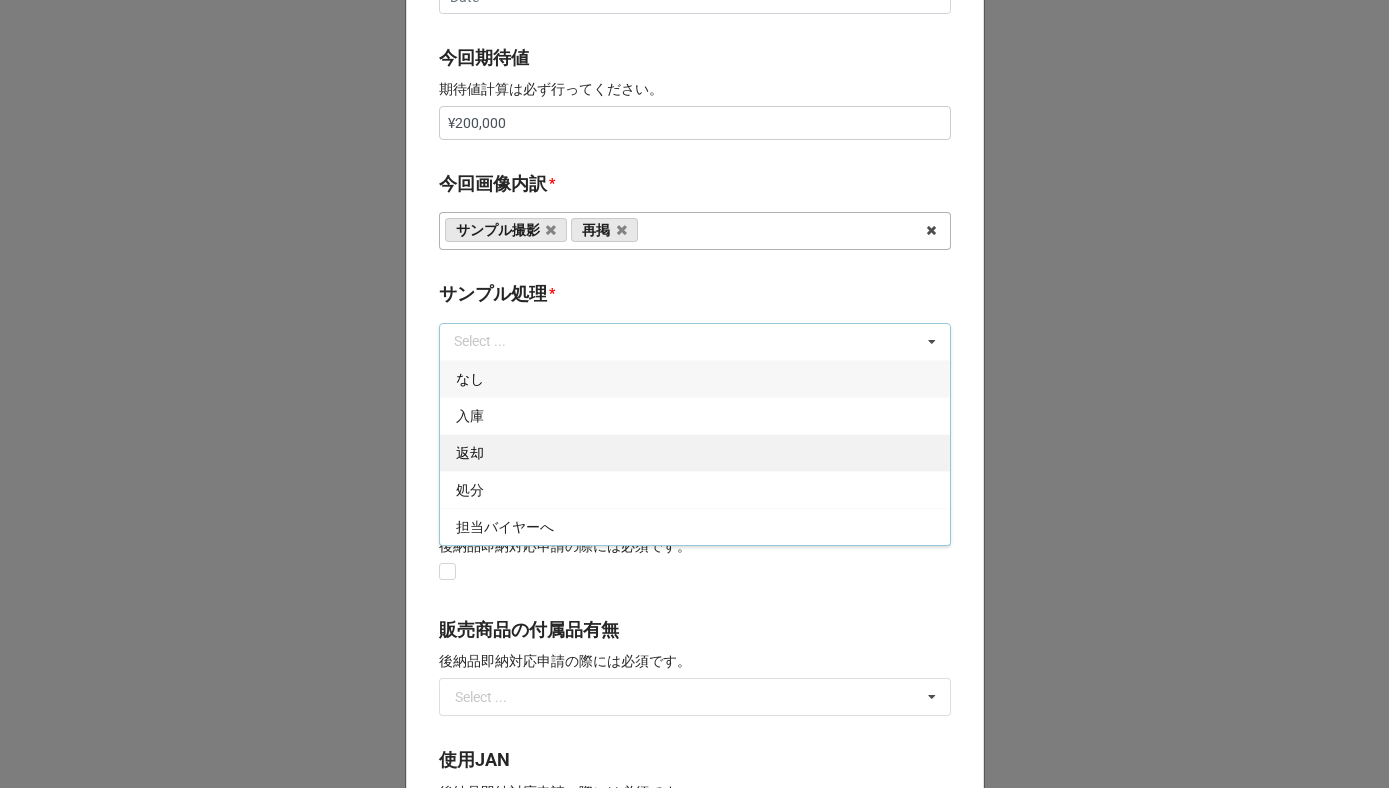 click on "返却" at bounding box center [695, 452] 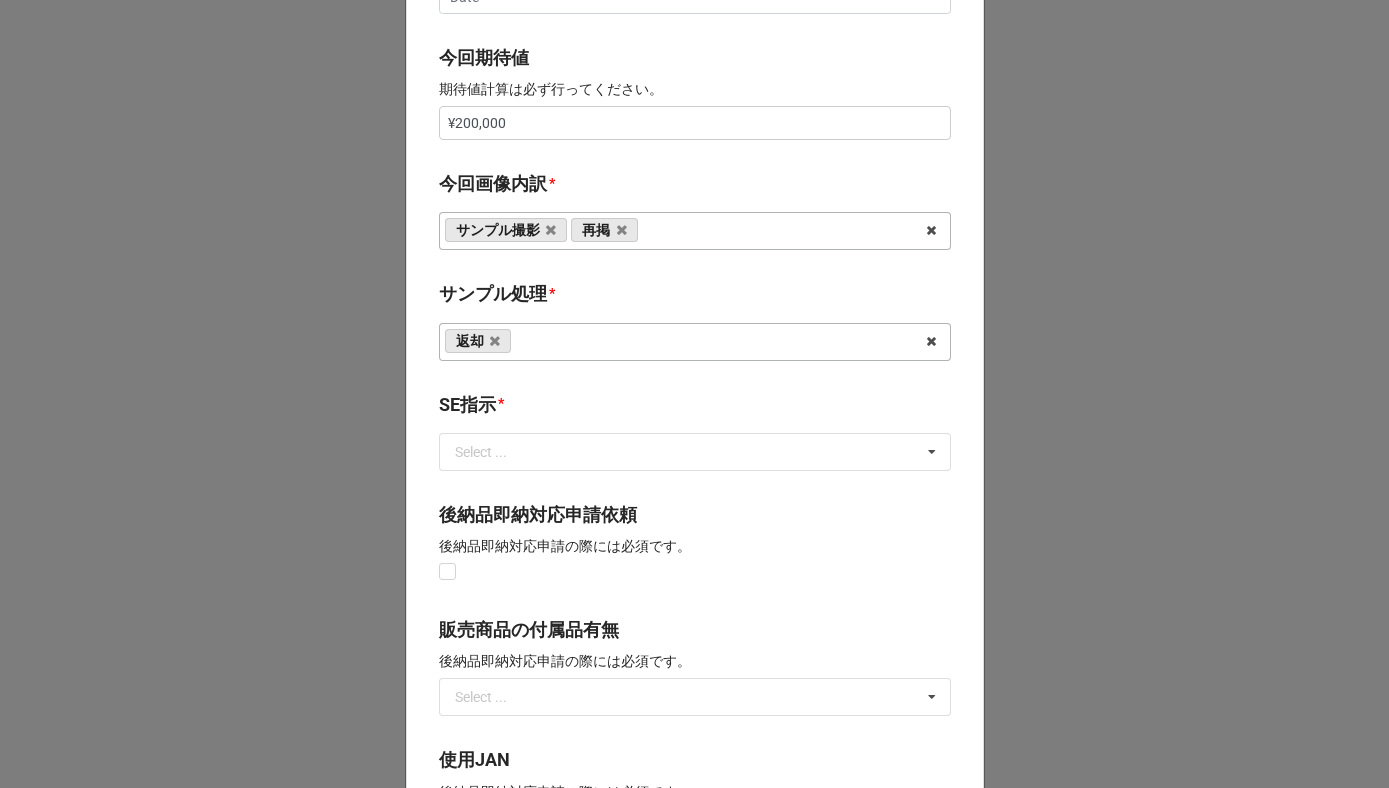 click on "開始日 * 2026/02/09 ‹ 2月 2026 › 日 月 火 水 木 金 土 25 26 27 28 29 30 31 1 2 3 4 5 6 7 8 9 10 11 12 13 14 15 16 17 18 19 20 21 22 23 24 25 26 27 28 1 2 3 4 5 6 7 終了日 セール開催は23:59までとなる為、終了日の次の日を選択してください。
例）”10日(23:59)”まで開催のセールであれば終了日の入力は”11日”となります。
2026/02/16 ‹ 2月 2026 › 日 月 火 水 木 金 土 25 26 27 28 29 30 31 1 2 3 4 5 6 7 8 9 10 11 12 13 14 15 16 17 18 19 20 21 22 23 24 25 26 27 28 1 2 3 4 5 6 7 新ビジネス対応フラグ ※対応するセールの場合にはこちらを必ずチェック頂きます様お願い致します。
在庫追加依頼 在庫追加が発生する場合にはこちらをチェックして下さい。
発注回数 * 下記ルールに従って入力頂きますようお願い致します。
(半角数値のみ入力可0~999)
通常：発注回数
毎日：365
イレギュラー：999
1 初回発注日
1" at bounding box center (695, 105) 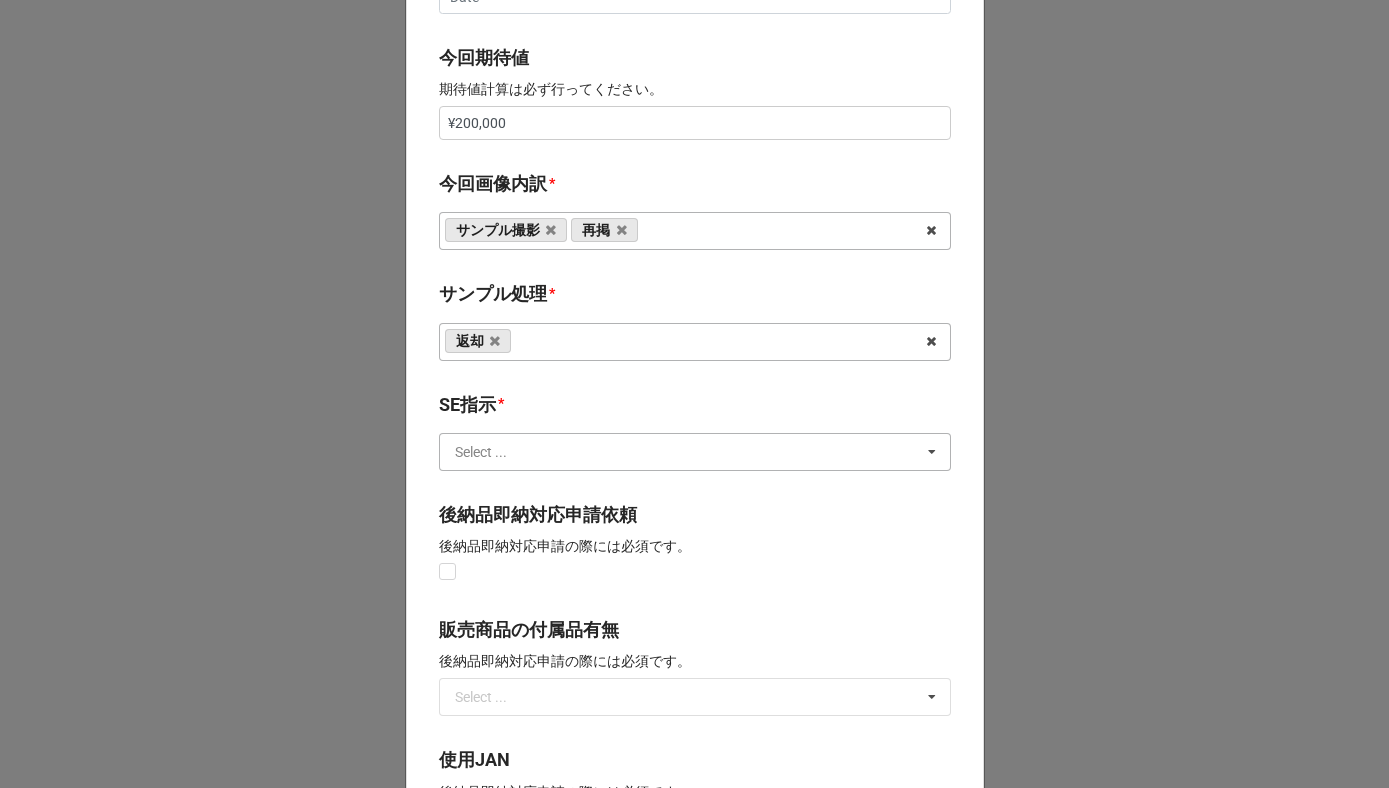 click at bounding box center [696, 452] 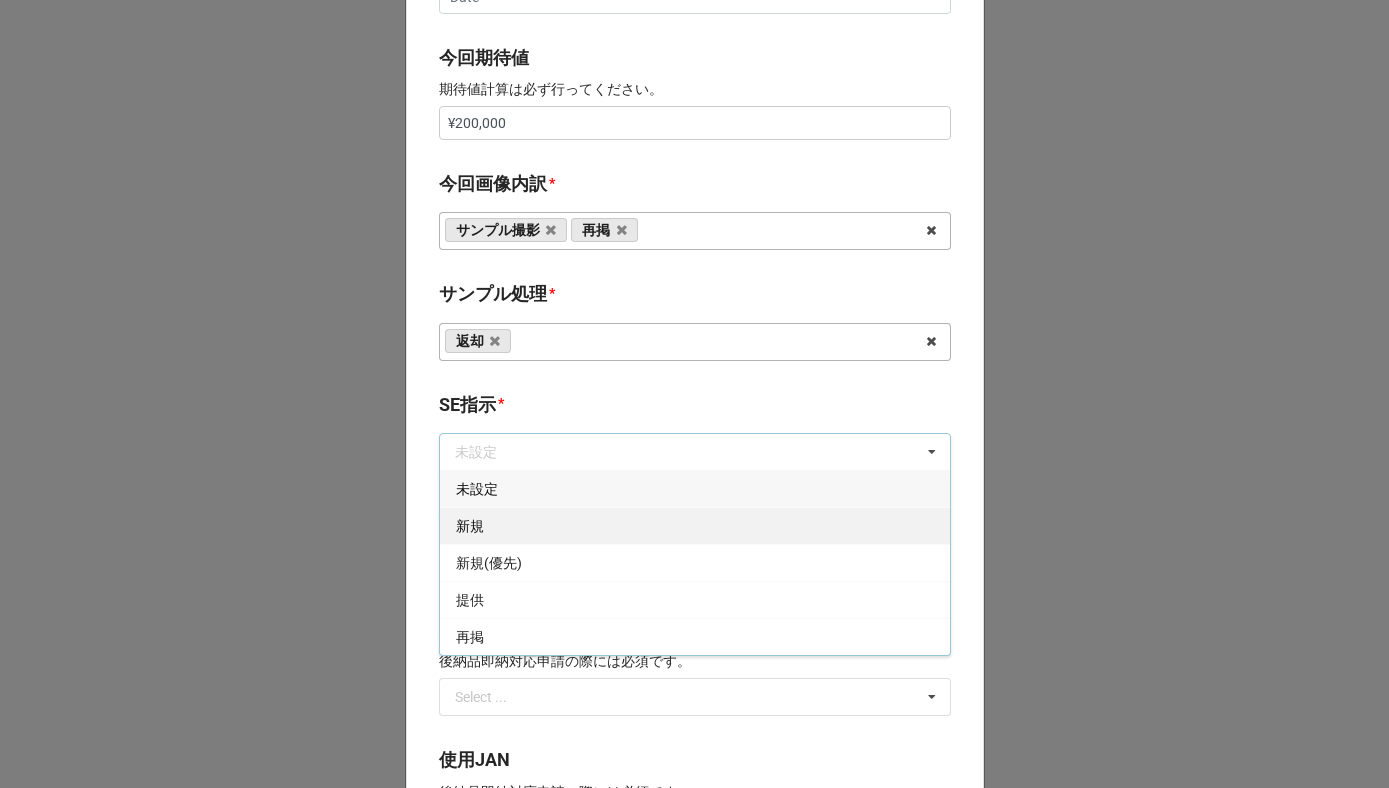 click on "新規" at bounding box center [695, 525] 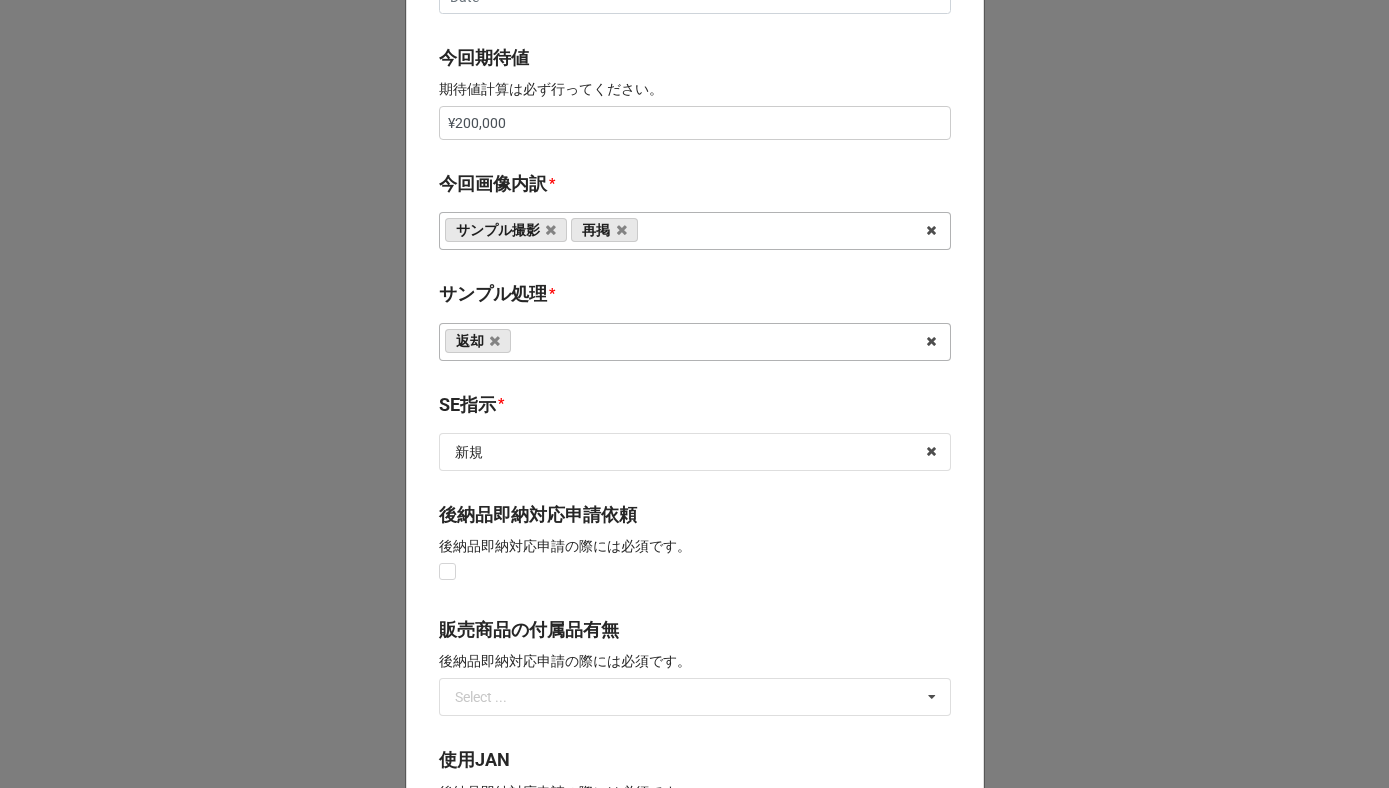 click on "SE指示 *" at bounding box center [695, 408] 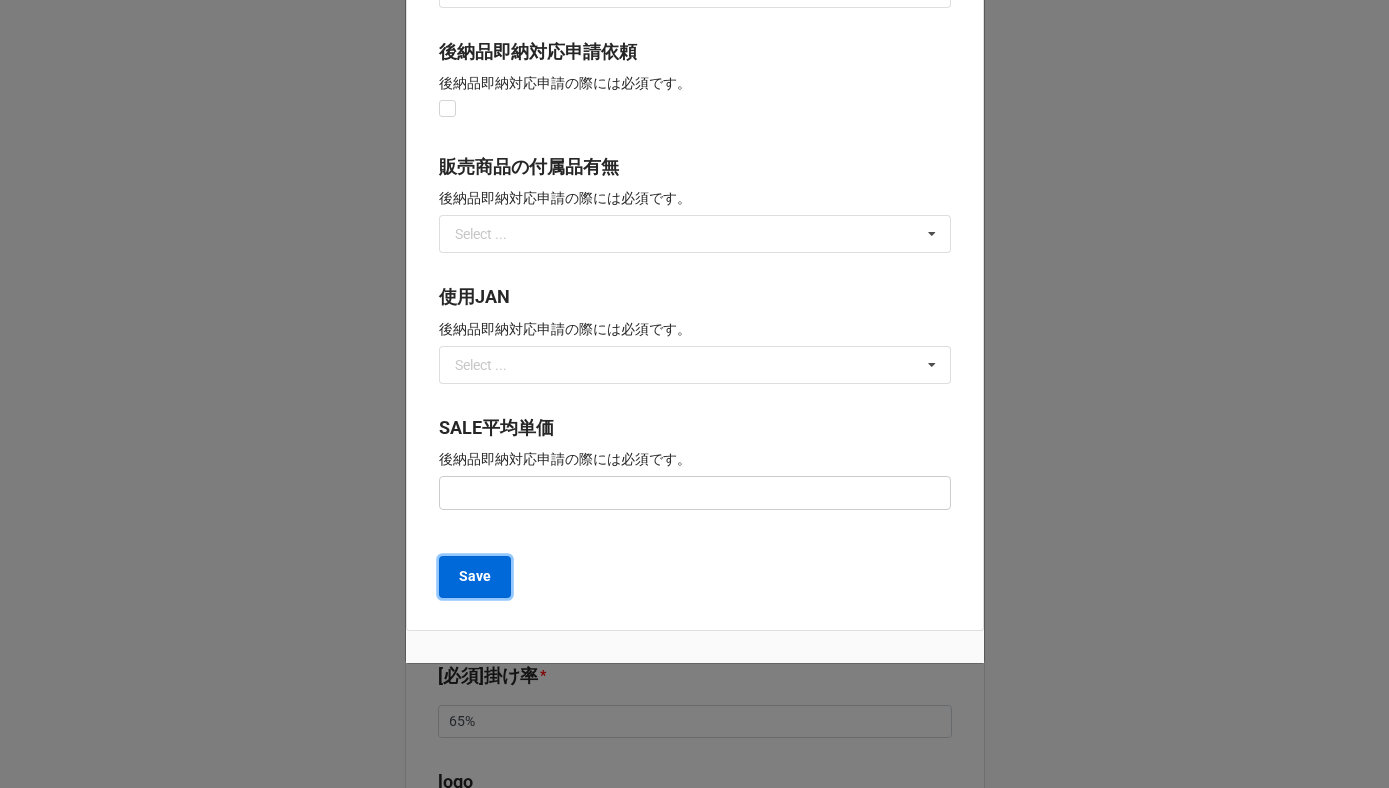 click on "Save" at bounding box center [475, 576] 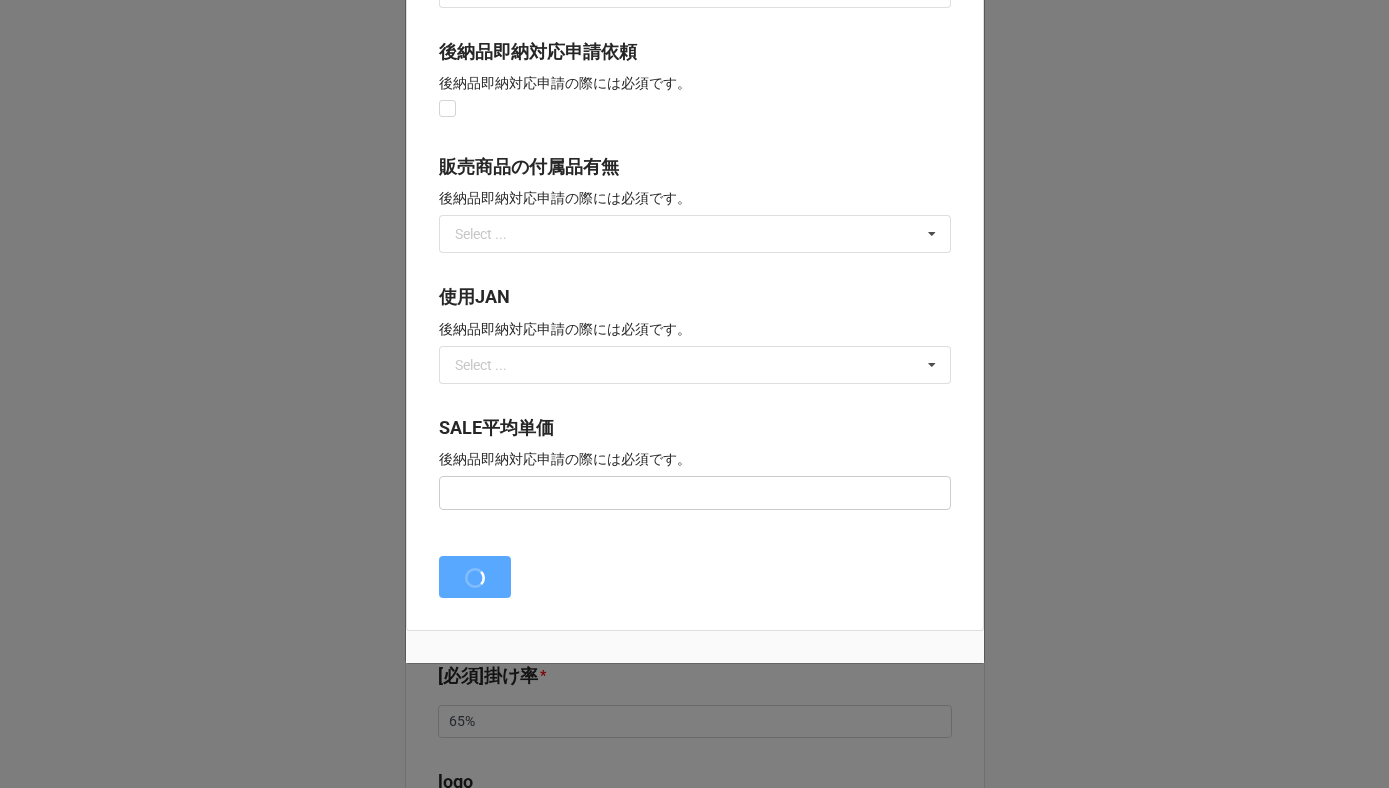 type on "x" 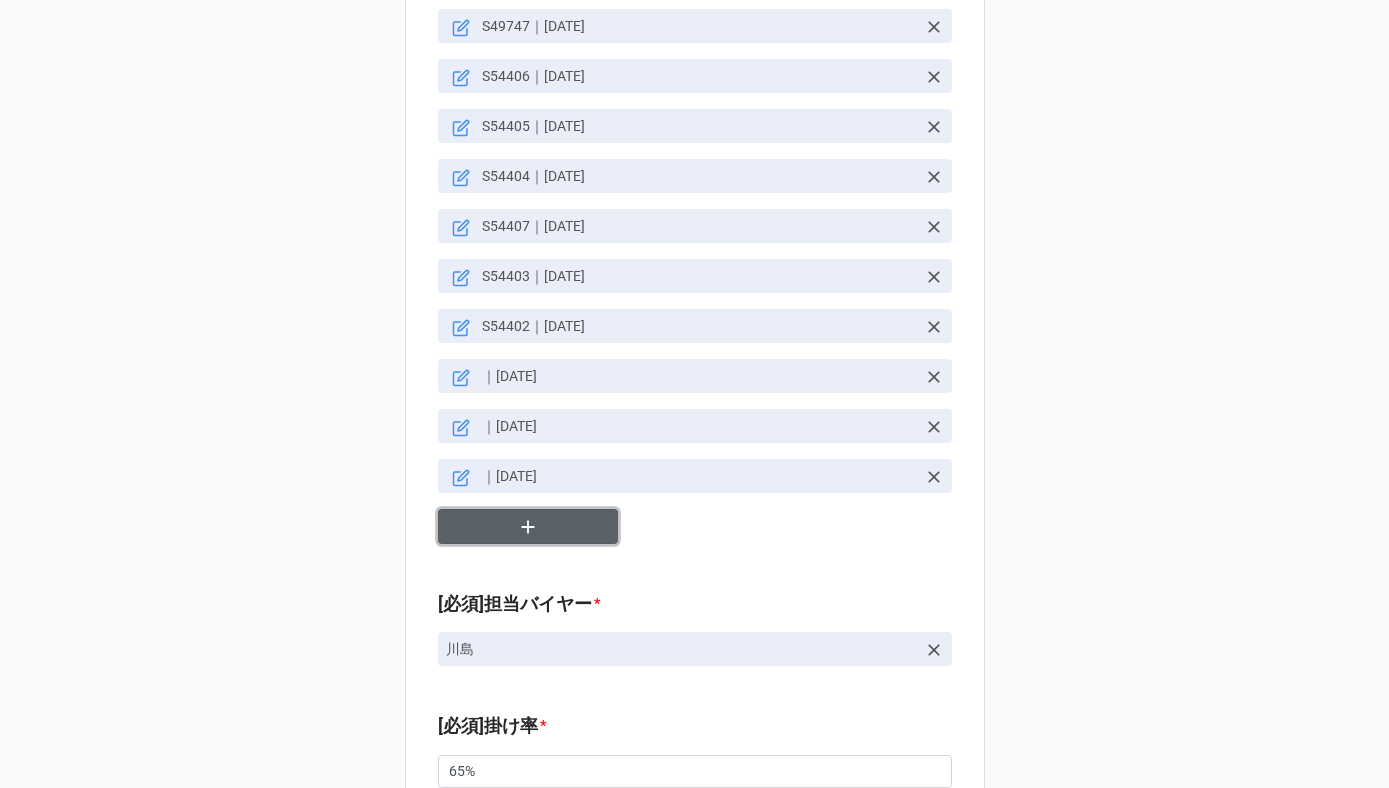 click 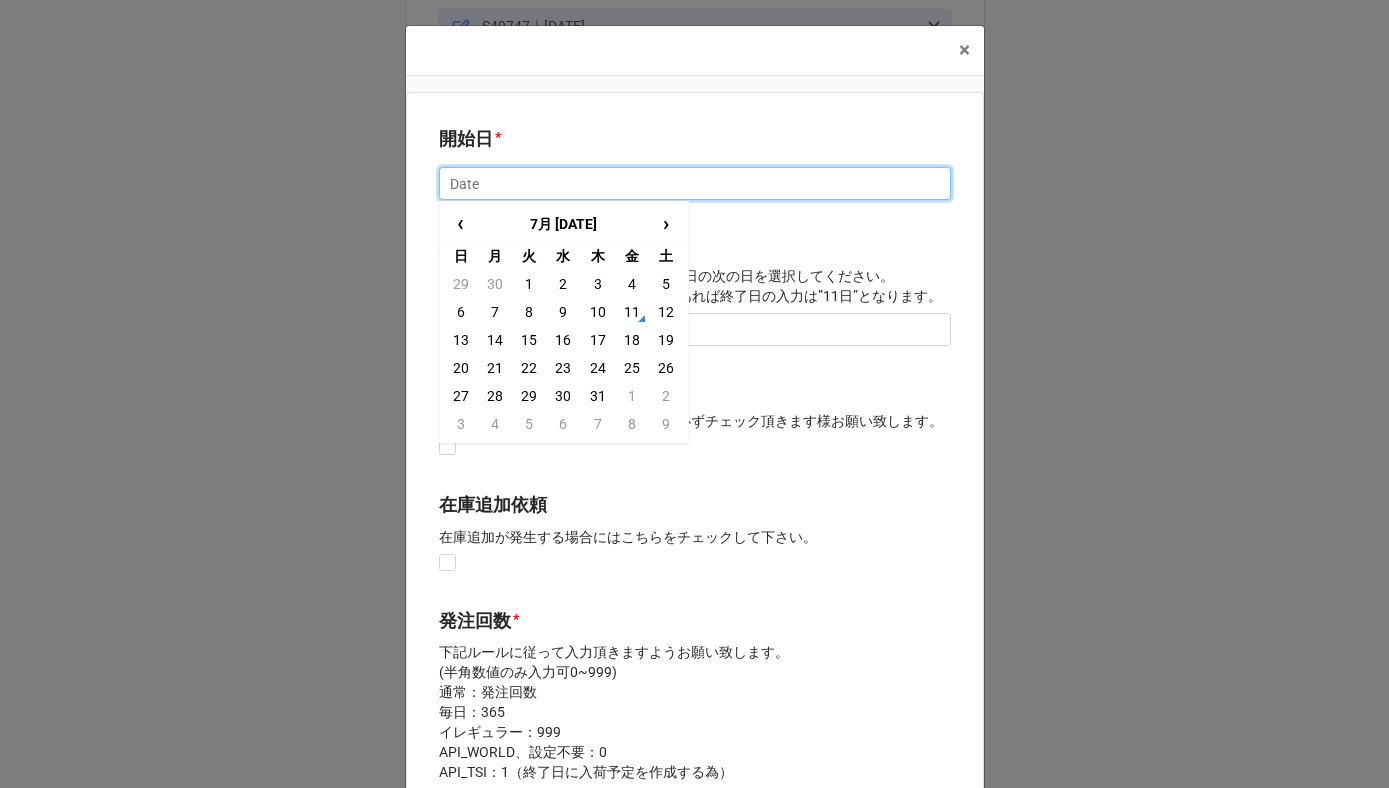 click at bounding box center [695, 184] 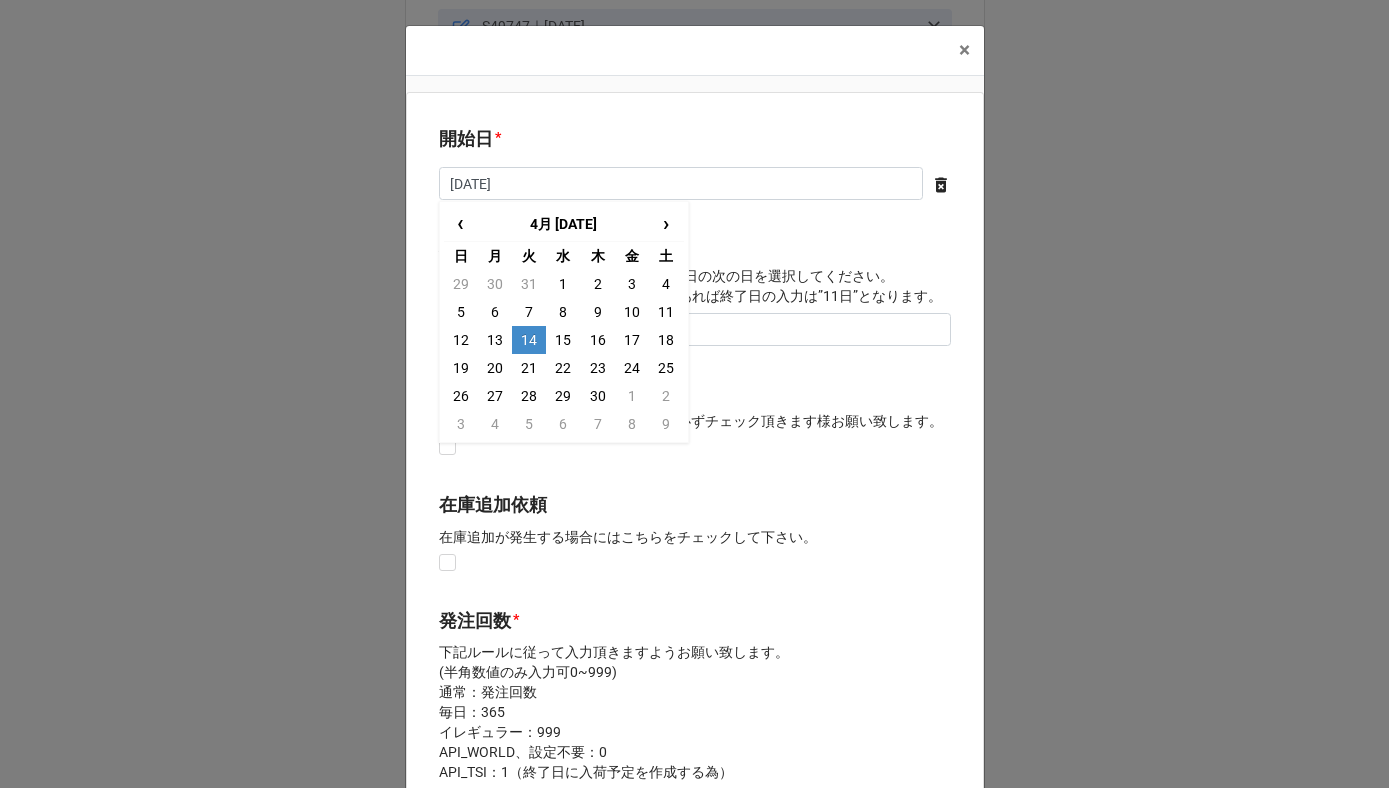 click on "14" at bounding box center [529, 340] 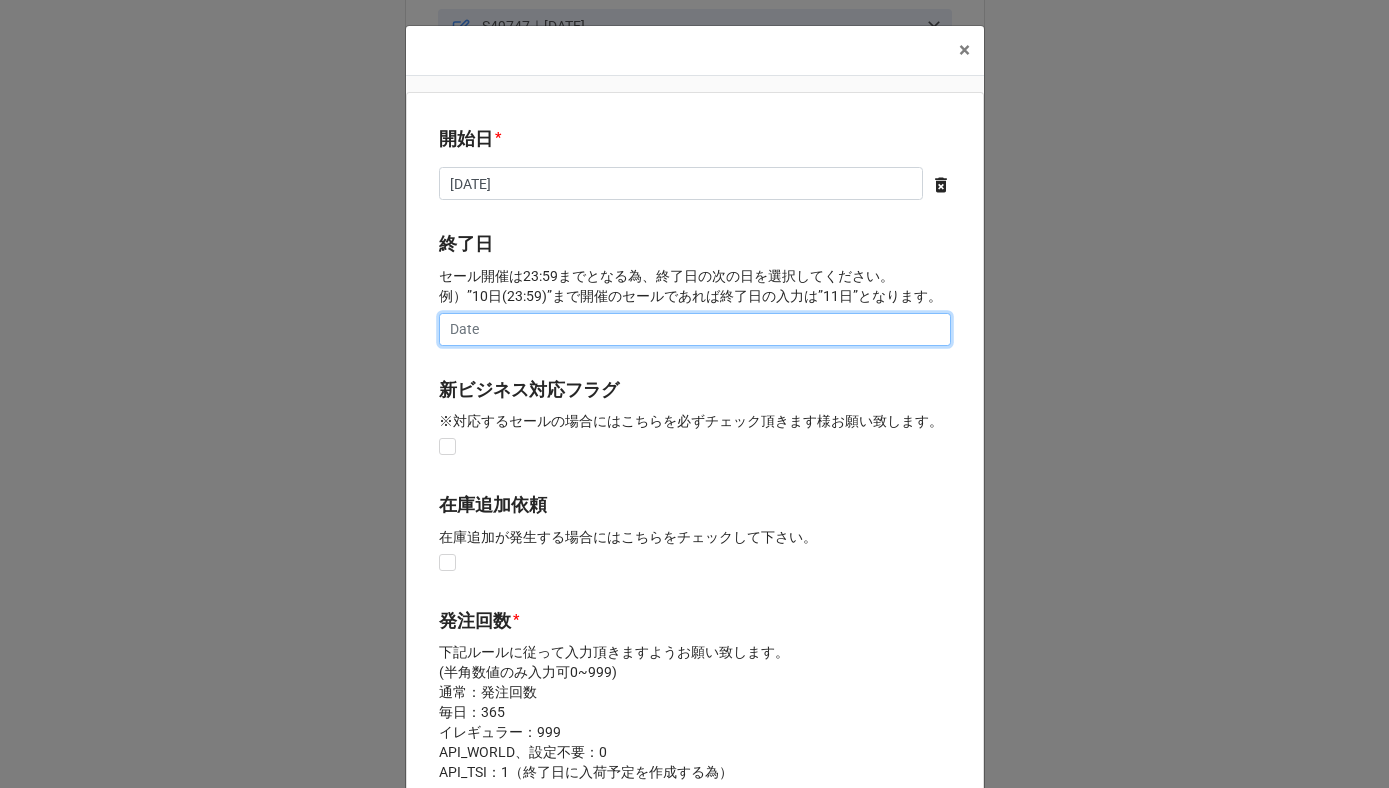 click at bounding box center (695, 330) 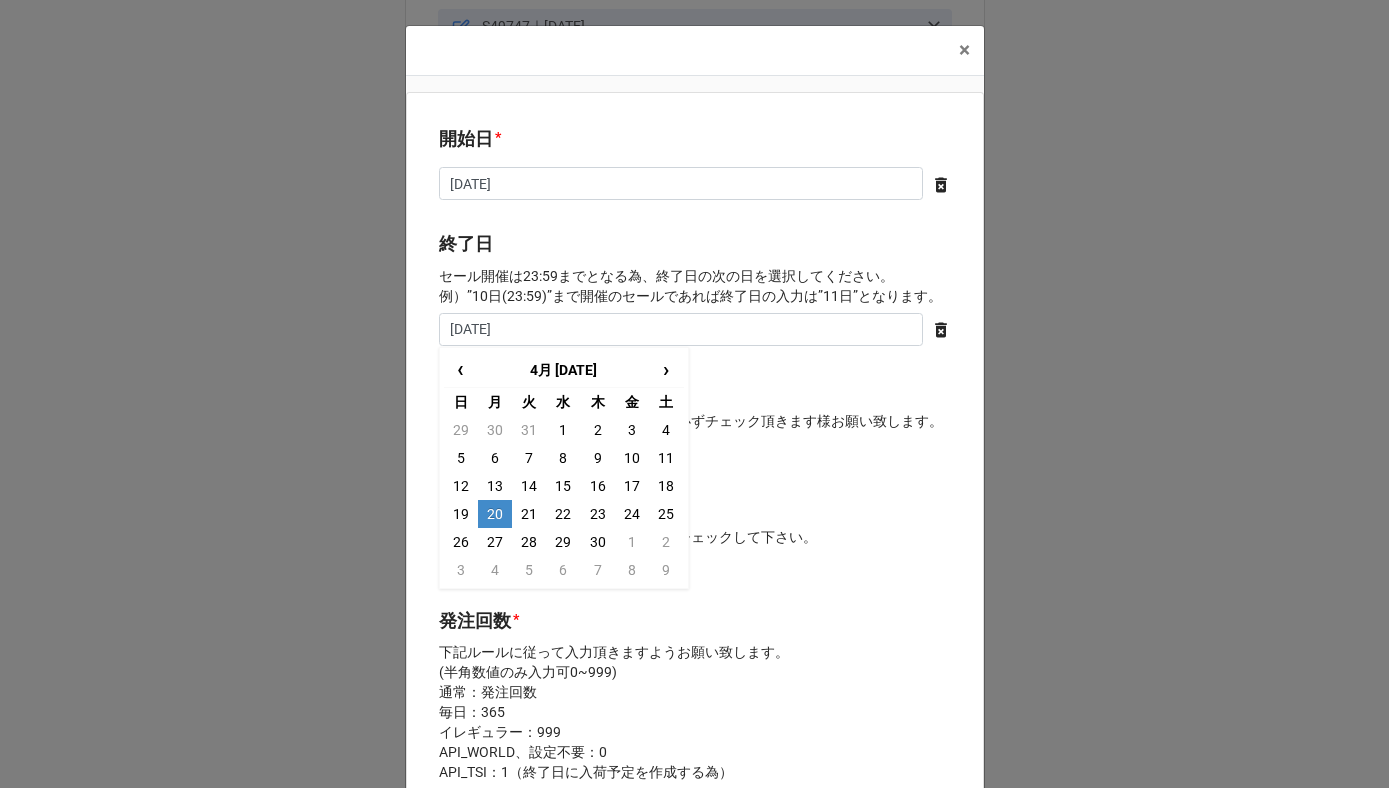 click on "20" at bounding box center (495, 514) 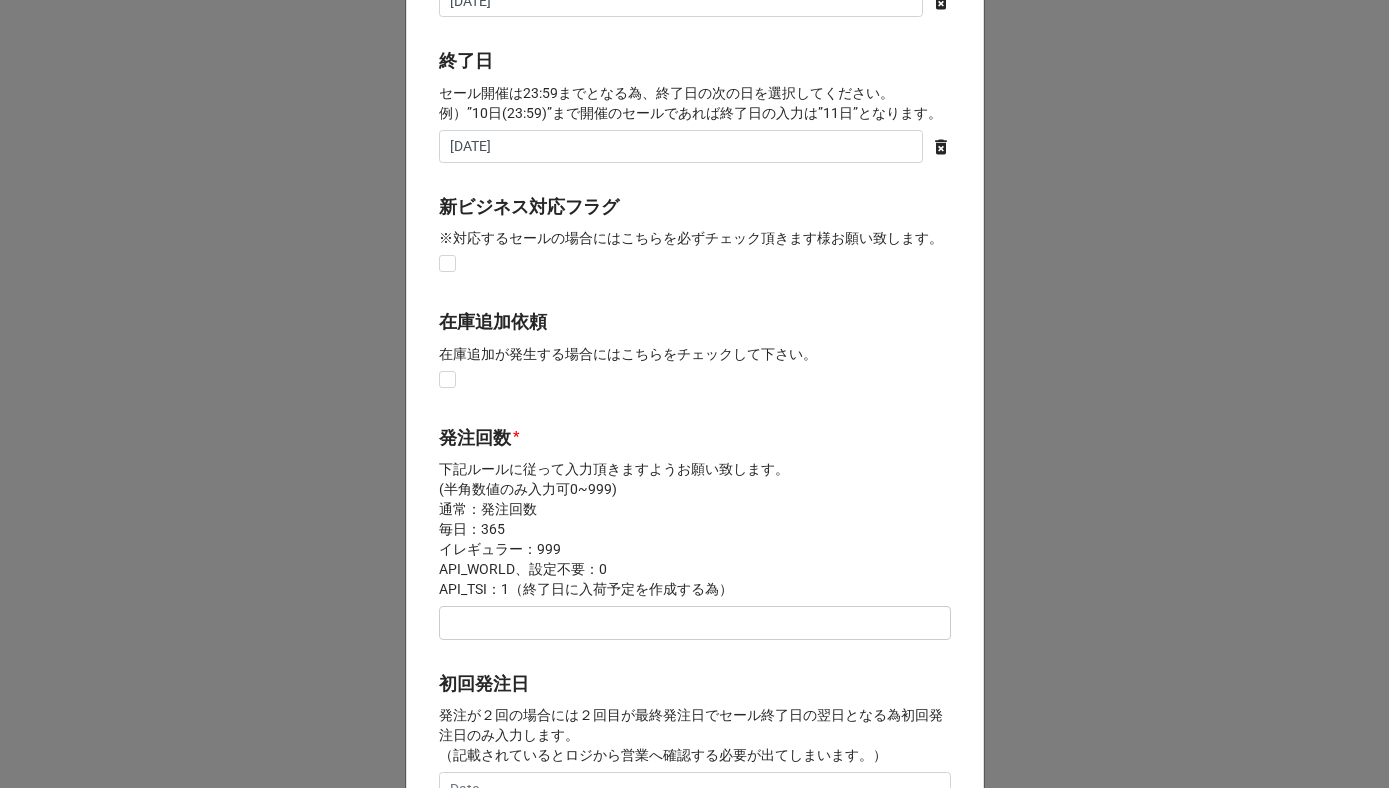 scroll, scrollTop: 234, scrollLeft: 0, axis: vertical 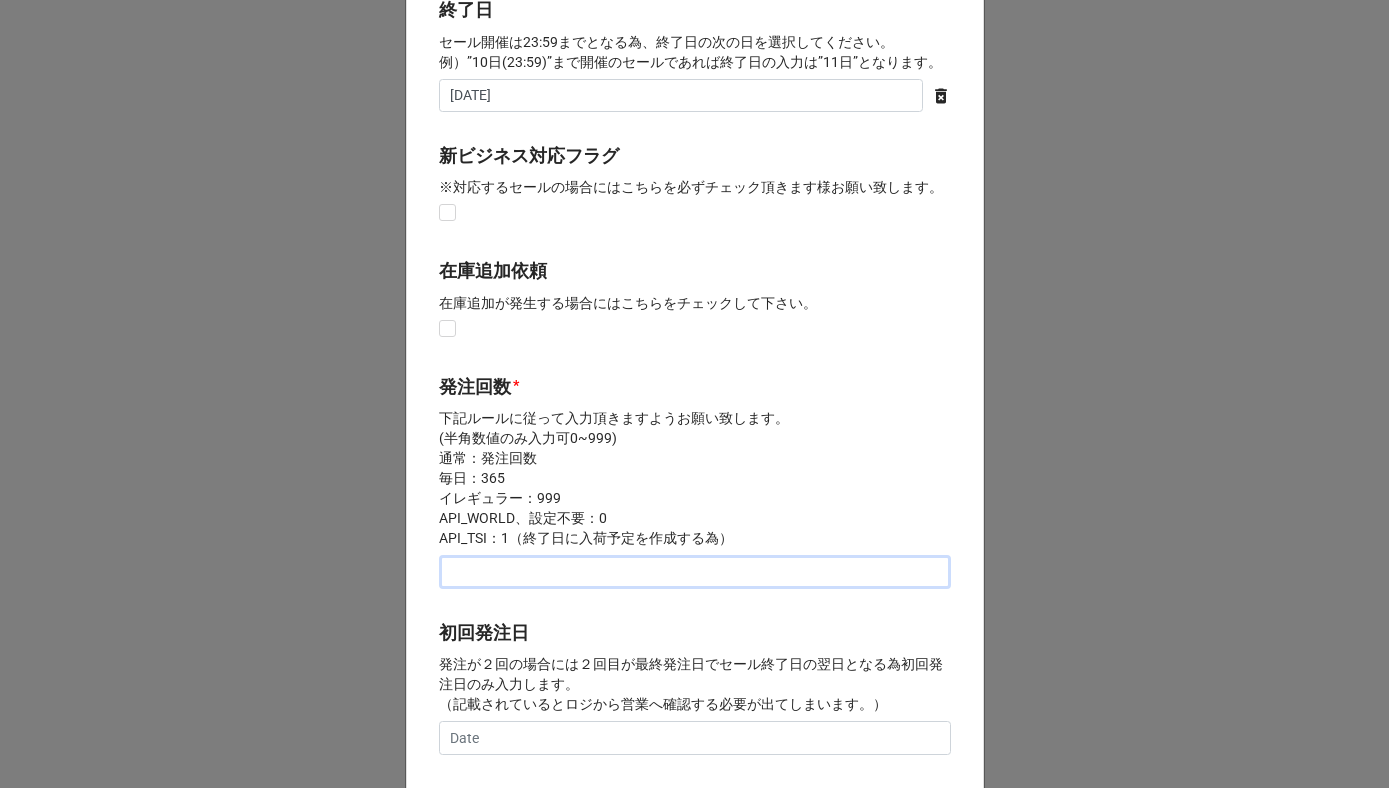 click at bounding box center (695, 572) 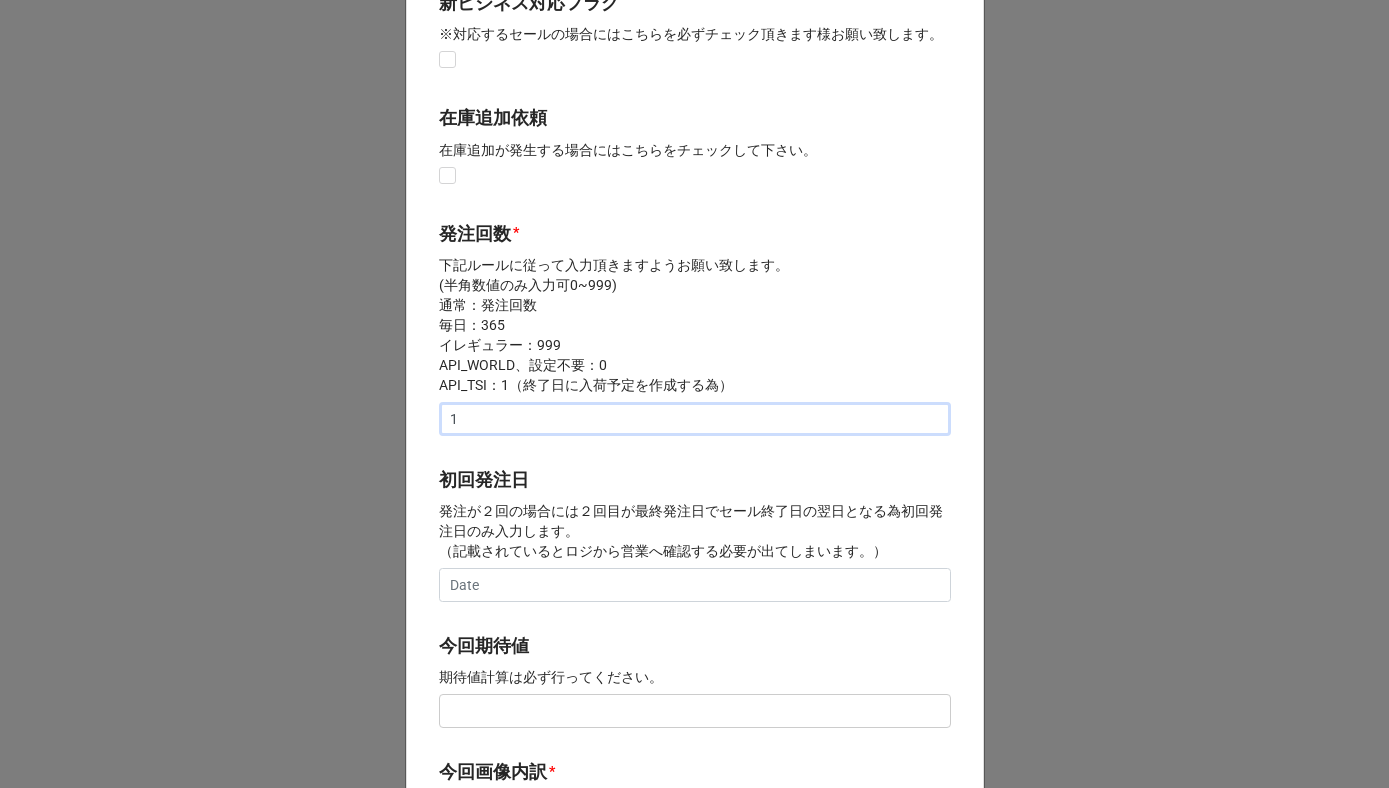 scroll, scrollTop: 426, scrollLeft: 0, axis: vertical 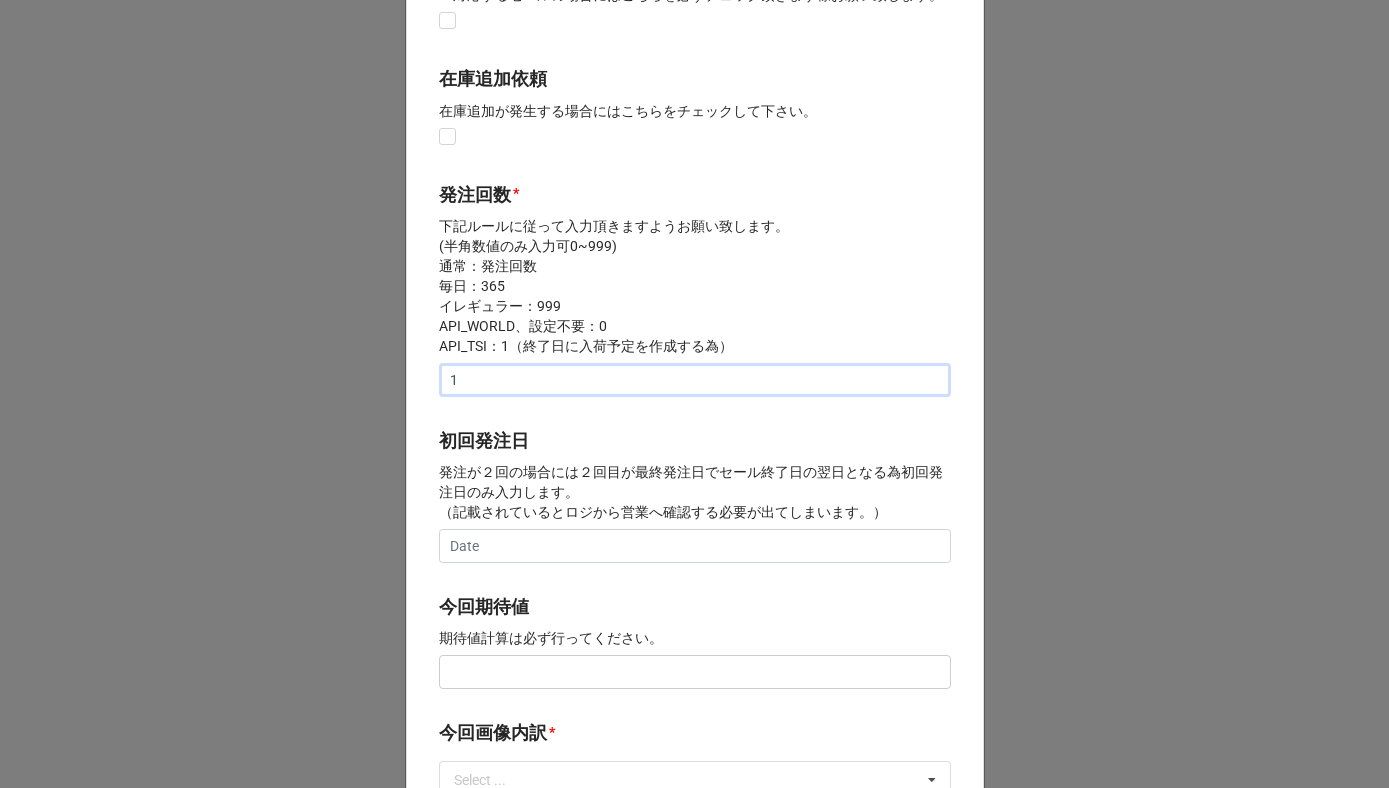 type on "1" 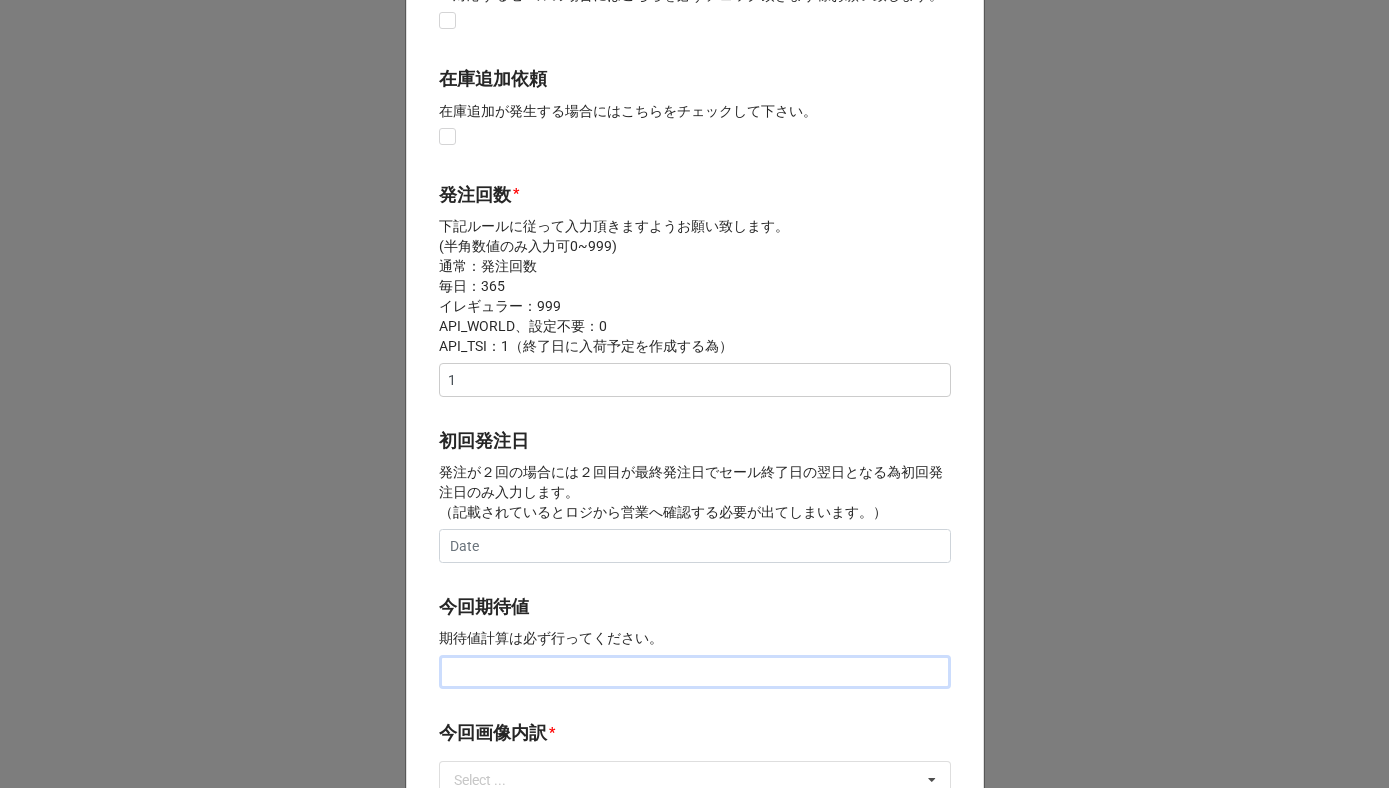 click at bounding box center [695, 672] 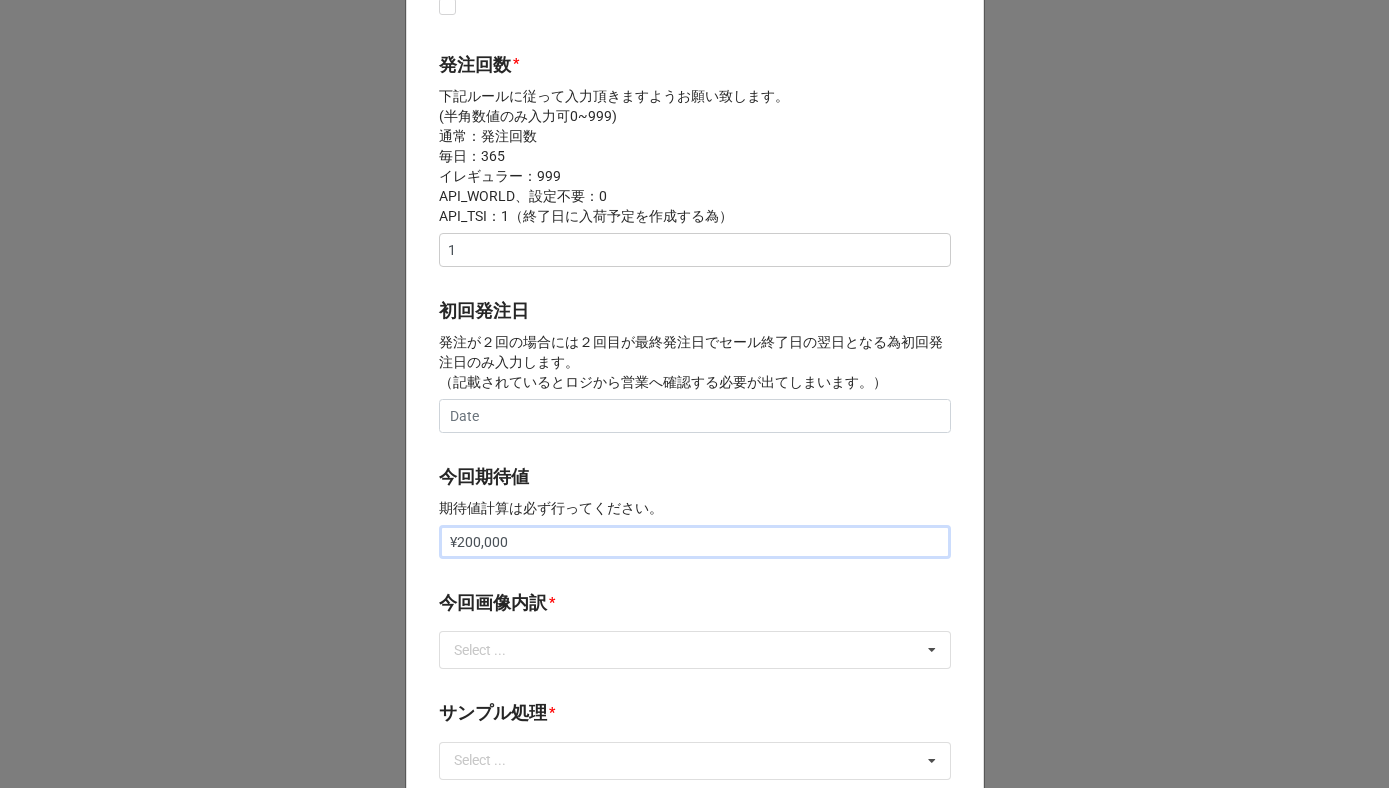 scroll, scrollTop: 604, scrollLeft: 0, axis: vertical 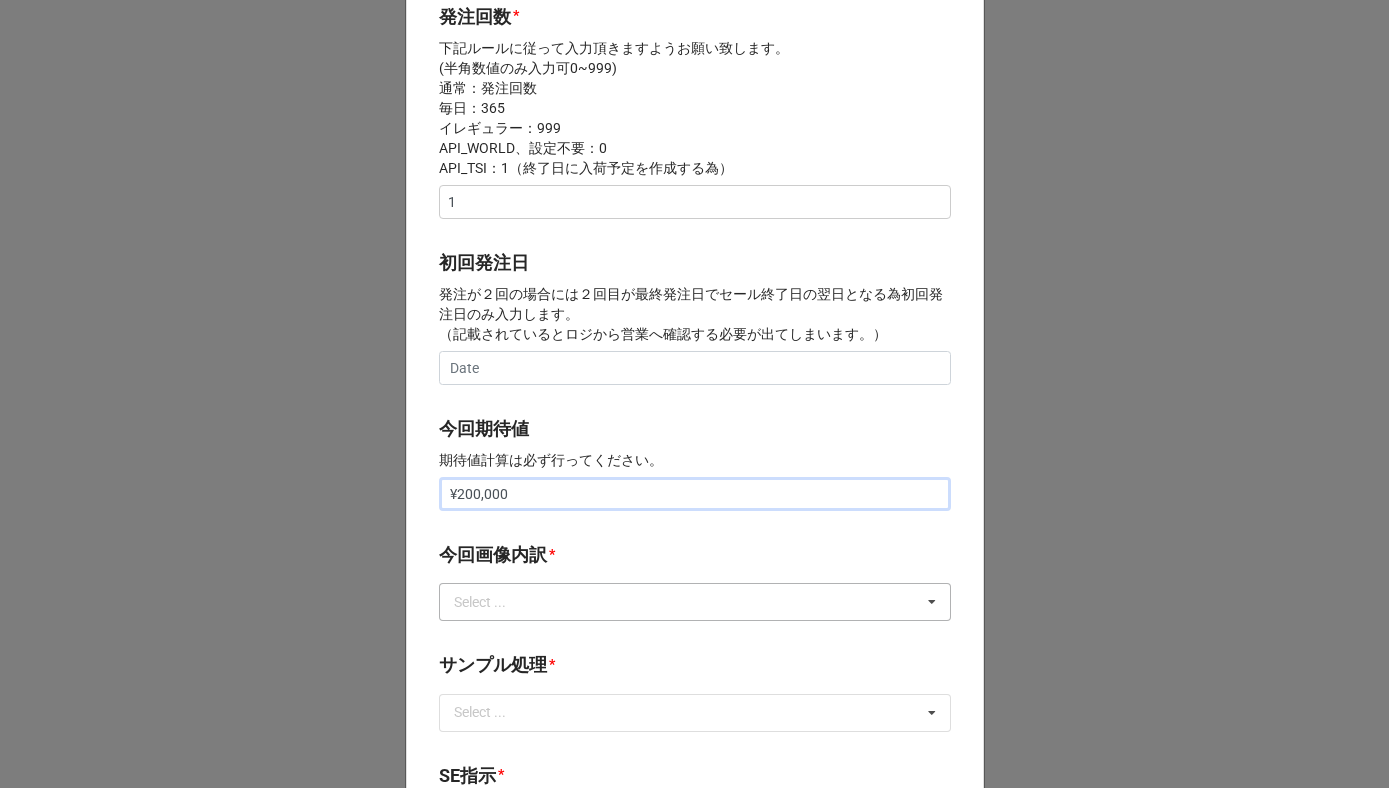 type on "¥200,000" 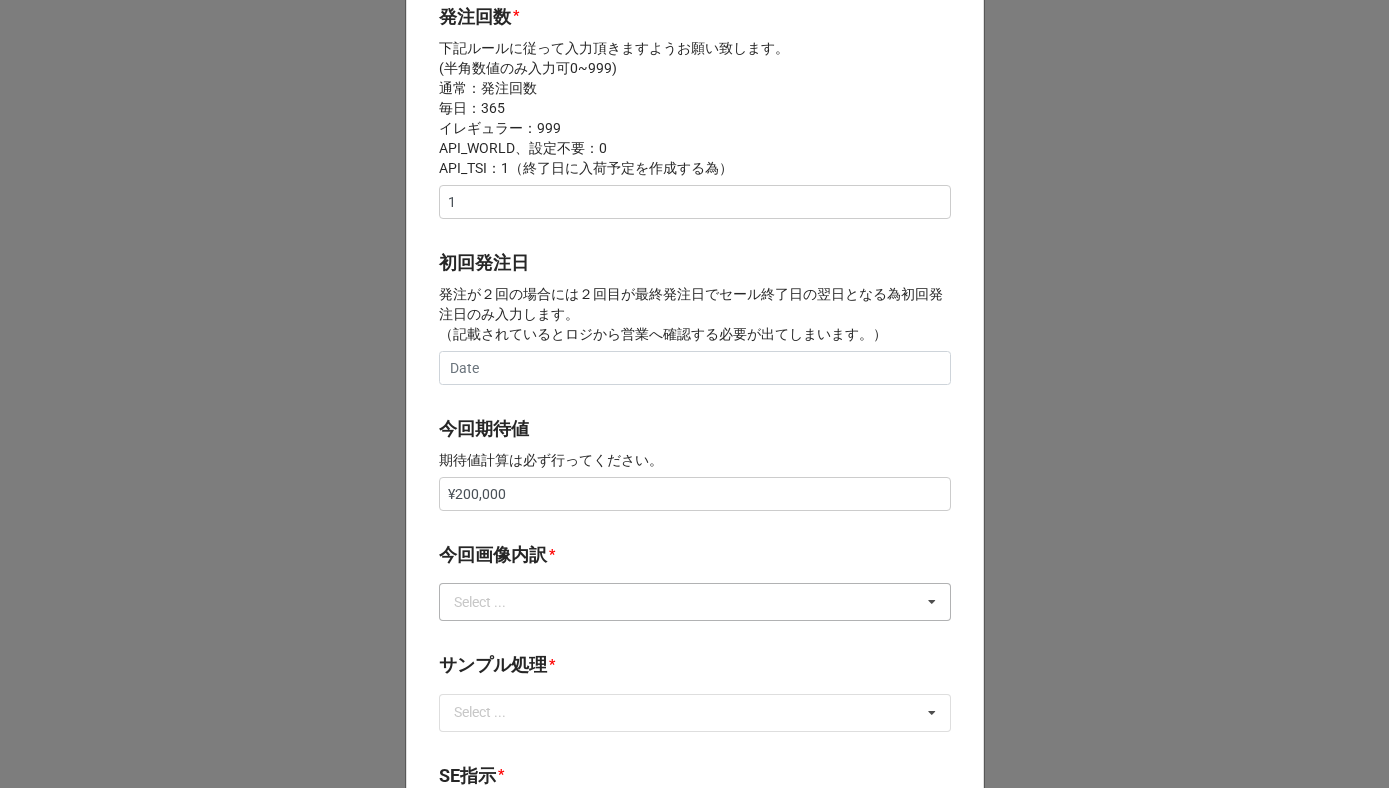click on "Select ..." at bounding box center (492, 602) 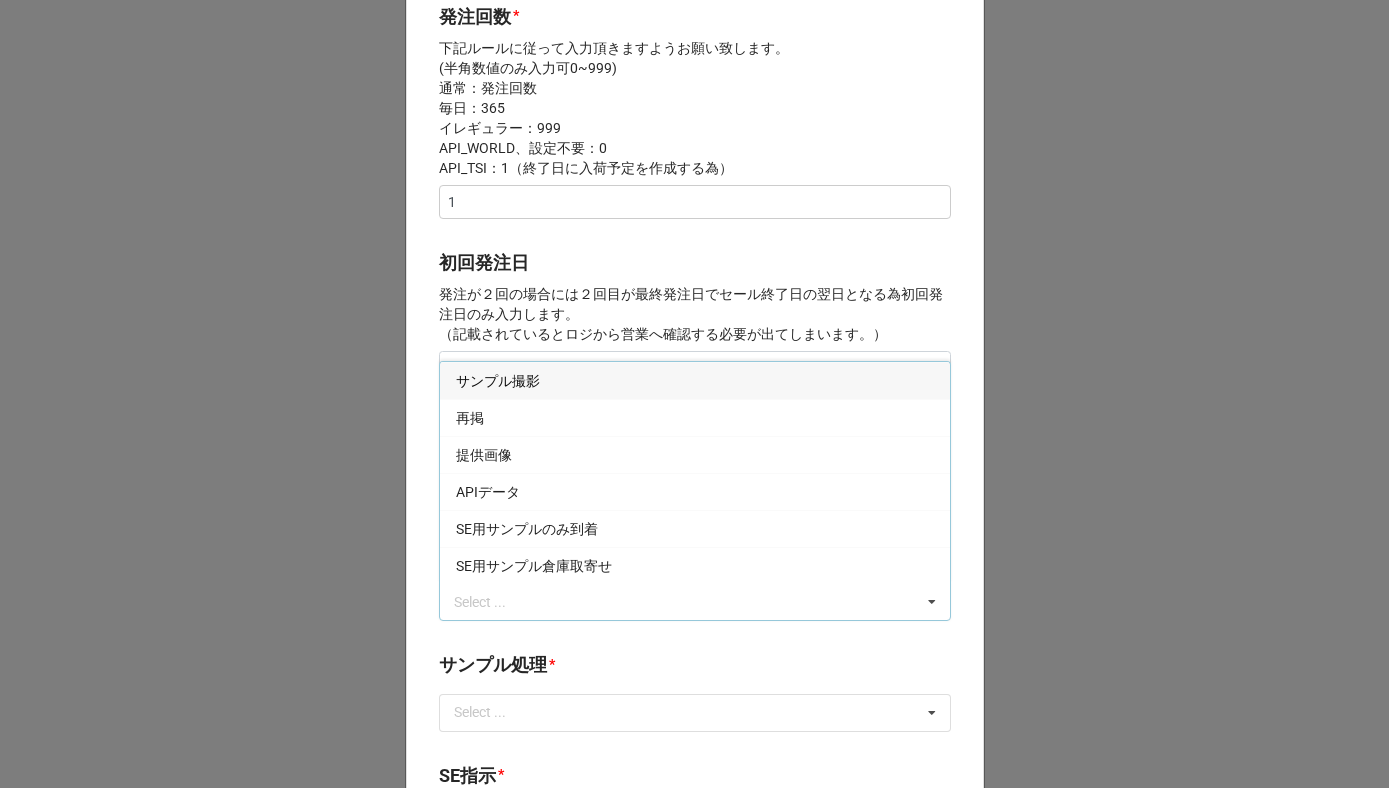 click on "サンプル撮影" at bounding box center (498, 381) 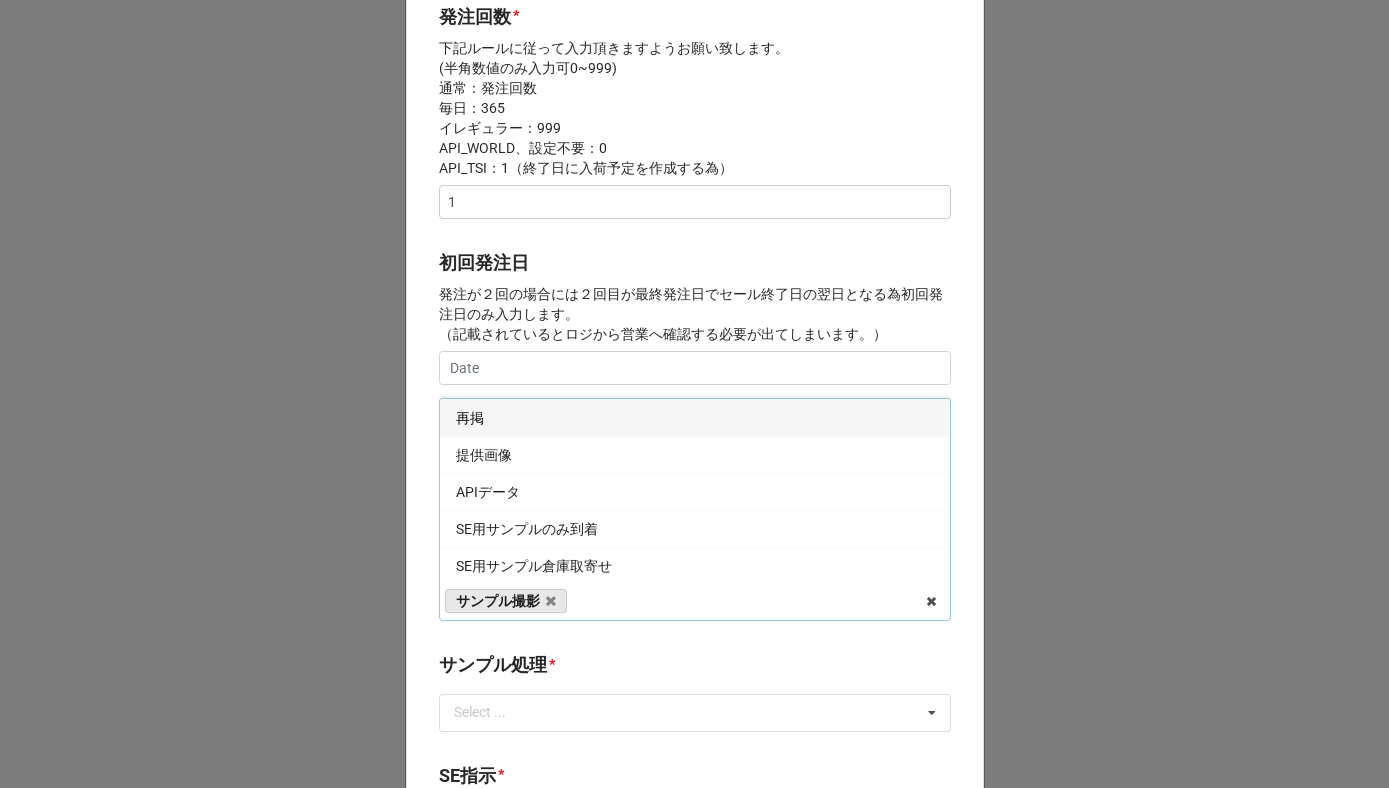 click on "再掲" at bounding box center (695, 417) 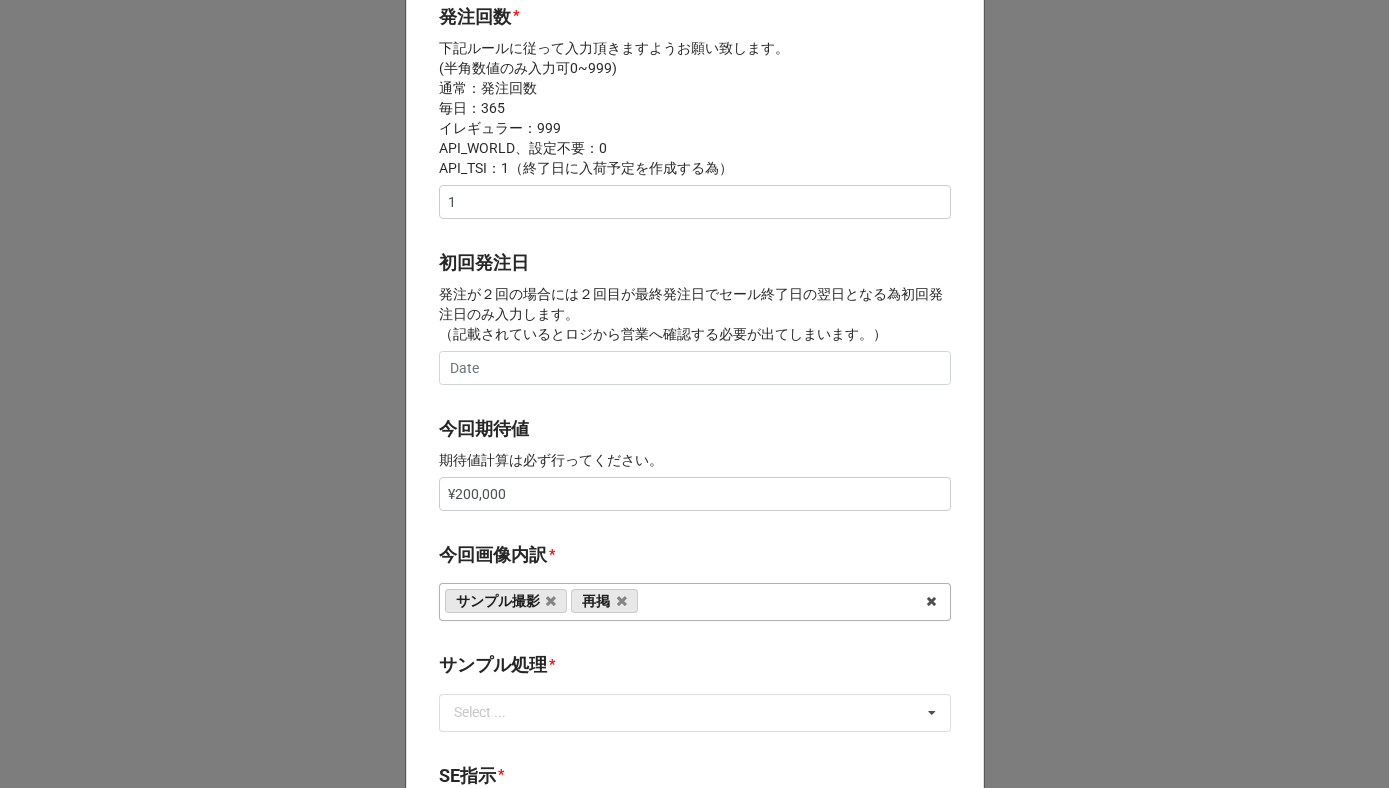 click on "開始日 * 2026/04/14 ‹ 4月 2026 › 日 月 火 水 木 金 土 29 30 31 1 2 3 4 5 6 7 8 9 10 11 12 13 14 15 16 17 18 19 20 21 22 23 24 25 26 27 28 29 30 1 2 3 4 5 6 7 8 9 終了日 セール開催は23:59までとなる為、終了日の次の日を選択してください。
例）”10日(23:59)”まで開催のセールであれば終了日の入力は”11日”となります。
2026/04/20 ‹ 4月 2026 › 日 月 火 水 木 金 土 29 30 31 1 2 3 4 5 6 7 8 9 10 11 12 13 14 15 16 17 18 19 20 21 22 23 24 25 26 27 28 29 30 1 2 3 4 5 6 7 8 9 新ビジネス対応フラグ ※対応するセールの場合にはこちらを必ずチェック頂きます様お願い致します。
在庫追加依頼 在庫追加が発生する場合にはこちらをチェックして下さい。
発注回数 * 下記ルールに従って入力頂きますようお願い致します。
(半角数値のみ入力可0~999)
通常：発注回数
毎日：365
イレギュラー：999
1 初回発注日
‹ 1" at bounding box center [695, 476] 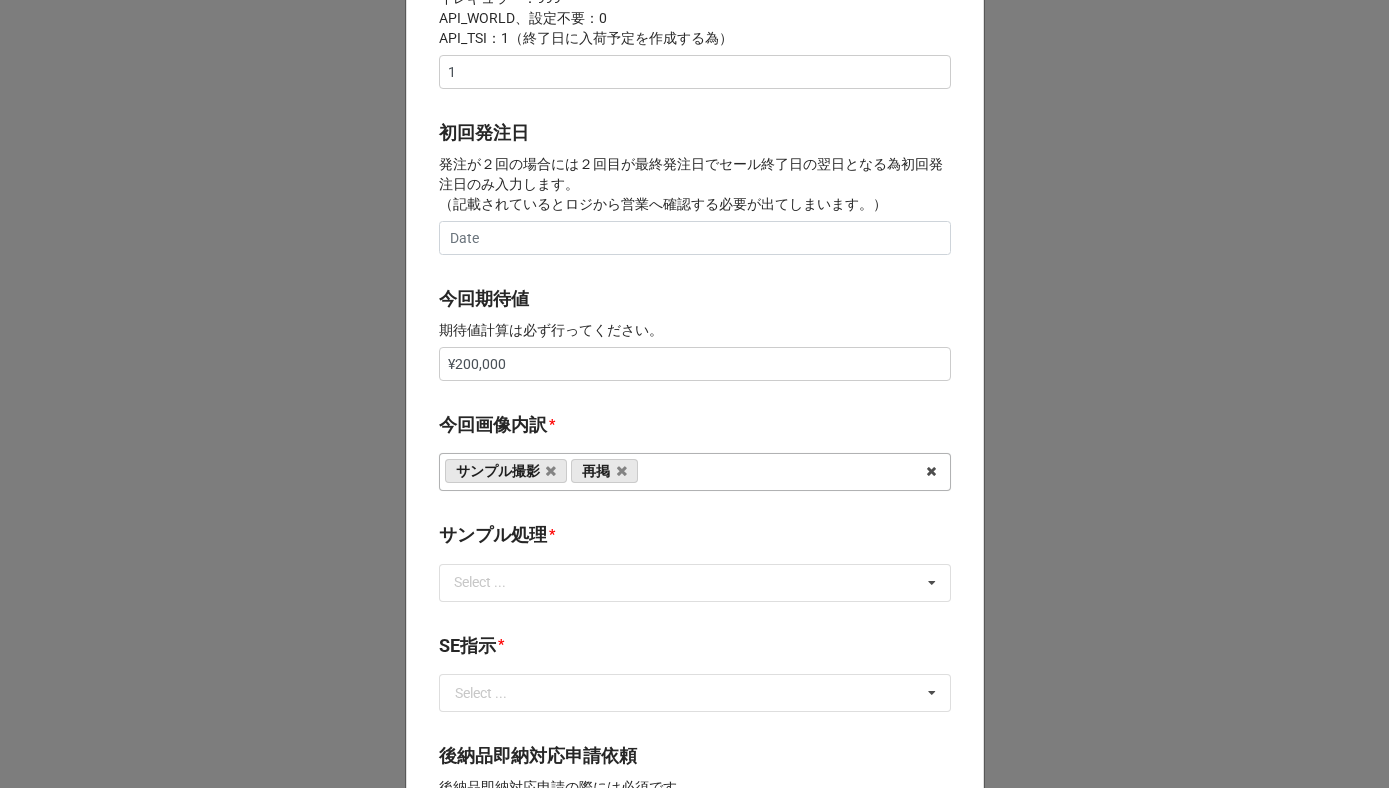 scroll, scrollTop: 932, scrollLeft: 0, axis: vertical 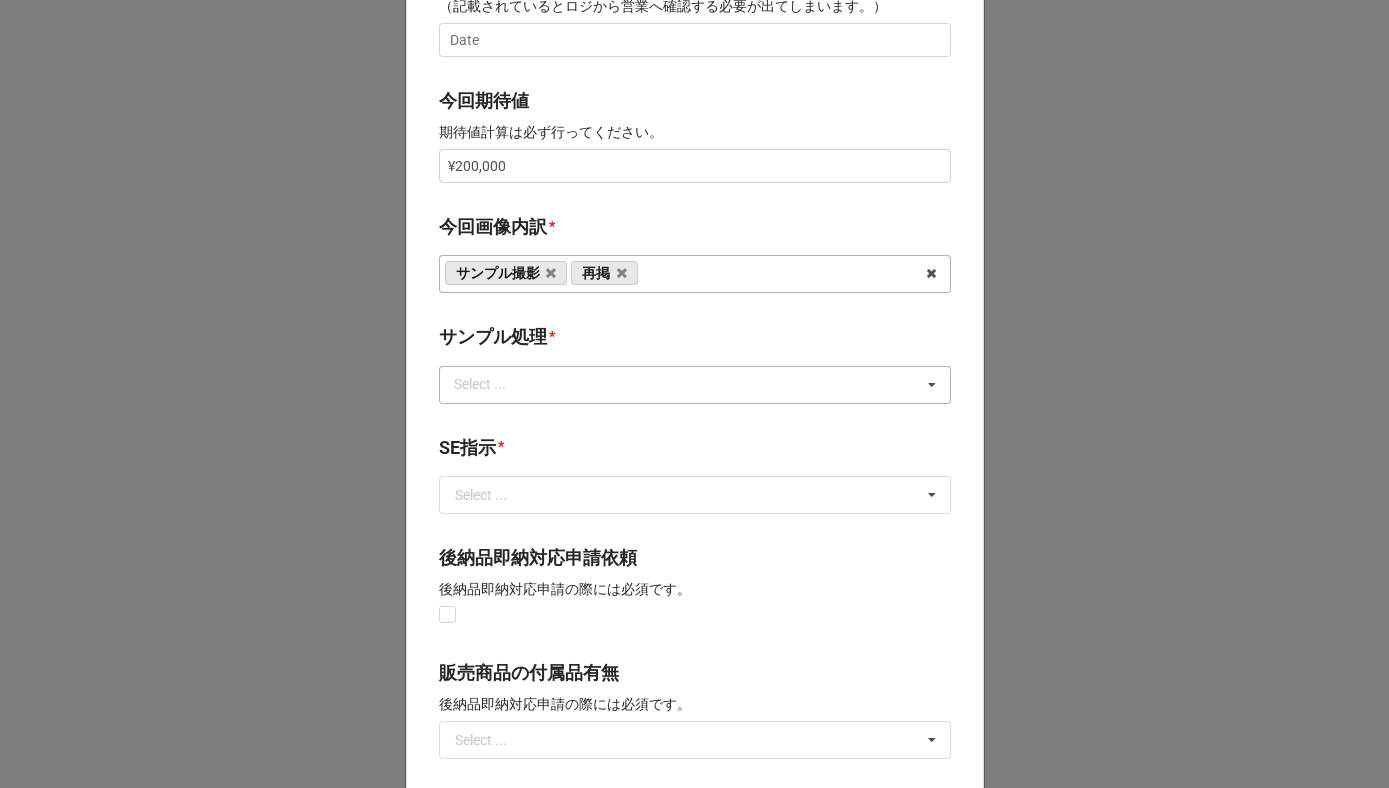 click on "Select ..." at bounding box center (492, 384) 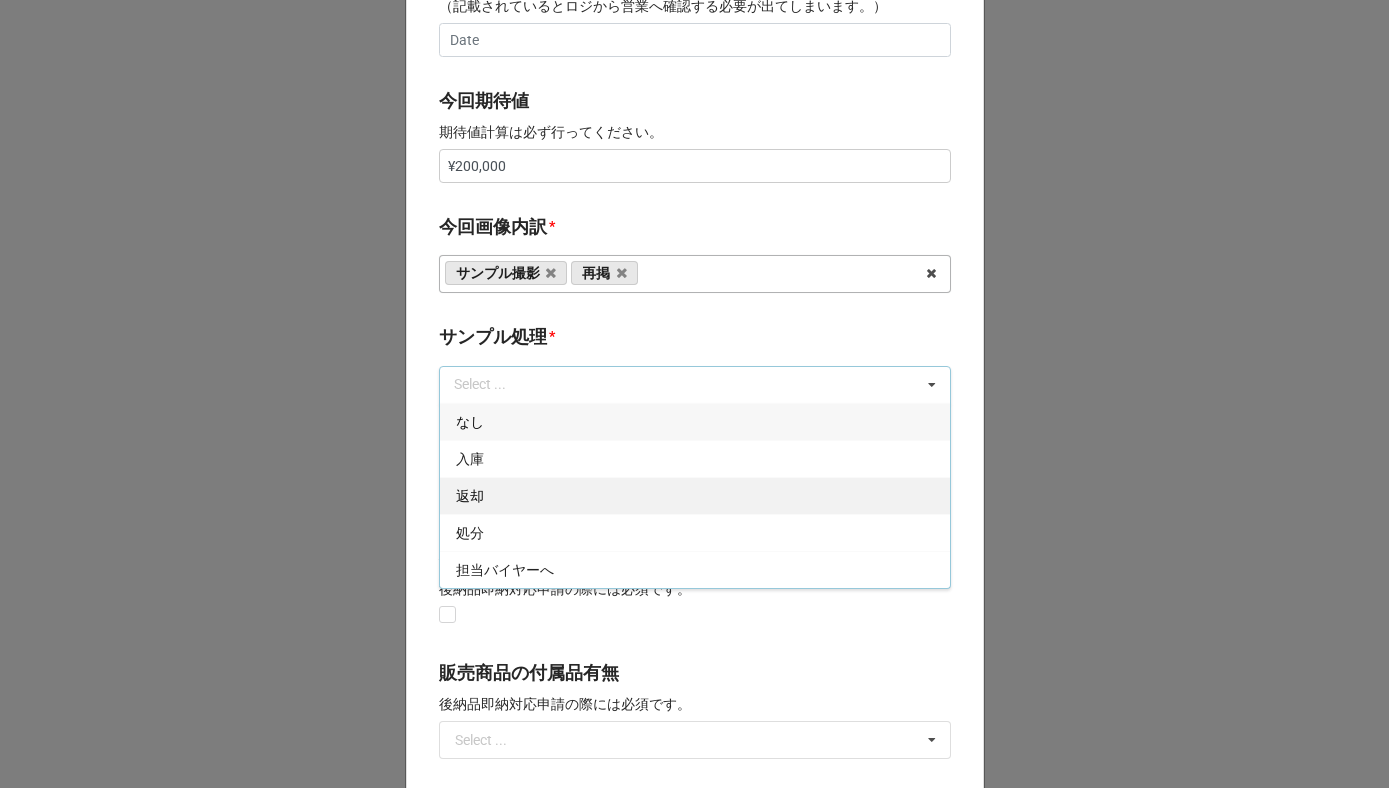 click on "返却" at bounding box center [695, 495] 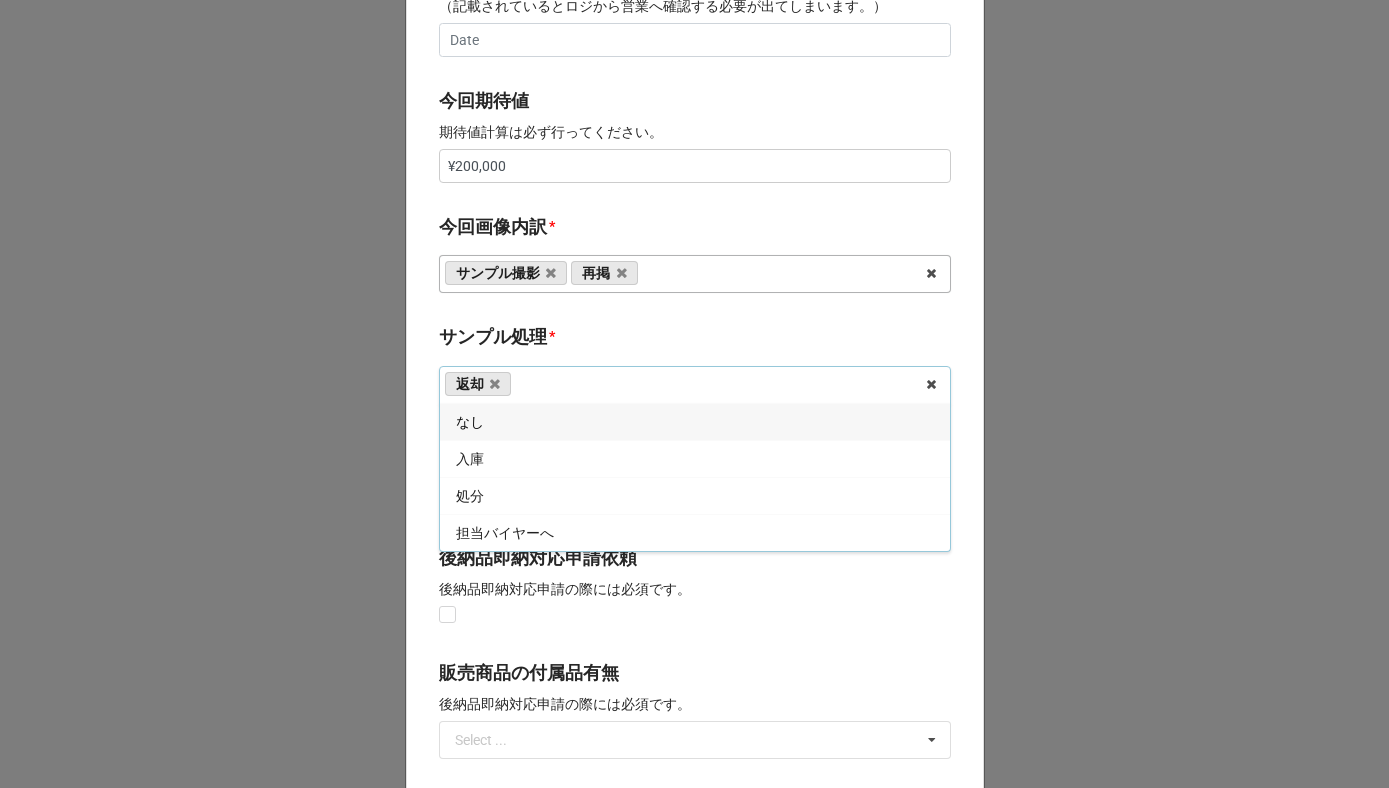 click on "サンプル処理" at bounding box center (493, 337) 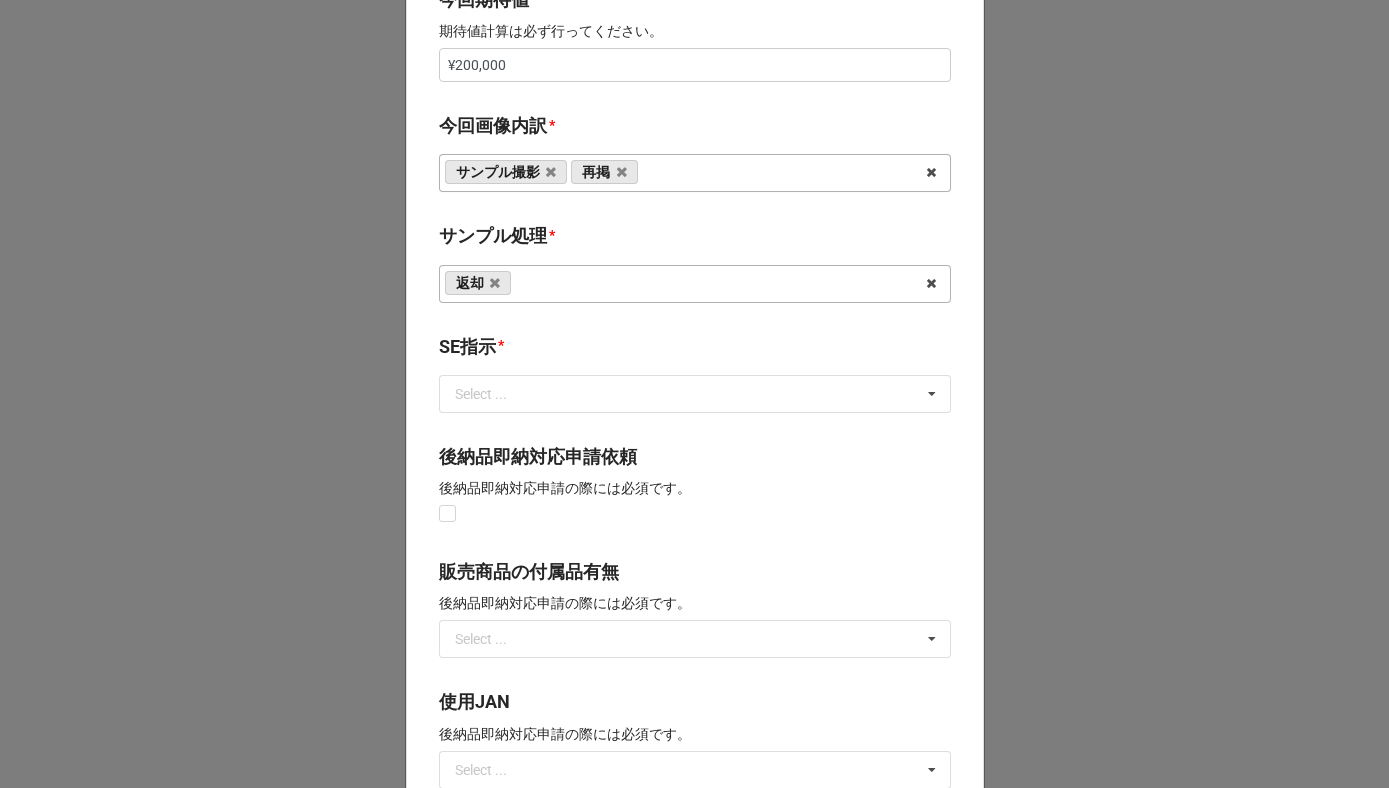 scroll, scrollTop: 1071, scrollLeft: 0, axis: vertical 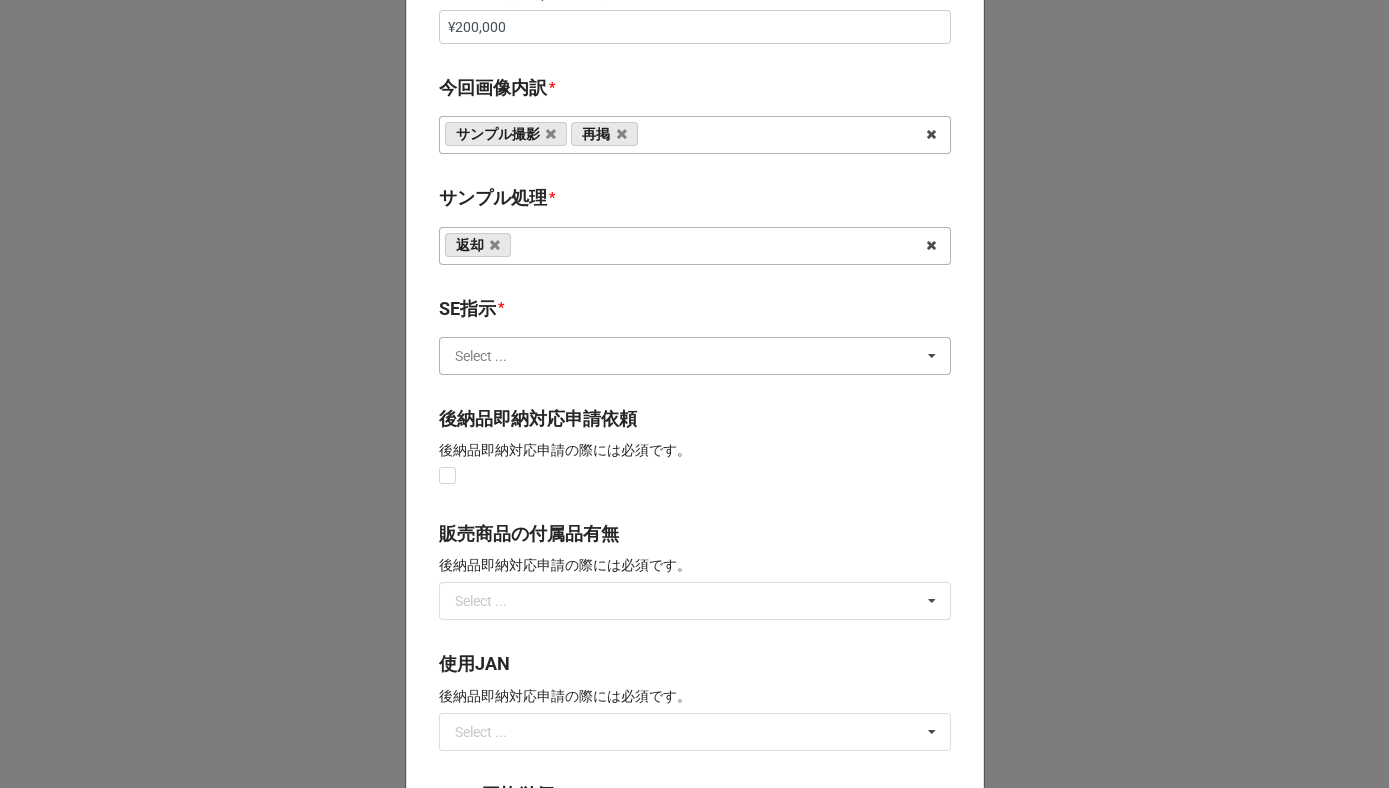click at bounding box center [696, 356] 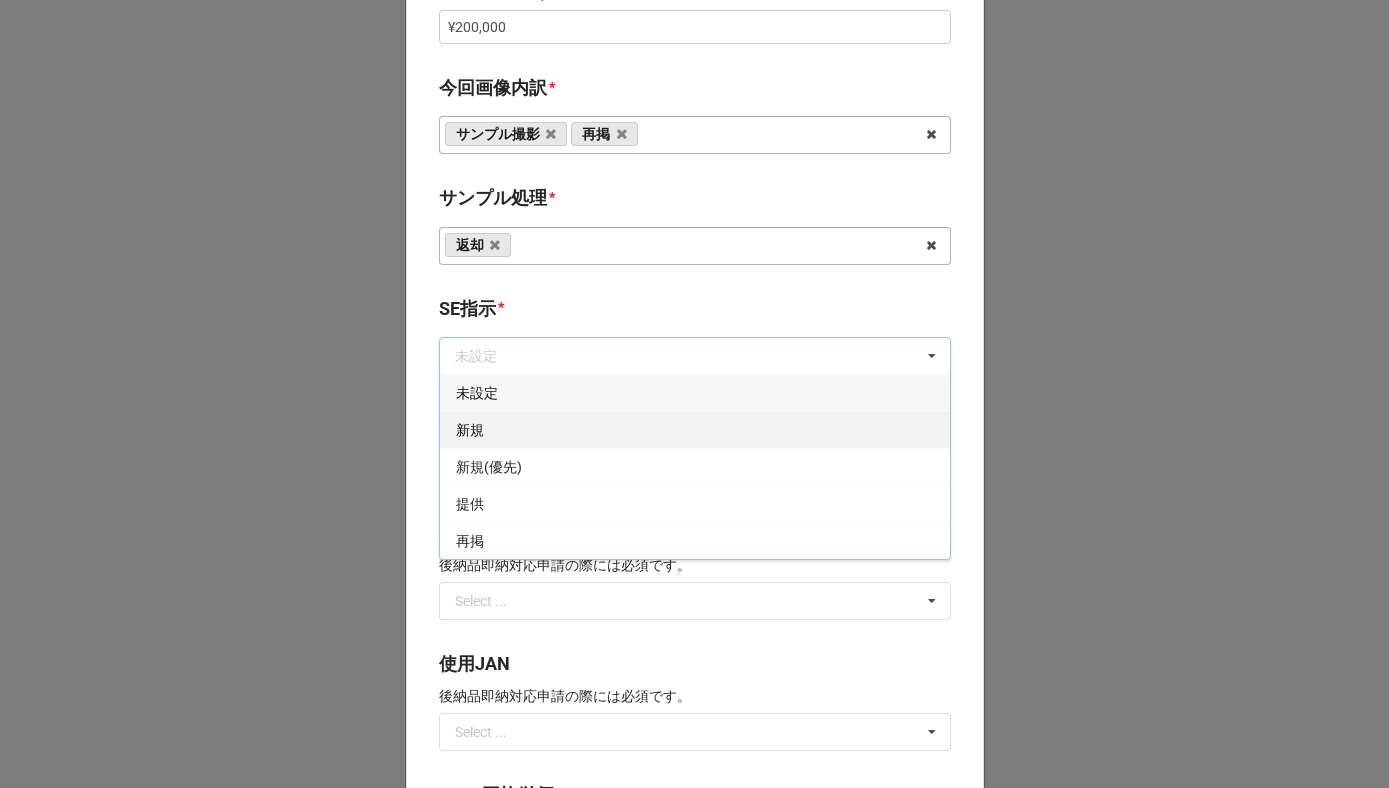 click on "新規" at bounding box center (695, 429) 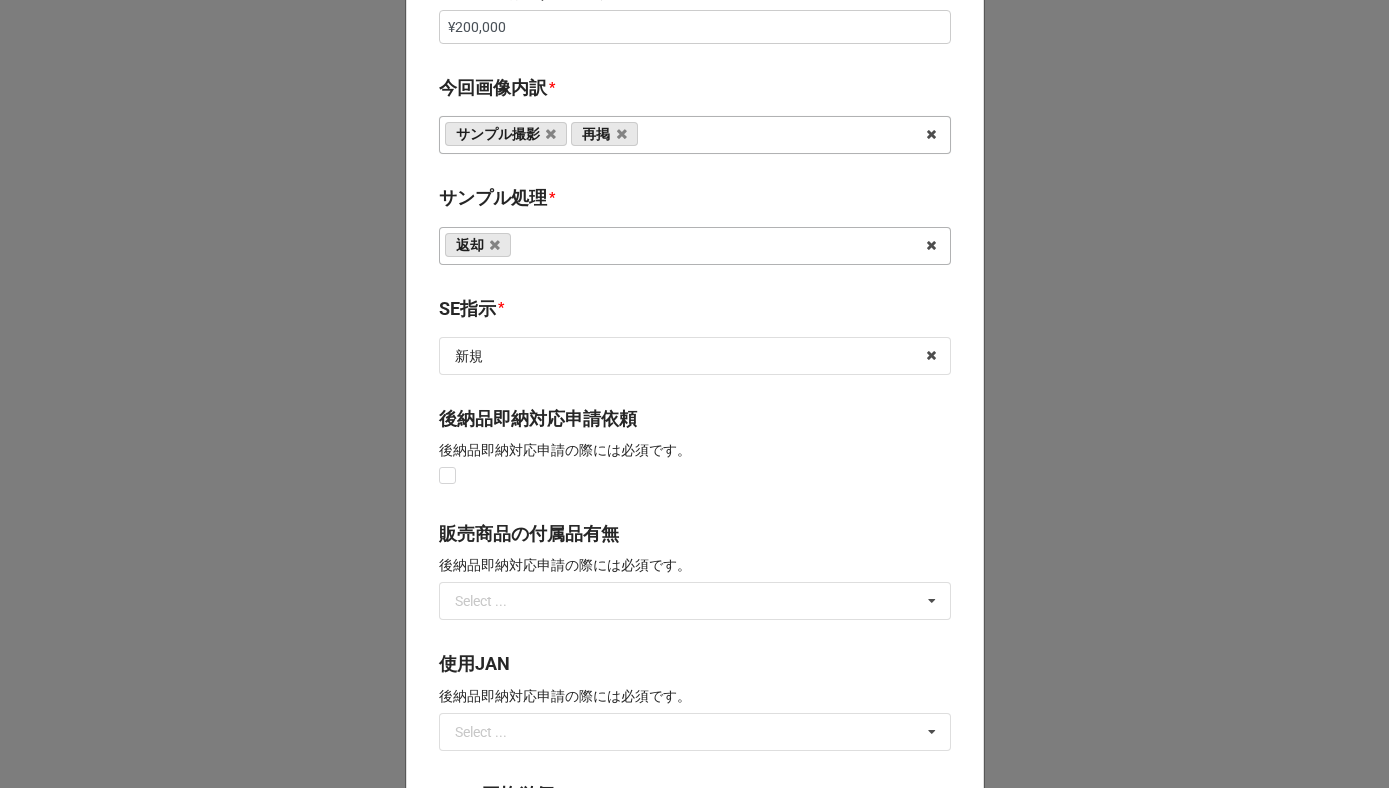 click on "開始日 * 2026/04/14 ‹ 4月 2026 › 日 月 火 水 木 金 土 29 30 31 1 2 3 4 5 6 7 8 9 10 11 12 13 14 15 16 17 18 19 20 21 22 23 24 25 26 27 28 29 30 1 2 3 4 5 6 7 8 9 終了日 セール開催は23:59までとなる為、終了日の次の日を選択してください。
例）”10日(23:59)”まで開催のセールであれば終了日の入力は”11日”となります。
2026/04/20 ‹ 4月 2026 › 日 月 火 水 木 金 土 29 30 31 1 2 3 4 5 6 7 8 9 10 11 12 13 14 15 16 17 18 19 20 21 22 23 24 25 26 27 28 29 30 1 2 3 4 5 6 7 8 9 新ビジネス対応フラグ ※対応するセールの場合にはこちらを必ずチェック頂きます様お願い致します。
在庫追加依頼 在庫追加が発生する場合にはこちらをチェックして下さい。
発注回数 * 下記ルールに従って入力頂きますようお願い致します。
(半角数値のみ入力可0~999)
通常：発注回数
毎日：365
イレギュラー：999
1 初回発注日
‹ 1" at bounding box center (695, 9) 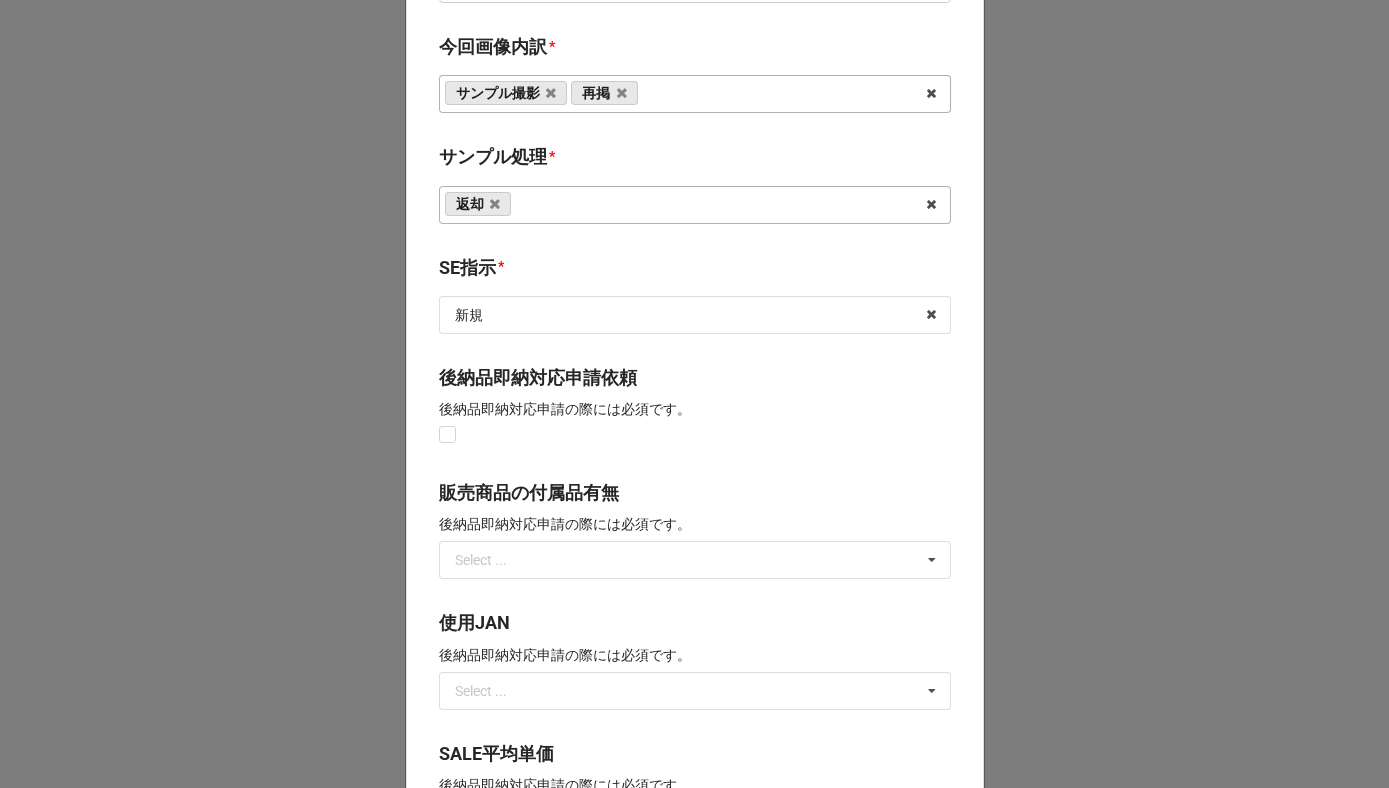 scroll, scrollTop: 1438, scrollLeft: 0, axis: vertical 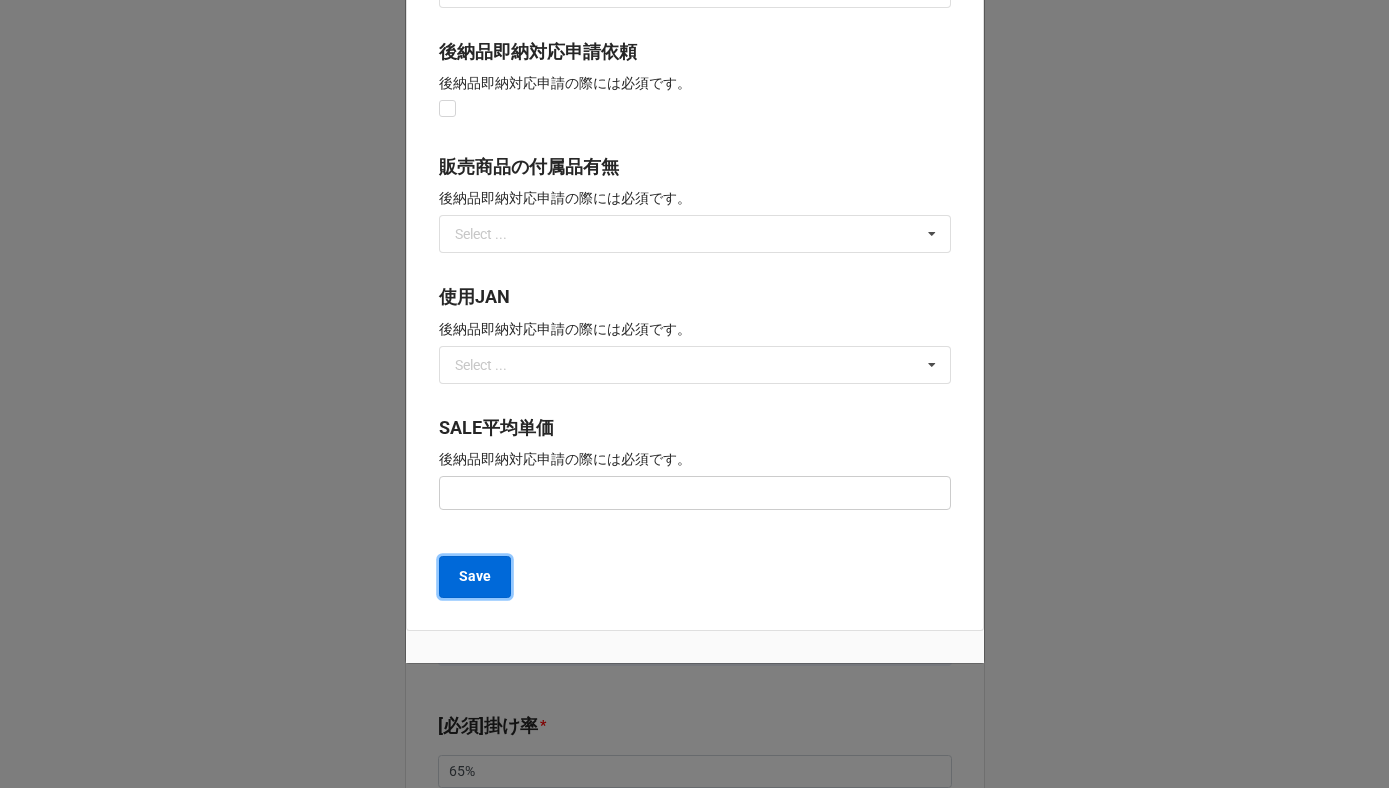 click on "Save" at bounding box center [475, 576] 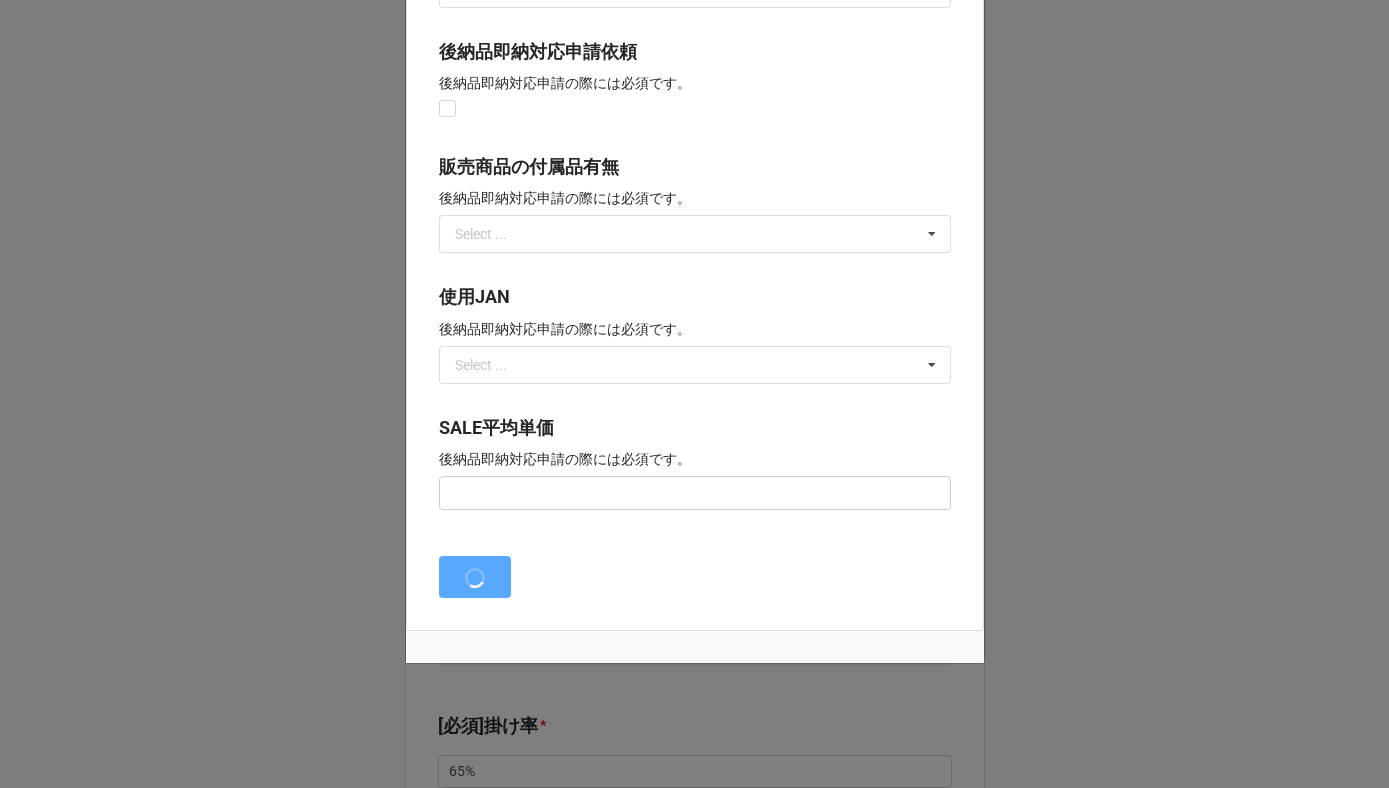 type on "x" 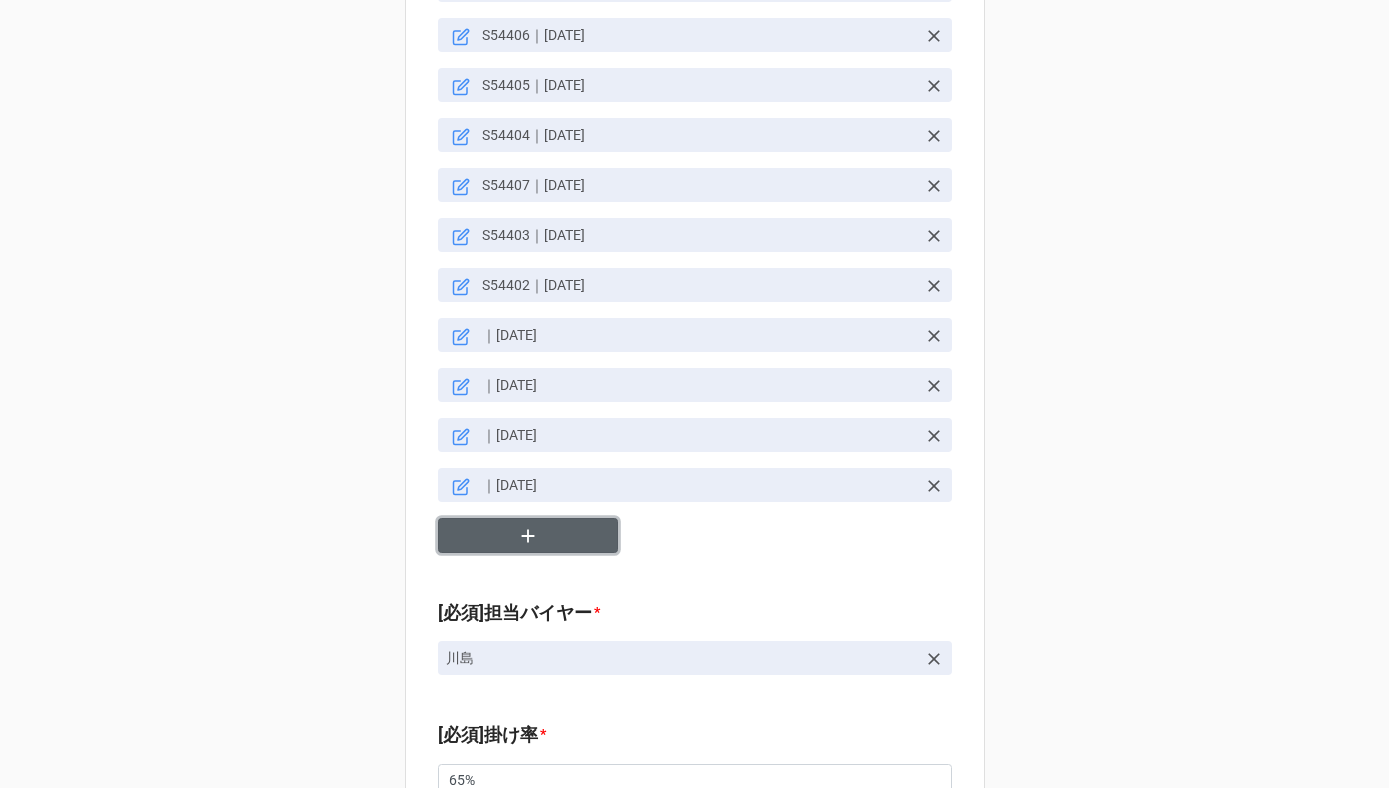 scroll, scrollTop: 1175, scrollLeft: 0, axis: vertical 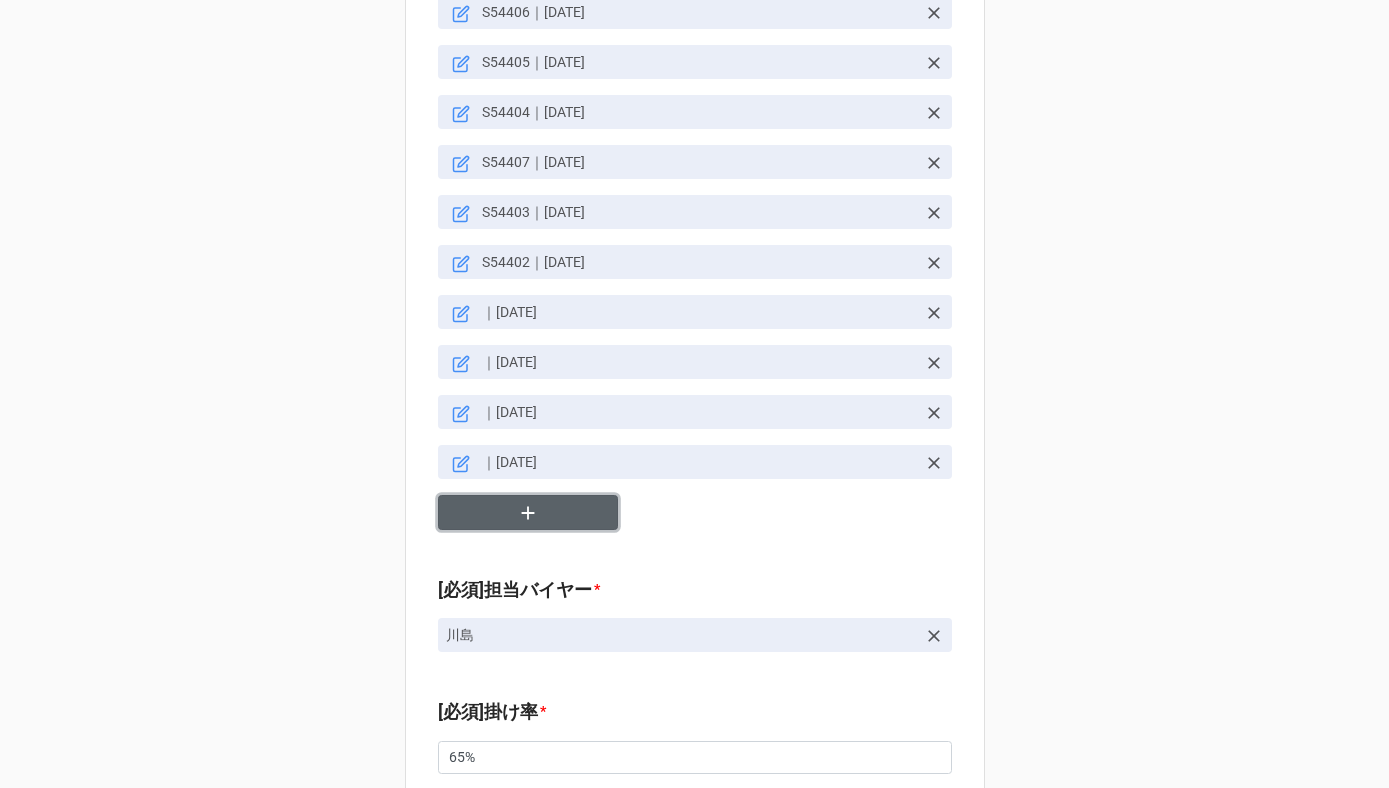 click at bounding box center [528, 512] 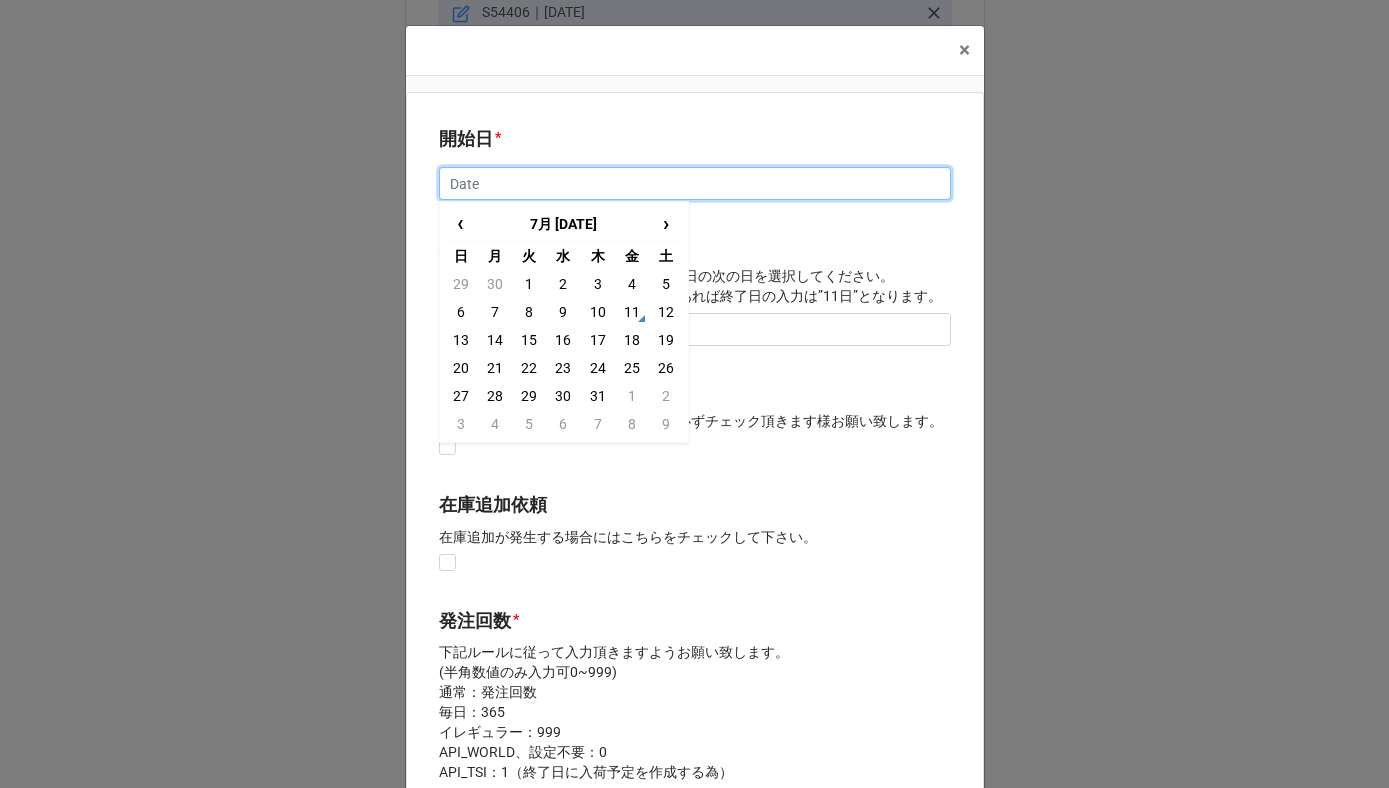 click at bounding box center [695, 184] 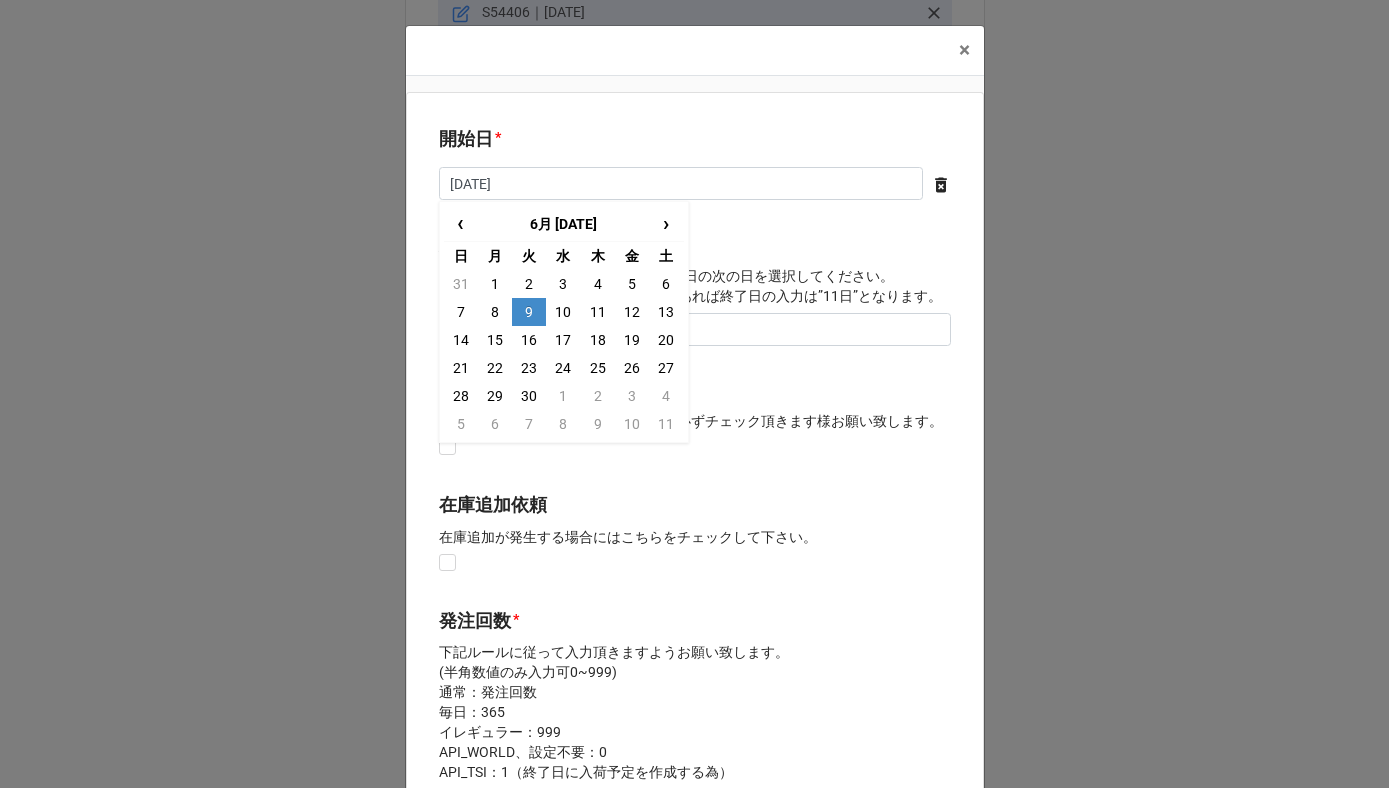 click on "9" at bounding box center [529, 312] 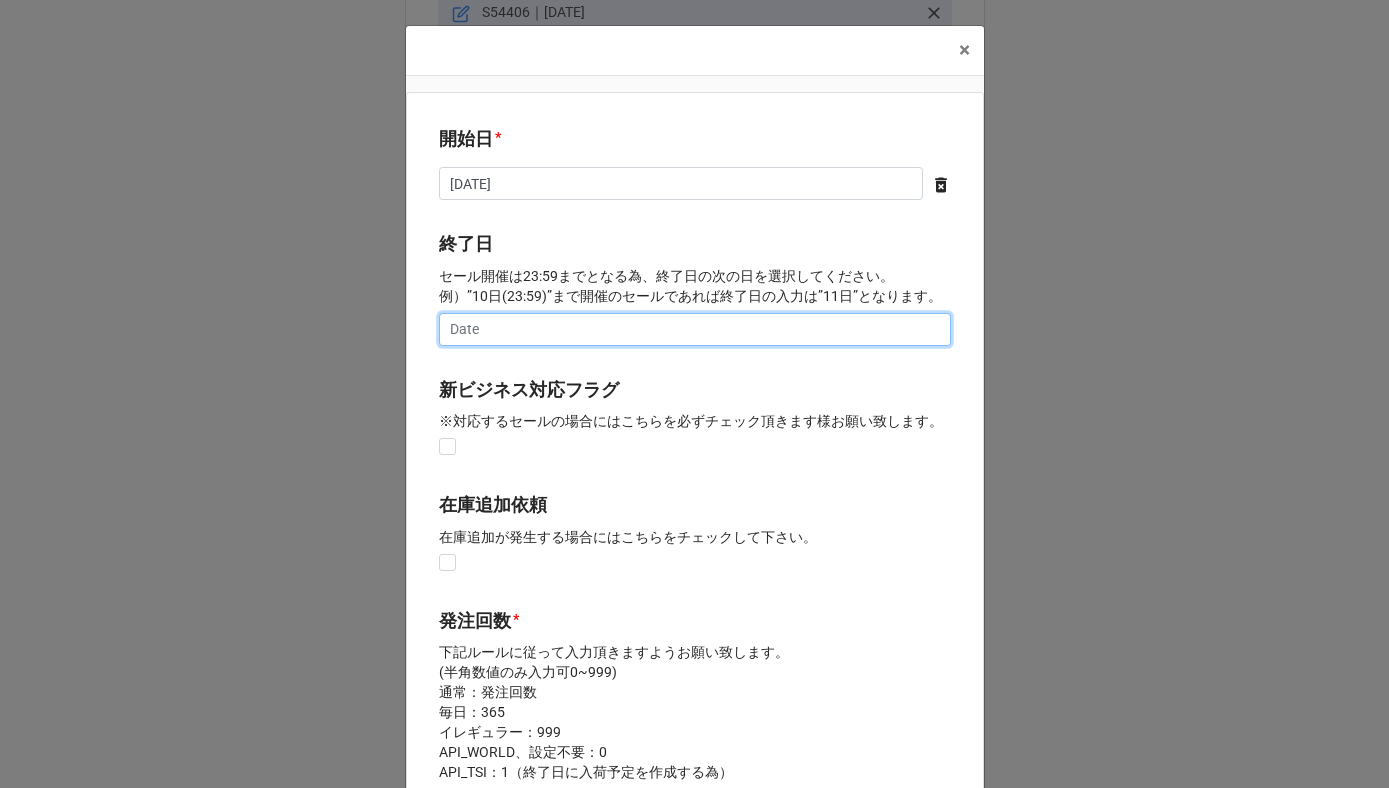 click at bounding box center [695, 330] 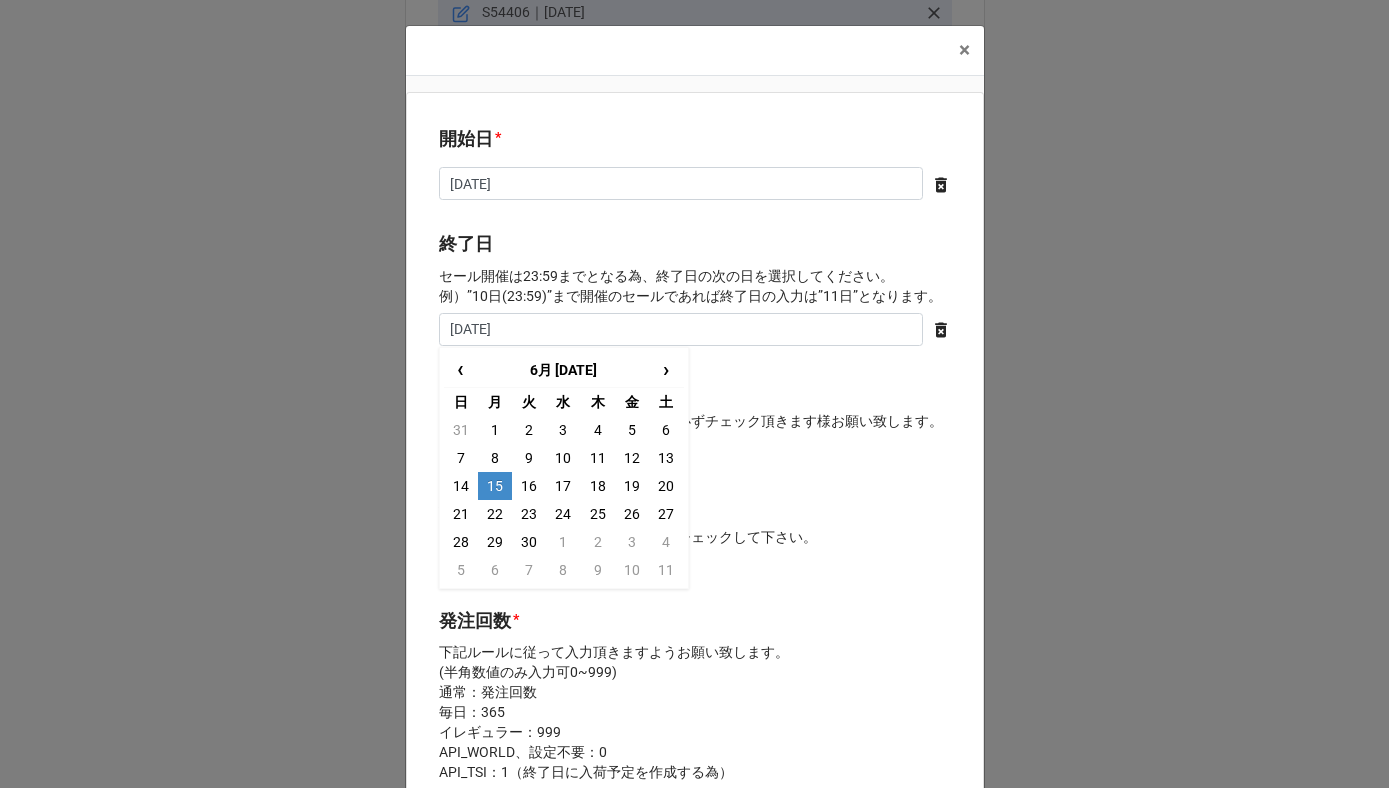 click on "15" at bounding box center (495, 486) 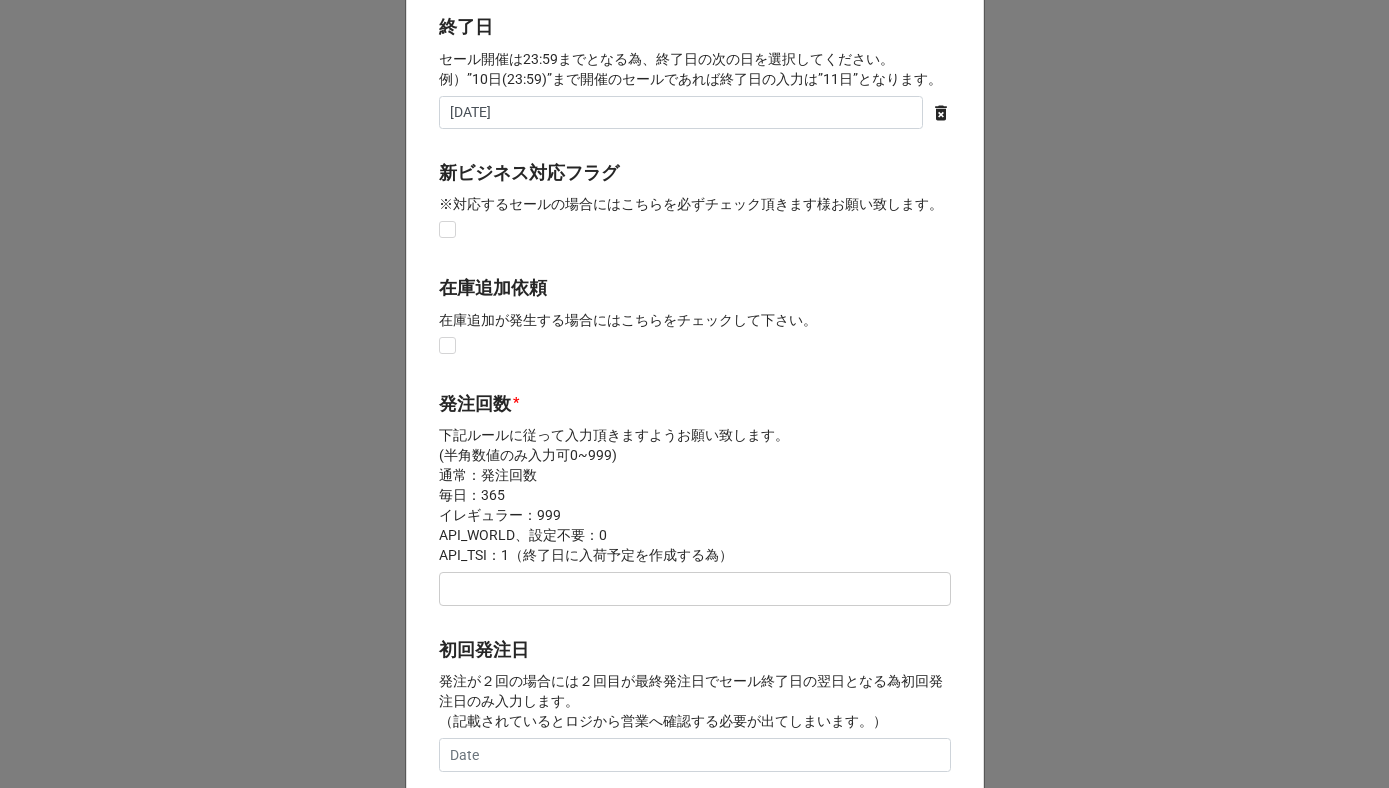 scroll, scrollTop: 282, scrollLeft: 0, axis: vertical 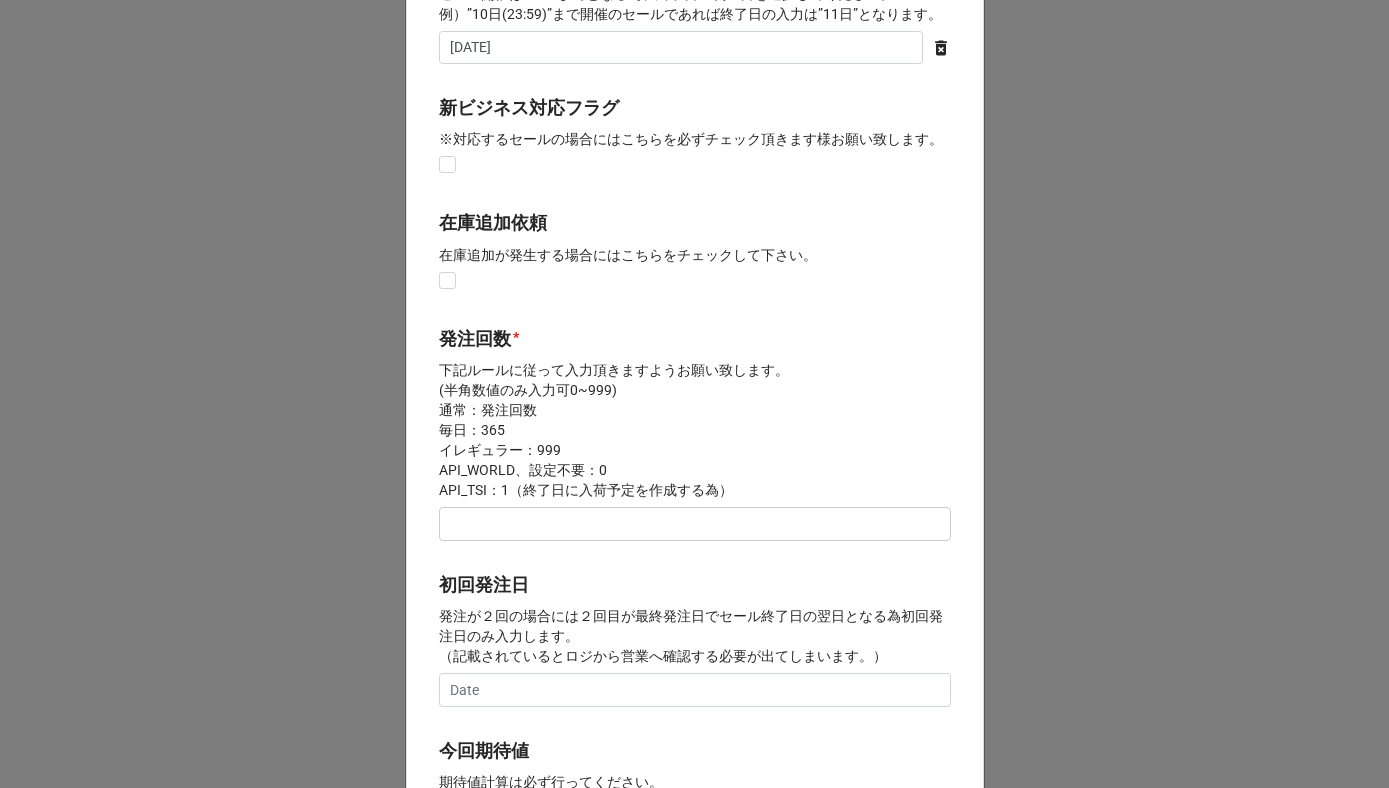 click on "発注回数 * 下記ルールに従って入力頂きますようお願い致します。
(半角数値のみ入力可0~999)
通常：発注回数
毎日：365
イレギュラー：999
API_WORLD、設定不要：0
API_TSI：1（終了日に入荷予定を作成する為）" at bounding box center (695, 440) 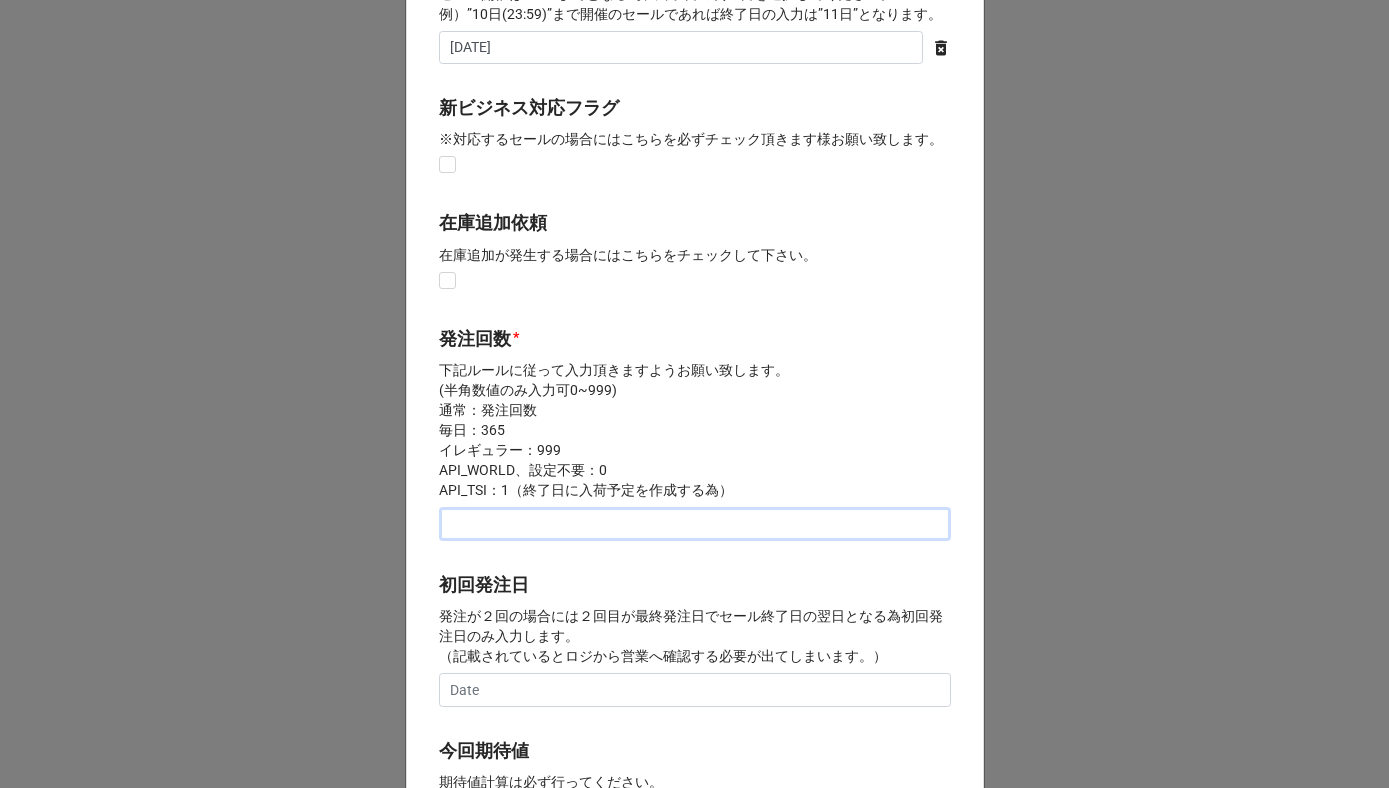 click at bounding box center [695, 524] 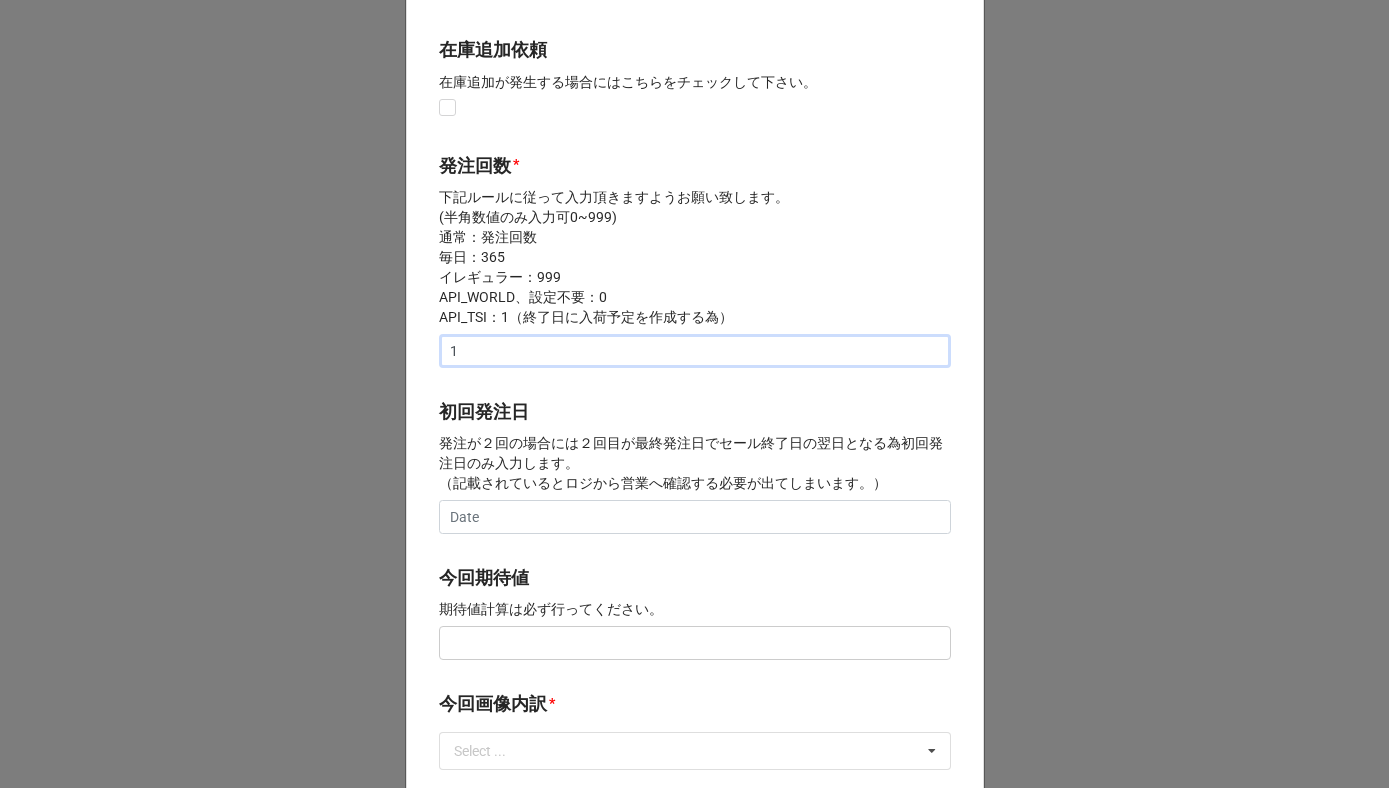 scroll, scrollTop: 518, scrollLeft: 0, axis: vertical 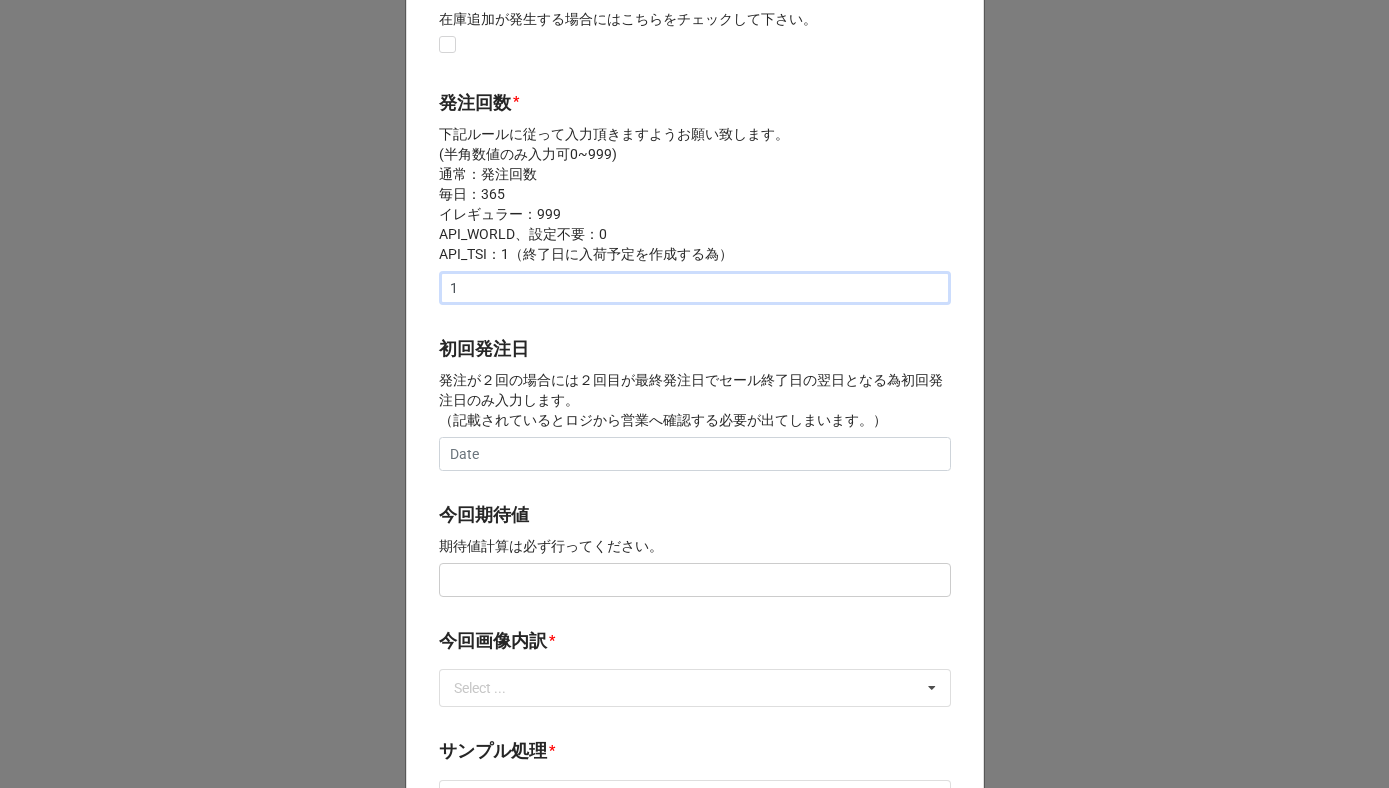 type on "1" 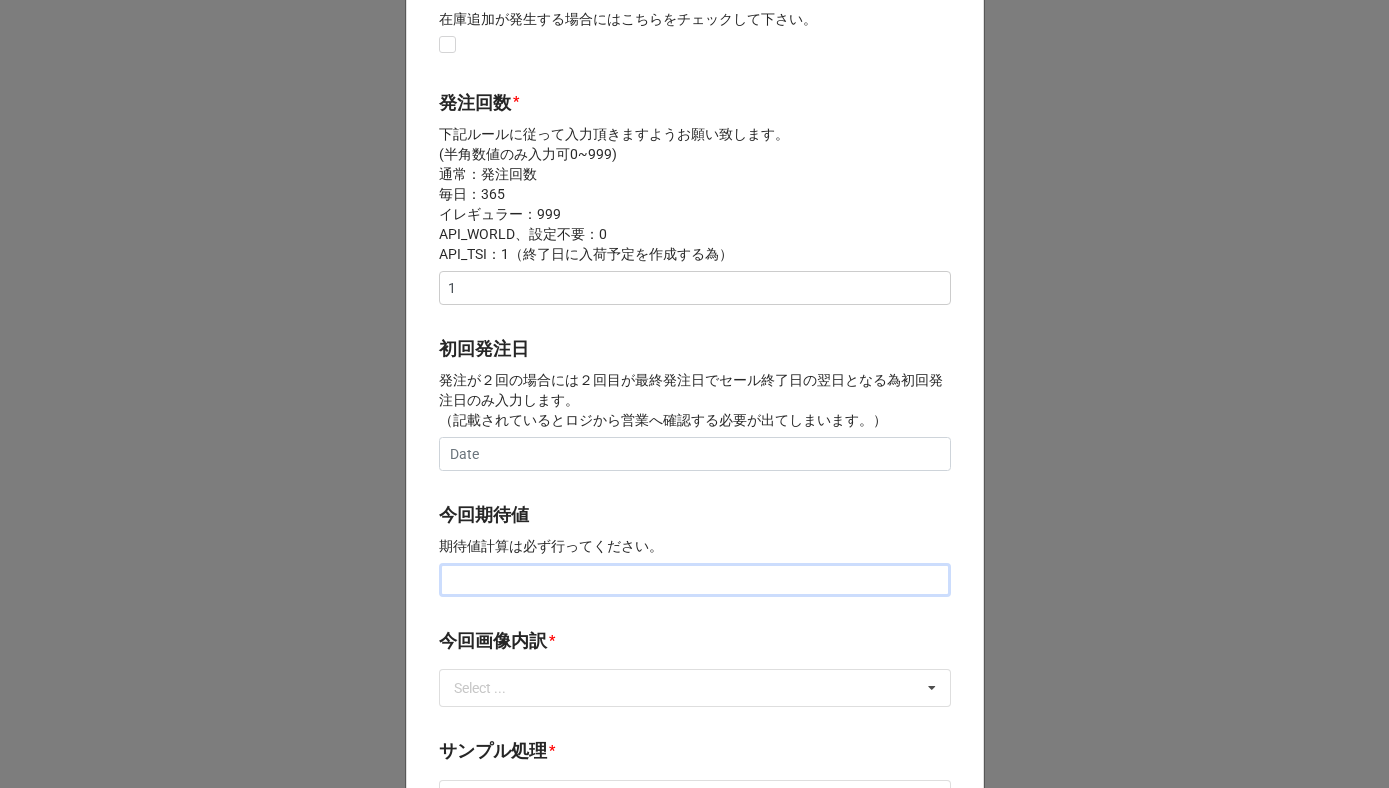 click at bounding box center [695, 580] 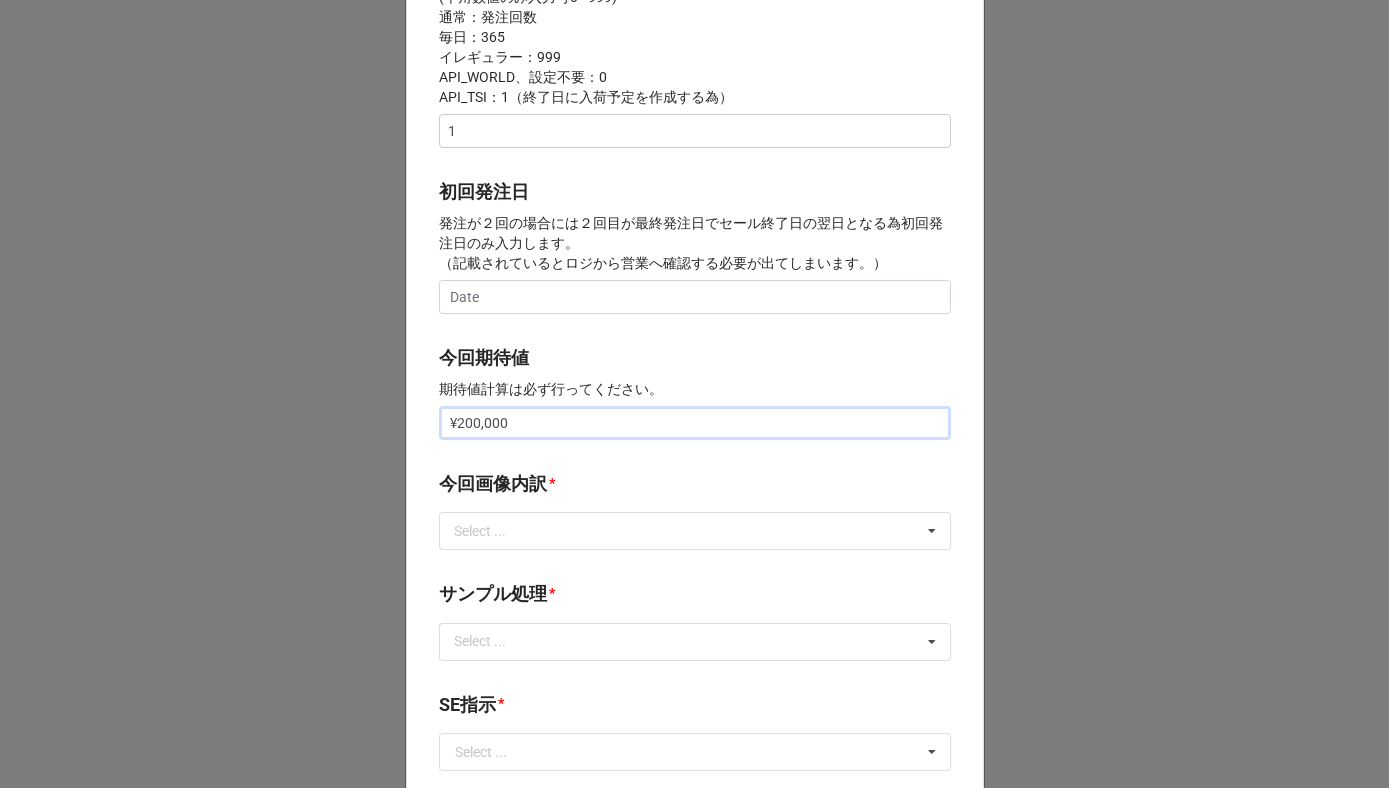 scroll, scrollTop: 698, scrollLeft: 0, axis: vertical 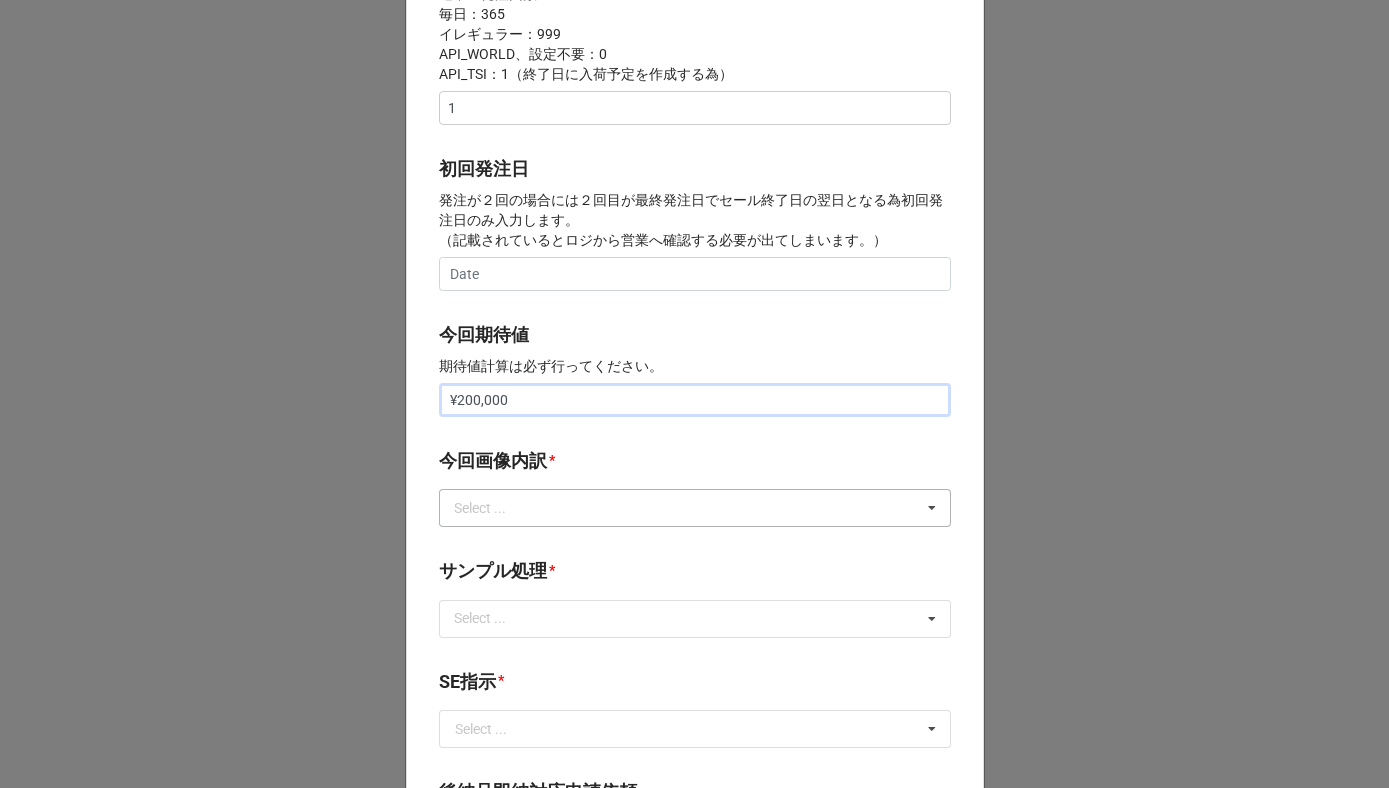 type on "¥200,000" 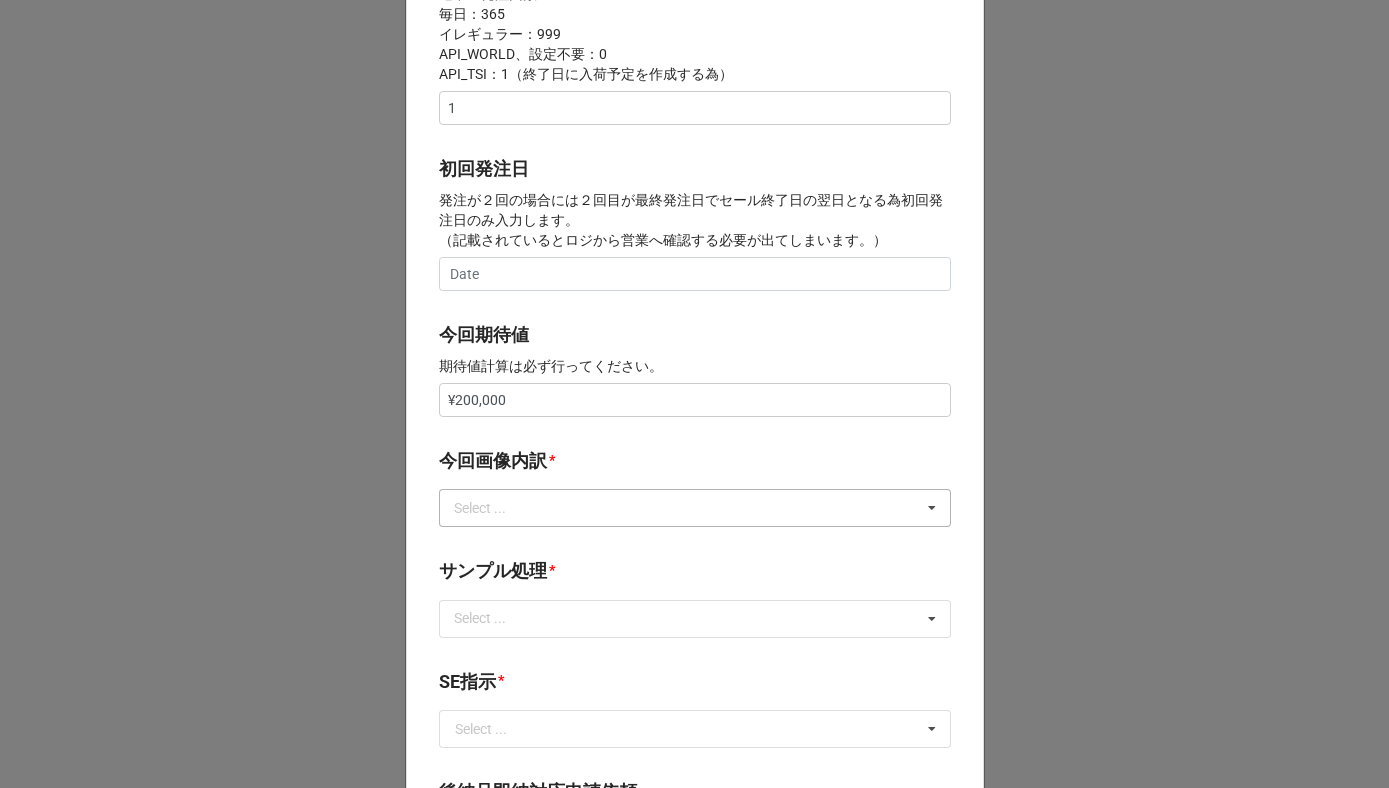 click on "Select ..." at bounding box center [492, 508] 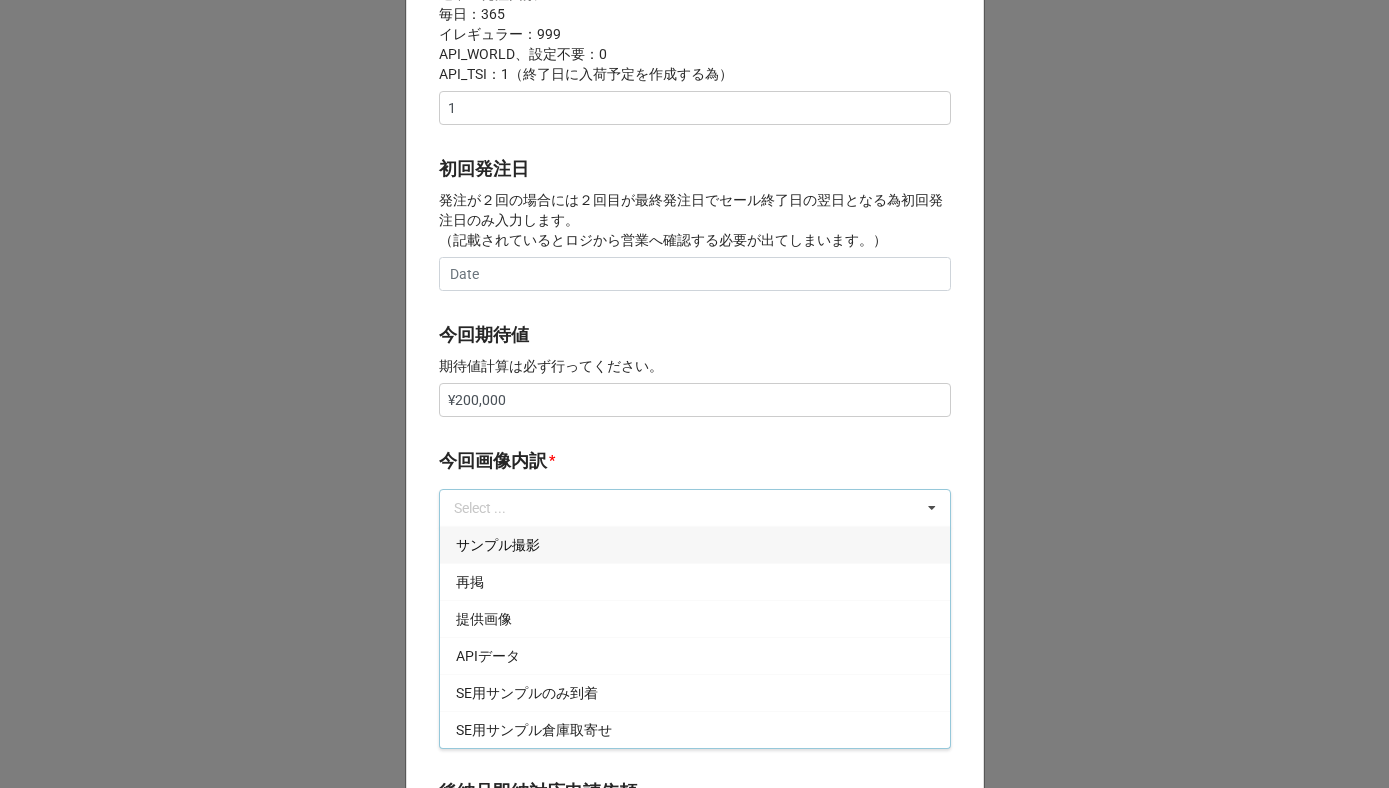 click on "サンプル撮影" at bounding box center [498, 545] 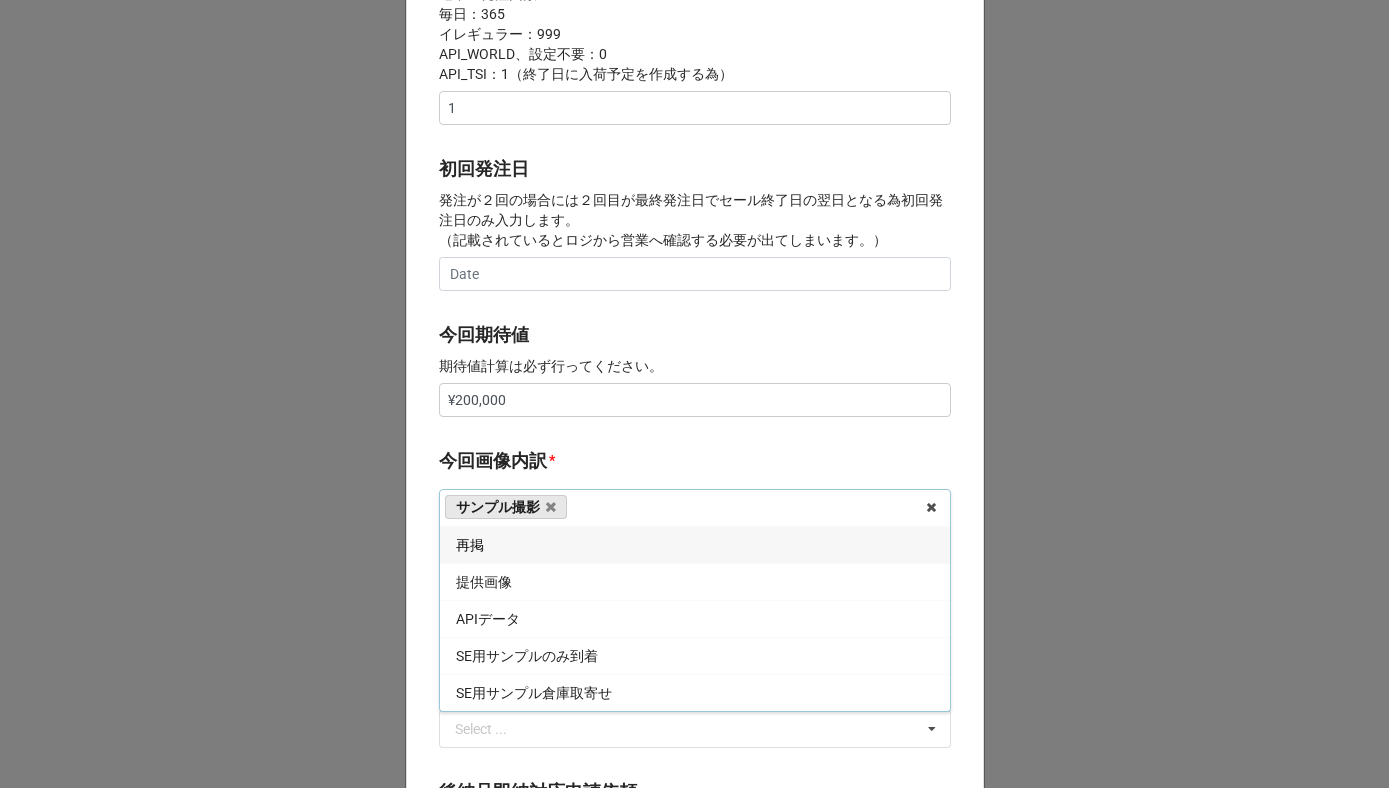 click on "再掲" at bounding box center [695, 544] 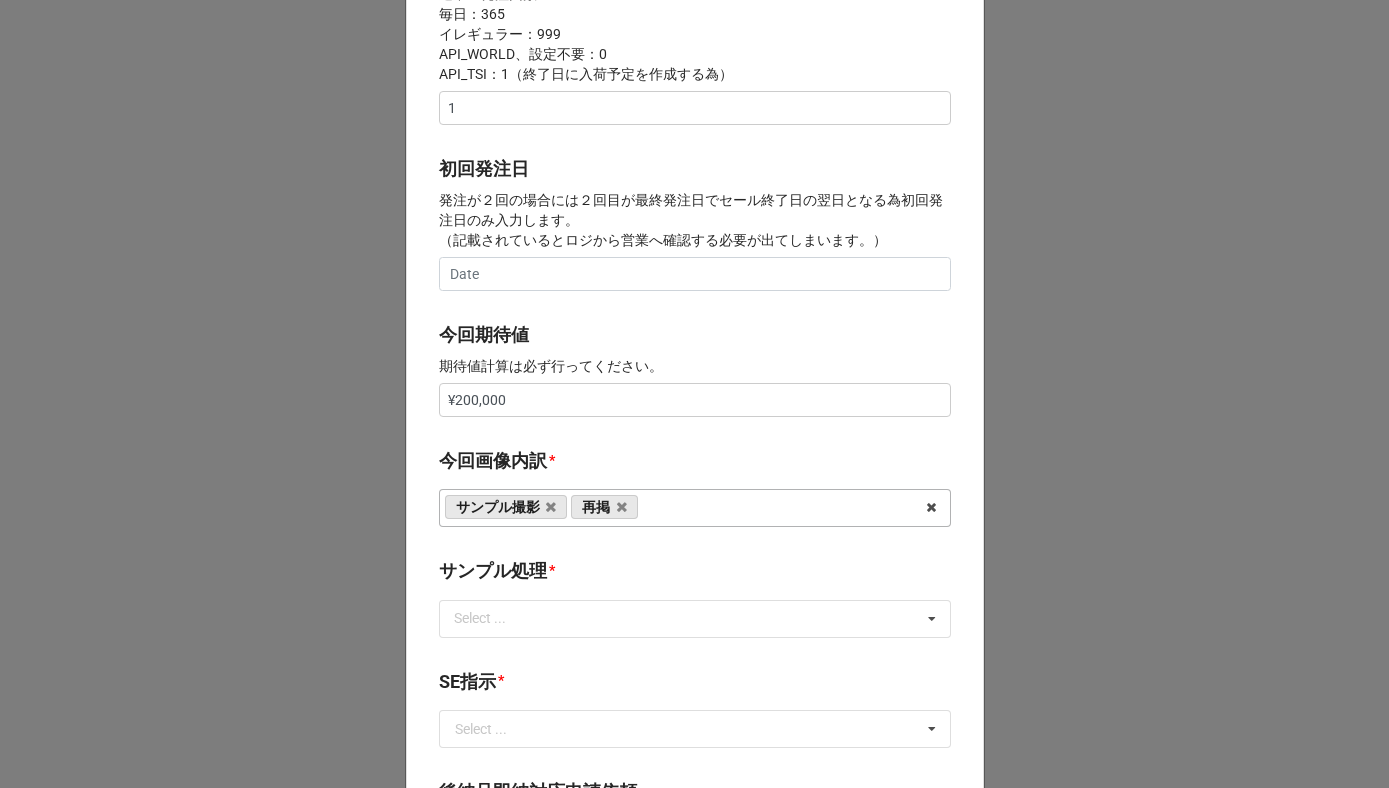 click on "今回画像内訳" at bounding box center [493, 461] 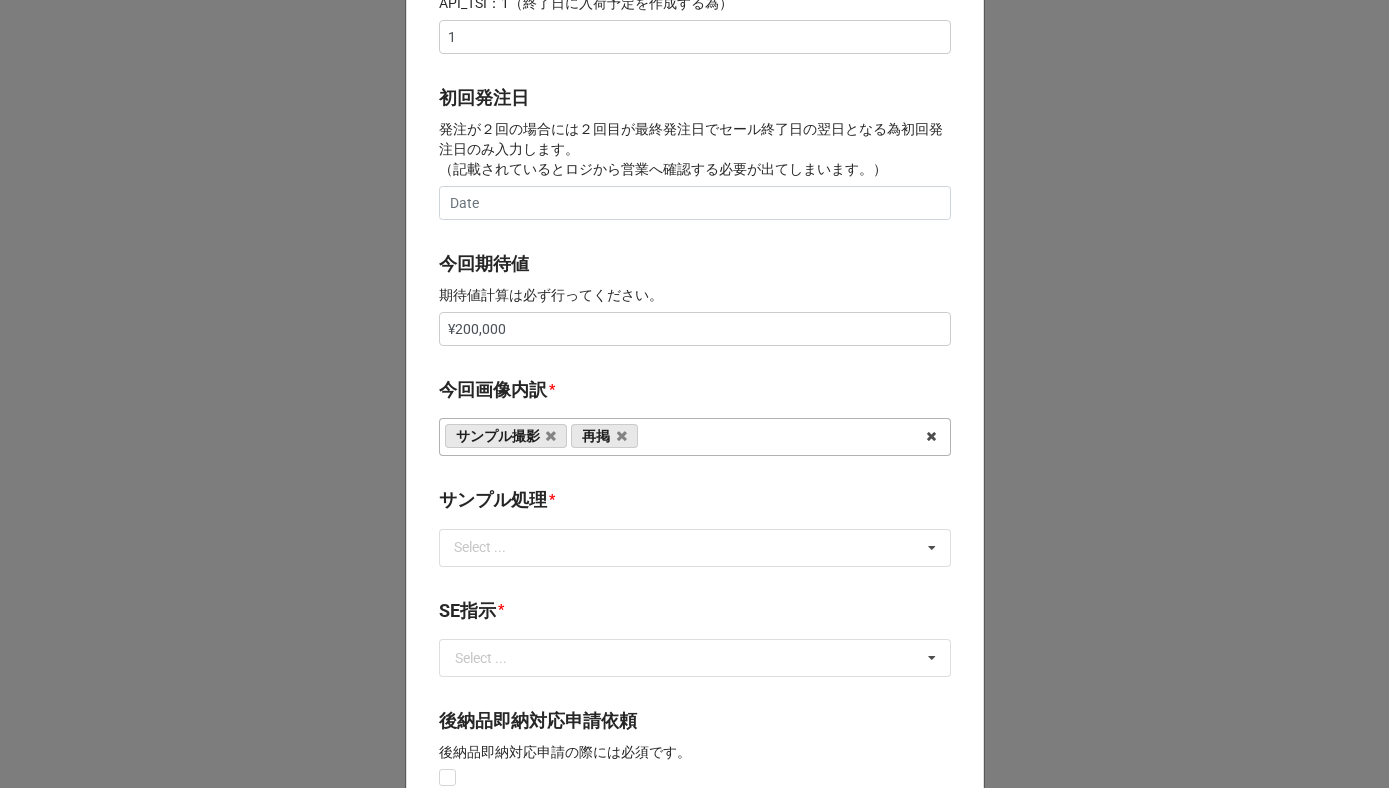 scroll, scrollTop: 780, scrollLeft: 0, axis: vertical 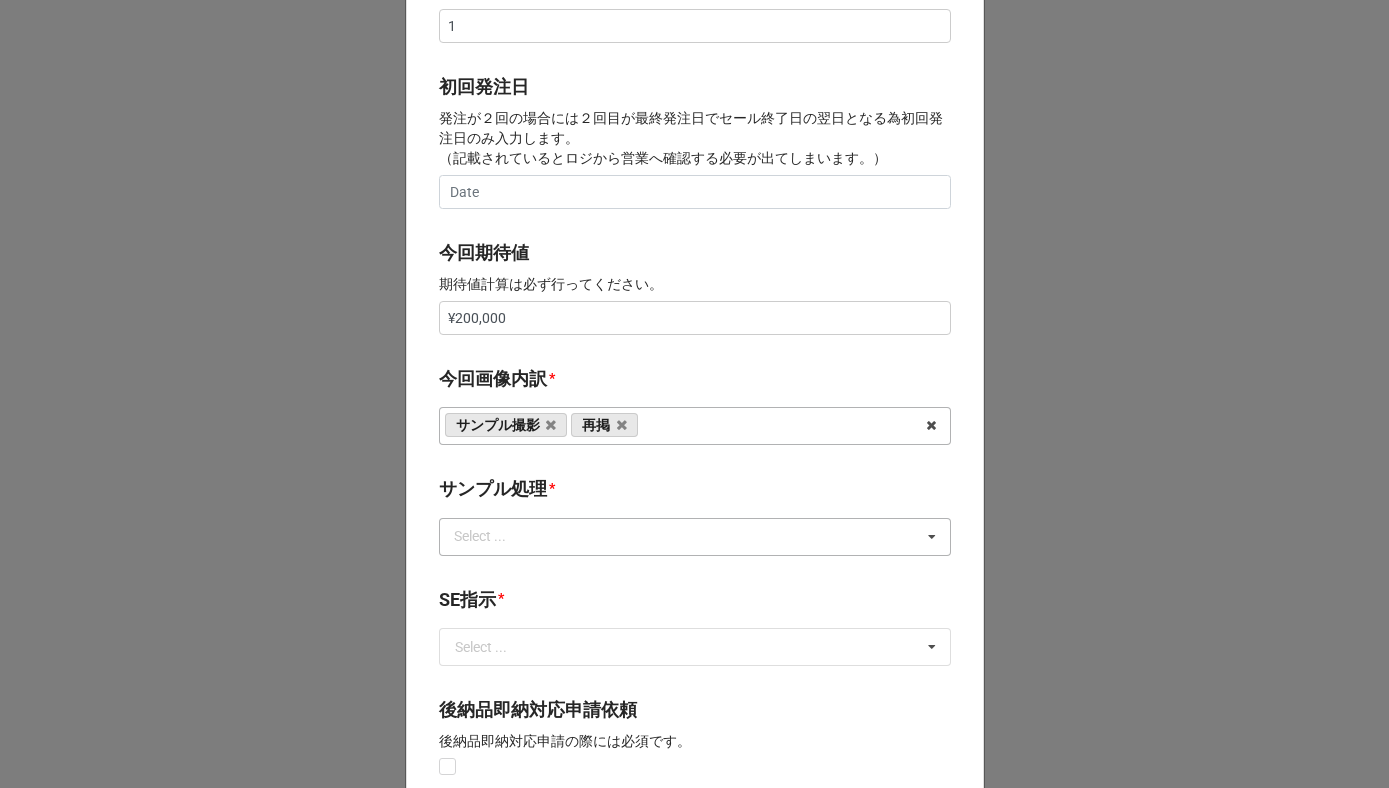 click on "Select ..." at bounding box center (492, 536) 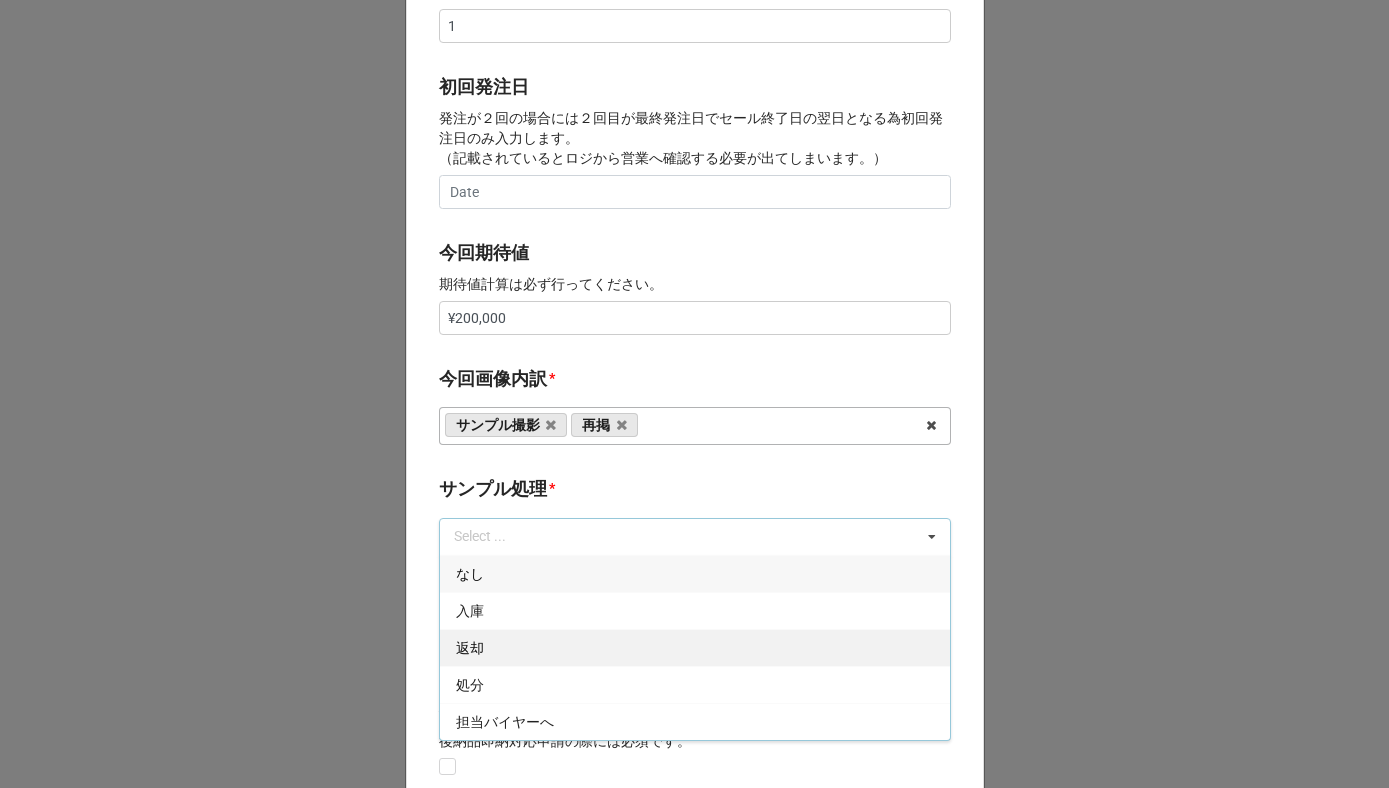 click on "返却" at bounding box center (695, 647) 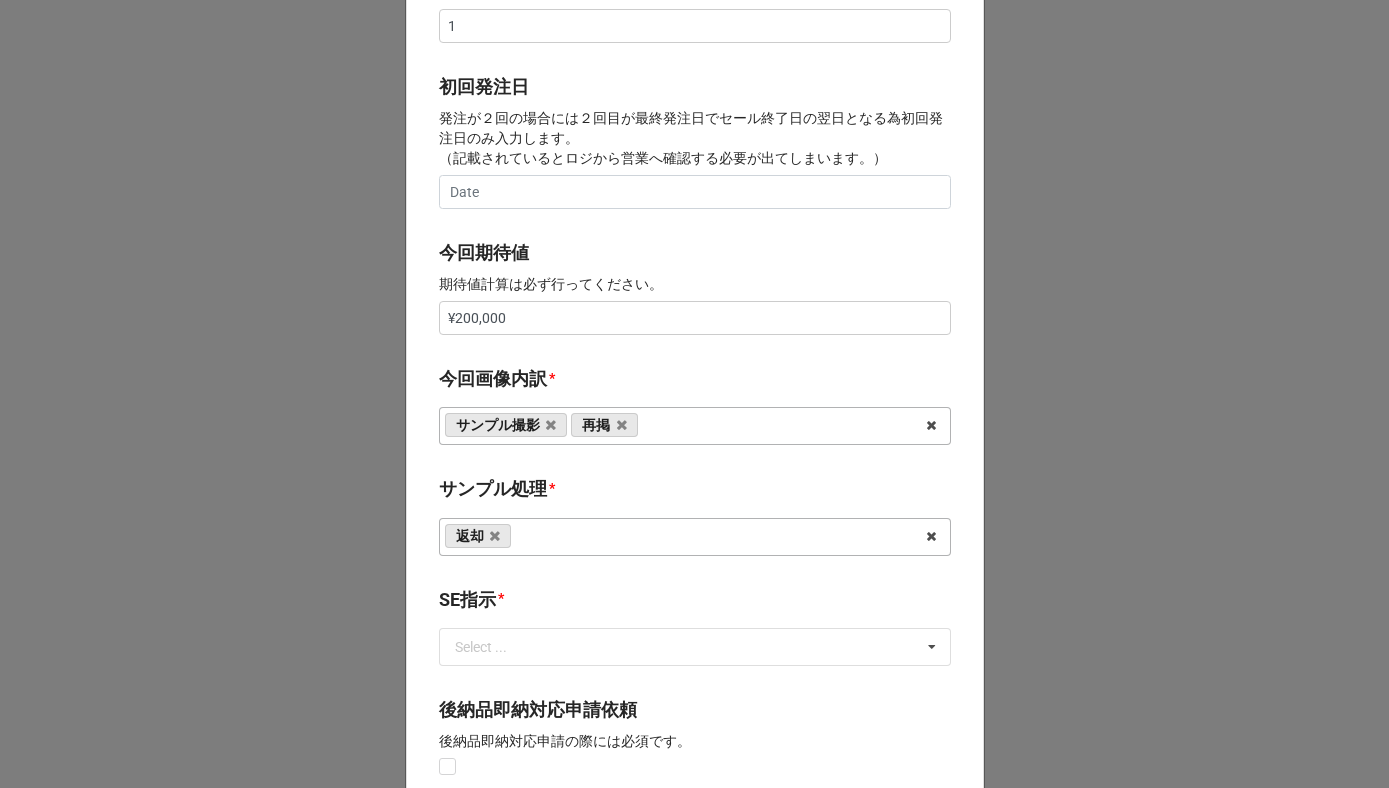 click on "サンプル処理" at bounding box center [493, 489] 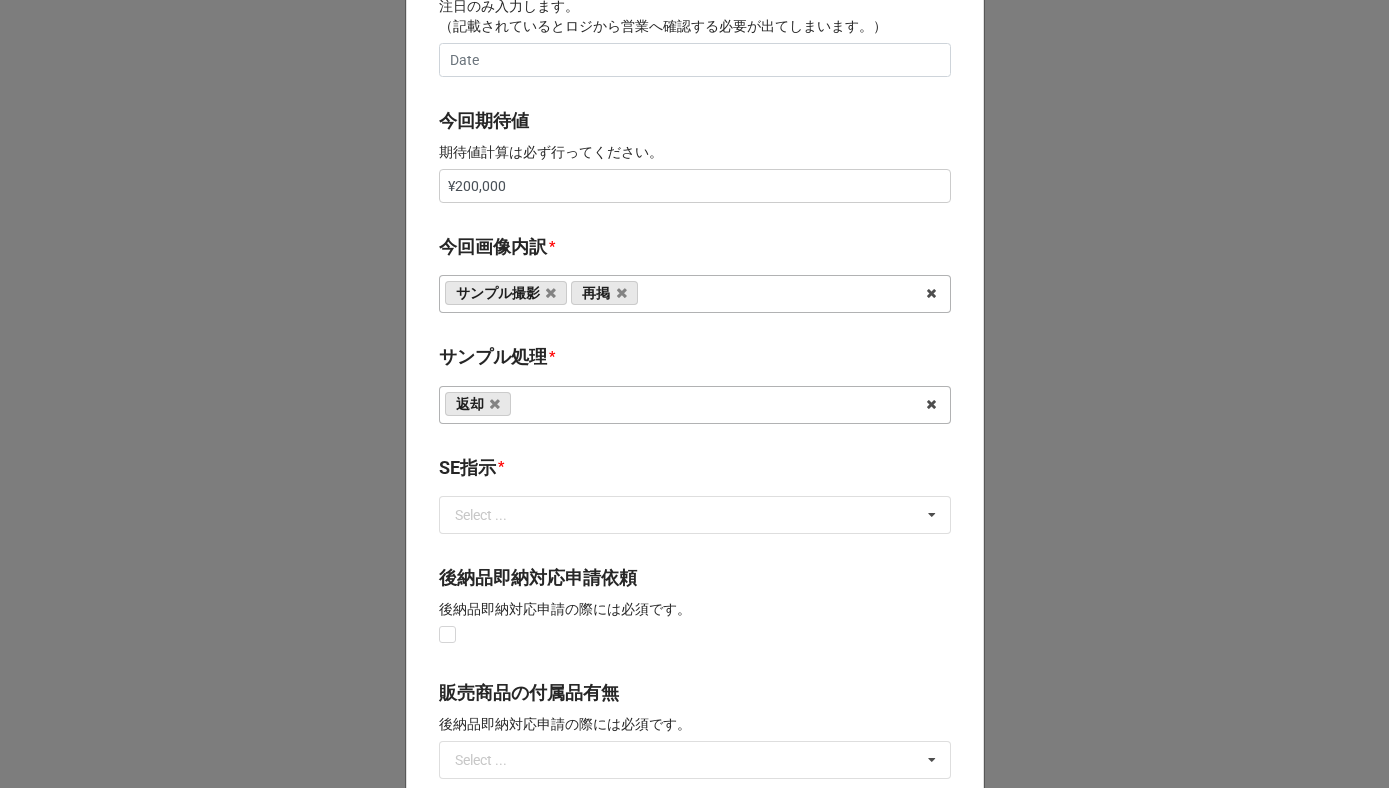scroll, scrollTop: 1019, scrollLeft: 0, axis: vertical 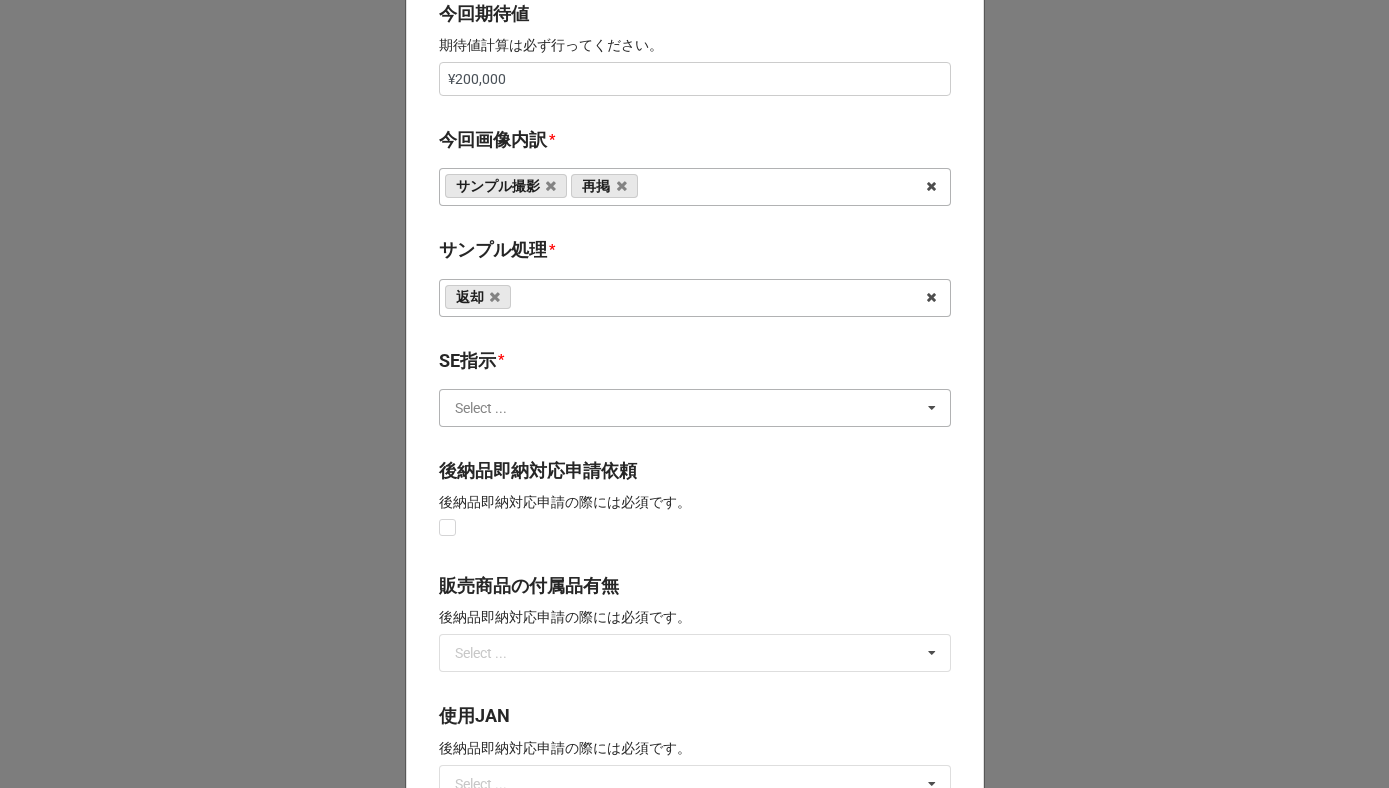 click at bounding box center [696, 408] 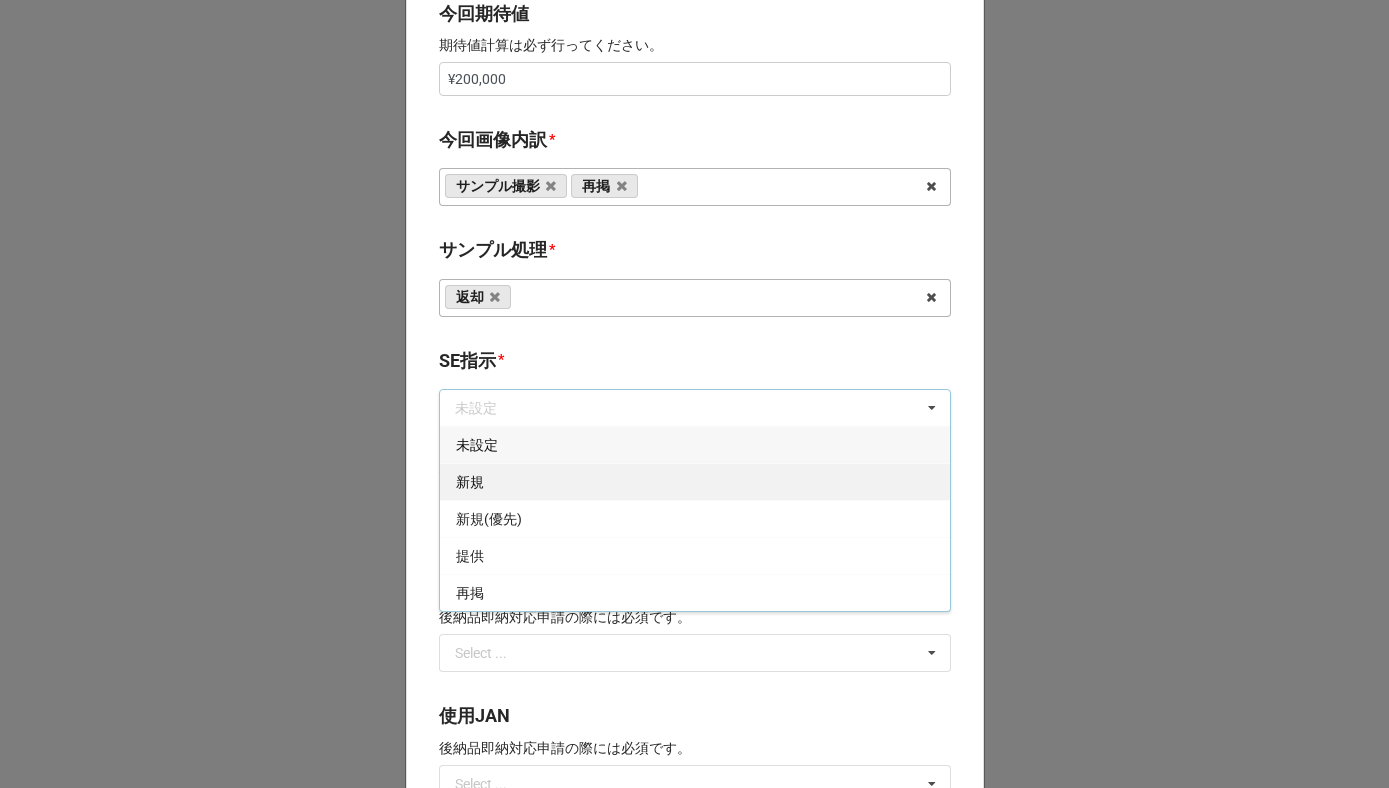 click on "新規" at bounding box center (695, 481) 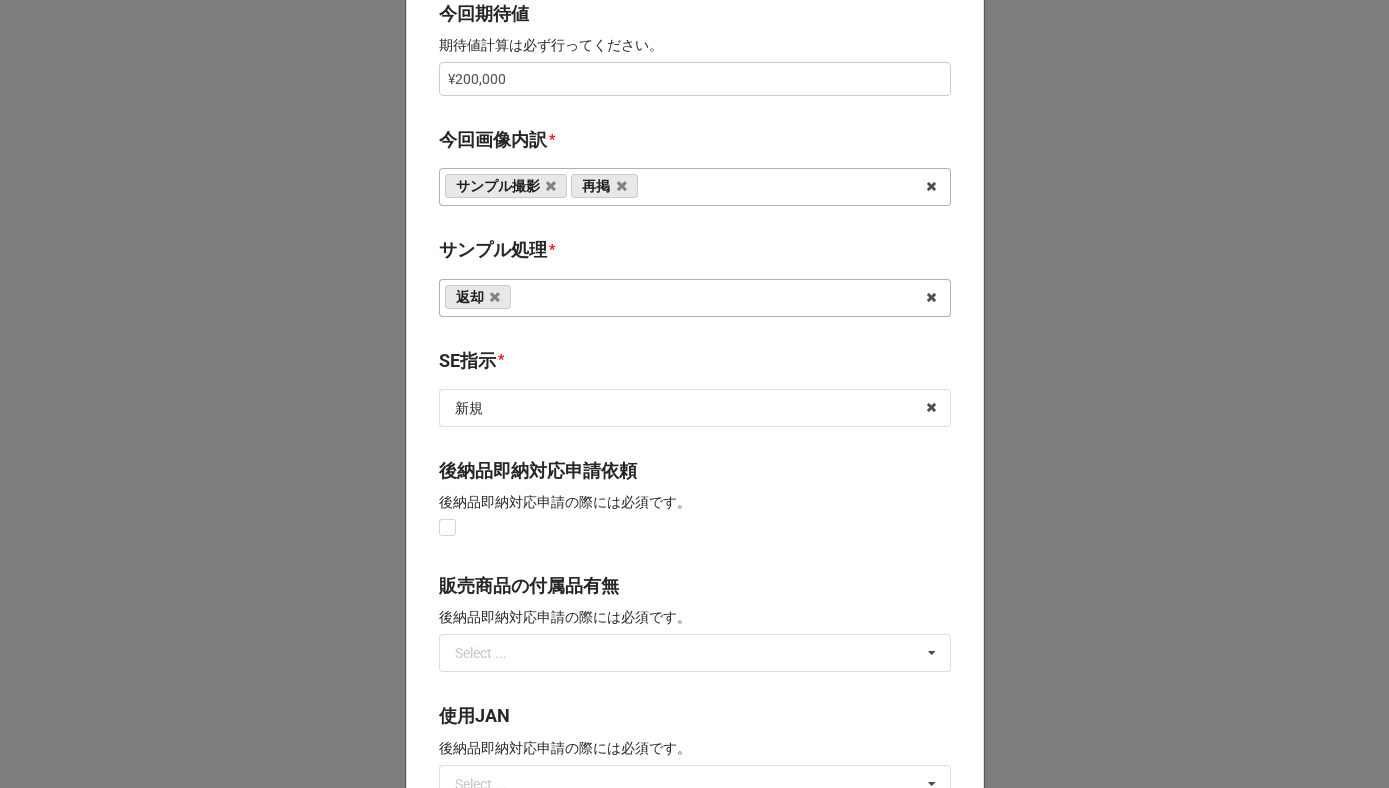 click on "SE指示 *" at bounding box center [695, 364] 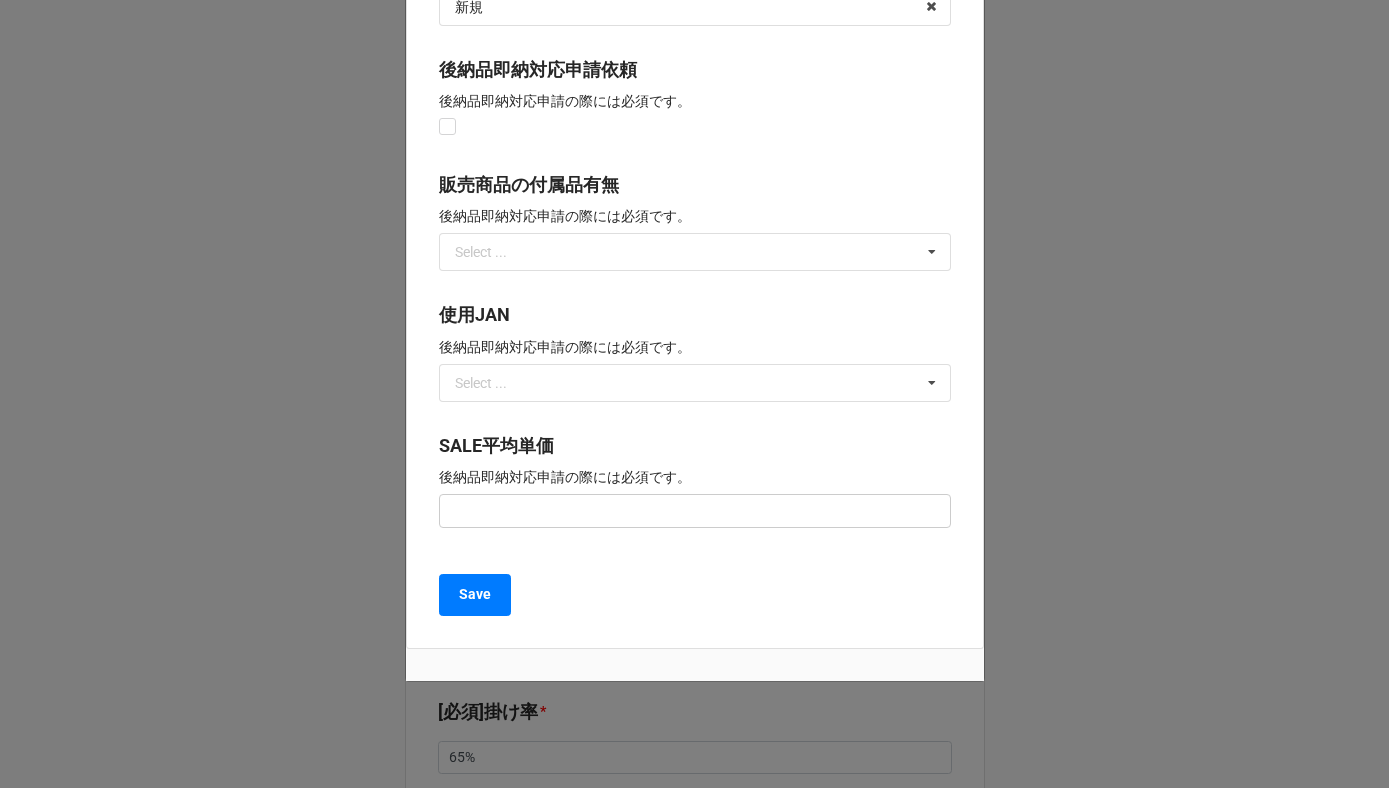 scroll, scrollTop: 1438, scrollLeft: 0, axis: vertical 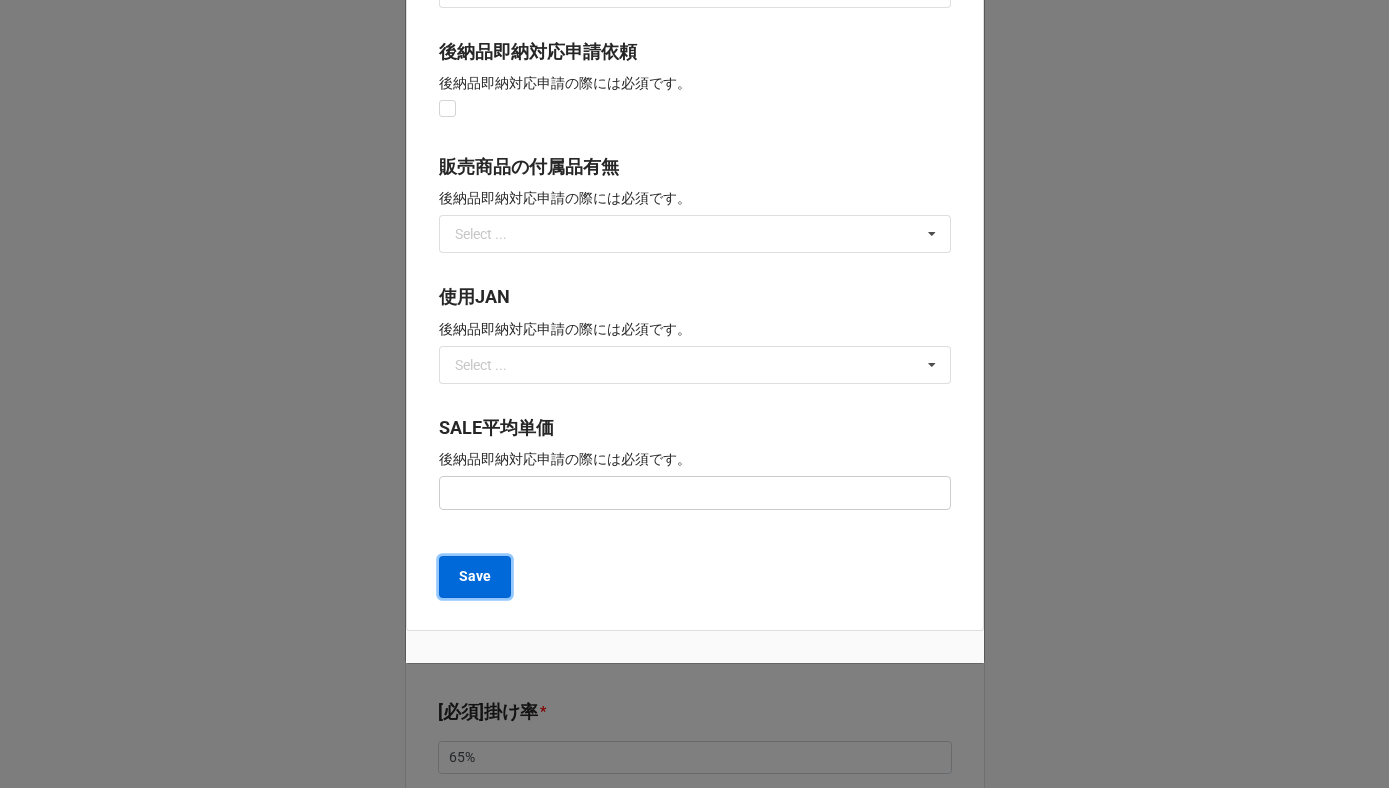 click on "Save" at bounding box center (475, 576) 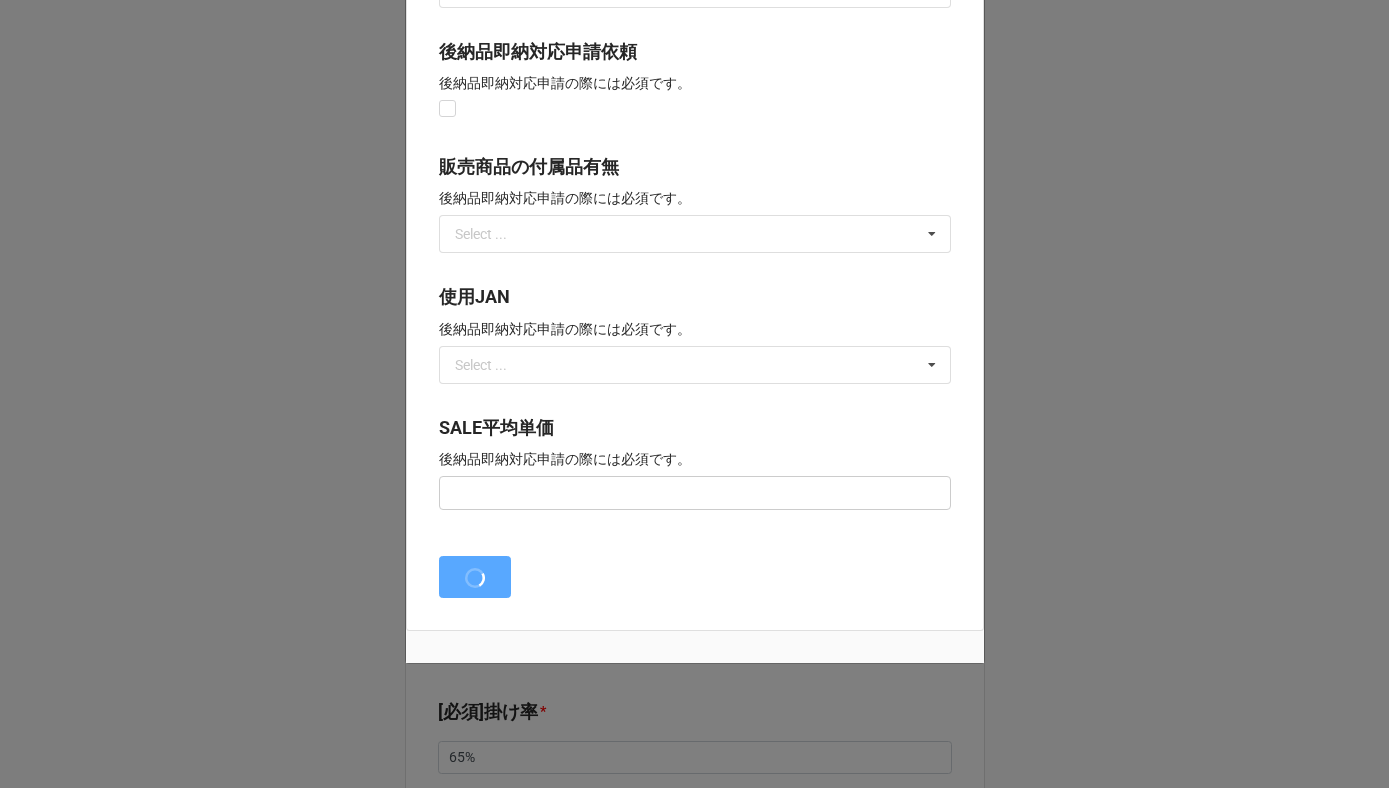 type on "x" 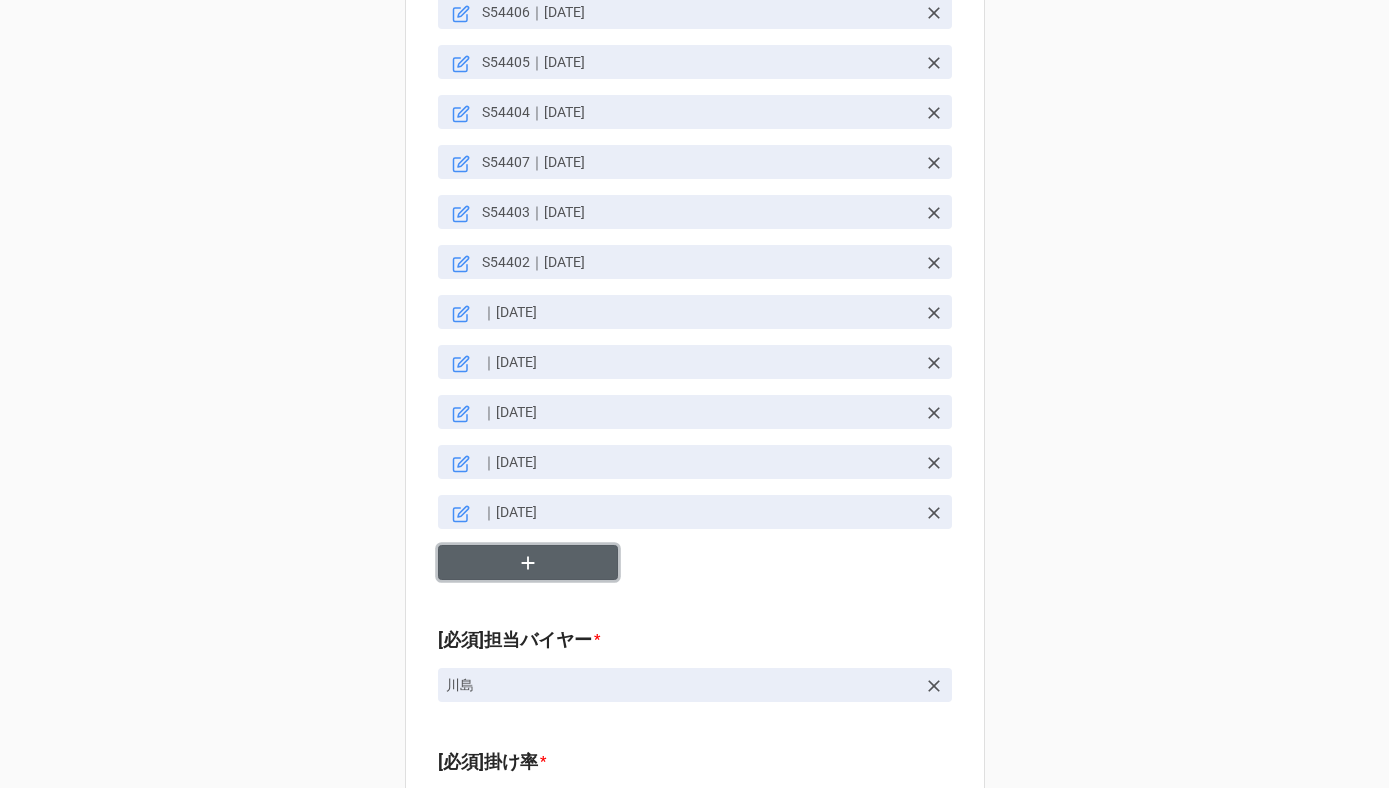 click at bounding box center [528, 562] 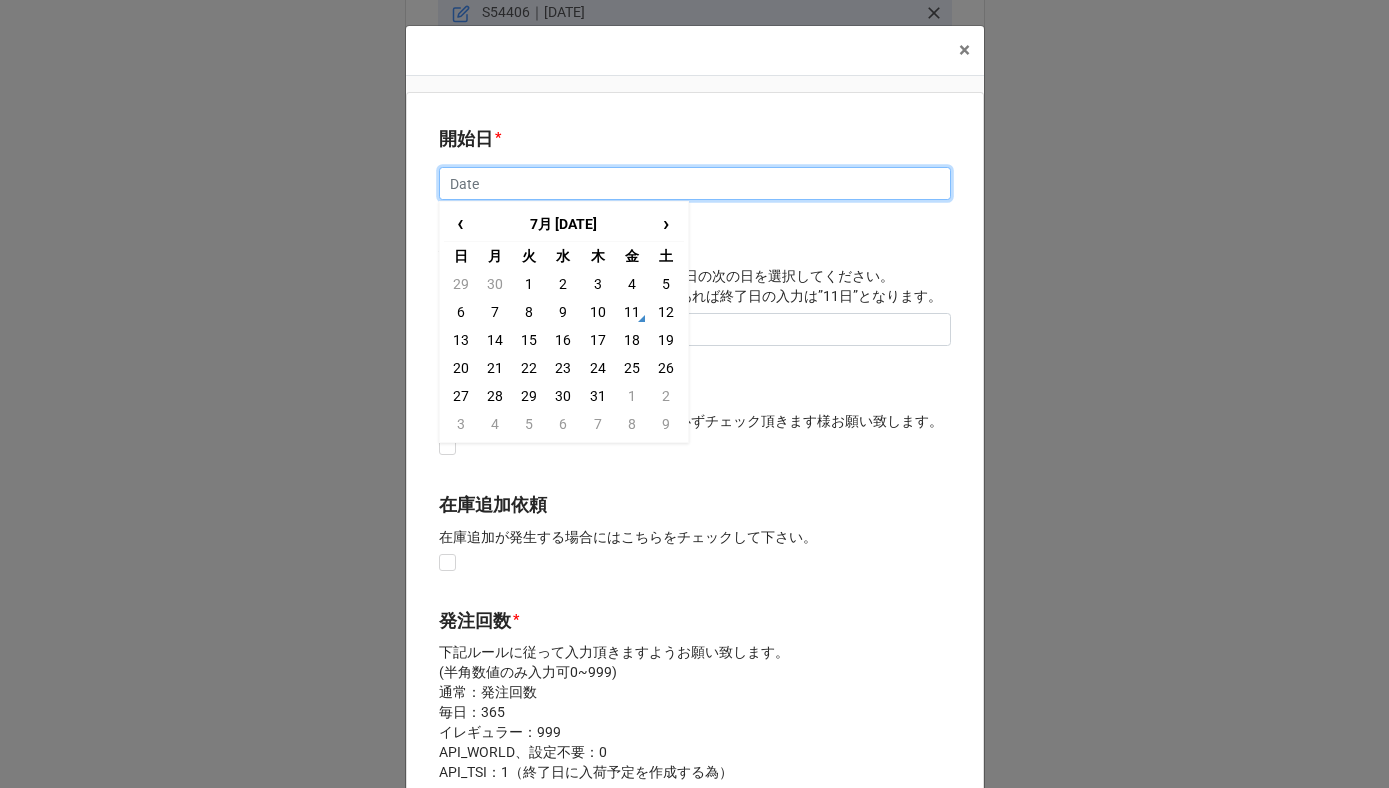 click at bounding box center (695, 184) 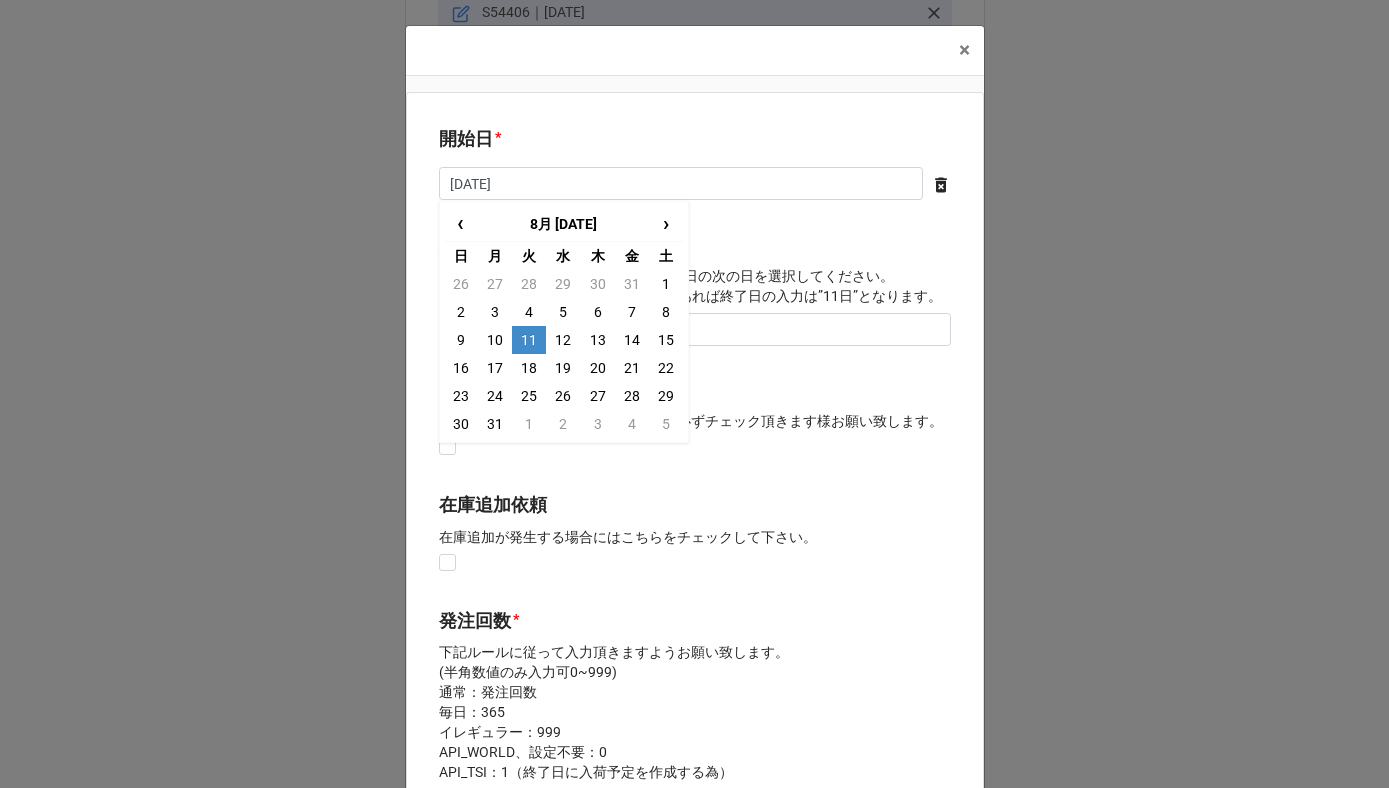 click on "11" at bounding box center (529, 340) 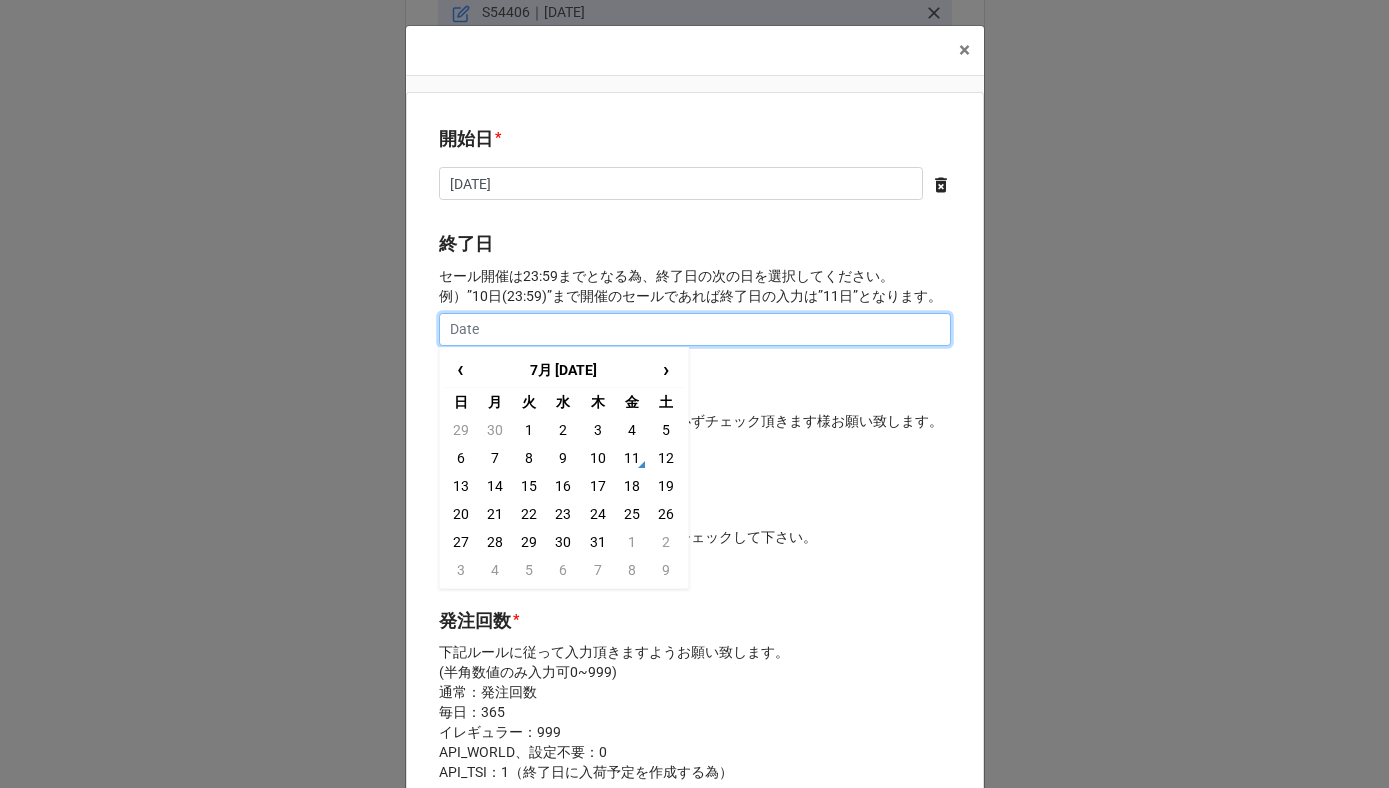 click at bounding box center [695, 330] 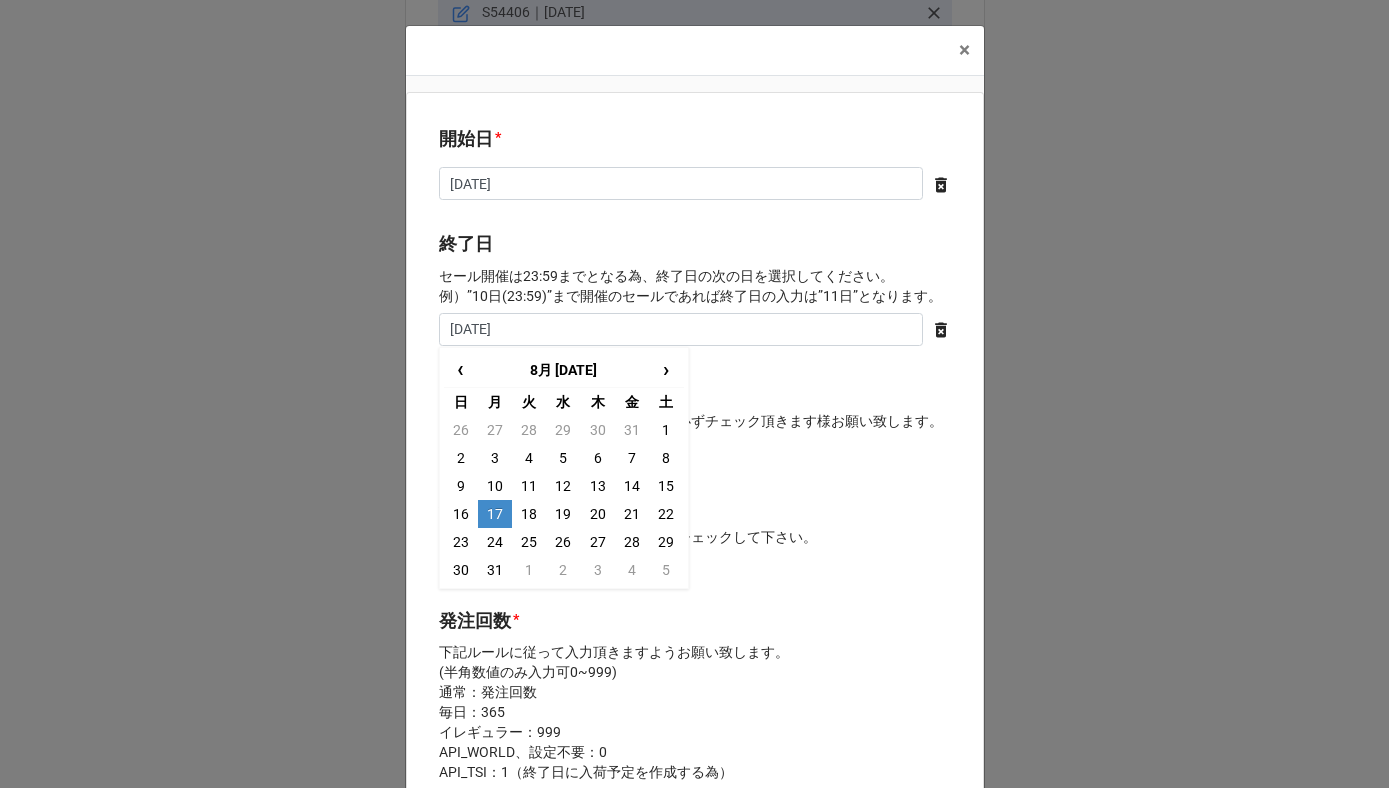 click on "17" at bounding box center [495, 514] 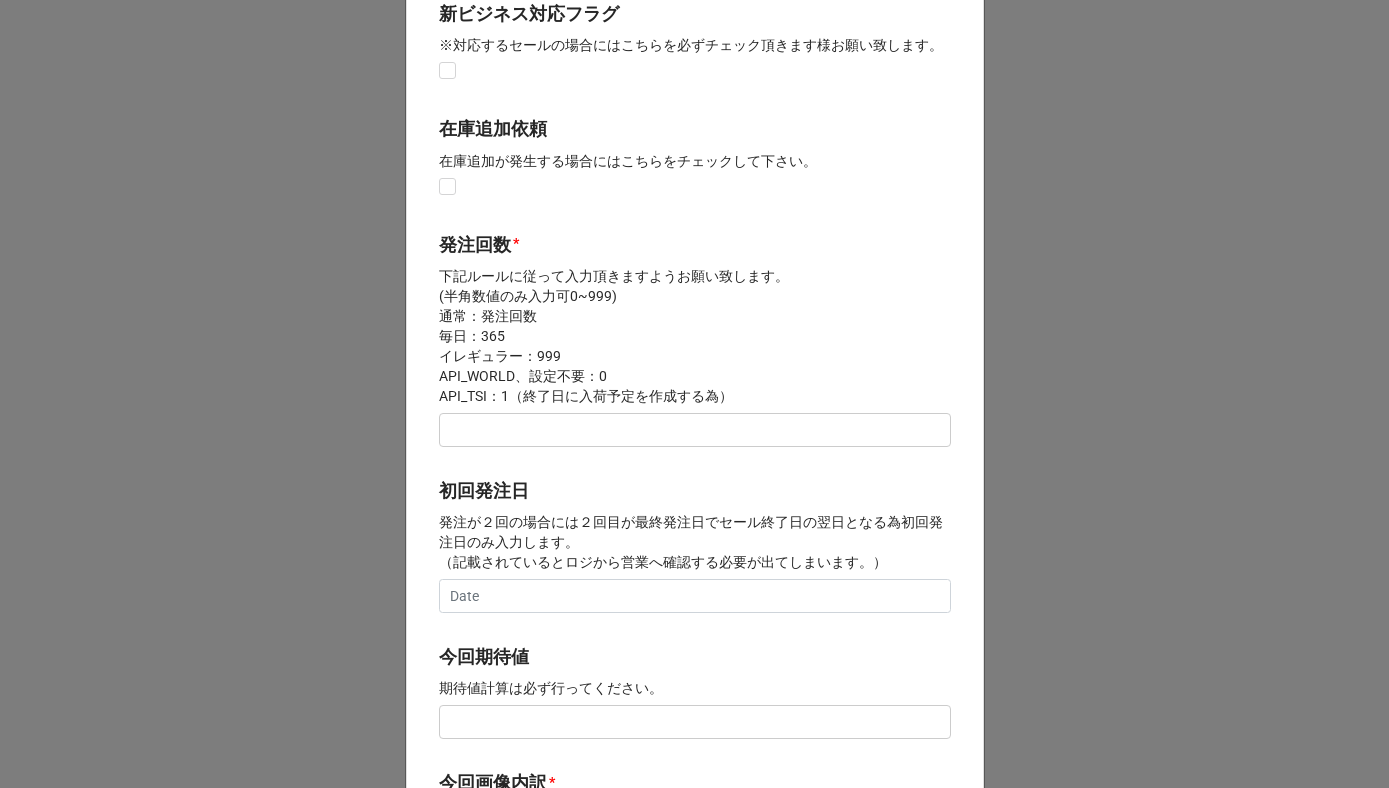 scroll, scrollTop: 540, scrollLeft: 0, axis: vertical 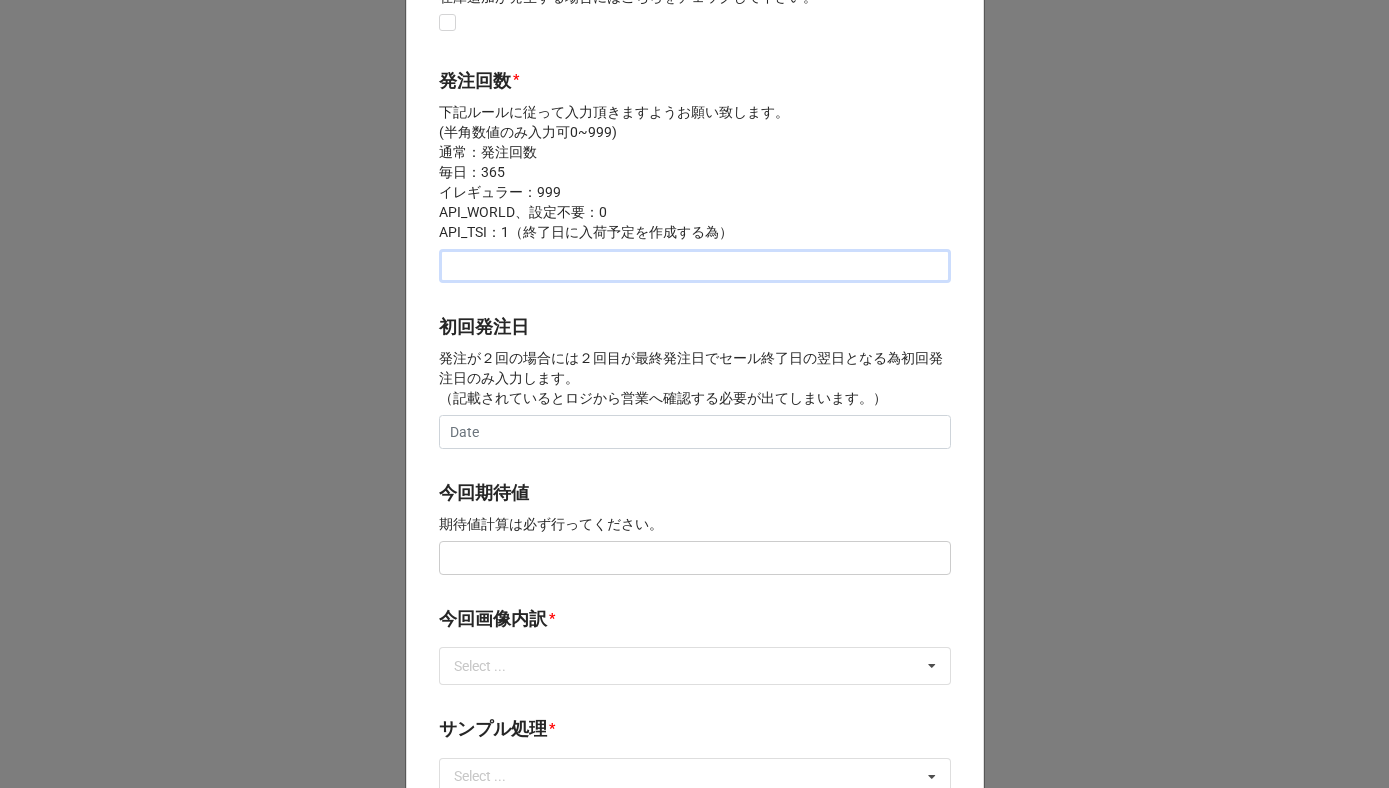 click at bounding box center [695, 266] 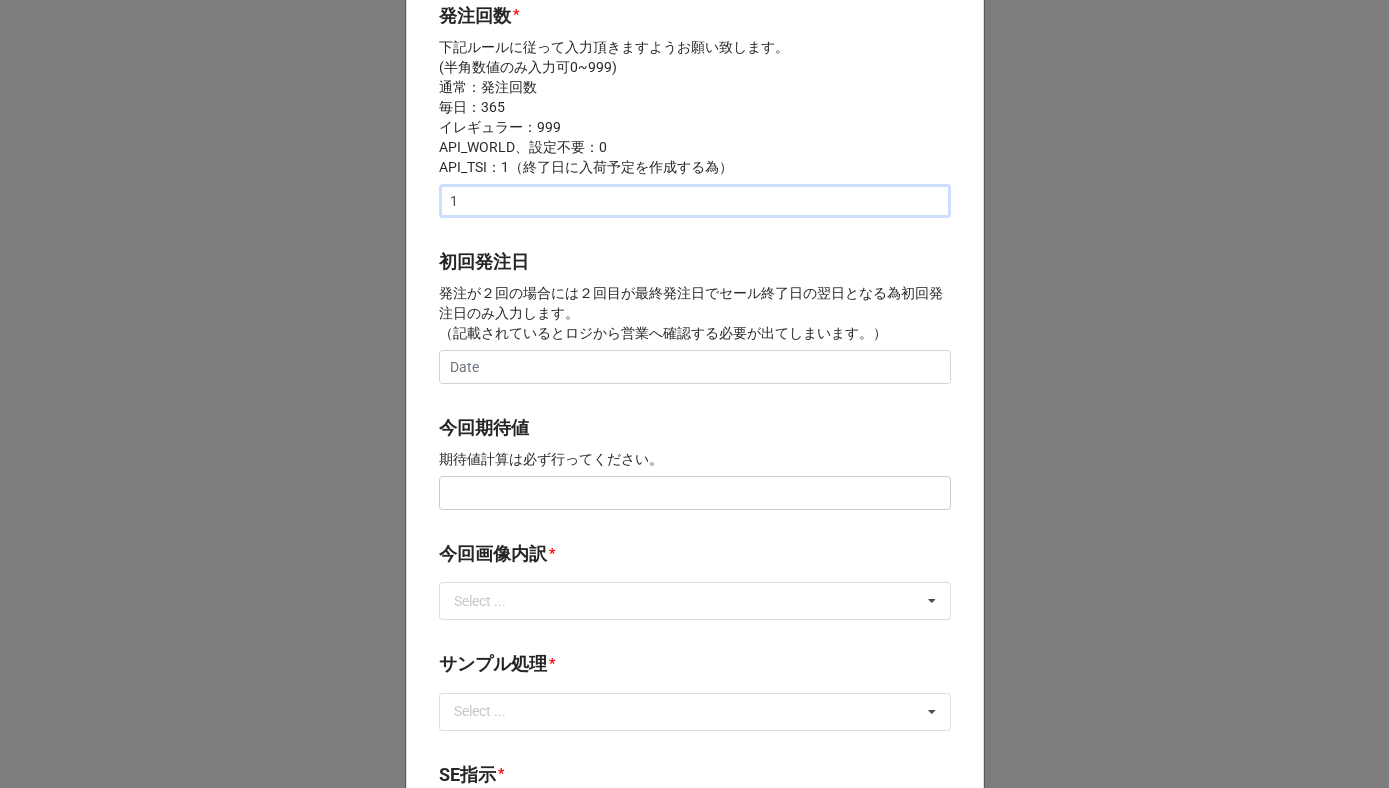 scroll, scrollTop: 708, scrollLeft: 0, axis: vertical 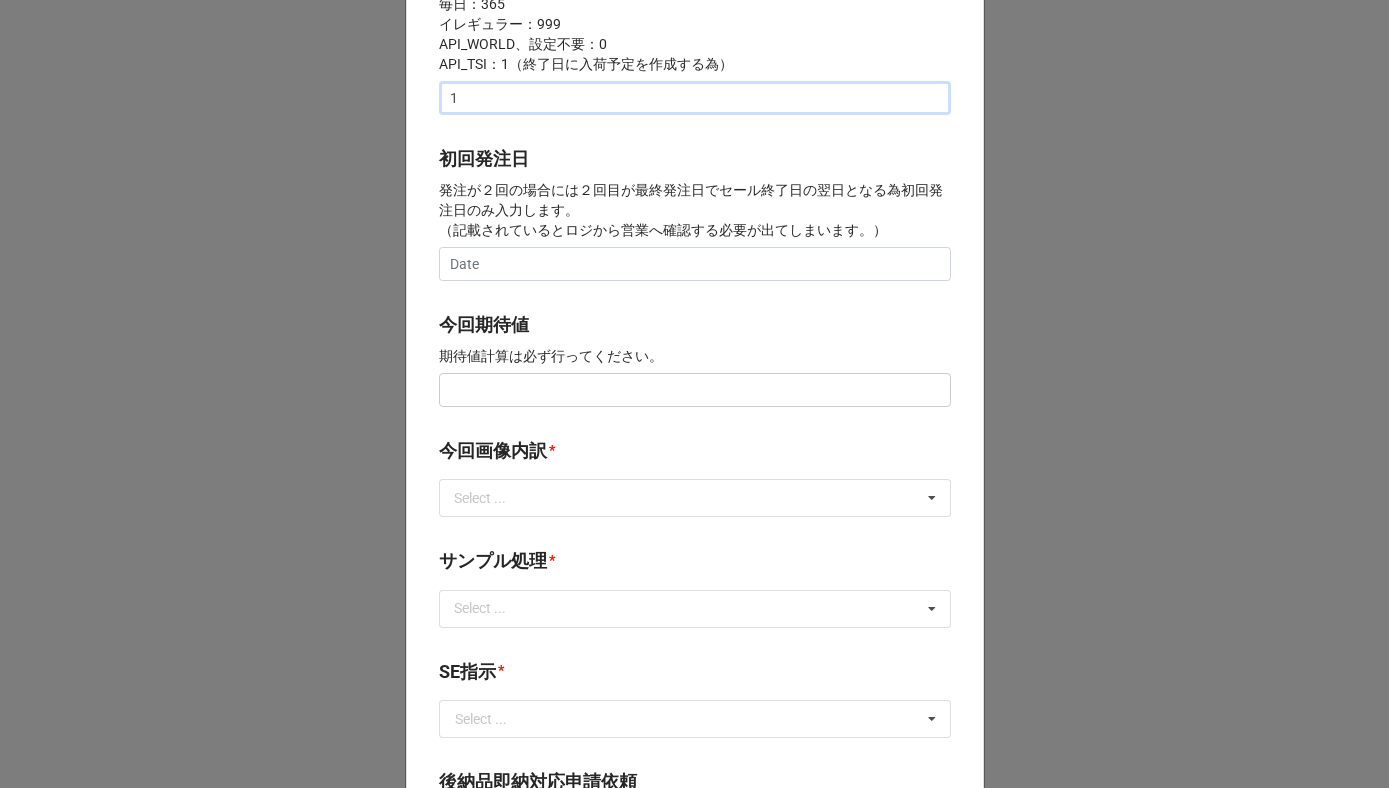 type on "1" 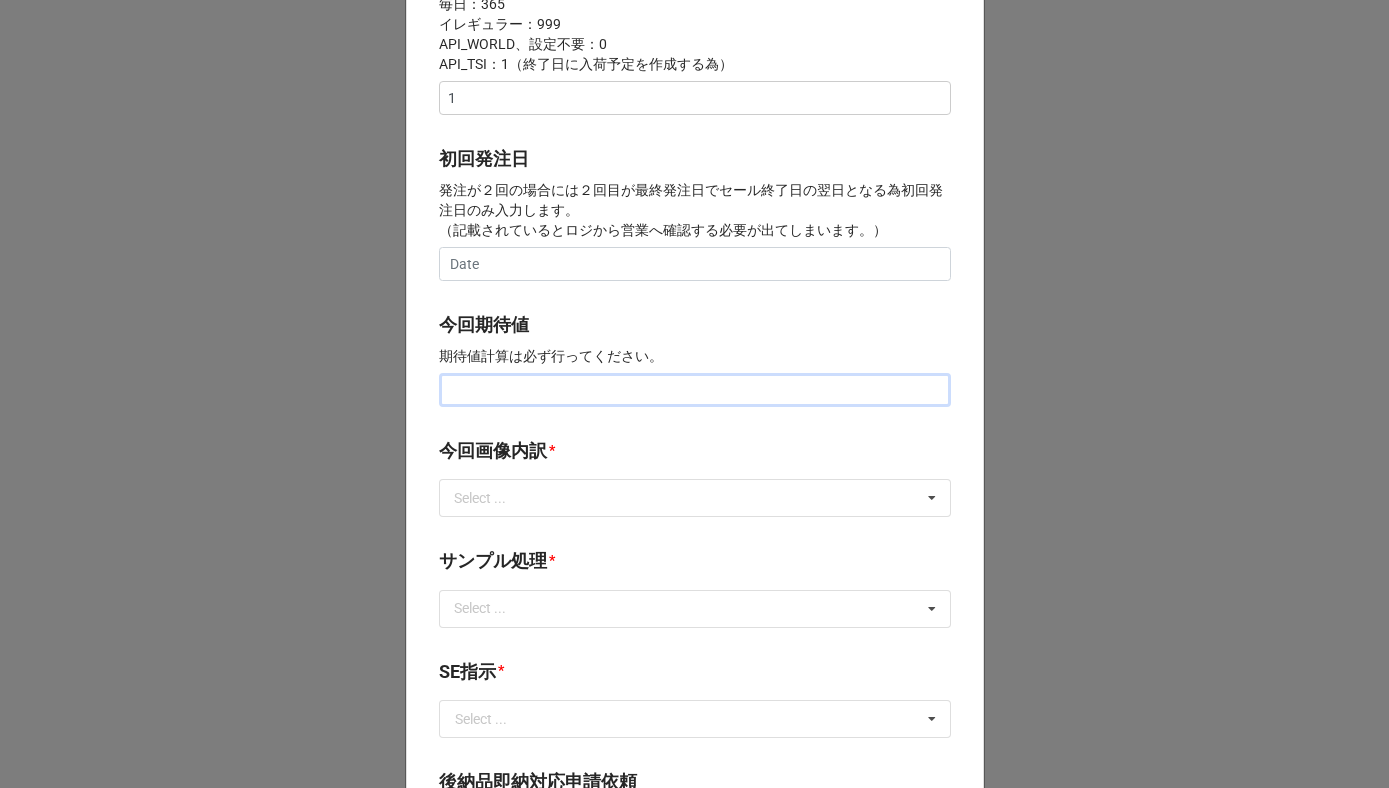 click at bounding box center [695, 390] 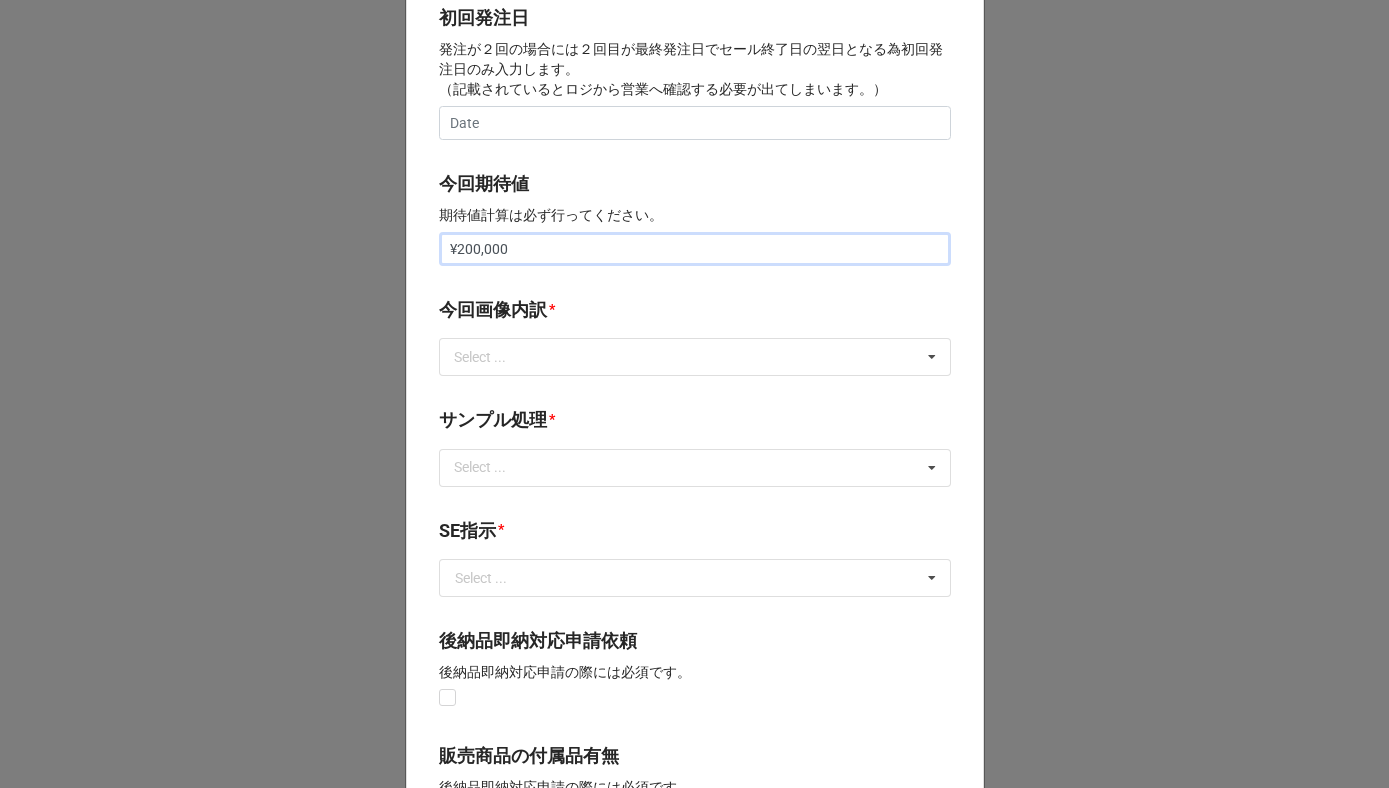 scroll, scrollTop: 868, scrollLeft: 0, axis: vertical 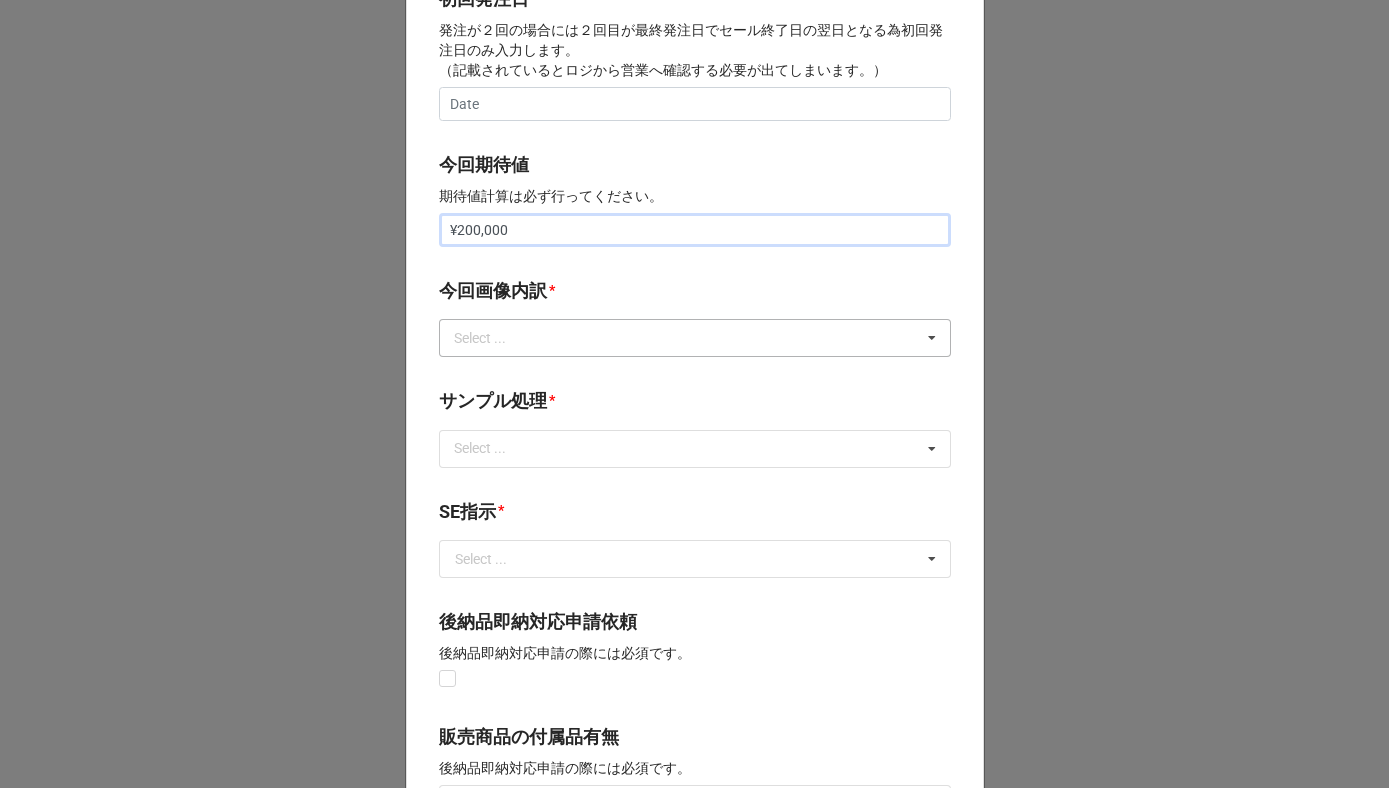 type on "¥200,000" 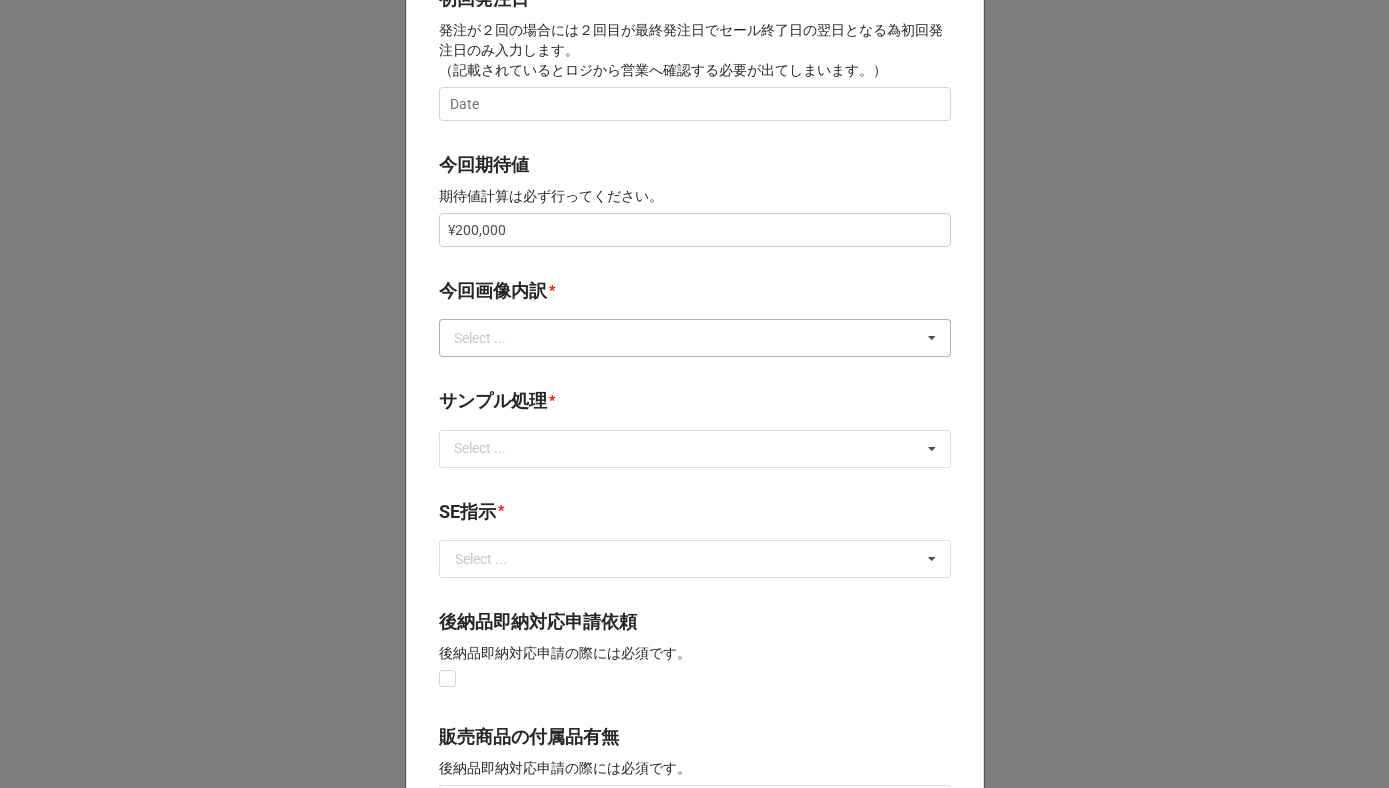 click on "Select ..." at bounding box center [492, 338] 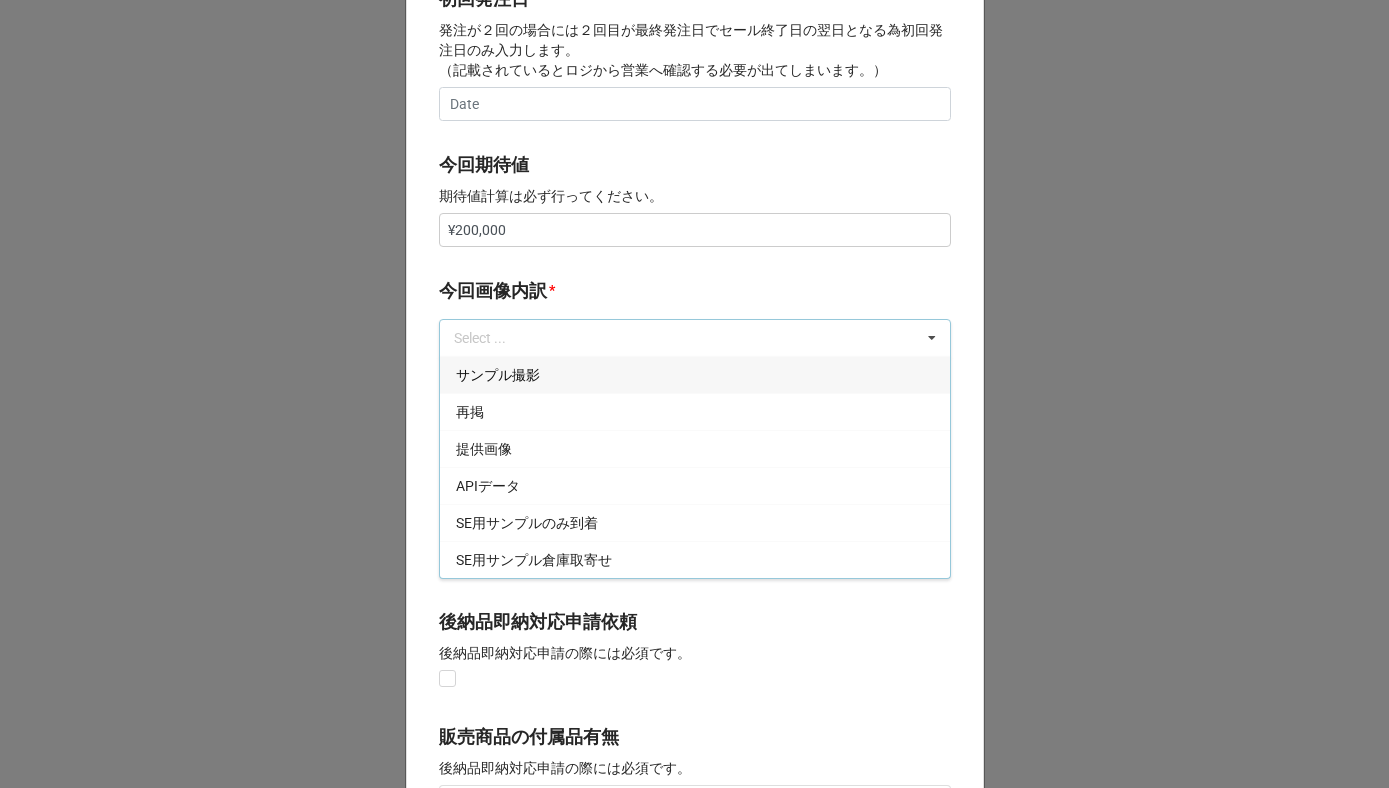 click on "サンプル撮影" at bounding box center (695, 374) 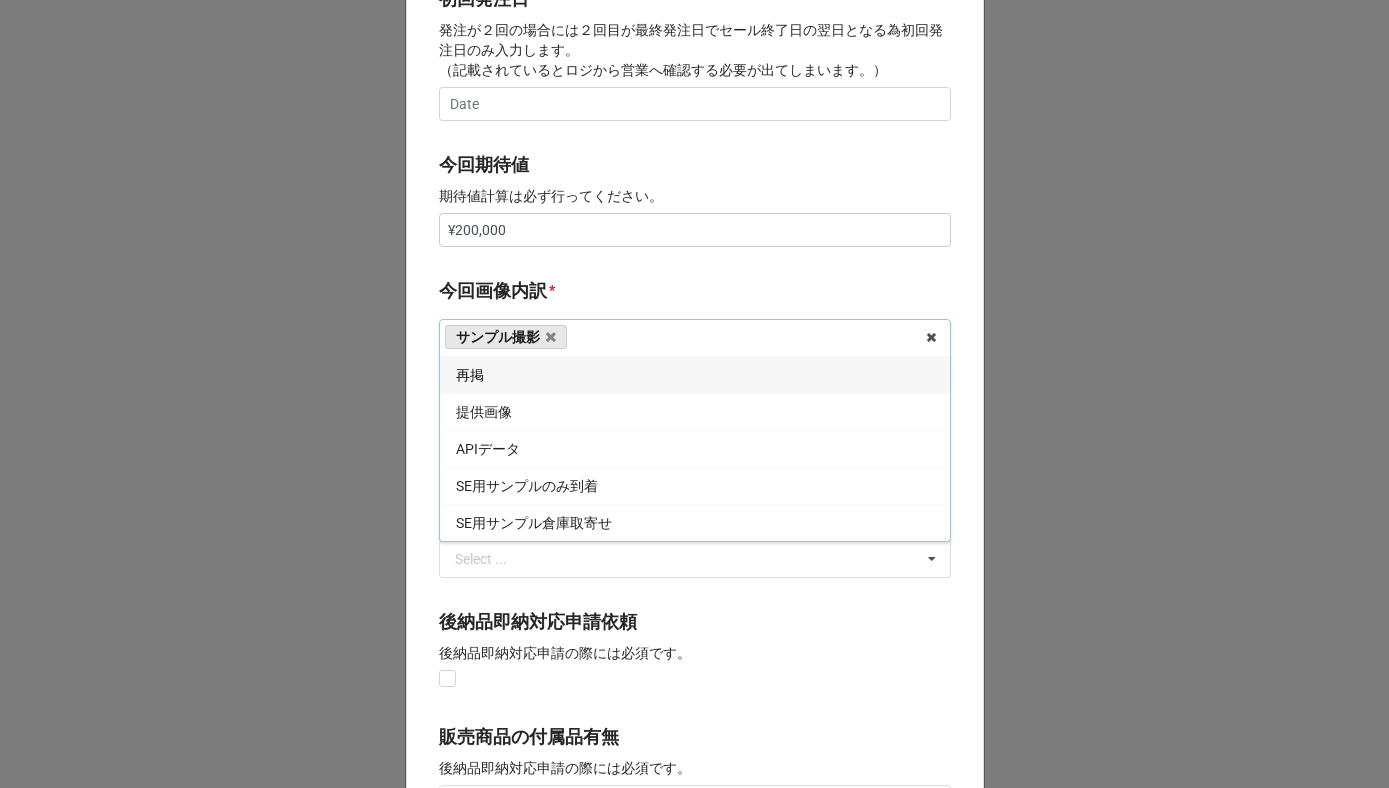 click on "再掲" at bounding box center [695, 374] 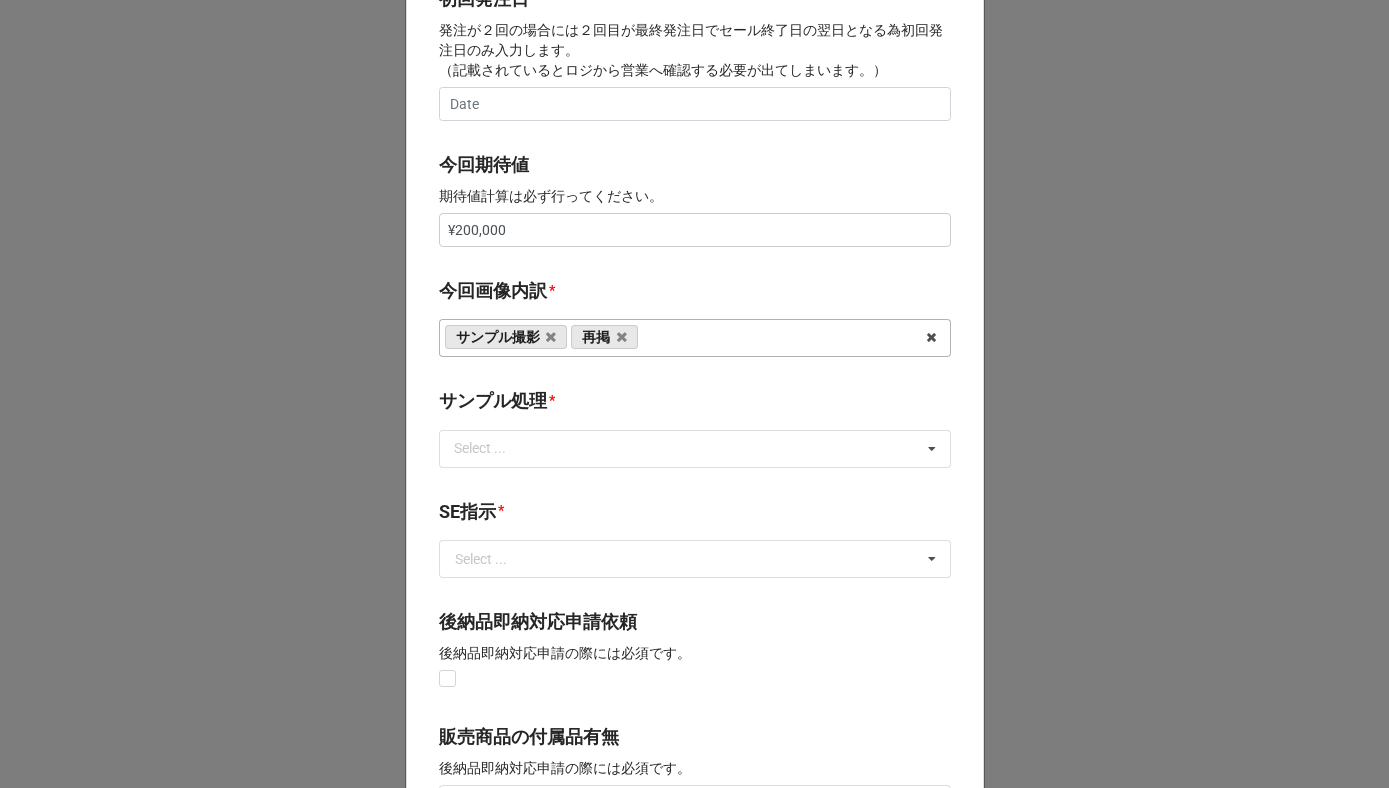 click on "今回画像内訳 *" at bounding box center [695, 294] 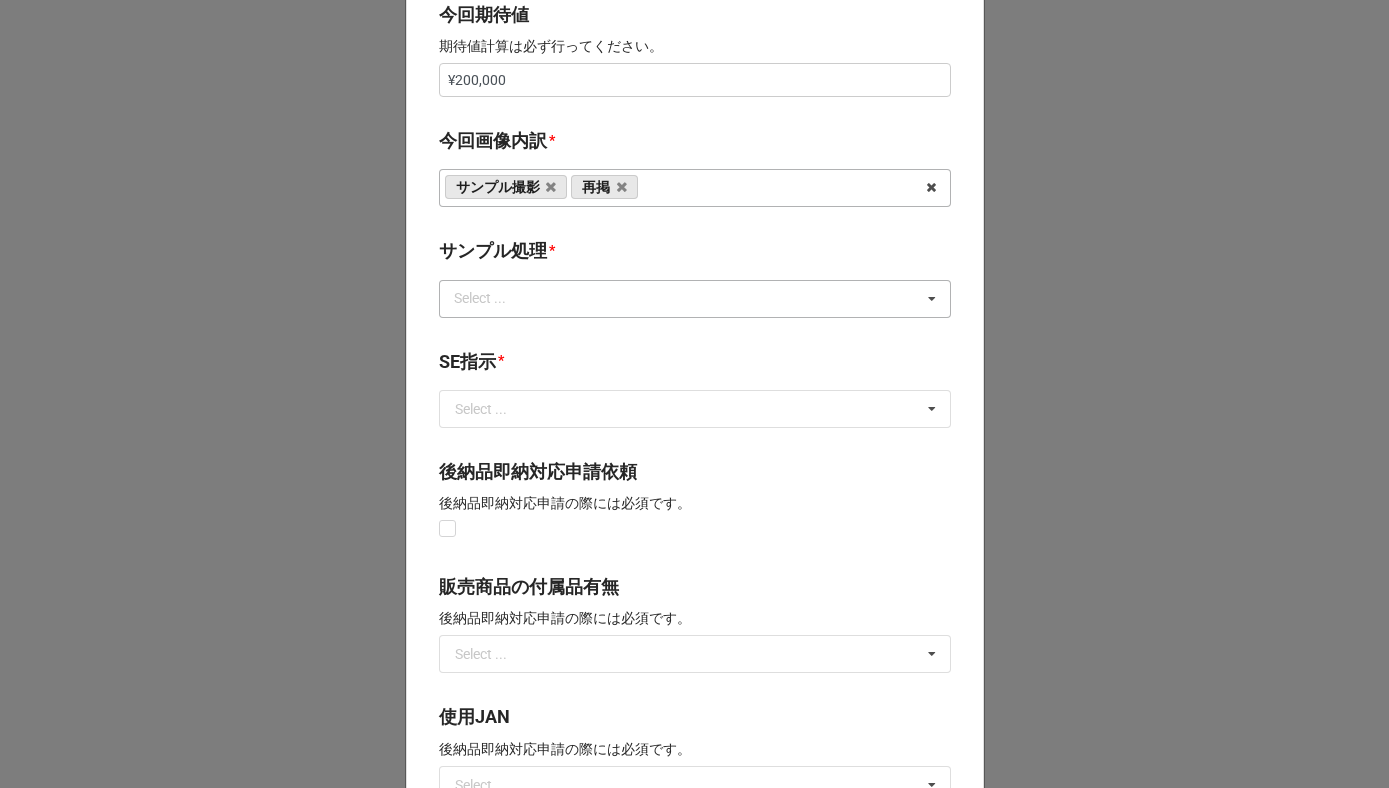 click on "Select ... なし 入庫 返却 処分 担当バイヤーへ" at bounding box center [695, 299] 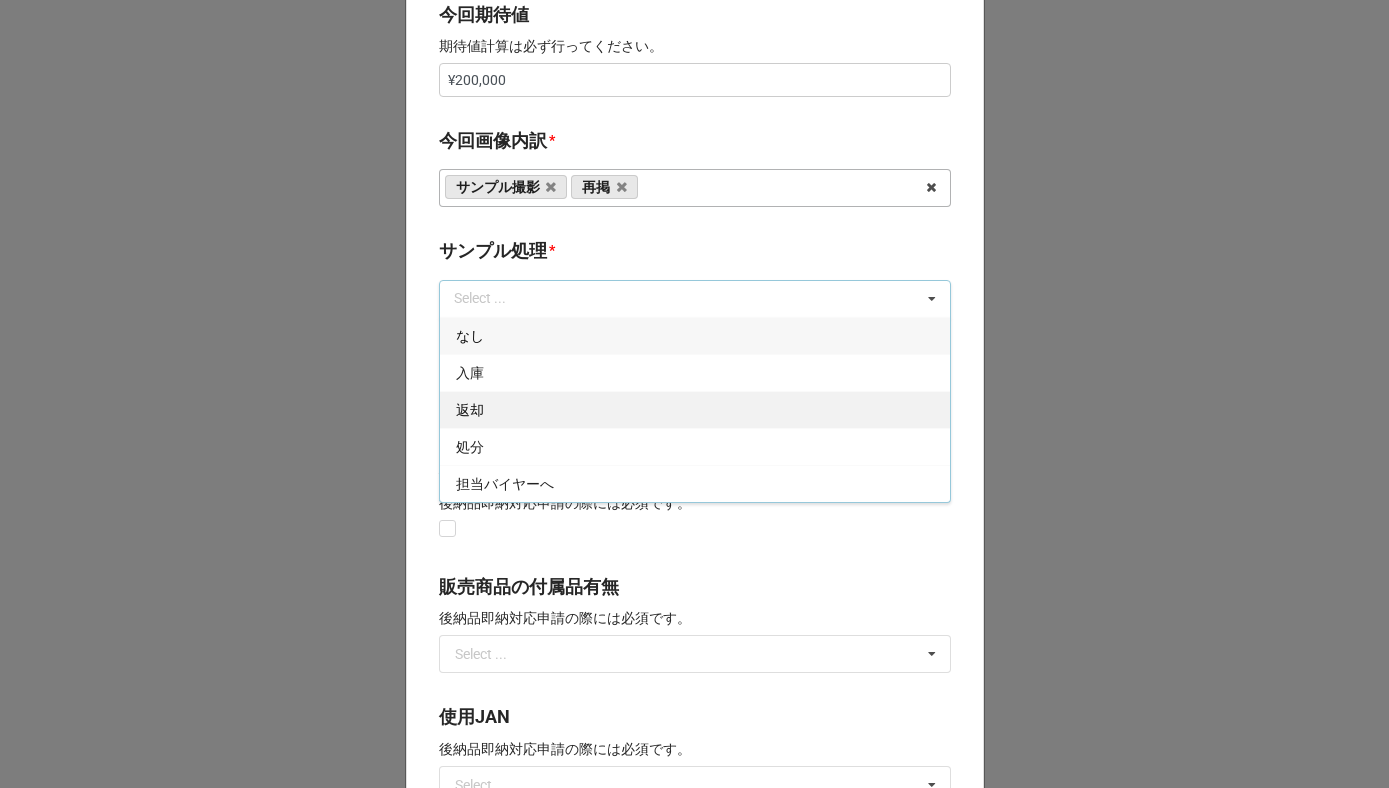 click on "返却" at bounding box center (695, 409) 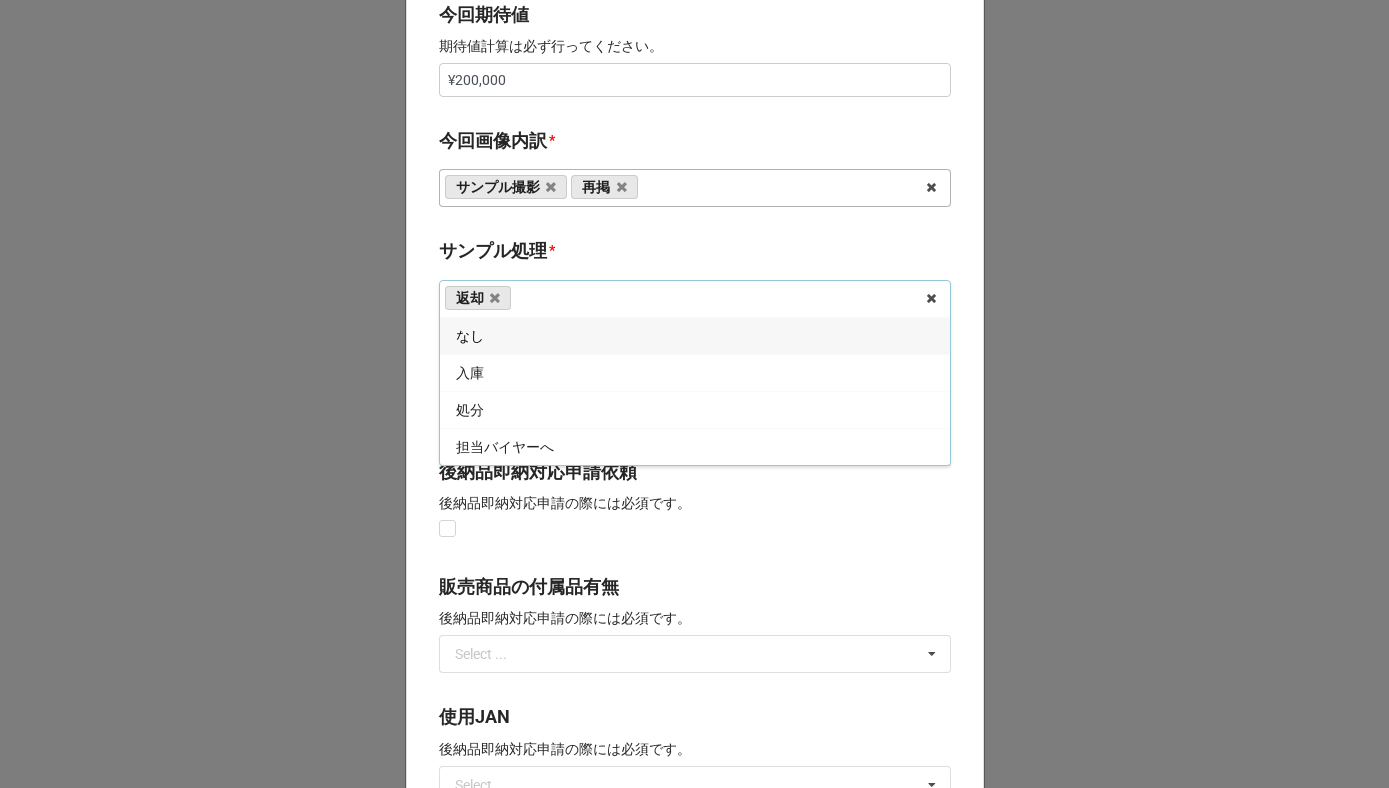 click on "開始日 * 2026/08/11 ‹ 8月 2026 › 日 月 火 水 木 金 土 26 27 28 29 30 31 1 2 3 4 5 6 7 8 9 10 11 12 13 14 15 16 17 18 19 20 21 22 23 24 25 26 27 28 29 30 31 1 2 3 4 5 終了日 セール開催は23:59までとなる為、終了日の次の日を選択してください。
例）”10日(23:59)”まで開催のセールであれば終了日の入力は”11日”となります。
2026/08/17 ‹ 8月 2026 › 日 月 火 水 木 金 土 26 27 28 29 30 31 1 2 3 4 5 6 7 8 9 10 11 12 13 14 15 16 17 18 19 20 21 22 23 24 25 26 27 28 29 30 31 1 2 3 4 5 新ビジネス対応フラグ ※対応するセールの場合にはこちらを必ずチェック頂きます様お願い致します。
在庫追加依頼 在庫追加が発生する場合にはこちらをチェックして下さい。
発注回数 * 下記ルールに従って入力頂きますようお願い致します。
(半角数値のみ入力可0~999)
通常：発注回数
毎日：365
イレギュラー：999
1 初回発注日" at bounding box center [695, 62] 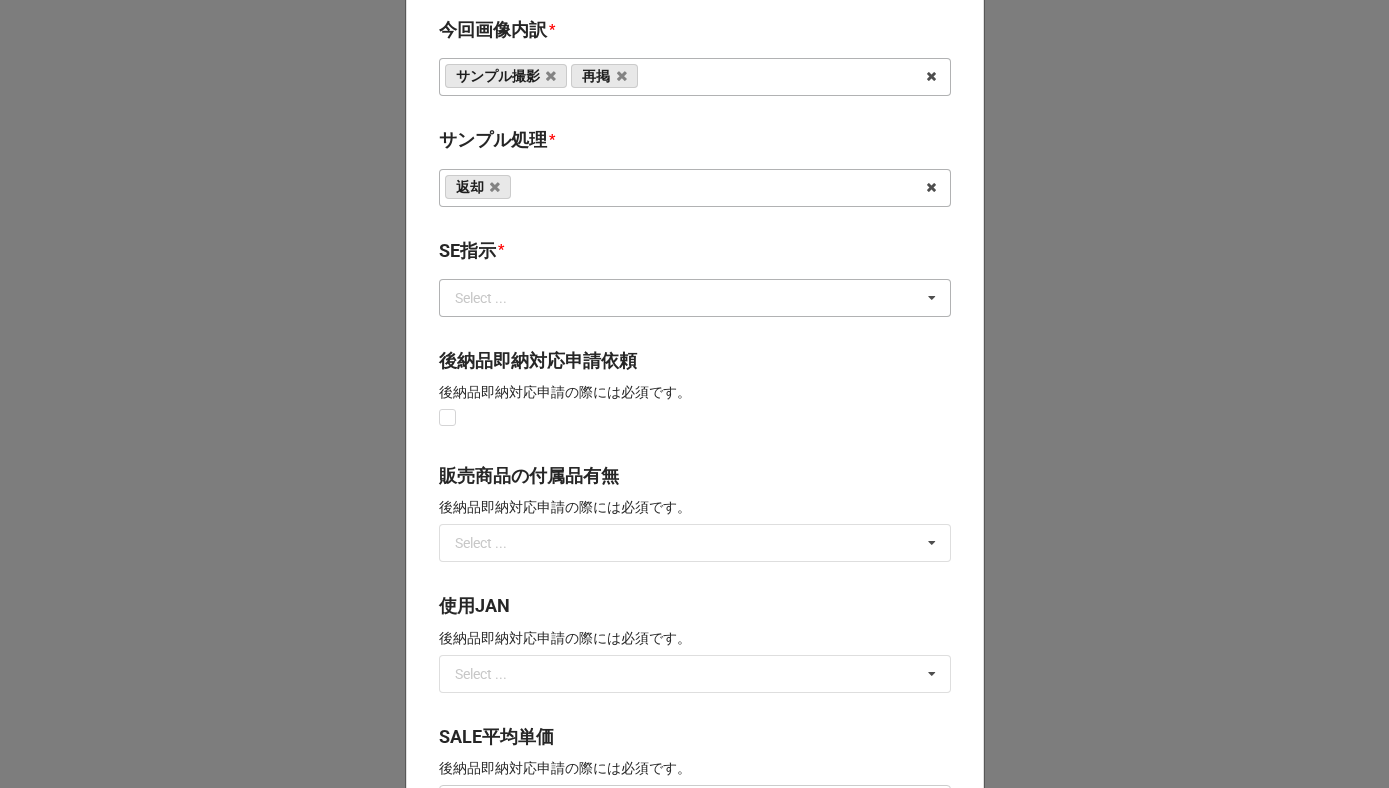 scroll, scrollTop: 1139, scrollLeft: 0, axis: vertical 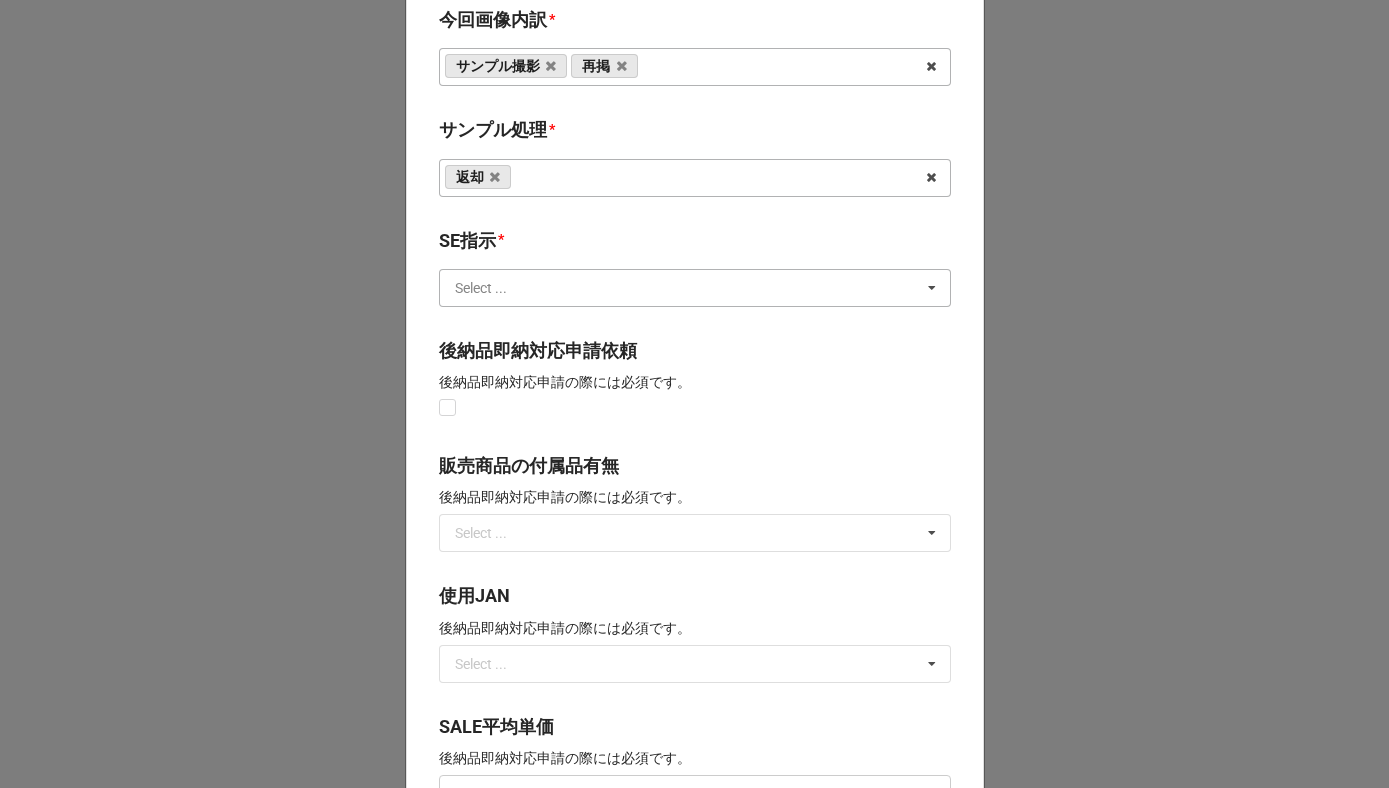 click at bounding box center (696, 288) 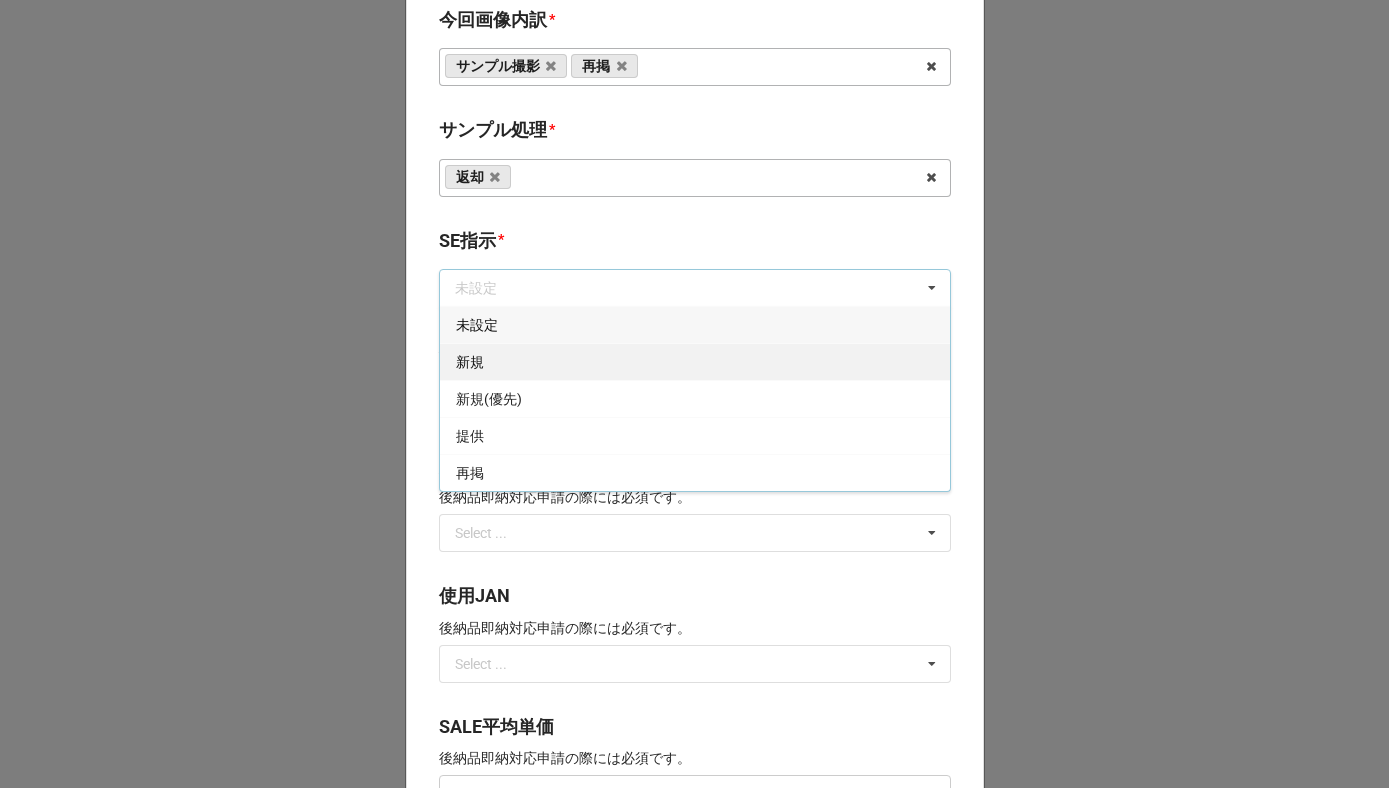 click on "新規" at bounding box center (695, 361) 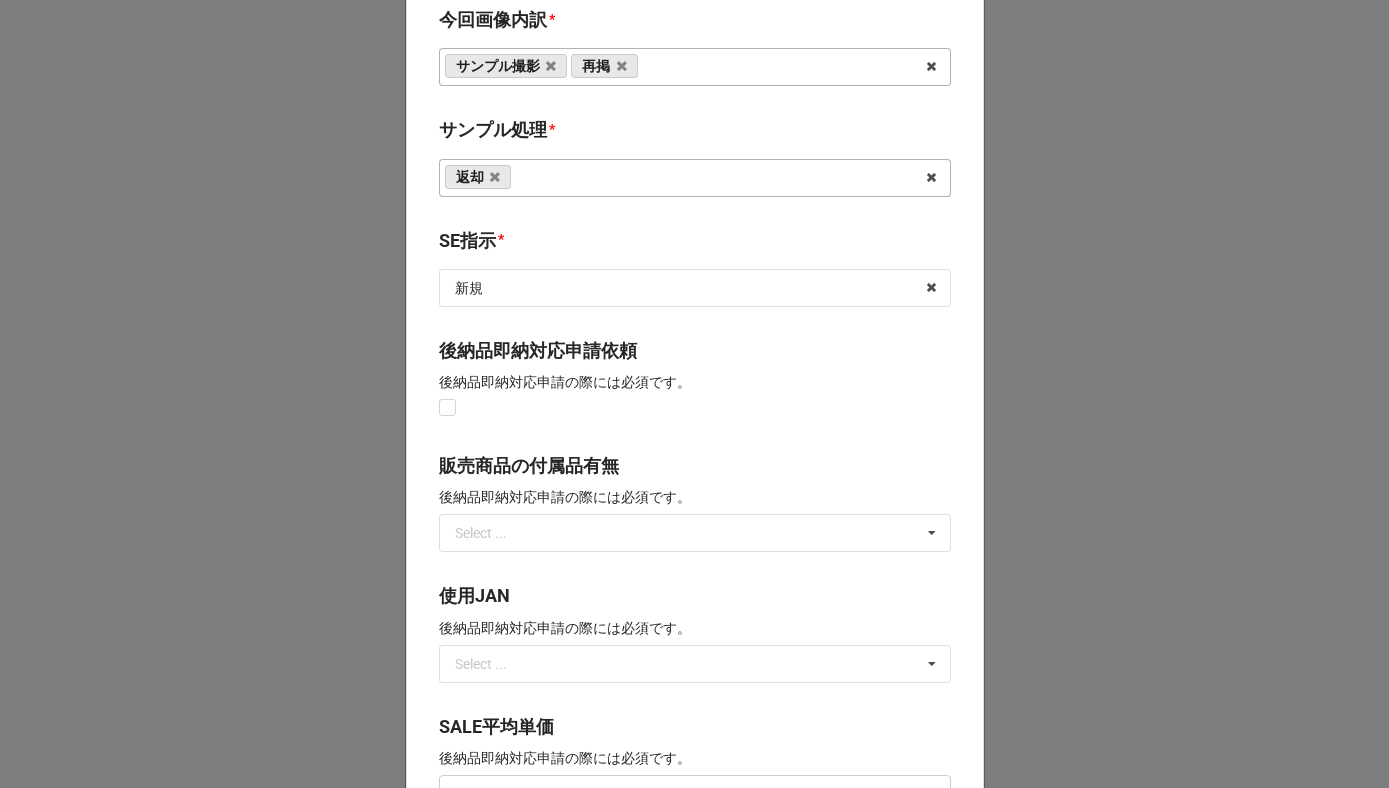 click on "SE指示 *" at bounding box center (695, 244) 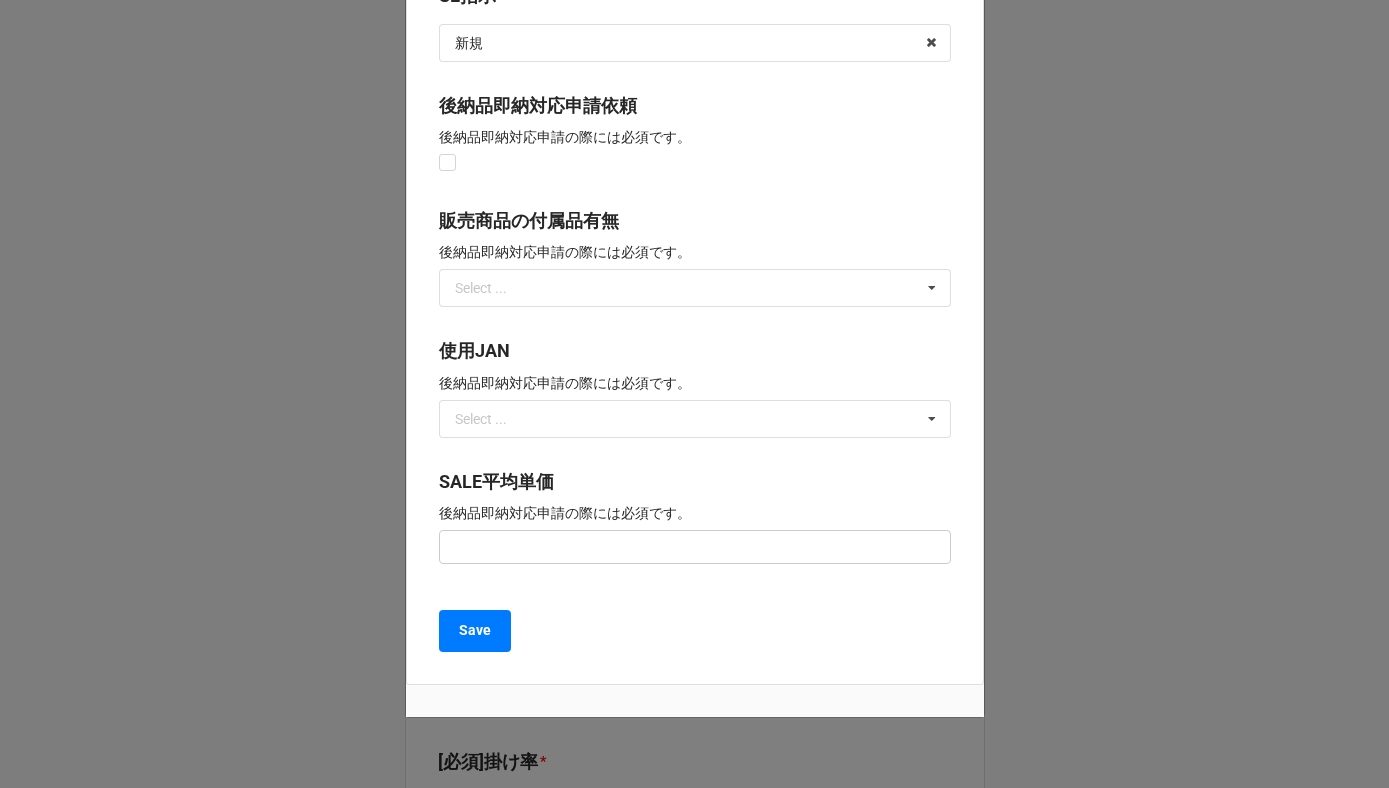 scroll, scrollTop: 1438, scrollLeft: 0, axis: vertical 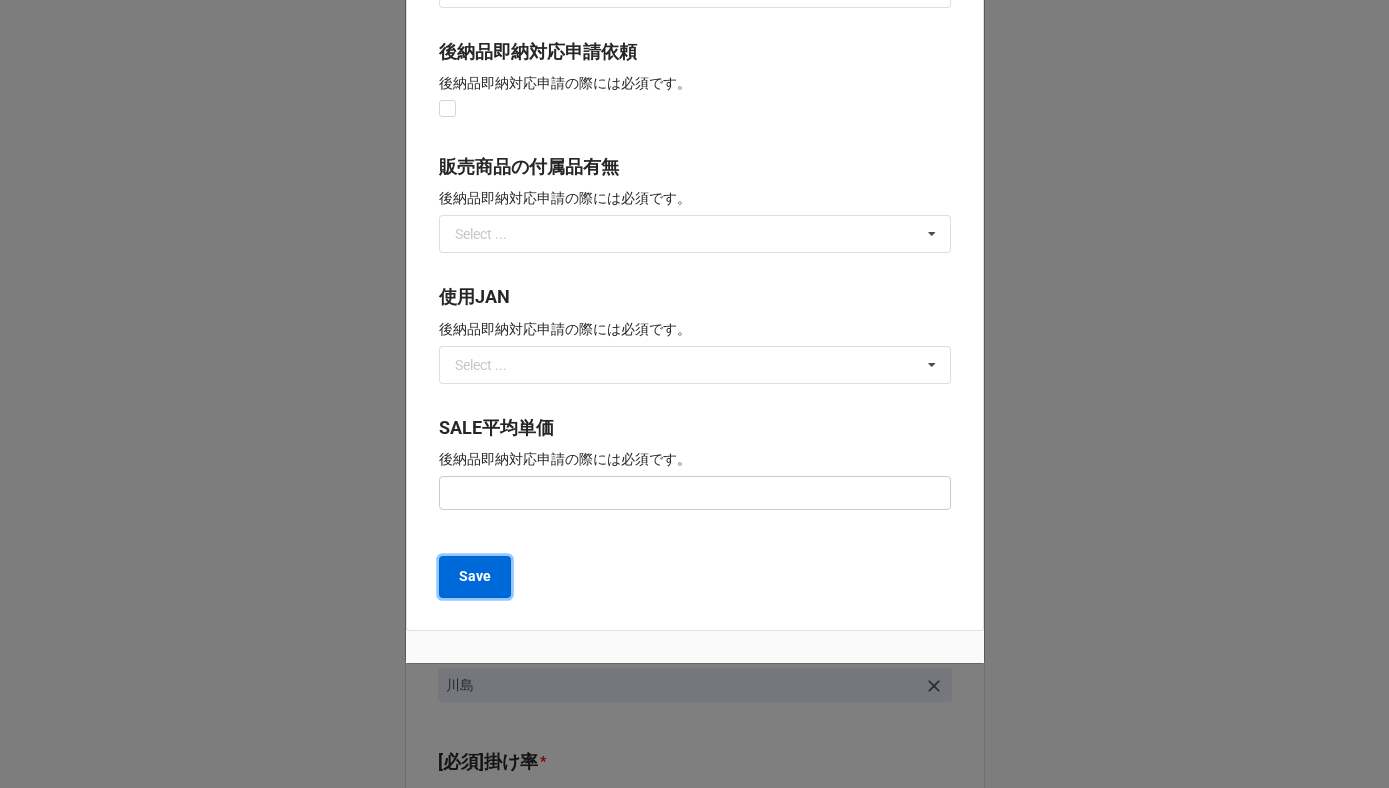 click on "Save" at bounding box center [475, 576] 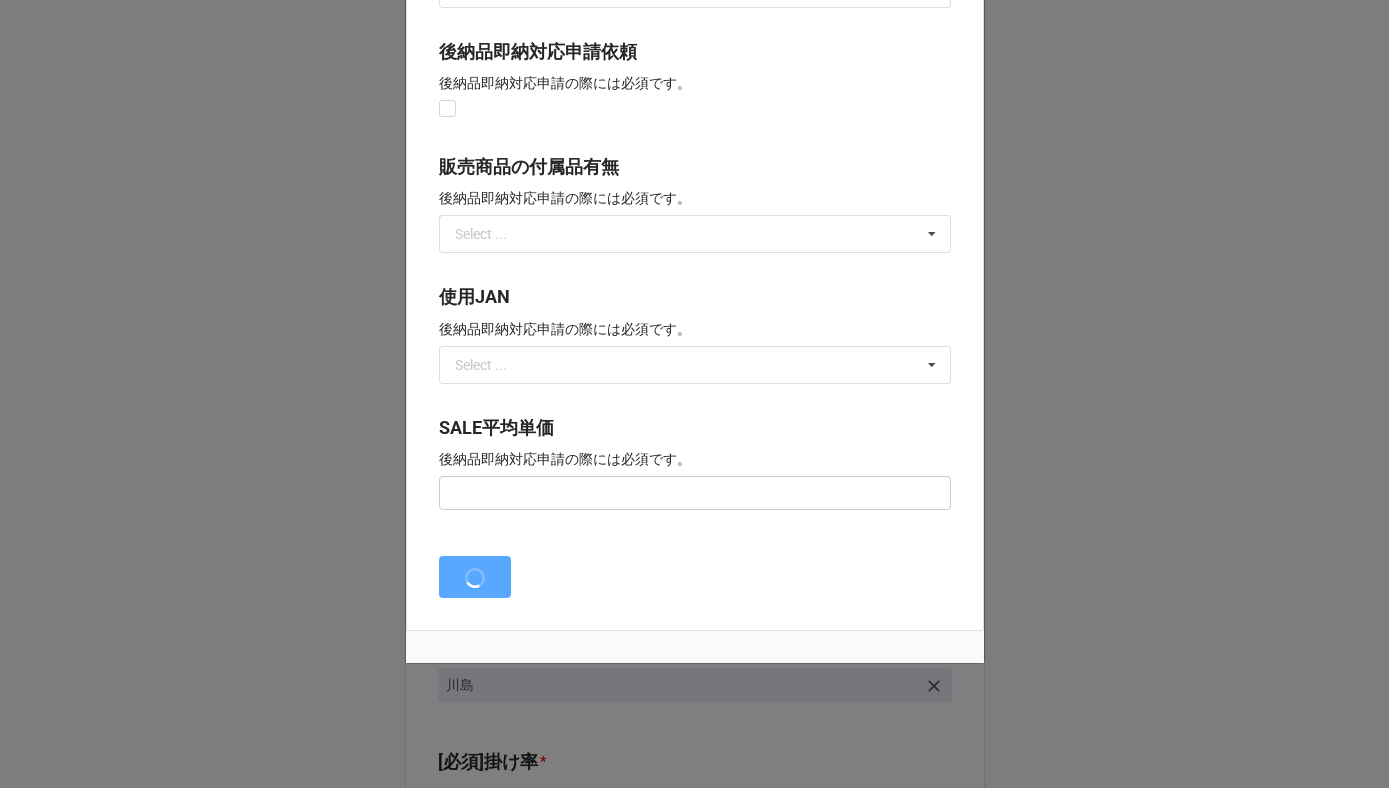 type on "x" 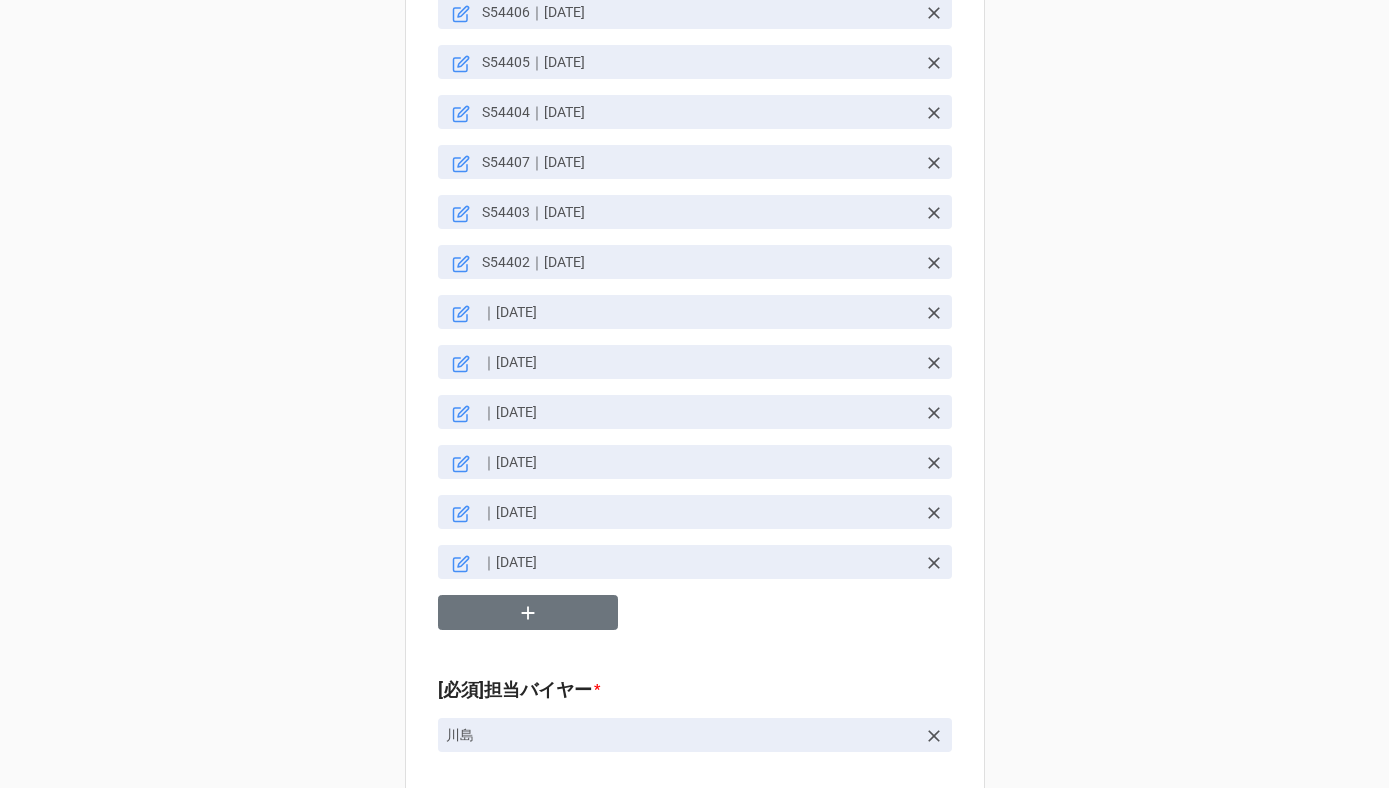 click on "ショップ区分 * Flash Flash Luxury Family [営業]ブランド区分 * 日本ブランド 海外ブランド 日本ブランド 海外⇒日本 ［必須］ブランド * ブランドを検索し存在しない場合にはNetsuiteへ登録する必要があります。
yuko imanishi+/NS8410 Select ... No results found. [任意]サブラベル名 Select ... for Women for Men for Kids Accessories Accessory for Men Accessory for Women and More Apparel Baby & Kids Apparel Baby & Kids goods Bag Bag & SLG Bag for Men Bag for Women Bathroom Beauty Beauty & Health Goods Black Diamonds BODY MIST Bottoms Business for Men Casual ChairPad Clearance Coat & Jacket Color Stone Collection Comfort Casual Shoes Crocs CRUISING Diamonds ELEGANTE Eyewear Face Mask Fashion Accessories Feminin  for BBQ for Boy for Christmas for Girl for Junior＆Kids for New year for Party Fragrances FRANCEBED Fresh Juice&Jam getA work GIFT SELECTION Goods Gourmet Hair Wig Health & Beauty Goods Heritage line HOME IKEDA CHIKYU in Closet Rain" at bounding box center (694, 909) 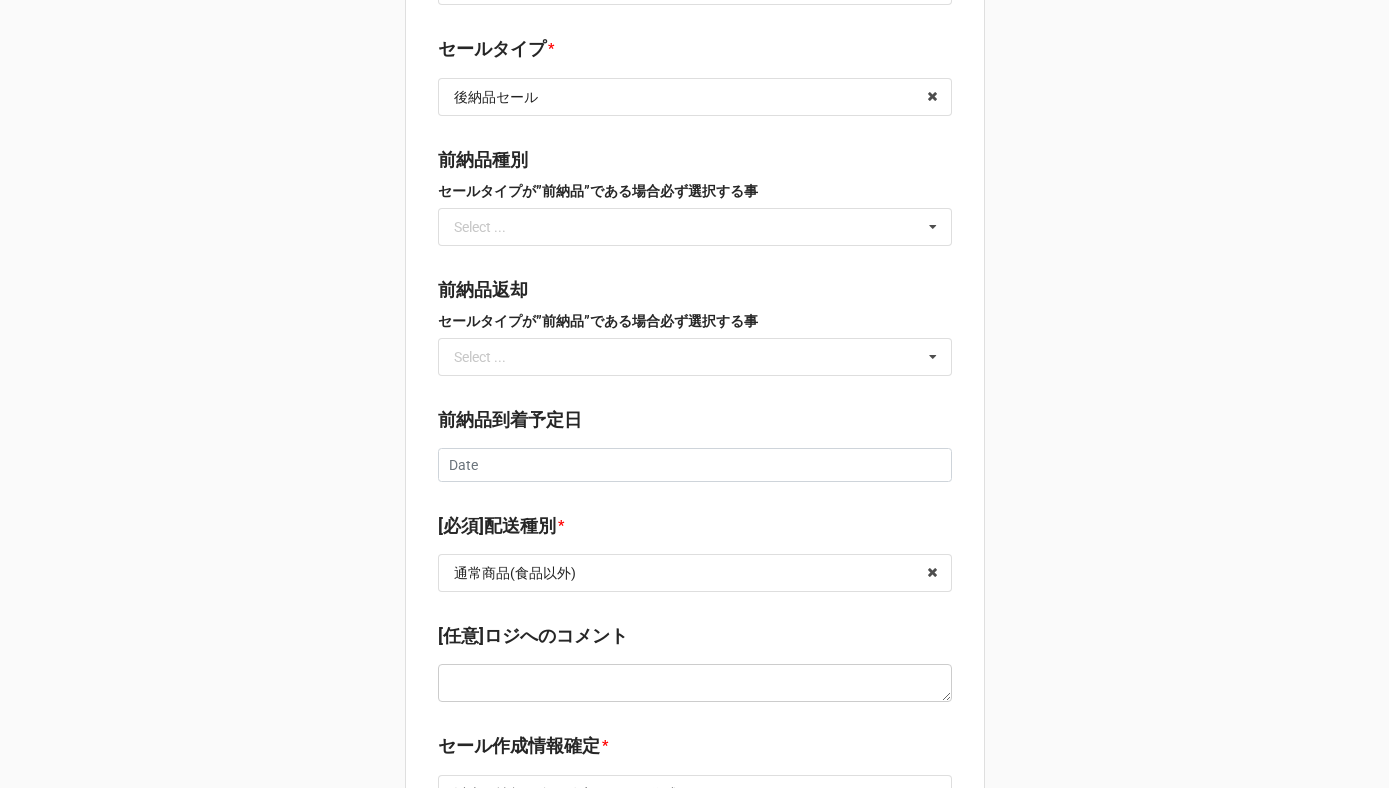 scroll, scrollTop: 3321, scrollLeft: 0, axis: vertical 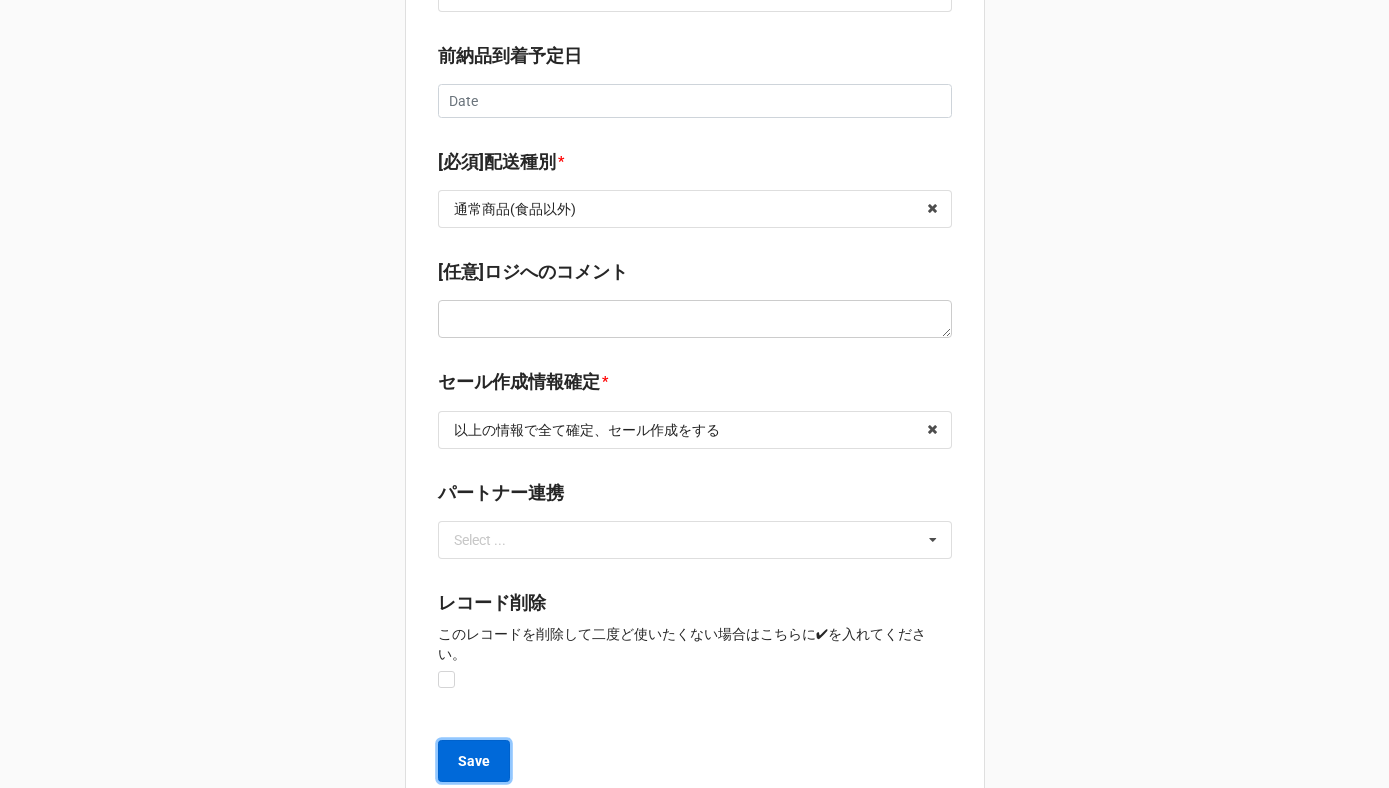 click on "Save" at bounding box center (474, 761) 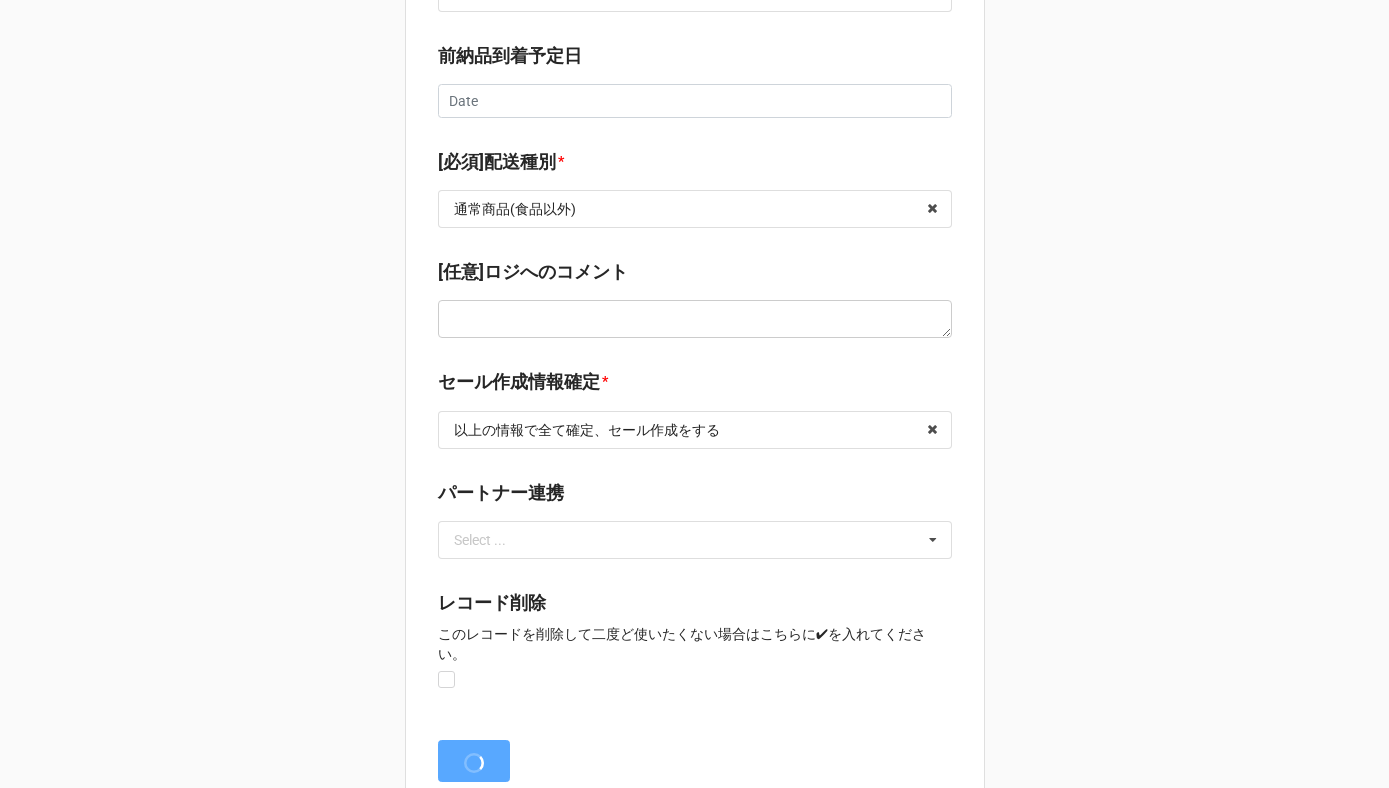 scroll, scrollTop: 0, scrollLeft: 0, axis: both 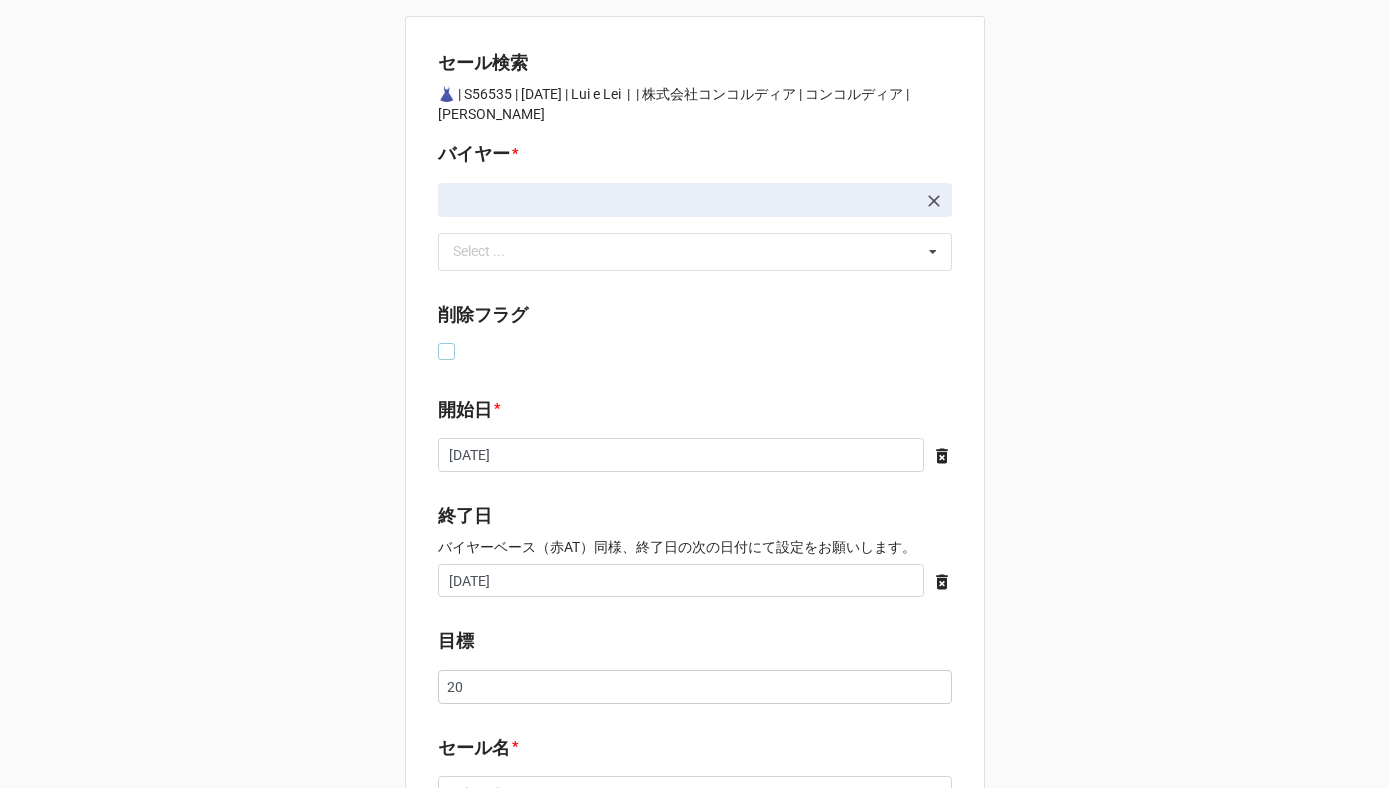 click at bounding box center [446, 343] 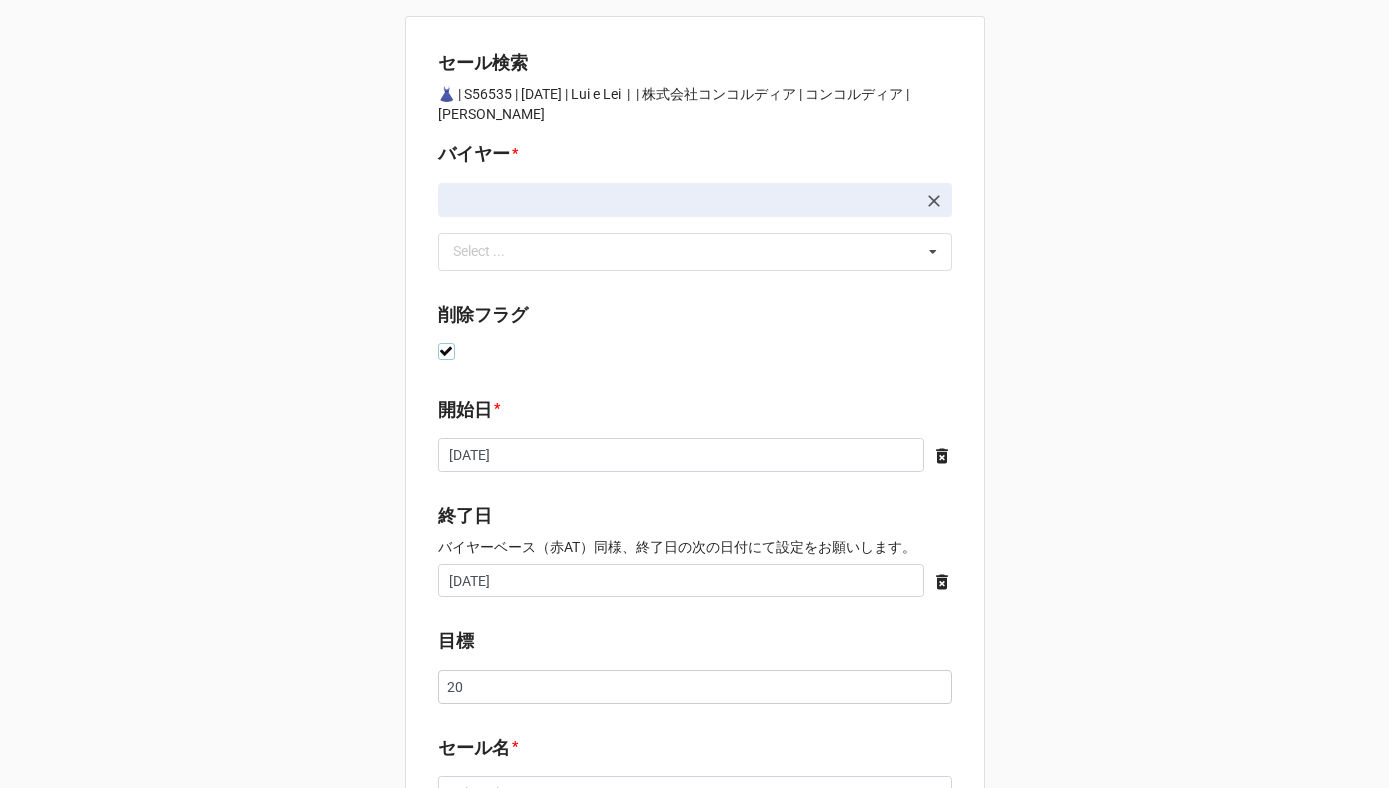 checkbox on "true" 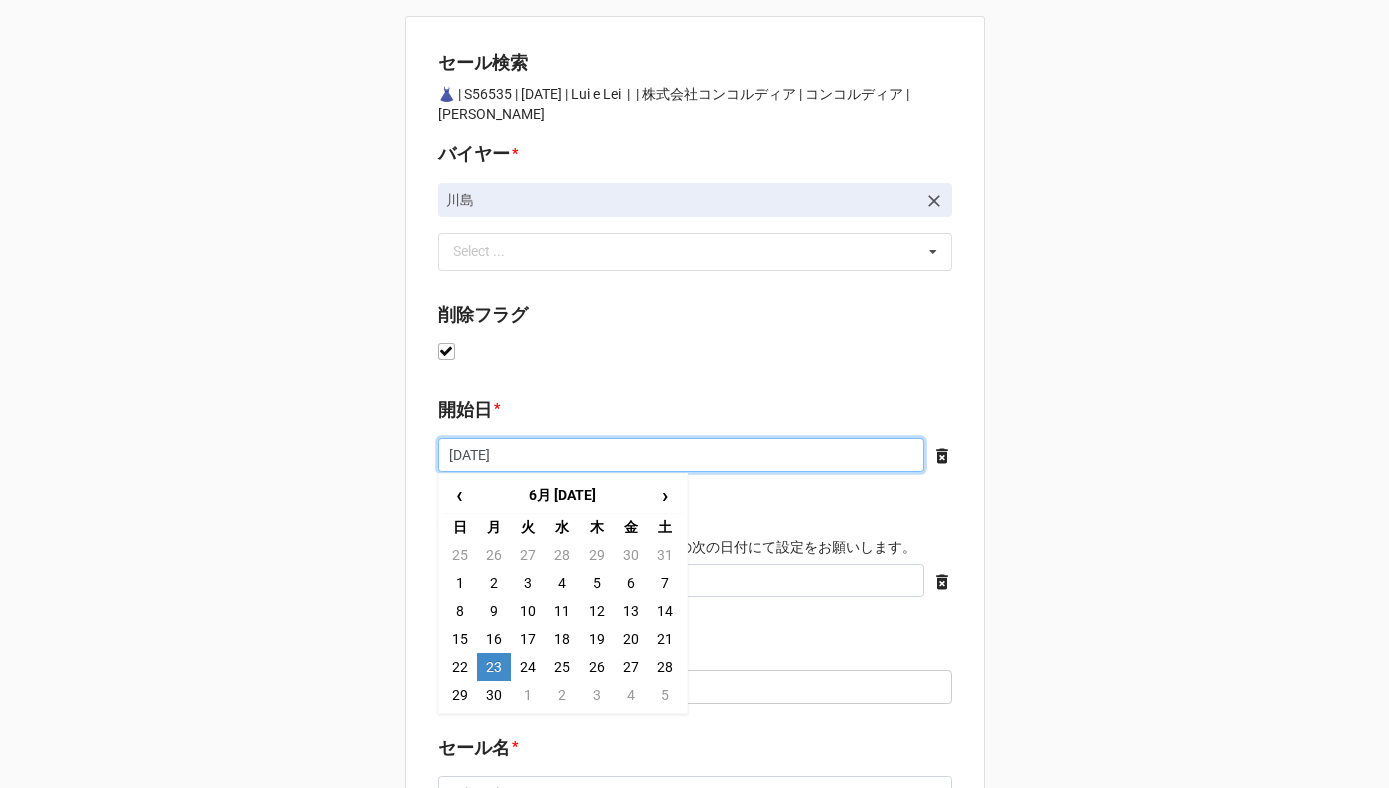 click on "[DATE]" at bounding box center [681, 455] 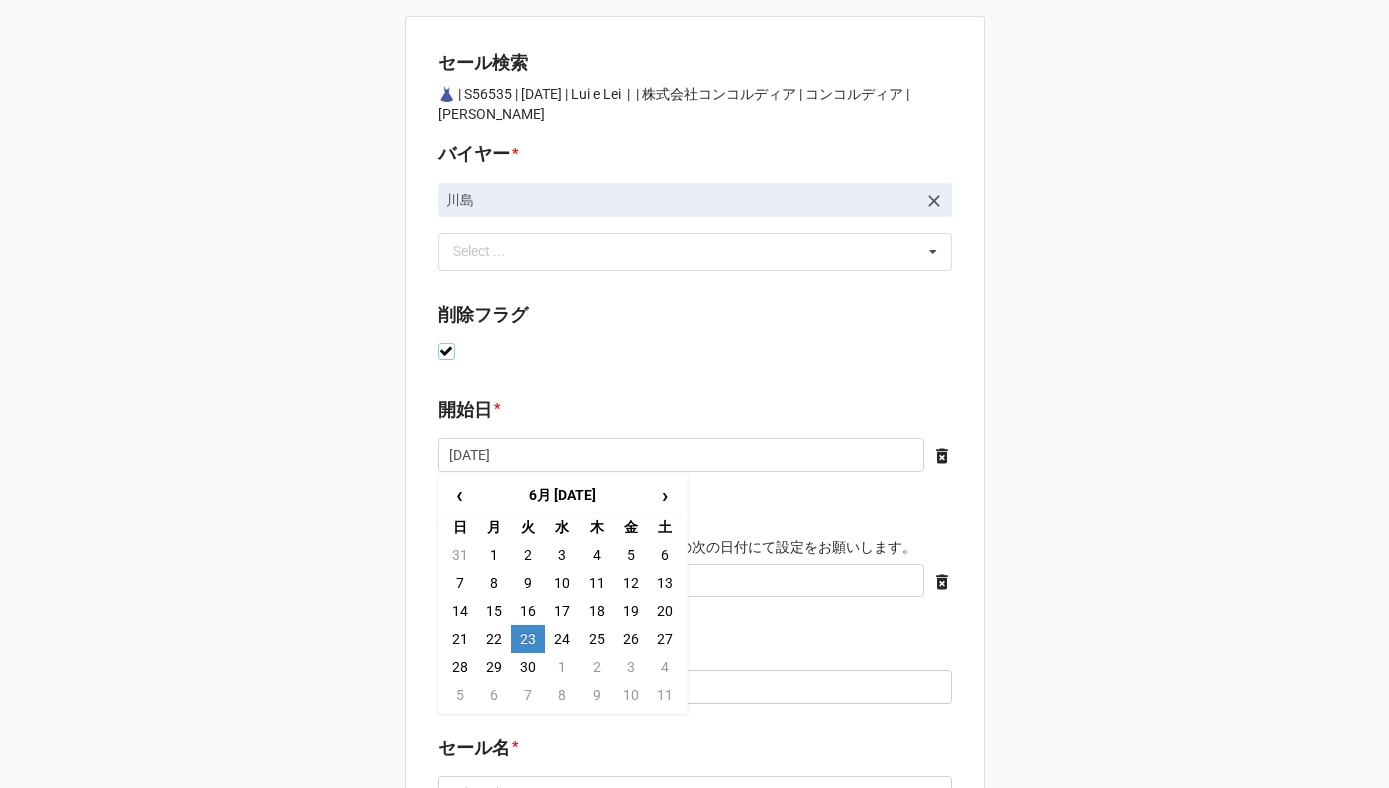 type on "[DATE]" 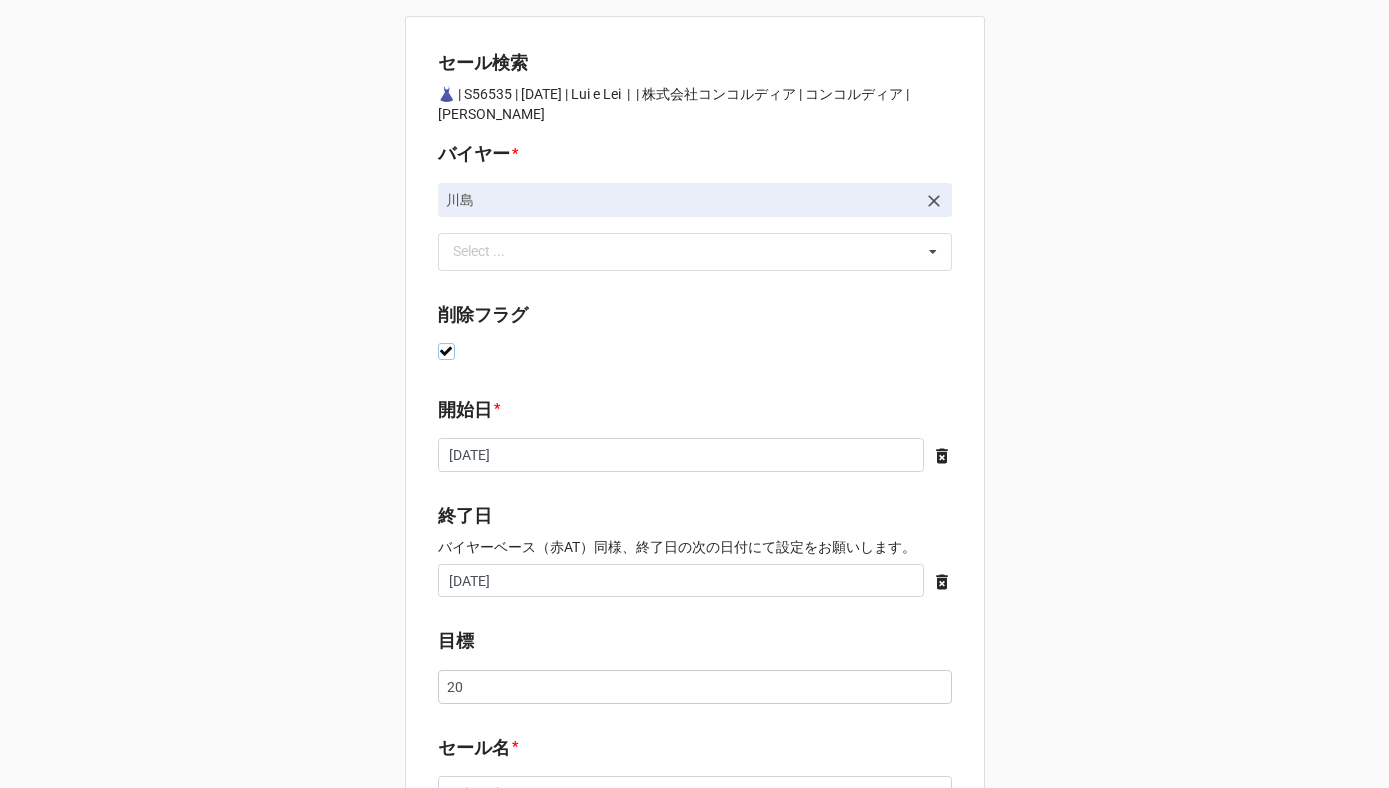 click at bounding box center (446, 343) 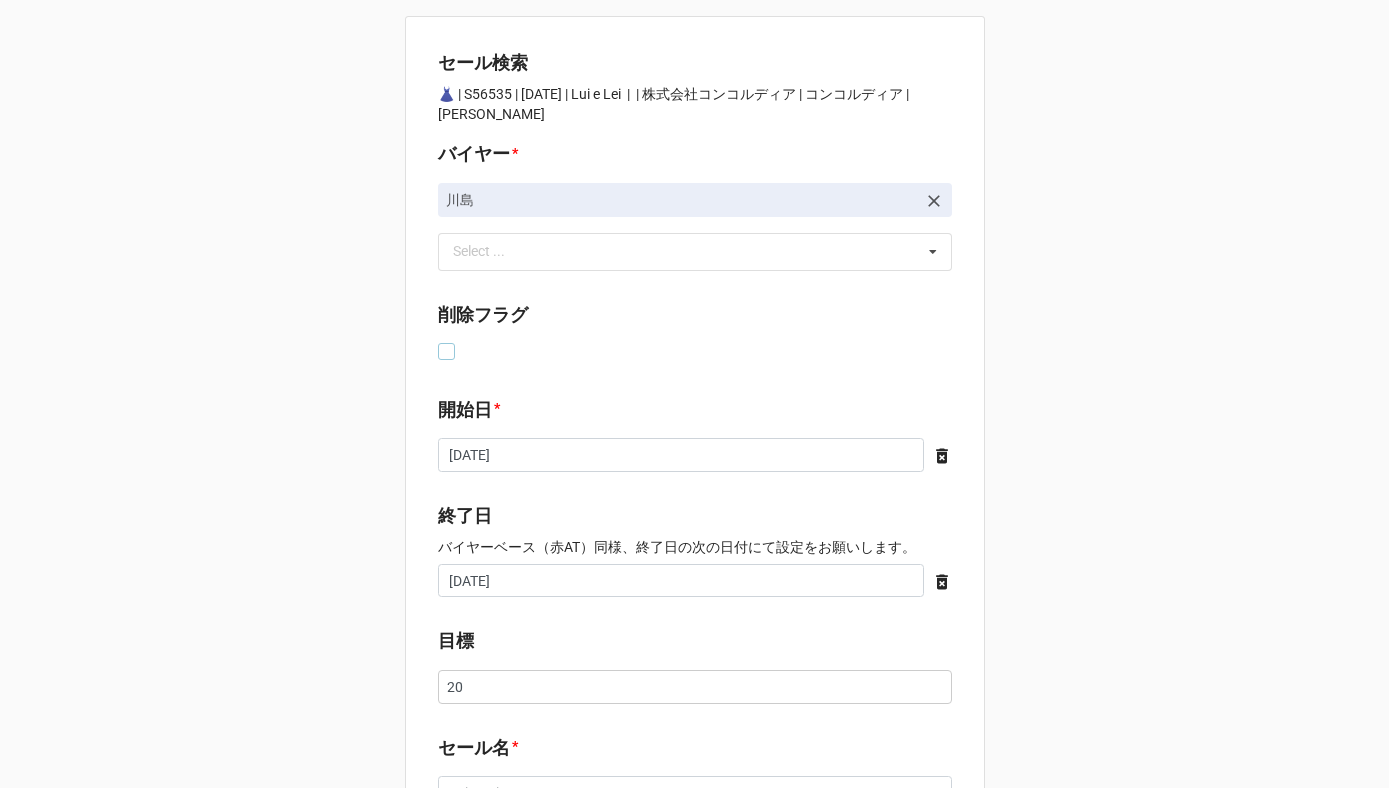 checkbox on "false" 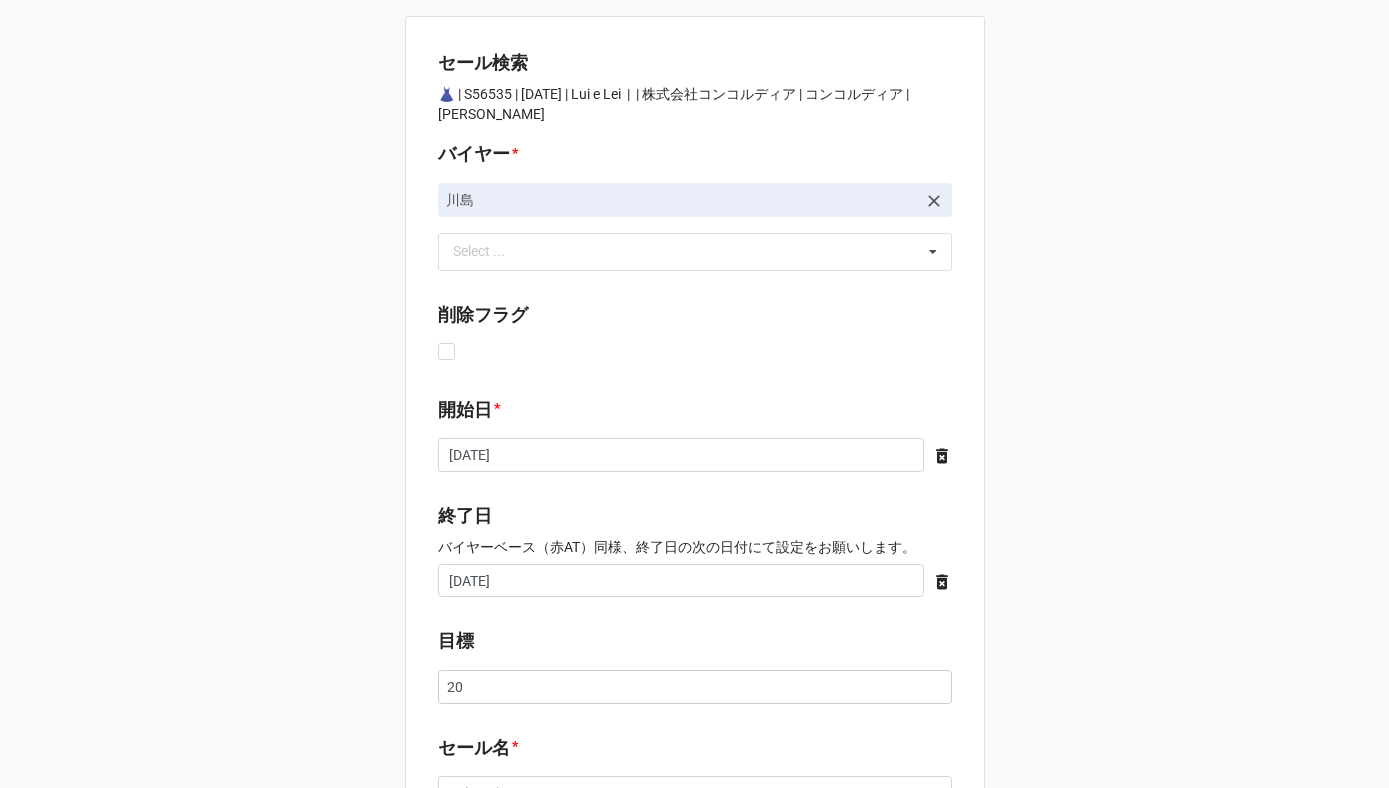 click on "セール検索 👗 | S56535 | [DATE] | Lui e Lei  |  | 株式会社コンコルディア | コンコルディア | [PERSON_NAME] バイヤー * [PERSON_NAME] Select ... No results found. 削除フラグ 開始日 * [DATE] ‹ 6月 [DATE] › 日 月 火 [PERSON_NAME] 金 土 31 1 2 3 4 5 6 7 8 9 10 11 12 13 14 15 16 17 18 19 20 21 22 23 24 25 26 27 28 29 30 1 2 3 4 5 6 7 8 9 10 11 終了日 バイヤーベース（赤AT）同様、終了日の次の日付にて設定をお願いします。
[DATE] ‹ 6月 [DATE] › 日 月 火 [PERSON_NAME] 金 土 31 1 2 3 4 5 6 7 8 9 10 11 12 13 14 15 16 17 18 19 20 21 22 23 24 25 26 27 28 29 30 1 2 3 4 5 6 7 8 9 10 11 目標 20 セール名 * Lui e Lei セール種別 後納品セール 後納品セール 前納品セール CODセール 直送セール 一部直送セール（後納品） 再販セール（B4F在庫） 再販セール（前納品） 前納品＋発注セール APIセール 前納品再販＋前納品追加セール 買取セール カテゴリ * Women->[DOMAIN_NAME] * *
*" at bounding box center [695, 1226] 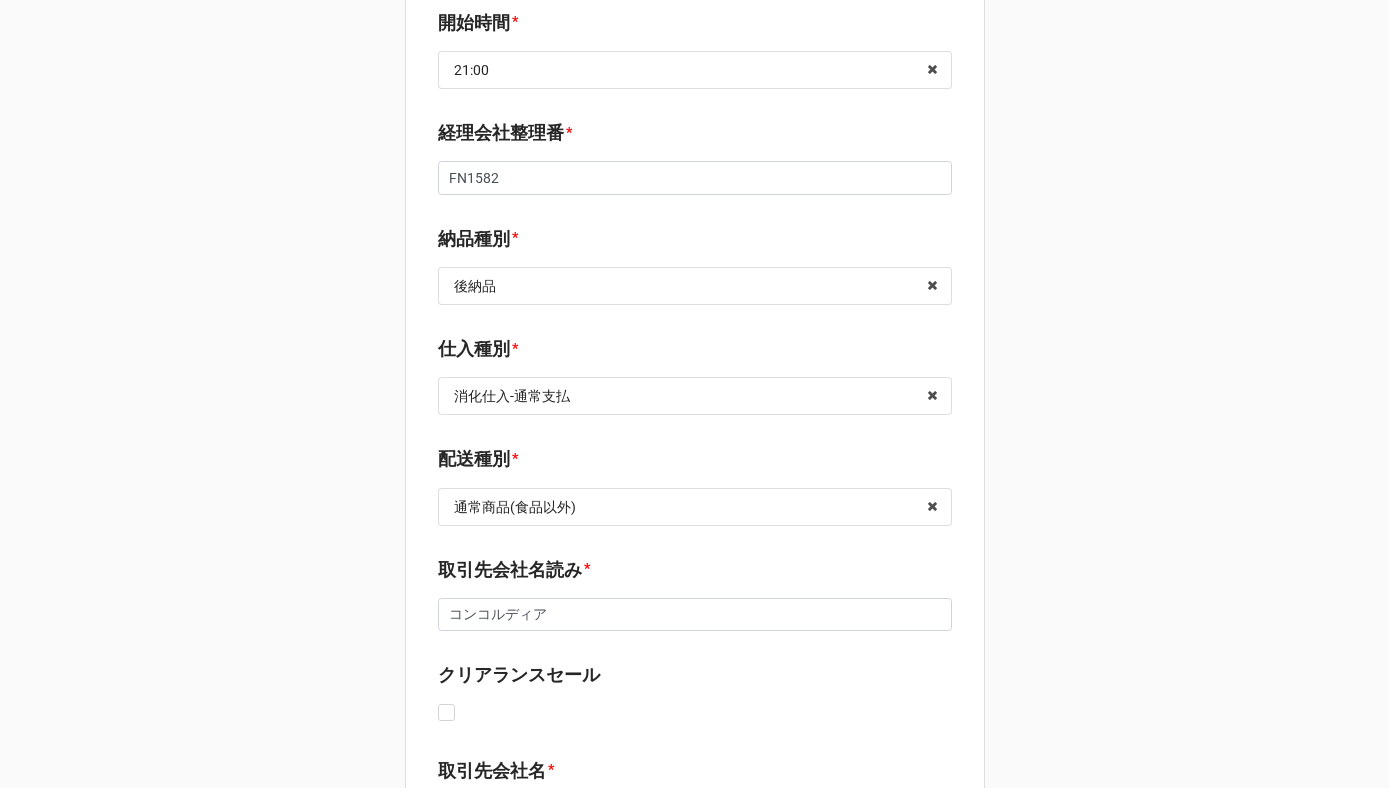 scroll, scrollTop: 1680, scrollLeft: 0, axis: vertical 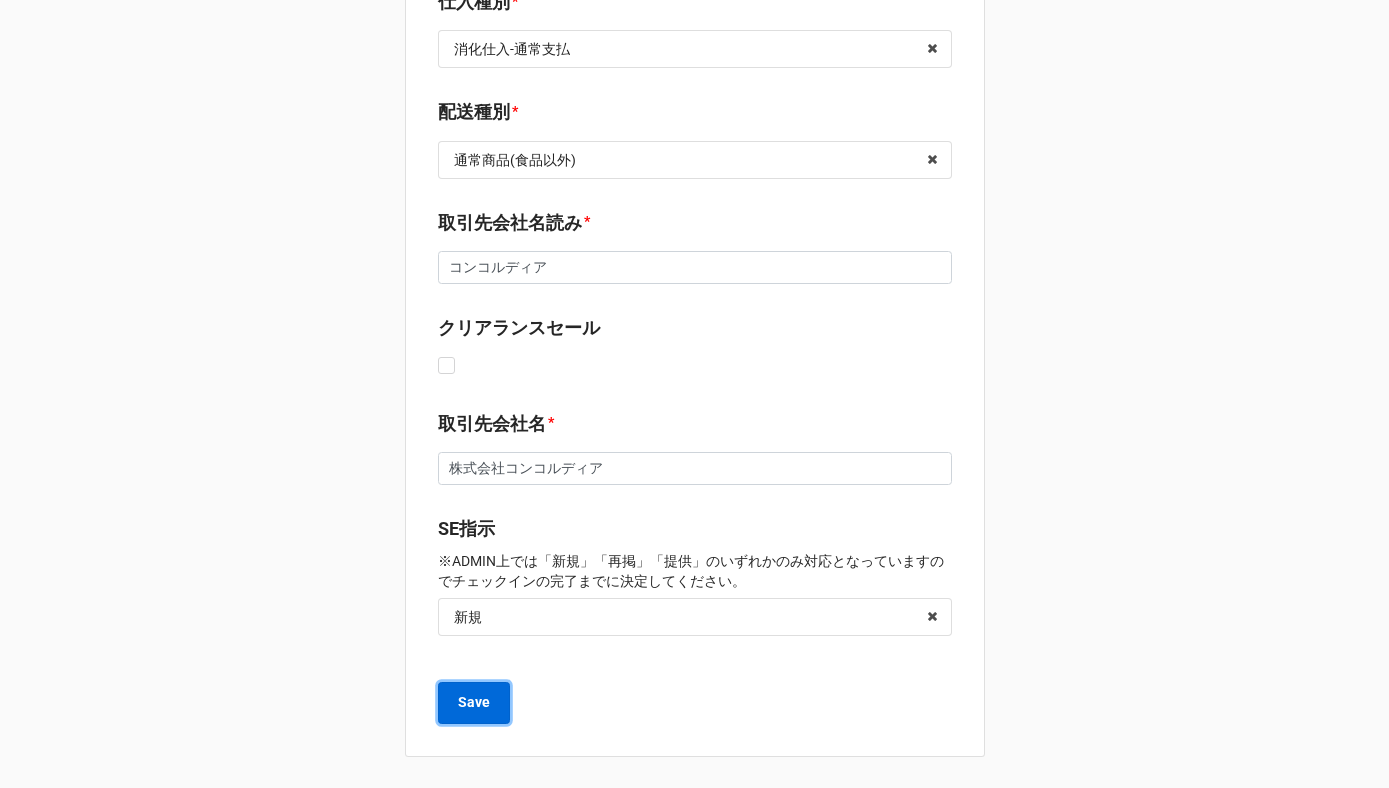 click on "Save" at bounding box center (474, 703) 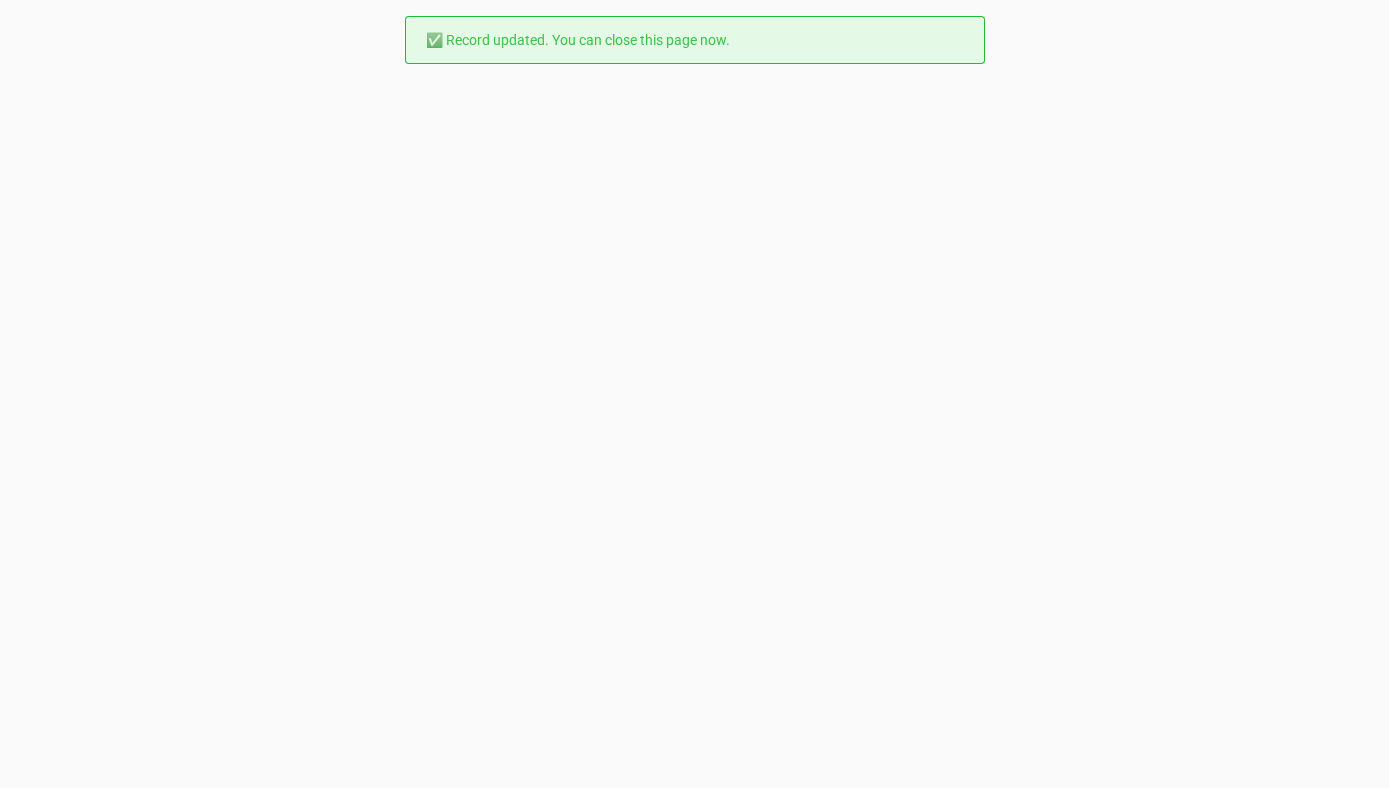 scroll, scrollTop: 0, scrollLeft: 0, axis: both 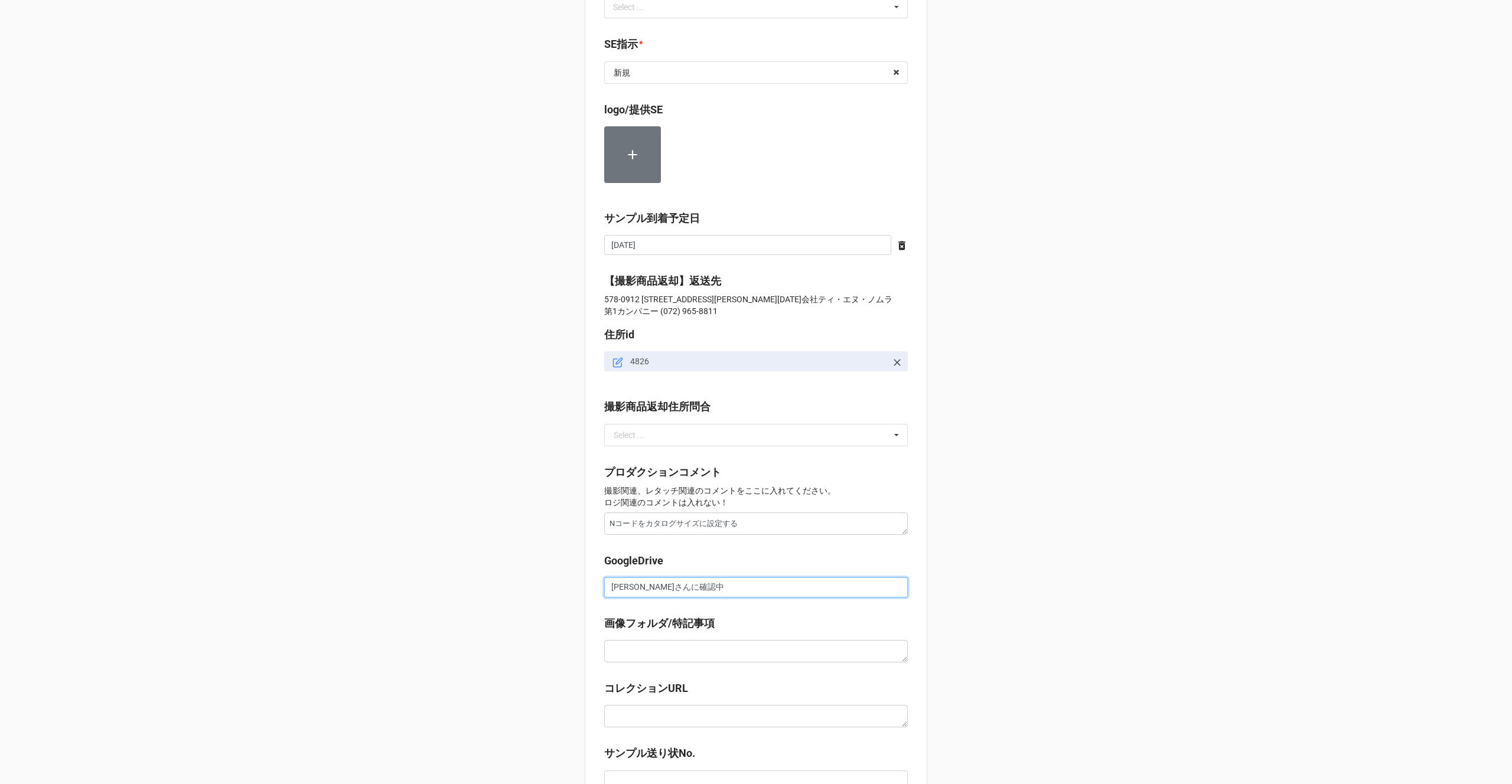 drag, startPoint x: 696, startPoint y: 587, endPoint x: 565, endPoint y: 582, distance: 131.09539 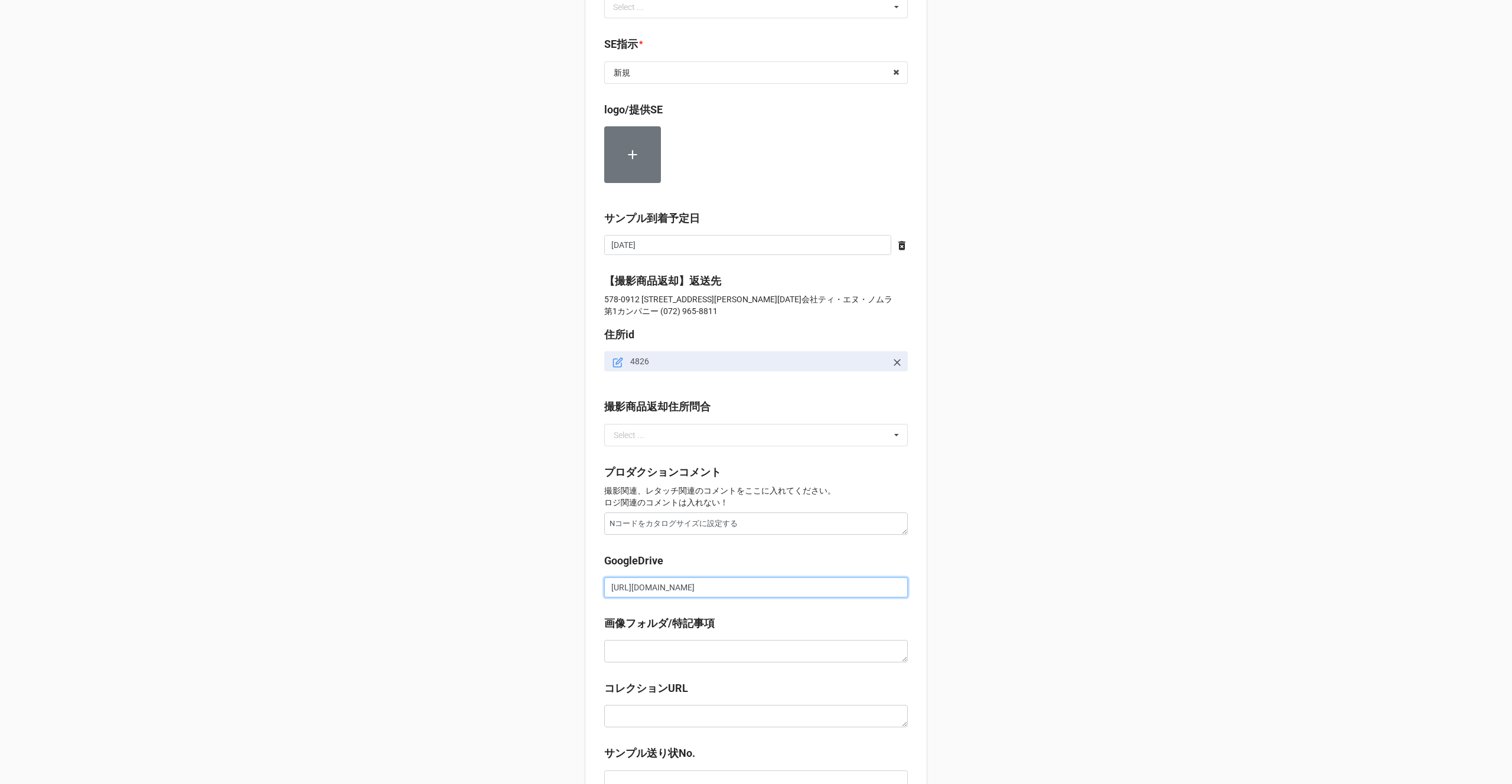 scroll, scrollTop: 0, scrollLeft: 180, axis: horizontal 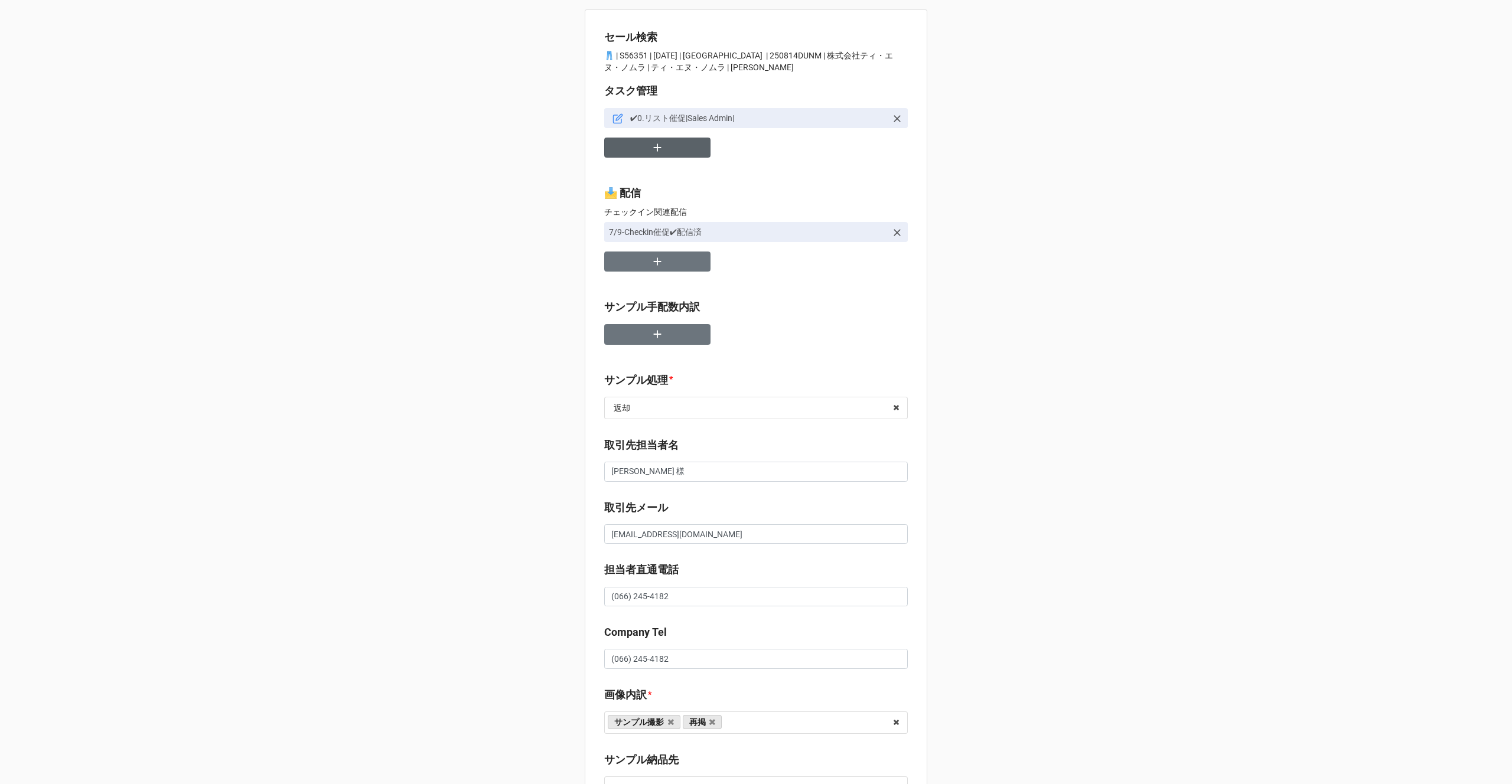 type on "[URL][DOMAIN_NAME]" 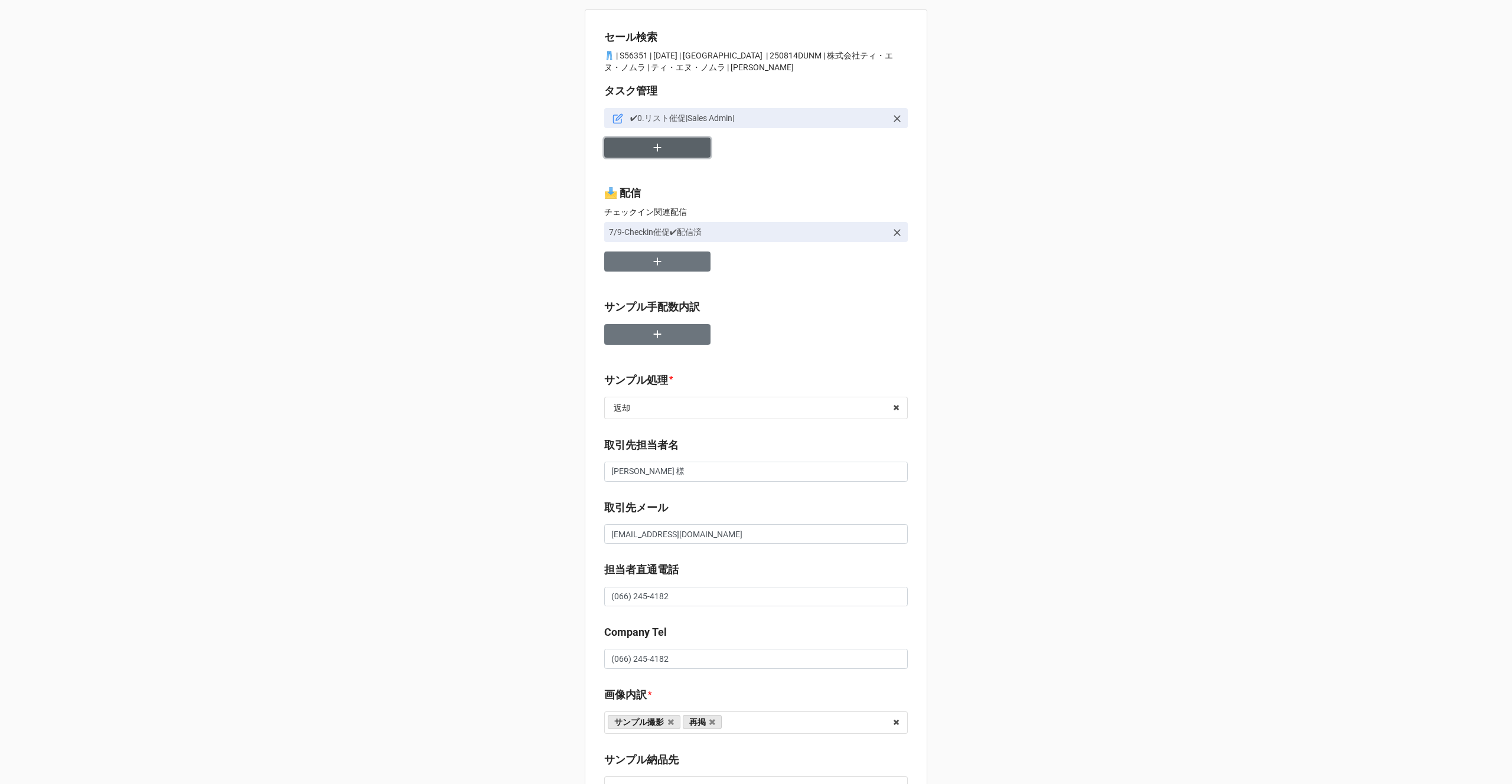 scroll, scrollTop: 0, scrollLeft: 0, axis: both 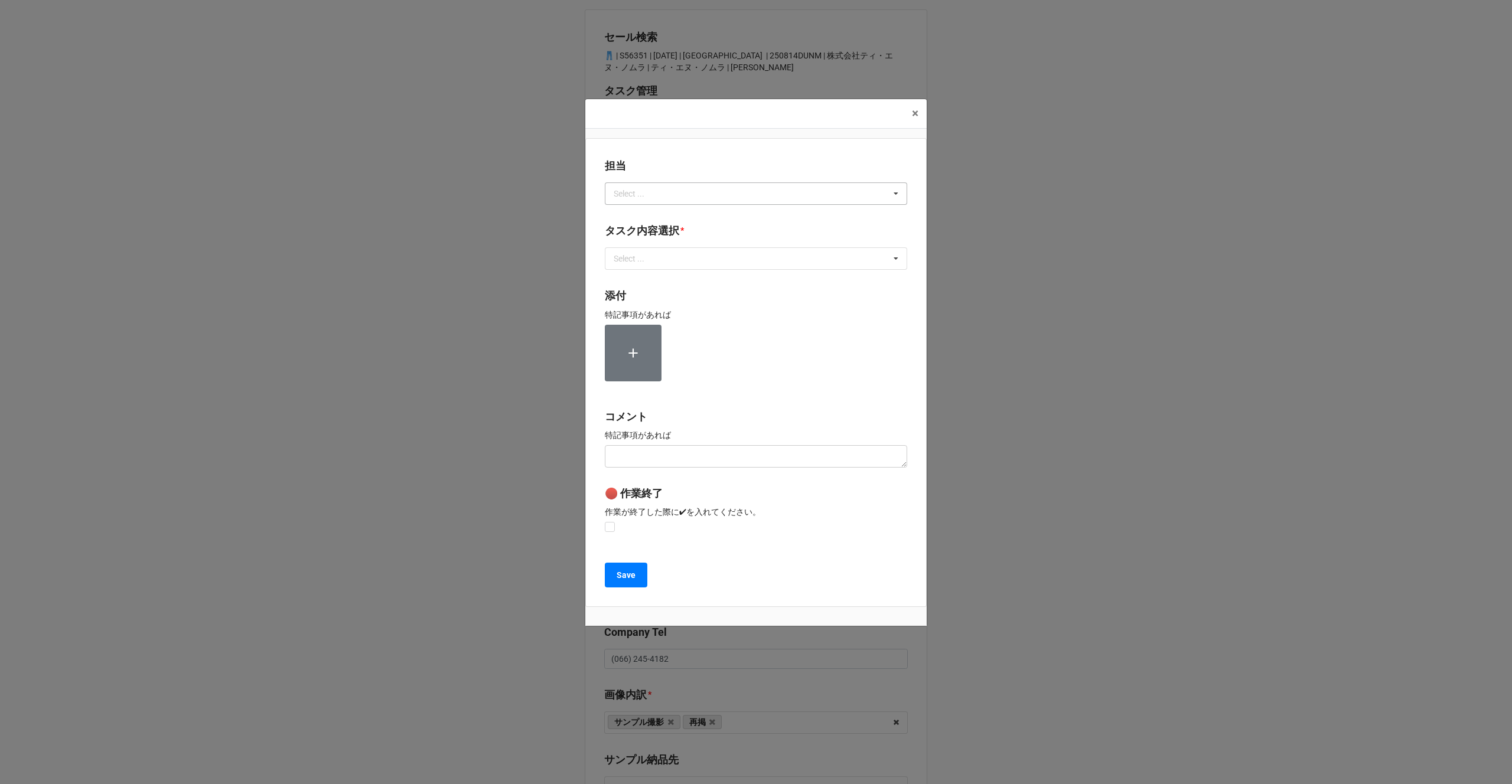 click on "Select ..." at bounding box center (636, 193) 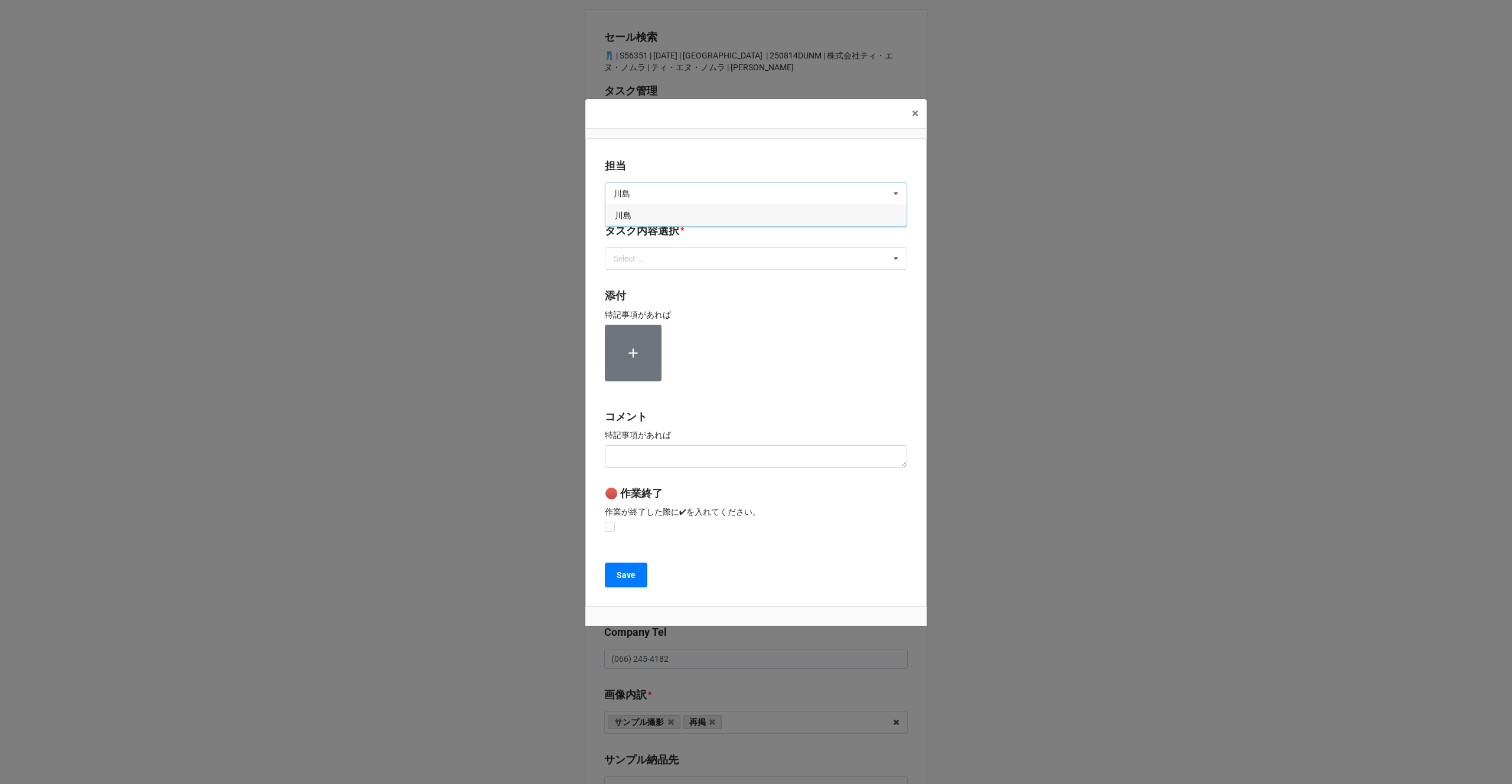 type on "川島" 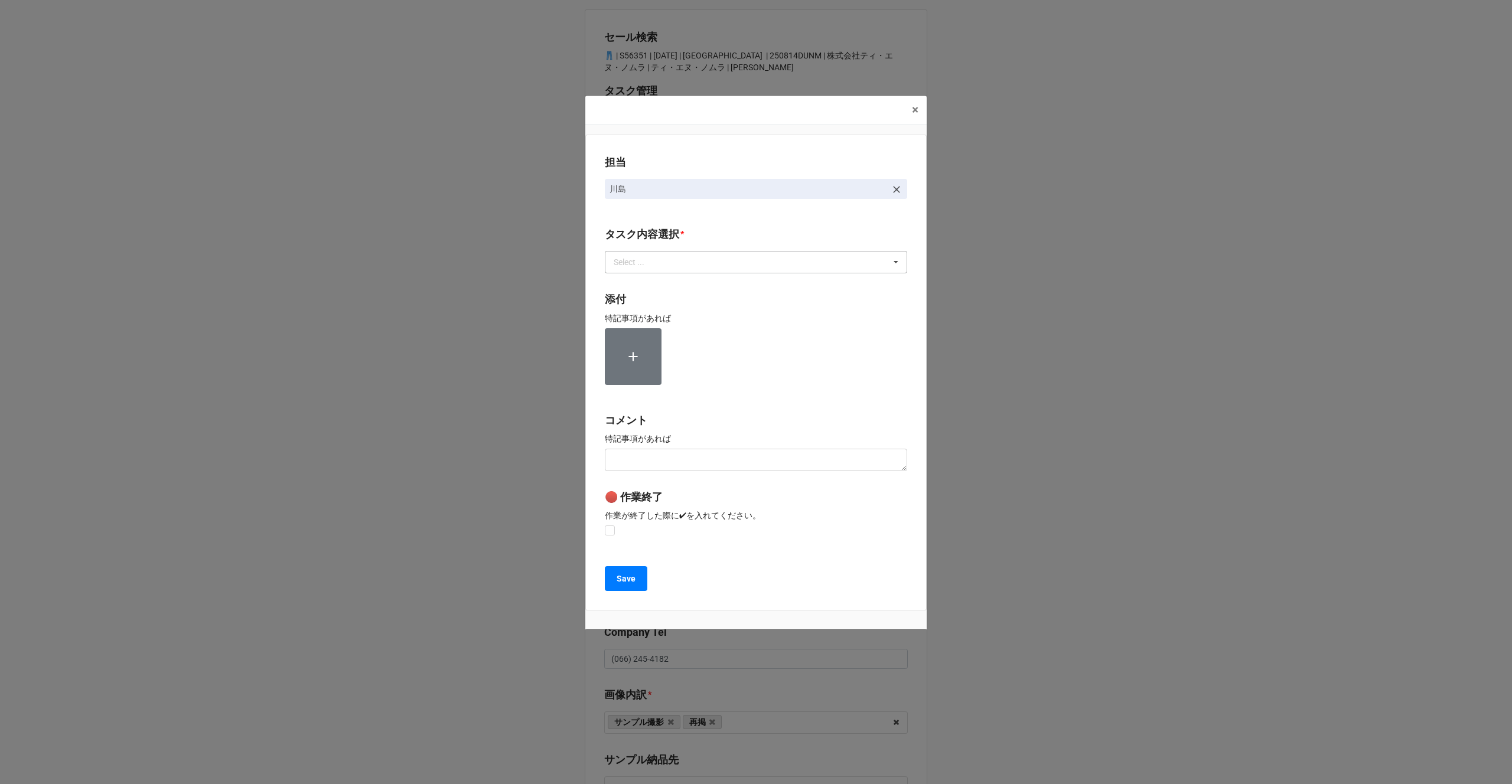 click on "Select ..." at bounding box center (636, 262) 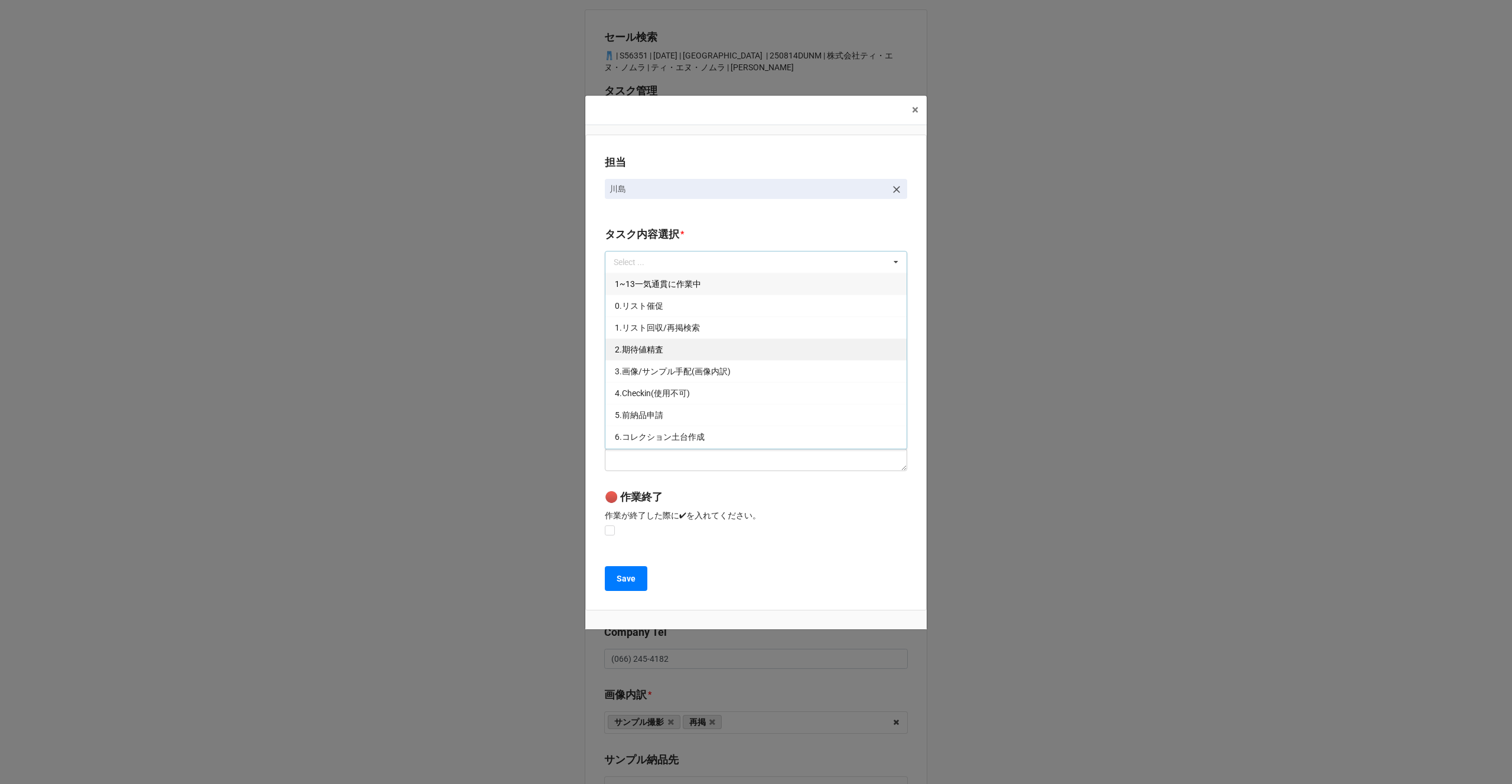 click on "2.期待値精査" at bounding box center (756, 349) 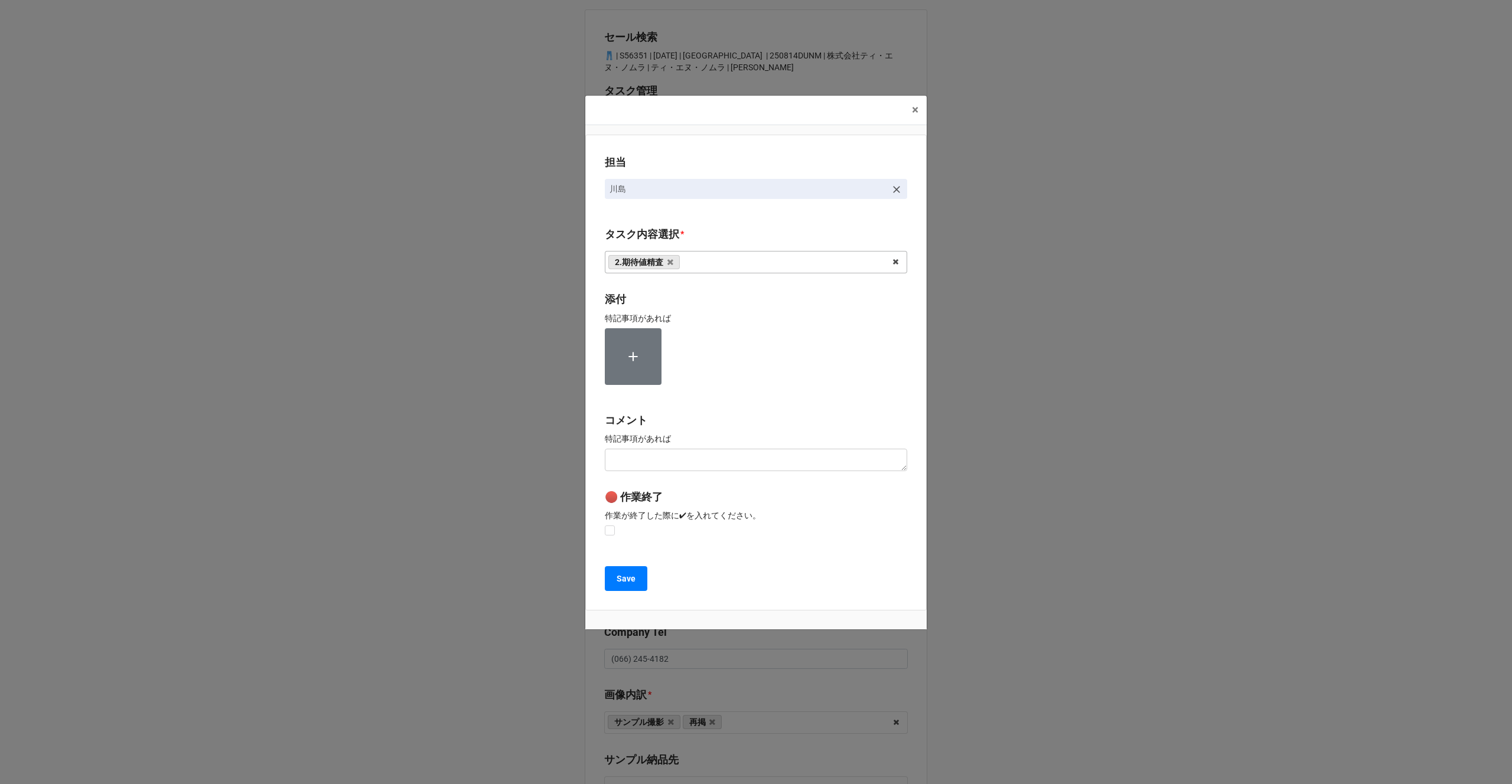 click on "担当 [PERSON_NAME][GEOGRAPHIC_DATA]内容選択 * 2.期待値精査 1~13一気通貫に作業中 0.リスト催促 1.リスト回収/再掲検索 3.画像/サンプル手配(画像内訳) 4.Checkin(使用不可) 5.前納品申請 6.コレクション土台作成 7.リネーム 8.Airtable土台作成 9.寸法情報をコレクションにアップ 10.ピッチ 11.検品報告回収 12.画像パスQC 13.最終数量反映 14.コレクションQC/反映 15.荷物探し中 *イレギュラー問題 B4Fで土台からアップまで担当する 内容更新(SALE開催に影響なし) 添付 特記事項があれば
コメント 特記事項があれば
🔴 作業終了 作業が終了した際に✔︎を入れてください。
Save" at bounding box center [756, 373] 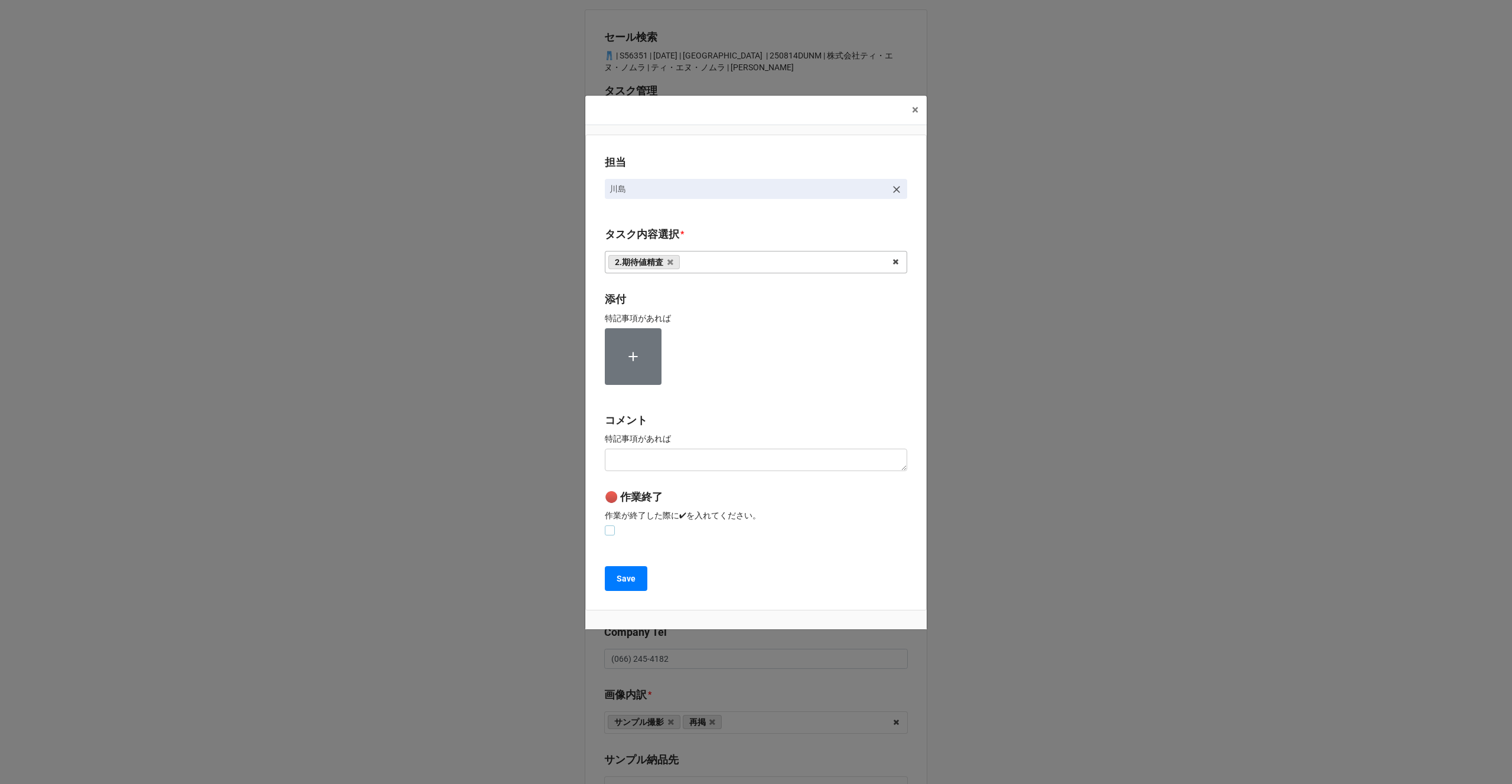 click at bounding box center [610, 525] 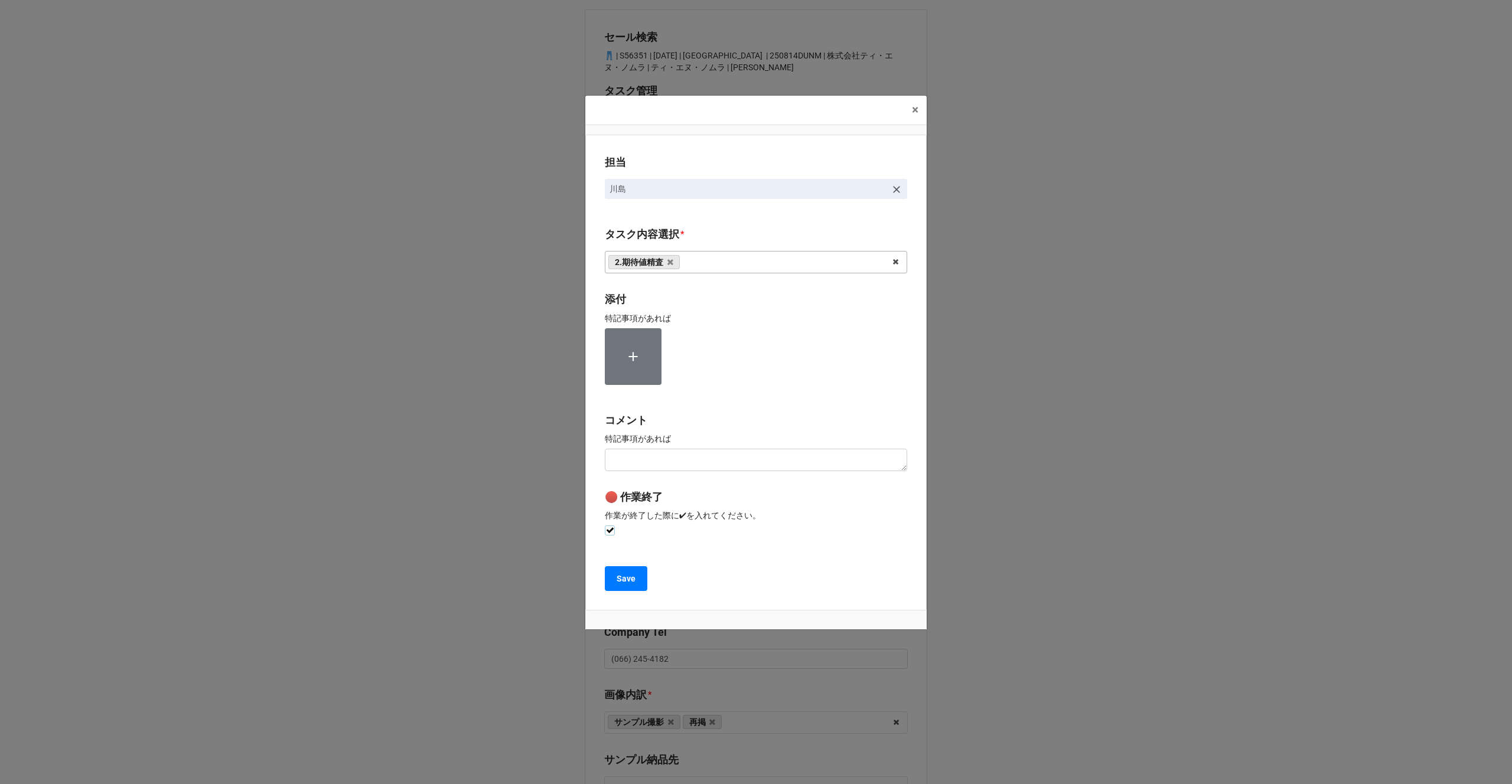 checkbox on "true" 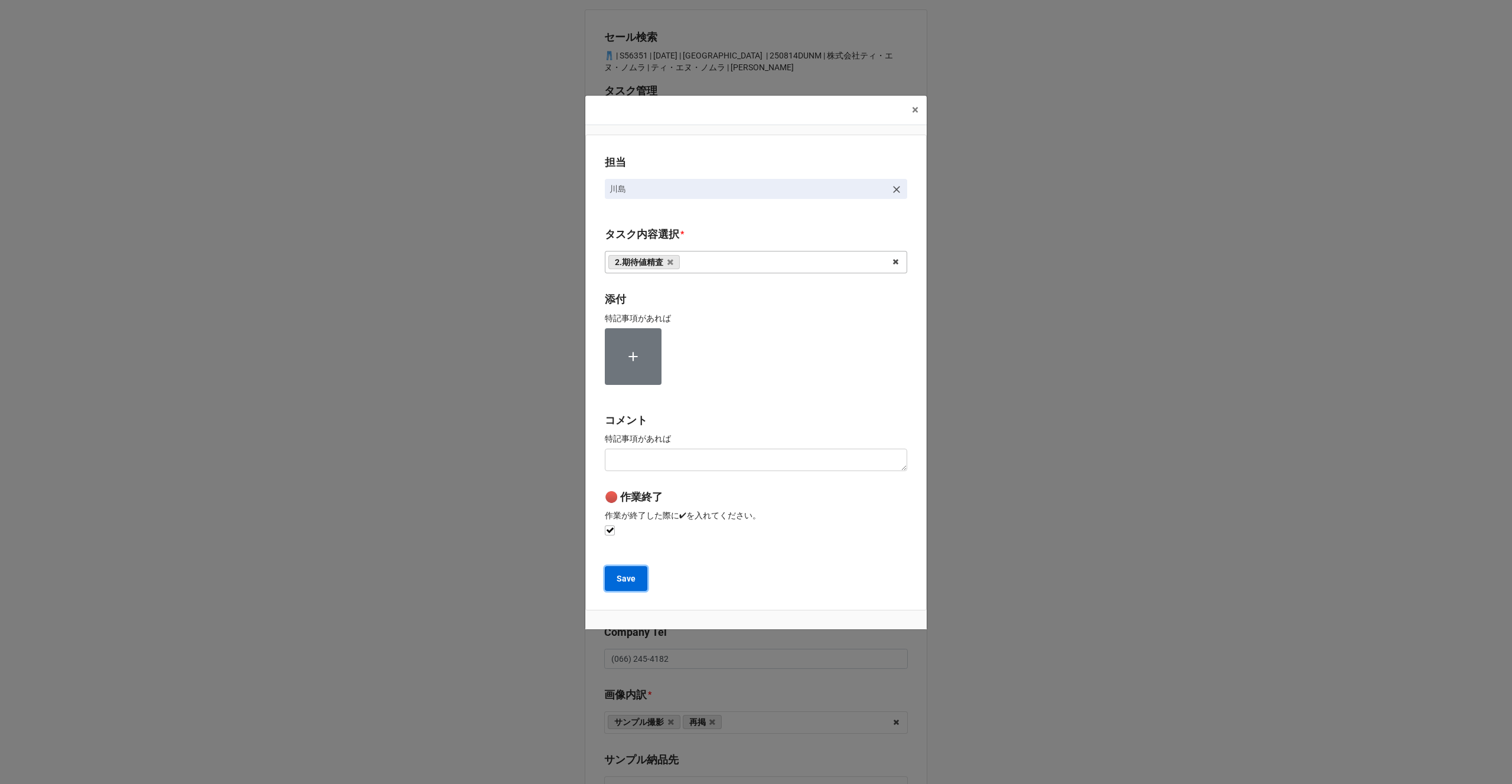 click on "Save" at bounding box center (626, 579) 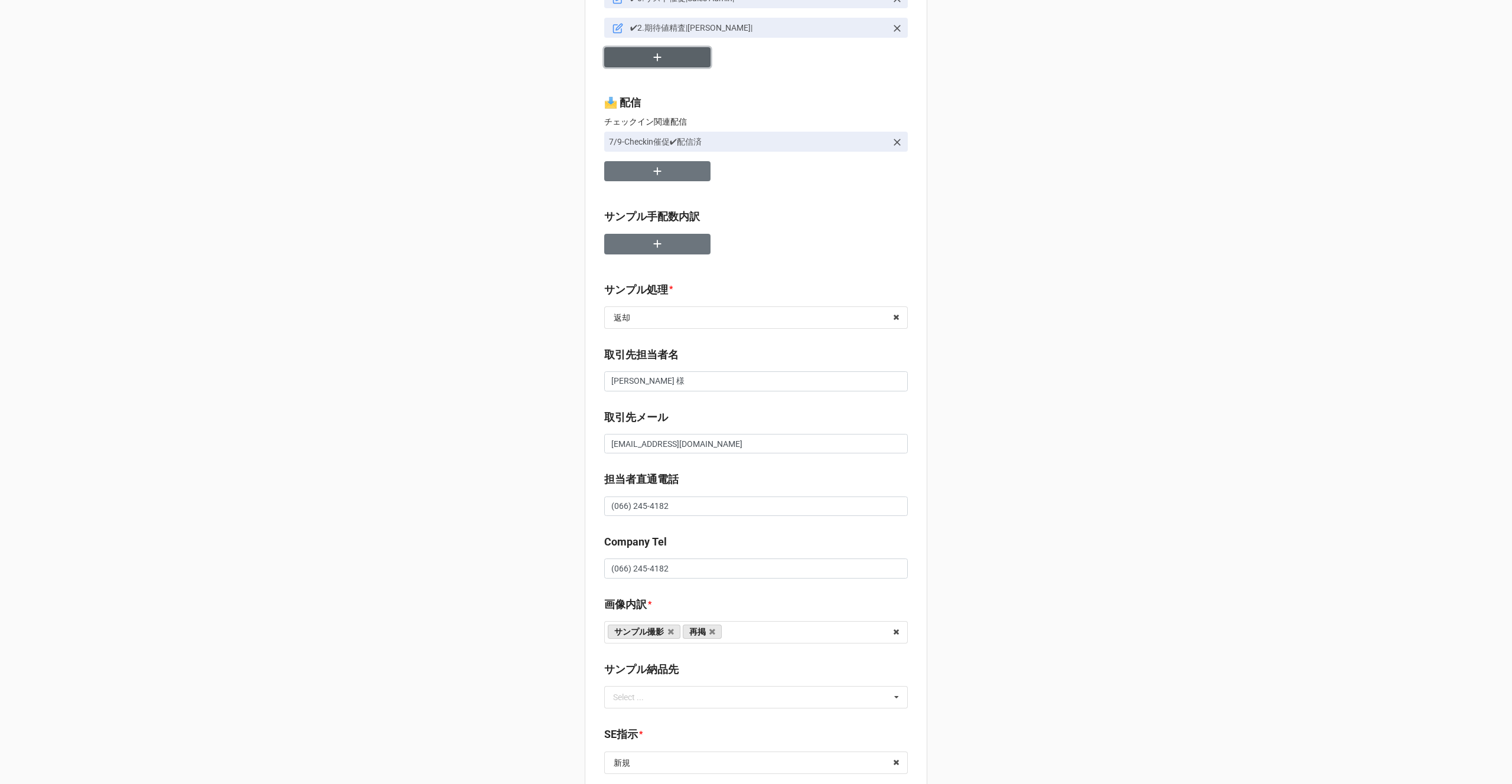 scroll, scrollTop: 127, scrollLeft: 0, axis: vertical 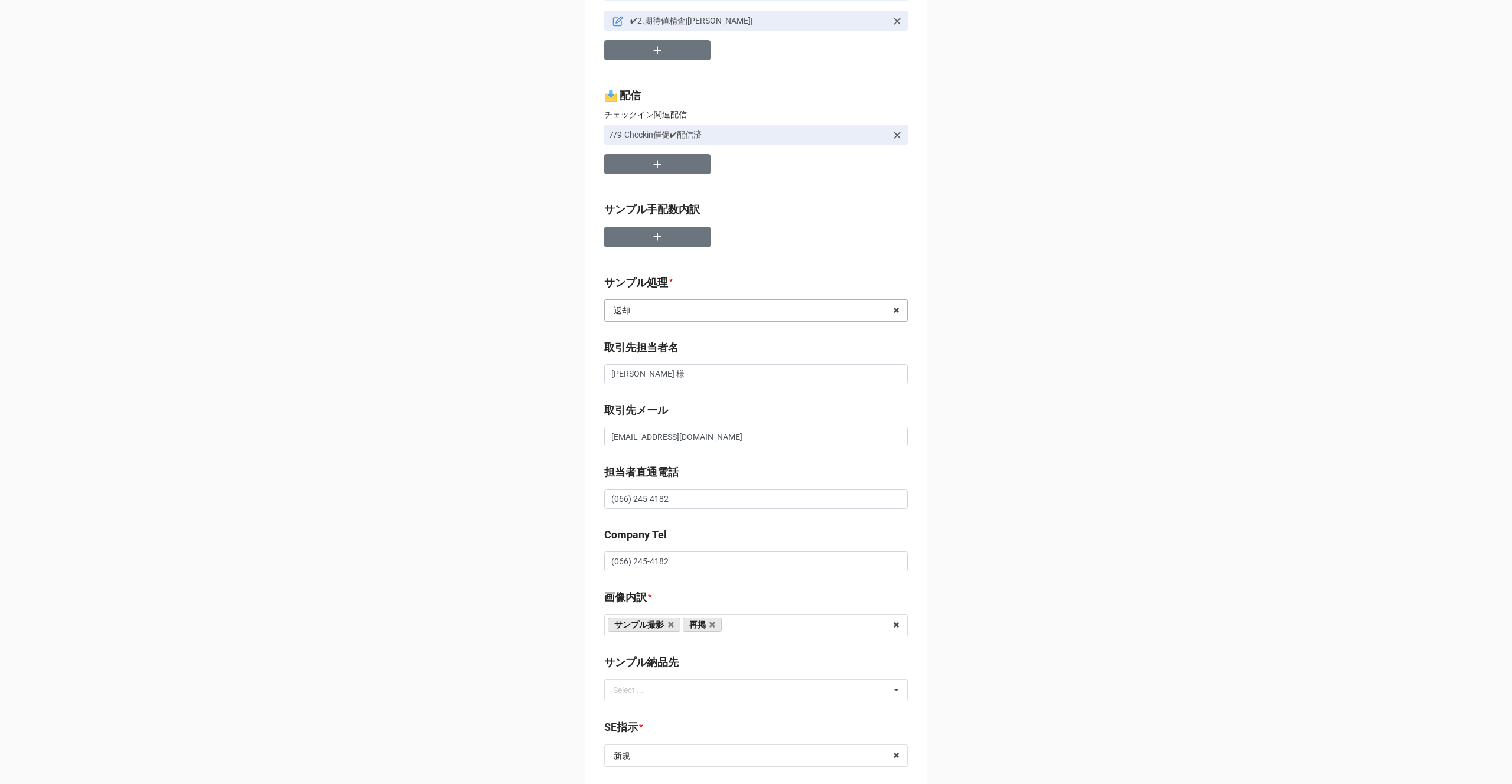 click at bounding box center (757, 311) 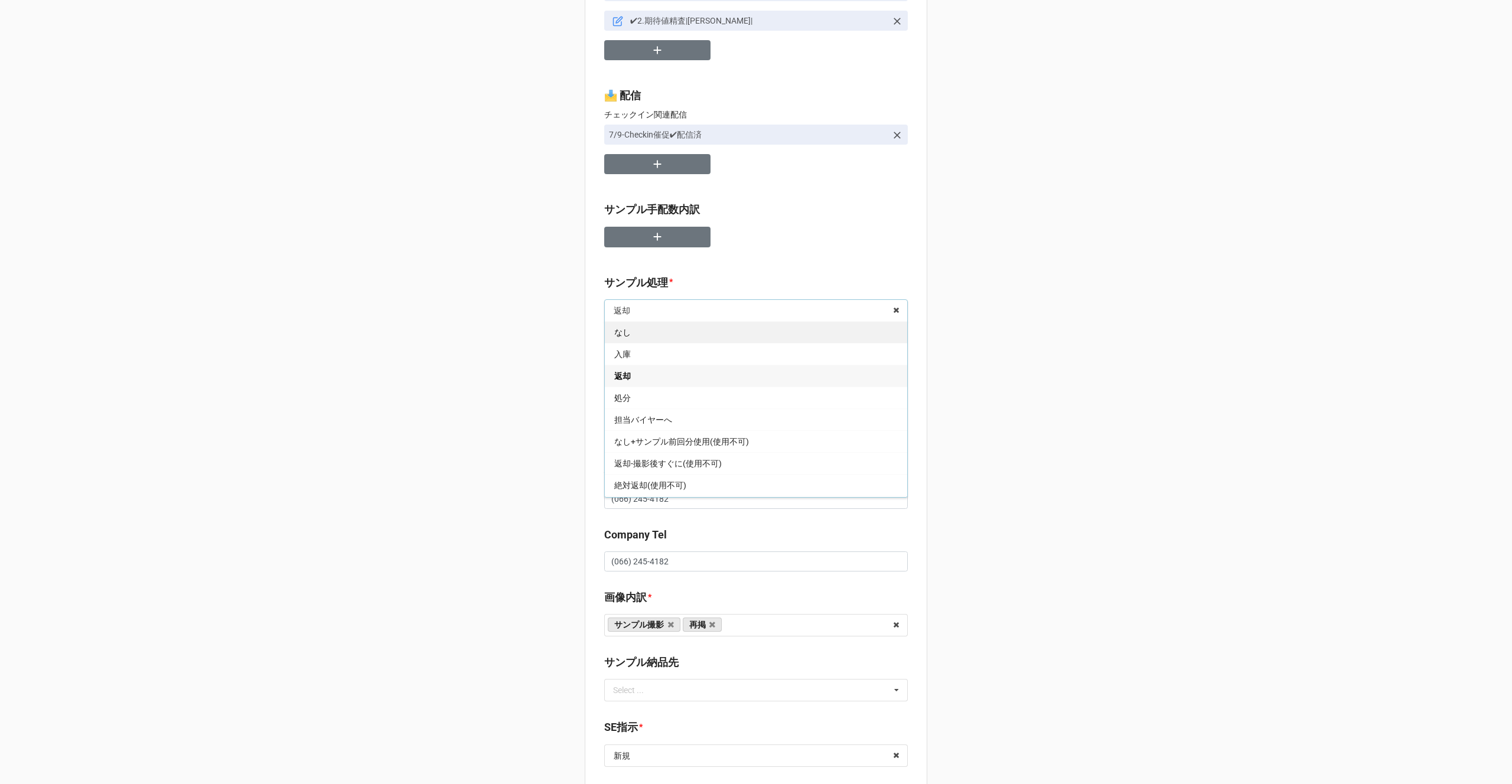 click on "なし" at bounding box center (756, 332) 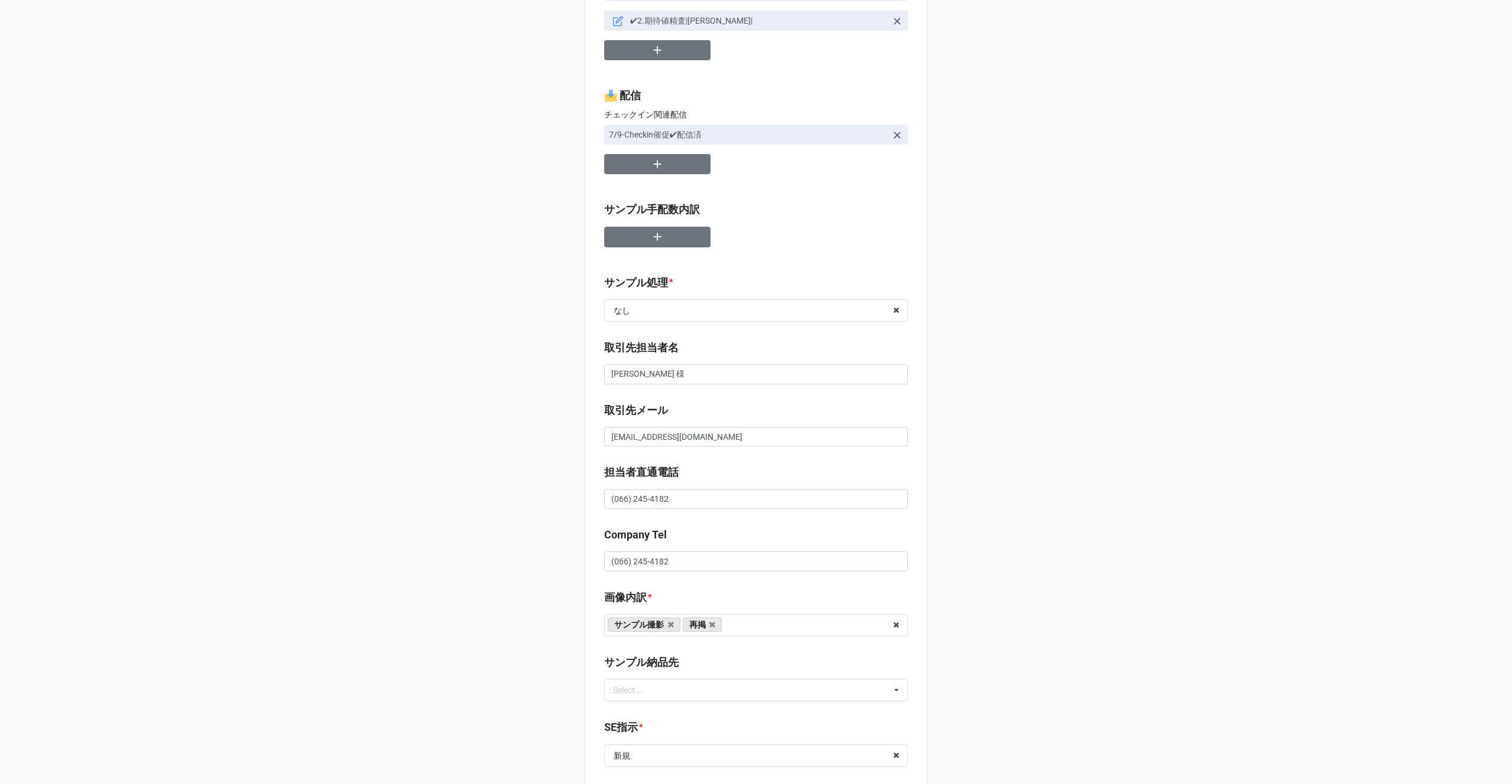 click on "サンプル処理 *" at bounding box center [756, 285] 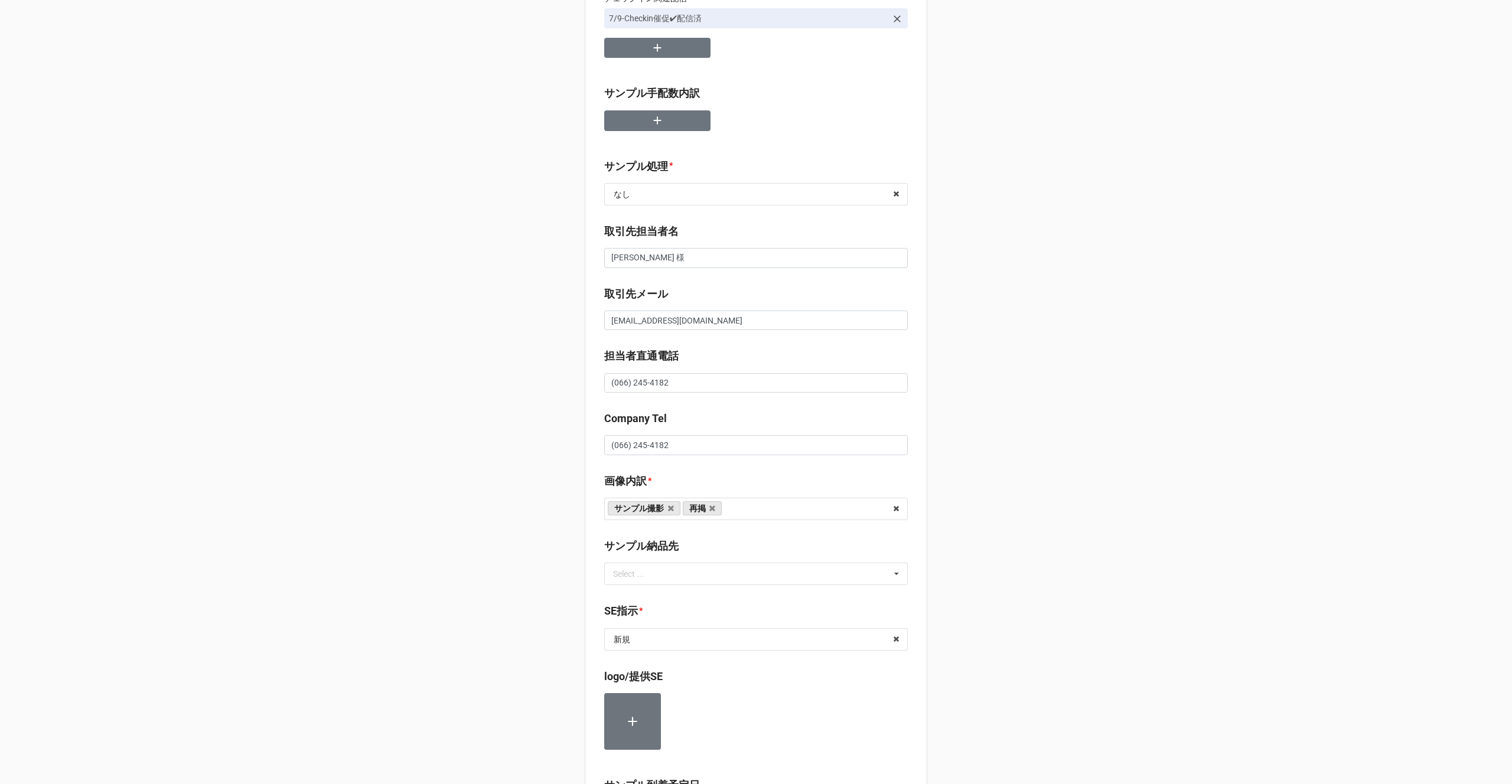scroll, scrollTop: 303, scrollLeft: 0, axis: vertical 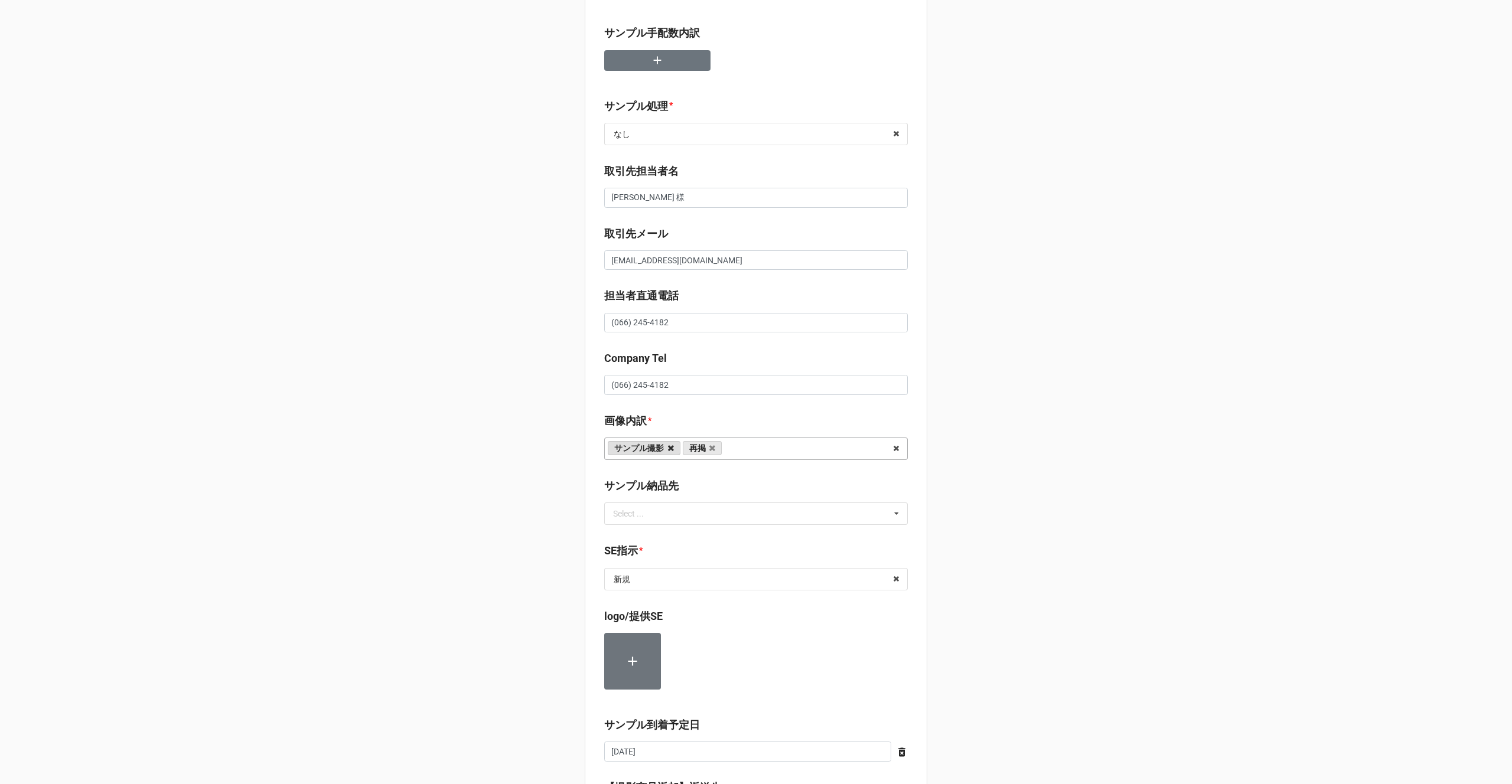click at bounding box center (671, 448) 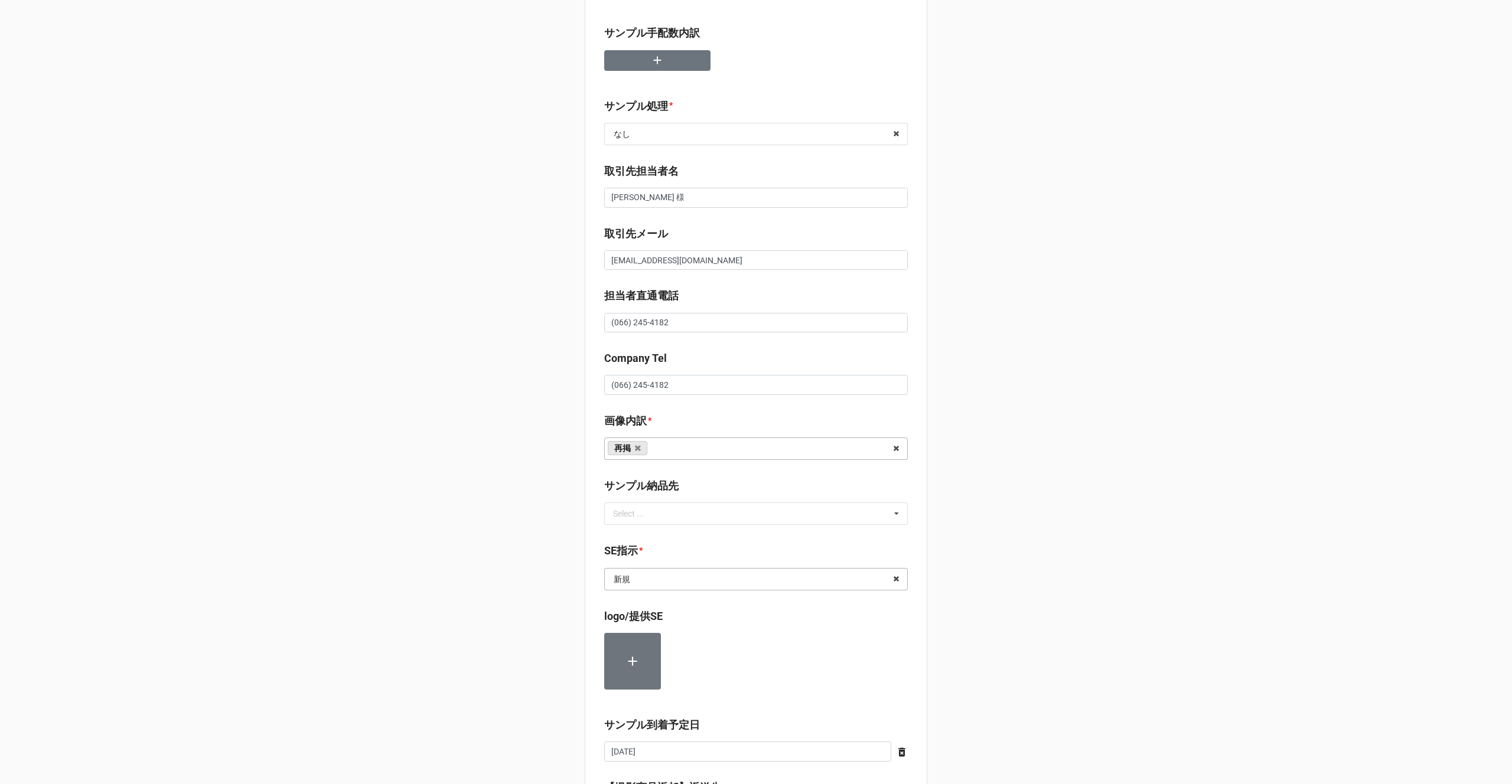 click at bounding box center (757, 579) 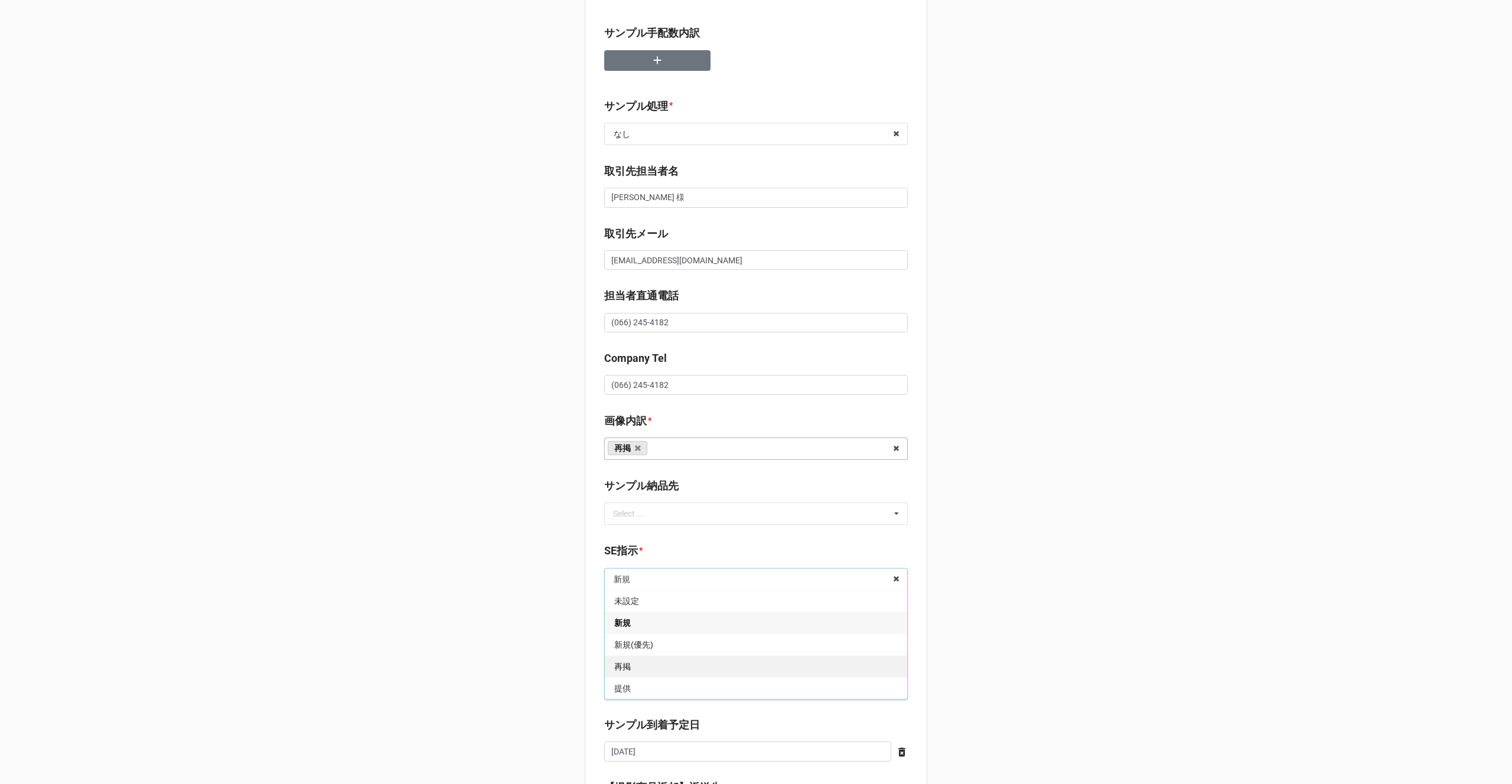 click on "再掲" at bounding box center [756, 666] 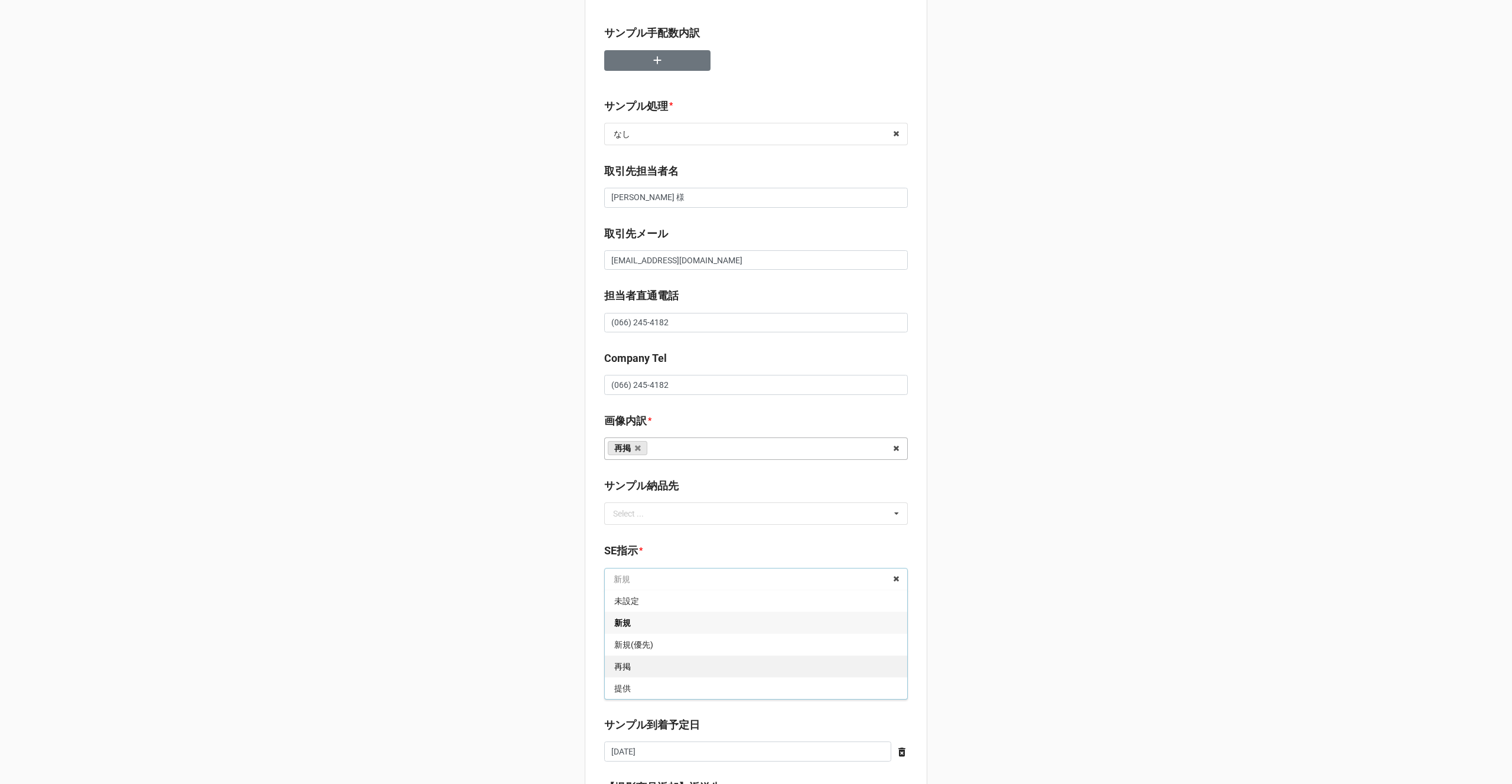 type on "x" 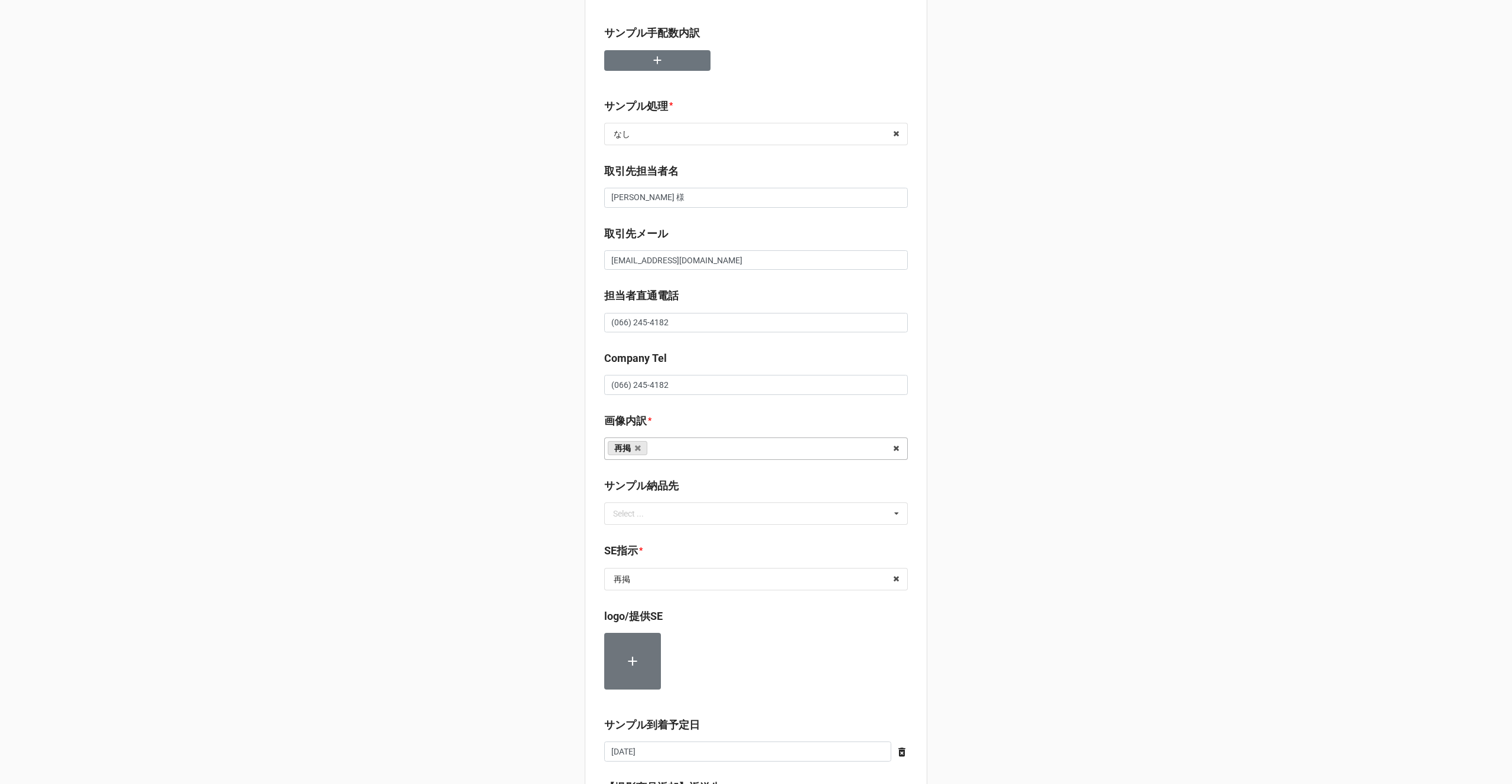 click on "SE指示 *" at bounding box center (756, 553) 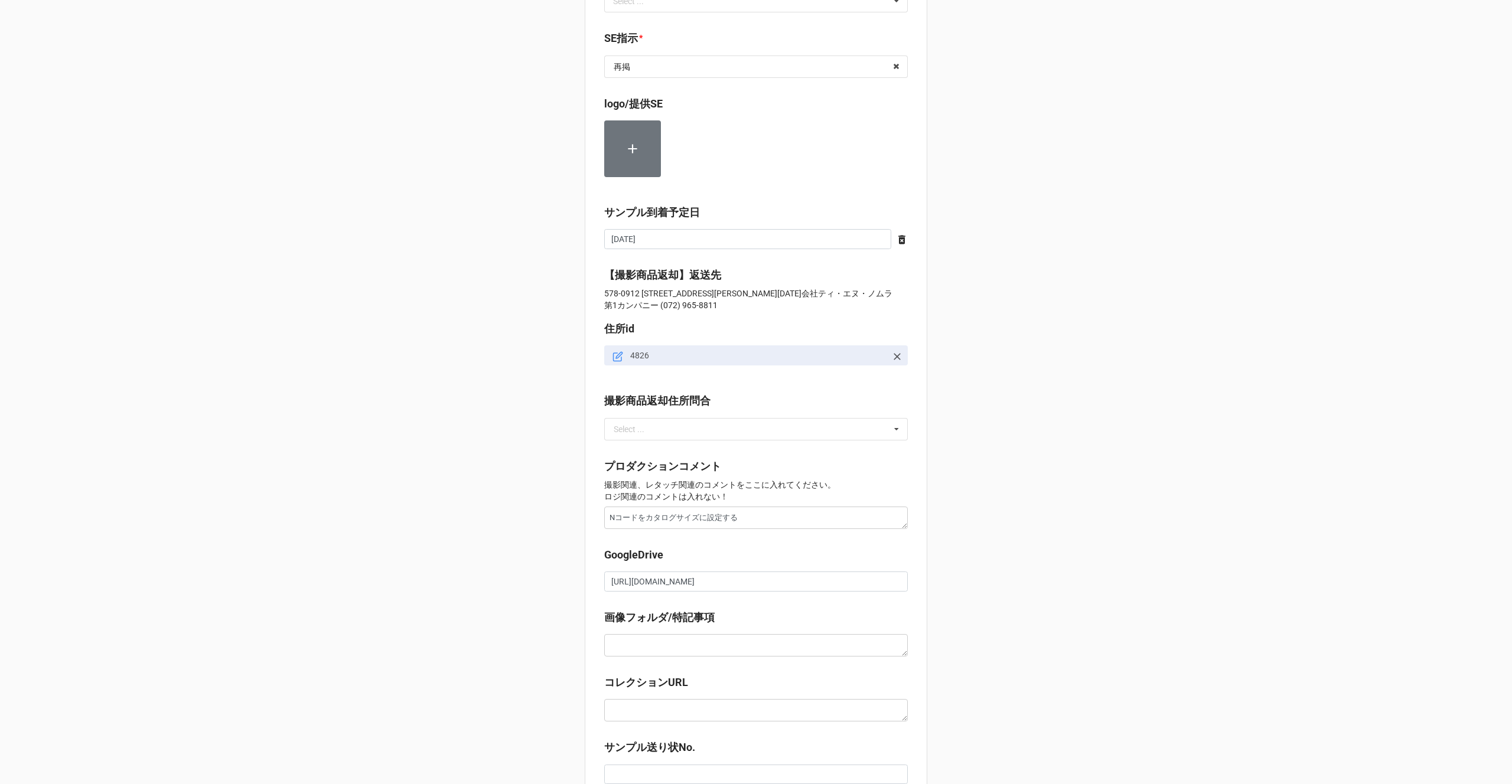 scroll, scrollTop: 907, scrollLeft: 0, axis: vertical 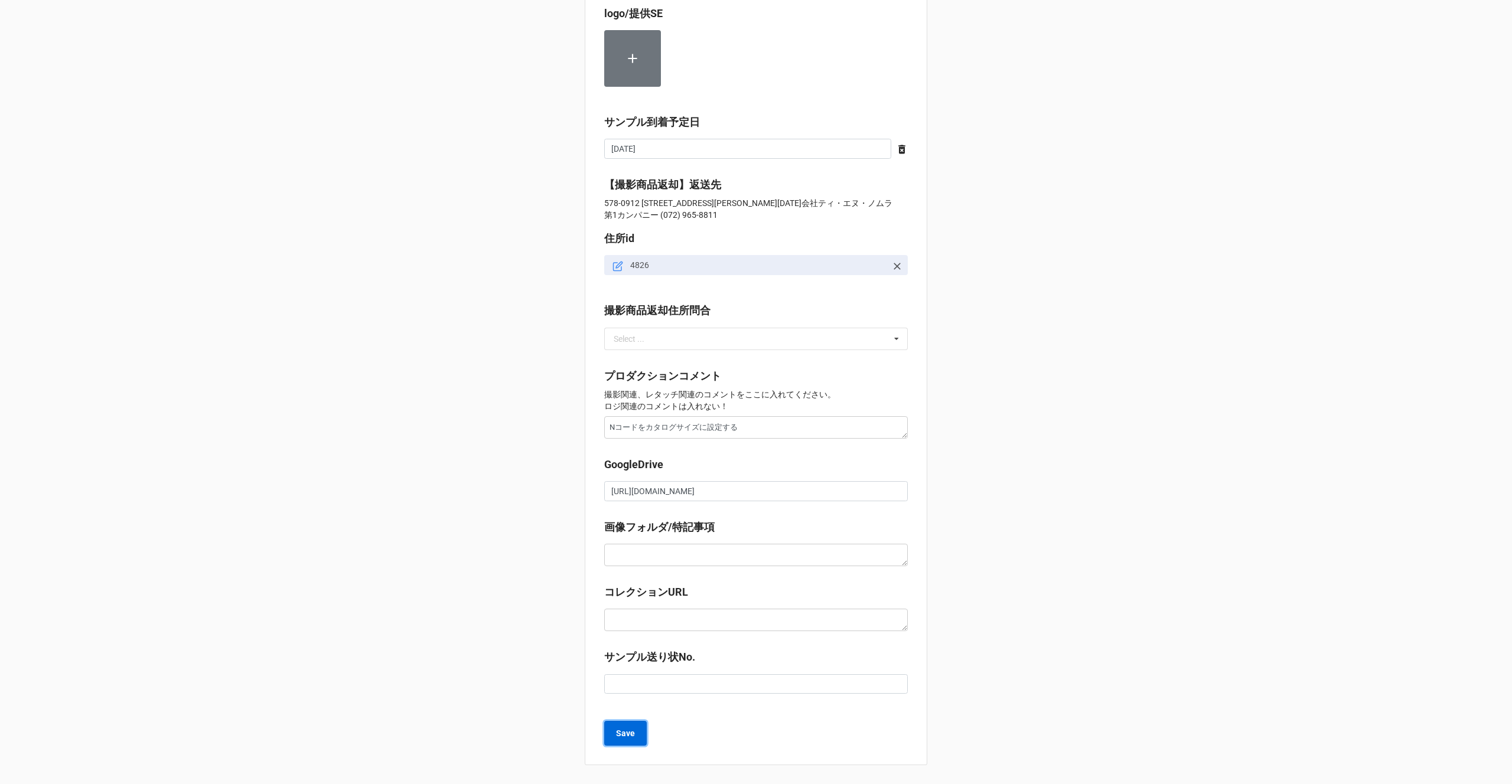 click on "Save" at bounding box center (625, 733) 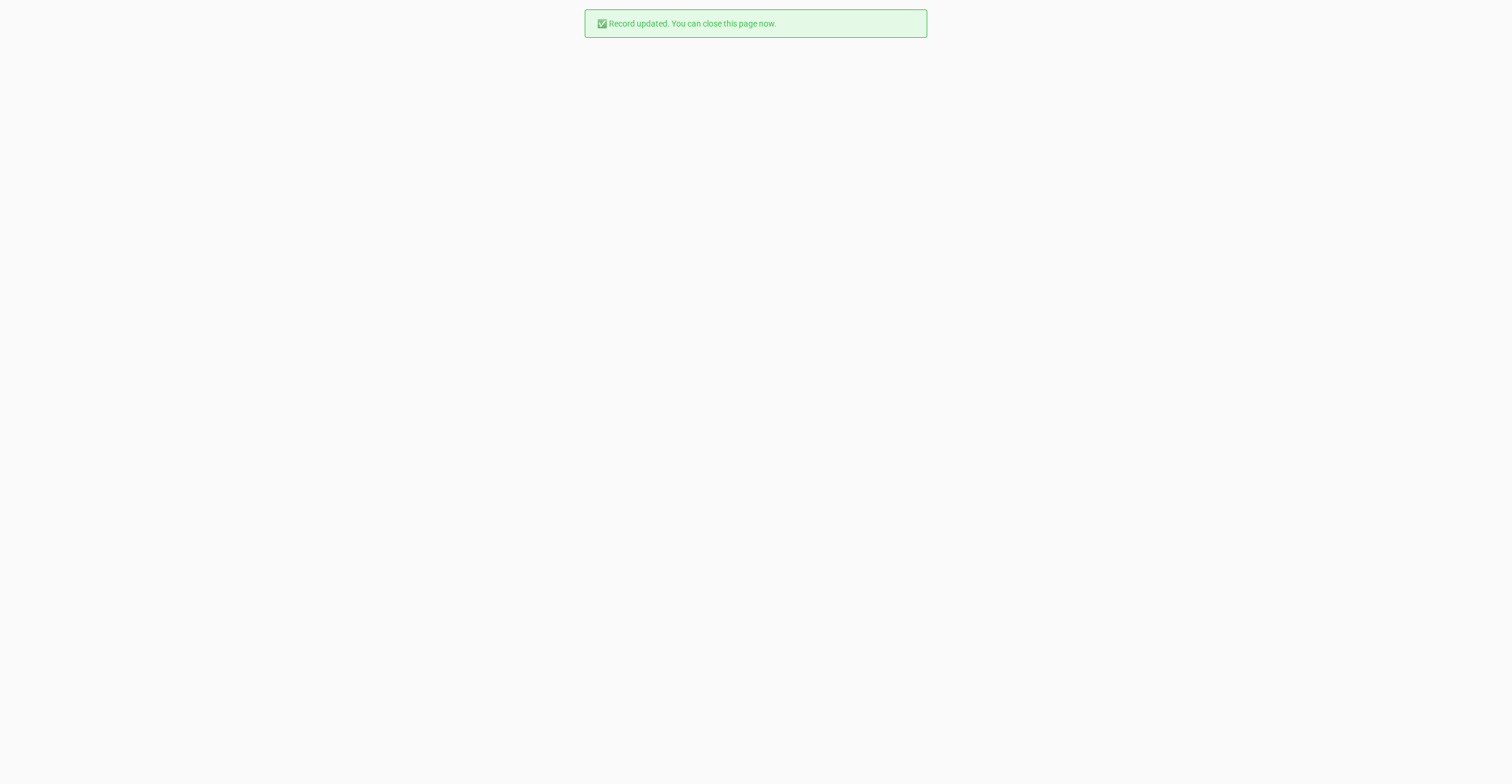 scroll, scrollTop: 0, scrollLeft: 0, axis: both 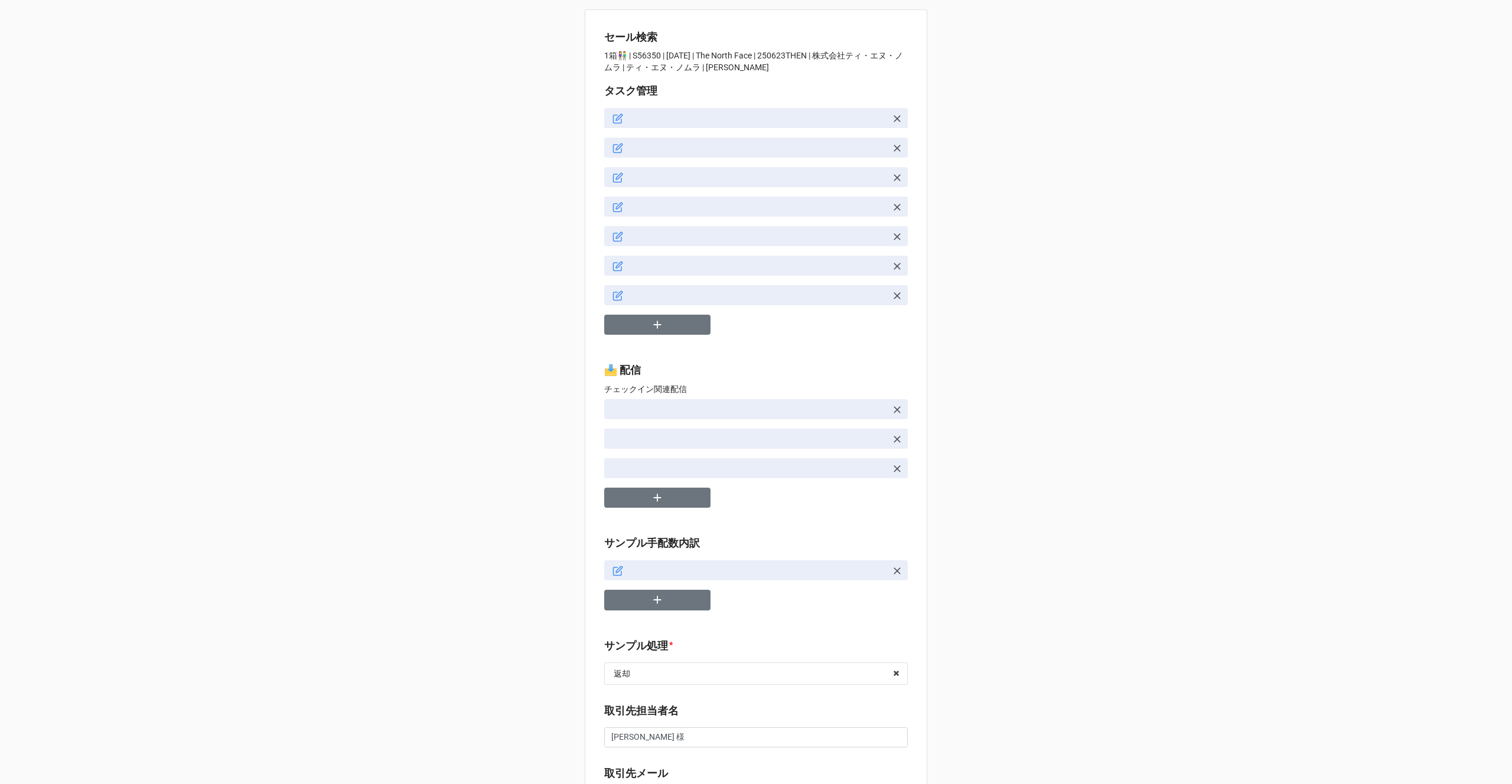 type on "x" 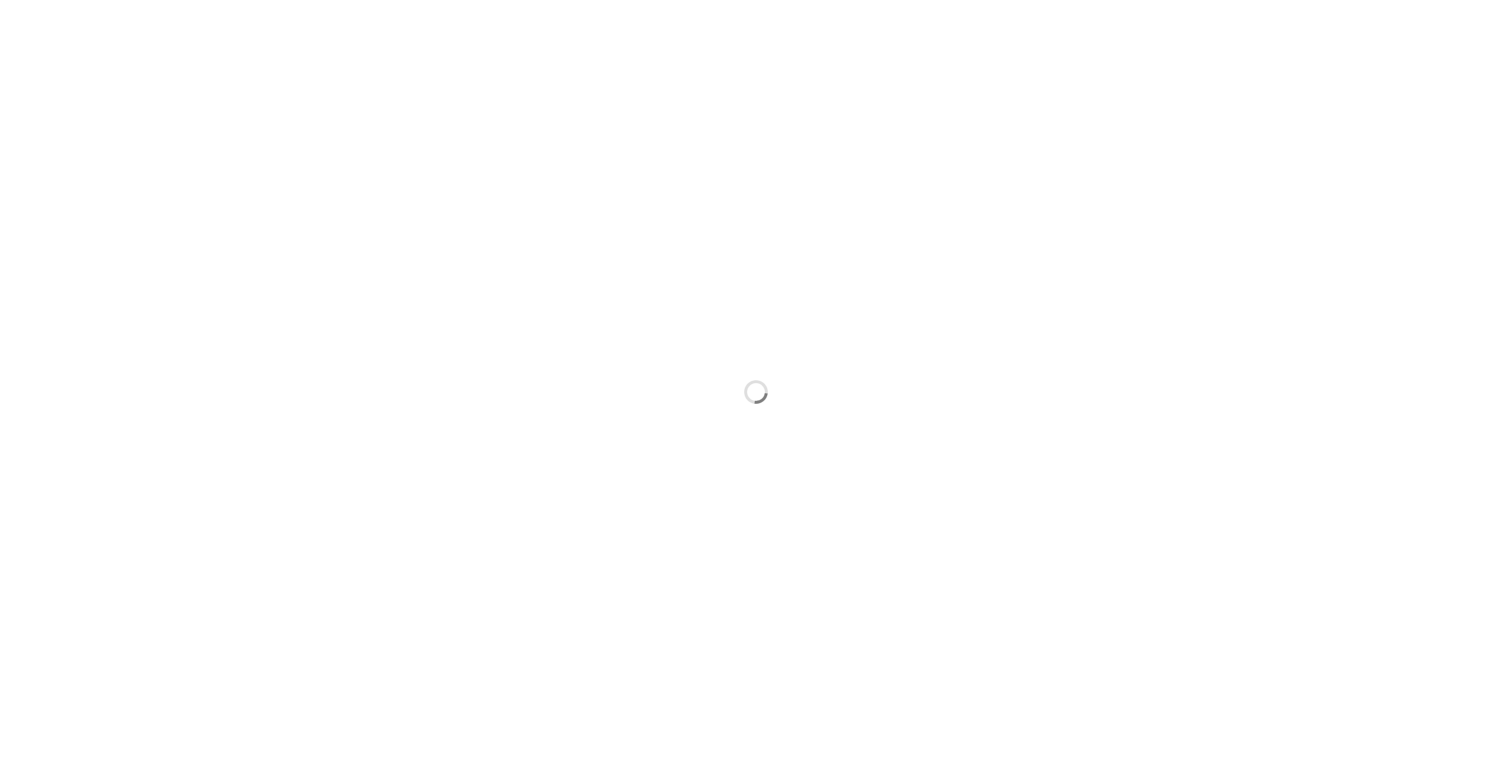 scroll, scrollTop: 0, scrollLeft: 0, axis: both 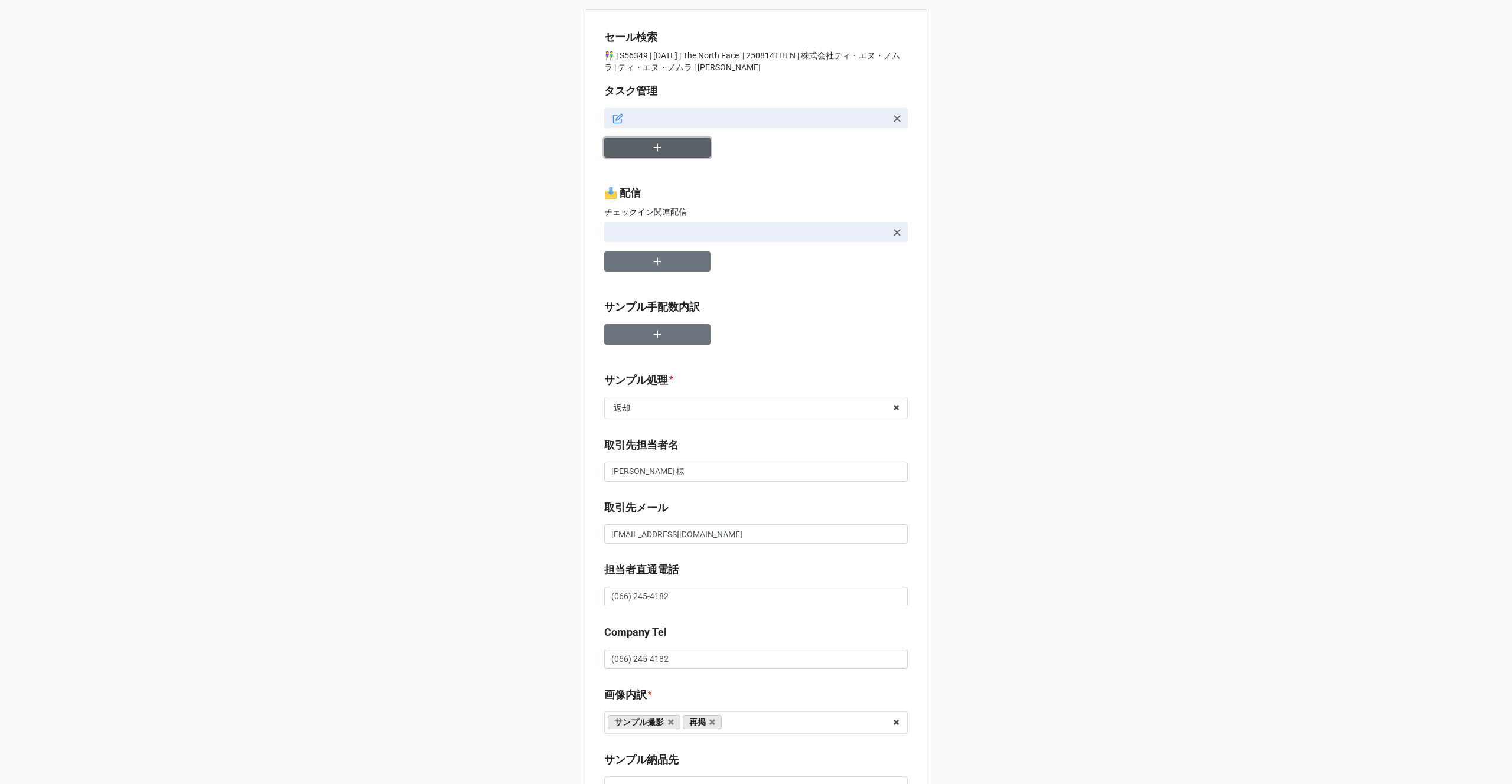 click 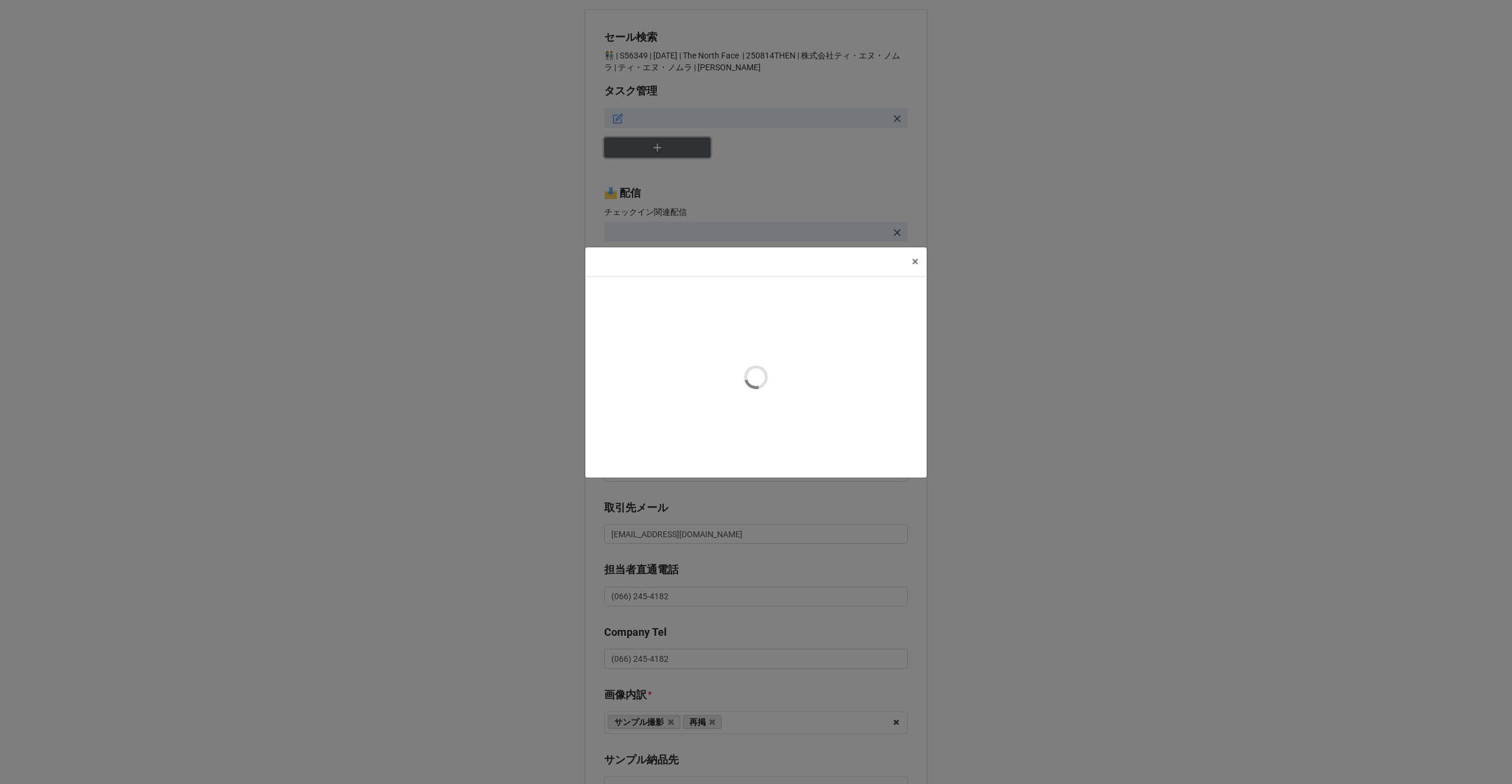 type on "x" 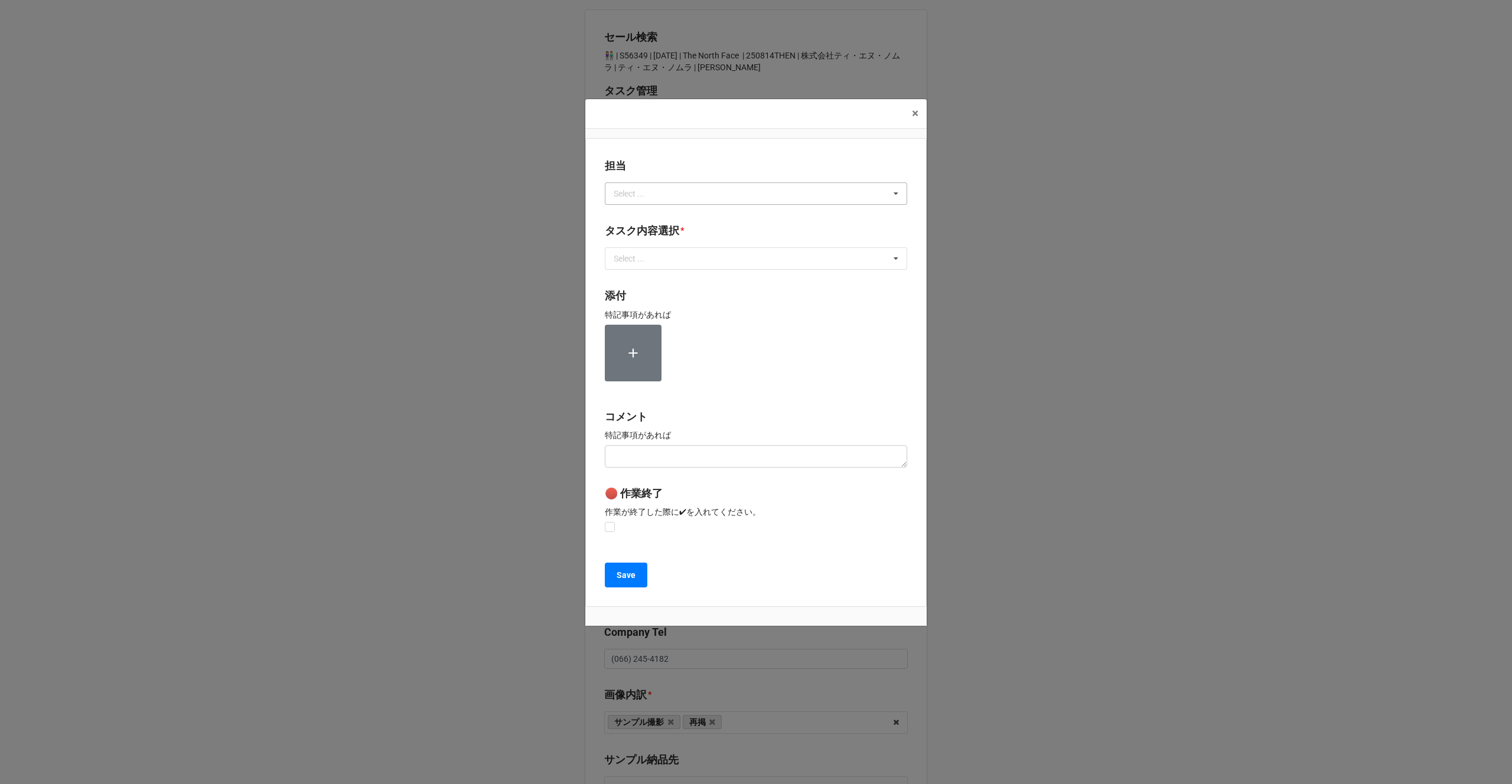 click on "Select ..." at bounding box center [636, 193] 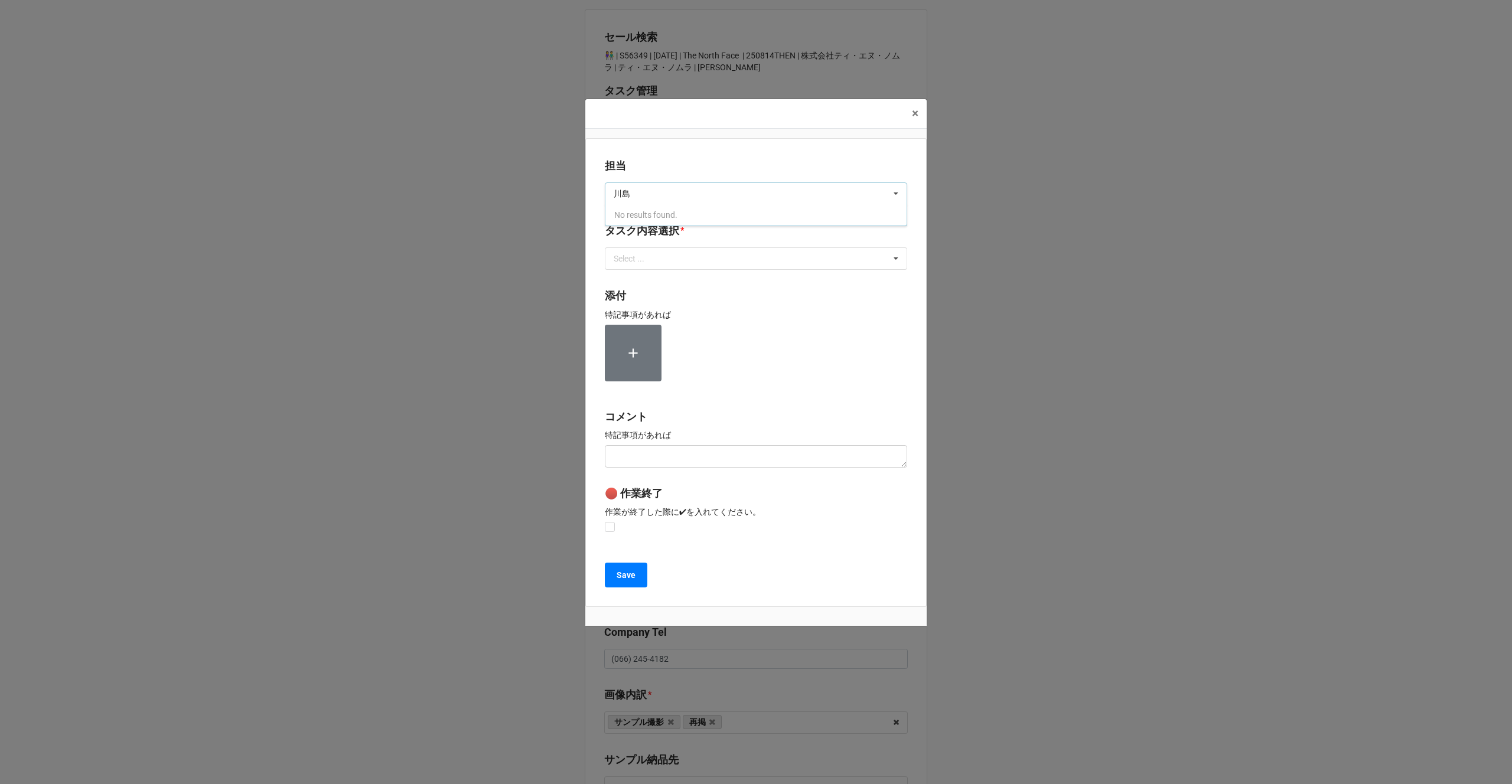 type on "川島" 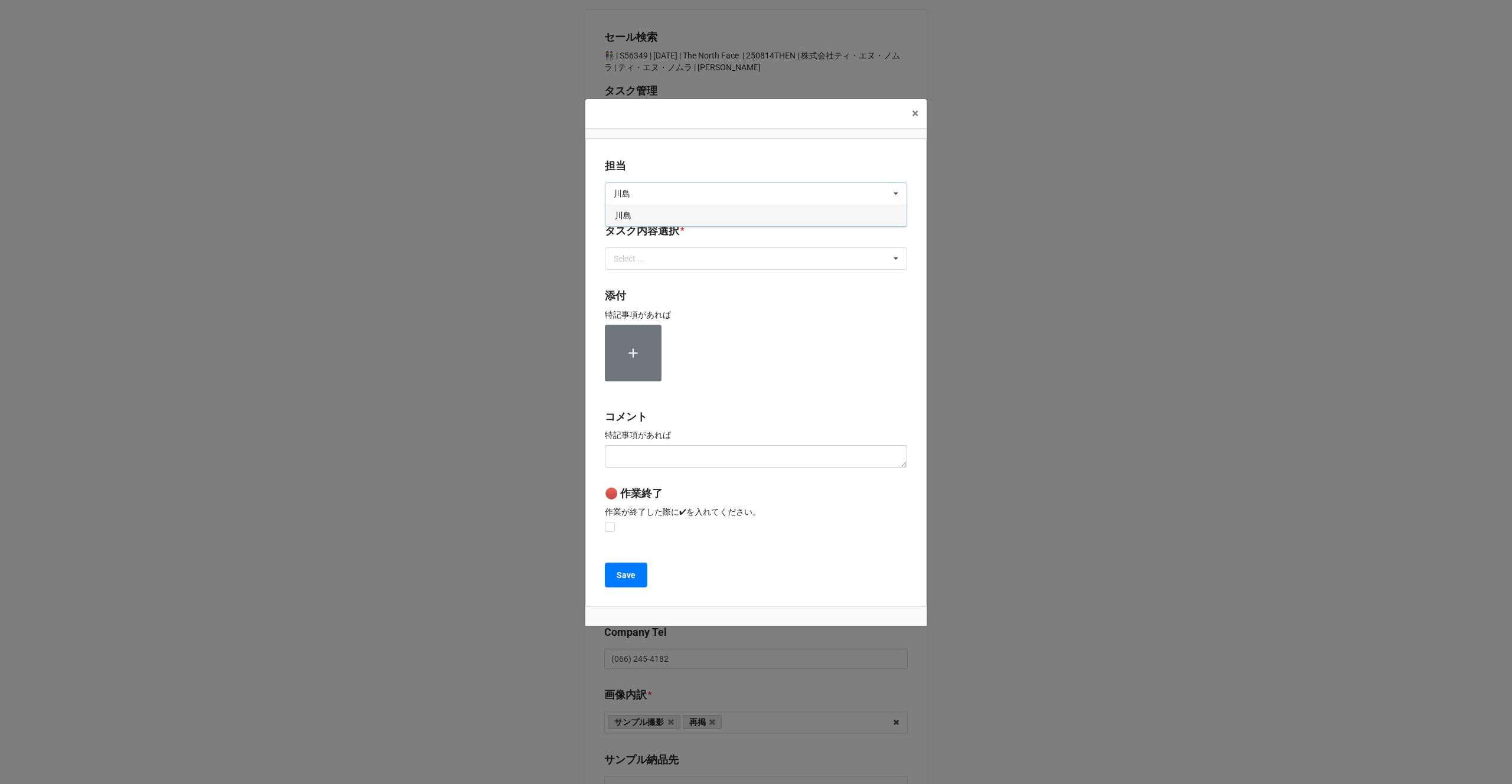 click on "川島" at bounding box center (623, 215) 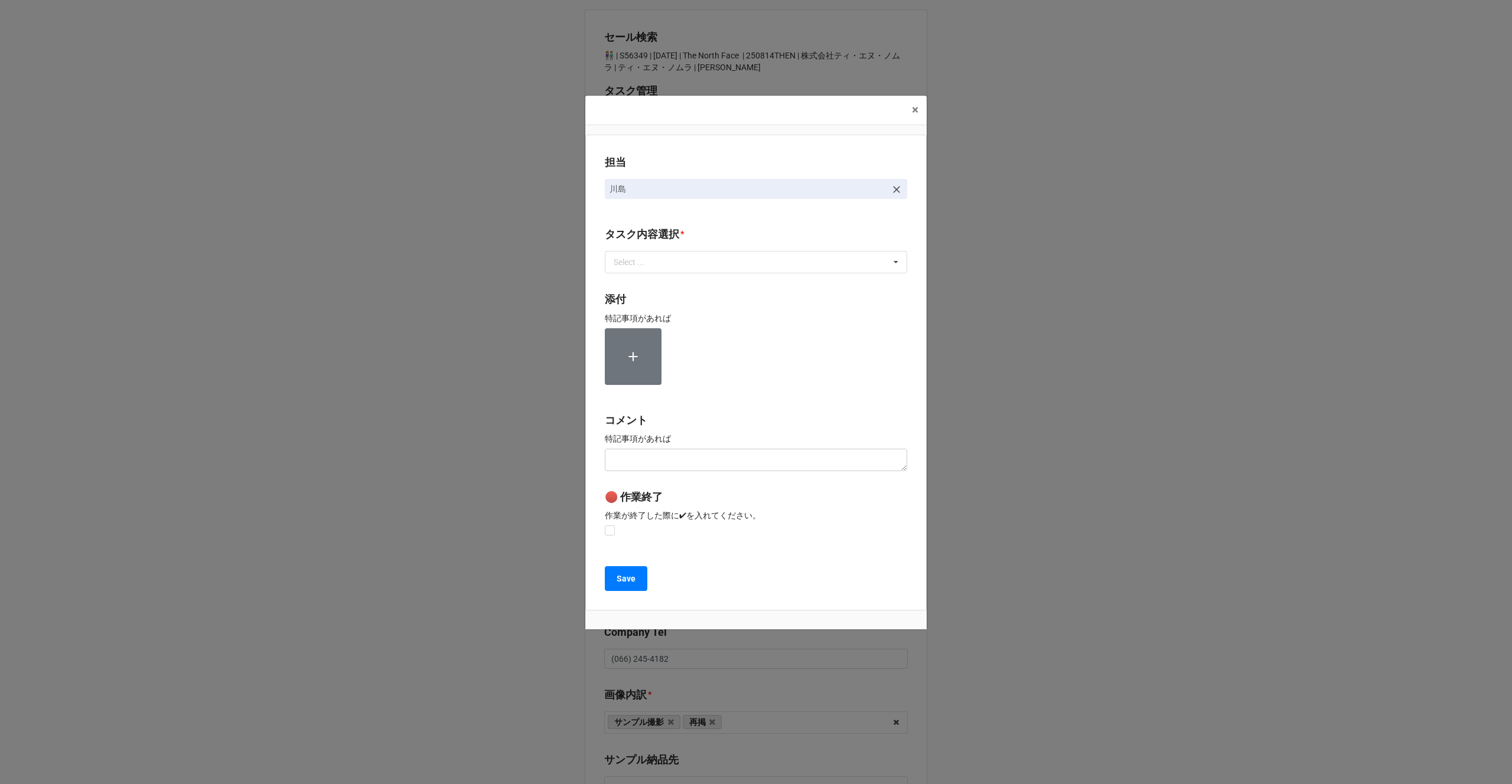click on "タスク内容選択 * Select ... 1~13一気通貫に作業中 0.リスト催促 1.リスト回収/再掲検索 2.期待値精査 3.画像/サンプル手配(画像内訳) 4.Checkin(使用不可) 5.前納品申請 6.コレクション土台作成 7.リネーム 8.Airtable土台作成 9.寸法情報をコレクションにアップ 10.ピッチ 11.検品報告回収 12.画像パスQC 13.最終数量反映 14.コレクションQC/反映 15.荷物探し中 *イレギュラー問題 B4Fで土台からアップまで担当する 内容更新(SALE開催に影響なし)" at bounding box center (756, 254) 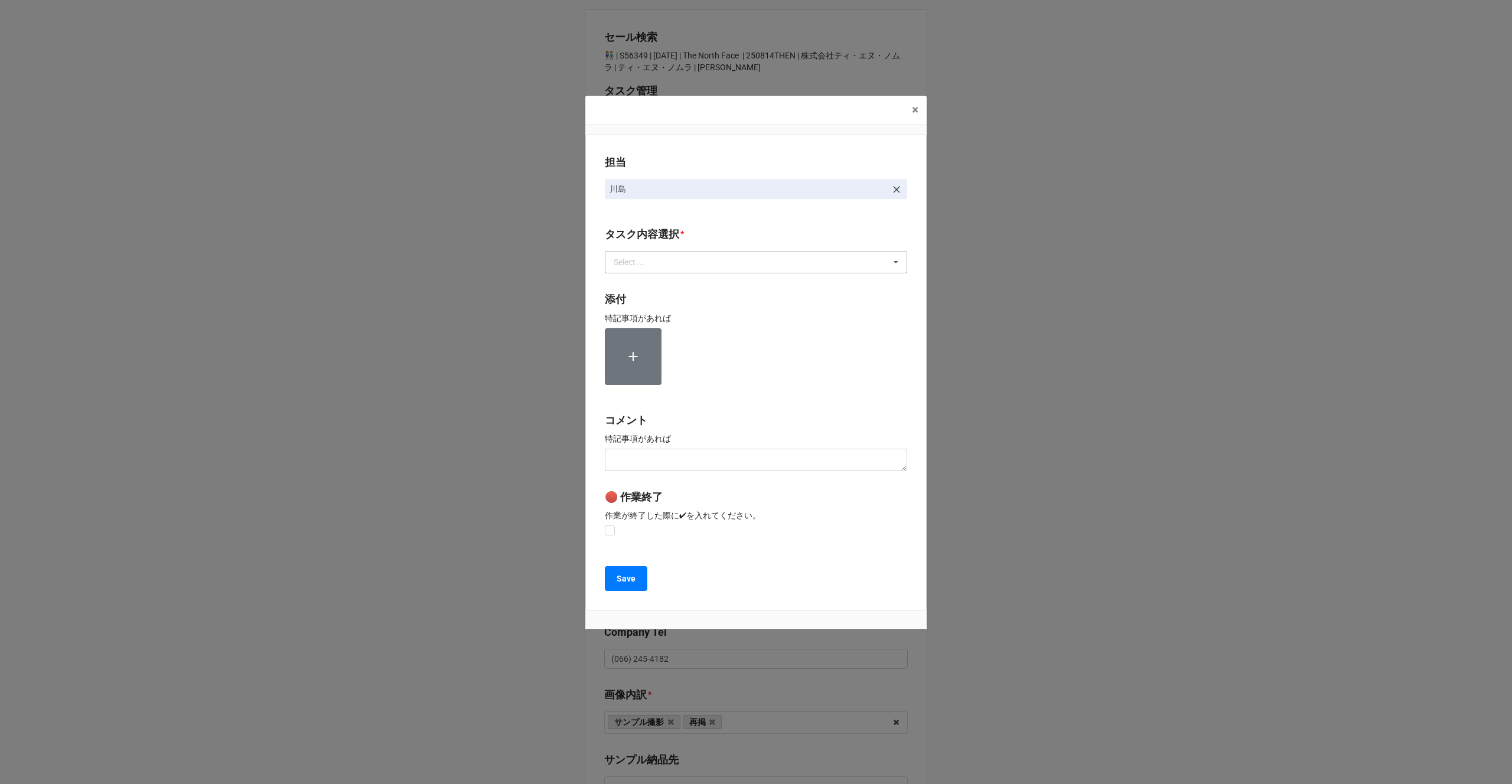 click on "Select ..." at bounding box center [636, 262] 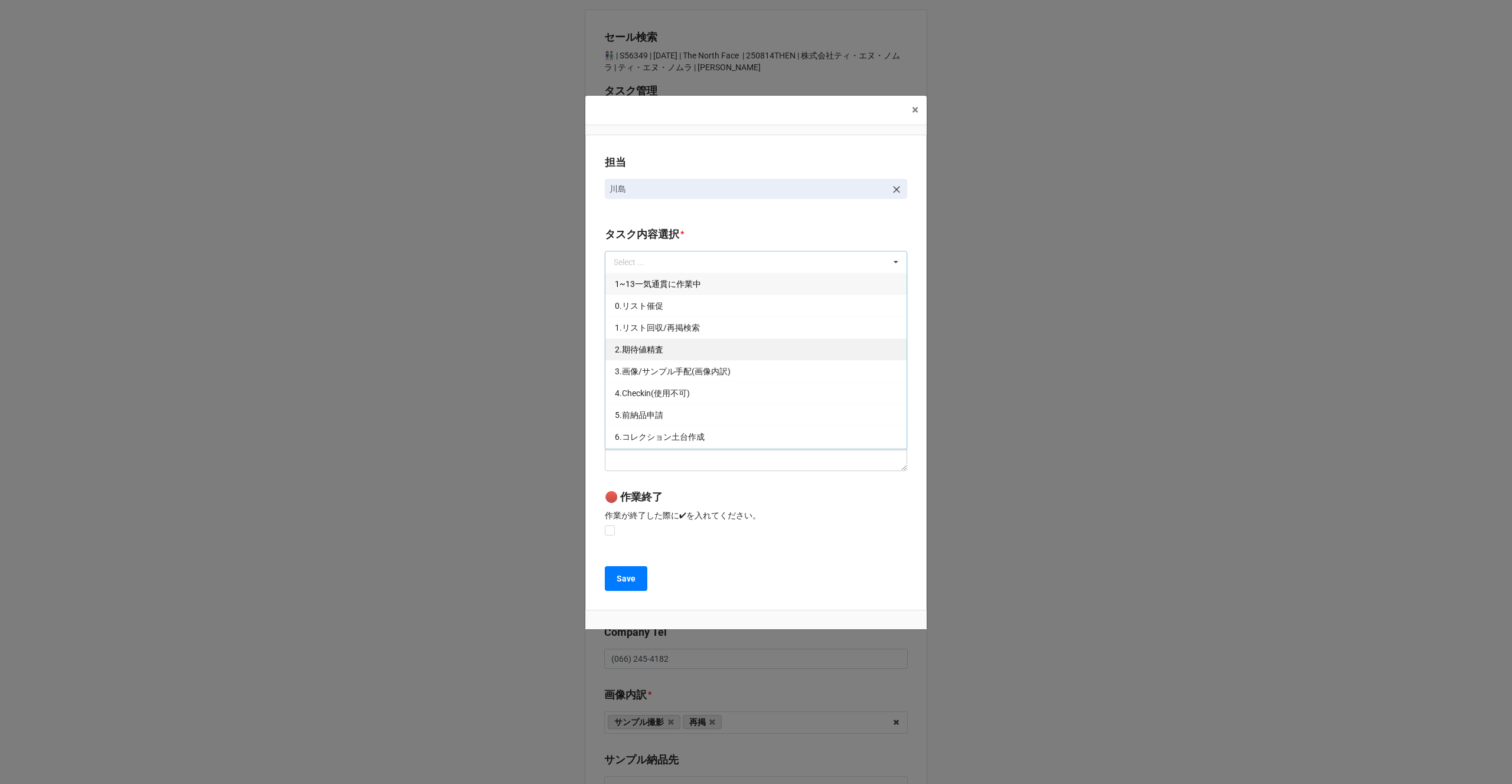 click on "2.期待値精査" at bounding box center [639, 349] 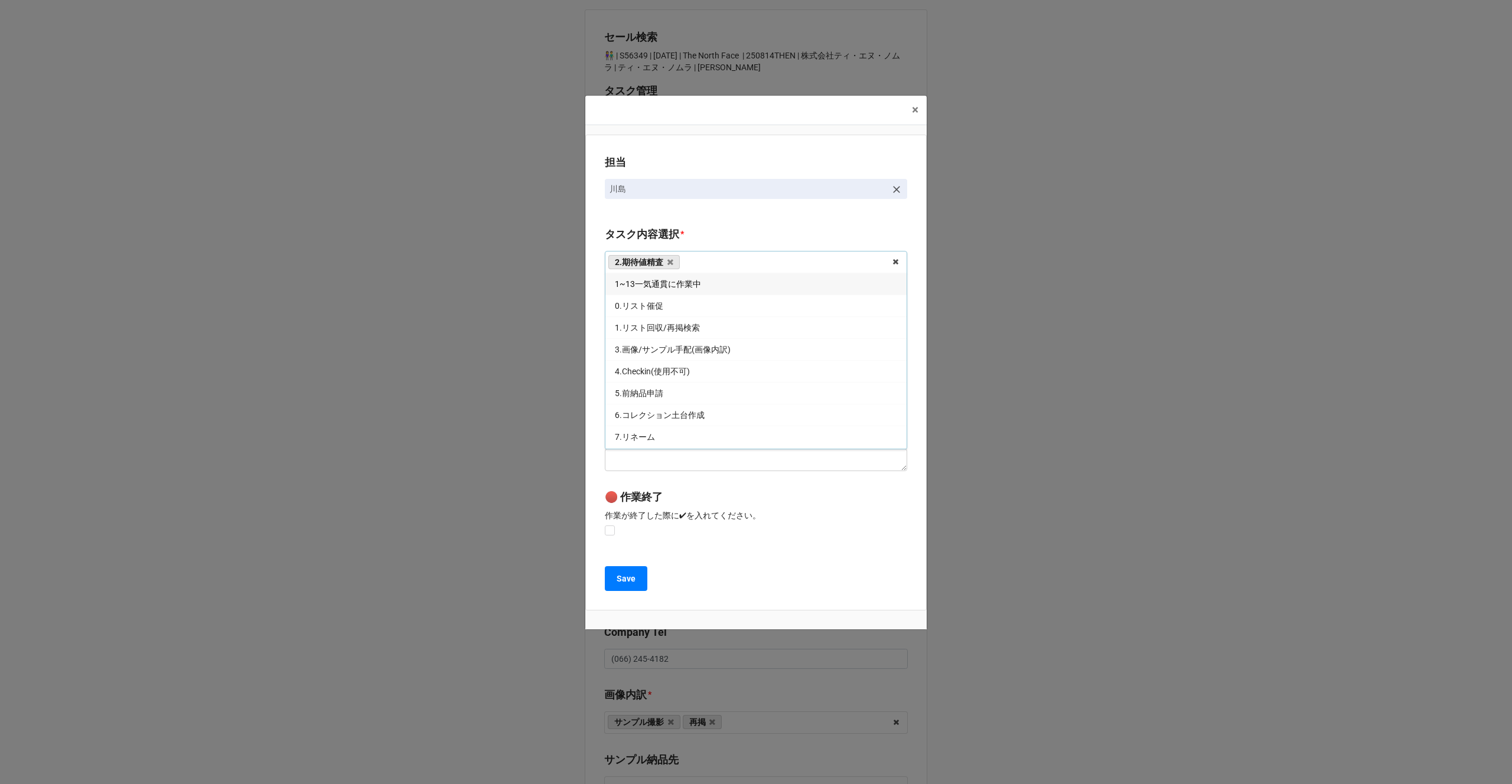 click on "タスク内容選択" at bounding box center [642, 234] 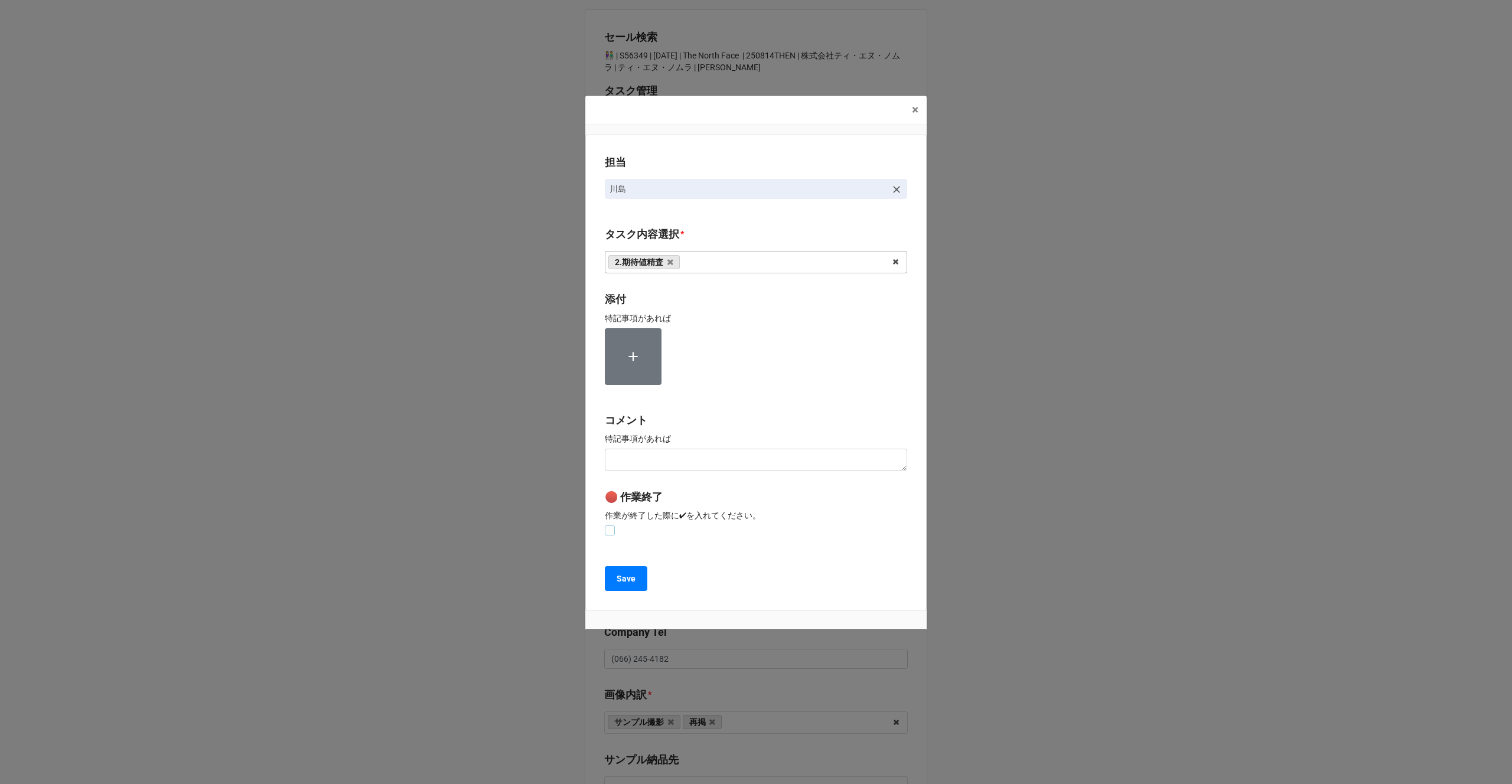 click at bounding box center [610, 525] 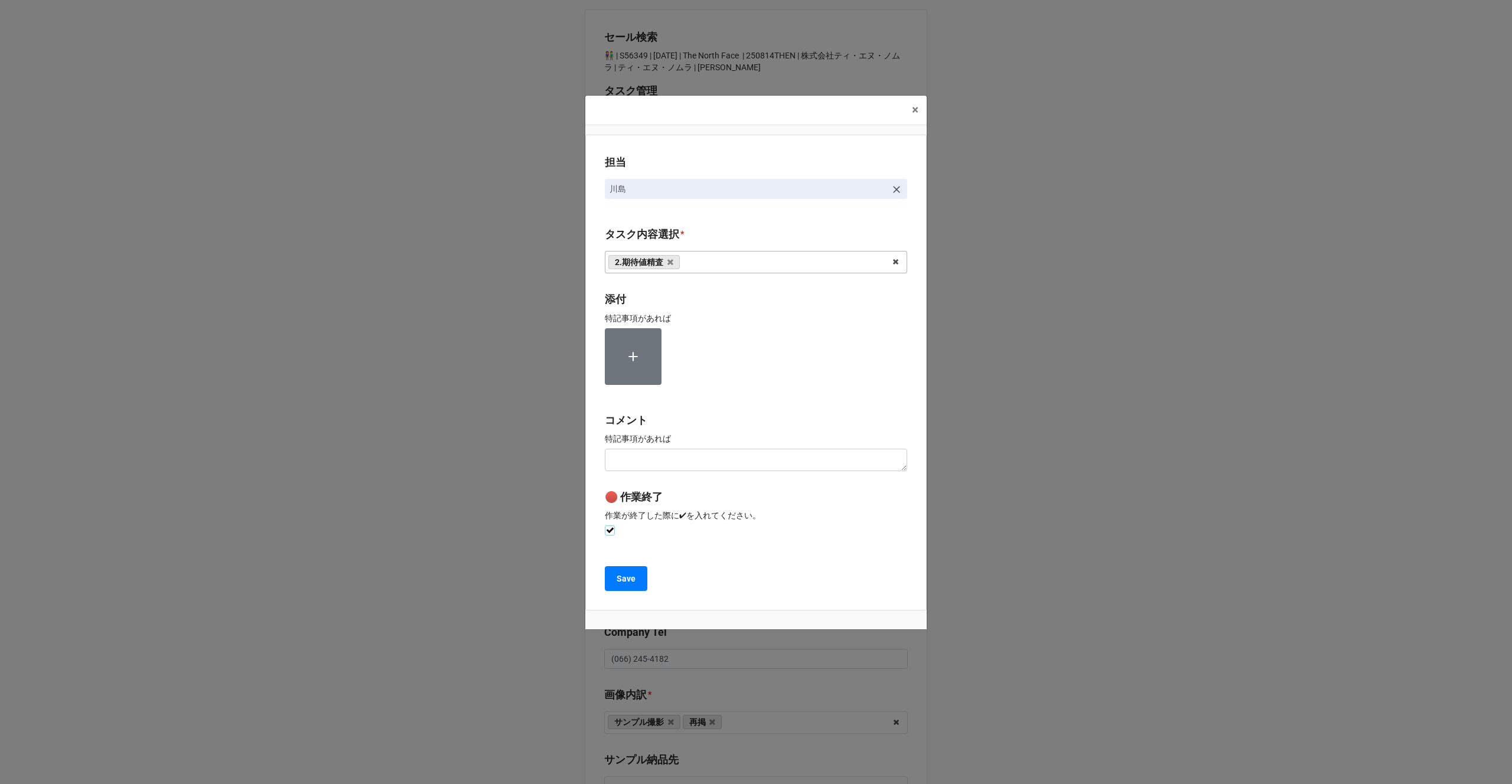 checkbox on "true" 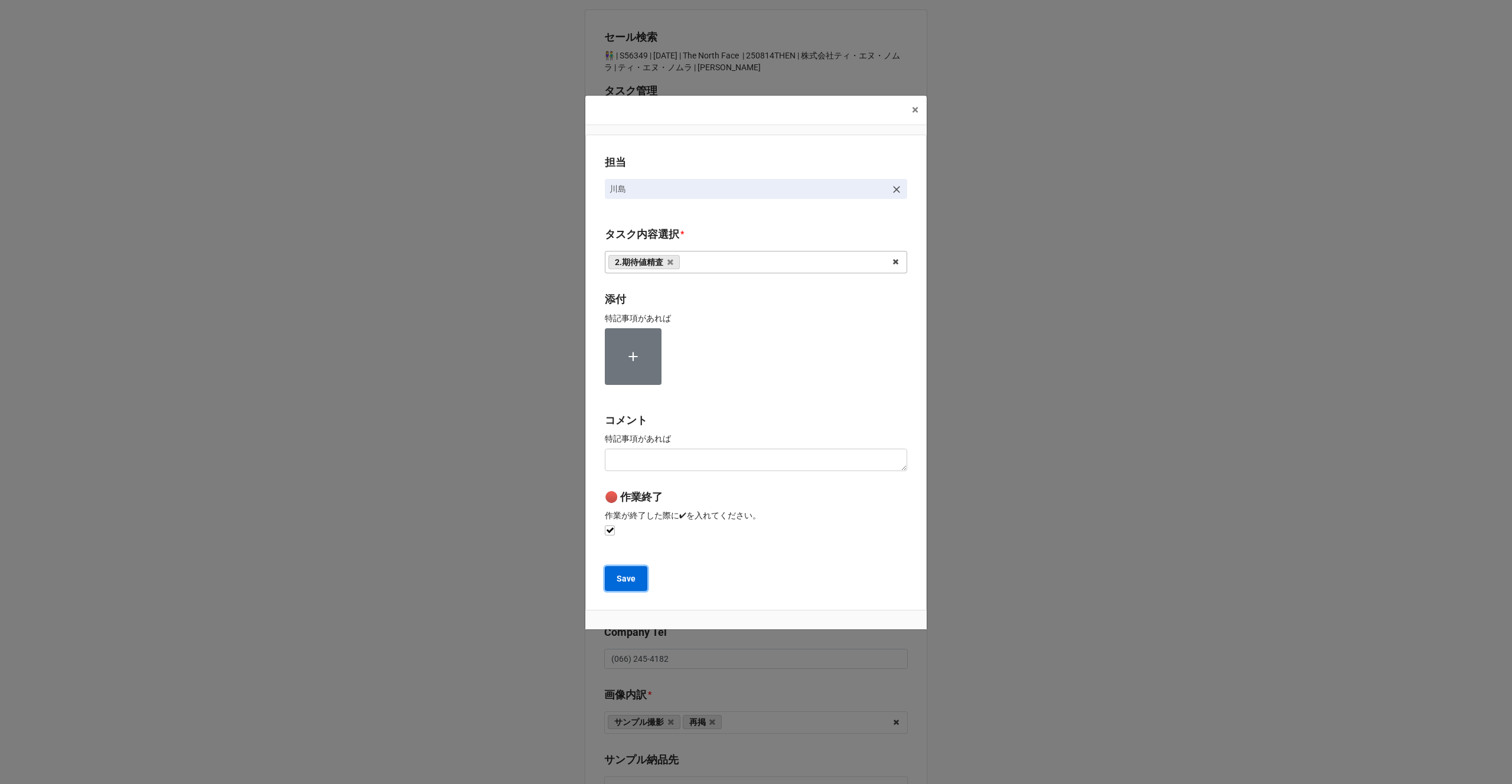click on "Save" at bounding box center (626, 579) 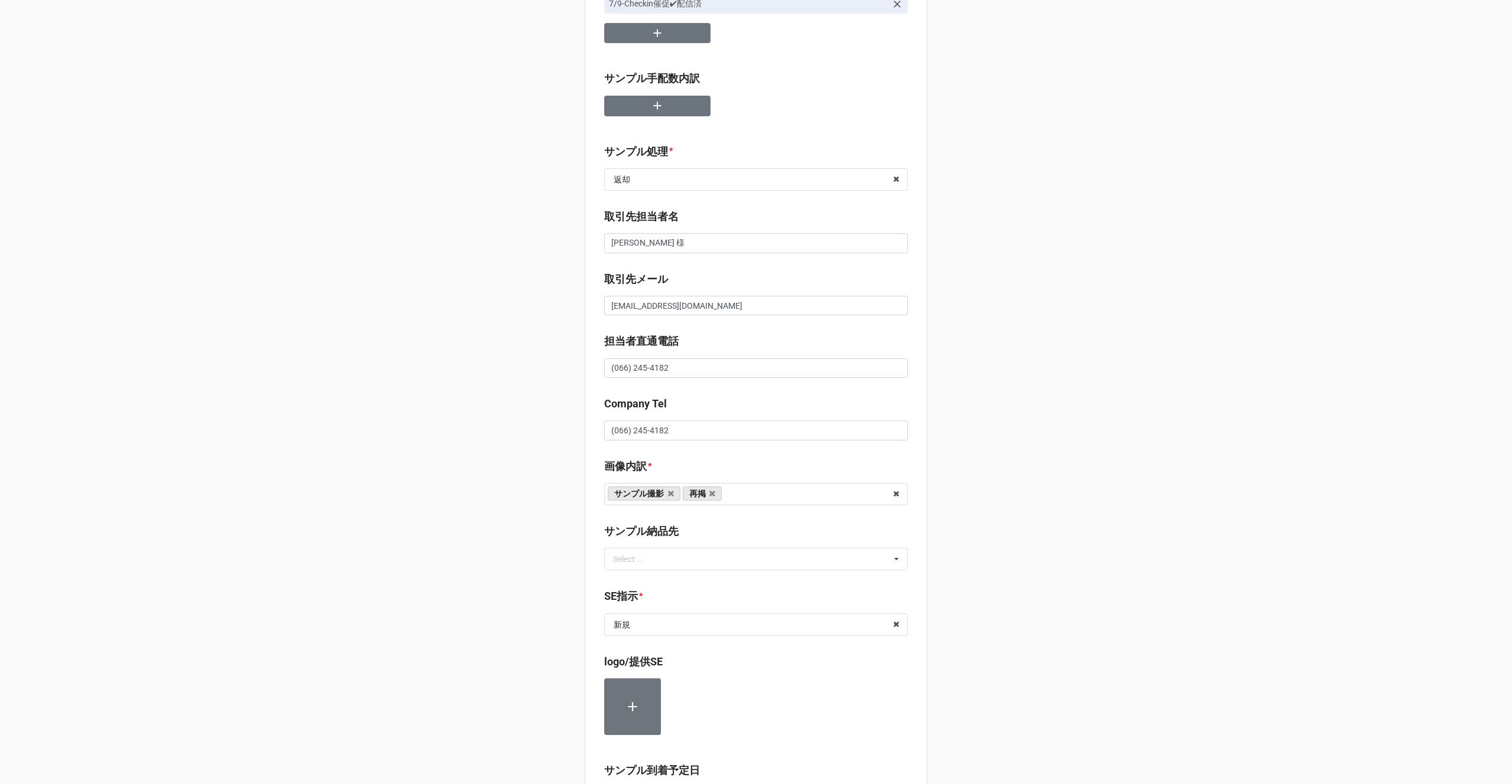 scroll, scrollTop: 236, scrollLeft: 0, axis: vertical 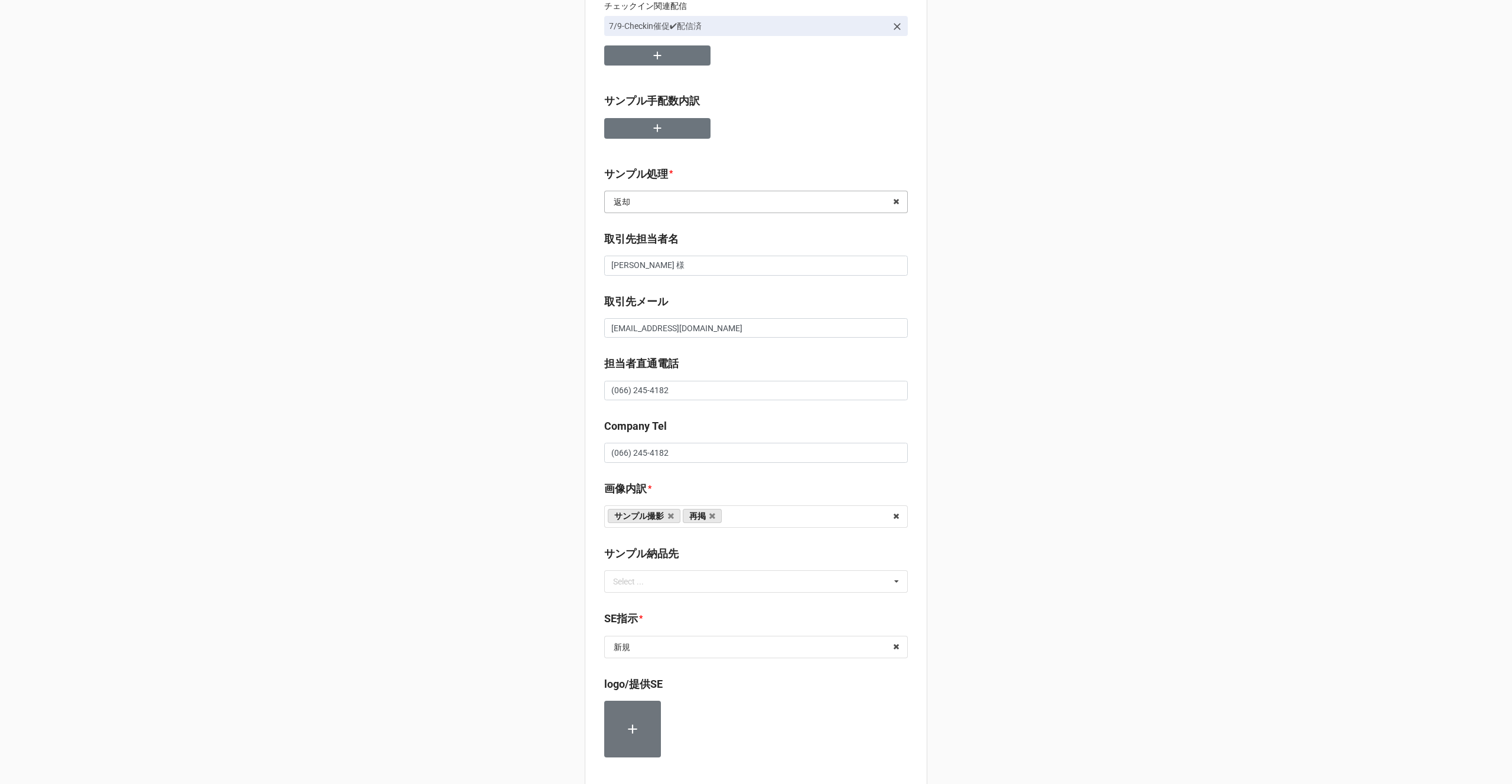 click at bounding box center (757, 202) 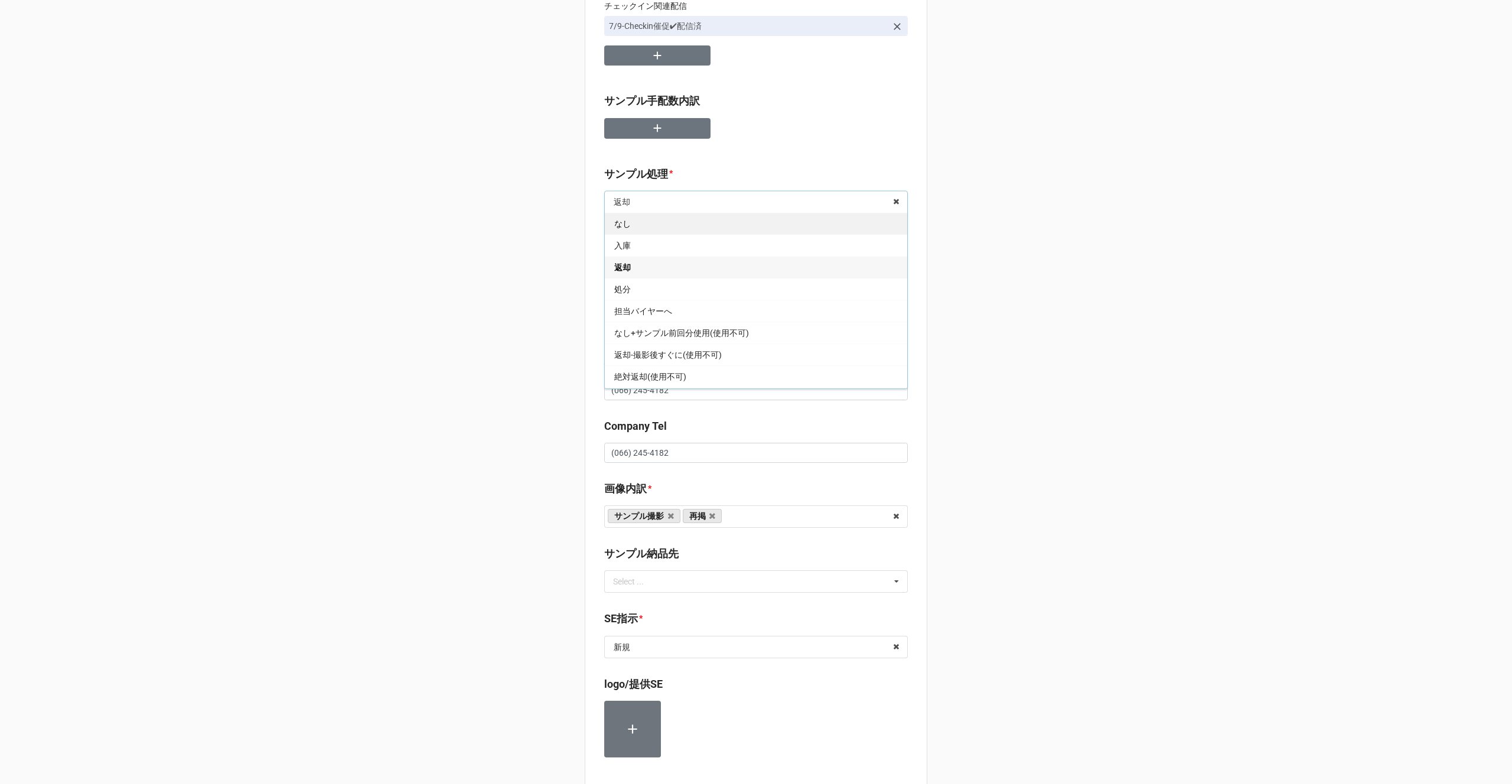 click on "なし" at bounding box center (756, 223) 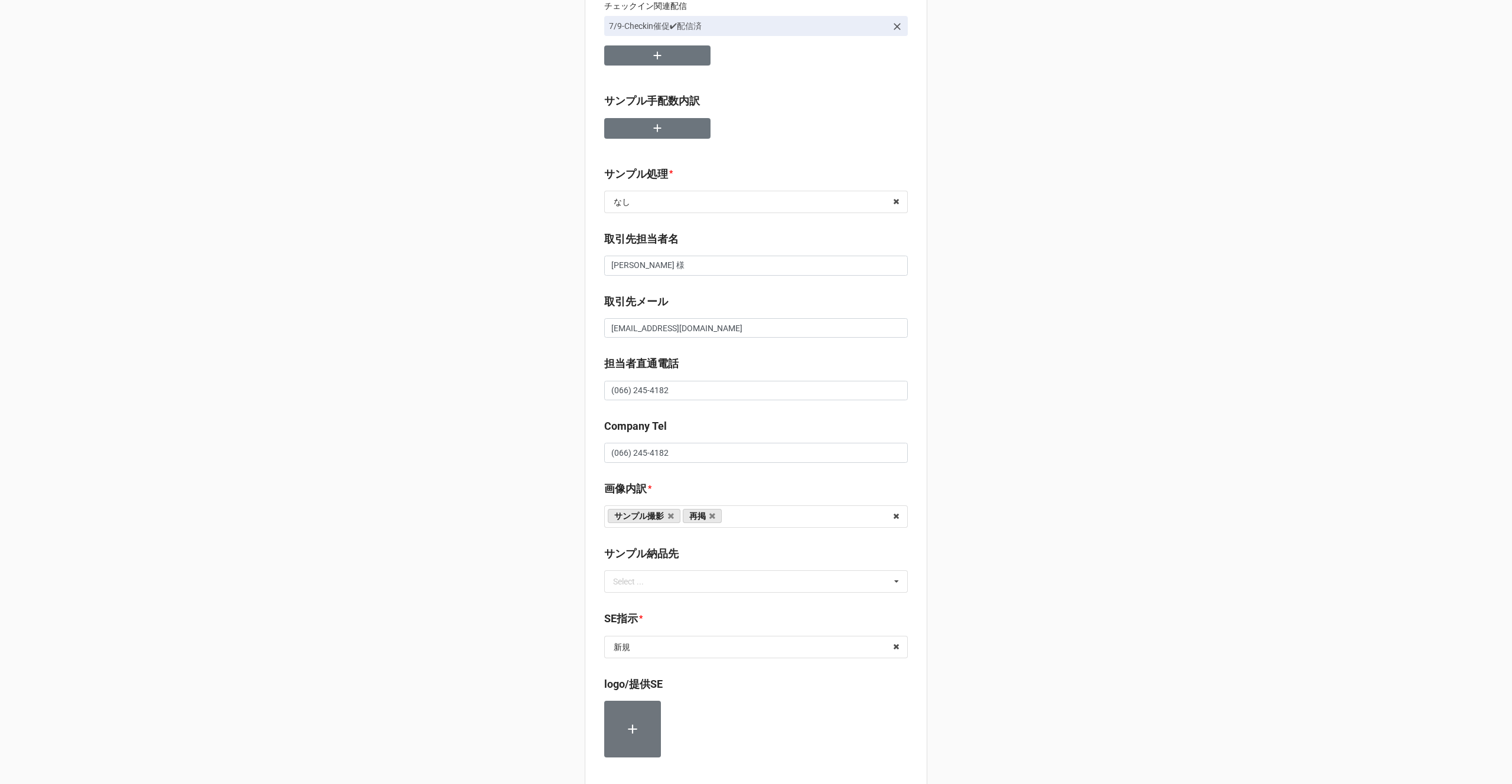 click on "セール検索 👫 | S56349 | 08/14 (木) | The North Face  | 250814THEN | 株式会社ティ・エヌ・ノムラ | ティ・エヌ・ノムラ | 川島 タスク管理 ✔︎0.リスト催促|Sales Admin| ✔︎2.期待値精査|川島| 📩 配信 チェックイン関連配信
7/9-Checkin催促✔︎配信済 サンプル手配数内訳 サンプル処理 * なし なし 入庫 返却 処分 担当バイヤーへ なし+サンプル前回分使用(使用不可) 返却-撮影後すぐに(使用不可) 絶対返却(使用不可) 返却,入庫(使用不可) 返却,処分 入庫,返却 入庫,なし なし,入庫 返却,なし 返却,入庫 なし,返却 取引先担当者名 佐野 様 取引先メール a.sano@tn-nomura.co.jp 担当者直通電話 (066) 245-4182 Company Tel (066) 245-4182 画像内訳 * サンプル撮影 再掲 提供画像 APIデータ SE用サンプルのみ到着 SE用サンプル倉庫取寄せ サンプル納品先 Select ... 蓮田倉庫 富ヶ谷到着済、蓮田に転送 * ‹" at bounding box center [756, 605] 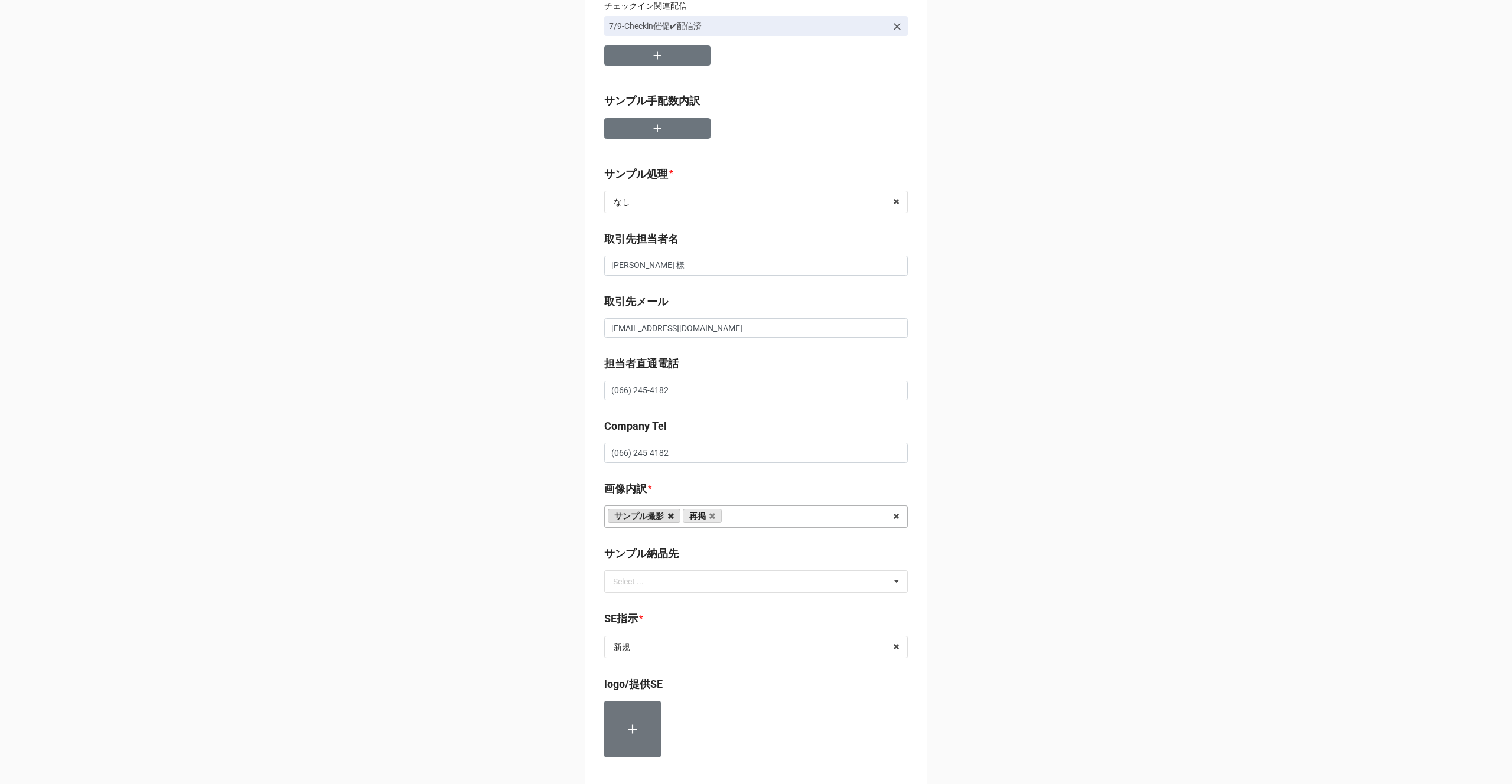 click at bounding box center [671, 516] 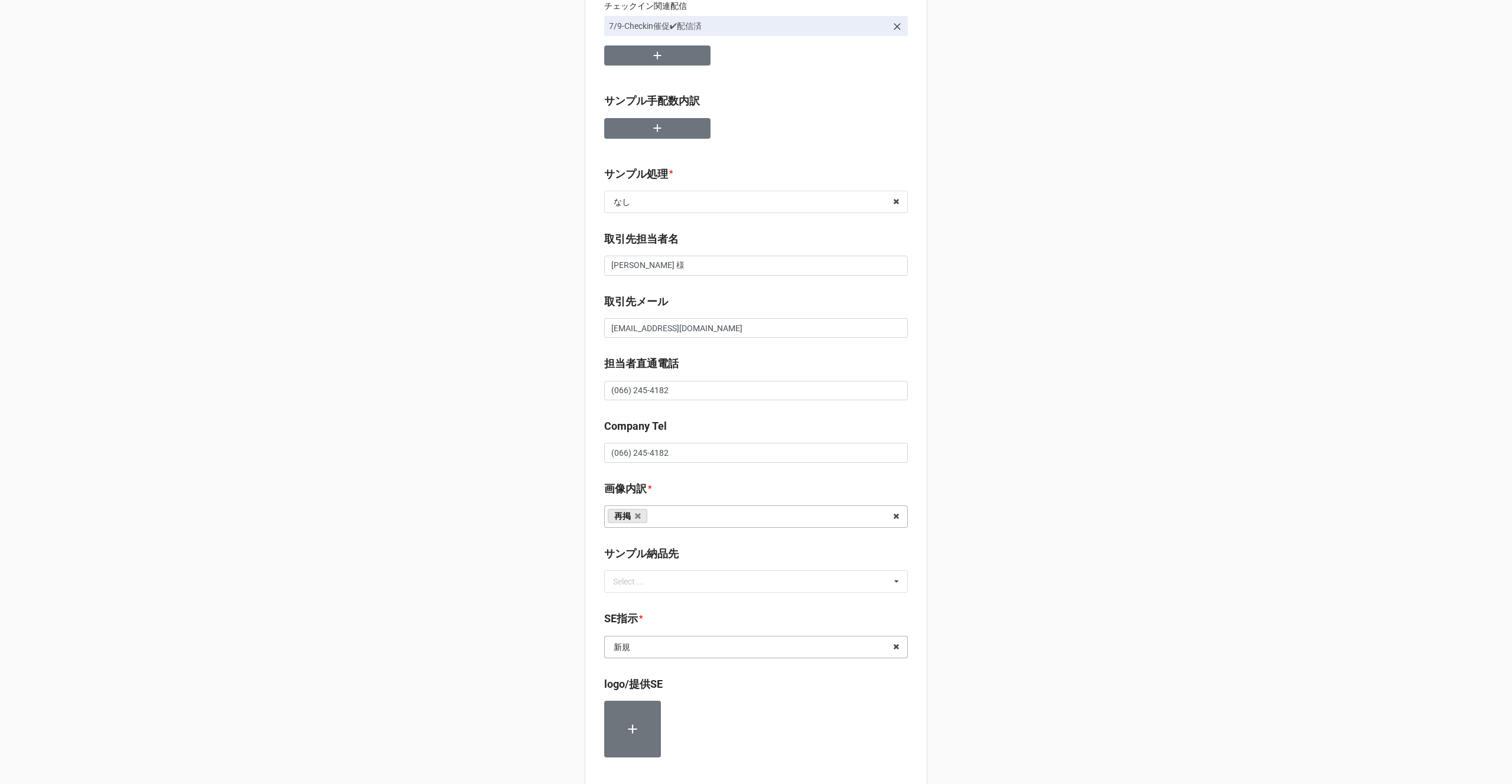 click at bounding box center [757, 647] 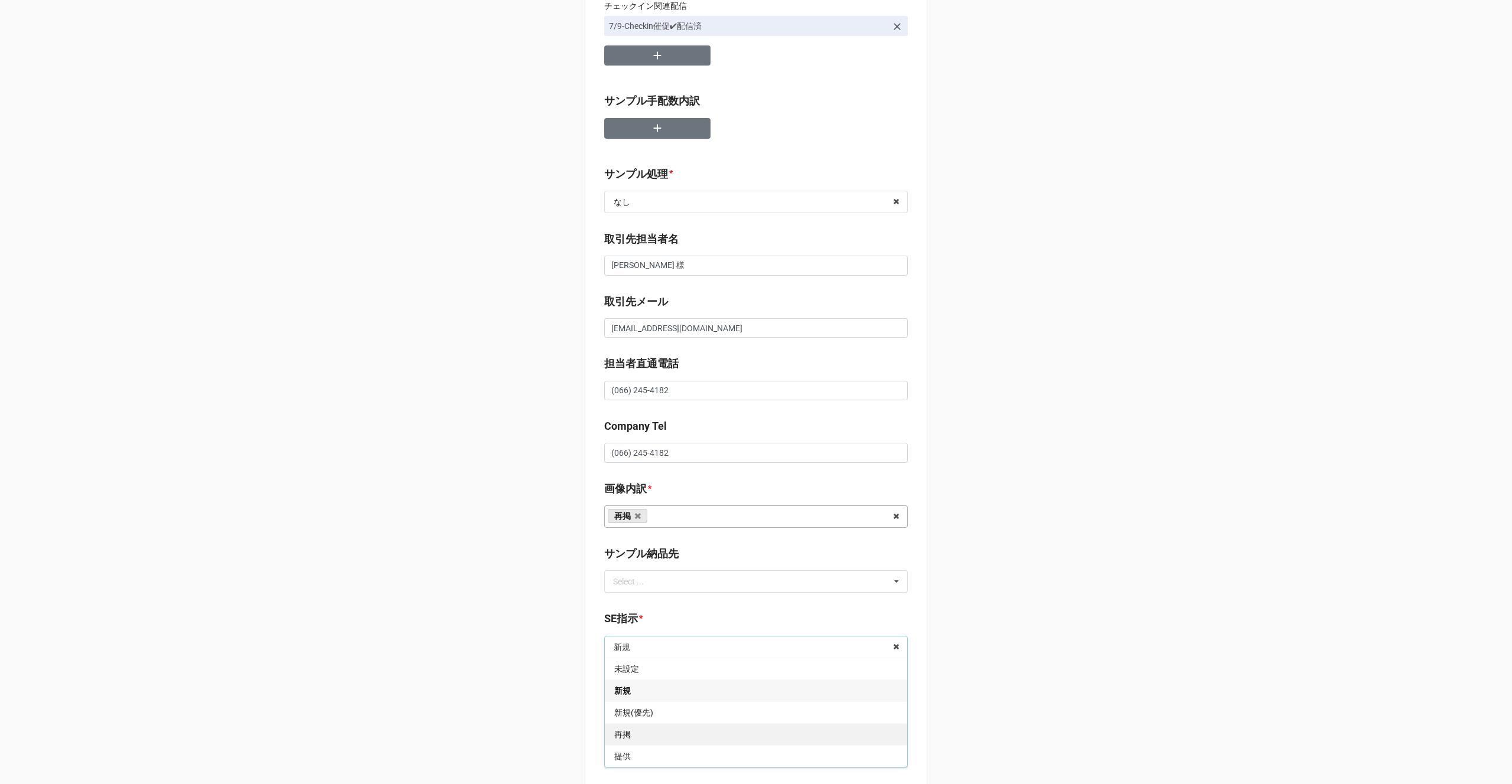 click on "再掲" at bounding box center [756, 734] 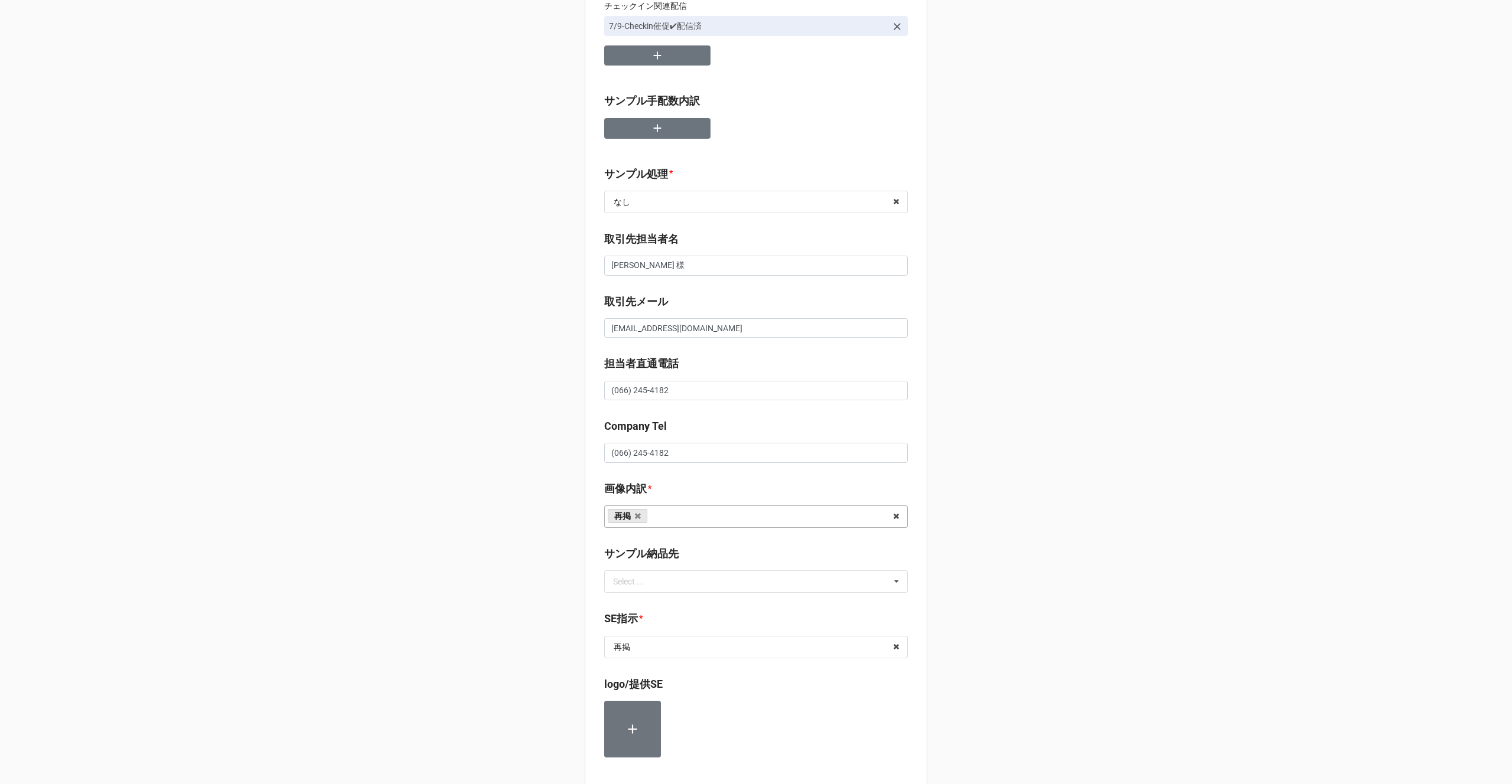 click on "SE指示 *" at bounding box center [756, 620] 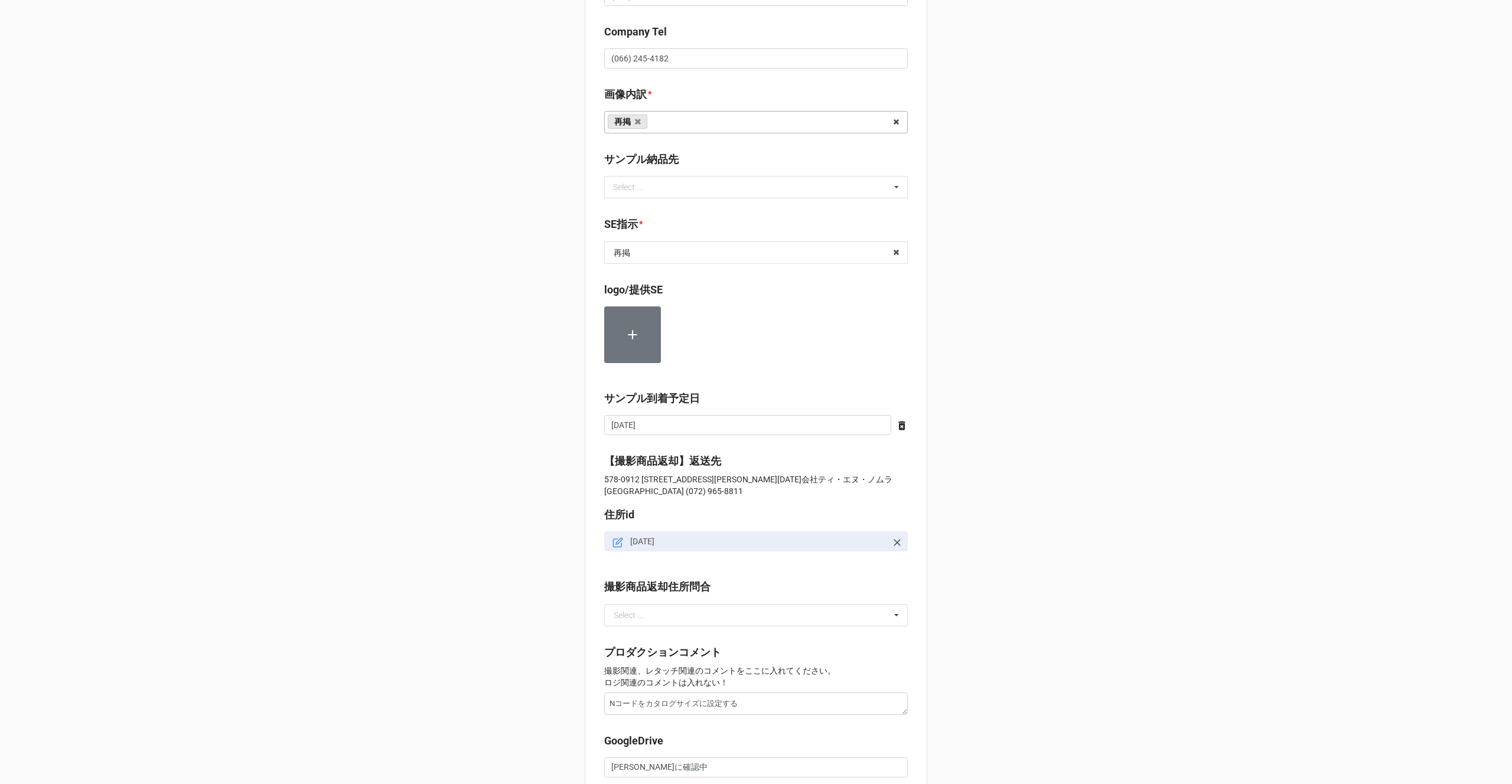 scroll, scrollTop: 736, scrollLeft: 0, axis: vertical 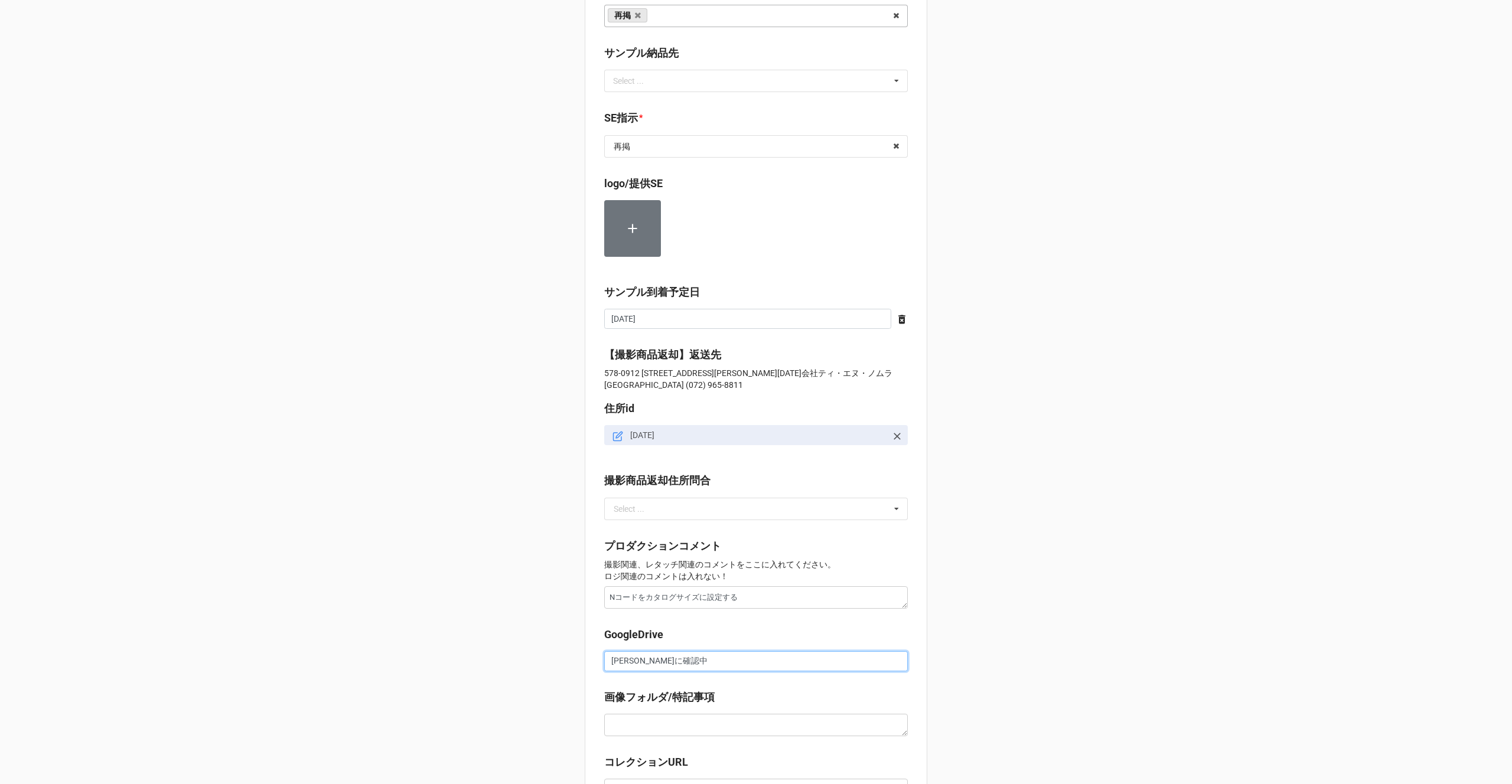 drag, startPoint x: 685, startPoint y: 662, endPoint x: 557, endPoint y: 662, distance: 128 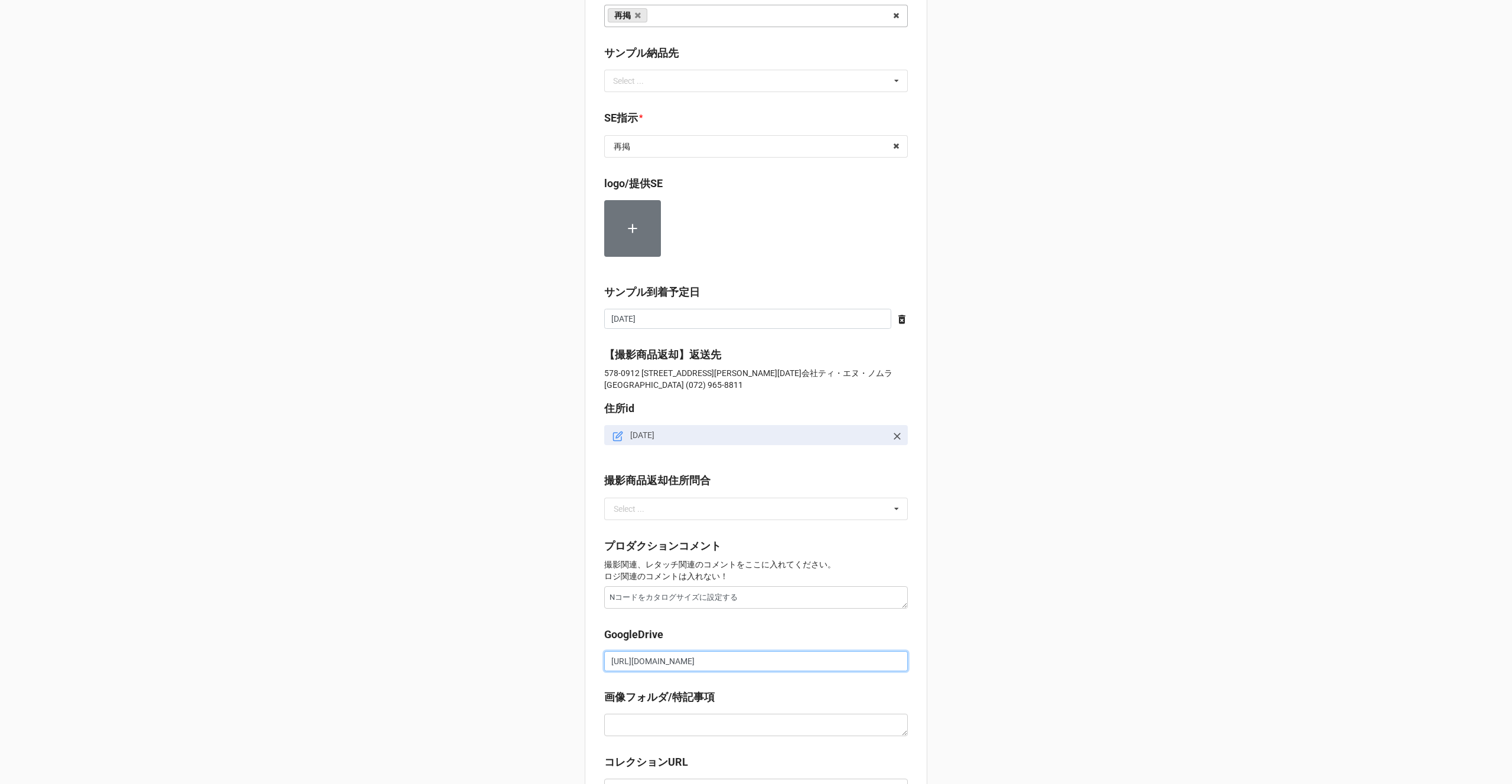 scroll, scrollTop: 0, scrollLeft: 175, axis: horizontal 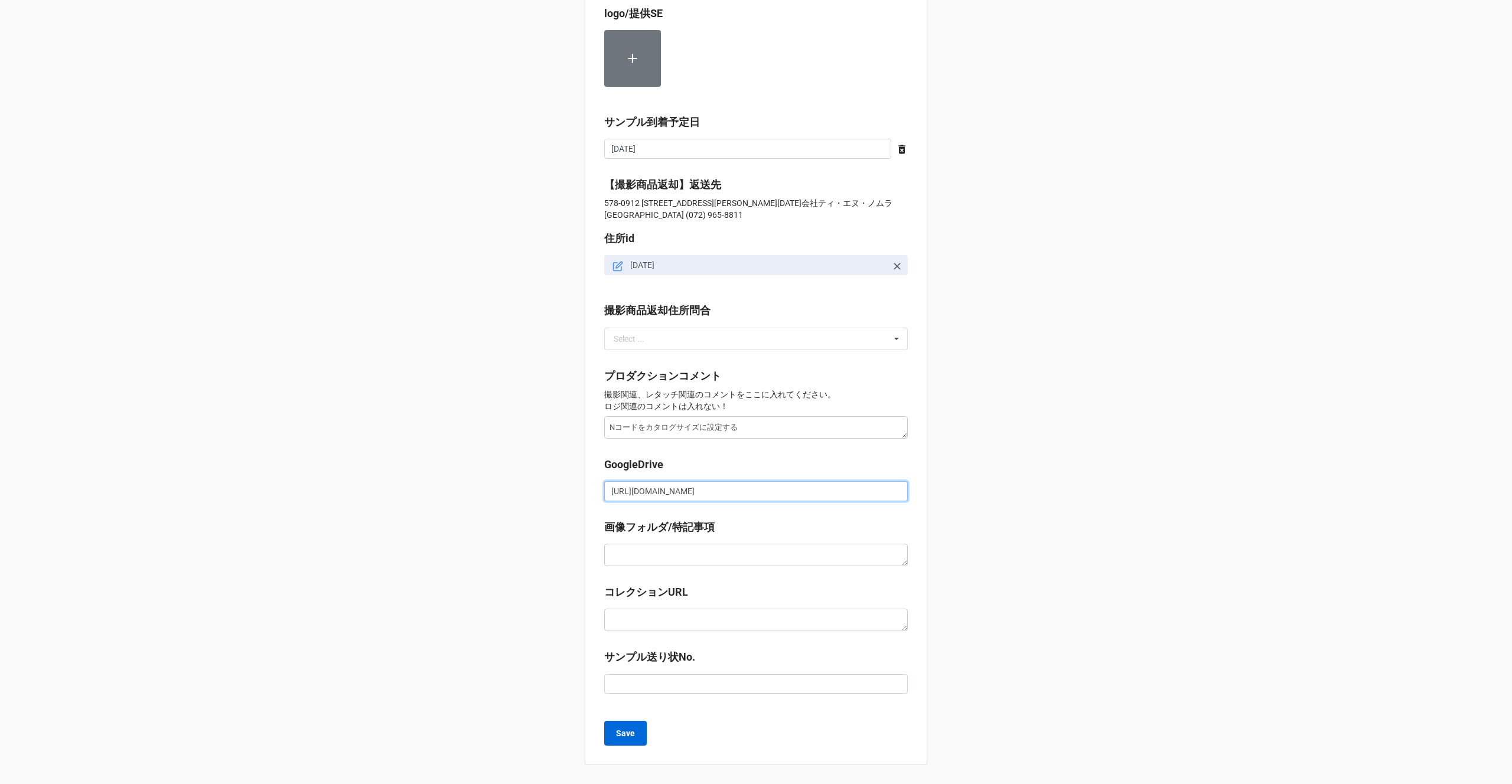 type on "https://docs.google.com/spreadsheets/d/1MGNcNE8aJRR-3HcltoeoxOe8z8IJkU6Z/edit?gid=748509382#gid=748509382" 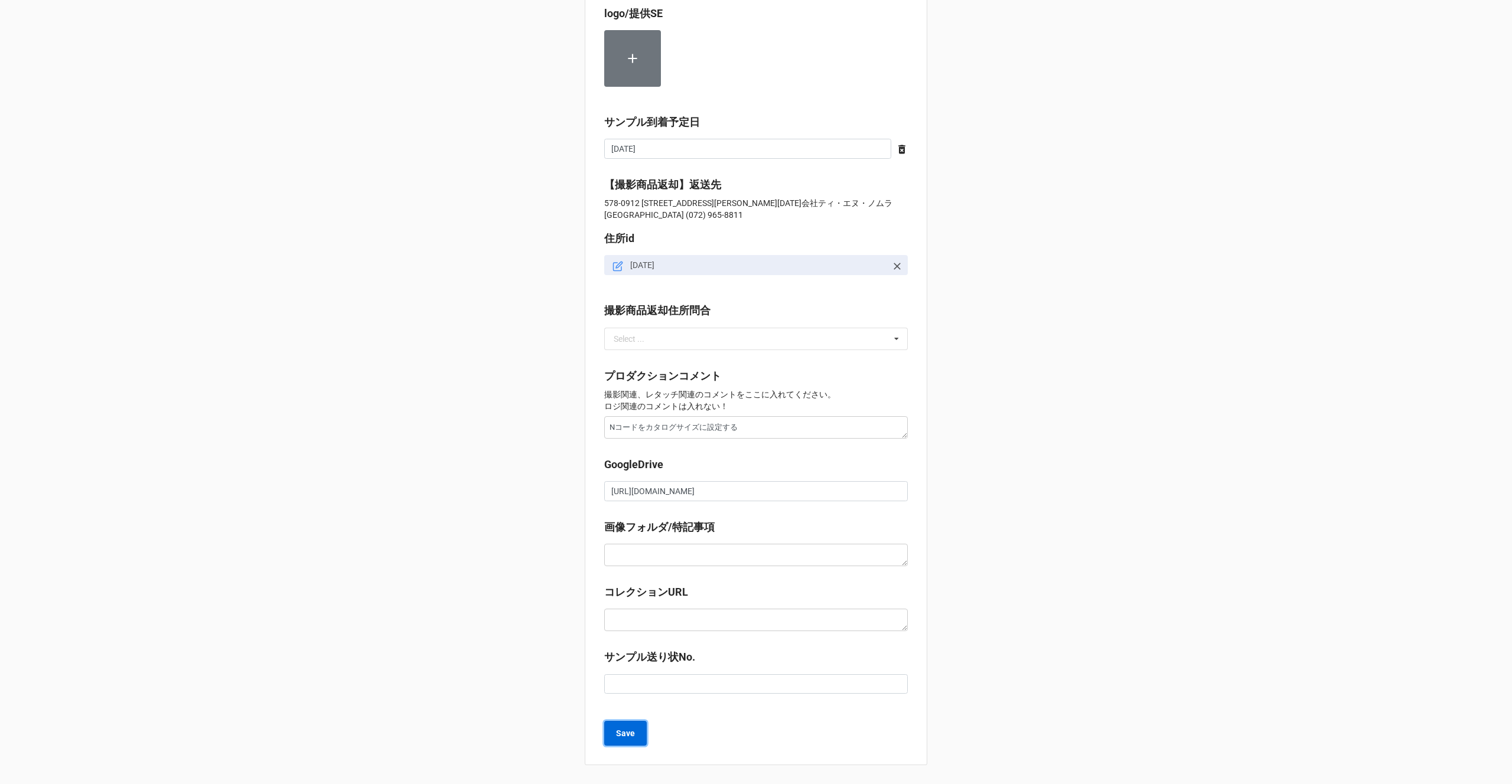 scroll, scrollTop: 0, scrollLeft: 0, axis: both 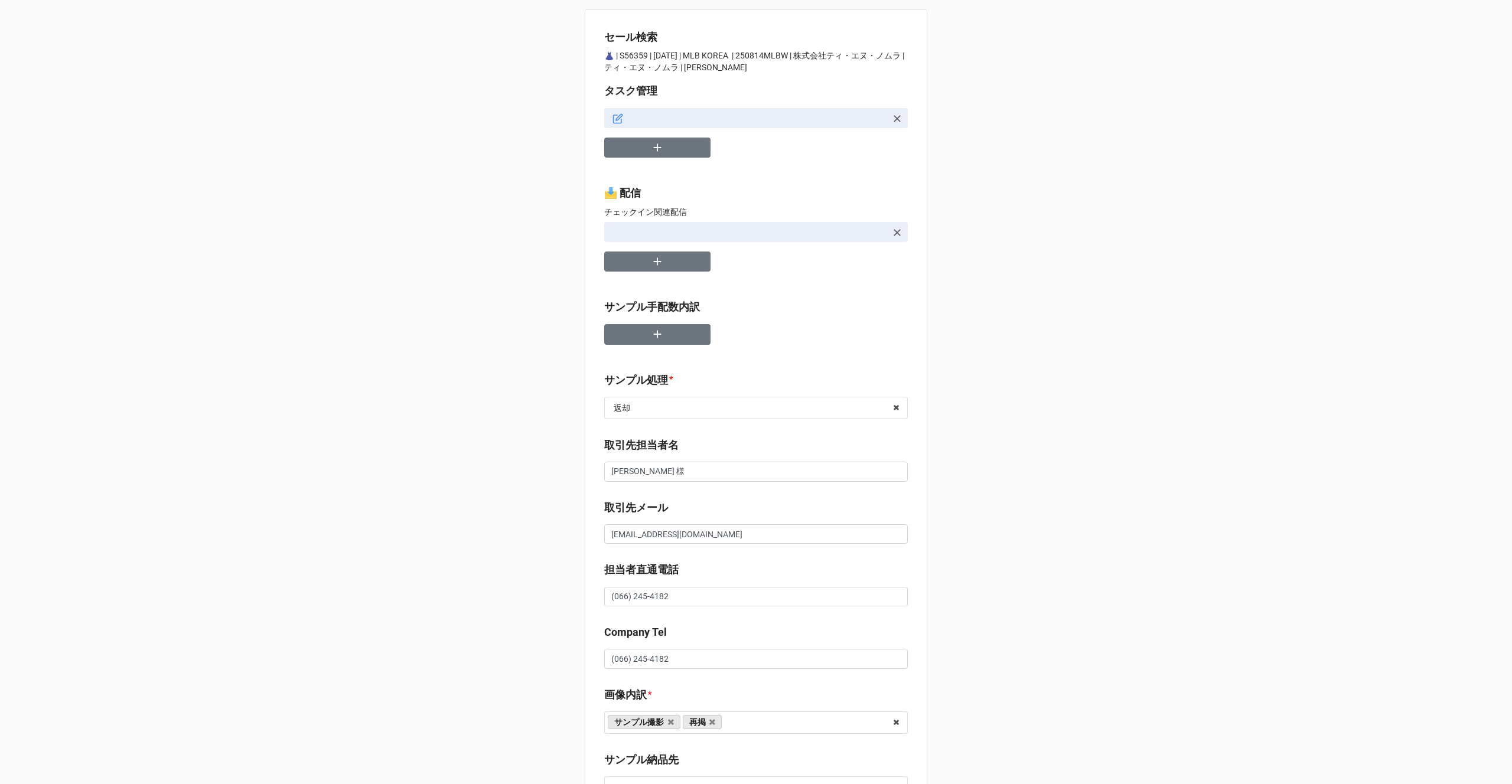 type on "x" 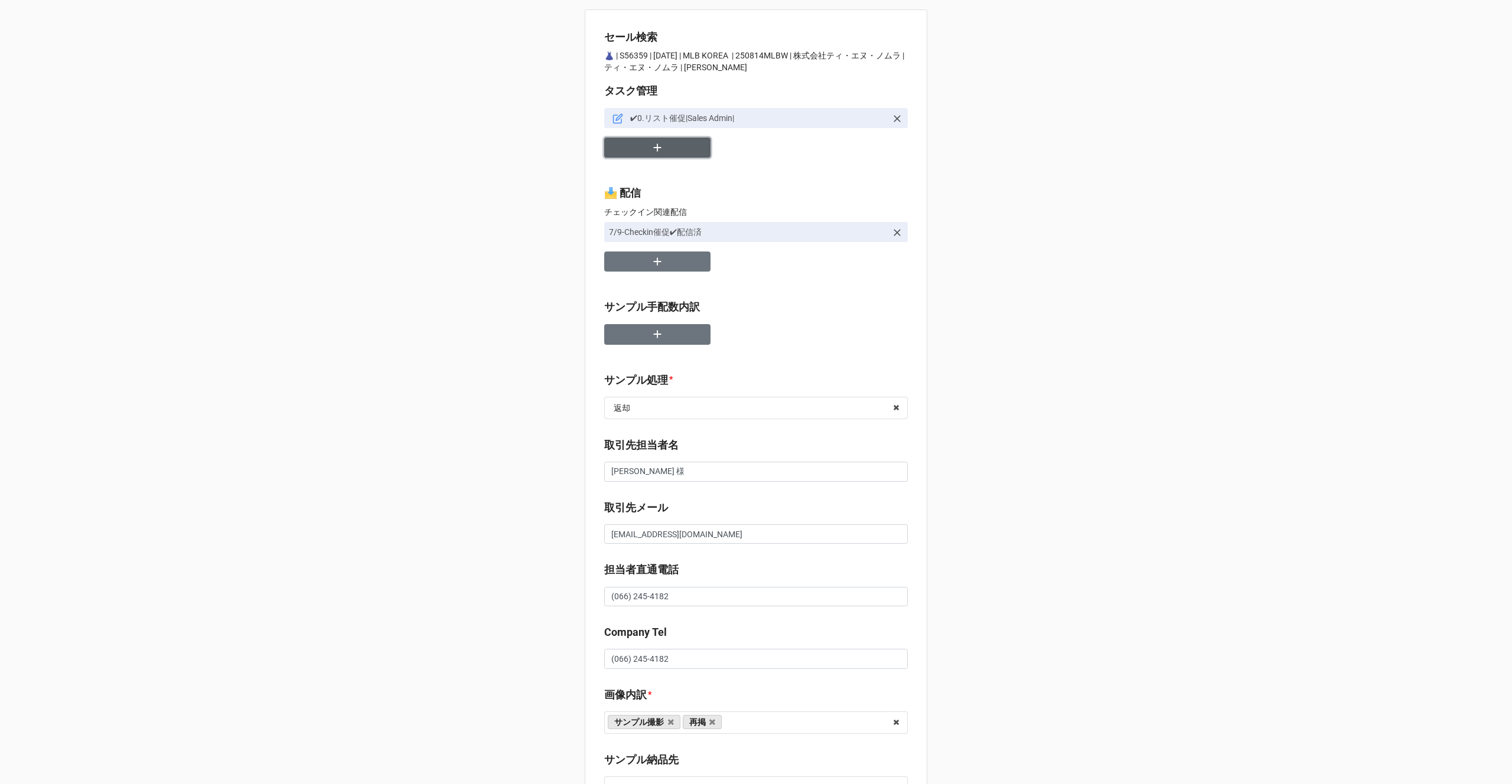 click at bounding box center [657, 148] 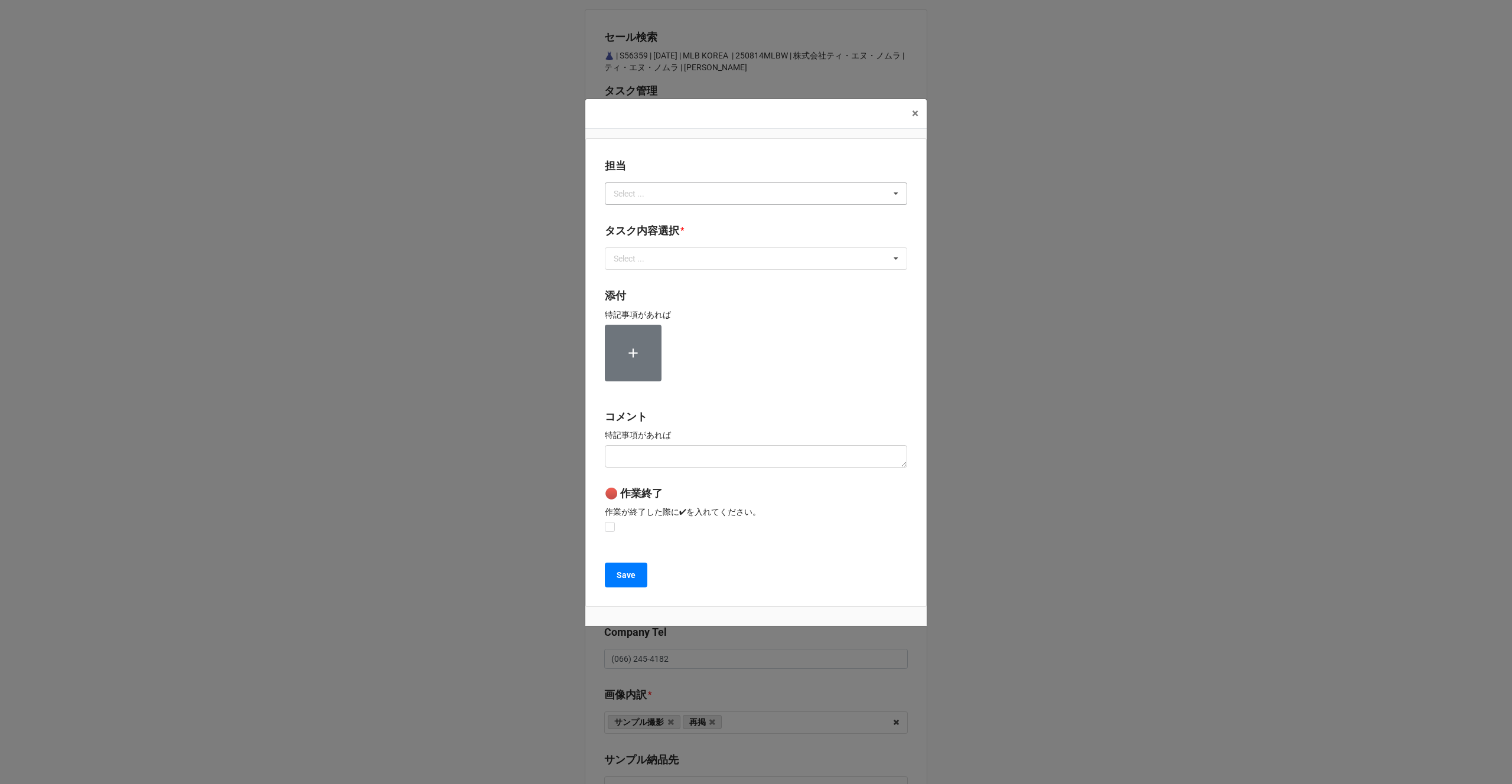 click on "Select ..." at bounding box center (636, 193) 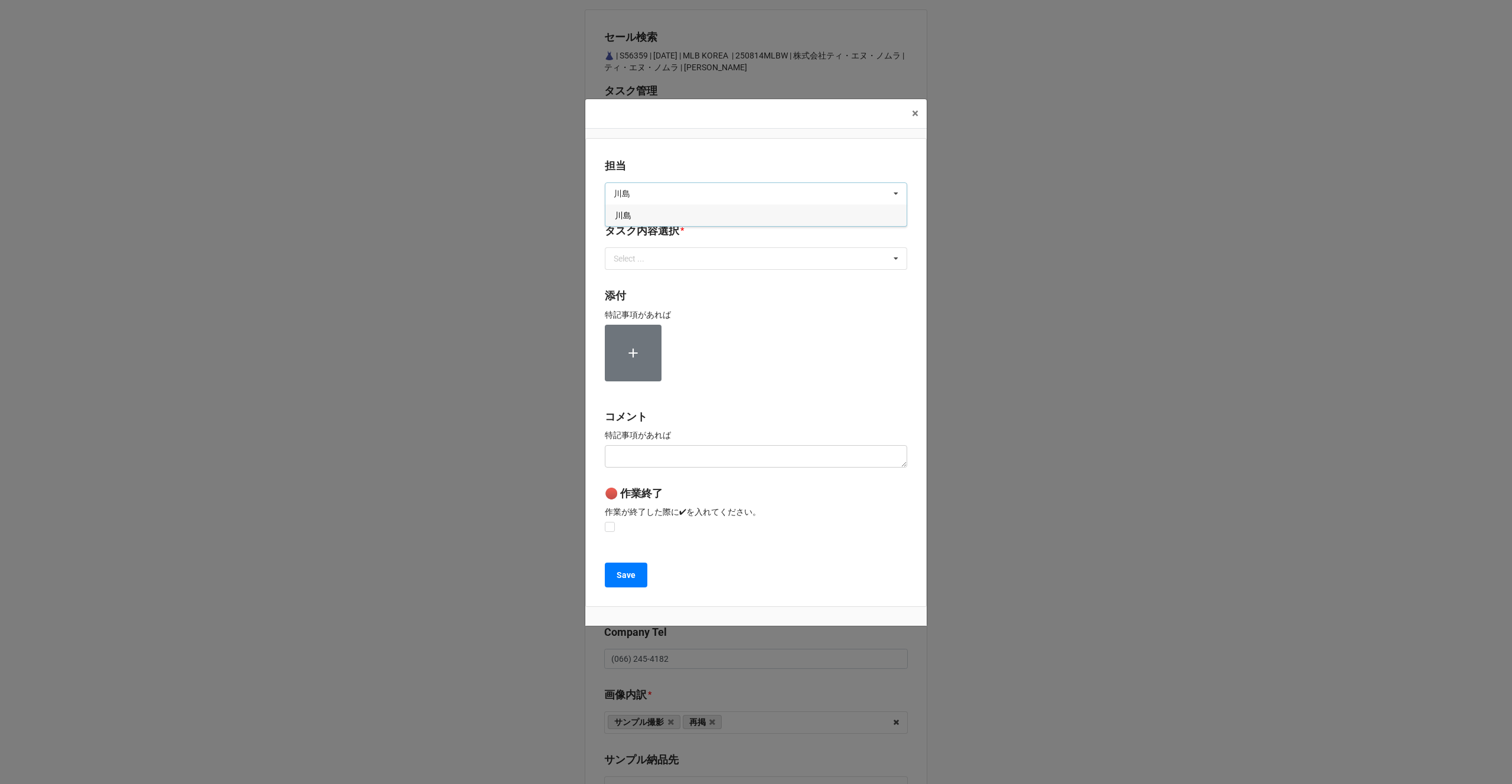 type on "川島" 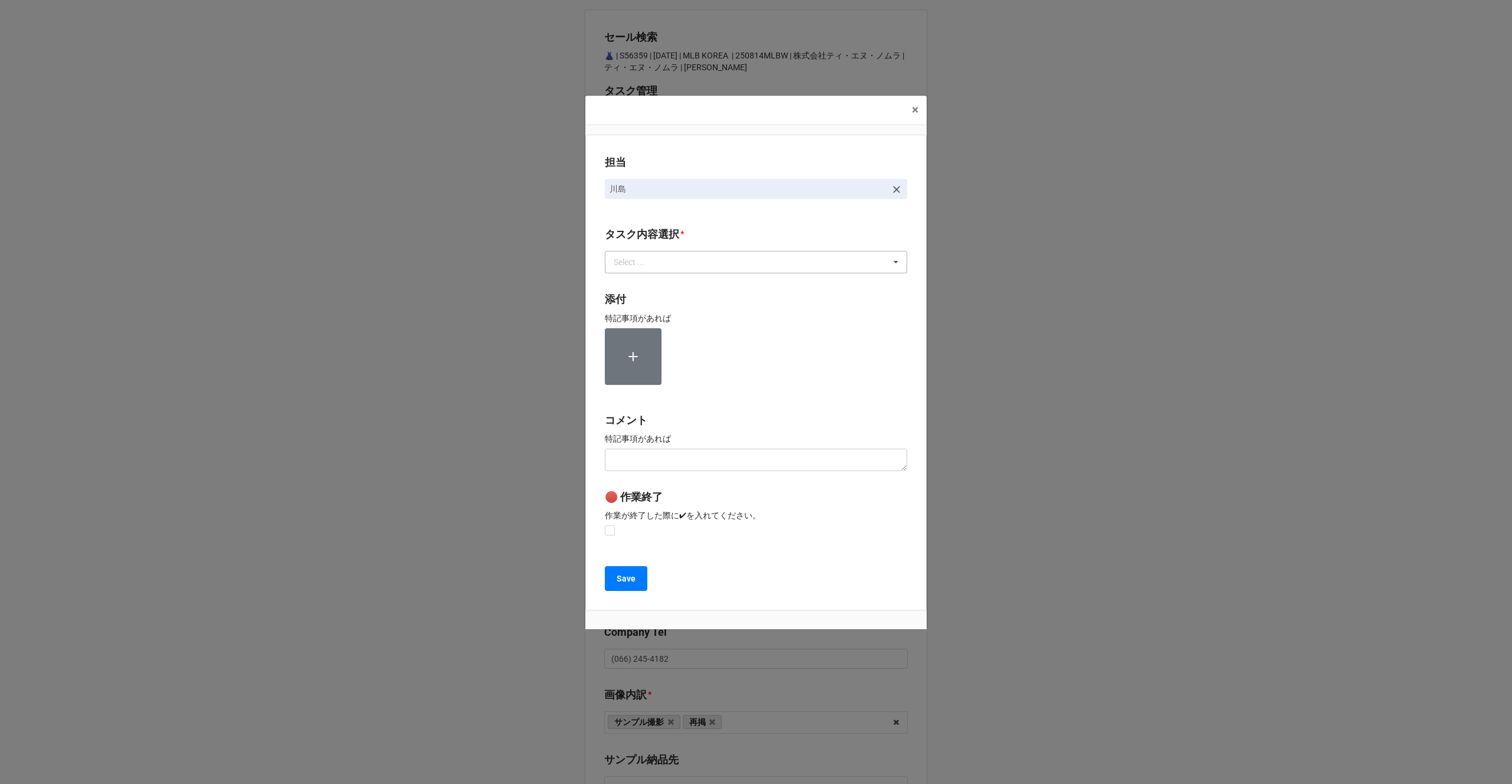 click on "Select ..." at bounding box center (636, 262) 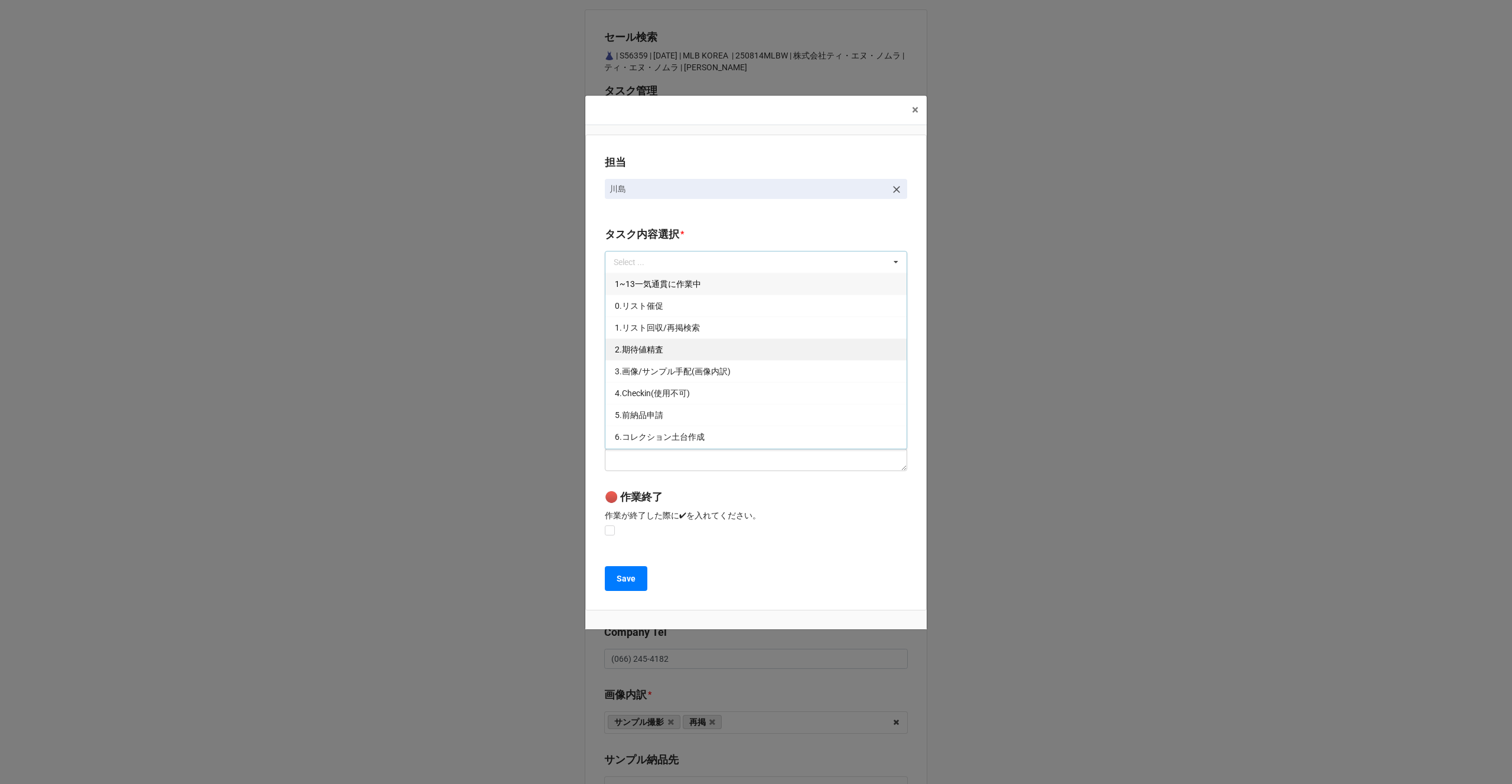 click on "2.期待値精査" at bounding box center (639, 349) 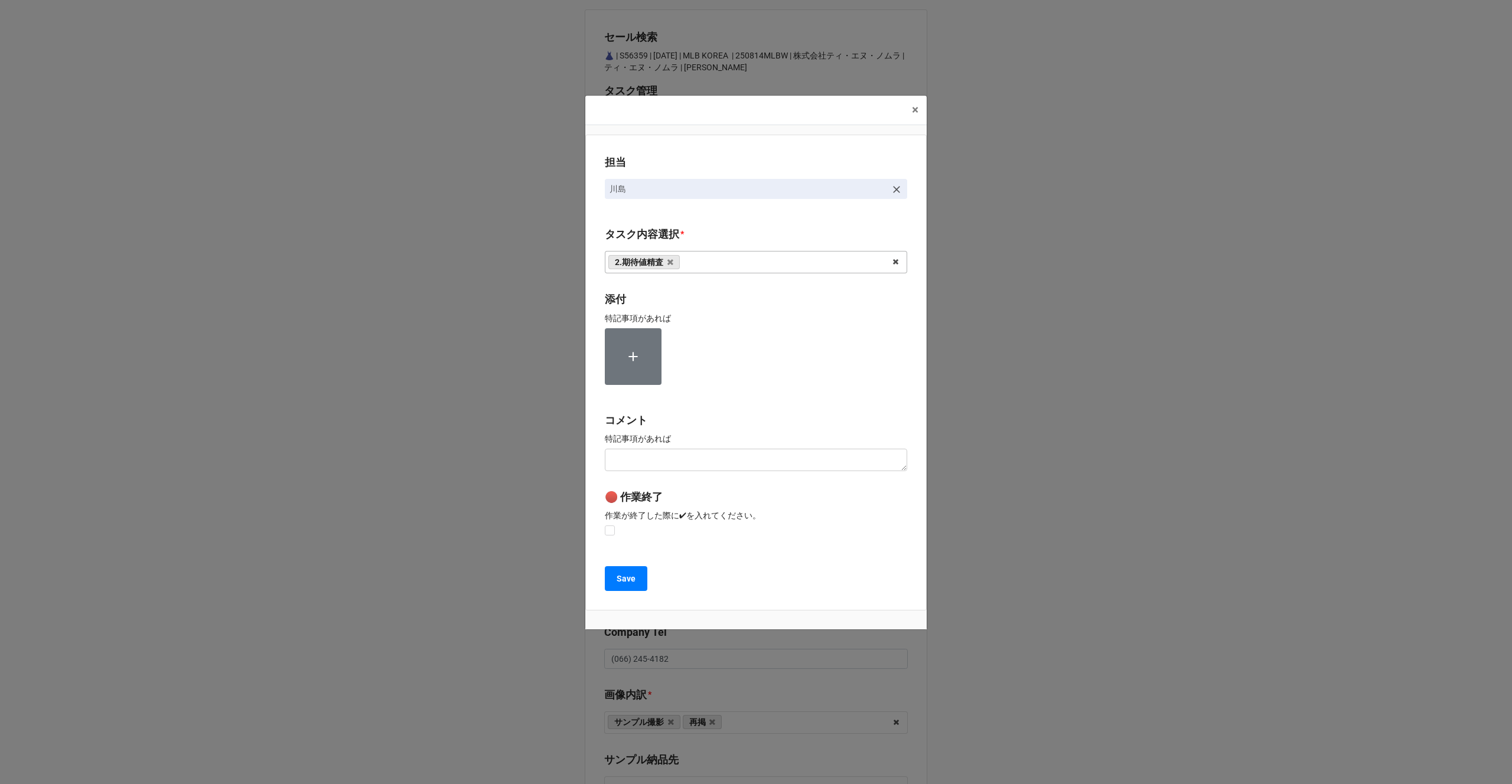 click on "担当 [PERSON_NAME][GEOGRAPHIC_DATA]内容選択 * 2.期待値精査 1~13一気通貫に作業中 0.リスト催促 1.リスト回収/再掲検索 3.画像/サンプル手配(画像内訳) 4.Checkin(使用不可) 5.前納品申請 6.コレクション土台作成 7.リネーム 8.Airtable土台作成 9.寸法情報をコレクションにアップ 10.ピッチ 11.検品報告回収 12.画像パスQC 13.最終数量反映 14.コレクションQC/反映 15.荷物探し中 *イレギュラー問題 B4Fで土台からアップまで担当する 内容更新(SALE開催に影響なし) 添付 特記事項があれば
コメント 特記事項があれば
🔴 作業終了 作業が終了した際に✔︎を入れてください。
Save" at bounding box center (756, 373) 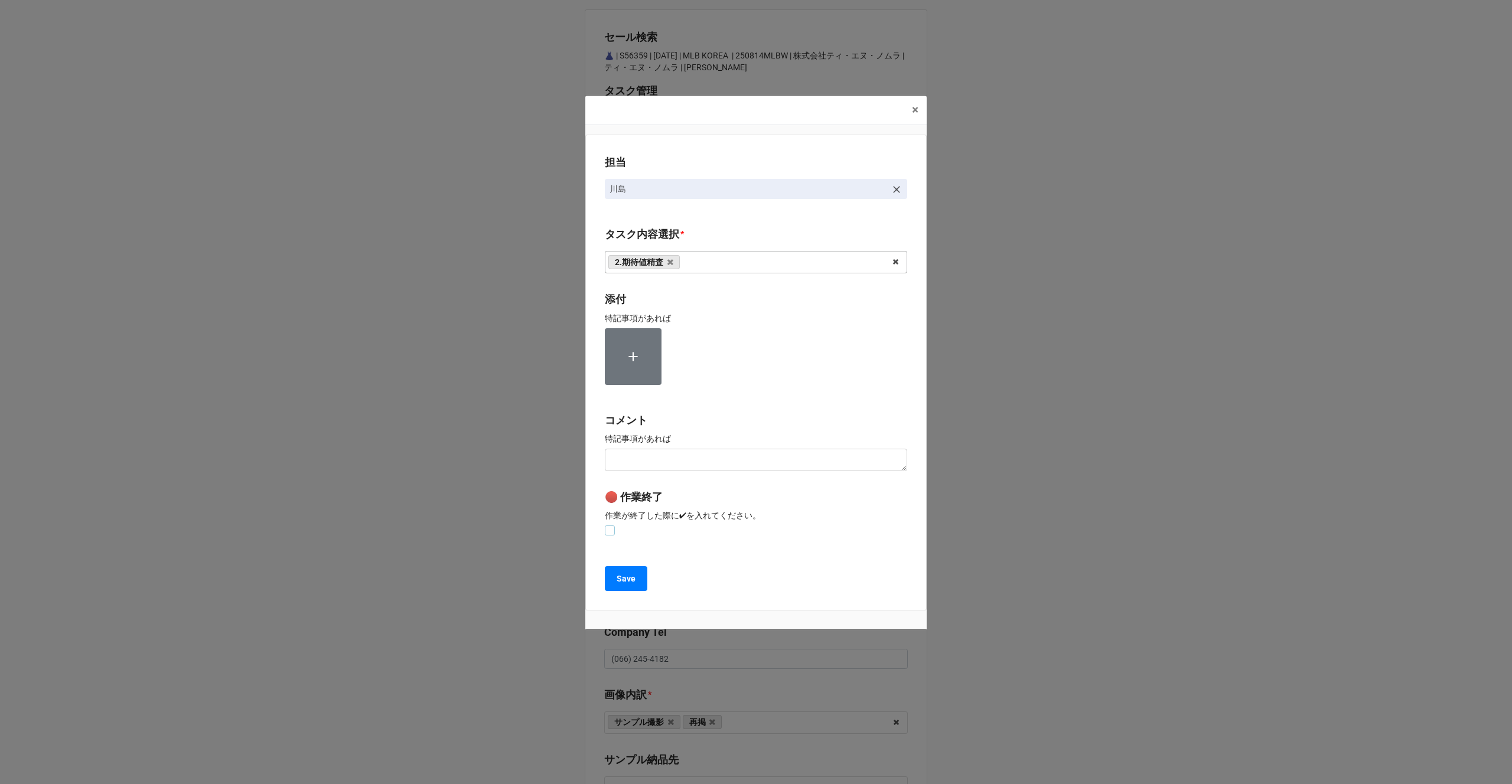 click at bounding box center (610, 525) 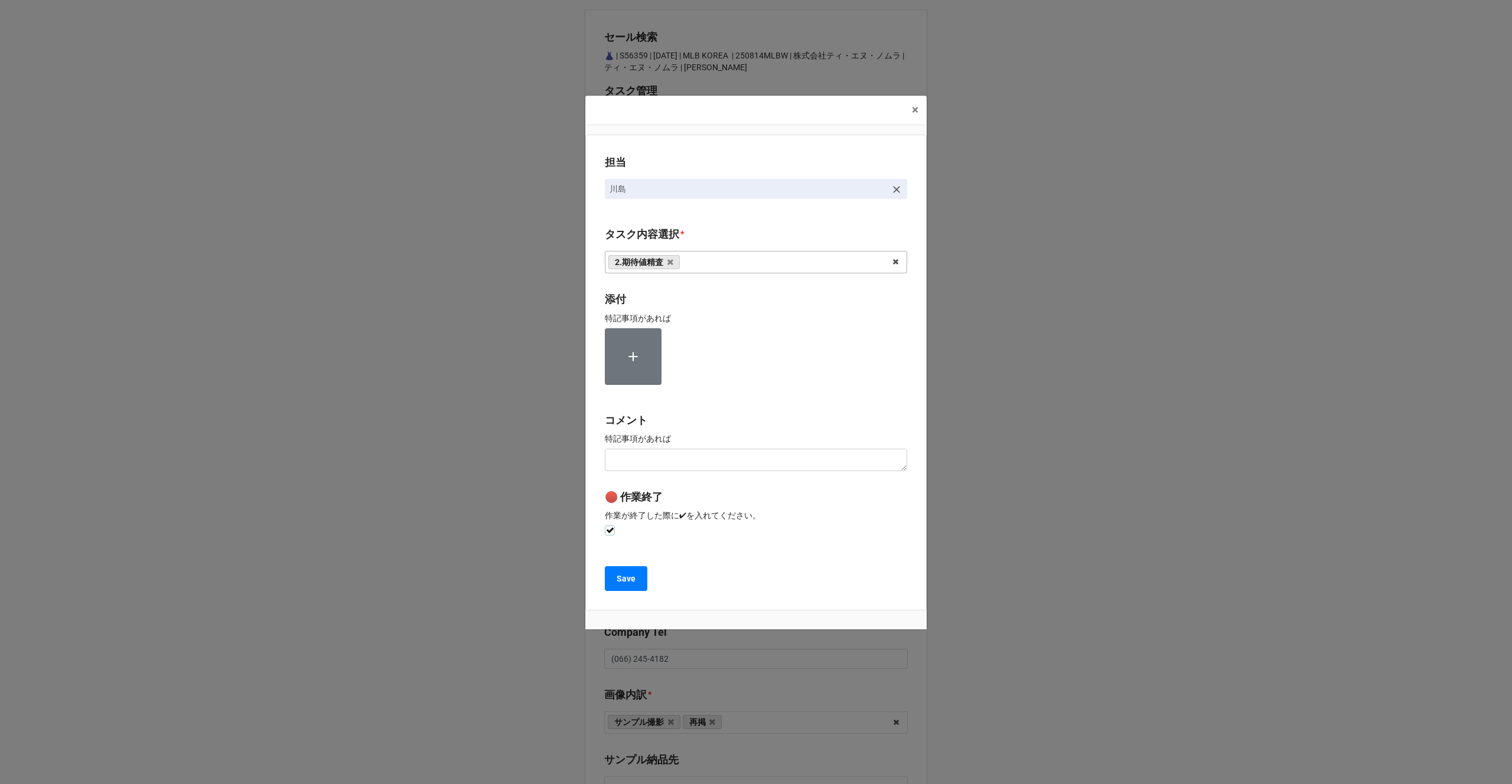 checkbox on "true" 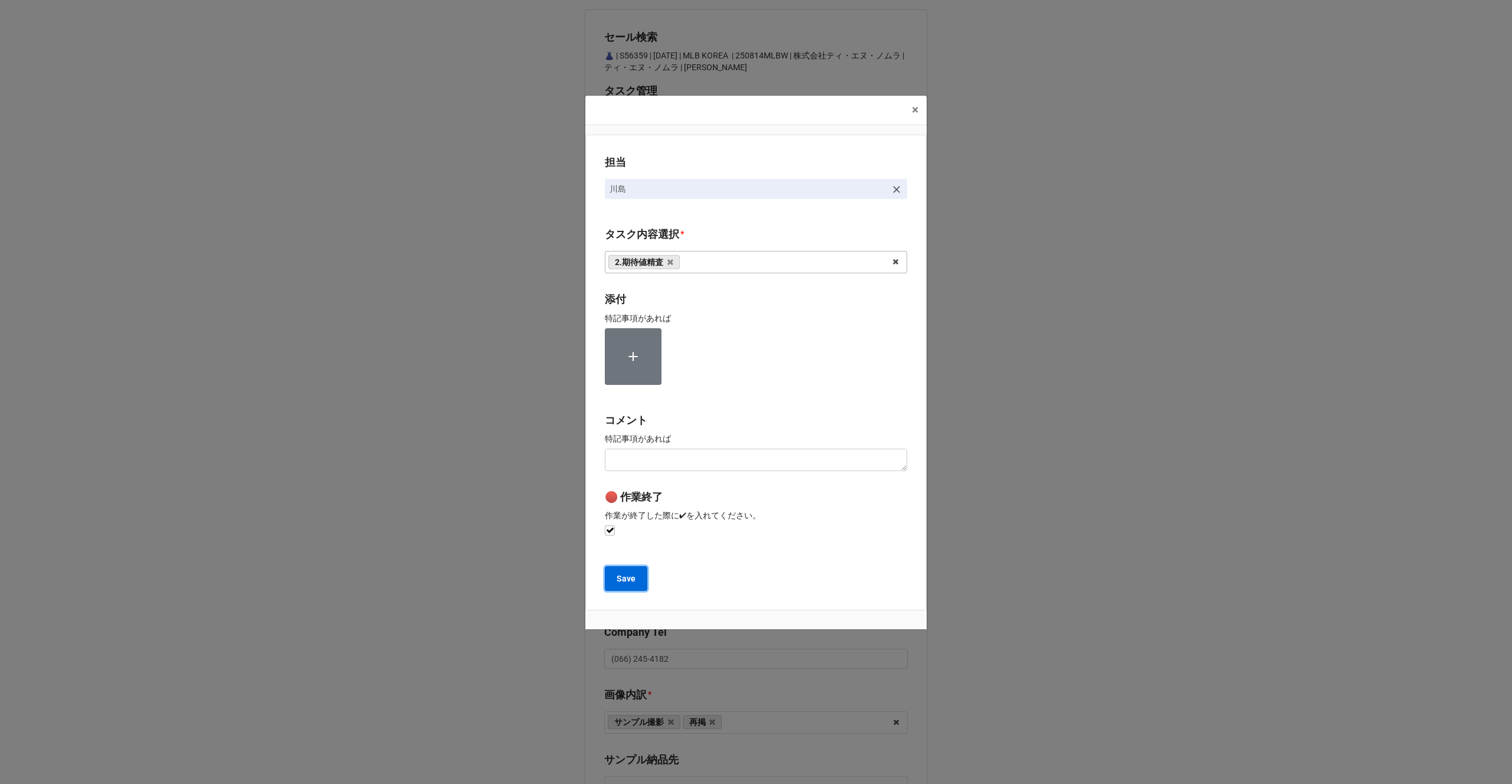 click on "Save" at bounding box center [626, 579] 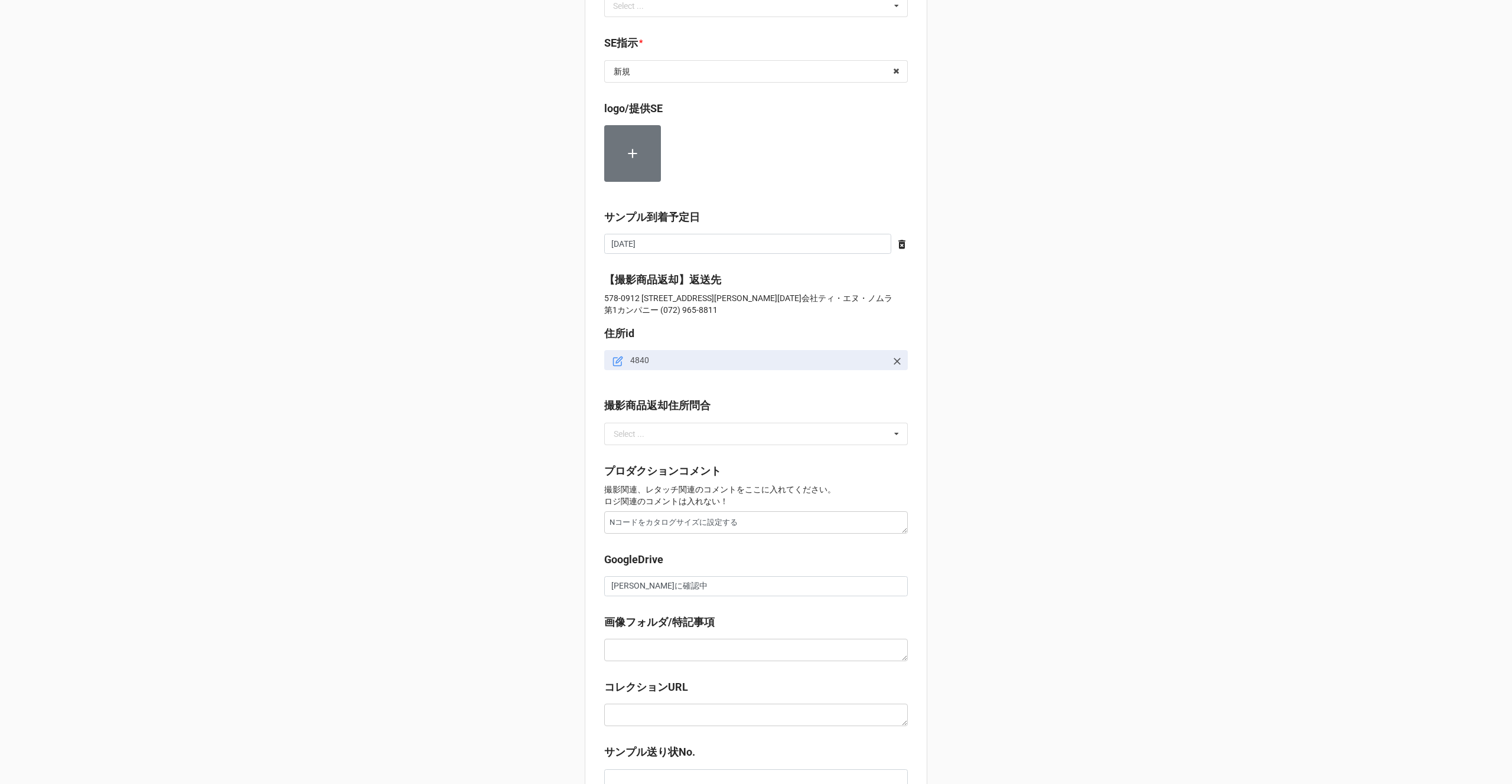 scroll, scrollTop: 815, scrollLeft: 0, axis: vertical 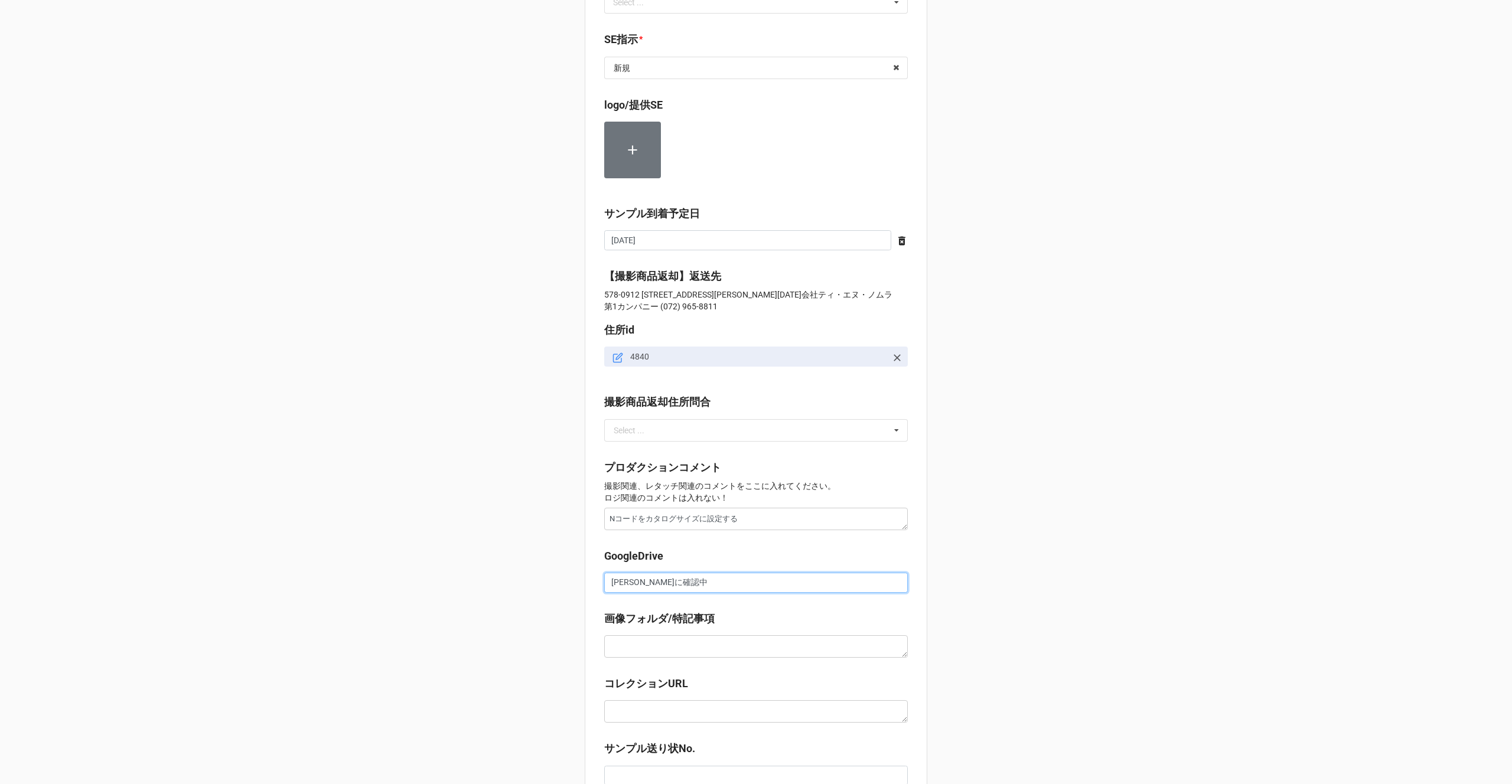 drag, startPoint x: 687, startPoint y: 584, endPoint x: 543, endPoint y: 579, distance: 144.08678 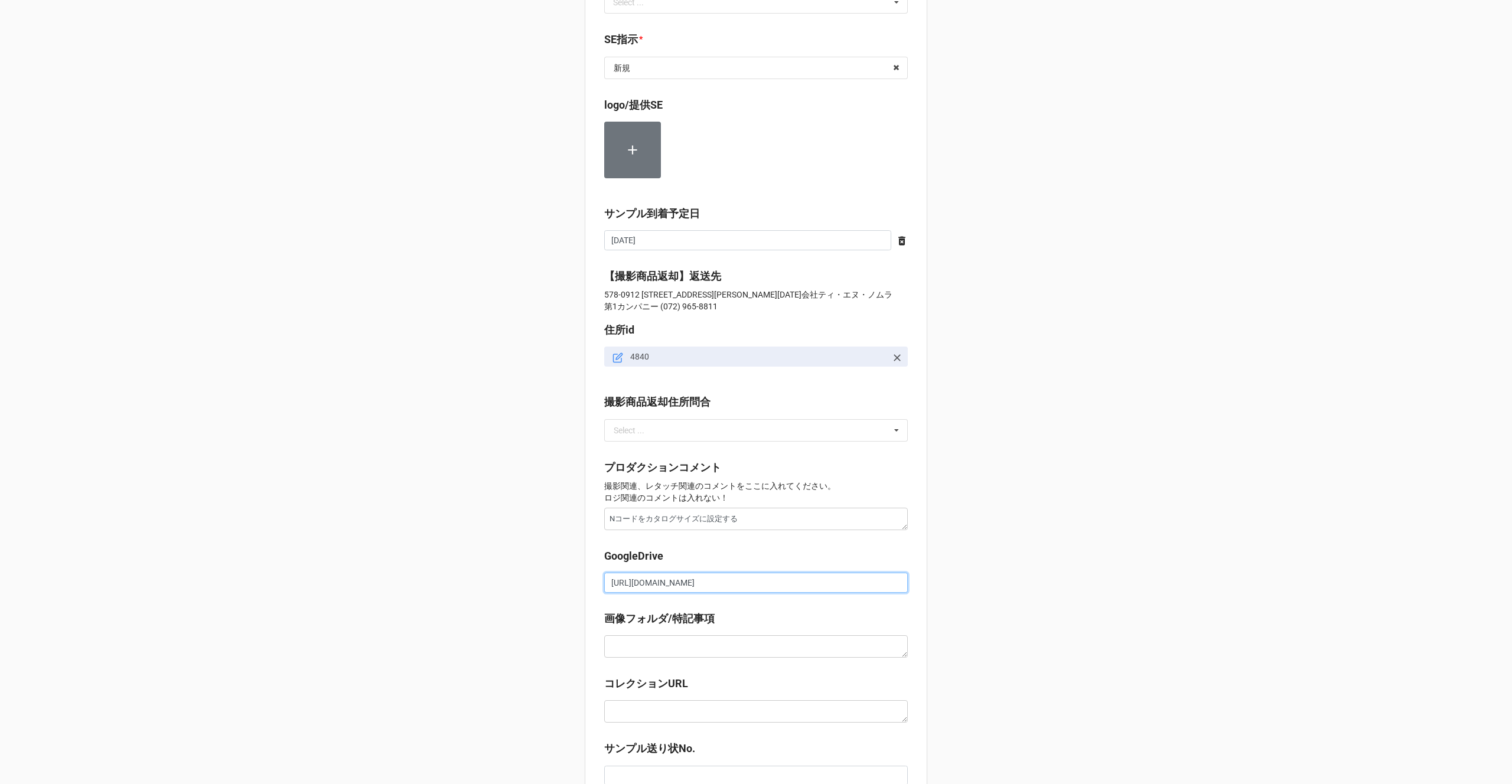 scroll, scrollTop: 0, scrollLeft: 174, axis: horizontal 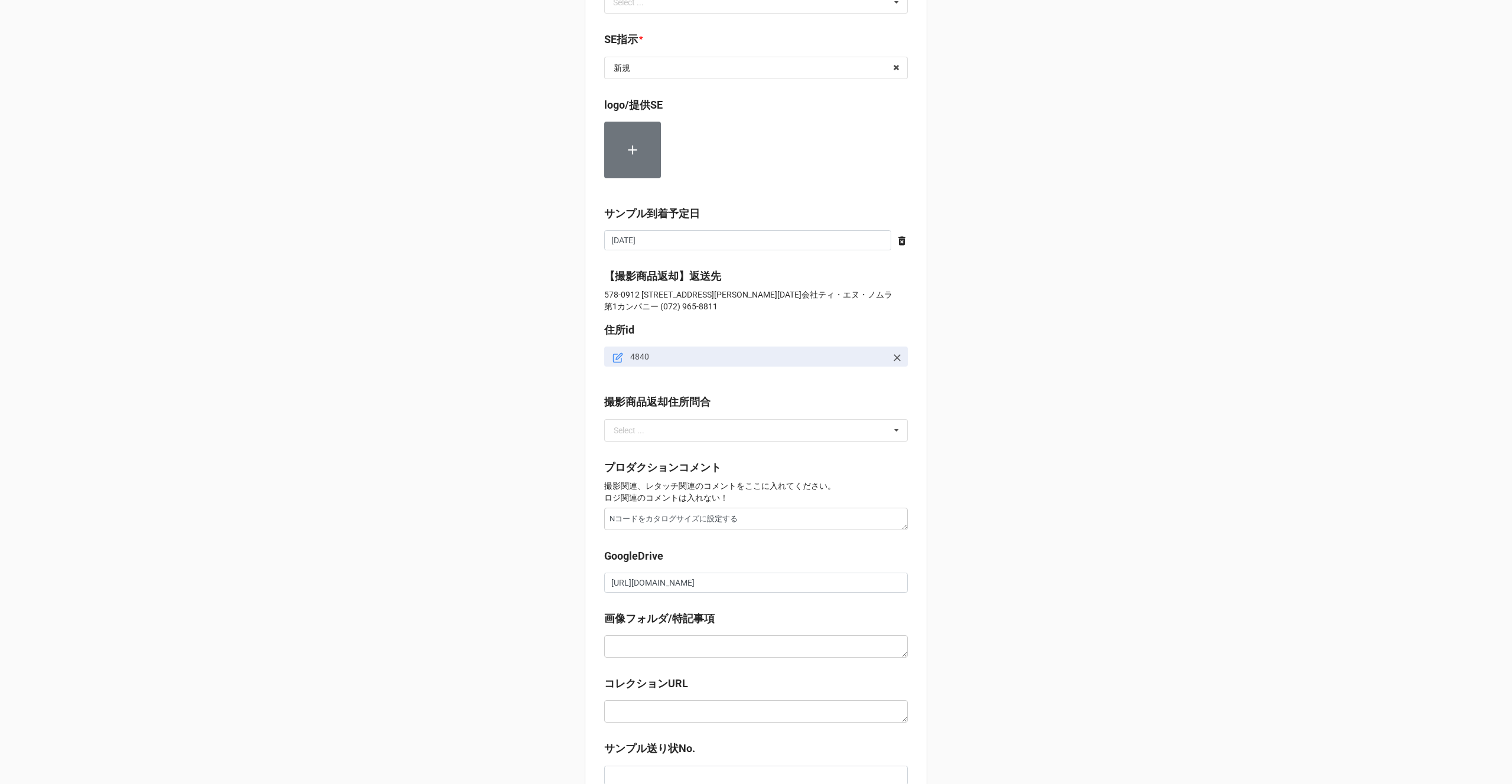 click on "GoogleDrive" at bounding box center [634, 556] 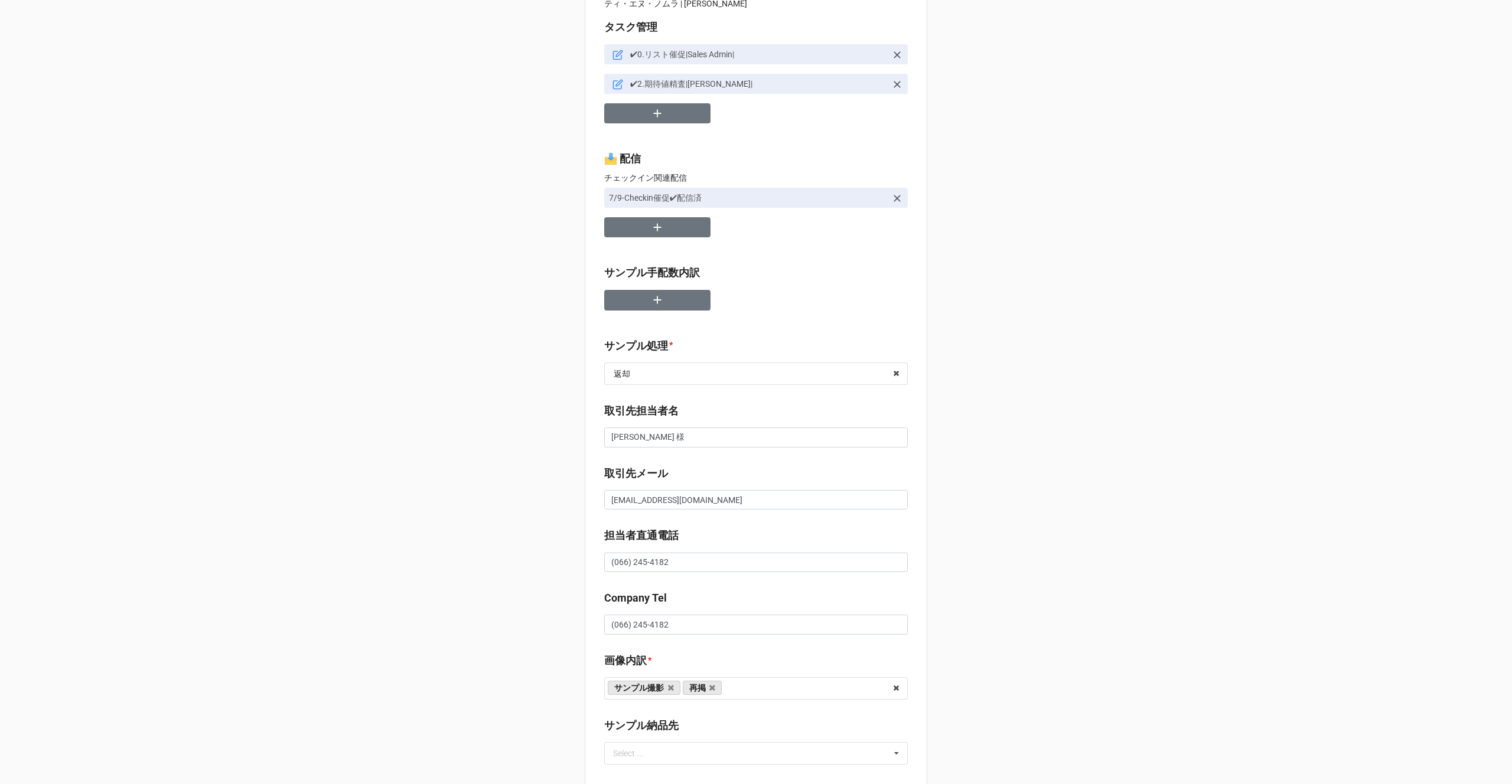 scroll, scrollTop: 42, scrollLeft: 0, axis: vertical 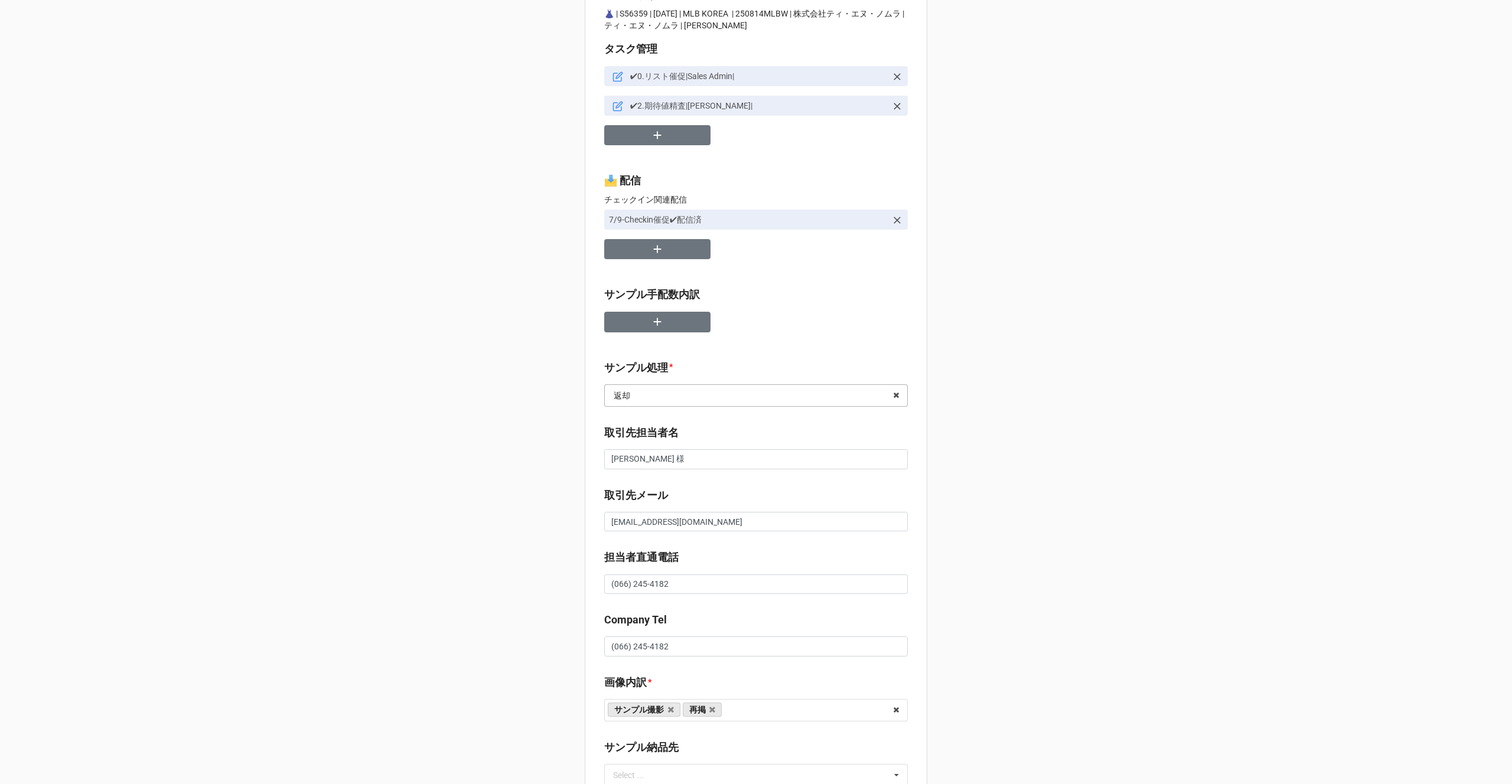 click at bounding box center [757, 396] 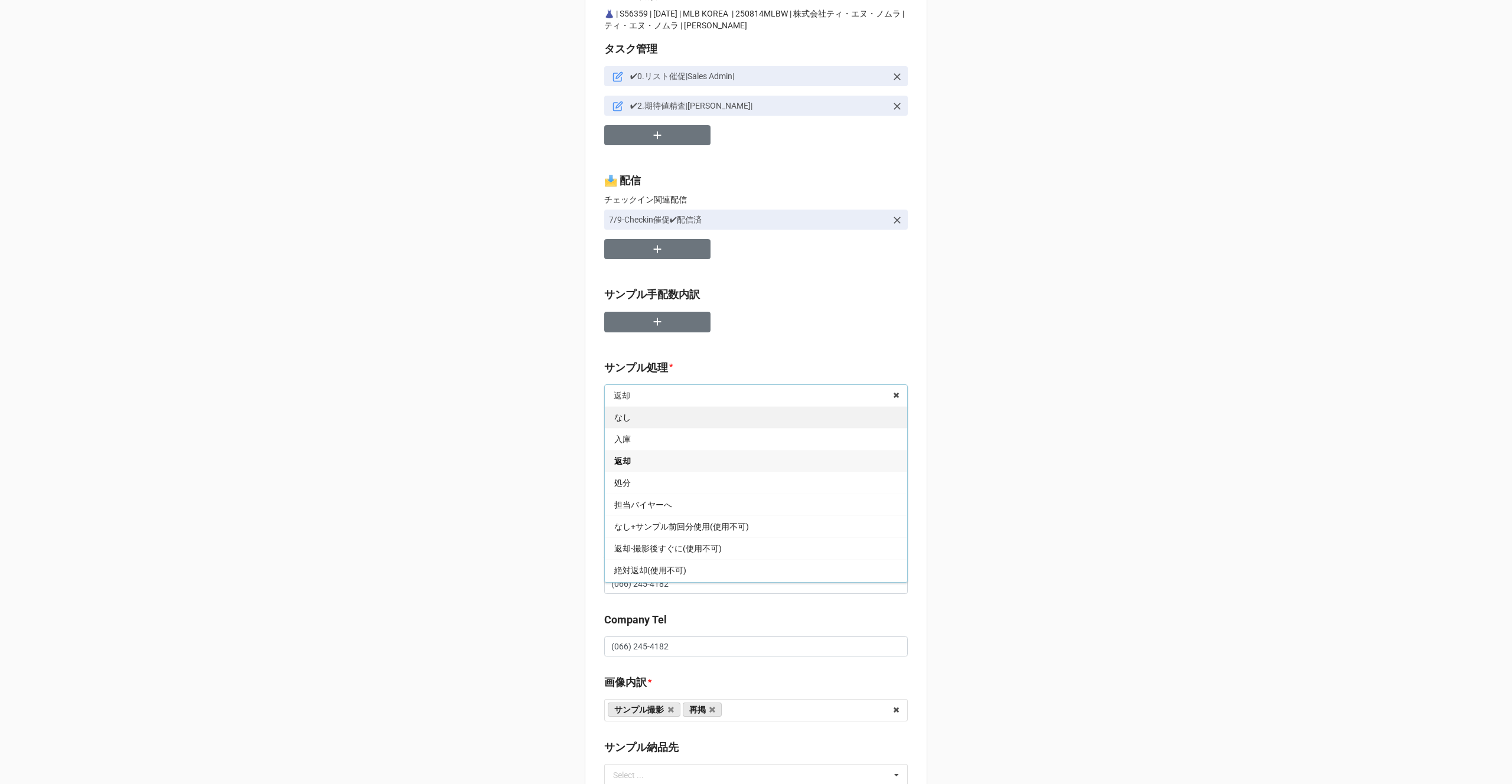 click on "なし" at bounding box center (756, 417) 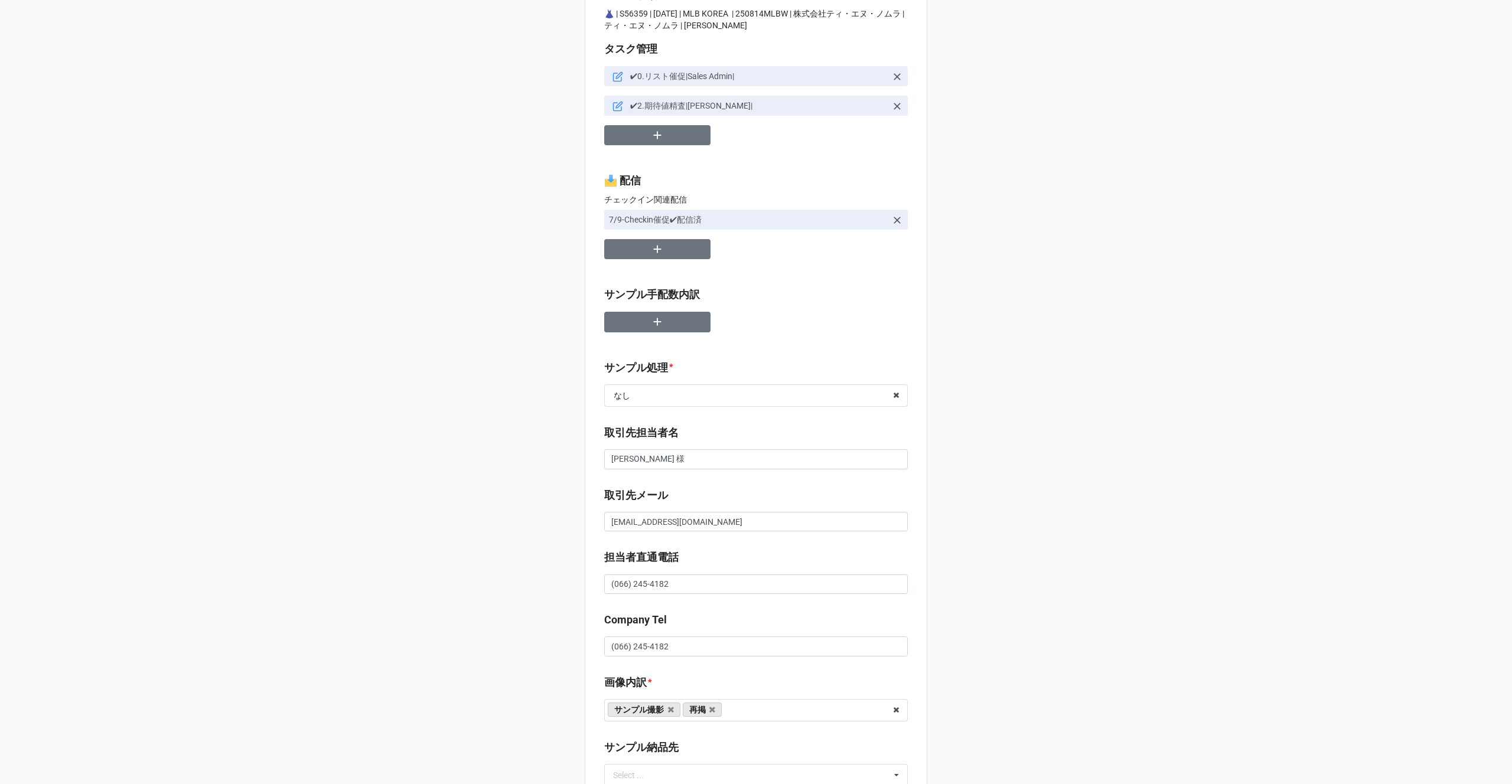 click on "セール検索 👗 | S56359 | [DATE] | MLB KOREA  | 250814MLBW | 株式会社ティ・エヌ・ノムラ | ティ・エヌ・ノムラ | [PERSON_NAME] タスク管理 ✔︎0.リスト催促|Sales Admin| ✔︎2.期待値精査|[PERSON_NAME]| 📩 配信 チェックイン関連配信
7/9-Checkin催促✔︎配信済 サンプル手配数内訳 サンプル処理 * なし なし 入庫 返却 処分 担当バイヤーへ なし+サンプル前回分使用(使用不可) 返却-撮影後すぐに(使用不可) 絶対返却(使用不可) 返却,入庫(使用不可) 返却,処分 入庫,返却 入庫,なし なし,入庫 返却,なし 返却,入庫 なし,返却 取引先担当者名 [PERSON_NAME] 様 取引先メール [EMAIL_ADDRESS][DOMAIN_NAME] 担当者直通電話 [PHONE_NUMBER] Company Tel [PHONE_NUMBER] 画像内訳 * サンプル撮影 再掲 提供画像 APIデータ SE用サンプルのみ到着 SE用サンプル倉庫取寄せ サンプル納品先 Select ... [PERSON_NAME][GEOGRAPHIC_DATA]到着済、[GEOGRAPHIC_DATA]に転送 SE指示 *" at bounding box center (756, 798) 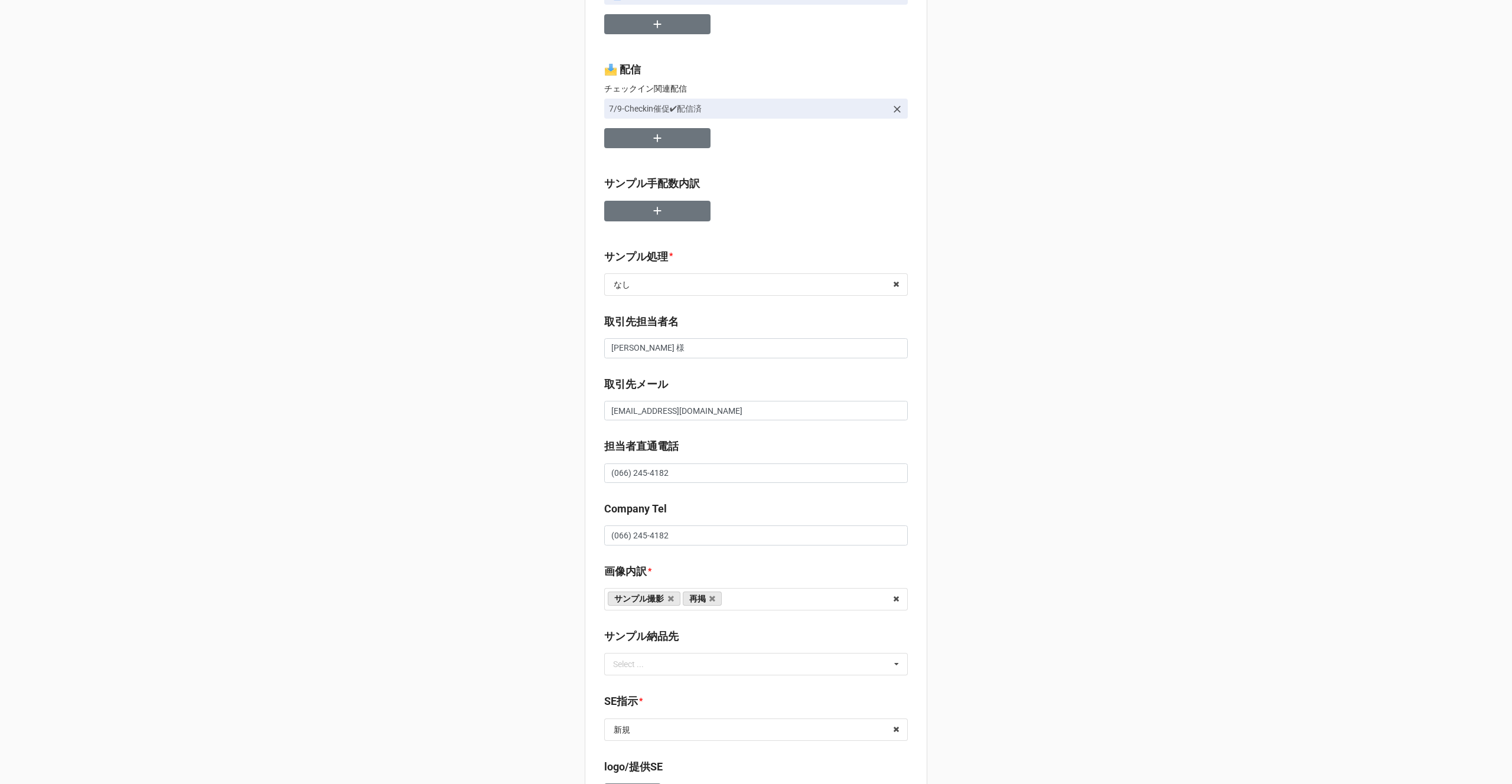 scroll, scrollTop: 229, scrollLeft: 0, axis: vertical 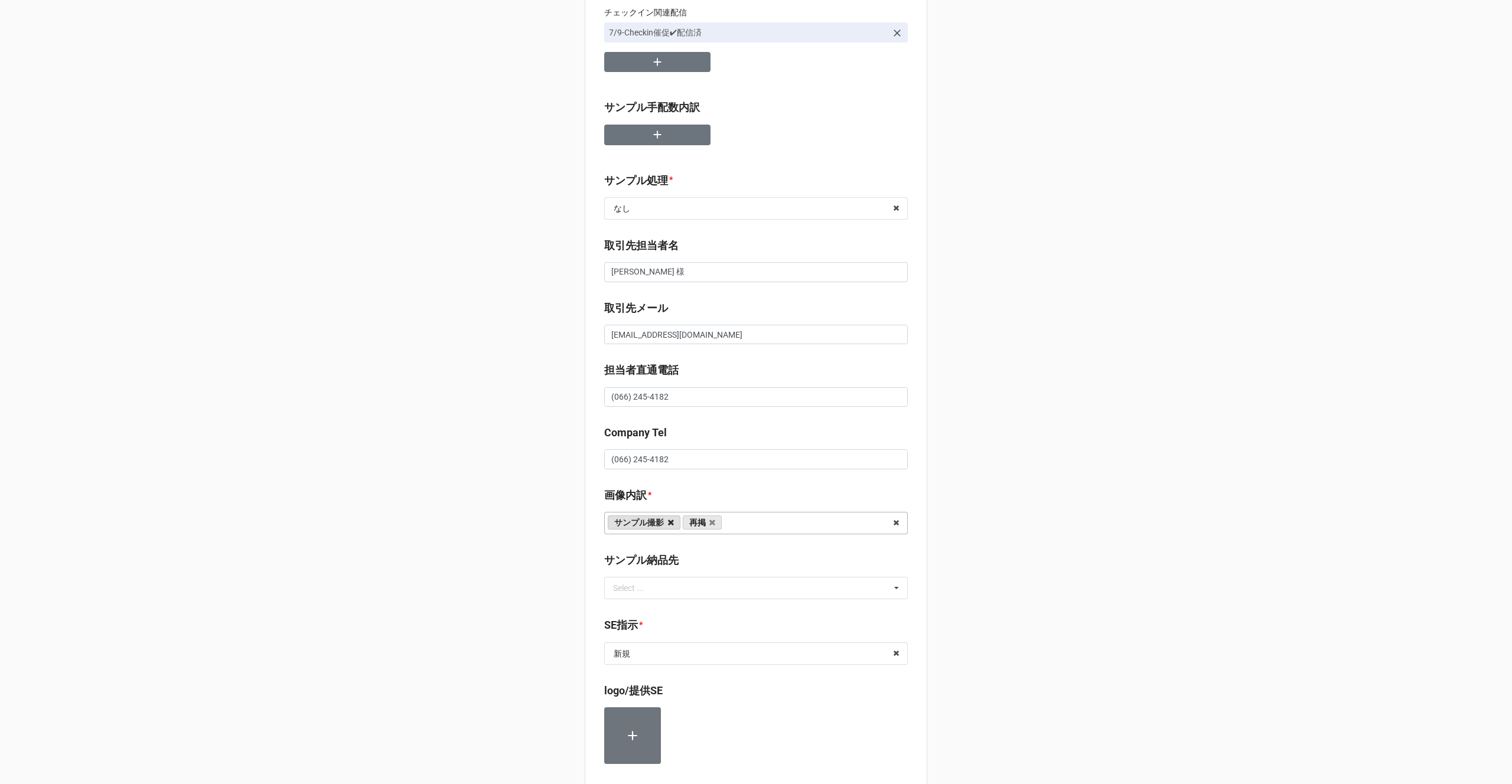 click at bounding box center (671, 522) 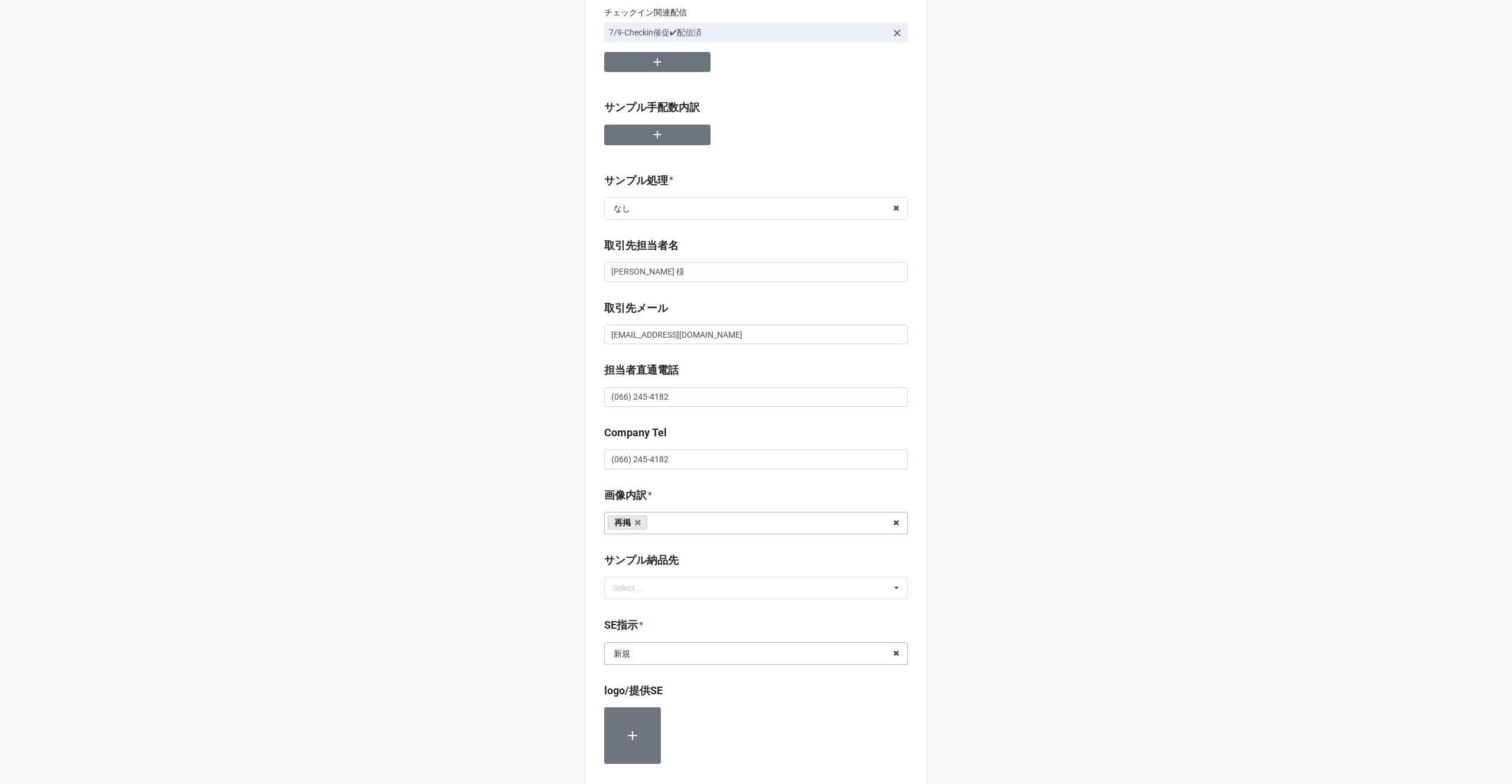 click on "新規 未設定 新規 新規(優先) 再掲 提供" at bounding box center [756, 654] 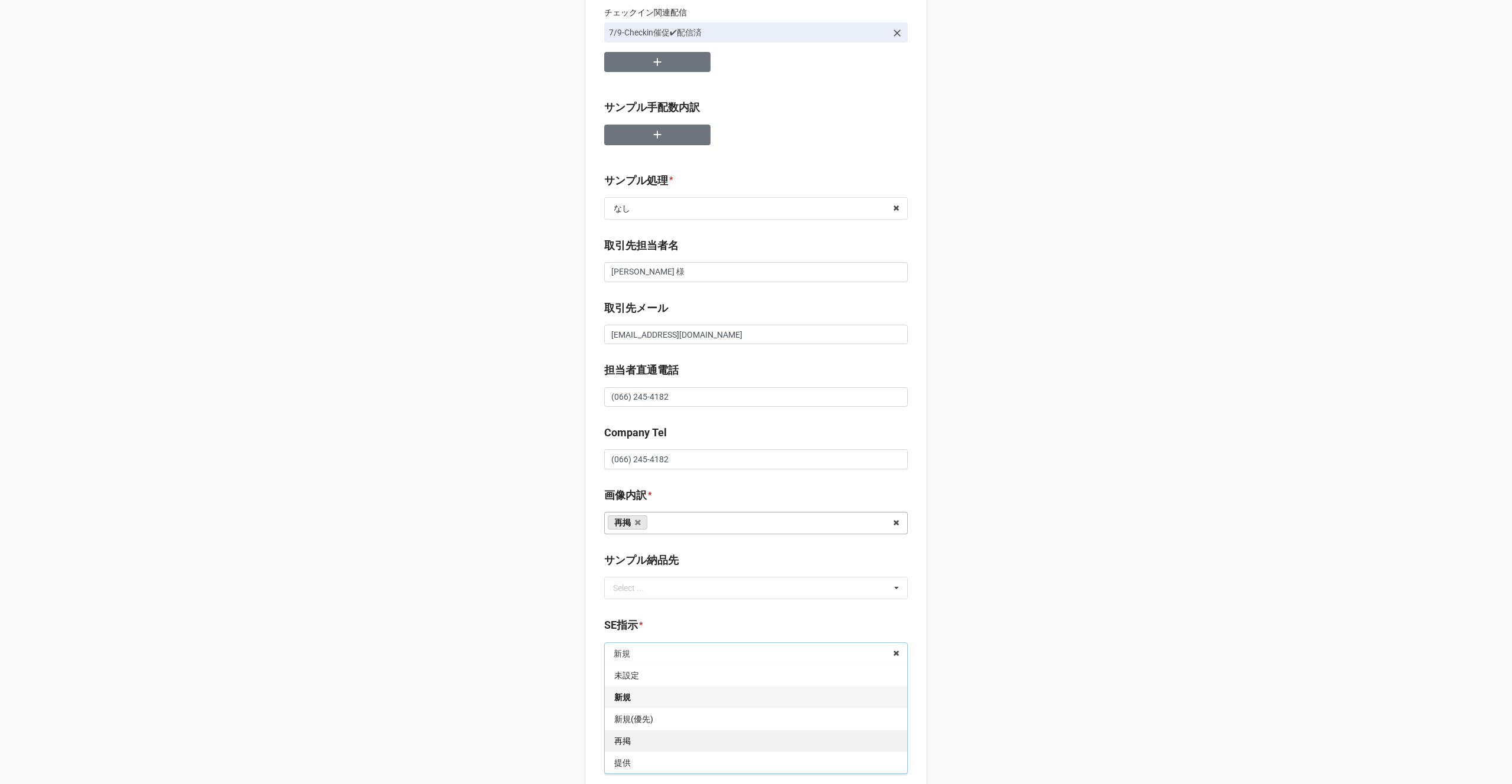 click on "再掲" at bounding box center [756, 740] 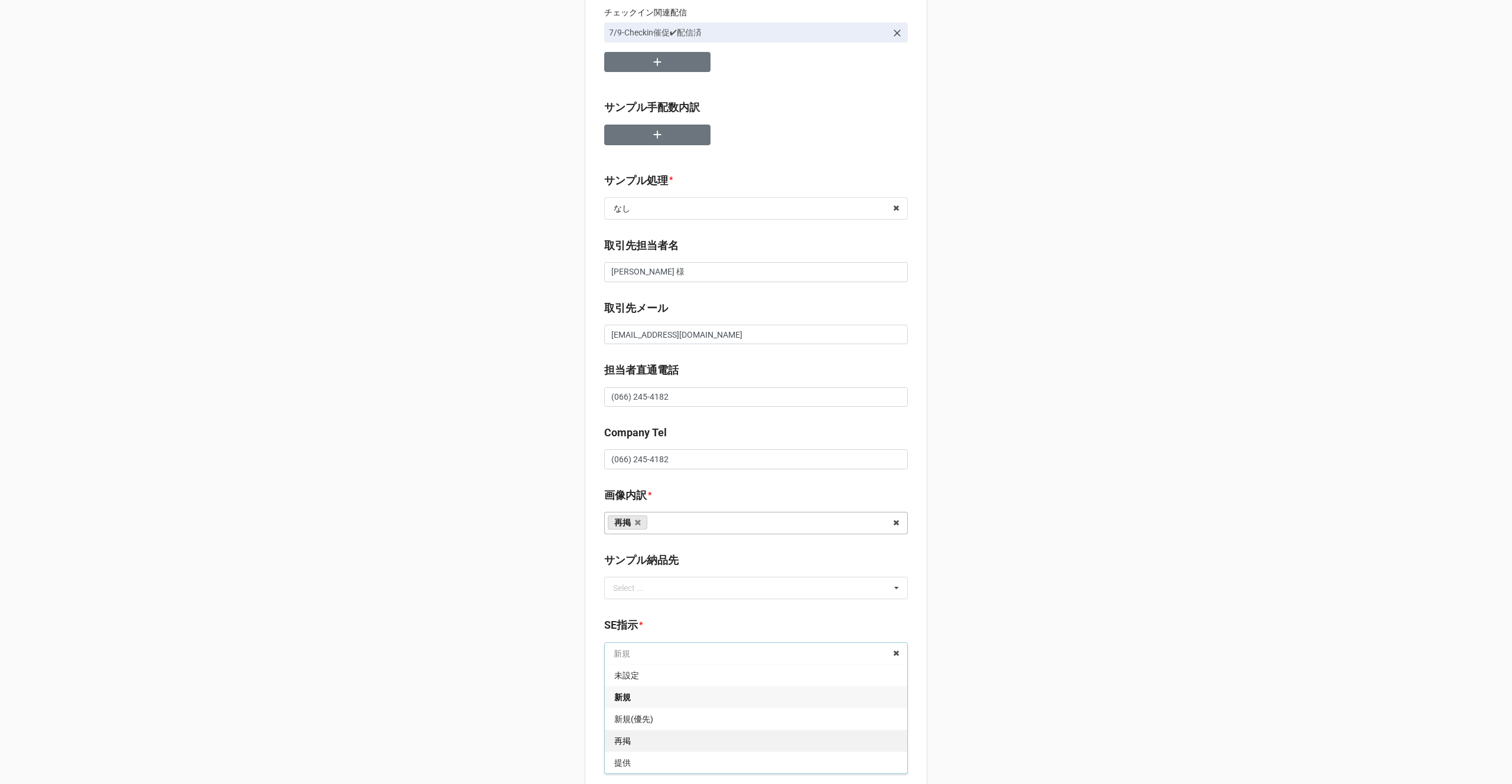 type on "x" 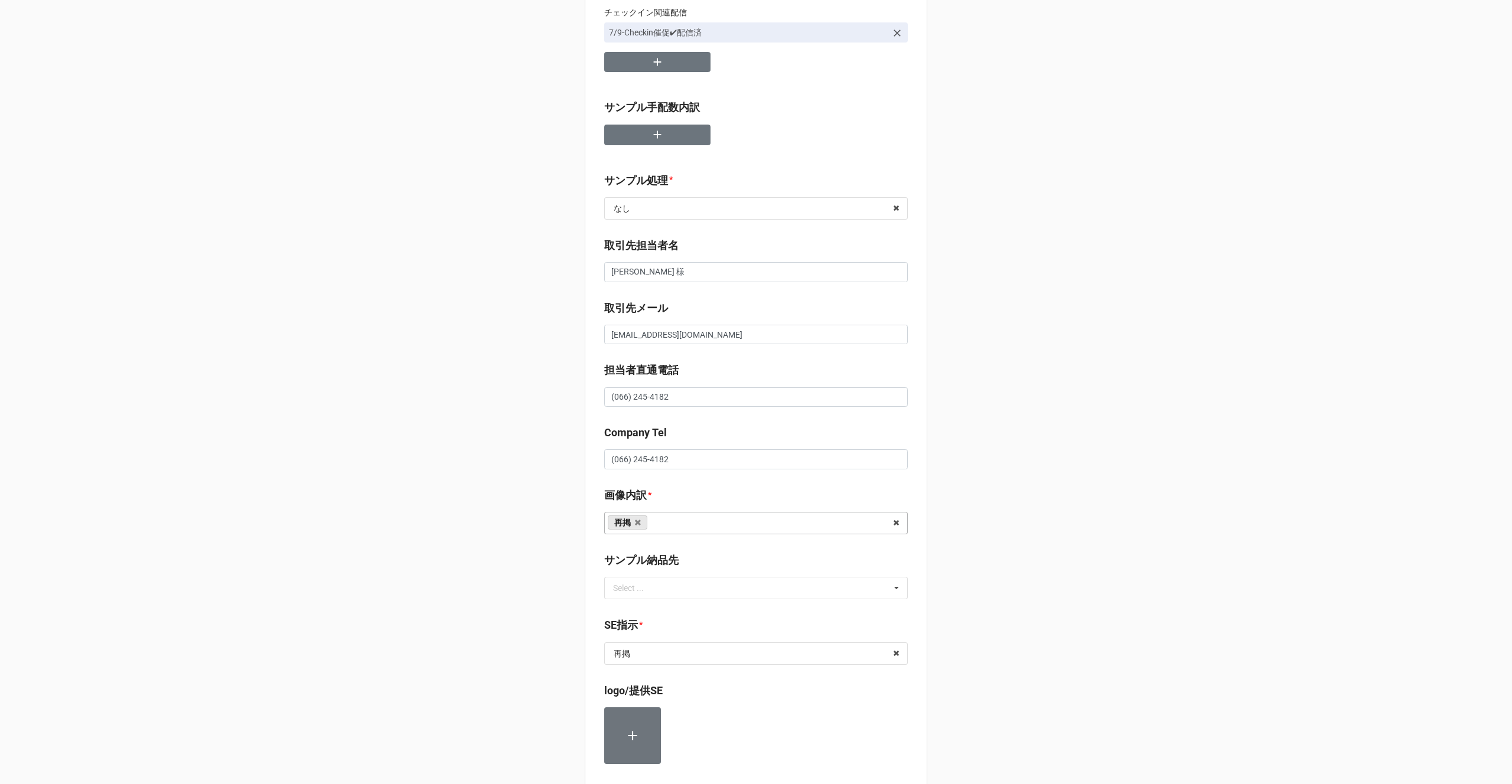 click on "サンプル納品先 Select ... [PERSON_NAME][GEOGRAPHIC_DATA]到着済、[GEOGRAPHIC_DATA]に転送 [PERSON_NAME]に[GEOGRAPHIC_DATA]（[PERSON_NAME]検品） 富ヶ谷撮影（富ヶ谷検品）" at bounding box center (756, 580) 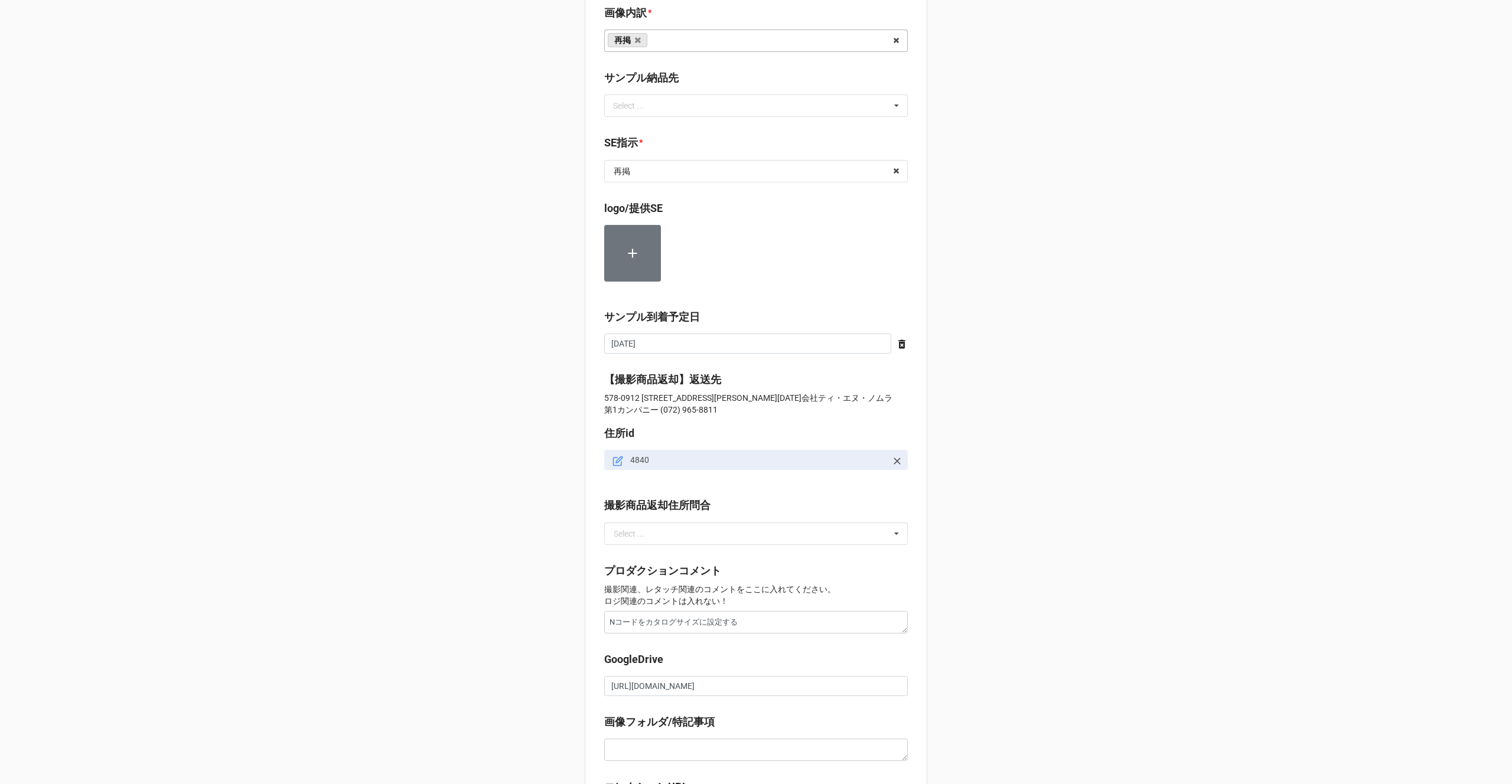 scroll, scrollTop: 907, scrollLeft: 0, axis: vertical 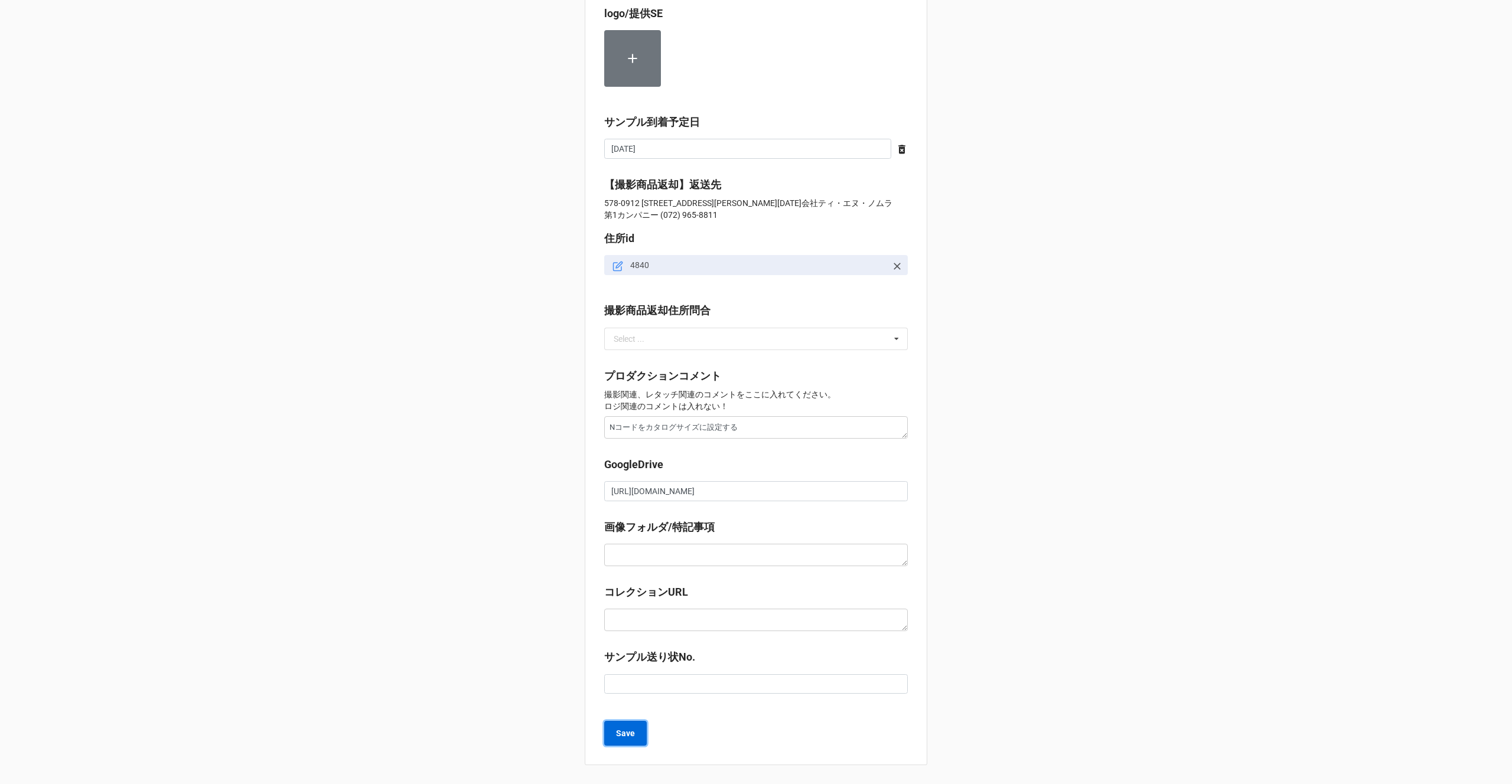 click on "Save" at bounding box center (625, 733) 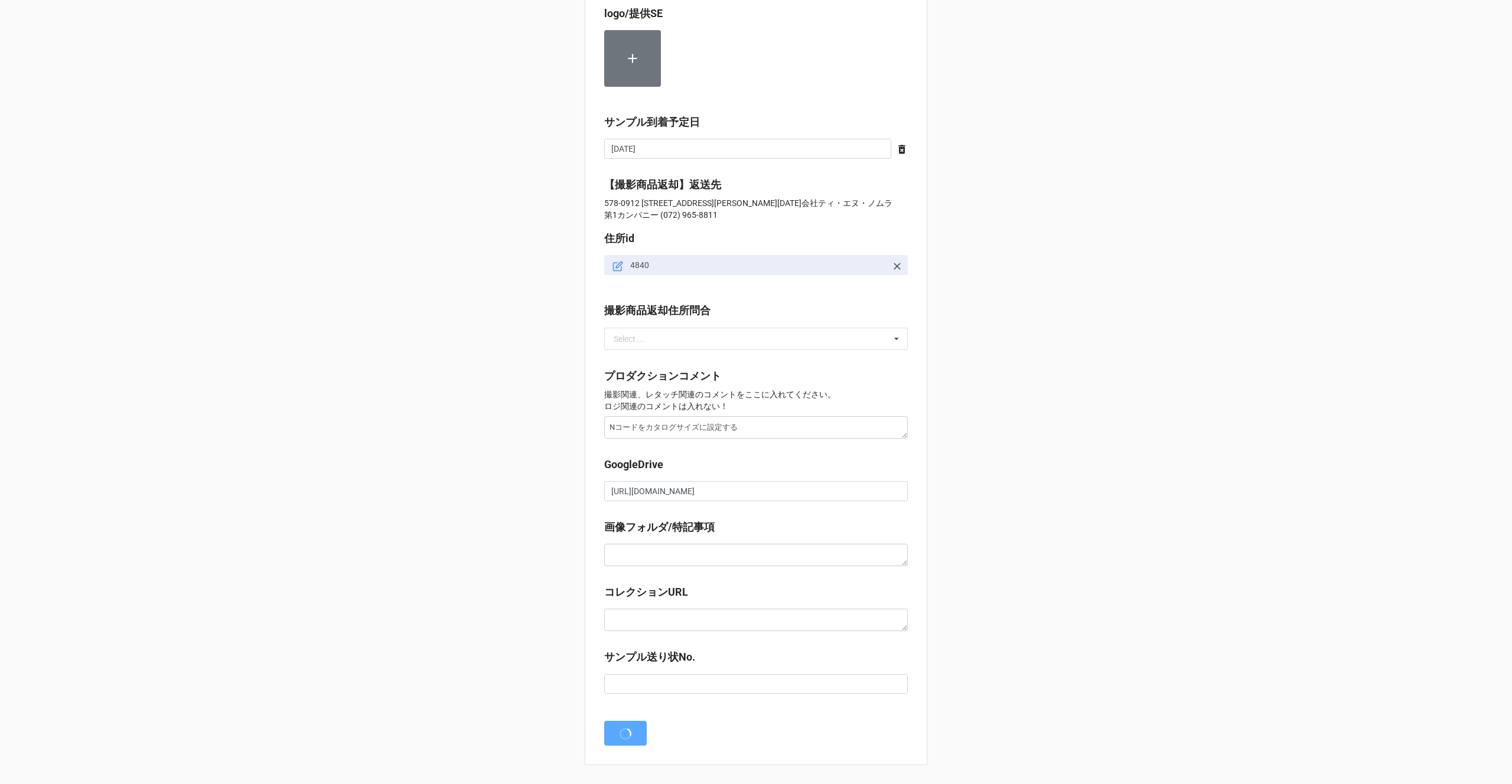 scroll, scrollTop: 0, scrollLeft: 0, axis: both 